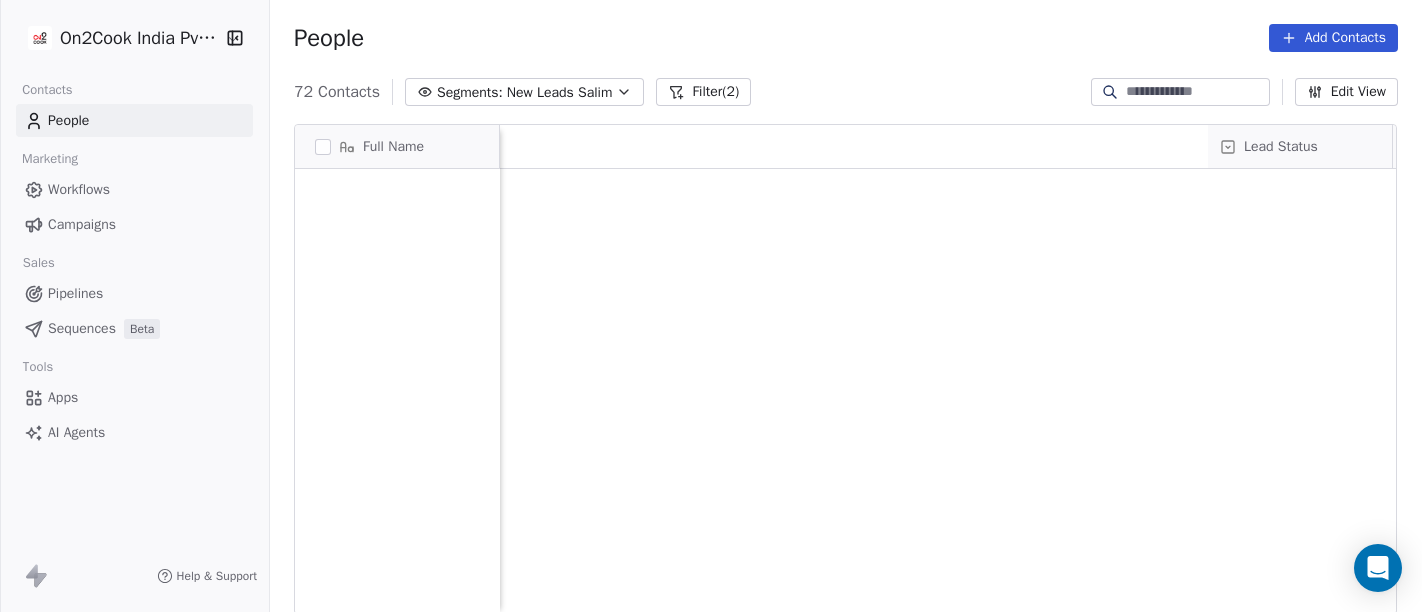 scroll, scrollTop: 0, scrollLeft: 0, axis: both 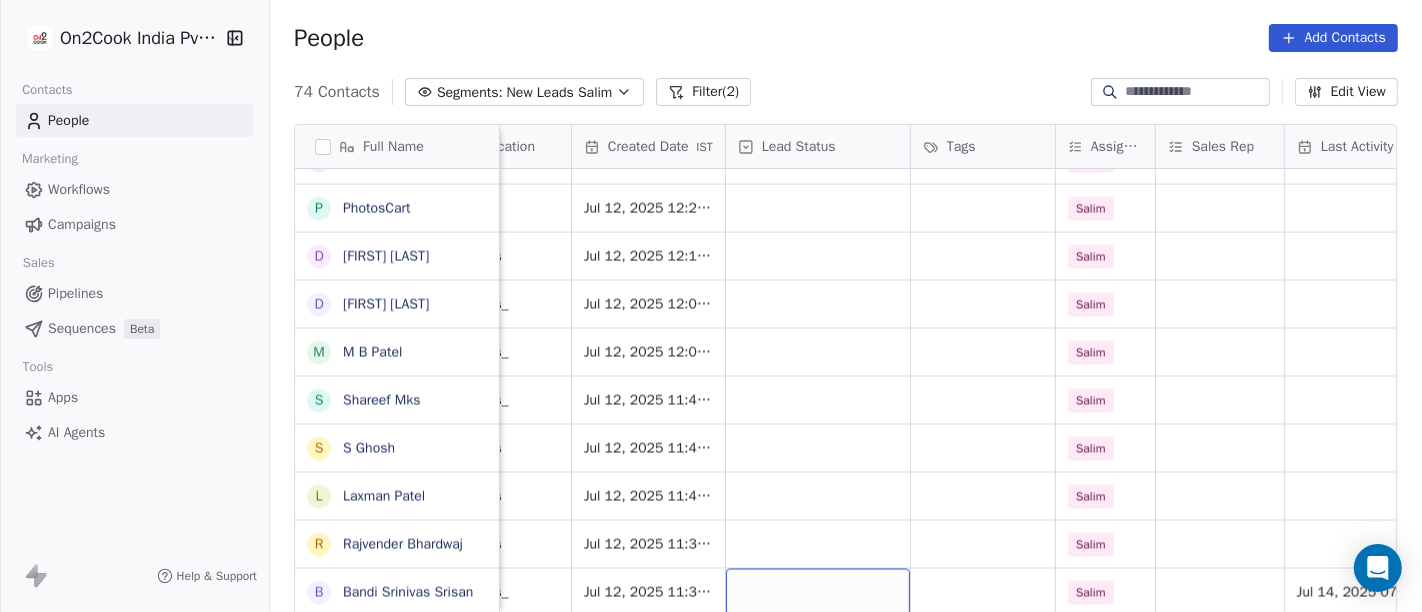 click at bounding box center (818, 592) 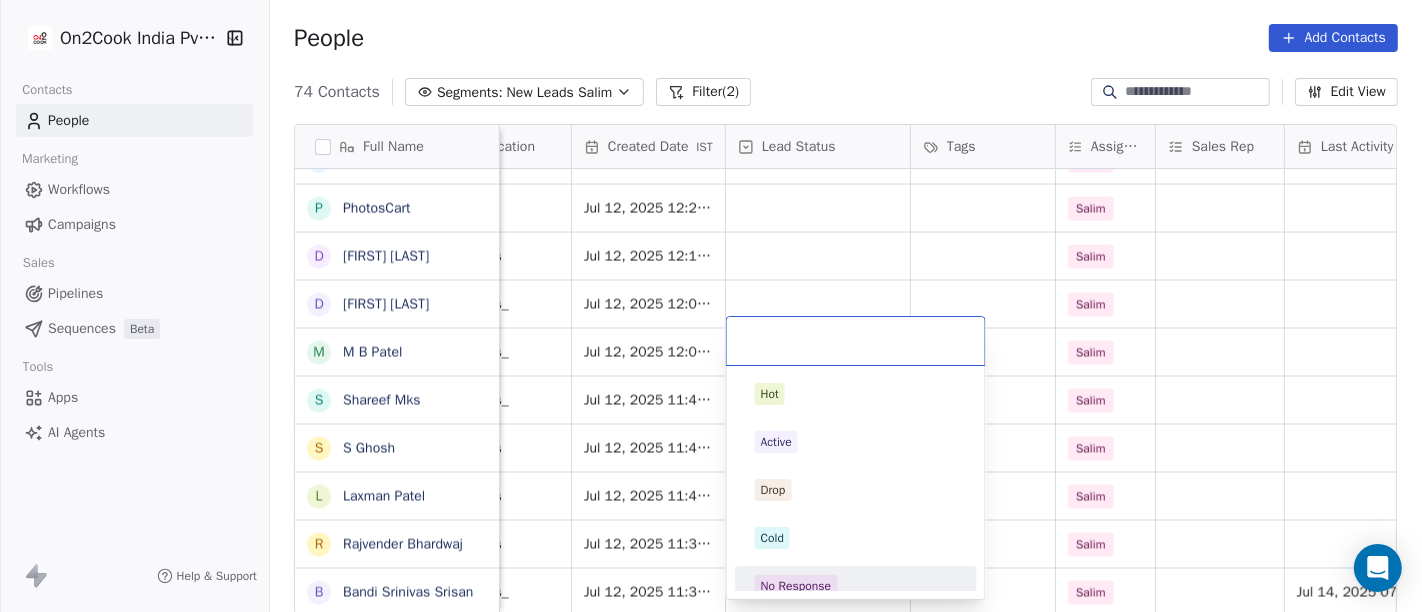 click on "No Response" at bounding box center [856, 586] 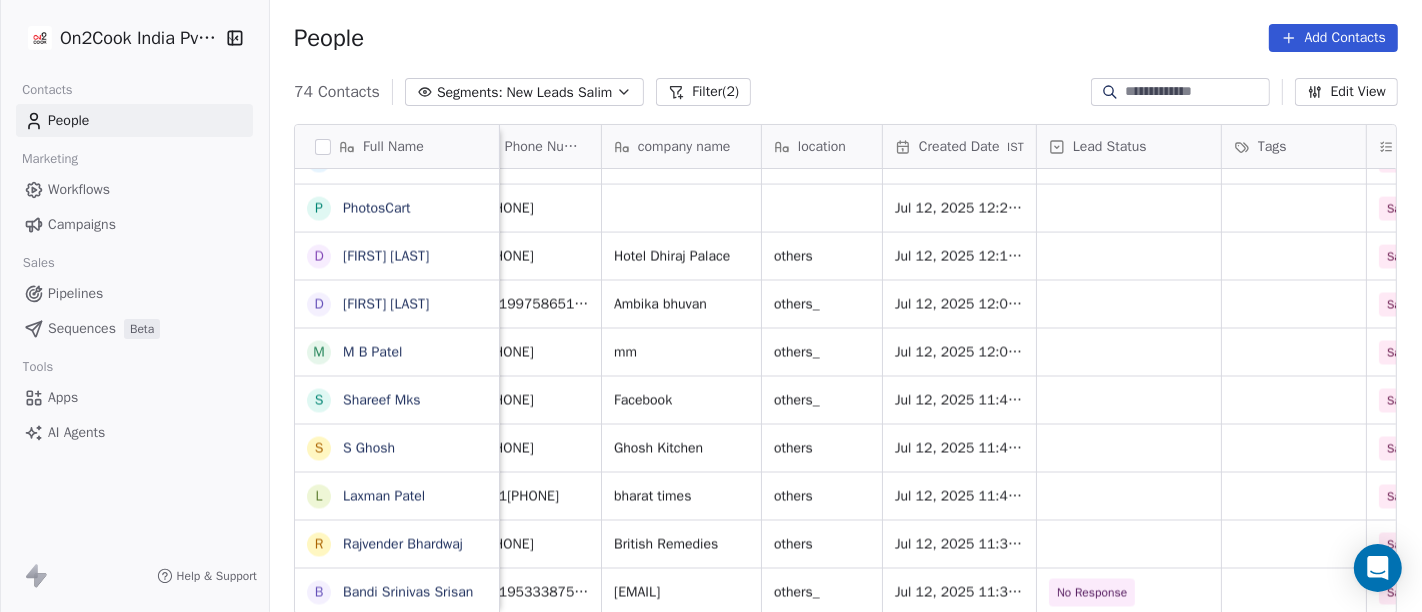 scroll, scrollTop: 17, scrollLeft: 0, axis: vertical 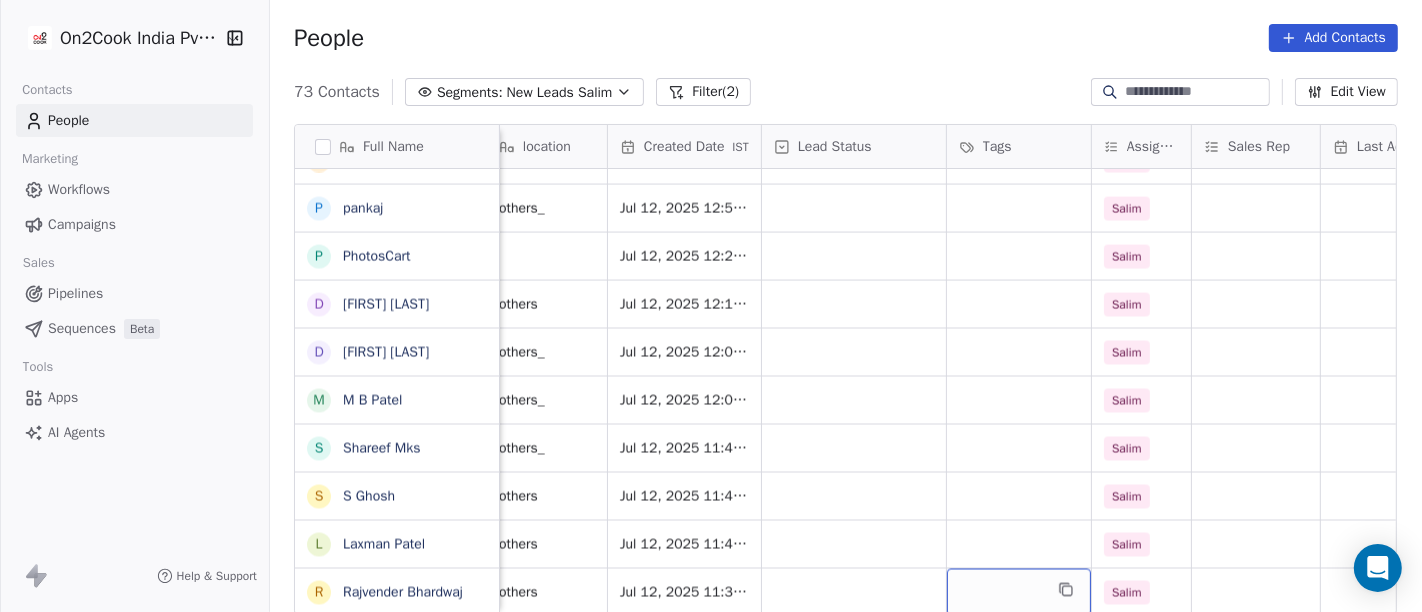 click at bounding box center (1019, 592) 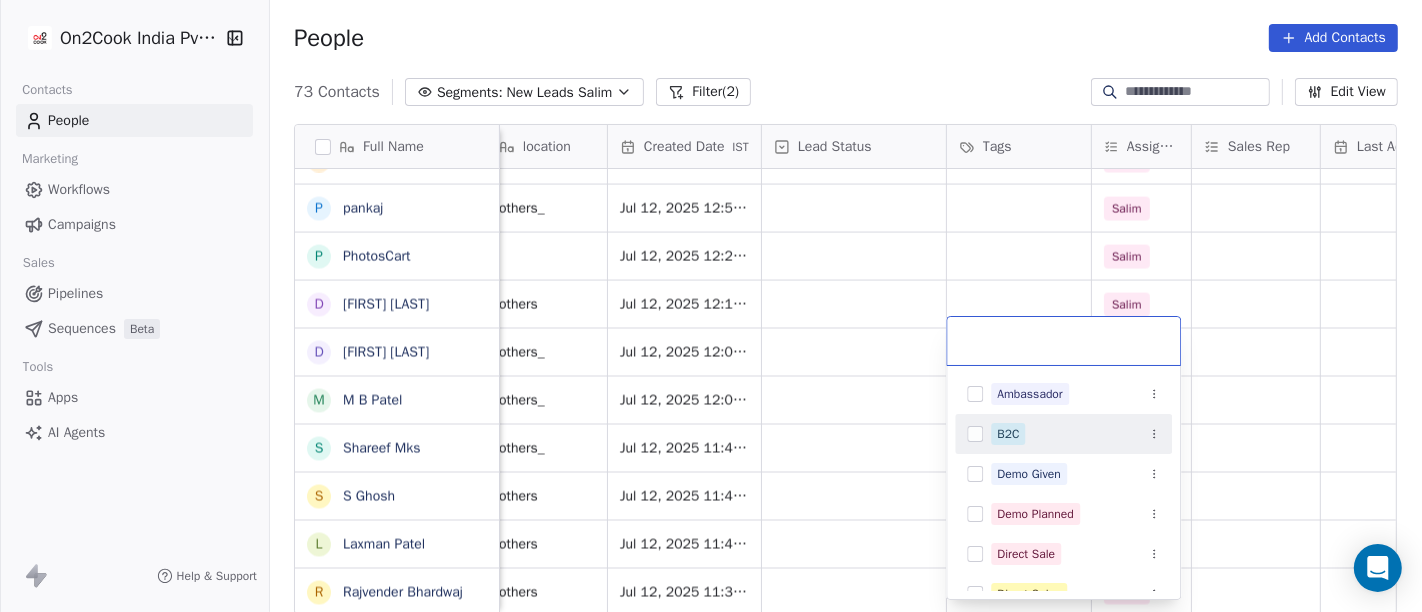 click on "B2C" at bounding box center (1008, 434) 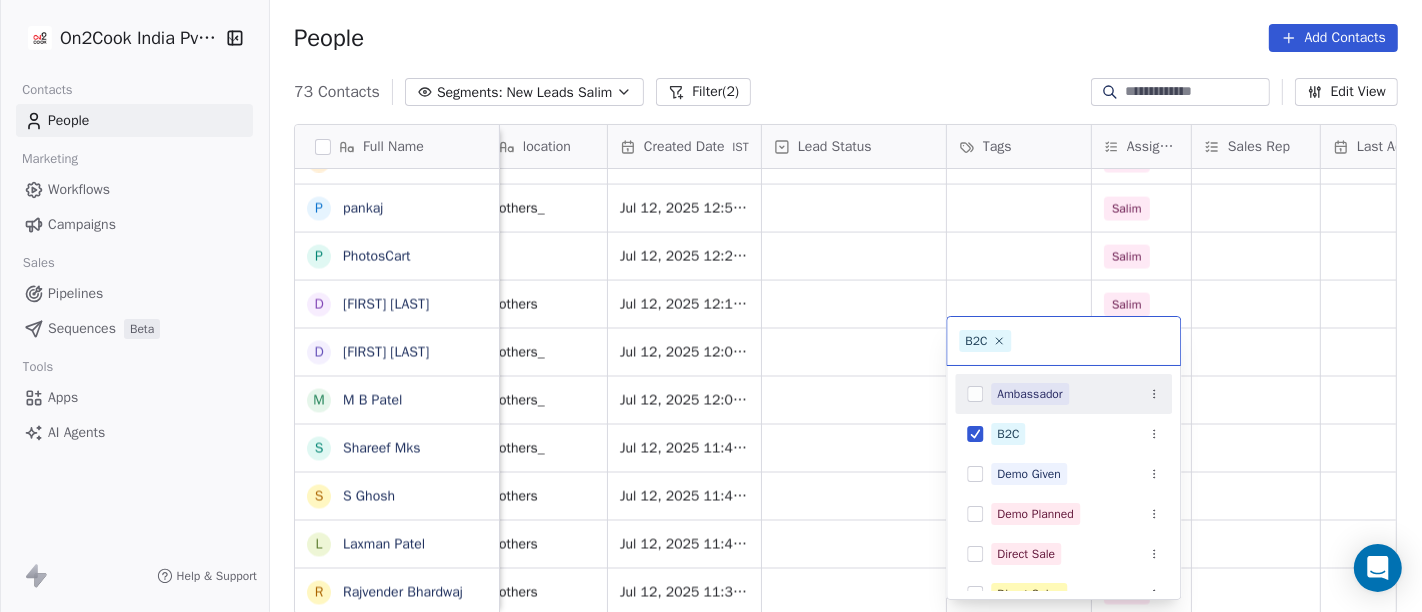 click on "On2Cook India Pvt. Ltd. Contacts People Marketing Workflows Campaigns Sales Pipelines Sequences Beta Tools Apps AI Agents Help & Support People  Add Contacts 73 Contacts Segments: New Leads Salim Filter  (2) Edit View Tag Add to Sequence Full Name A Avinaya D Dinesh Kothari K Kshitij Dhameja v vatsal^^ T Tanmoy Mandal A Anup Melwani B Bhaskar Kedarisetty N Nareshbhaisukhadiya Nareshbhaisukhadiya B Binoj V Vinoth Annamalai N Nilesh Mody S Shalabh Saxena V Vinod Mahajan D Dhaval Sheth P Praveen Gupta g gouri Shankar S Sujit Pattnaik J Jassi Singh D Daniel Kurian N Naveen Kumar p pankaj P PhotosCart D Dr Pankaj G .Dhiraj D Dhiraj Kadam M M B Patel S Shareef Mks S S Ghosh L Laxman Patel R Rajvender Bhardwaj Email Phone Number company name location Created Date IST Lead Status Tags Assignee Sales Rep Last Activity Date IST Follow Up Date Notes Call Attempts kalakaksh77@gmail.com +918809977454 Kraunch Media others_ Jul 13, 2025 08:58 AM Salim iconpondy1@gmail.com +918122544717 Icon Pondy others_ Salim Salim Salim" at bounding box center [711, 306] 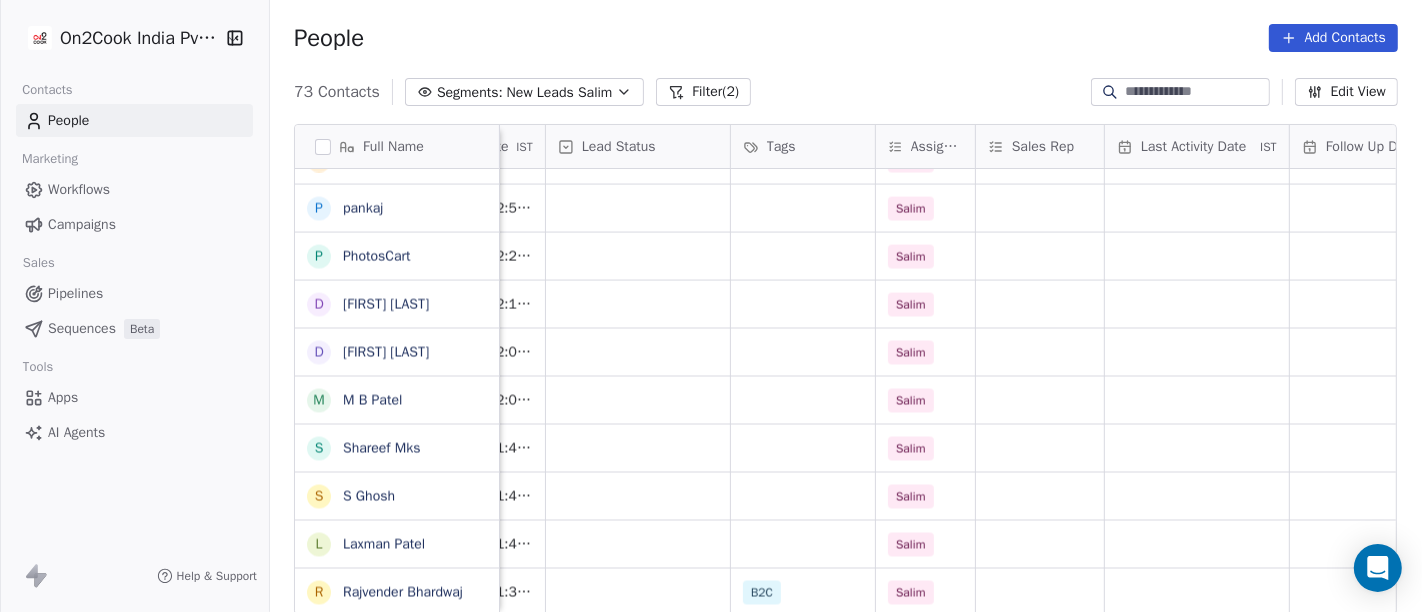 scroll, scrollTop: 17, scrollLeft: 663, axis: both 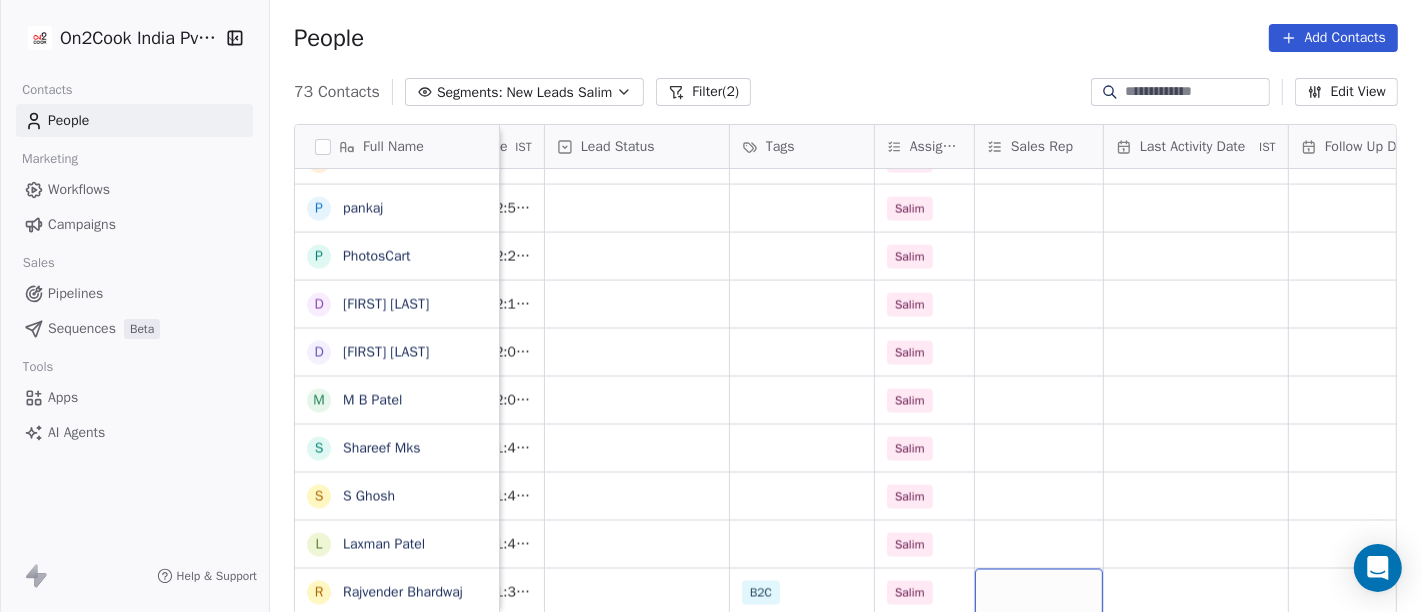 click at bounding box center [1039, 592] 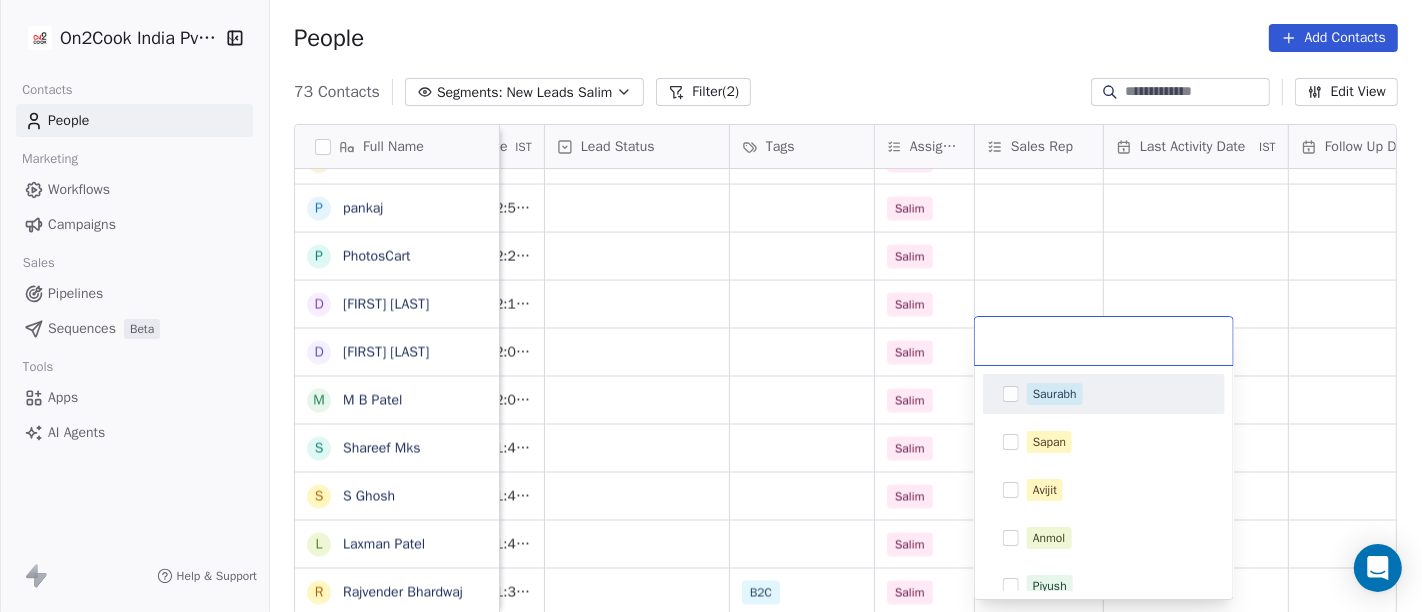 click on "On2Cook India Pvt. Ltd. Contacts People Marketing Workflows Campaigns Sales Pipelines Sequences Beta Tools Apps AI Agents Help & Support People  Add Contacts 73 Contacts Segments: New Leads Salim Filter  (2) Edit View Tag Add to Sequence Full Name A Avinaya D Dinesh Kothari K Kshitij Dhameja v vatsal^^ T Tanmoy Mandal A Anup Melwani B Bhaskar Kedarisetty N Nareshbhaisukhadiya Nareshbhaisukhadiya B Binoj V Vinoth Annamalai N Nilesh Mody S Shalabh Saxena V Vinod Mahajan D Dhaval Sheth P Praveen Gupta g gouri Shankar S Sujit Pattnaik J Jassi Singh D Daniel Kurian N Naveen Kumar p pankaj P PhotosCart D Dr Pankaj G .Dhiraj D Dhiraj Kadam M M B Patel S Shareef Mks S S Ghosh L Laxman Patel R Rajvender Bhardwaj Phone Number company name location Created Date IST Lead Status Tags Assignee Sales Rep Last Activity Date IST Follow Up Date Notes Call Attempts Website   +918809977454 Kraunch Media others_ Jul 13, 2025 08:58 AM Salim   +918122544717 Icon Pondy others_ Jul 13, 2025 08:55 AM Salim   +919649907444 Salim" at bounding box center (711, 306) 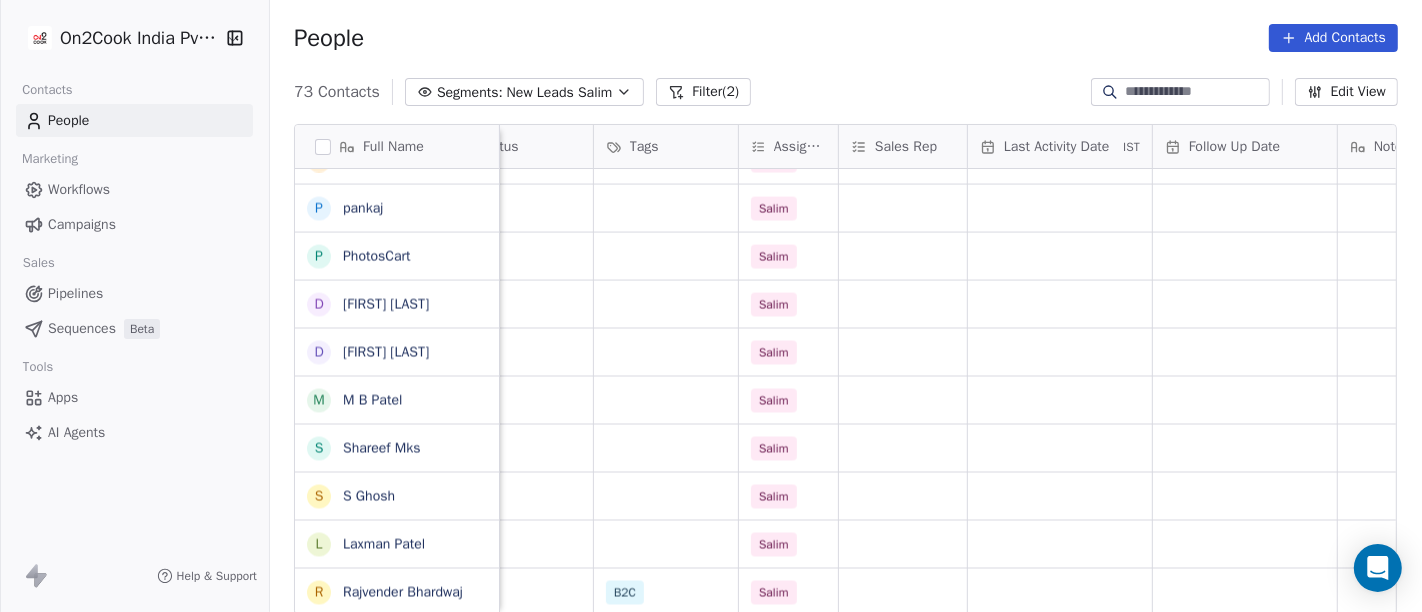 scroll, scrollTop: 17, scrollLeft: 800, axis: both 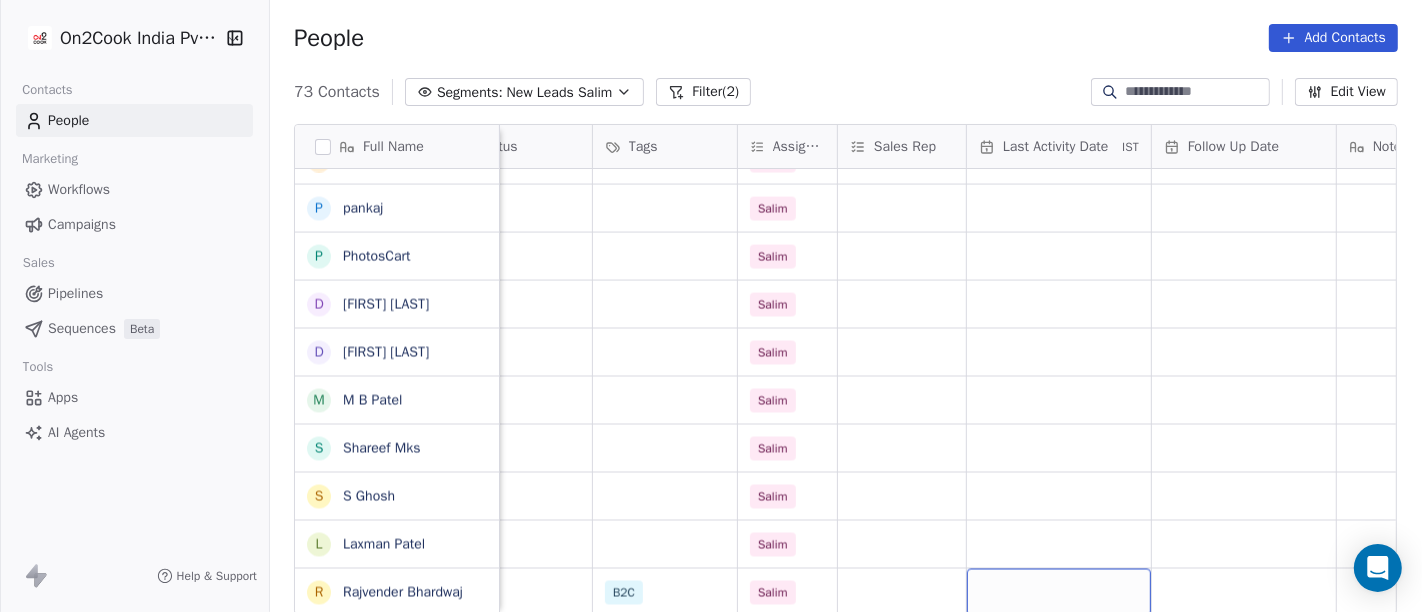 click at bounding box center (1059, 592) 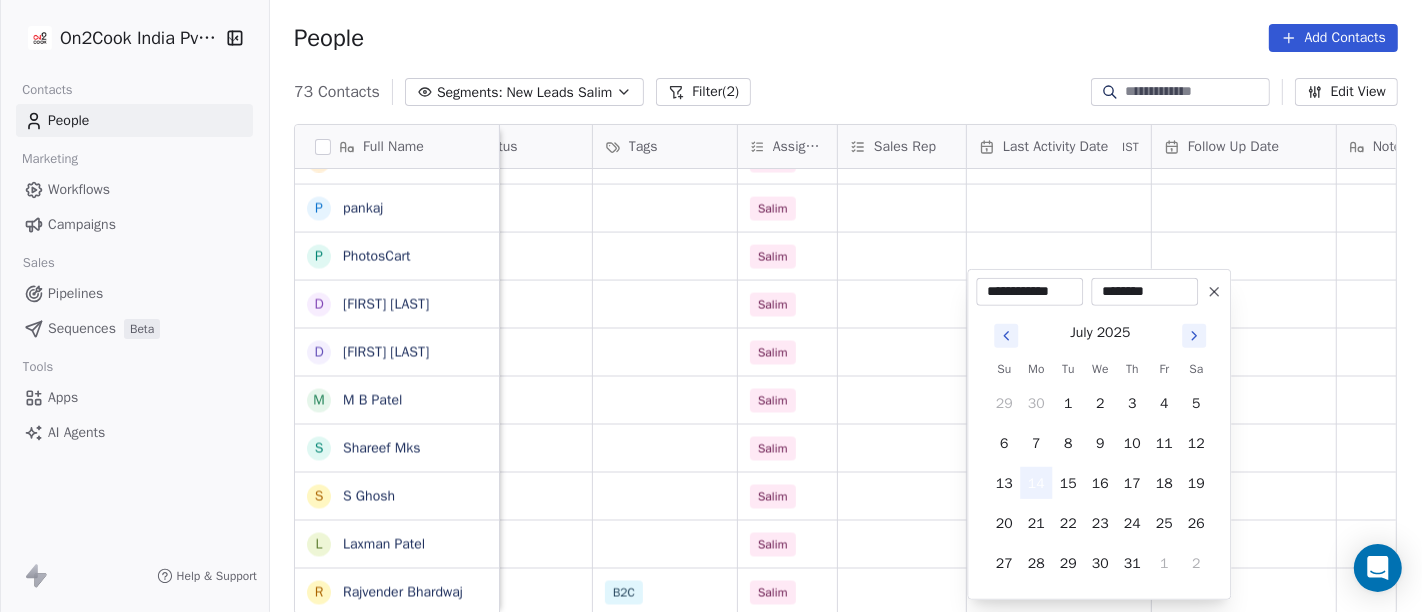 click on "14" at bounding box center [1036, 483] 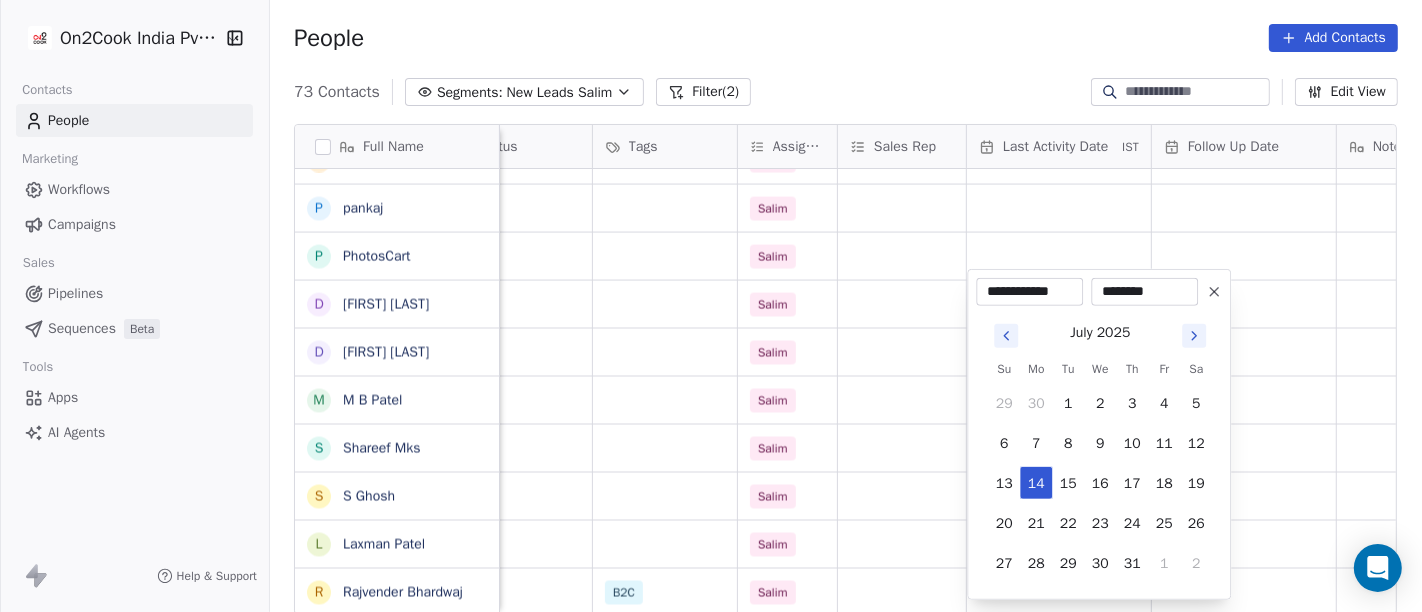 click on "On2Cook India Pvt. Ltd. Contacts People Marketing Workflows Campaigns Sales Pipelines Sequences Beta Tools Apps AI Agents Help & Support People  Add Contacts 73 Contacts Segments: New Leads Salim Filter  (2) Edit View Tag Add to Sequence Full Name A Avinaya D Dinesh Kothari K Kshitij Dhameja v vatsal^^ T Tanmoy Mandal A Anup Melwani B Bhaskar Kedarisetty N Nareshbhaisukhadiya Nareshbhaisukhadiya B Binoj V Vinoth Annamalai N Nilesh Mody S Shalabh Saxena V Vinod Mahajan D Dhaval Sheth P Praveen Gupta g gouri Shankar S Sujit Pattnaik J Jassi Singh D Daniel Kurian N Naveen Kumar p pankaj P PhotosCart D Dr Pankaj G .Dhiraj D Dhiraj Kadam M M B Patel S Shareef Mks S S Ghosh L Laxman Patel R Rajvender Bhardwaj company name location Created Date IST Lead Status Tags Assignee Sales Rep Last Activity Date IST Follow Up Date Notes Call Attempts Website zomato link   Kraunch Media others_ Jul 13, 2025 08:58 AM Salim   Icon Pondy others_ Jul 13, 2025 08:55 AM Salim   Jul 13, 2025 08:26 AM Salim   Not Yet Working others" at bounding box center (711, 306) 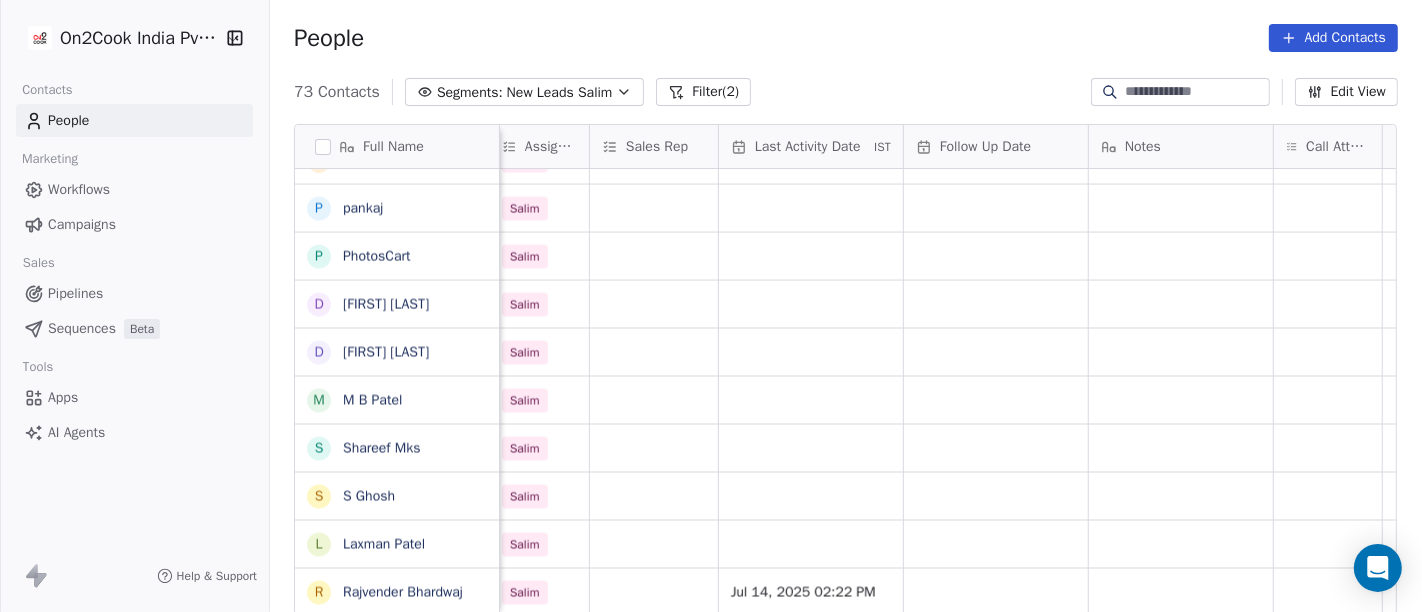 scroll, scrollTop: 17, scrollLeft: 1053, axis: both 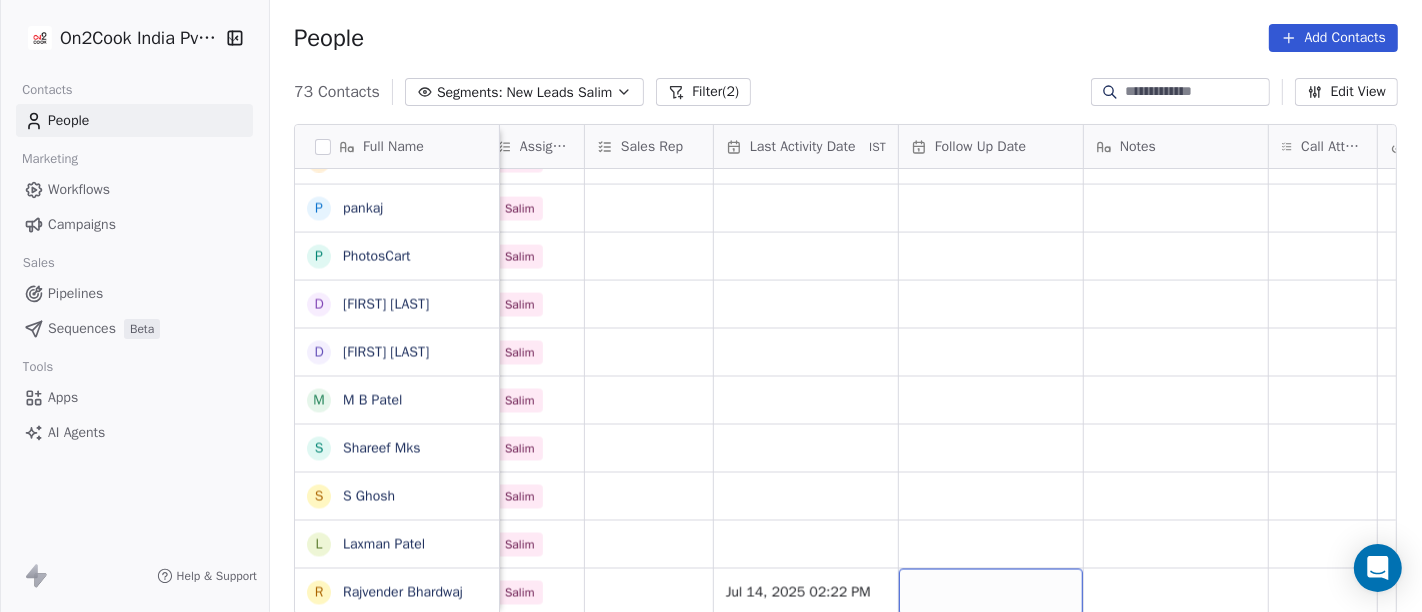 click at bounding box center (991, 592) 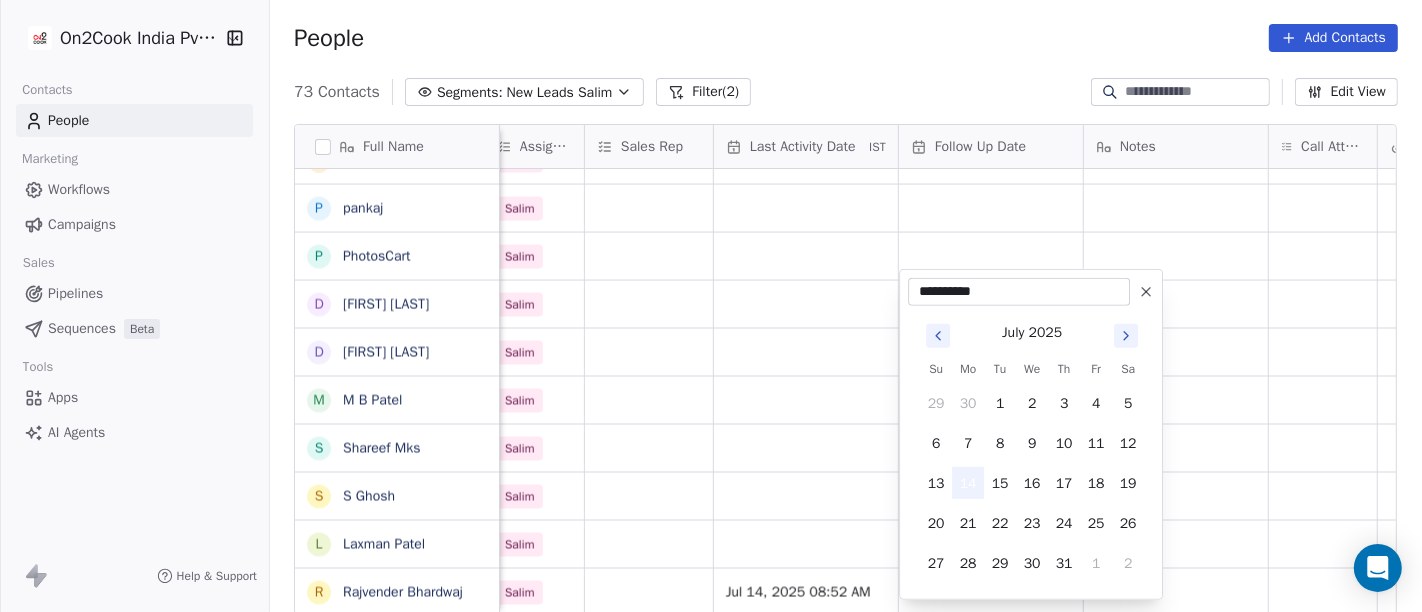 click on "14" at bounding box center (968, 483) 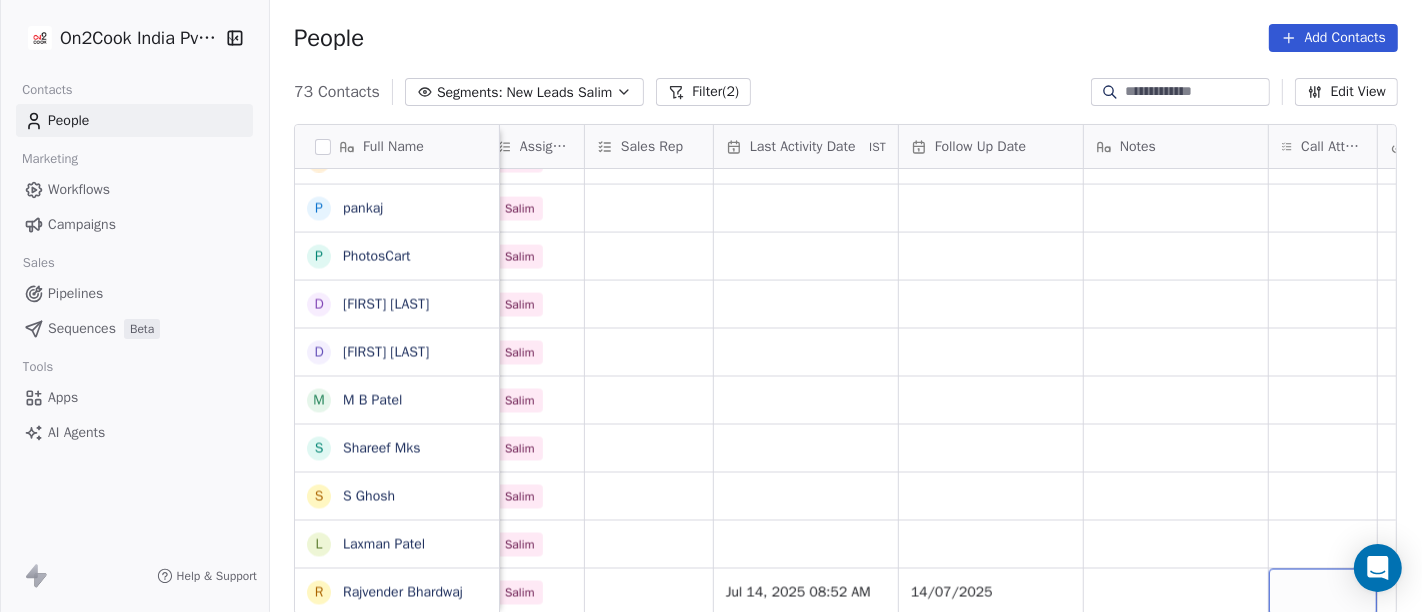 click at bounding box center [1323, 592] 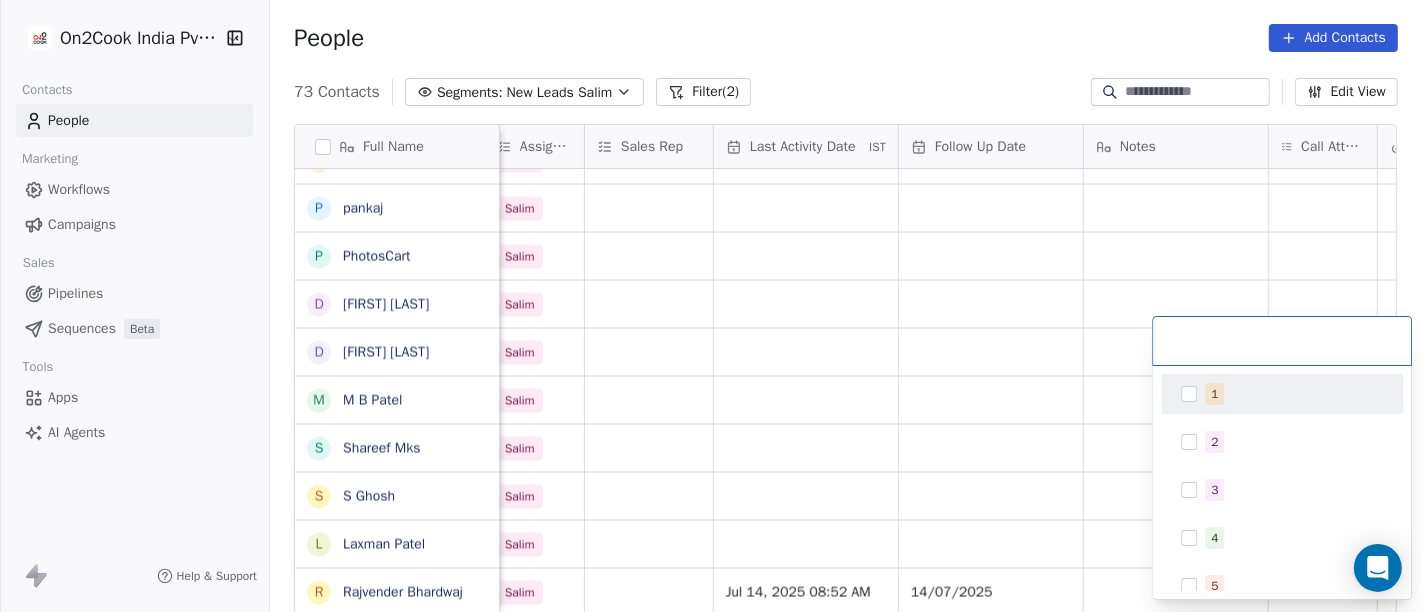 click on "1" at bounding box center [1214, 394] 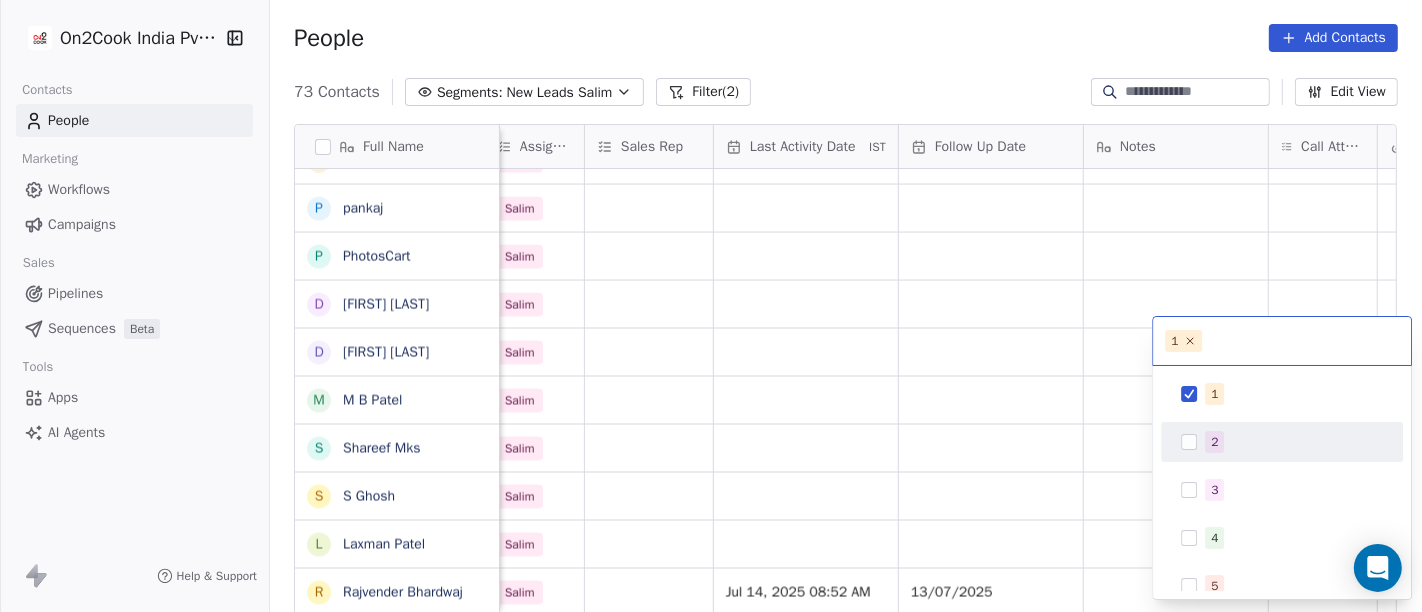 click on "On2Cook India Pvt. Ltd. Contacts People Marketing Workflows Campaigns Sales Pipelines Sequences Beta Tools Apps AI Agents Help & Support People  Add Contacts 73 Contacts Segments: New Leads Salim Filter  (2) Edit View Tag Add to Sequence Full Name A Avinaya D Dinesh Kothari K Kshitij Dhameja v vatsal^^ T Tanmoy Mandal A Anup Melwani B Bhaskar Kedarisetty N Nareshbhaisukhadiya Nareshbhaisukhadiya B Binoj V Vinoth Annamalai N Nilesh Mody S Shalabh Saxena V Vinod Mahajan D Dhaval Sheth P Praveen Gupta g gouri Shankar S Sujit Pattnaik J Jassi Singh D Daniel Kurian N Naveen Kumar p pankaj P PhotosCart D Dr Pankaj G .Dhiraj D Dhiraj Kadam M M B Patel S Shareef Mks S S Ghosh L Laxman Patel R Rajvender Bhardwaj Created Date IST Lead Status Tags Assignee Sales Rep Last Activity Date IST Follow Up Date Notes Call Attempts Website zomato link outlet type Location   Jul 13, 2025 08:58 AM Salim executive_kitchens   Jul 13, 2025 08:55 AM Salim restaurants   Jul 13, 2025 08:26 AM Salim   Jul 13, 2025 04:35 AM Salim qsrs" at bounding box center [711, 306] 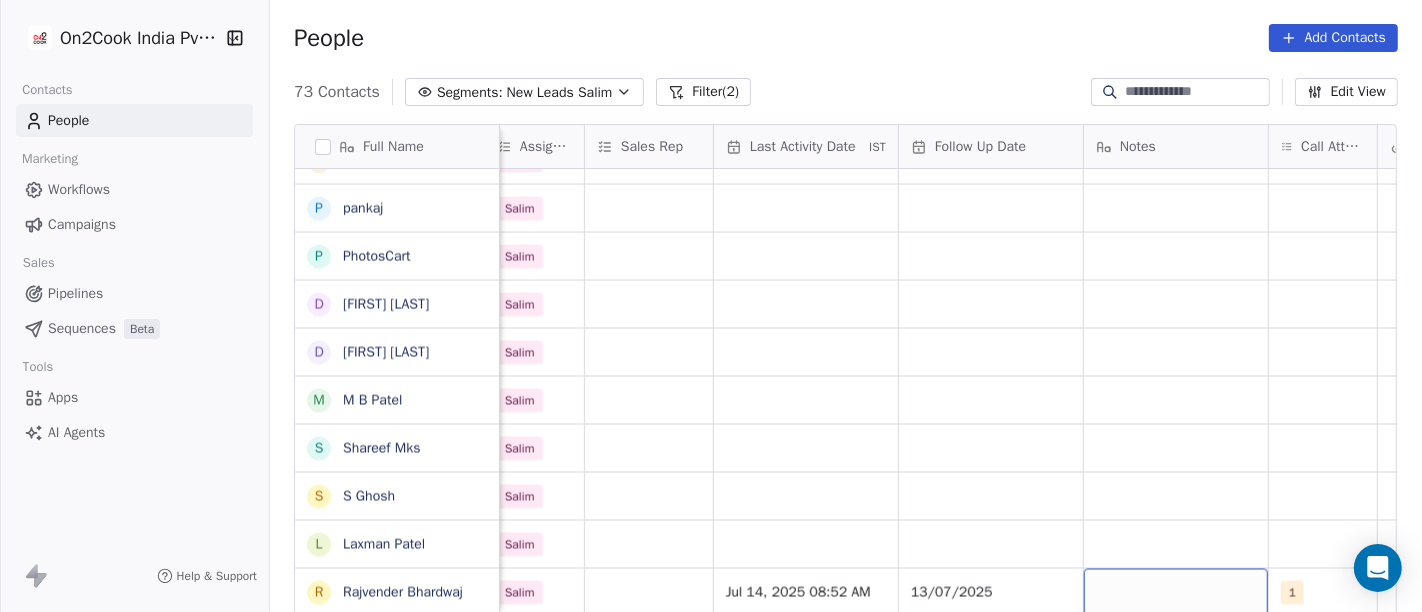 click at bounding box center [1176, 592] 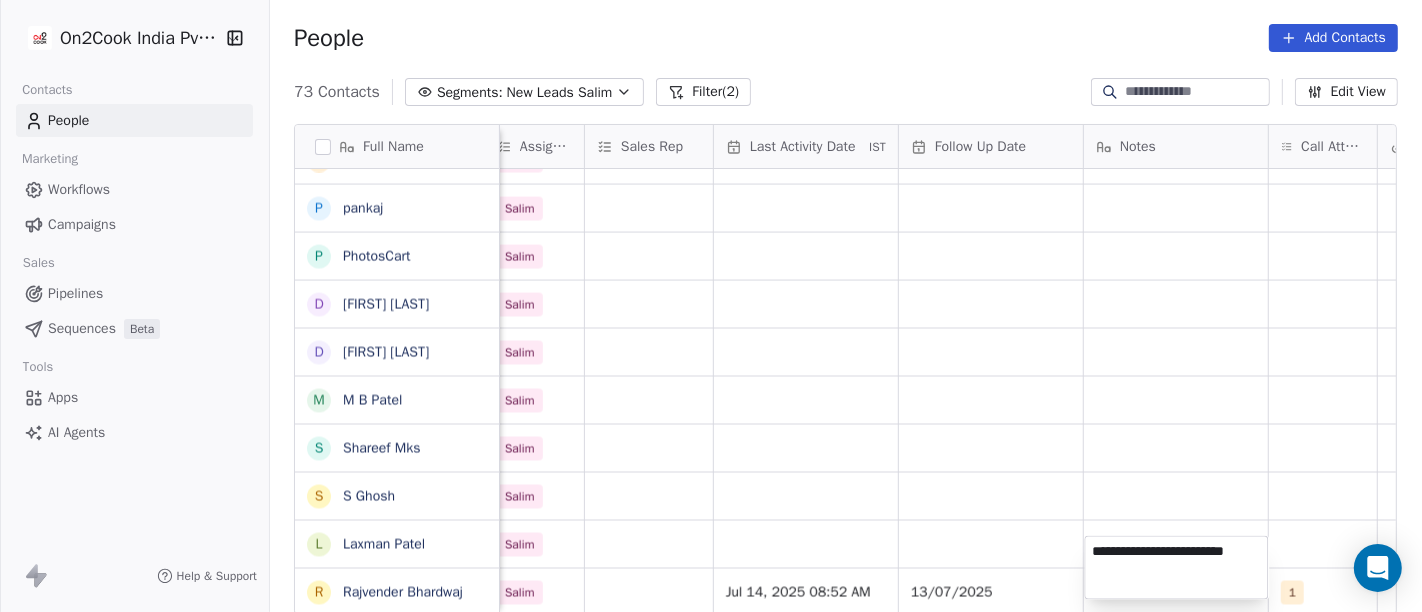 type on "**********" 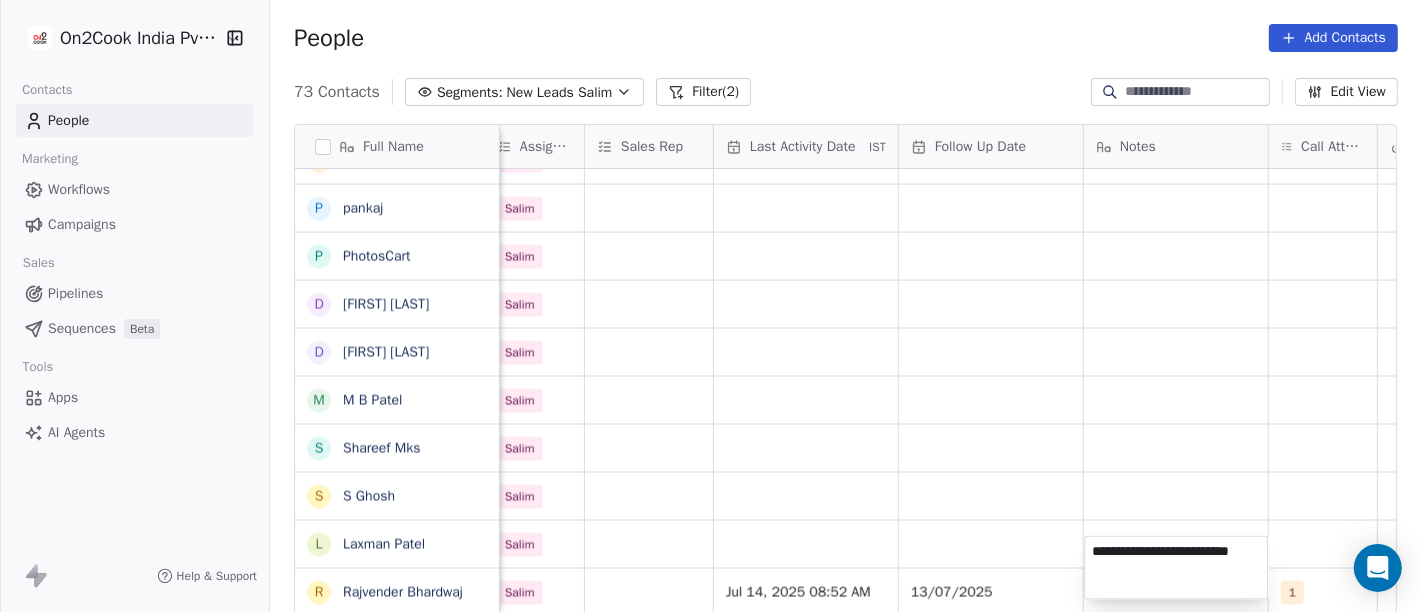 click on "On2Cook India Pvt. Ltd. Contacts People Marketing Workflows Campaigns Sales Pipelines Sequences Beta Tools Apps AI Agents Help & Support People  Add Contacts 73 Contacts Segments: New Leads Salim Filter  (2) Edit View Tag Add to Sequence Full Name A Avinaya D Dinesh Kothari K Kshitij Dhameja v vatsal^^ T Tanmoy Mandal A Anup Melwani B Bhaskar Kedarisetty N Nareshbhaisukhadiya Nareshbhaisukhadiya B Binoj V Vinoth Annamalai N Nilesh Mody S Shalabh Saxena V Vinod Mahajan D Dhaval Sheth P Praveen Gupta g gouri Shankar S Sujit Pattnaik J Jassi Singh D Daniel Kurian N Naveen Kumar p pankaj P PhotosCart D Dr Pankaj G .Dhiraj D Dhiraj Kadam M M B Patel S Shareef Mks S S Ghosh L Laxman Patel R Rajvender Bhardwaj Created Date IST Lead Status Tags Assignee Sales Rep Last Activity Date IST Follow Up Date Notes Call Attempts Website zomato link outlet type Location   Jul 13, 2025 08:58 AM Salim executive_kitchens   Jul 13, 2025 08:55 AM Salim restaurants   Jul 13, 2025 08:26 AM Salim   Jul 13, 2025 04:35 AM Salim qsrs" at bounding box center (711, 306) 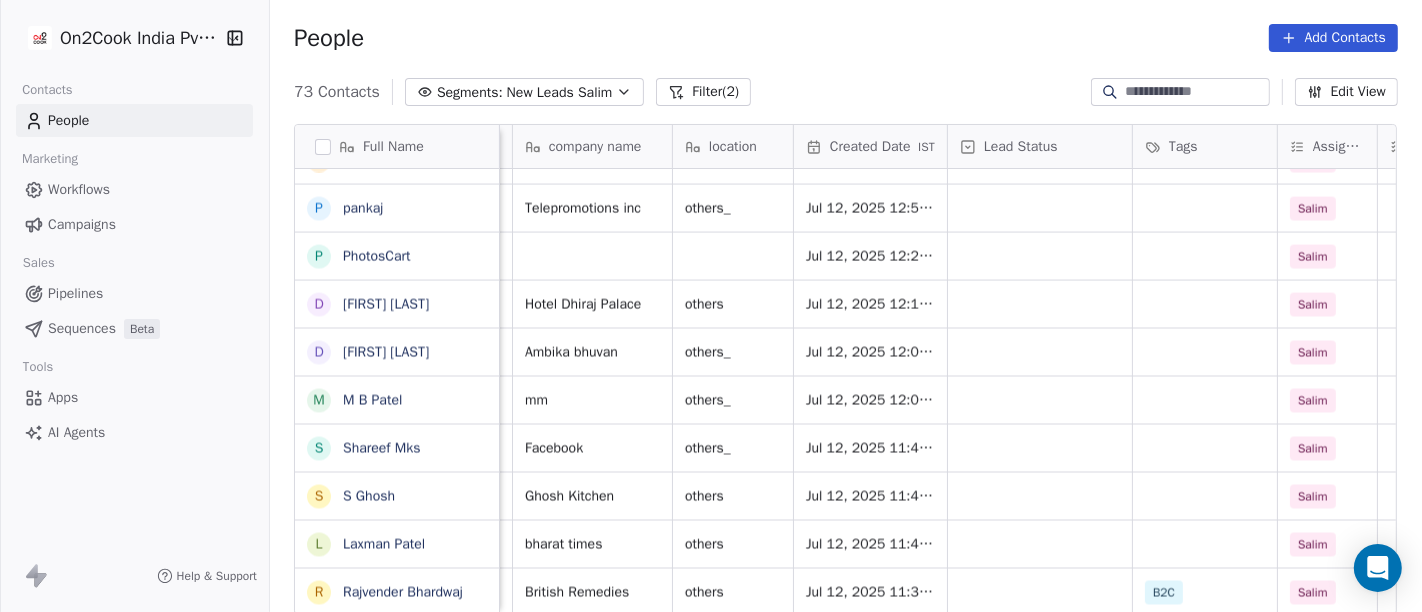 scroll, scrollTop: 17, scrollLeft: 260, axis: both 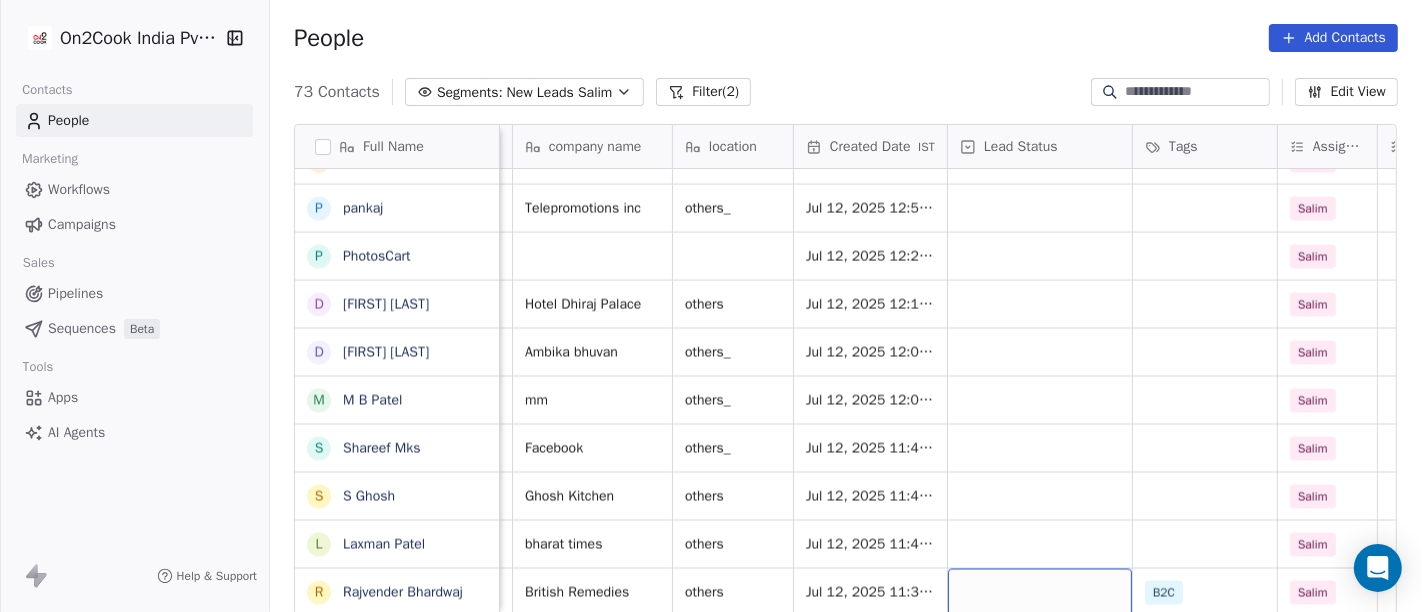 click at bounding box center [1040, 592] 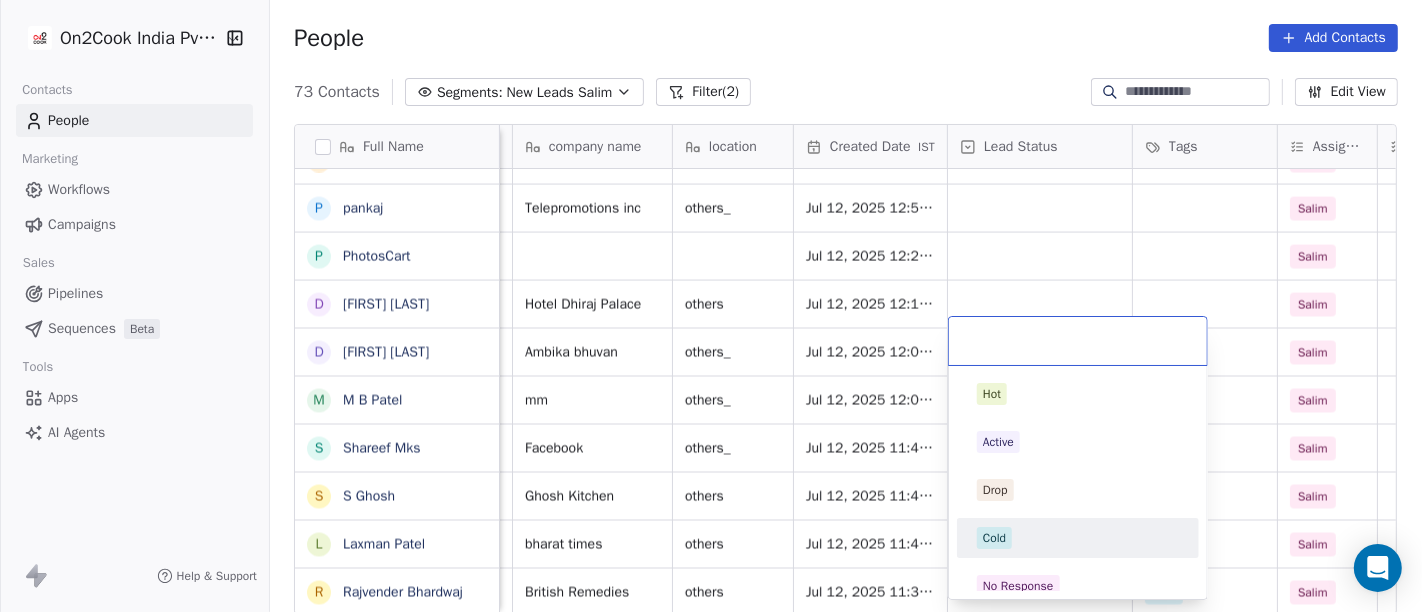 click on "Cold" at bounding box center (1078, 538) 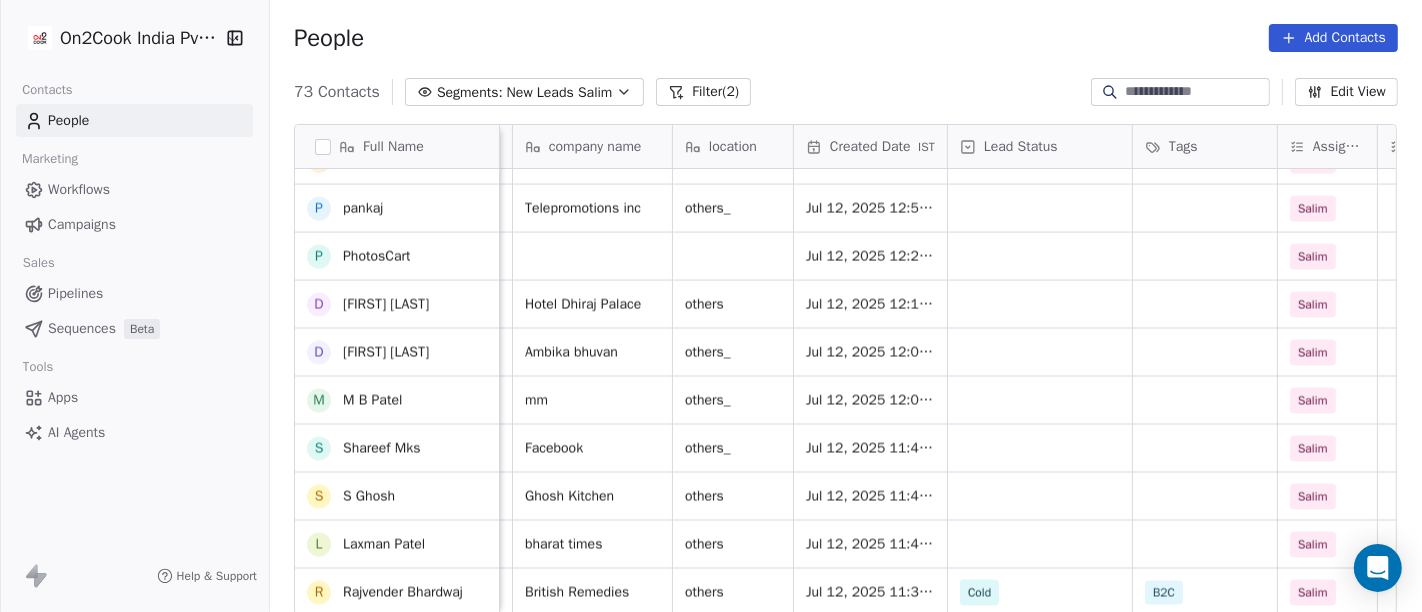 scroll, scrollTop: 2501, scrollLeft: 0, axis: vertical 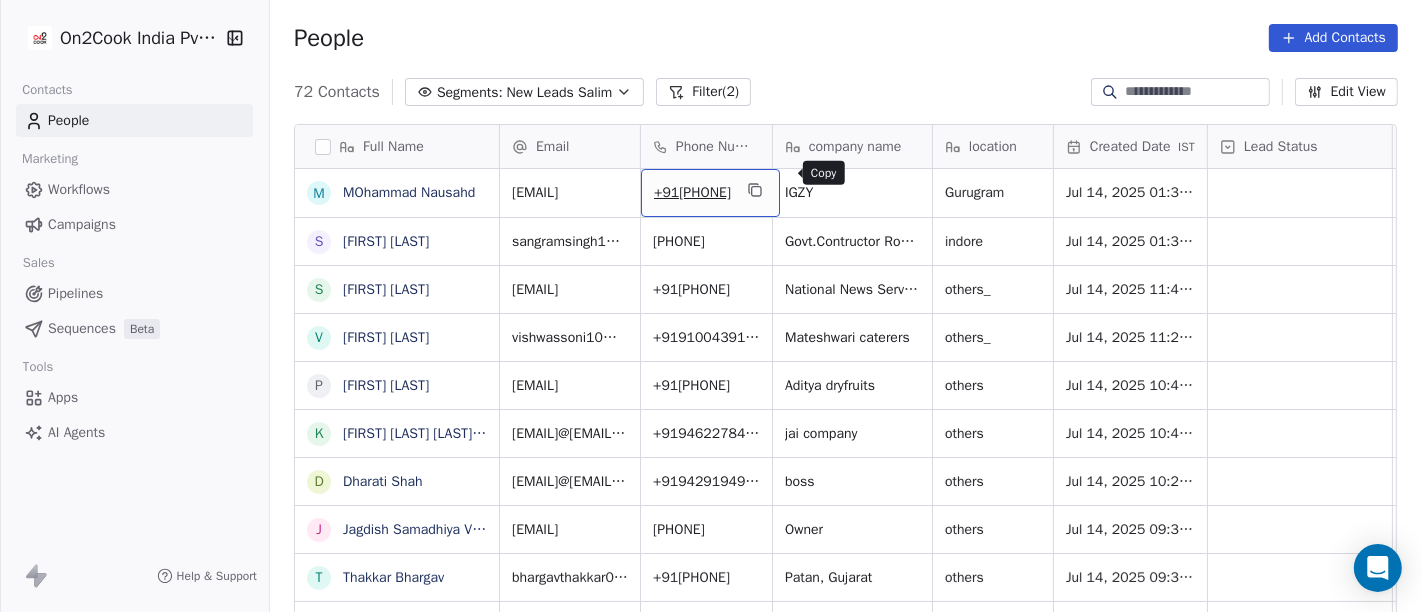 click 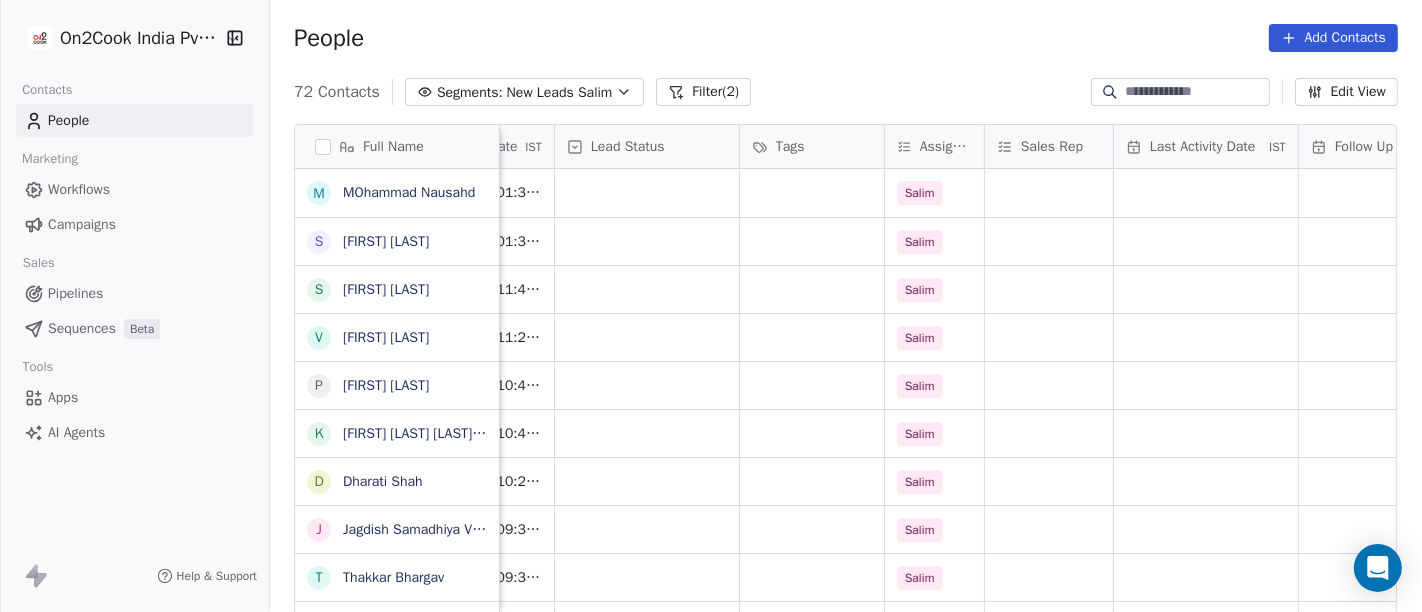 scroll, scrollTop: 0, scrollLeft: 668, axis: horizontal 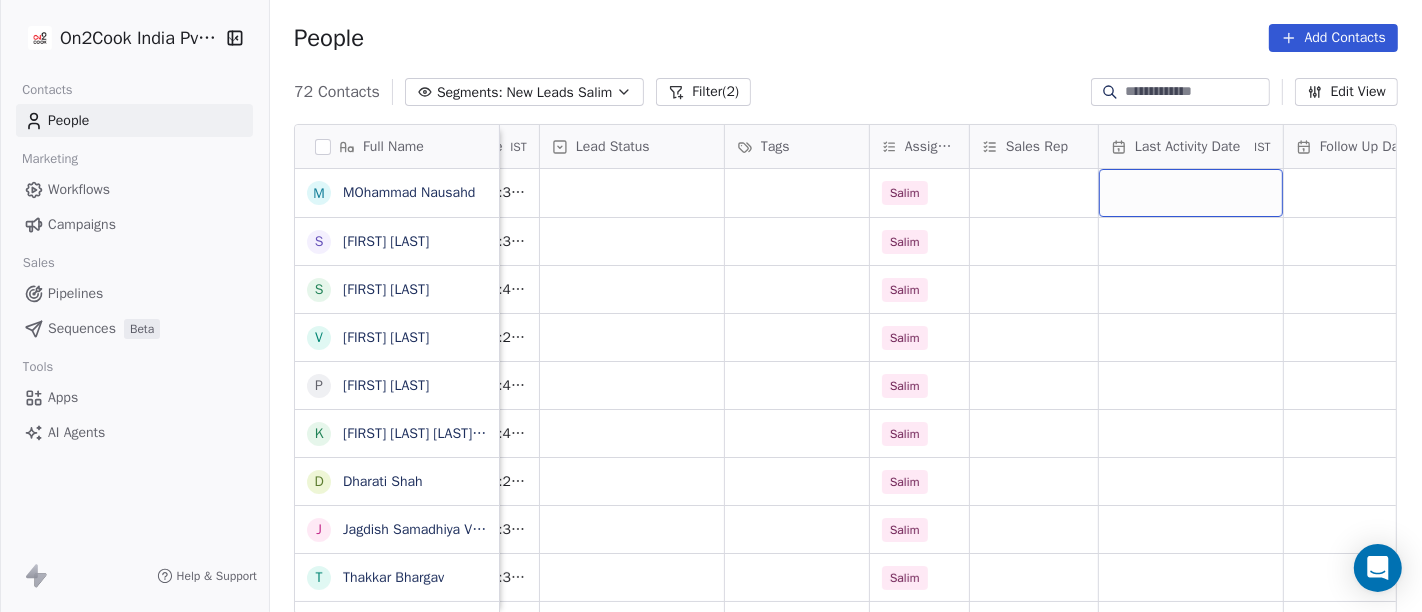 click at bounding box center [1191, 193] 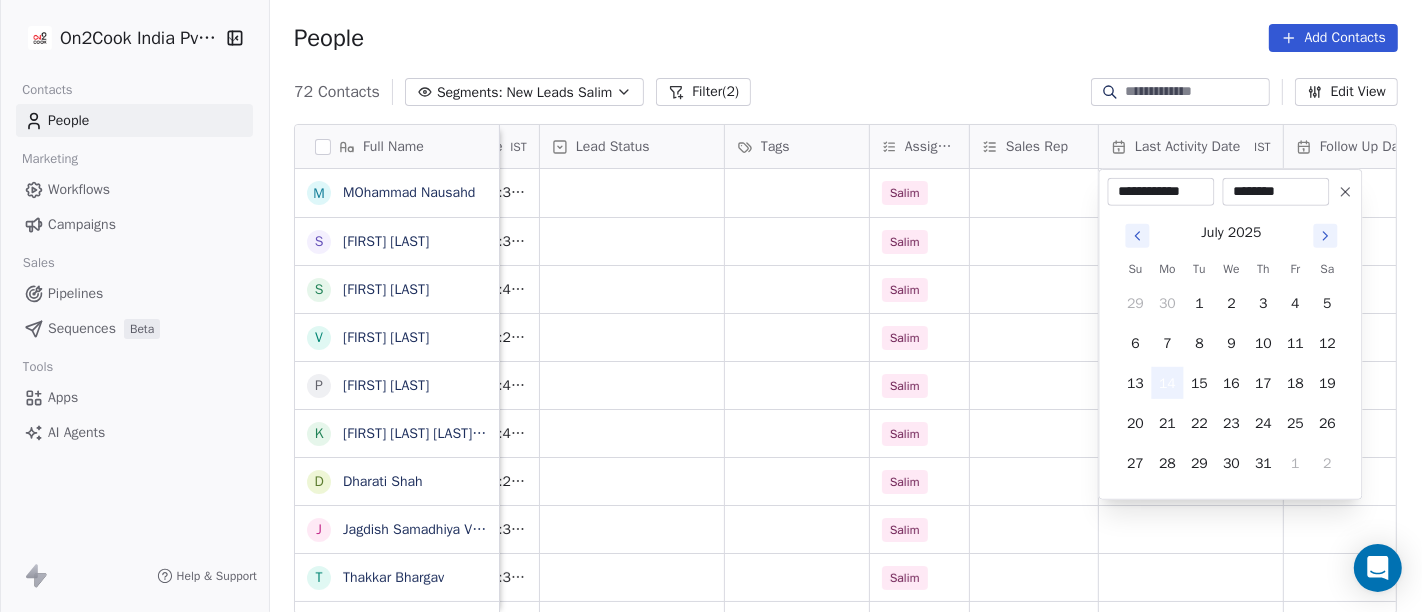 click on "14" at bounding box center (1168, 383) 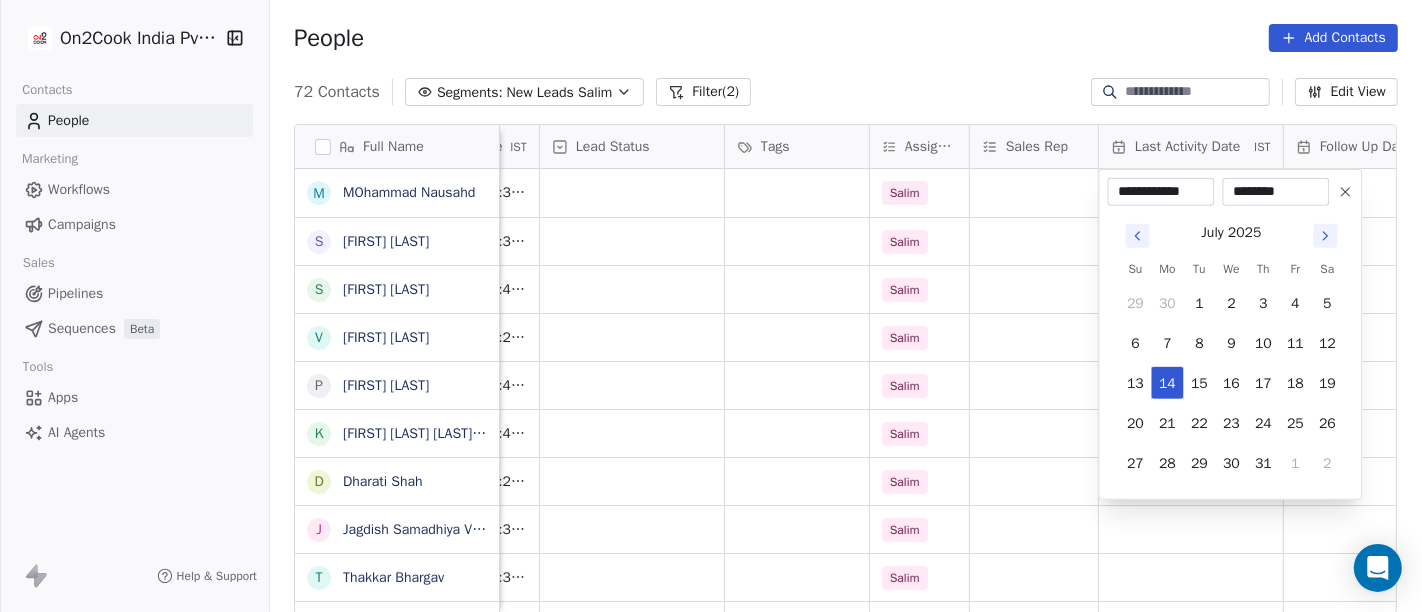 click on "On2Cook India Pvt. Ltd. Contacts People Marketing Workflows Campaigns Sales Pipelines Sequences Beta Tools Apps AI Agents Help & Support People  Add Contacts 72 Contacts Segments: New Leads Salim Filter  (2) Edit View Tag Add to Sequence Full Name M MOhammad Nausahd S Sangram Singh S Srirama Dash v vishwas soni P Prakash Patankar k kishan singh  charan s/o devi singh ji charan D Dharati Shah J Jagdish Samadhiya Visnagar T Thakkar Bhargav H Himal Bhatt N Niteen  Kandekar S Swami Param Anand Drbaba K Khushi Subudhi S Sukumar Singh R Rajat Dutta B Balinder Singh P Prakash Bhawalkar S Sanjay Dudhat D Debashis sinha A Aman K Kumar Badal Guha H Himangshu Sarma S Sanjay Kumar K Krs Shah a ashish jaiswal S Sadiq v vijaya maibam D Dushyant Deshmukh अ अजय वर्मा A Aman Jaiswal Phone Number company name location Created Date IST Lead Status Tags Assignee Sales Rep Last Activity Date IST Follow Up Date Notes Call Attempts Website   +919717202002 IGZY Gurugram Jul 14, 2025 01:33 PM Salim   +919826531285" at bounding box center (711, 306) 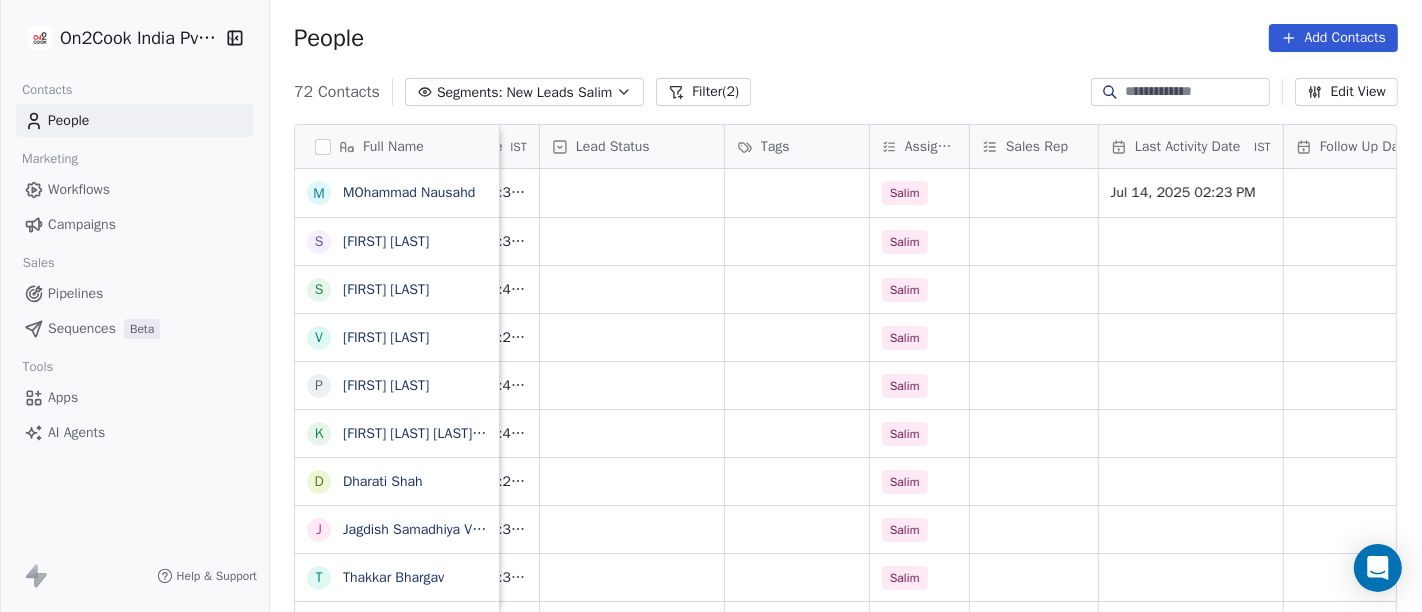 scroll, scrollTop: 0, scrollLeft: 937, axis: horizontal 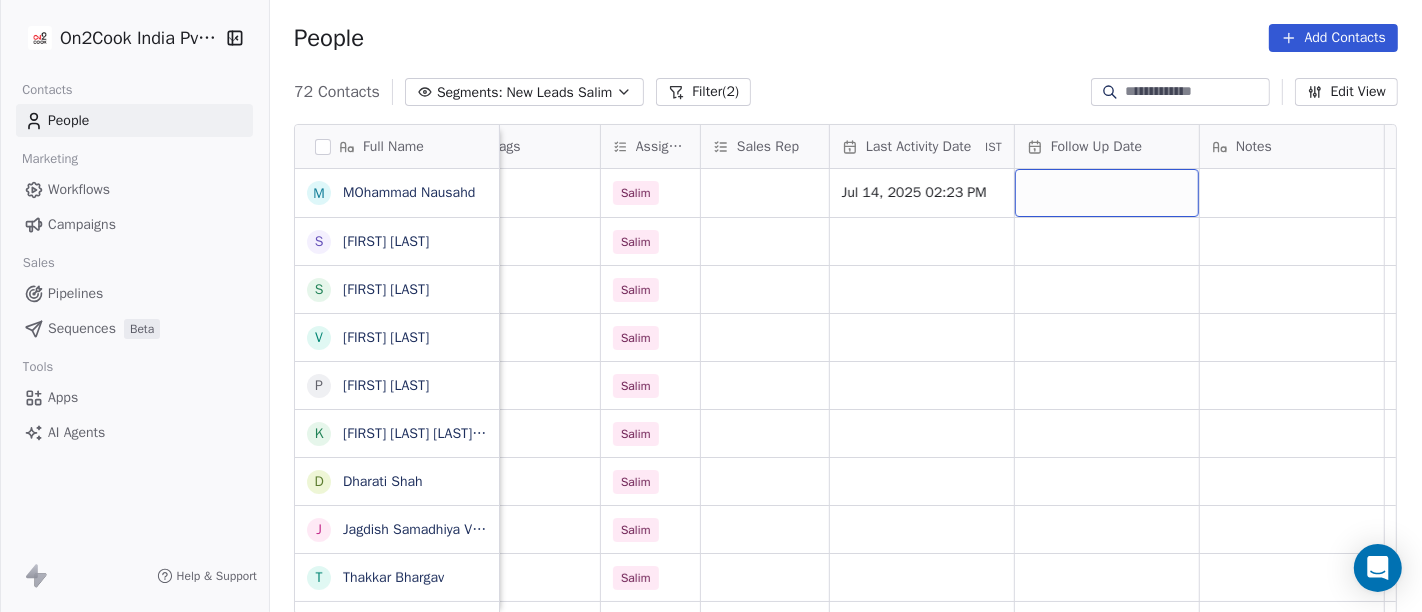 click at bounding box center [1107, 193] 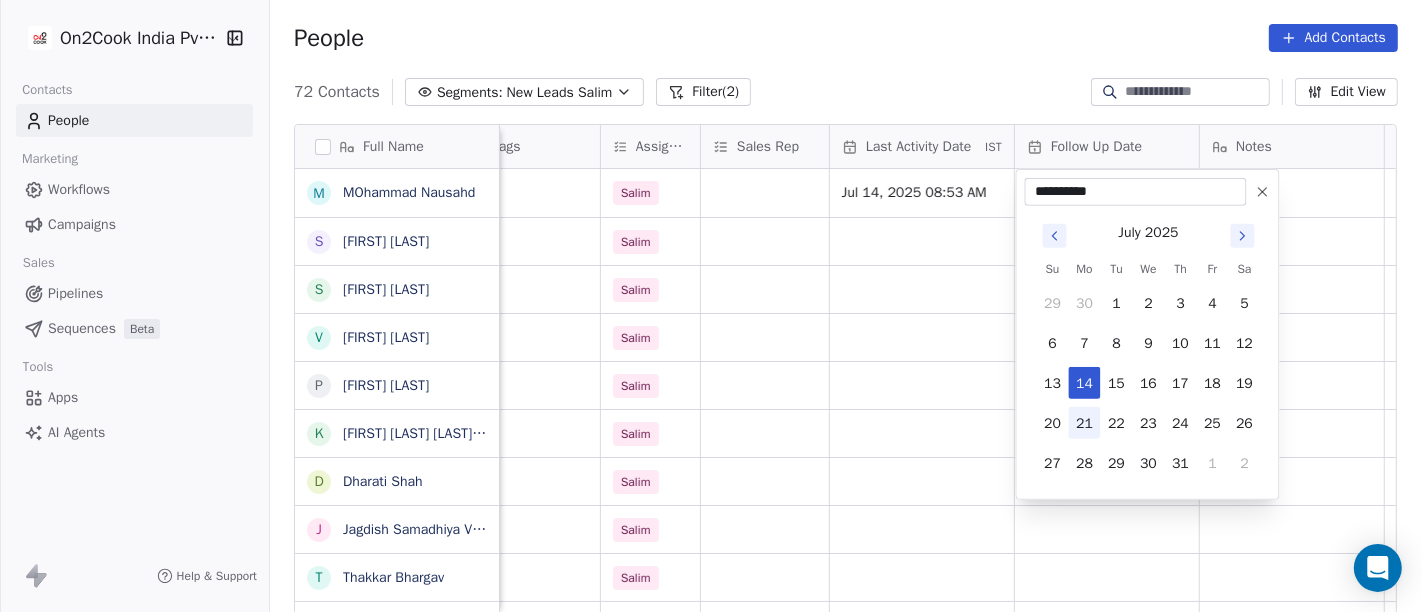 click on "21" at bounding box center (1085, 423) 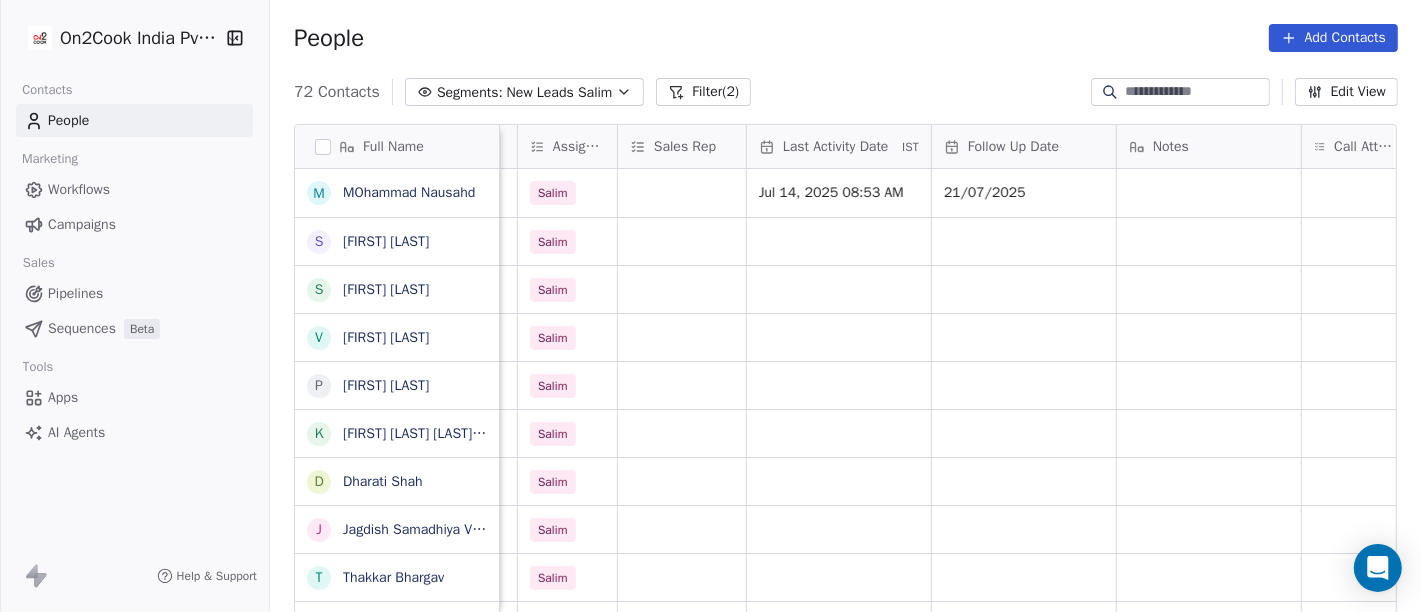 scroll, scrollTop: 0, scrollLeft: 1044, axis: horizontal 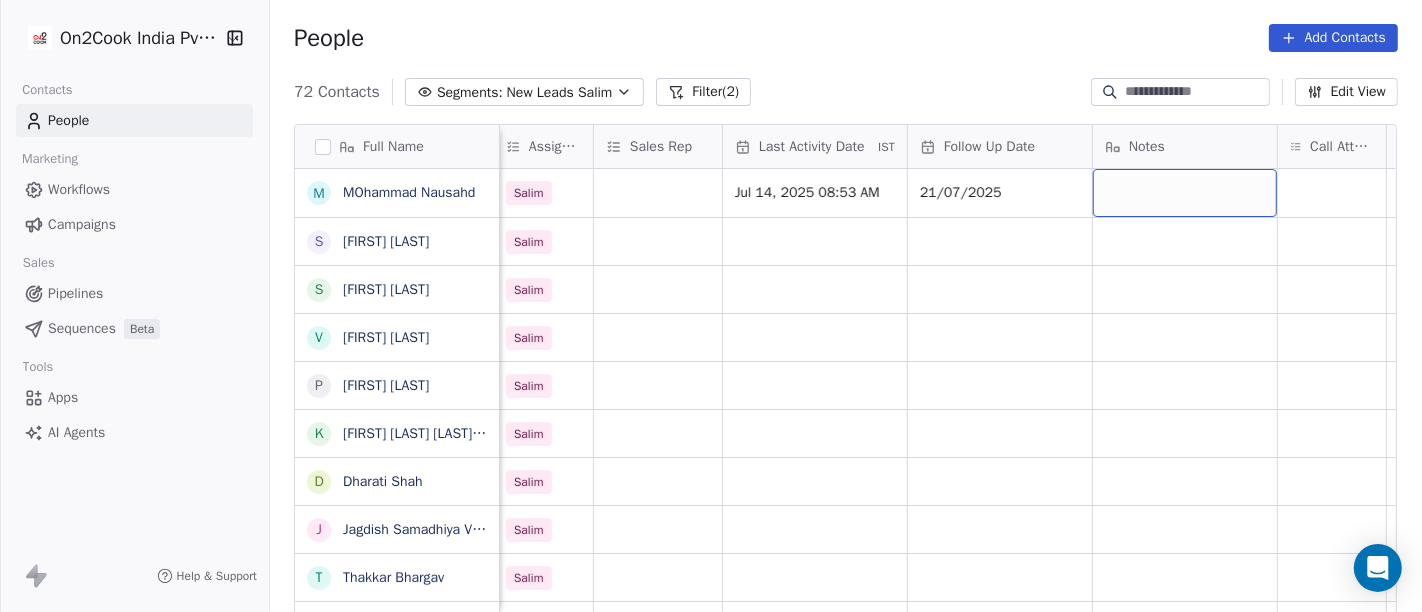click at bounding box center [1185, 193] 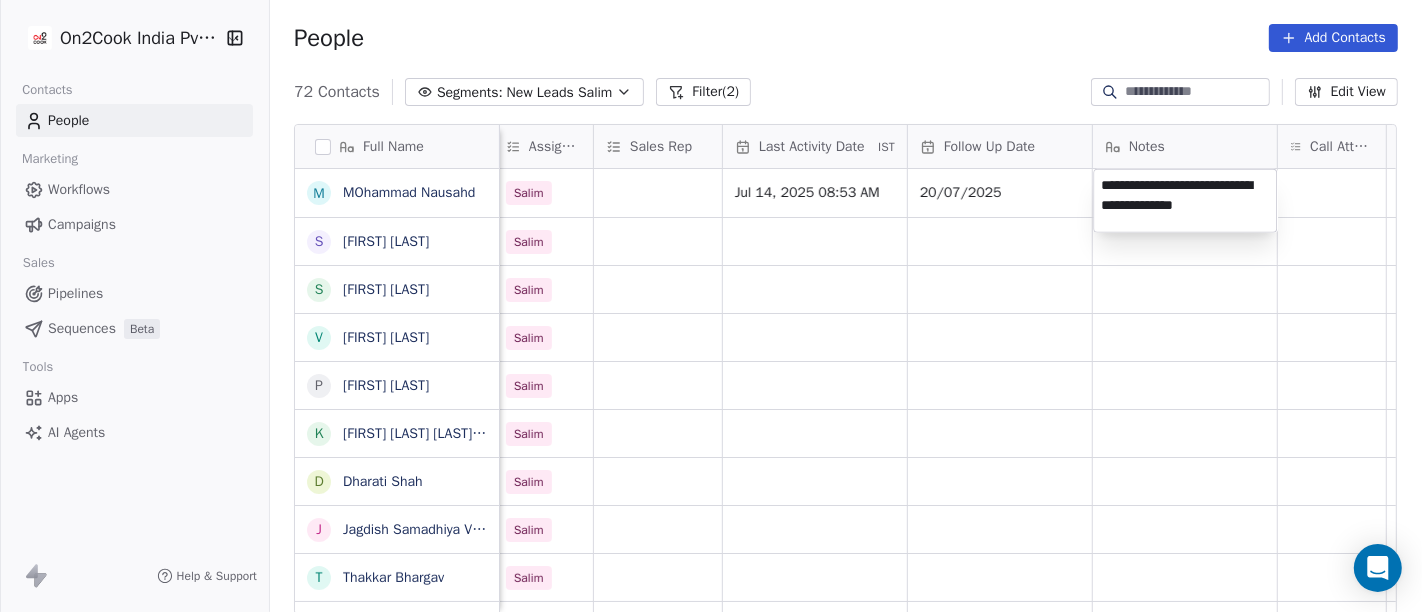 type on "**********" 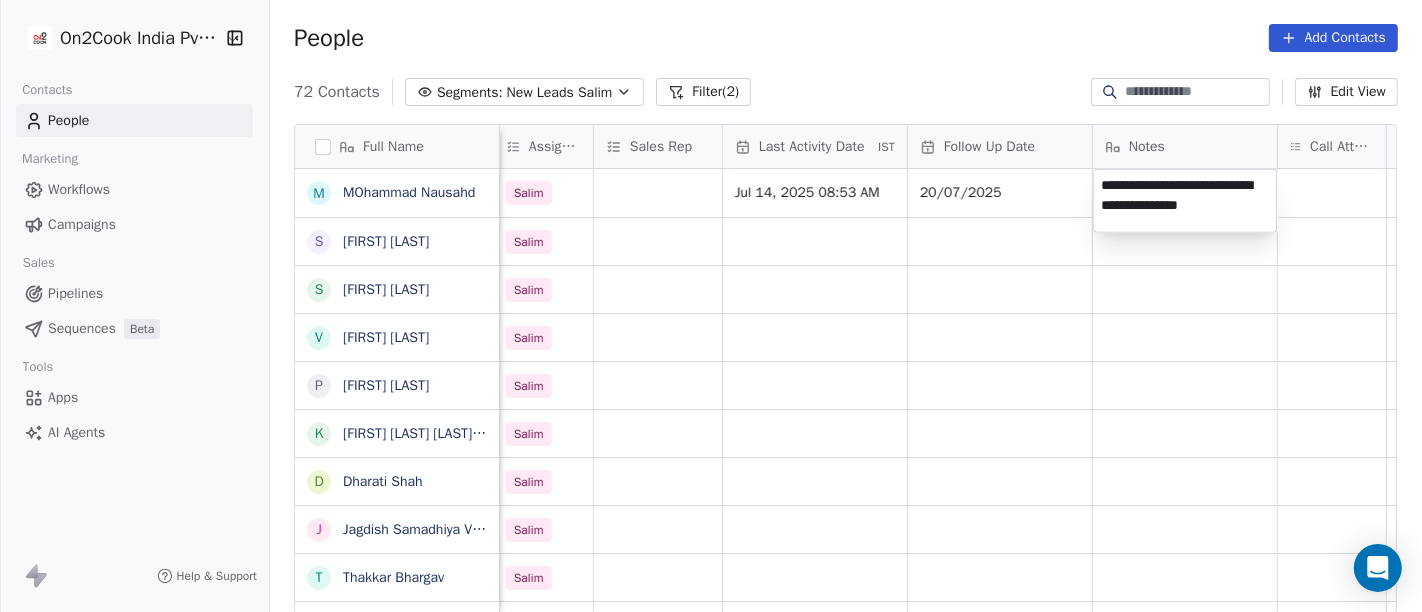 click on "On2Cook India Pvt. Ltd. Contacts People Marketing Workflows Campaigns Sales Pipelines Sequences Beta Tools Apps AI Agents Help & Support People  Add Contacts 72 Contacts Segments: New Leads Salim Filter  (2) Edit View Tag Add to Sequence Full Name M MOhammad Nausahd S Sangram Singh S Srirama Dash v vishwas soni P Prakash Patankar k kishan singh  charan s/o devi singh ji charan D Dharati Shah J Jagdish Samadhiya Visnagar T Thakkar Bhargav H Himal Bhatt N Niteen  Kandekar S Swami Param Anand Drbaba K Khushi Subudhi S Sukumar Singh R Rajat Dutta B Balinder Singh P Prakash Bhawalkar S Sanjay Dudhat D Debashis sinha A Aman K Kumar Badal Guha H Himangshu Sarma S Sanjay Kumar K Krs Shah a ashish jaiswal S Sadiq v vijaya maibam D Dushyant Deshmukh अ अजय वर्मा A Aman Jaiswal Created Date IST Lead Status Tags Assignee Sales Rep Last Activity Date IST Follow Up Date Notes Call Attempts Website zomato link outlet type Location   Jul 14, 2025 01:33 PM Salim Jul 14, 2025 08:53 AM 20/07/2025 Cafeteria" at bounding box center (711, 306) 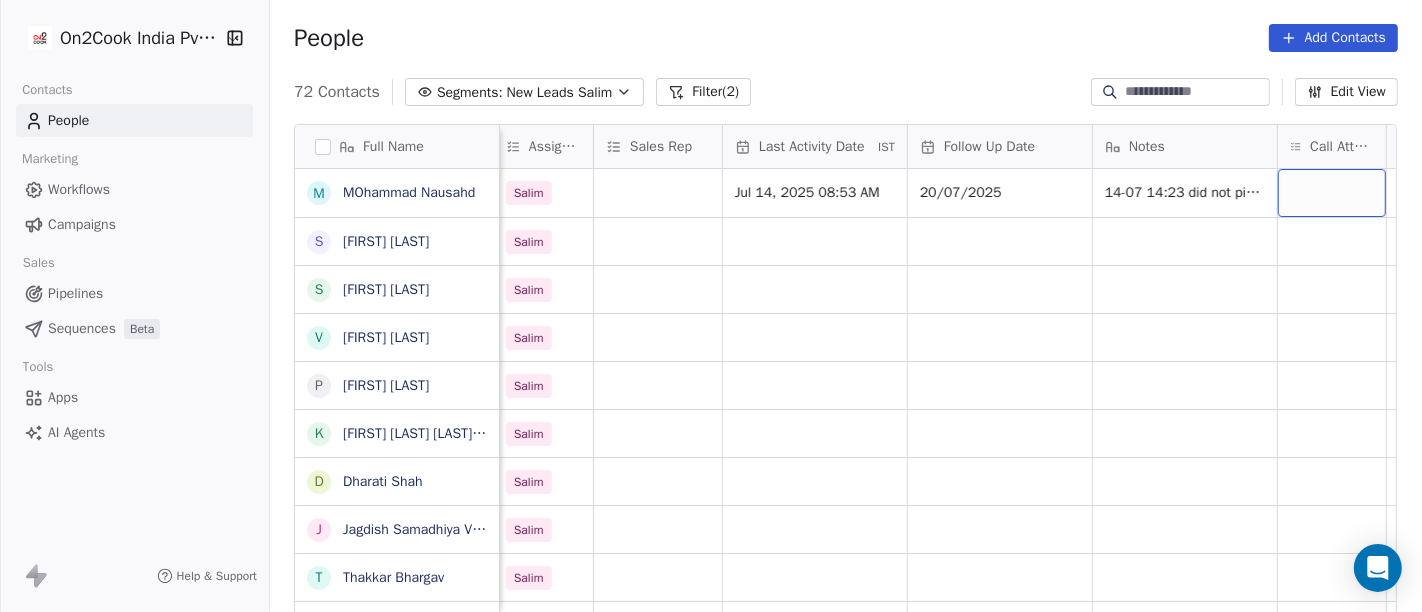 scroll, scrollTop: 0, scrollLeft: 1051, axis: horizontal 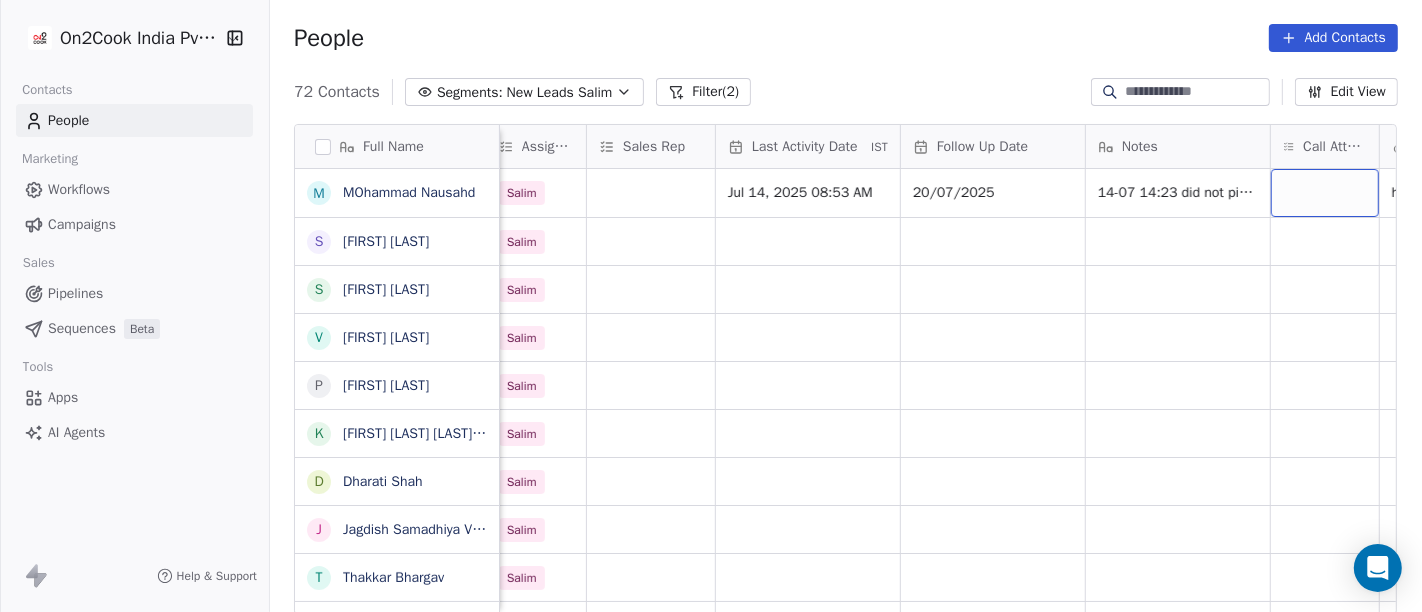 click at bounding box center [1325, 193] 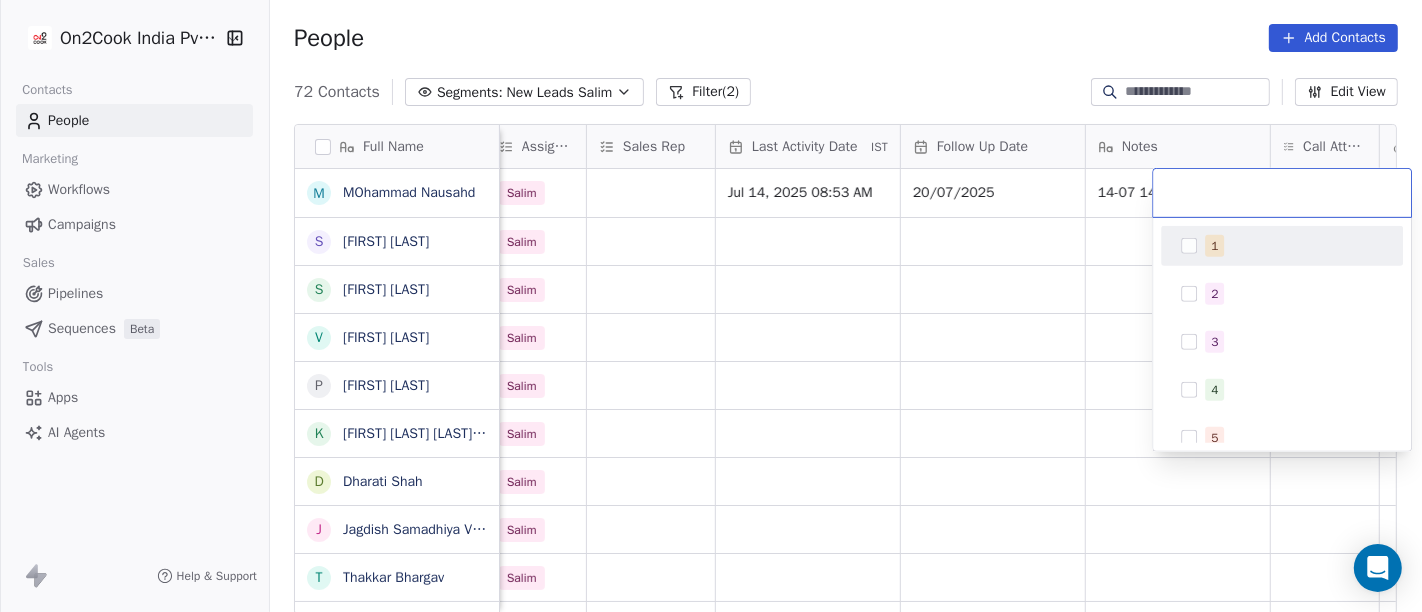 click on "1" at bounding box center (1294, 246) 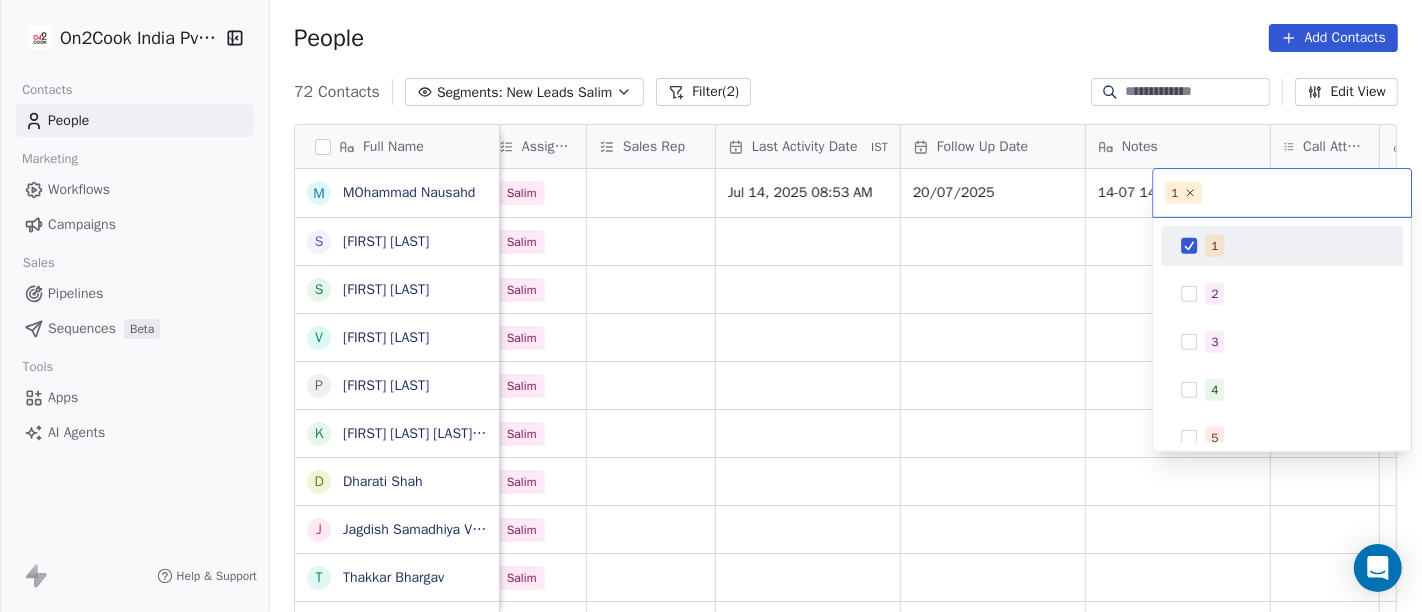 click on "On2Cook India Pvt. Ltd. Contacts People Marketing Workflows Campaigns Sales Pipelines Sequences Beta Tools Apps AI Agents Help & Support People  Add Contacts 72 Contacts Segments: New Leads Salim Filter  (2) Edit View Tag Add to Sequence Full Name M MOhammad Nausahd S Sangram Singh S Srirama Dash v vishwas soni P Prakash Patankar k kishan singh  charan s/o devi singh ji charan D Dharati Shah J Jagdish Samadhiya Visnagar T Thakkar Bhargav H Himal Bhatt N Niteen  Kandekar S Swami Param Anand Drbaba K Khushi Subudhi S Sukumar Singh R Rajat Dutta B Balinder Singh P Prakash Bhawalkar S Sanjay Dudhat D Debashis sinha A Aman K Kumar Badal Guha H Himangshu Sarma S Sanjay Kumar K Krs Shah a ashish jaiswal S Sadiq v vijaya maibam D Dushyant Deshmukh अ अजय वर्मा A Aman Jaiswal Created Date IST Lead Status Tags Assignee Sales Rep Last Activity Date IST Follow Up Date Notes Call Attempts Website zomato link outlet type Location   Jul 14, 2025 01:33 PM Salim Jul 14, 2025 08:53 AM 20/07/2025 Cafeteria" at bounding box center (711, 306) 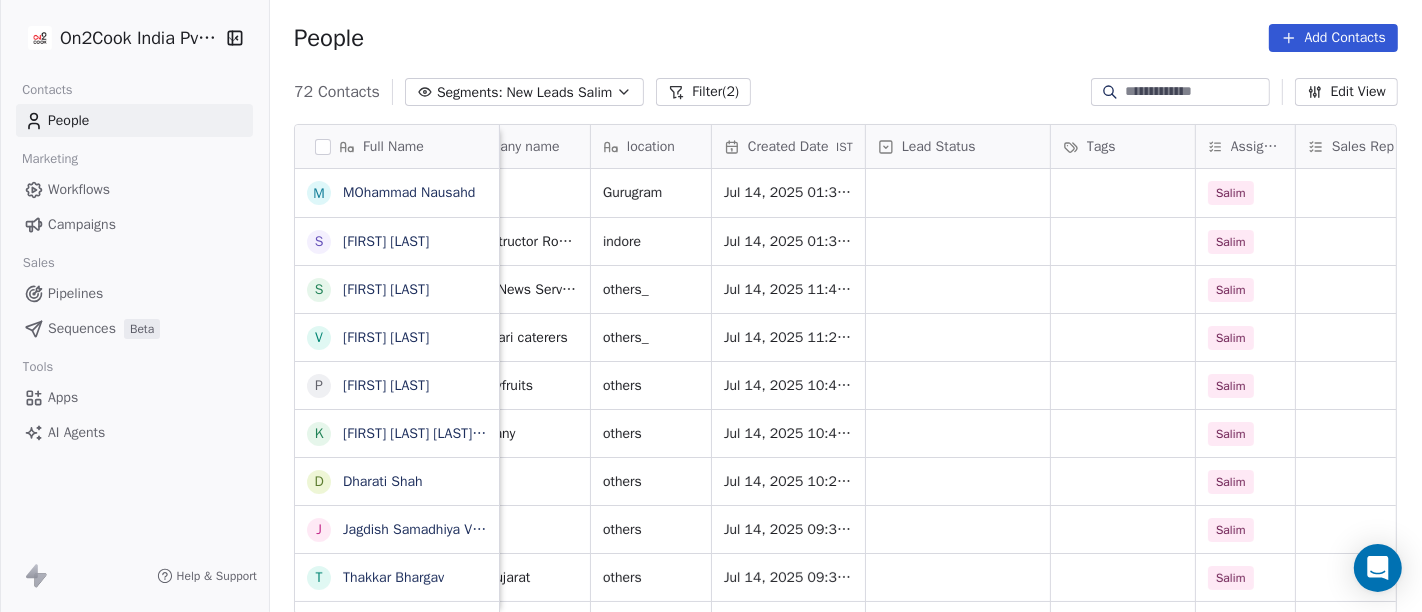 scroll, scrollTop: 0, scrollLeft: 318, axis: horizontal 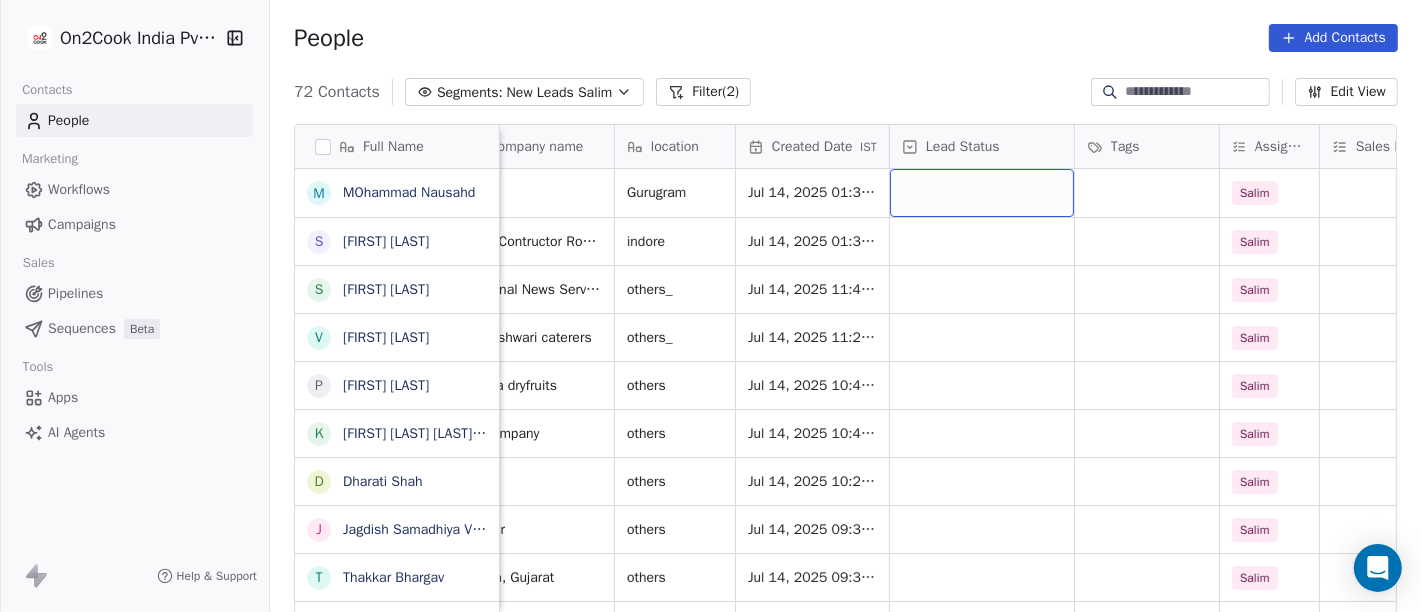 click at bounding box center (982, 193) 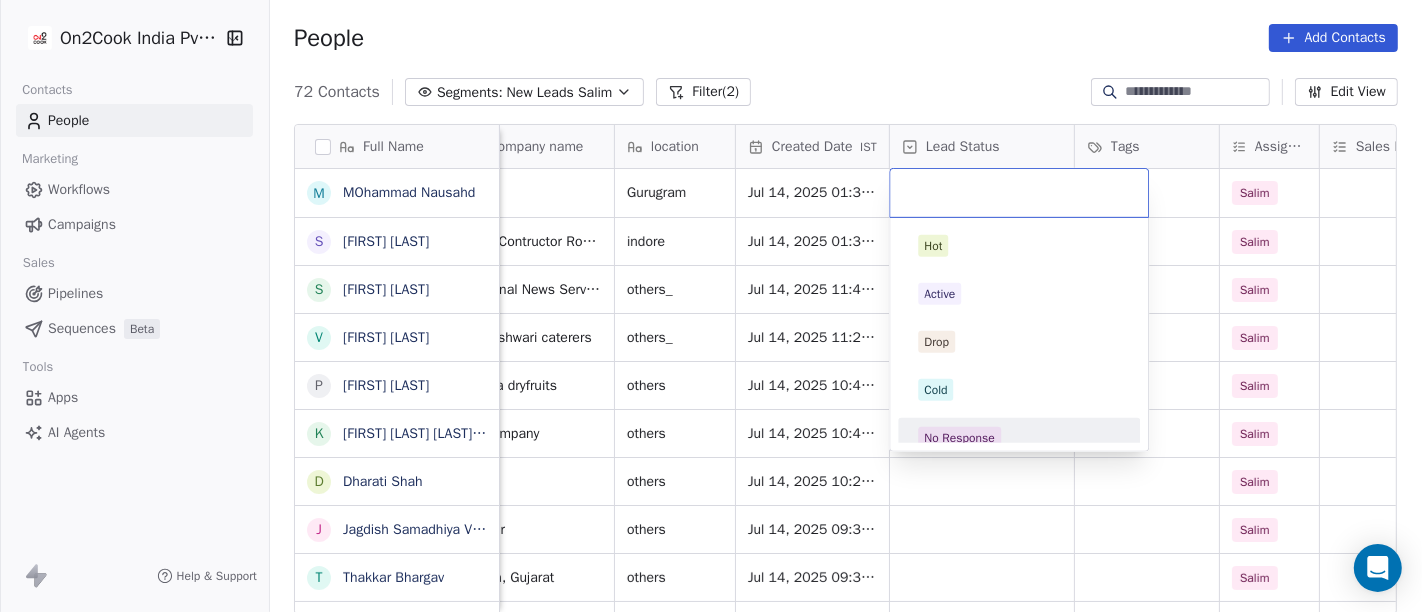 click on "No Response" at bounding box center (1019, 438) 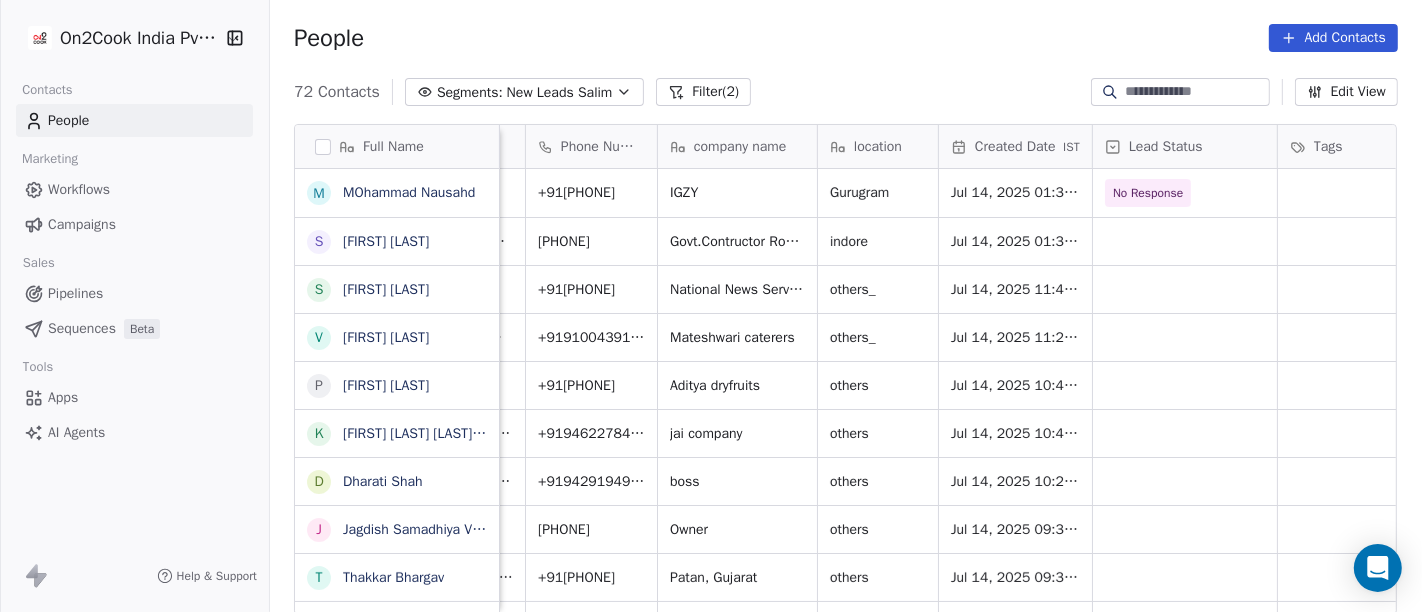 scroll, scrollTop: 0, scrollLeft: 0, axis: both 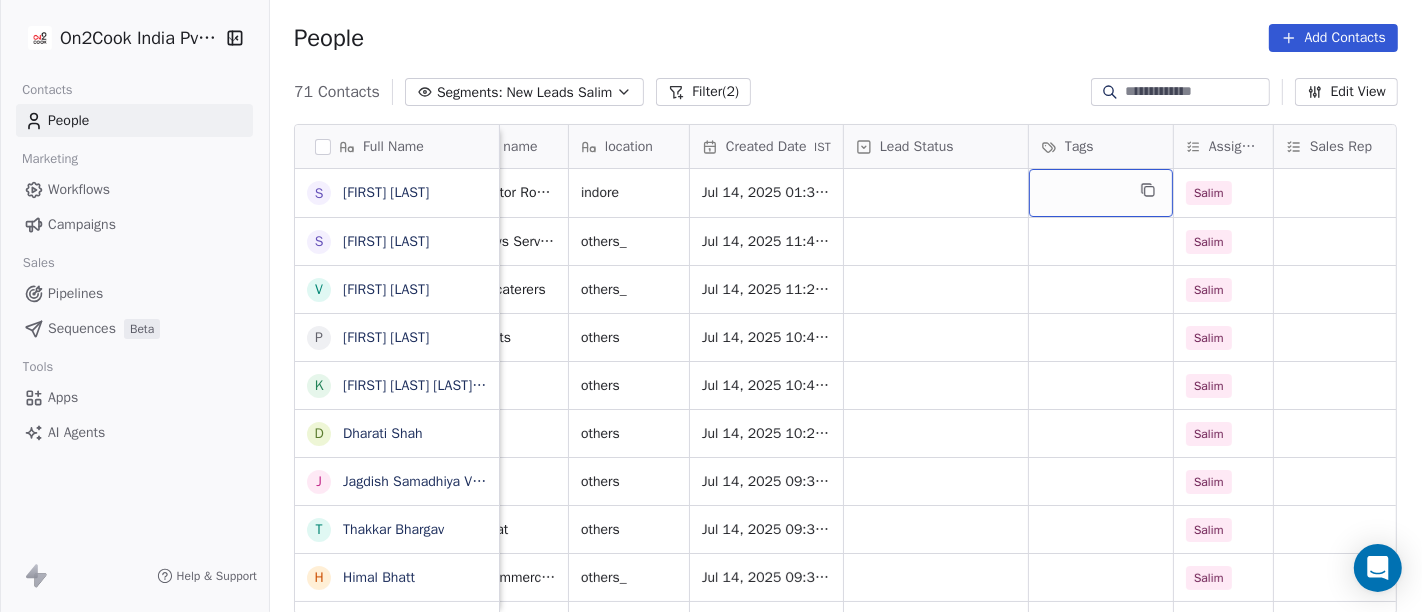 click at bounding box center (1101, 193) 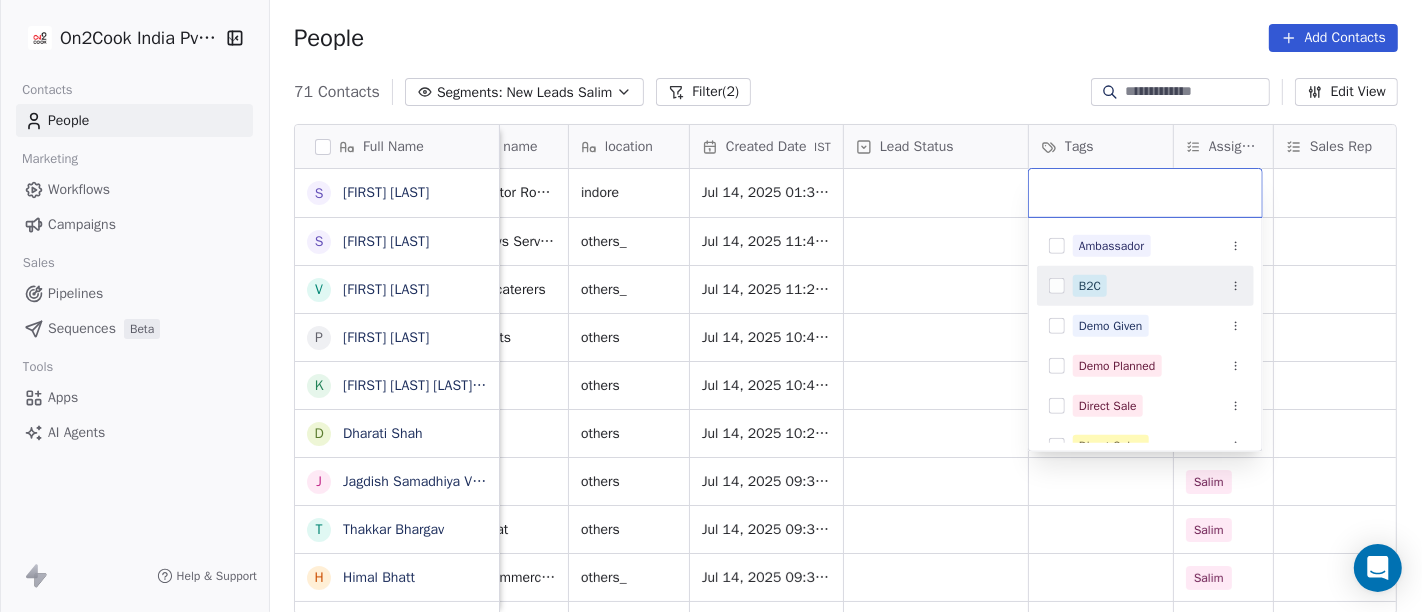 click on "B2C" at bounding box center [1145, 286] 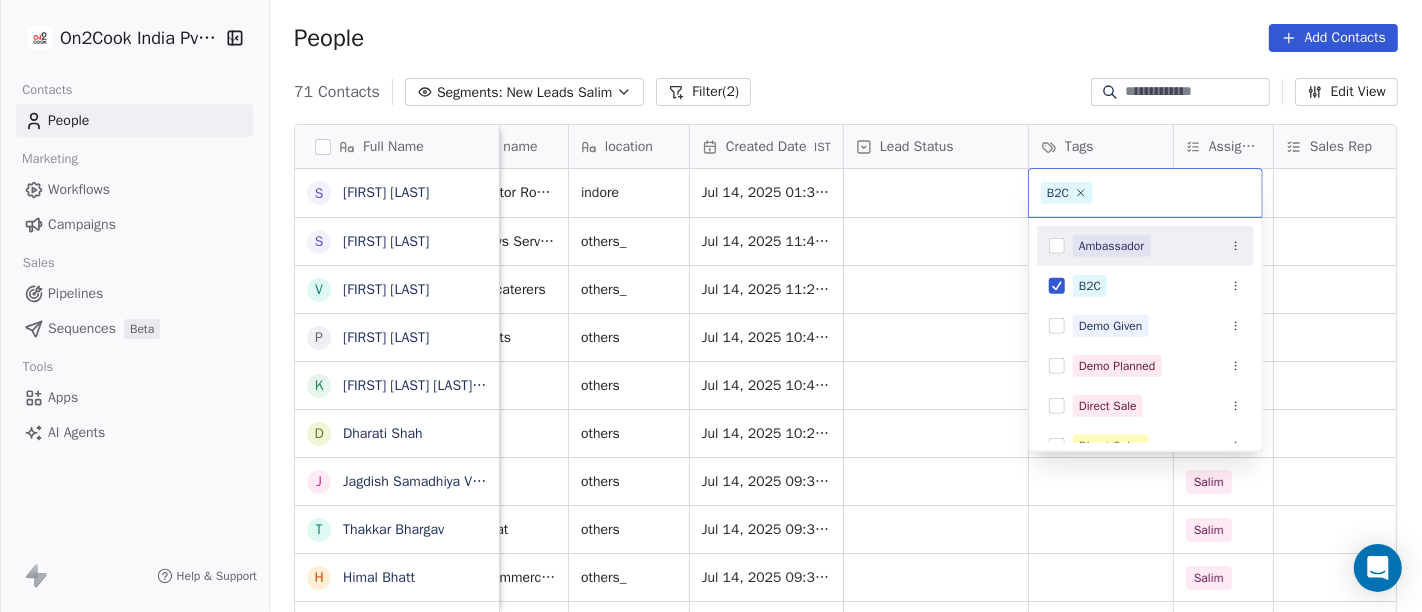 click on "On2Cook India Pvt. Ltd. Contacts People Marketing Workflows Campaigns Sales Pipelines Sequences Beta Tools Apps AI Agents Help & Support People  Add Contacts 71 Contacts Segments: New Leads Salim Filter  (2) Edit View Tag Add to Sequence Full Name S Sangram Singh S Srirama Dash v vishwas soni P Prakash Patankar k kishan singh  charan s/o devi singh ji charan D Dharati Shah J Jagdish Samadhiya Visnagar T Thakkar Bhargav H Himal Bhatt N Niteen  Kandekar S Swami Param Anand Drbaba K Khushi Subudhi S Sukumar Singh R Rajat Dutta B Balinder Singh P Prakash Bhawalkar S Sanjay Dudhat D Debashis sinha A Aman K Kumar Badal Guha H Himangshu Sarma S Sanjay Kumar K Krs Shah a ashish jaiswal S Sadiq v vijaya maibam D Dushyant Deshmukh अ अजय वर्मा A Aman Jaiswal T Tenzin Nawang Email Phone Number company name location Created Date IST Lead Status Tags Assignee Sales Rep Last Activity Date IST Follow Up Date Notes sangramsingh196@gmail.com +919826531285 Govt.Contructor Roads,Building Construction indore" at bounding box center (711, 306) 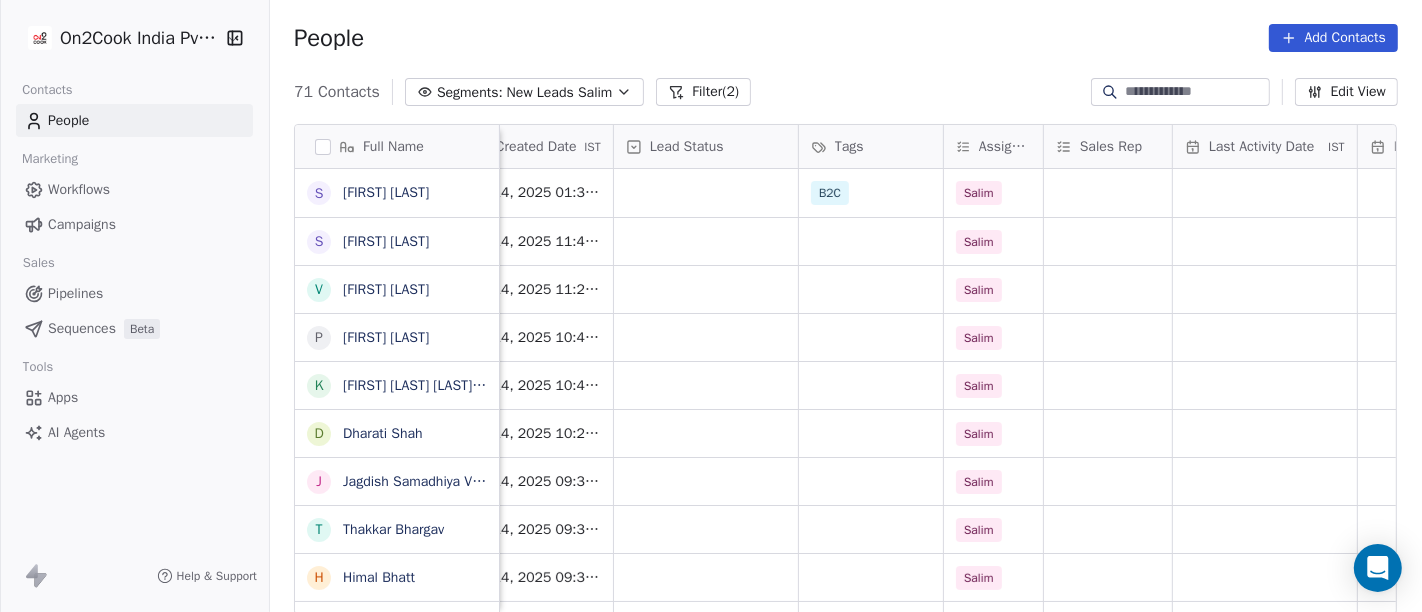 scroll, scrollTop: 0, scrollLeft: 595, axis: horizontal 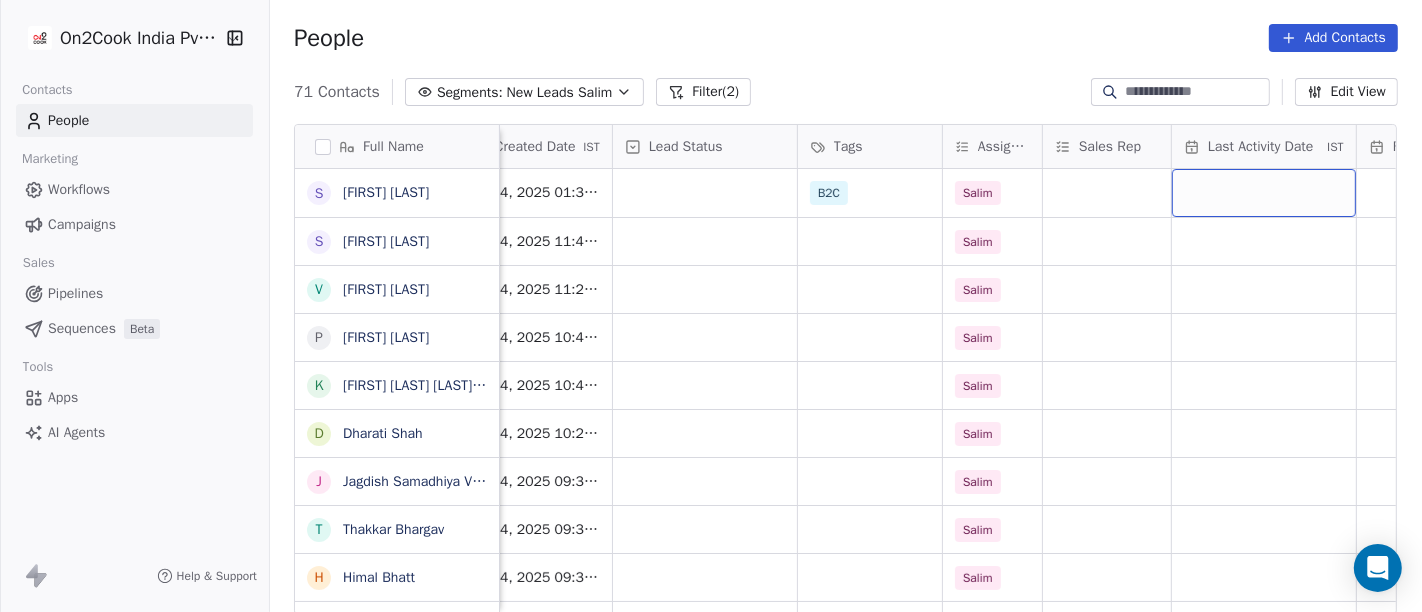 click at bounding box center [1264, 193] 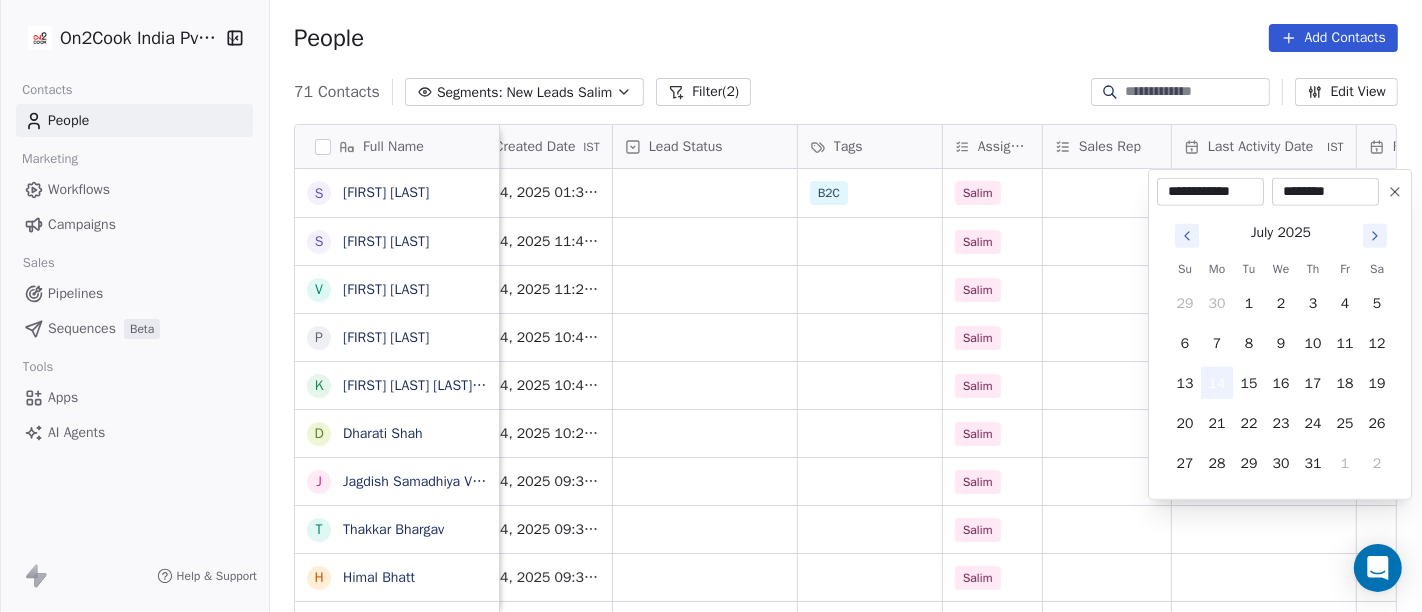 click on "14" at bounding box center [1217, 383] 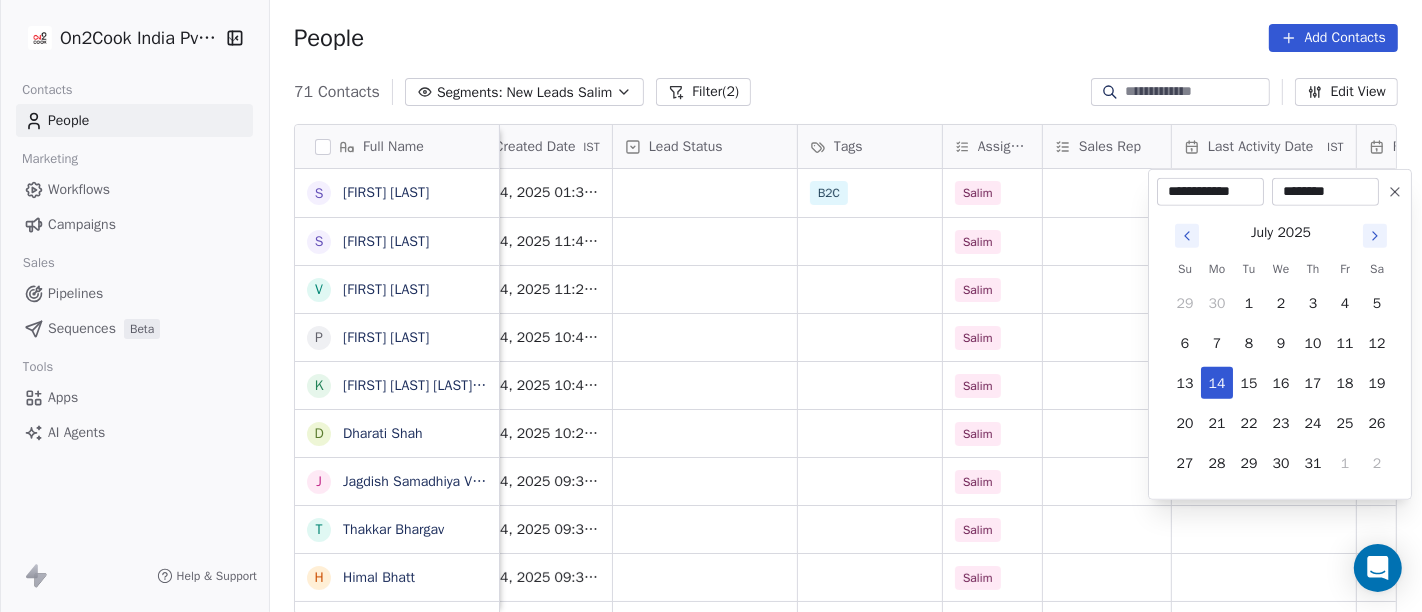 click on "On2Cook India Pvt. Ltd. Contacts People Marketing Workflows Campaigns Sales Pipelines Sequences Beta Tools Apps AI Agents Help & Support People  Add Contacts 71 Contacts Segments: New Leads Salim Filter  (2) Edit View Tag Add to Sequence Full Name S Sangram Singh S Srirama Dash v vishwas soni P Prakash Patankar k kishan singh  charan s/o devi singh ji charan D Dharati Shah J Jagdish Samadhiya Visnagar T Thakkar Bhargav H Himal Bhatt N Niteen  Kandekar S Swami Param Anand Drbaba K Khushi Subudhi S Sukumar Singh R Rajat Dutta B Balinder Singh P Prakash Bhawalkar S Sanjay Dudhat D Debashis sinha A Aman K Kumar Badal Guha H Himangshu Sarma S Sanjay Kumar K Krs Shah a ashish jaiswal S Sadiq v vijaya maibam D Dushyant Deshmukh अ अजय वर्मा A Aman Jaiswal T Tenzin Nawang Phone Number company name location Created Date IST Lead Status Tags Assignee Sales Rep Last Activity Date IST Follow Up Date Notes Call Attempts Website   +919826531285 Govt.Contructor Roads,Building Construction indore B2C Salim" at bounding box center [711, 306] 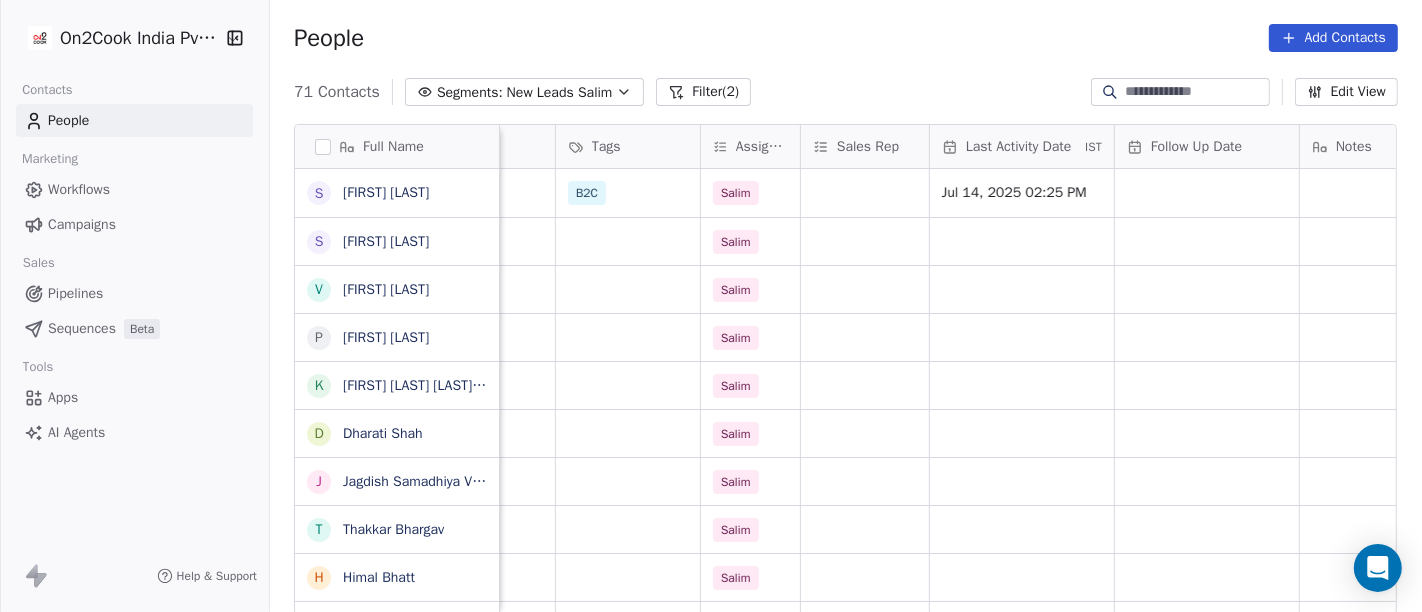 scroll, scrollTop: 0, scrollLeft: 839, axis: horizontal 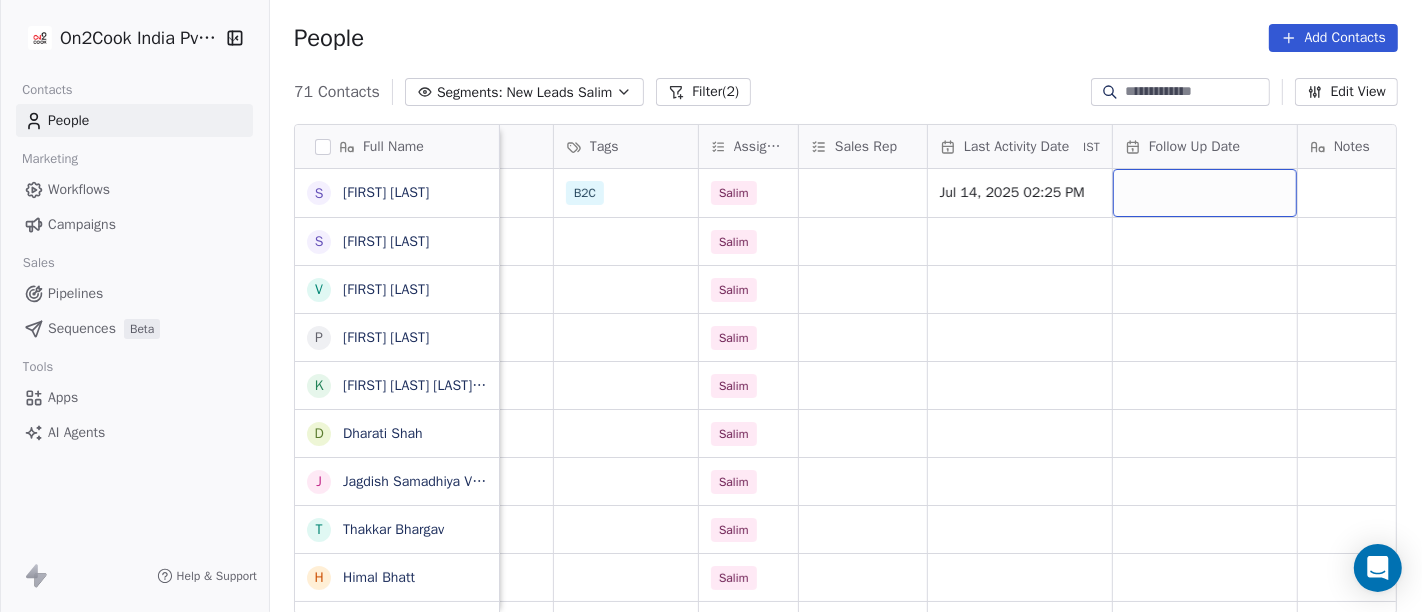 click at bounding box center [1205, 193] 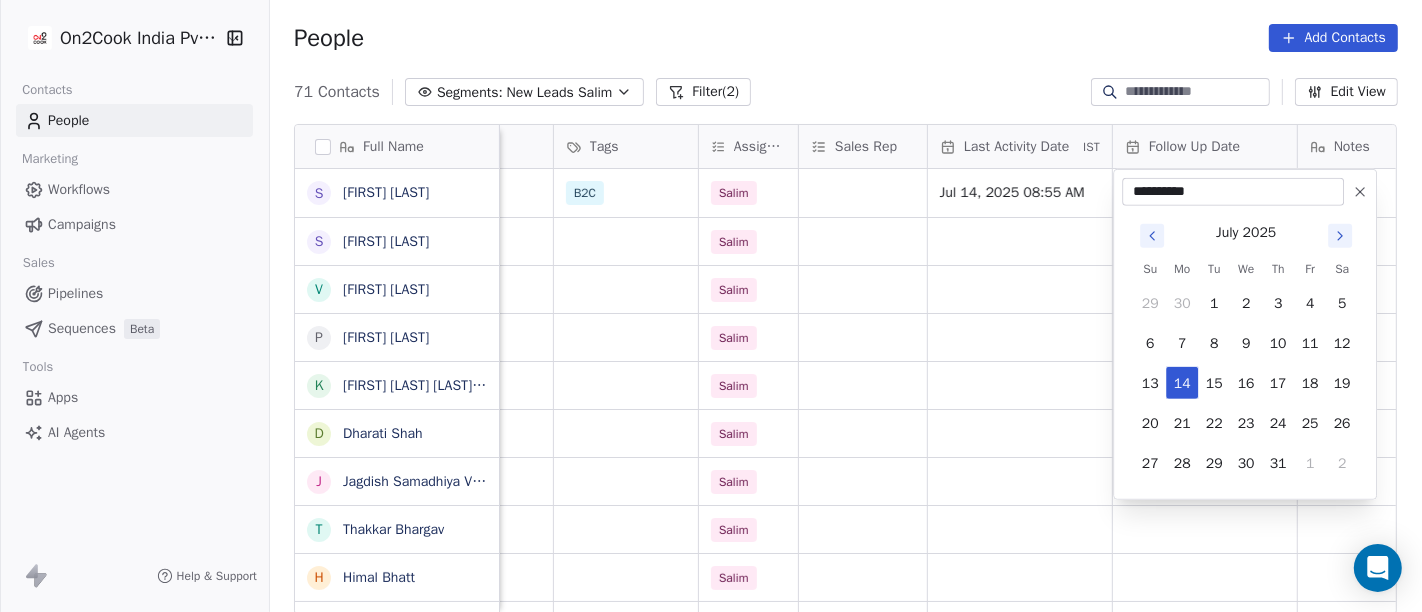 click 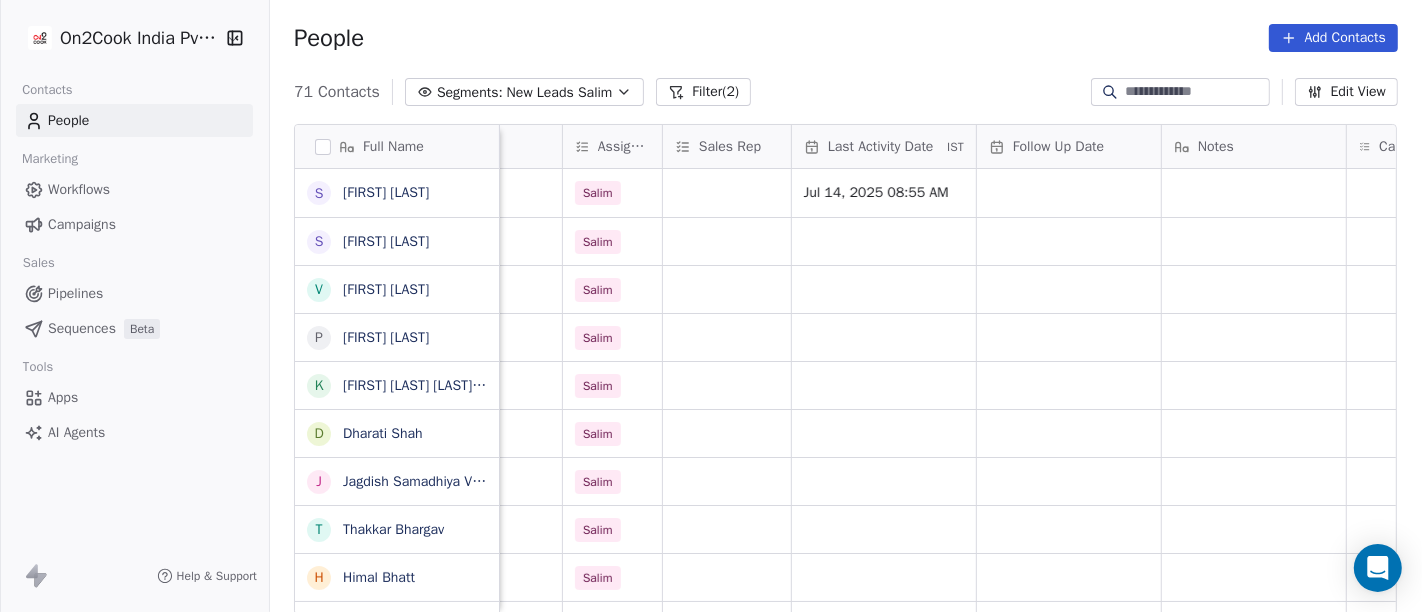 scroll, scrollTop: 0, scrollLeft: 977, axis: horizontal 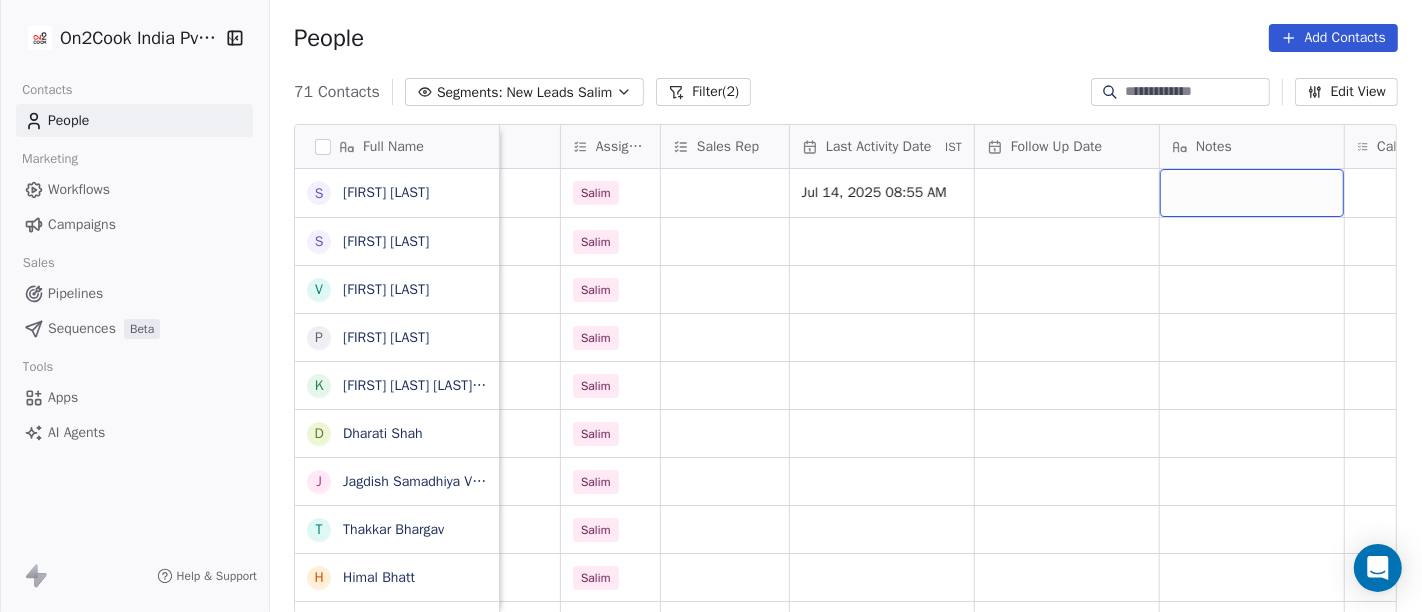 click at bounding box center [1252, 193] 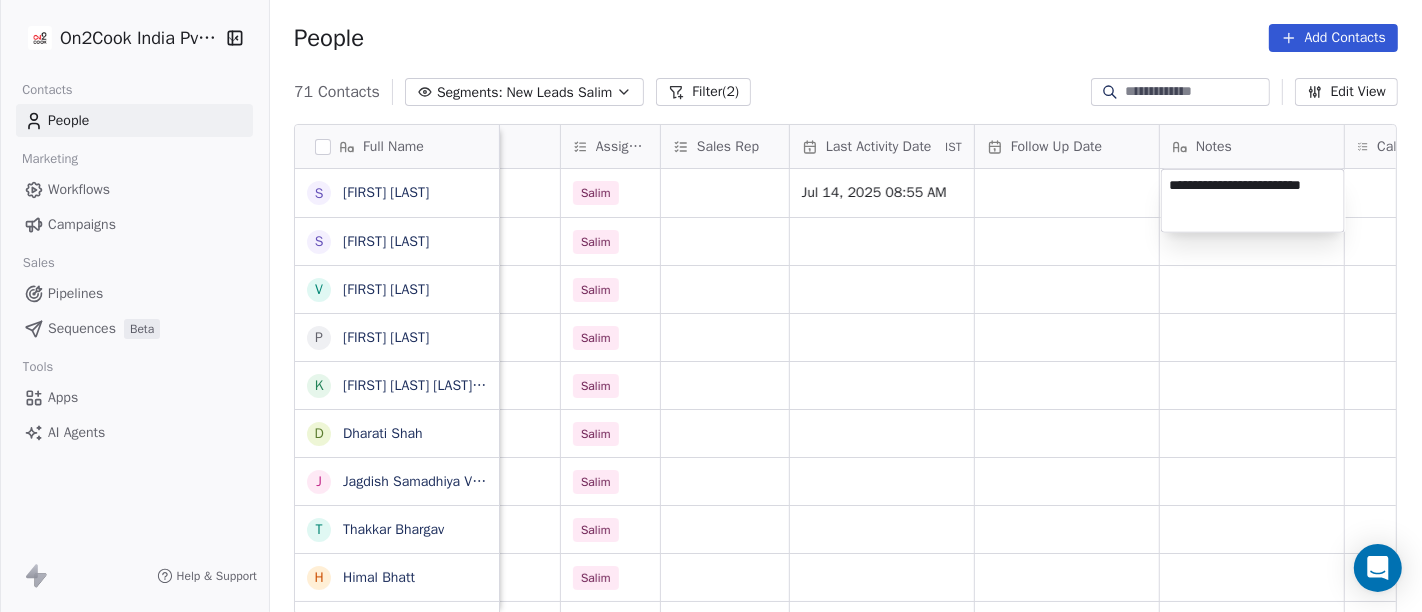 type on "**********" 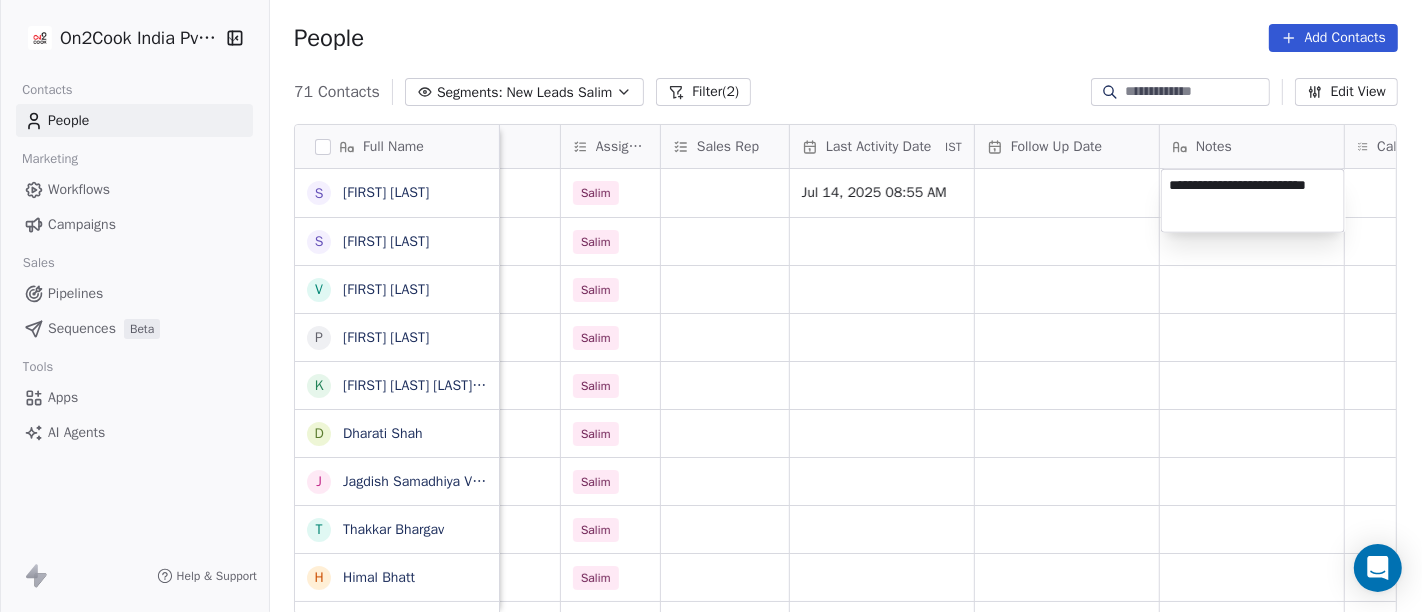 click on "On2Cook India Pvt. Ltd. Contacts People Marketing Workflows Campaigns Sales Pipelines Sequences Beta Tools Apps AI Agents Help & Support People  Add Contacts 71 Contacts Segments: New Leads Salim Filter  (2) Edit View Tag Add to Sequence Full Name S Sangram Singh S Srirama Dash v vishwas soni P Prakash Patankar k kishan singh  charan s/o devi singh ji charan D Dharati Shah J Jagdish Samadhiya Visnagar T Thakkar Bhargav H Himal Bhatt N Niteen  Kandekar S Swami Param Anand Drbaba K Khushi Subudhi S Sukumar Singh R Rajat Dutta B Balinder Singh P Prakash Bhawalkar S Sanjay Dudhat D Debashis sinha A Aman K Kumar Badal Guha H Himangshu Sarma S Sanjay Kumar K Krs Shah a ashish jaiswal S Sadiq v vijaya maibam D Dushyant Deshmukh अ अजय वर्मा A Aman Jaiswal T Tenzin Nawang location Created Date IST Lead Status Tags Assignee Sales Rep Last Activity Date IST Follow Up Date Notes Call Attempts Website zomato link outlet type   indore Jul 14, 2025 01:30 PM B2C Salim Jul 14, 2025 08:55 AM restaurants" at bounding box center [711, 306] 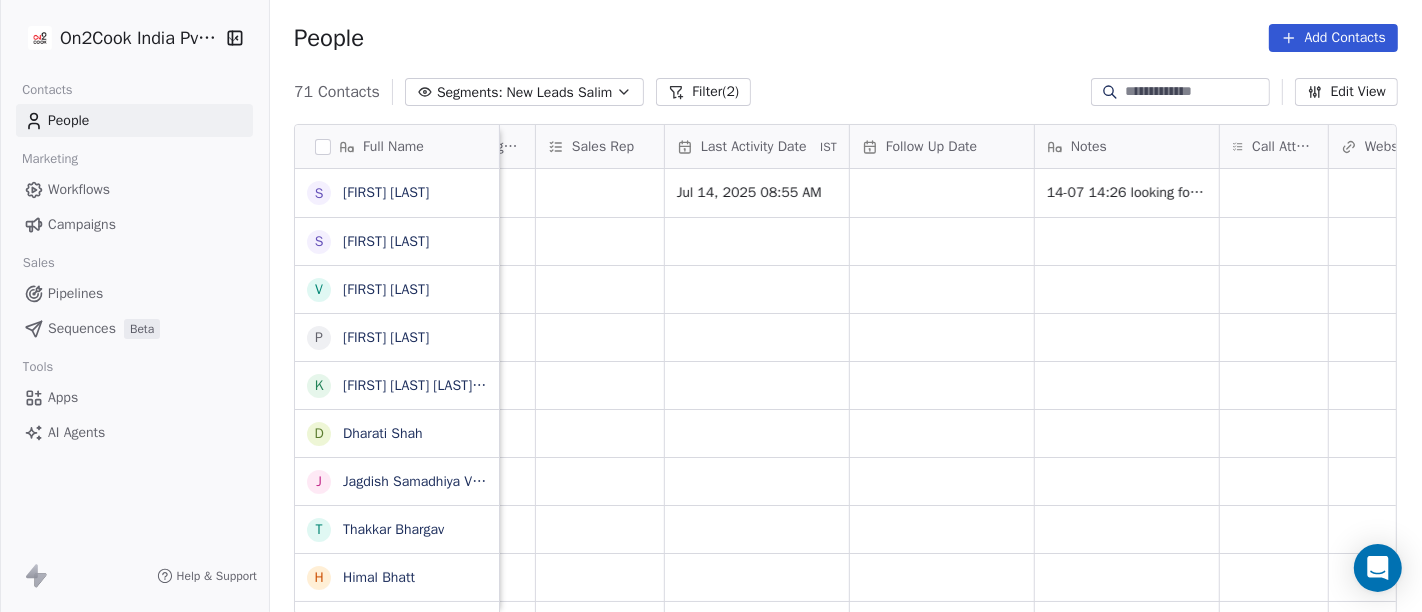 scroll, scrollTop: 0, scrollLeft: 1103, axis: horizontal 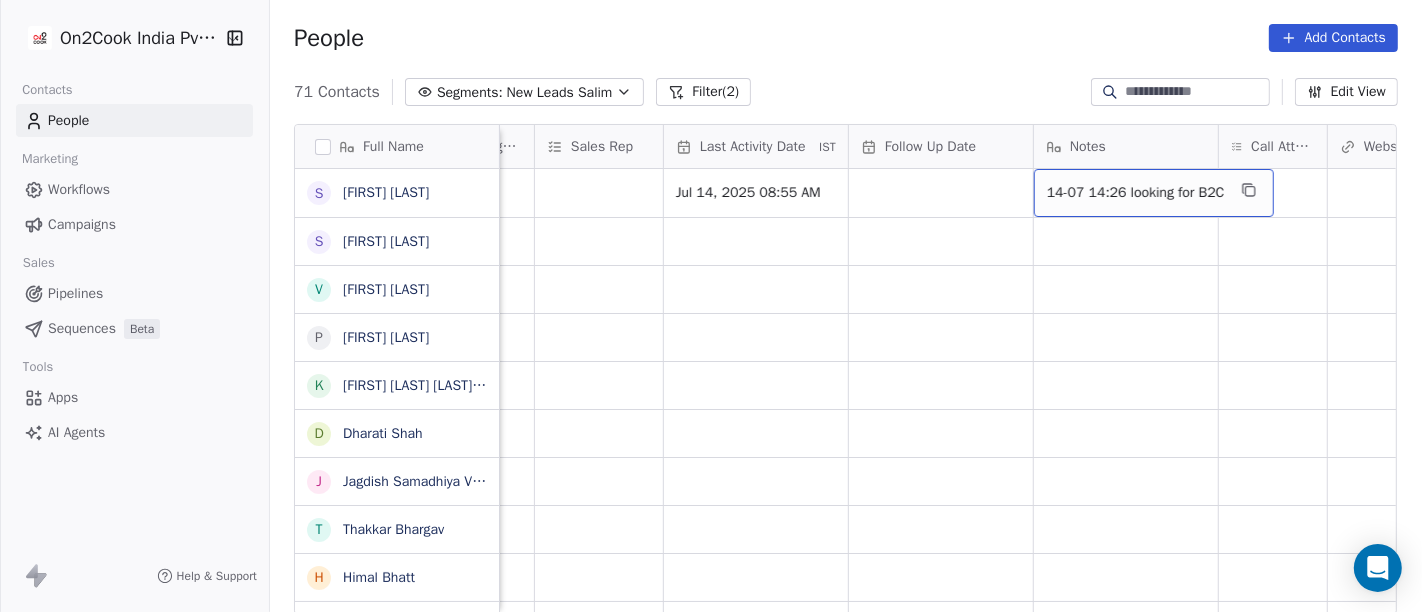 click on "14-07 14:26 looking for B2C" at bounding box center [1136, 193] 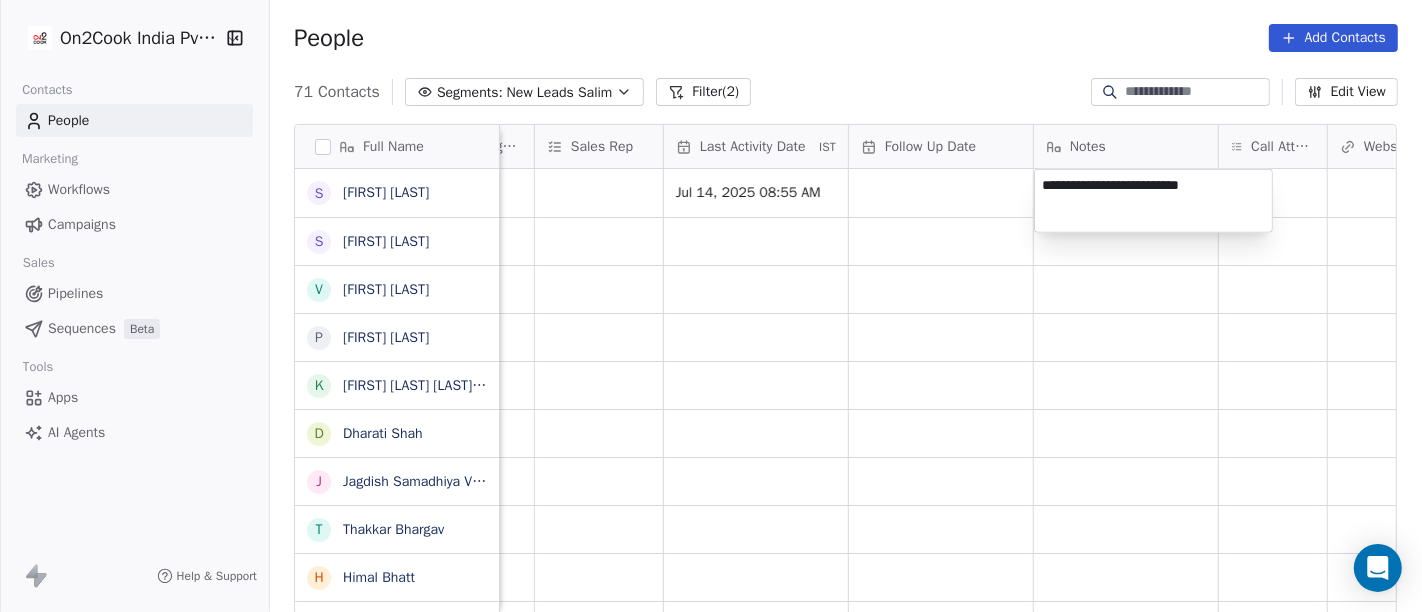 click on "On2Cook India Pvt. Ltd. Contacts People Marketing Workflows Campaigns Sales Pipelines Sequences Beta Tools Apps AI Agents Help & Support People  Add Contacts 71 Contacts Segments: New Leads Salim Filter  (2) Edit View Tag Add to Sequence Full Name S Sangram Singh S Srirama Dash v vishwas soni P Prakash Patankar k kishan singh  charan s/o devi singh ji charan D Dharati Shah J Jagdish Samadhiya Visnagar T Thakkar Bhargav H Himal Bhatt N Niteen  Kandekar S Swami Param Anand Drbaba K Khushi Subudhi S Sukumar Singh R Rajat Dutta B Balinder Singh P Prakash Bhawalkar S Sanjay Dudhat D Debashis sinha A Aman K Kumar Badal Guha H Himangshu Sarma S Sanjay Kumar K Krs Shah a ashish jaiswal S Sadiq v vijaya maibam D Dushyant Deshmukh अ अजय वर्मा A Aman Jaiswal T Tenzin Nawang Created Date IST Lead Status Tags Assignee Sales Rep Last Activity Date IST Follow Up Date Notes Call Attempts Website zomato link outlet type Location   Jul 14, 2025 01:30 PM B2C Salim Jul 14, 2025 08:55 AM restaurants   Salim" at bounding box center (711, 306) 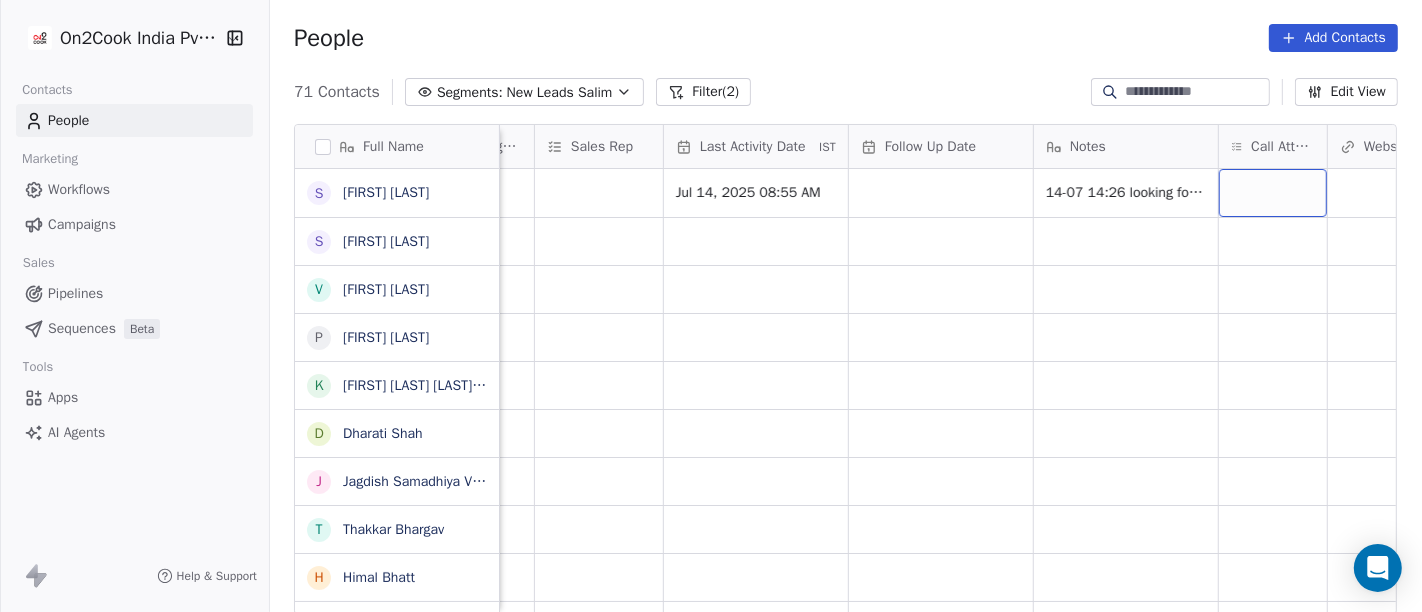 click at bounding box center [1273, 193] 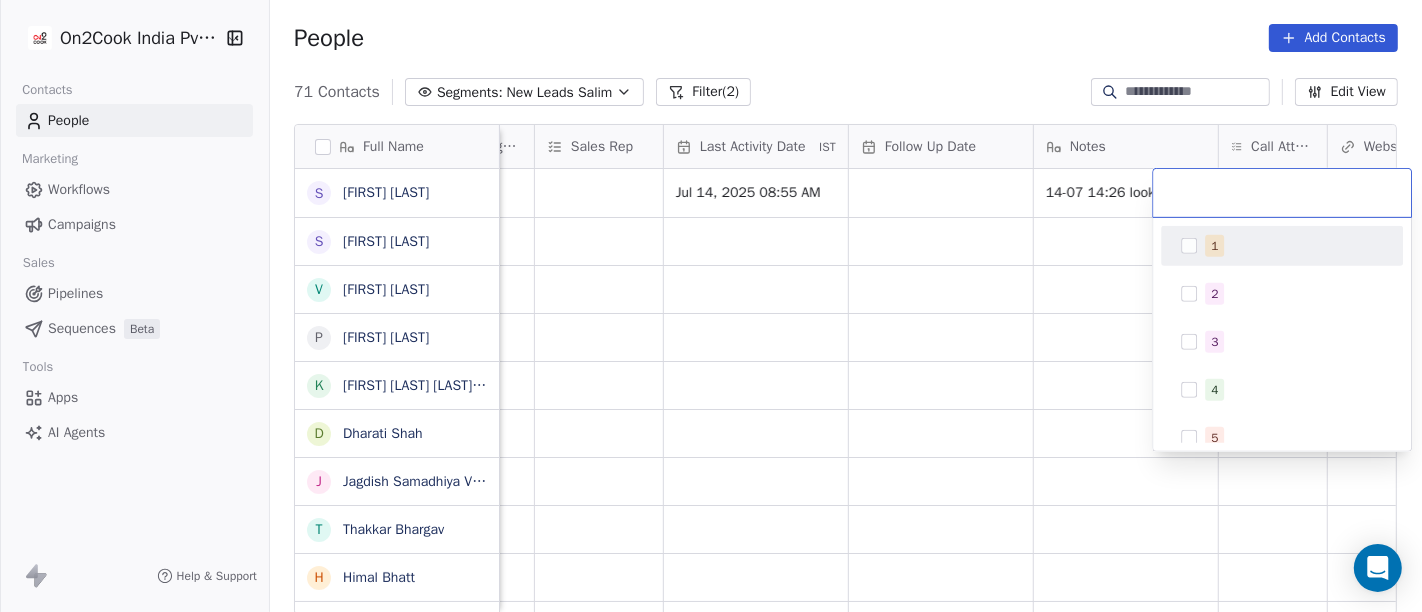 click on "1" at bounding box center (1294, 246) 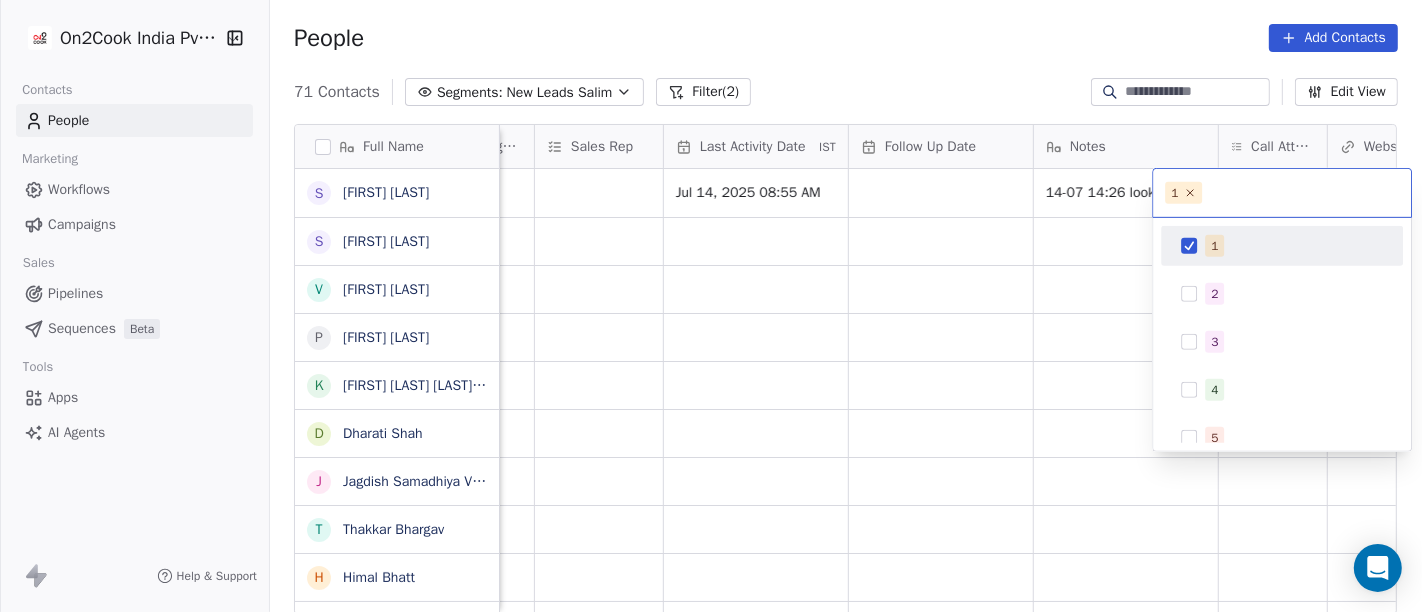 click on "On2Cook India Pvt. Ltd. Contacts People Marketing Workflows Campaigns Sales Pipelines Sequences Beta Tools Apps AI Agents Help & Support People  Add Contacts 71 Contacts Segments: New Leads Salim Filter  (2) Edit View Tag Add to Sequence Full Name S Sangram Singh S Srirama Dash v vishwas soni P Prakash Patankar k kishan singh  charan s/o devi singh ji charan D Dharati Shah J Jagdish Samadhiya Visnagar T Thakkar Bhargav H Himal Bhatt N Niteen  Kandekar S Swami Param Anand Drbaba K Khushi Subudhi S Sukumar Singh R Rajat Dutta B Balinder Singh P Prakash Bhawalkar S Sanjay Dudhat D Debashis sinha A Aman K Kumar Badal Guha H Himangshu Sarma S Sanjay Kumar K Krs Shah a ashish jaiswal S Sadiq v vijaya maibam D Dushyant Deshmukh अ अजय वर्मा A Aman Jaiswal T Tenzin Nawang Created Date IST Lead Status Tags Assignee Sales Rep Last Activity Date IST Follow Up Date Notes Call Attempts Website zomato link outlet type Location   Jul 14, 2025 01:30 PM B2C Salim Jul 14, 2025 08:55 AM restaurants   Salim" at bounding box center (711, 306) 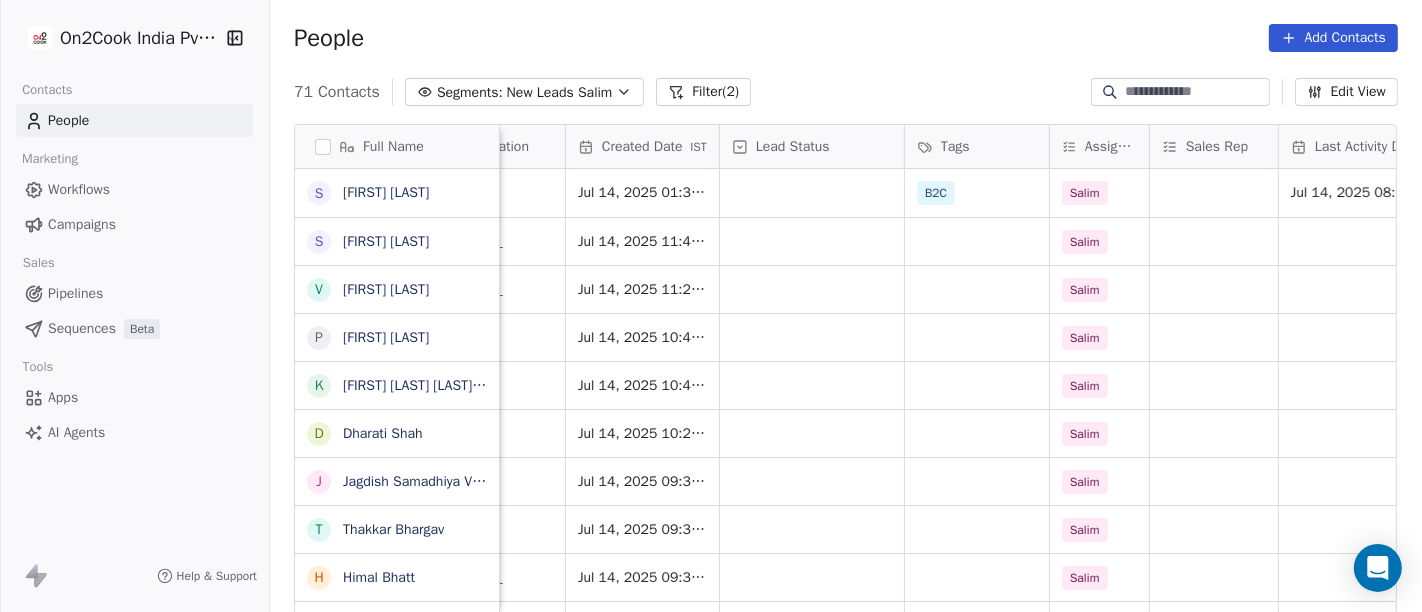 scroll, scrollTop: 0, scrollLeft: 472, axis: horizontal 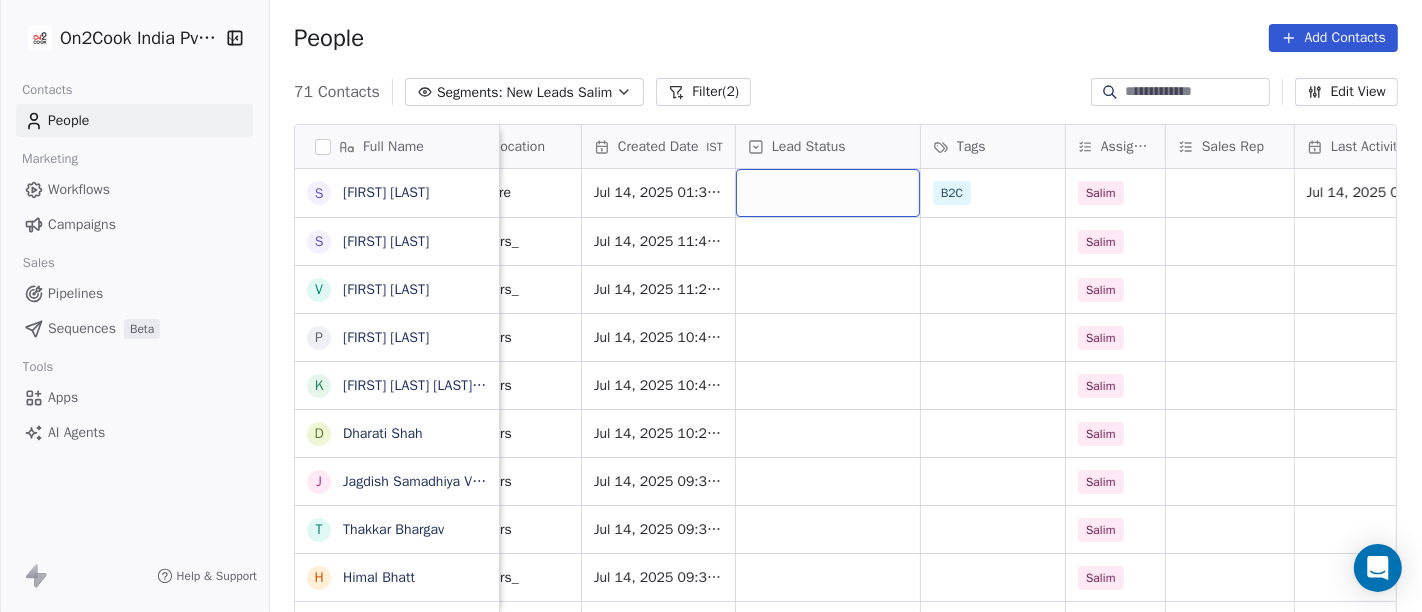 click at bounding box center (828, 193) 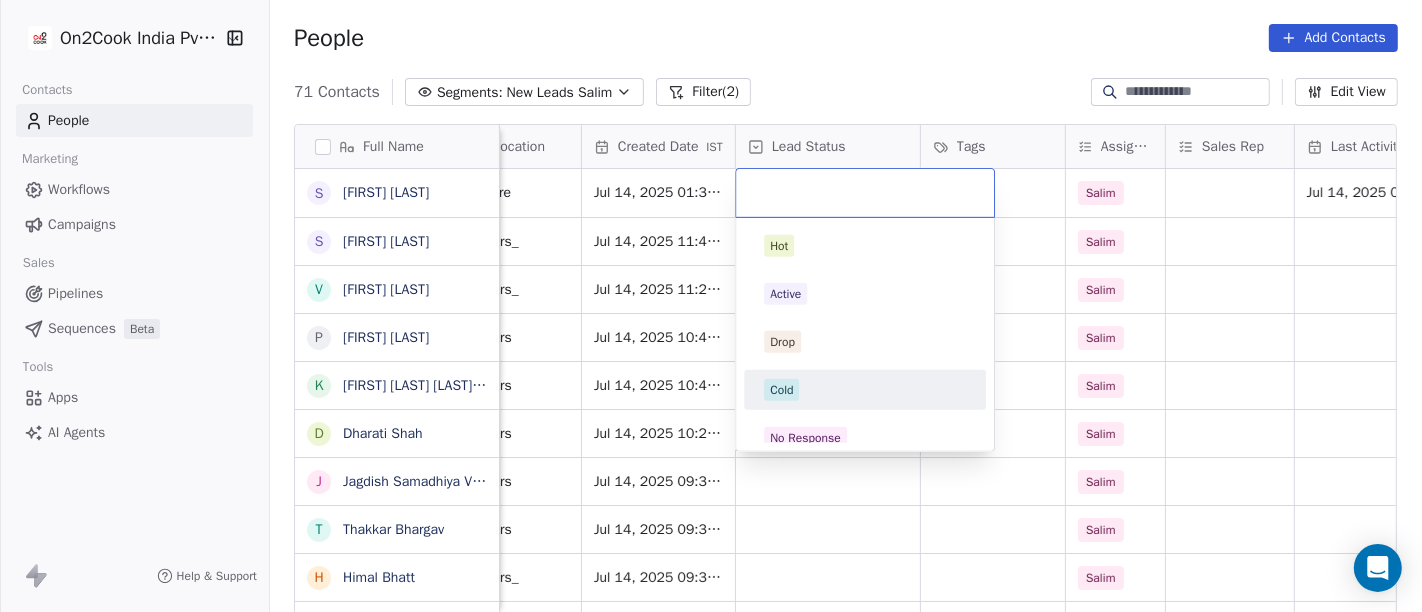 click on "Cold" at bounding box center [865, 390] 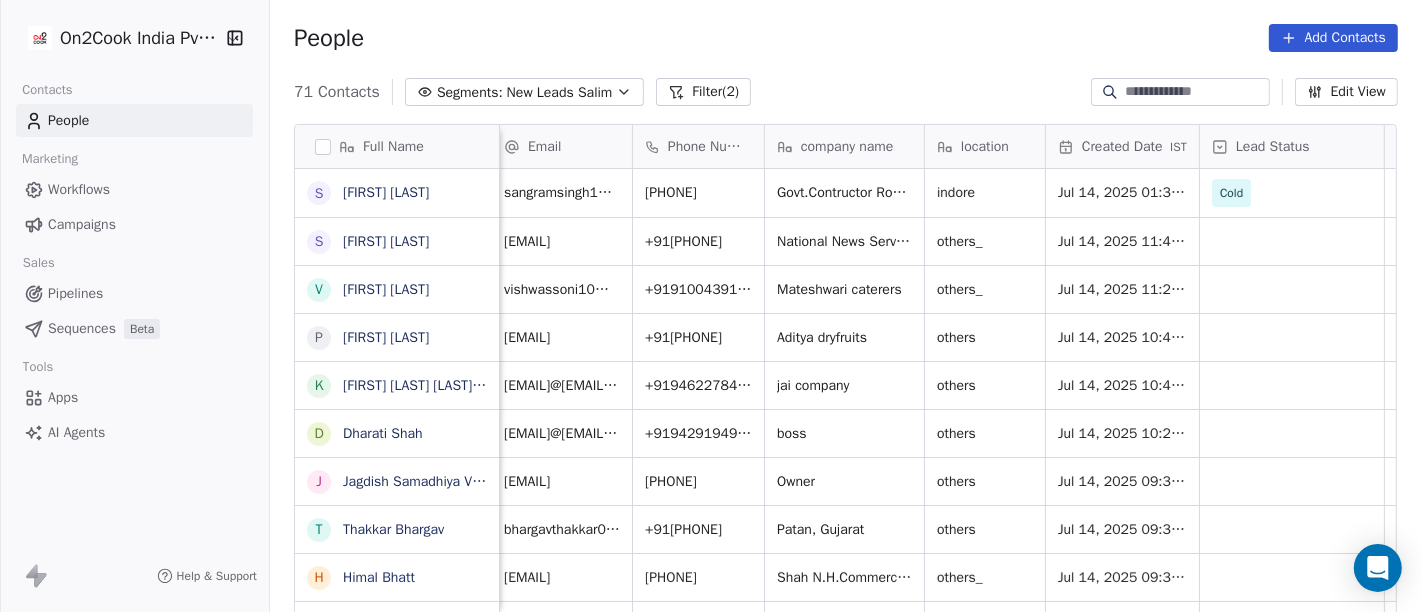 scroll, scrollTop: 0, scrollLeft: 0, axis: both 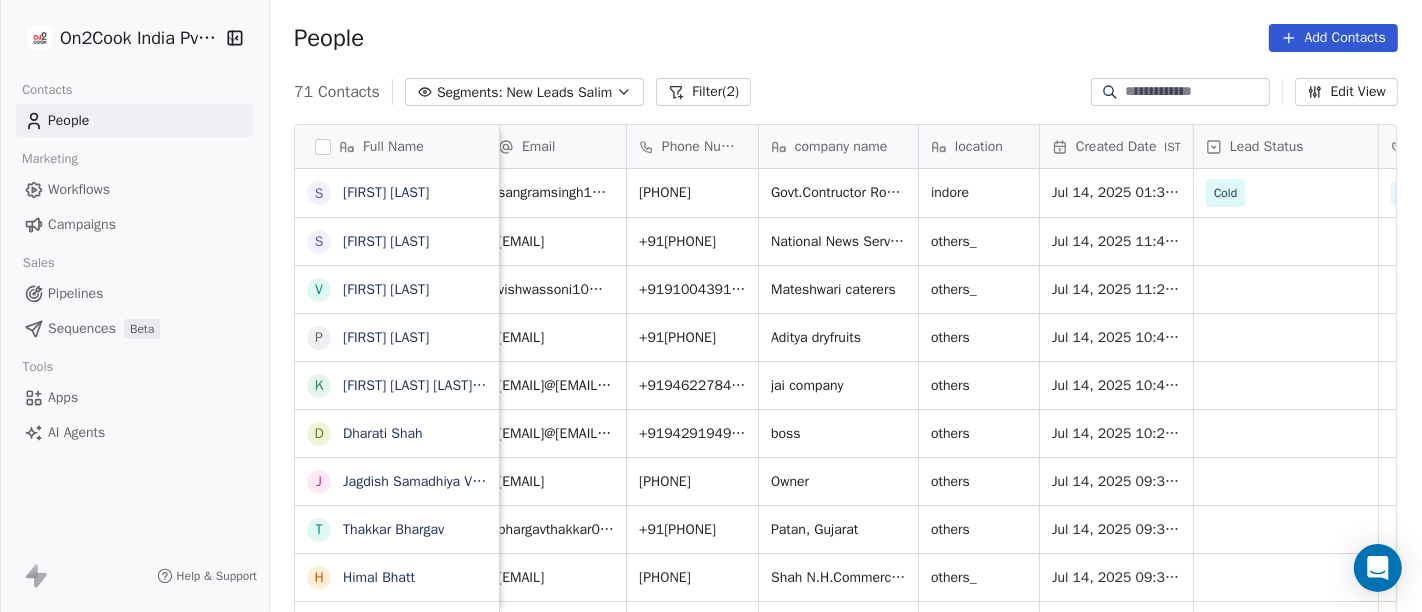 click on "People  Add Contacts" at bounding box center [846, 38] 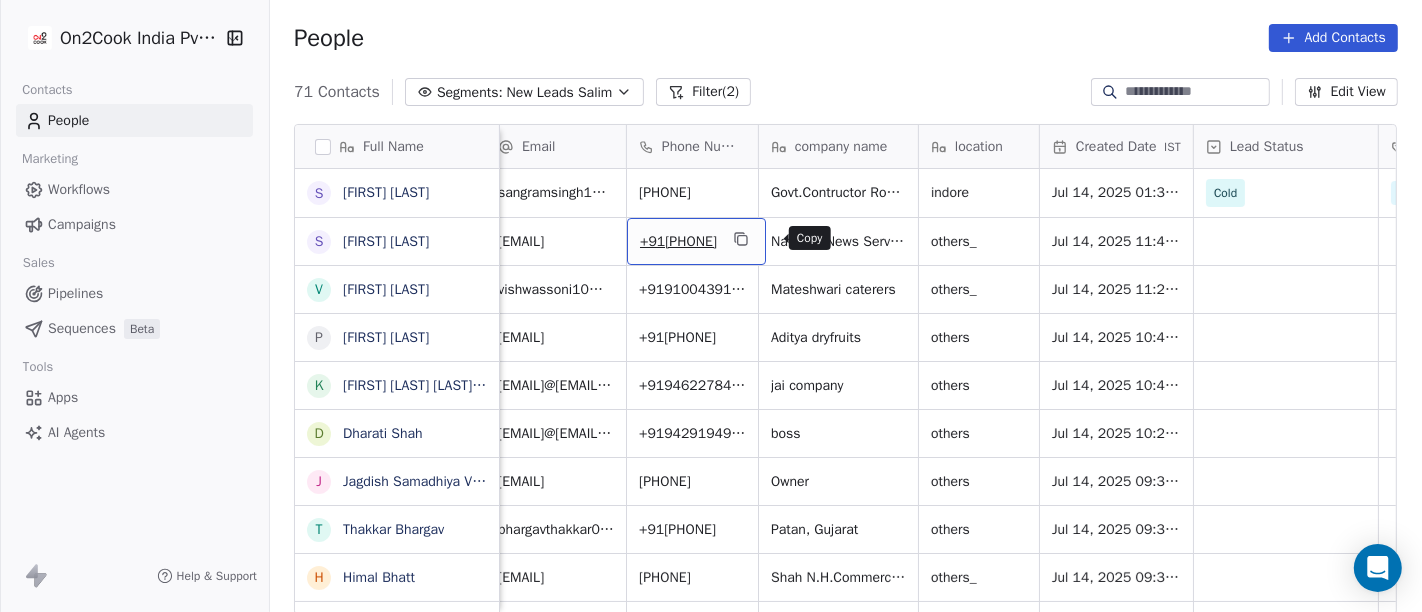 click 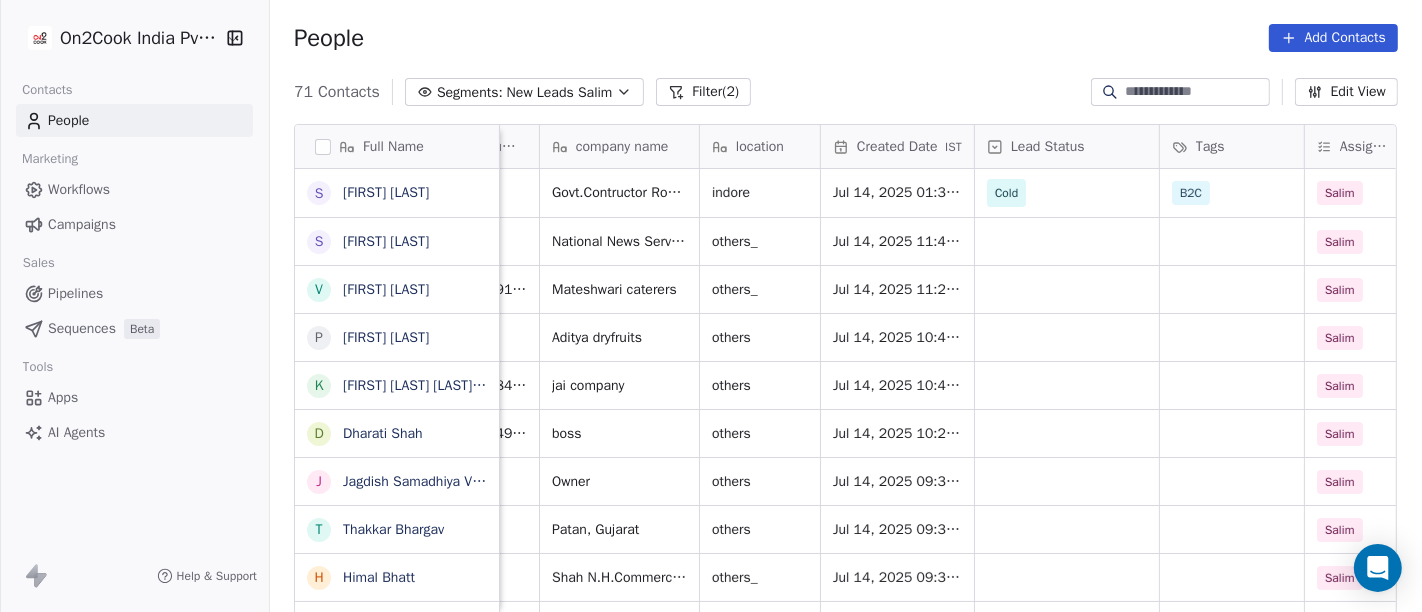 scroll, scrollTop: 0, scrollLeft: 268, axis: horizontal 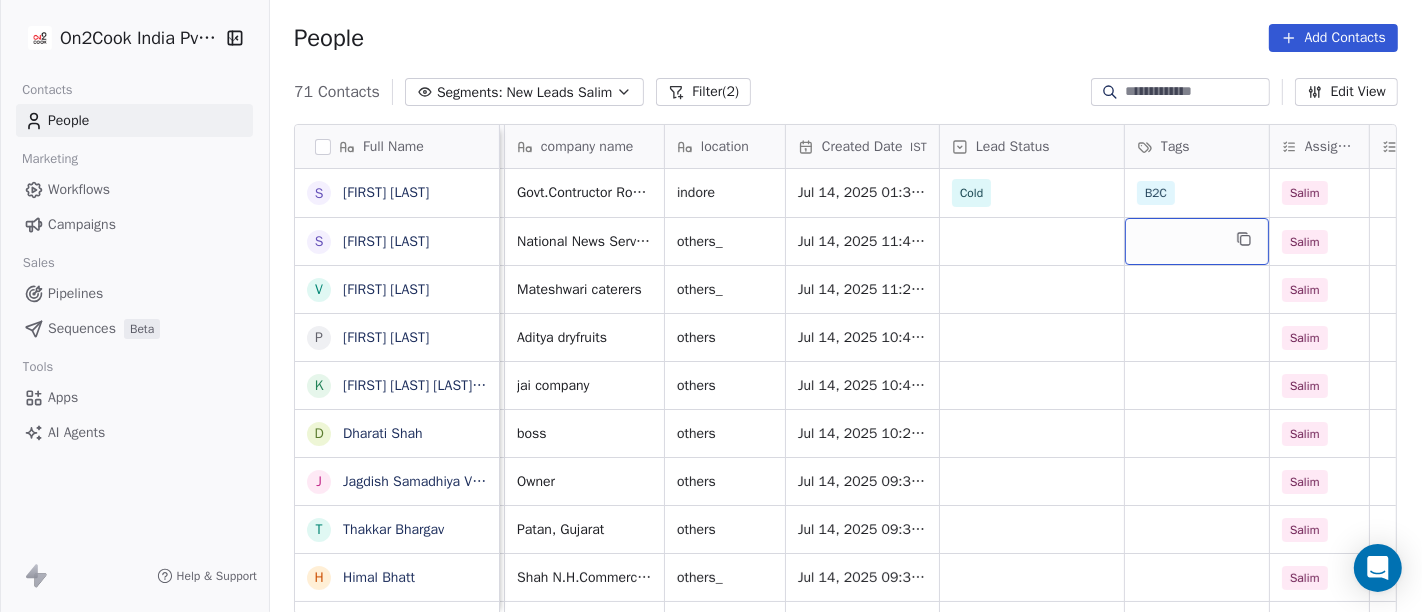 click at bounding box center (1197, 241) 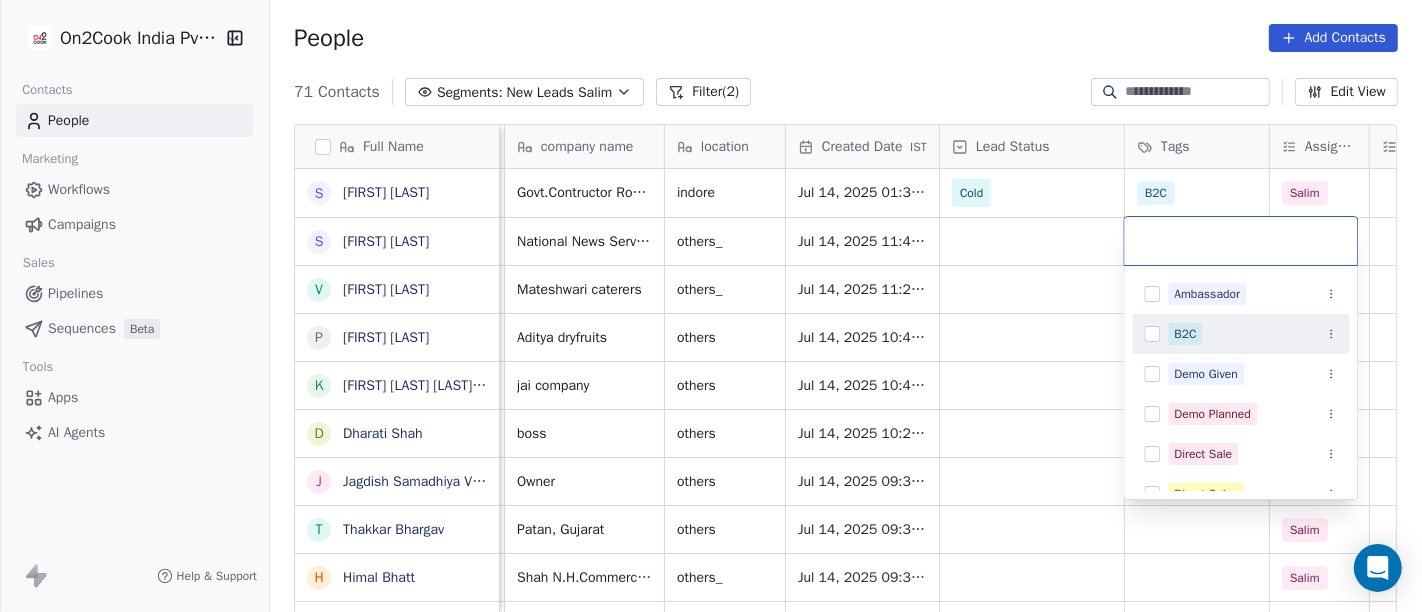 click on "B2C" at bounding box center (1185, 334) 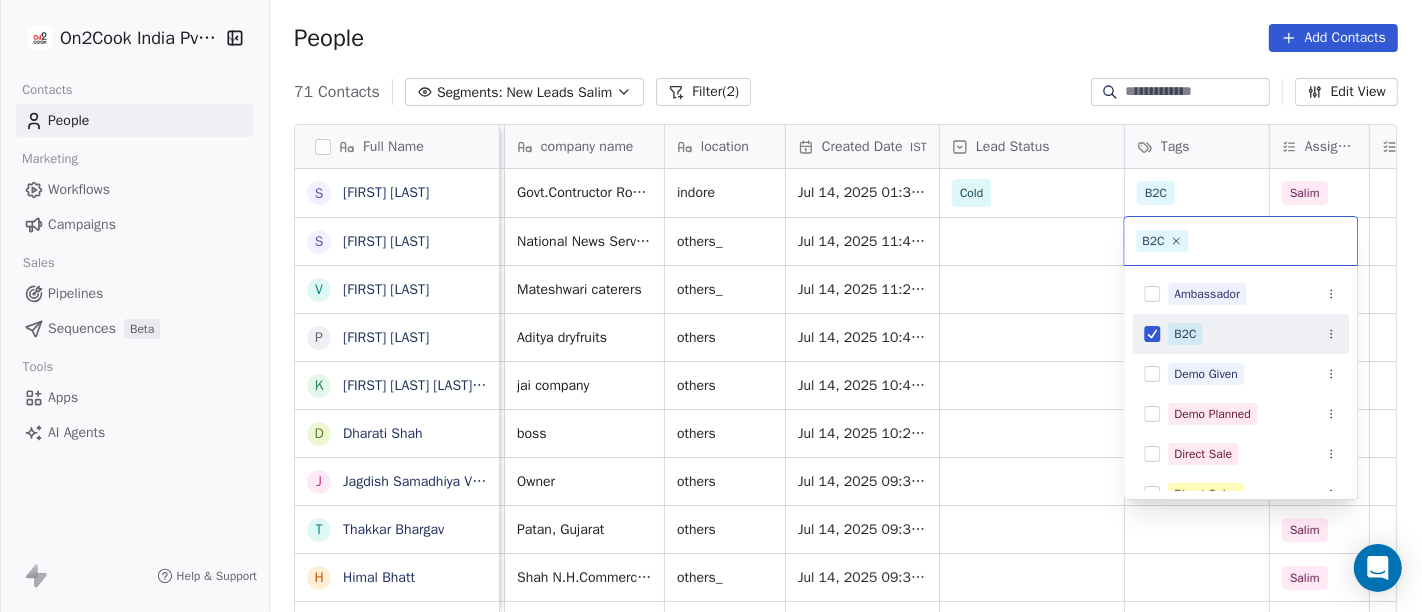 click on "On2Cook India Pvt. Ltd. Contacts People Marketing Workflows Campaigns Sales Pipelines Sequences Beta Tools Apps AI Agents Help & Support People  Add Contacts 71 Contacts Segments: New Leads Salim Filter  (2) Edit View Tag Add to Sequence Full Name S Sangram Singh S Srirama Dash v vishwas soni P Prakash Patankar k kishan singh  charan s/o devi singh ji charan D Dharati Shah J Jagdish Samadhiya Visnagar T Thakkar Bhargav H Himal Bhatt N Niteen  Kandekar S Swami Param Anand Drbaba K Khushi Subudhi S Sukumar Singh R Rajat Dutta B Balinder Singh P Prakash Bhawalkar S Sanjay Dudhat D Debashis sinha A Aman K Kumar Badal Guha H Himangshu Sarma S Sanjay Kumar K Krs Shah a ashish jaiswal S Sadiq v vijaya maibam D Dushyant Deshmukh अ अजय वर्मा A Aman Jaiswal T Tenzin Nawang Email Phone Number company name location Created Date IST Lead Status Tags Assignee Sales Rep Last Activity Date IST Follow Up Date Notes sangramsingh196@gmail.com +919826531285 Govt.Contructor Roads,Building Construction indore" at bounding box center [711, 306] 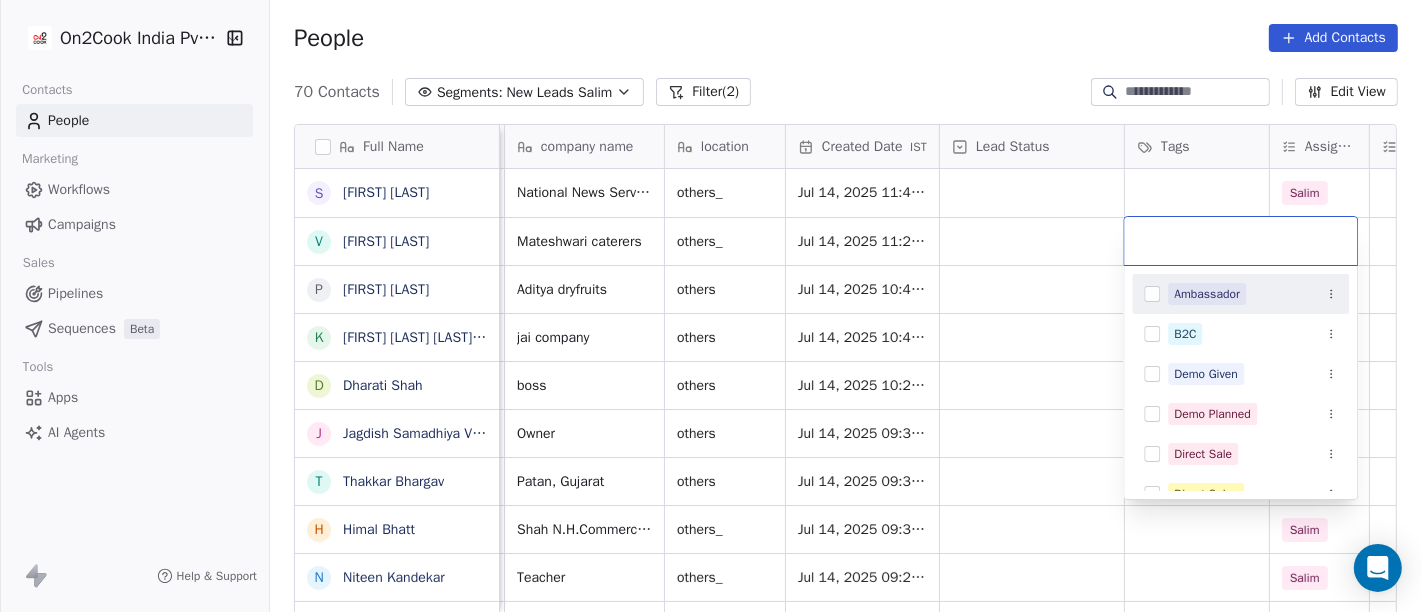 click on "On2Cook India Pvt. Ltd. Contacts People Marketing Workflows Campaigns Sales Pipelines Sequences Beta Tools Apps AI Agents Help & Support People  Add Contacts 70 Contacts Segments: New Leads Salim Filter  (2) Edit View Tag Add to Sequence Full Name S Srirama Dash v vishwas soni P Prakash Patankar k kishan singh  charan s/o devi singh ji charan D Dharati Shah J Jagdish Samadhiya Visnagar T Thakkar Bhargav H Himal Bhatt N Niteen  Kandekar S Swami Param Anand Drbaba K Khushi Subudhi S Sukumar Singh R Rajat Dutta B Balinder Singh P Prakash Bhawalkar S Sanjay Dudhat D Debashis sinha A Aman K Kumar Badal Guha H Himangshu Sarma S Sanjay Kumar K Krs Shah a ashish jaiswal S Sadiq v vijaya maibam D Dushyant Deshmukh अ अजय वर्मा A Aman Jaiswal T Tenzin Nawang P Pranab Kumar Das Email Phone Number company name location Created Date IST Lead Status Tags Assignee Sales Rep Last Activity Date IST Follow Up Date Notes sd.journa@gmail.com +919437055221 National News Service(NNS) others_ Salim +919100439191" at bounding box center (711, 306) 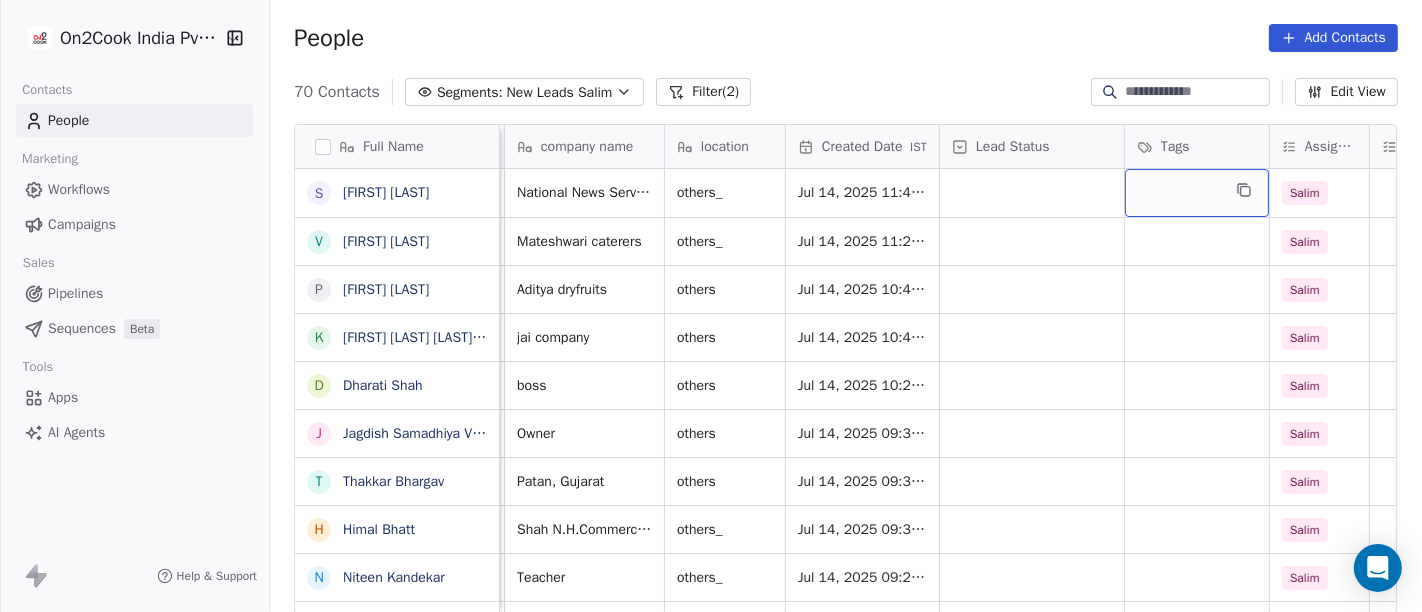 click at bounding box center (1197, 193) 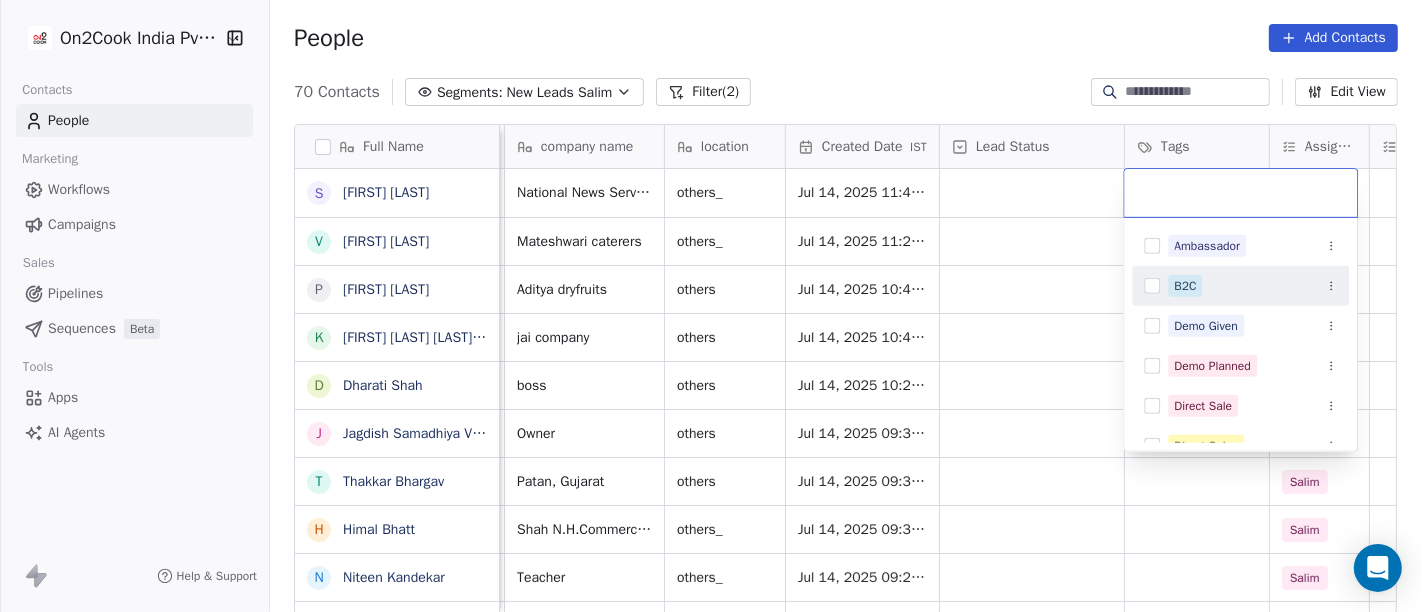 click on "B2C" at bounding box center (1240, 286) 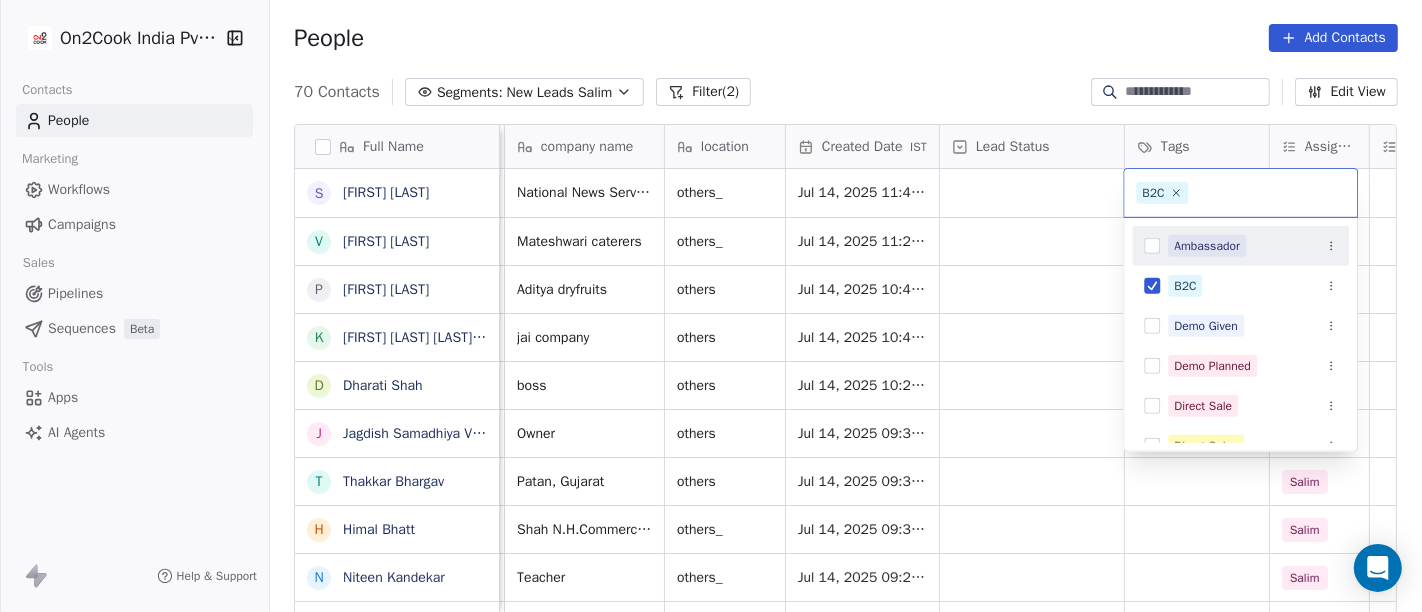 click on "On2Cook India Pvt. Ltd. Contacts People Marketing Workflows Campaigns Sales Pipelines Sequences Beta Tools Apps AI Agents Help & Support People  Add Contacts 70 Contacts Segments: New Leads Salim Filter  (2) Edit View Tag Add to Sequence Full Name S Srirama Dash v vishwas soni P Prakash Patankar k kishan singh  charan s/o devi singh ji charan D Dharati Shah J Jagdish Samadhiya Visnagar T Thakkar Bhargav H Himal Bhatt N Niteen  Kandekar S Swami Param Anand Drbaba K Khushi Subudhi S Sukumar Singh R Rajat Dutta B Balinder Singh P Prakash Bhawalkar S Sanjay Dudhat D Debashis sinha A Aman K Kumar Badal Guha H Himangshu Sarma S Sanjay Kumar K Krs Shah a ashish jaiswal S Sadiq v vijaya maibam D Dushyant Deshmukh अ अजय वर्मा A Aman Jaiswal T Tenzin Nawang P Pranab Kumar Das Email Phone Number company name location Created Date IST Lead Status Tags Assignee Sales Rep Last Activity Date IST Follow Up Date Notes sd.journa@gmail.com +919437055221 National News Service(NNS) others_ Salim +919100439191" at bounding box center (711, 306) 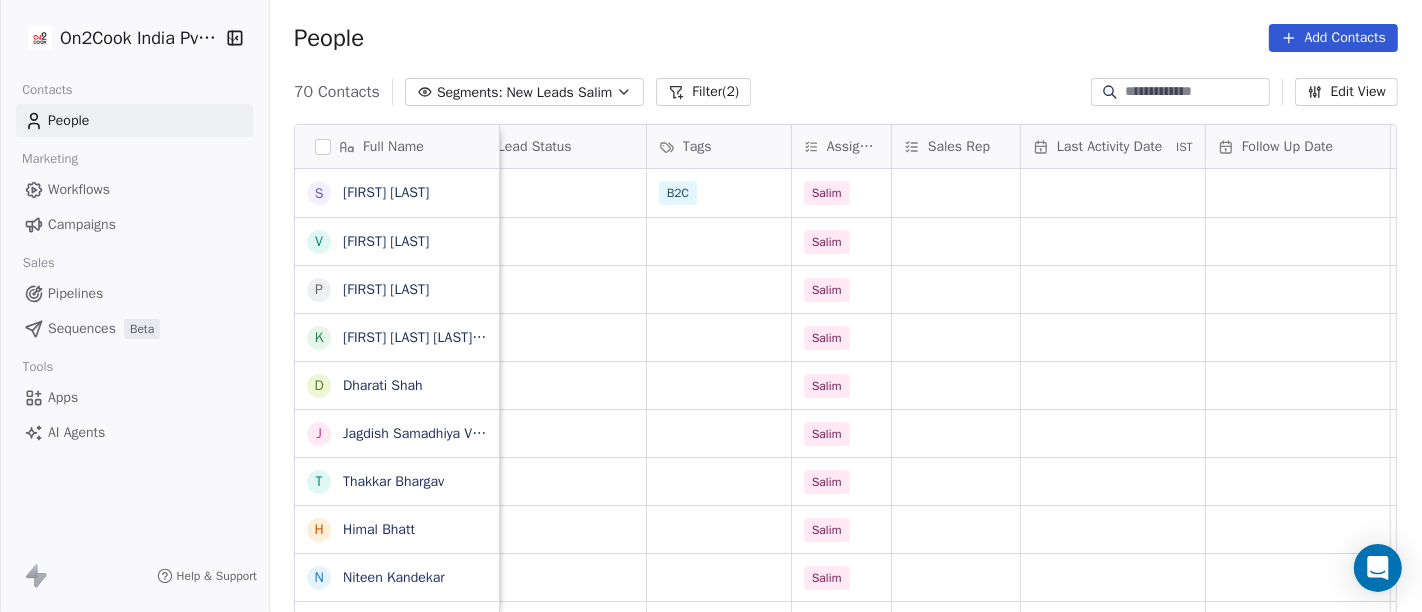scroll, scrollTop: 0, scrollLeft: 749, axis: horizontal 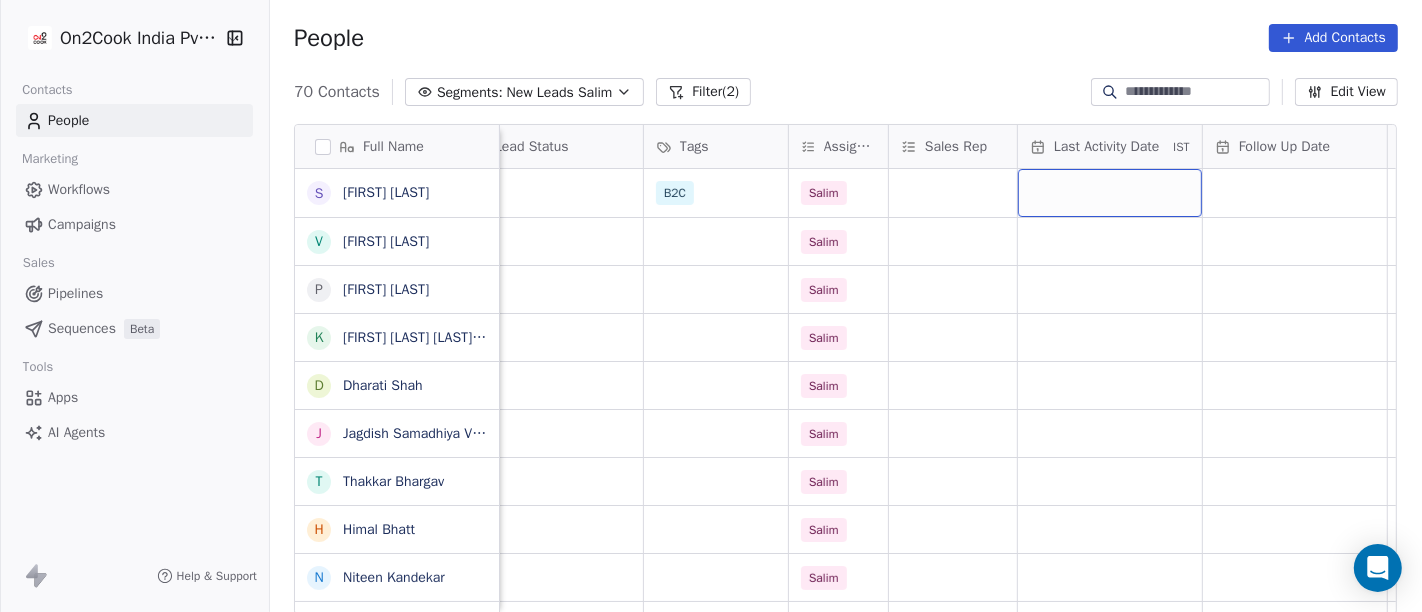 click at bounding box center [1110, 193] 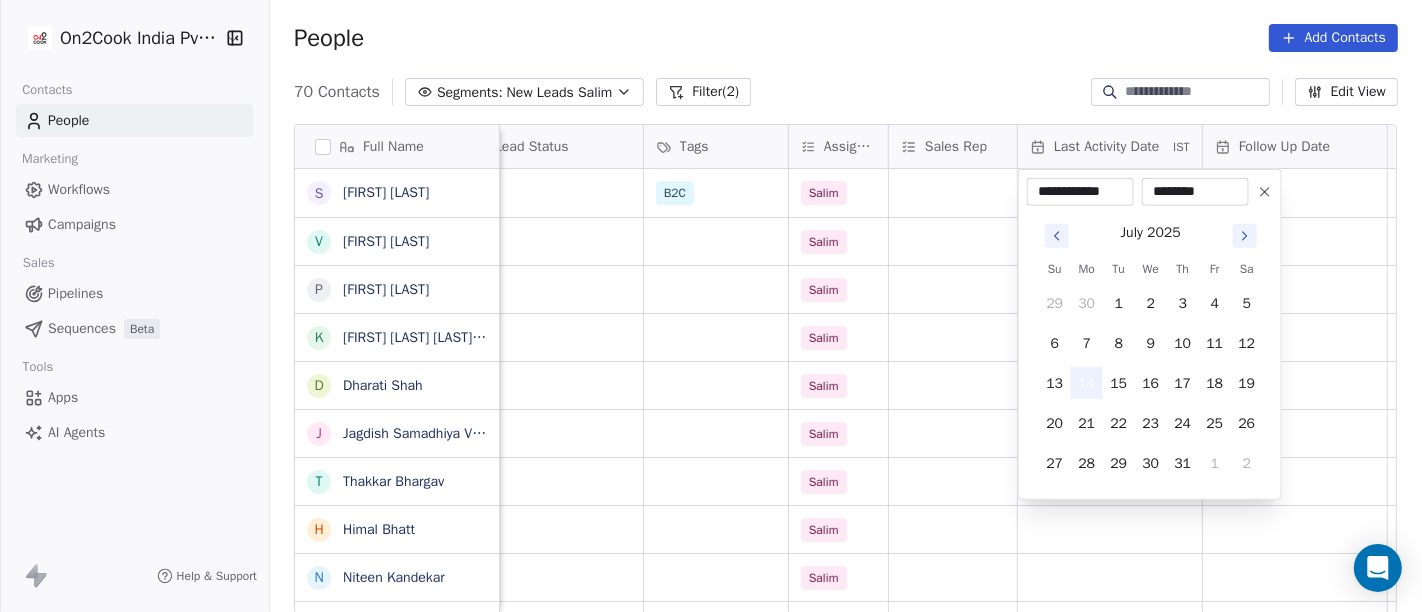click on "14" at bounding box center [1087, 383] 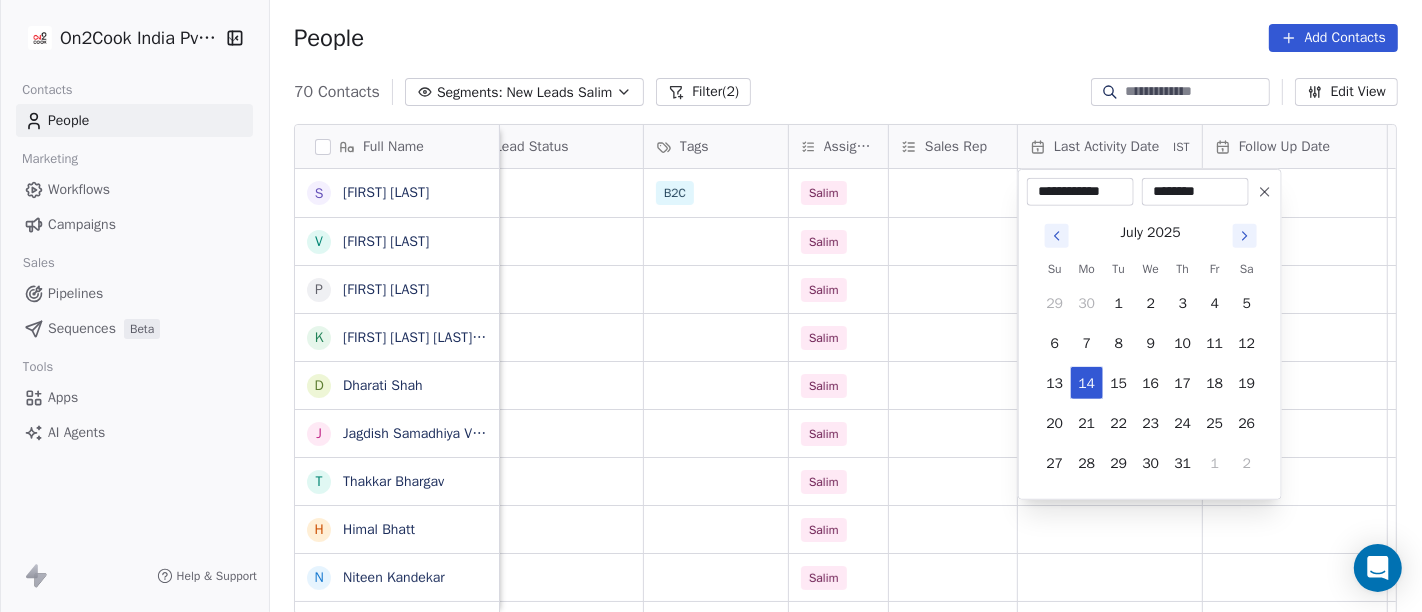 click on "On2Cook India Pvt. Ltd. Contacts People Marketing Workflows Campaigns Sales Pipelines Sequences Beta Tools Apps AI Agents Help & Support People  Add Contacts 70 Contacts Segments: New Leads Salim Filter  (2) Edit View Tag Add to Sequence Full Name S Srirama Dash v vishwas soni P Prakash Patankar k kishan singh  charan s/o devi singh ji charan D Dharati Shah J Jagdish Samadhiya Visnagar T Thakkar Bhargav H Himal Bhatt N Niteen  Kandekar S Swami Param Anand Drbaba K Khushi Subudhi S Sukumar Singh R Rajat Dutta B Balinder Singh P Prakash Bhawalkar S Sanjay Dudhat D Debashis sinha A Aman K Kumar Badal Guha H Himangshu Sarma S Sanjay Kumar K Krs Shah a ashish jaiswal S Sadiq v vijaya maibam D Dushyant Deshmukh अ अजय वर्मा A Aman Jaiswal T Tenzin Nawang P Pranab Kumar Das company name location Created Date IST Lead Status Tags Assignee Sales Rep Last Activity Date IST Follow Up Date Notes Call Attempts Website zomato link   National News Service(NNS) others_ Jul 14, 2025 11:40 AM B2C Salim" at bounding box center (711, 306) 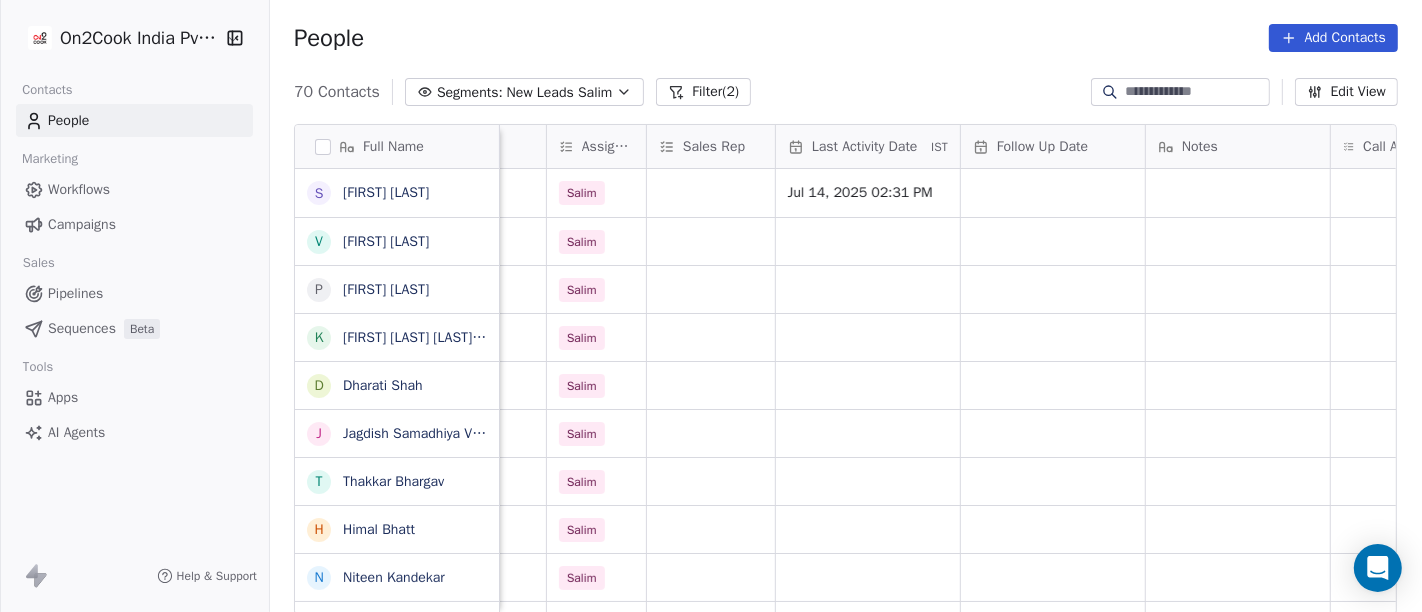 scroll, scrollTop: 0, scrollLeft: 991, axis: horizontal 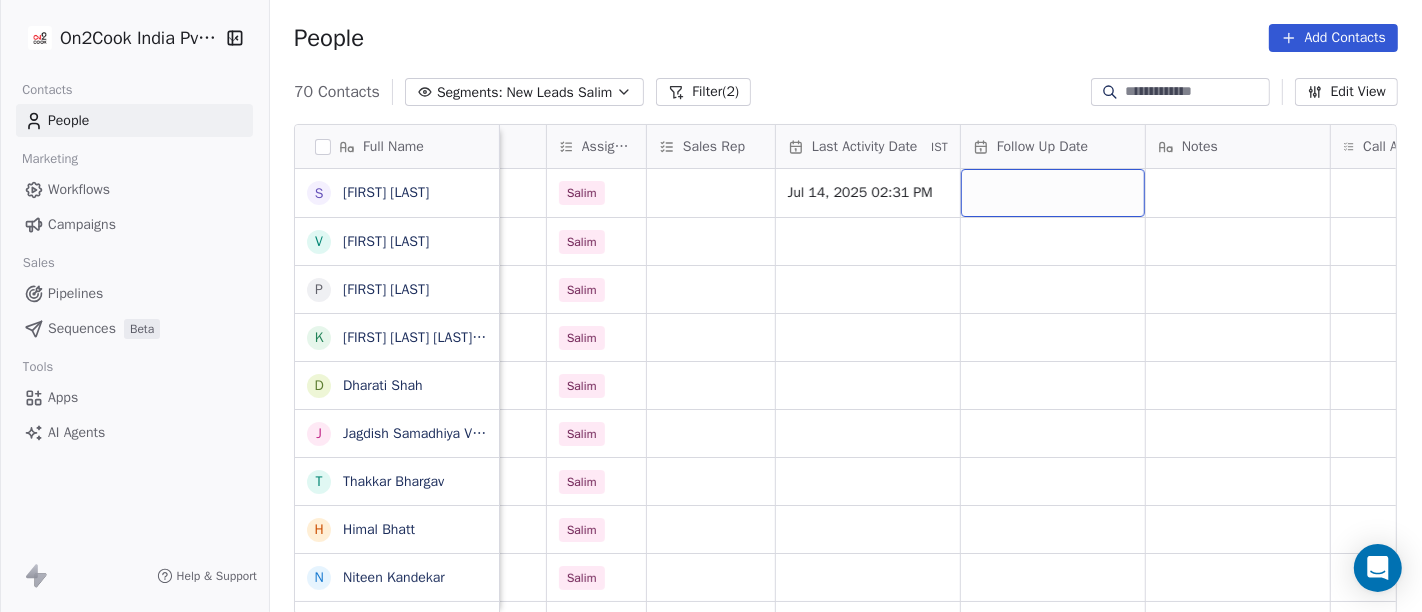 click at bounding box center [1053, 193] 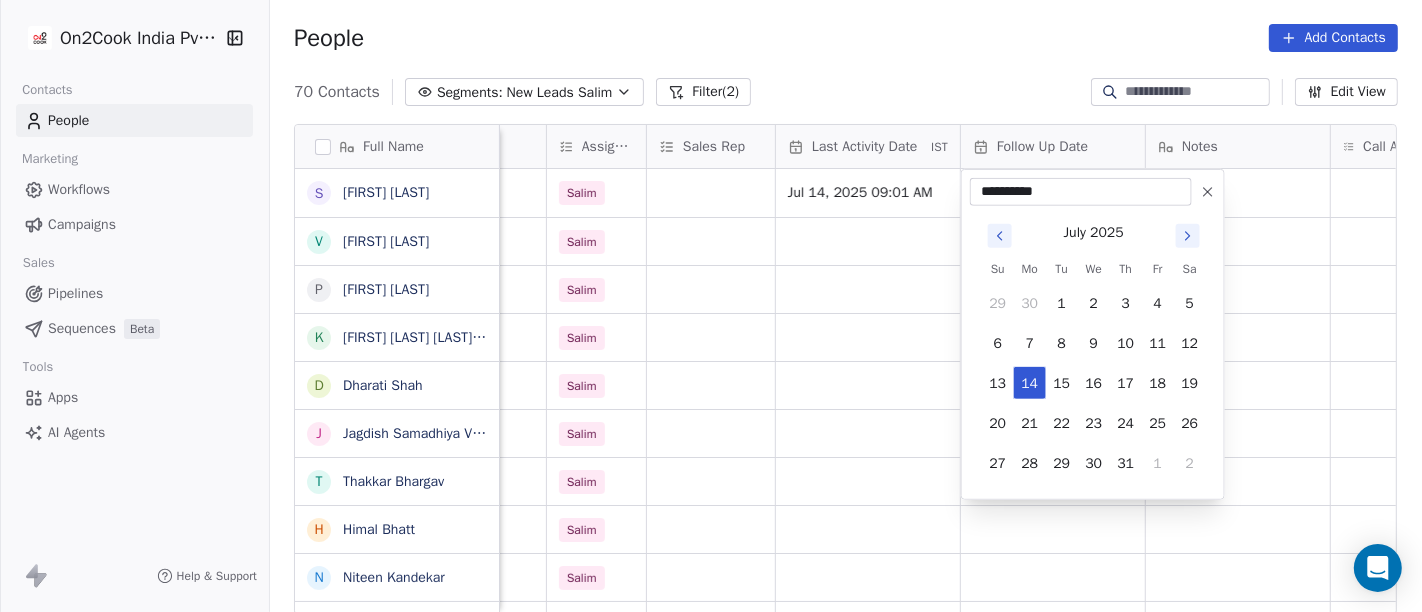 click 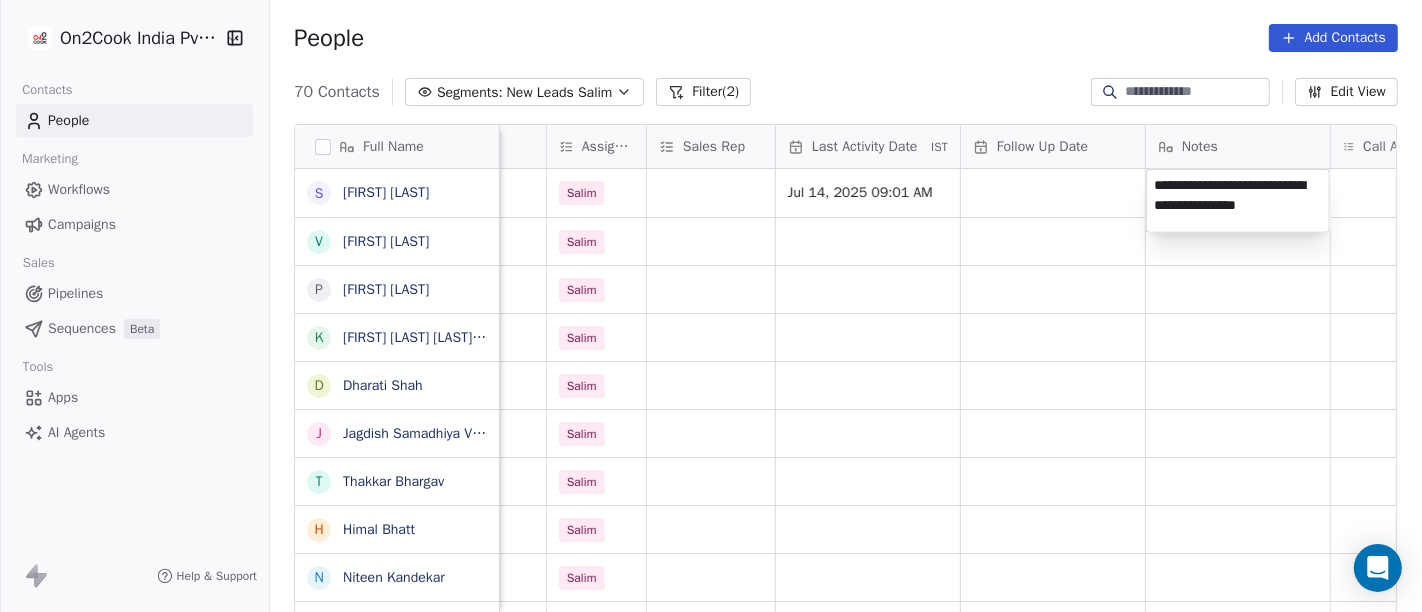 click on "**********" at bounding box center [1238, 201] 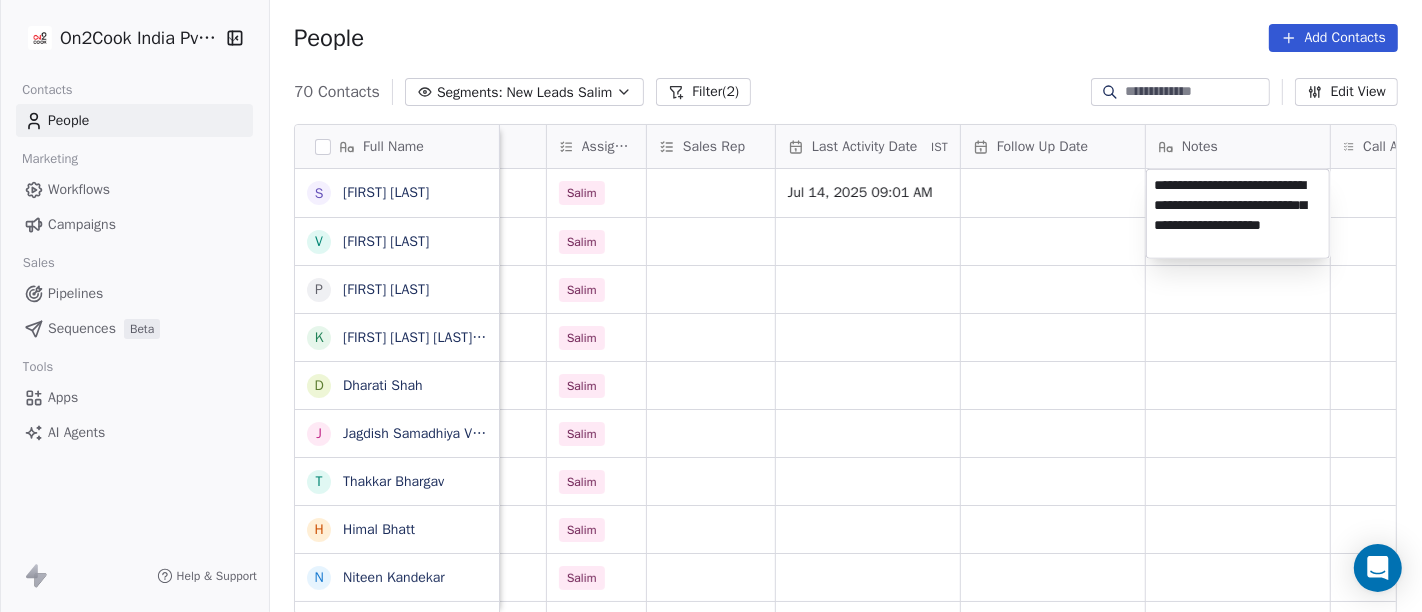 type on "**********" 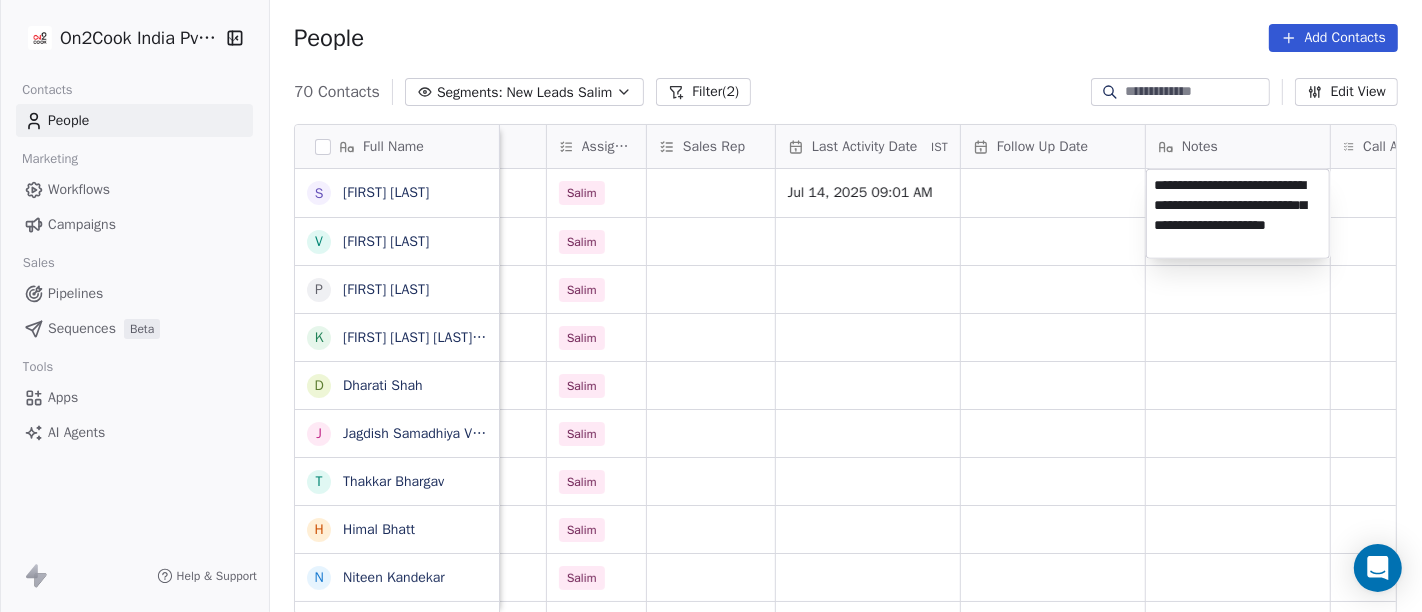 click on "On2Cook India Pvt. Ltd. Contacts People Marketing Workflows Campaigns Sales Pipelines Sequences Beta Tools Apps AI Agents Help & Support People  Add Contacts 70 Contacts Segments: New Leads Salim Filter  (2) Edit View Tag Add to Sequence Full Name S Srirama Dash v vishwas soni P Prakash Patankar k kishan singh  charan s/o devi singh ji charan D Dharati Shah J Jagdish Samadhiya Visnagar T Thakkar Bhargav H Himal Bhatt N Niteen  Kandekar S Swami Param Anand Drbaba K Khushi Subudhi S Sukumar Singh R Rajat Dutta B Balinder Singh P Prakash Bhawalkar S Sanjay Dudhat D Debashis sinha A Aman K Kumar Badal Guha H Himangshu Sarma S Sanjay Kumar K Krs Shah a ashish jaiswal S Sadiq v vijaya maibam D Dushyant Deshmukh अ अजय वर्मा A Aman Jaiswal T Tenzin Nawang P Pranab Kumar Das location Created Date IST Lead Status Tags Assignee Sales Rep Last Activity Date IST Follow Up Date Notes Call Attempts Website zomato link outlet type   others_ Jul 14, 2025 11:40 AM B2C Salim Jul 14, 2025 09:01 AM   others_" at bounding box center [711, 306] 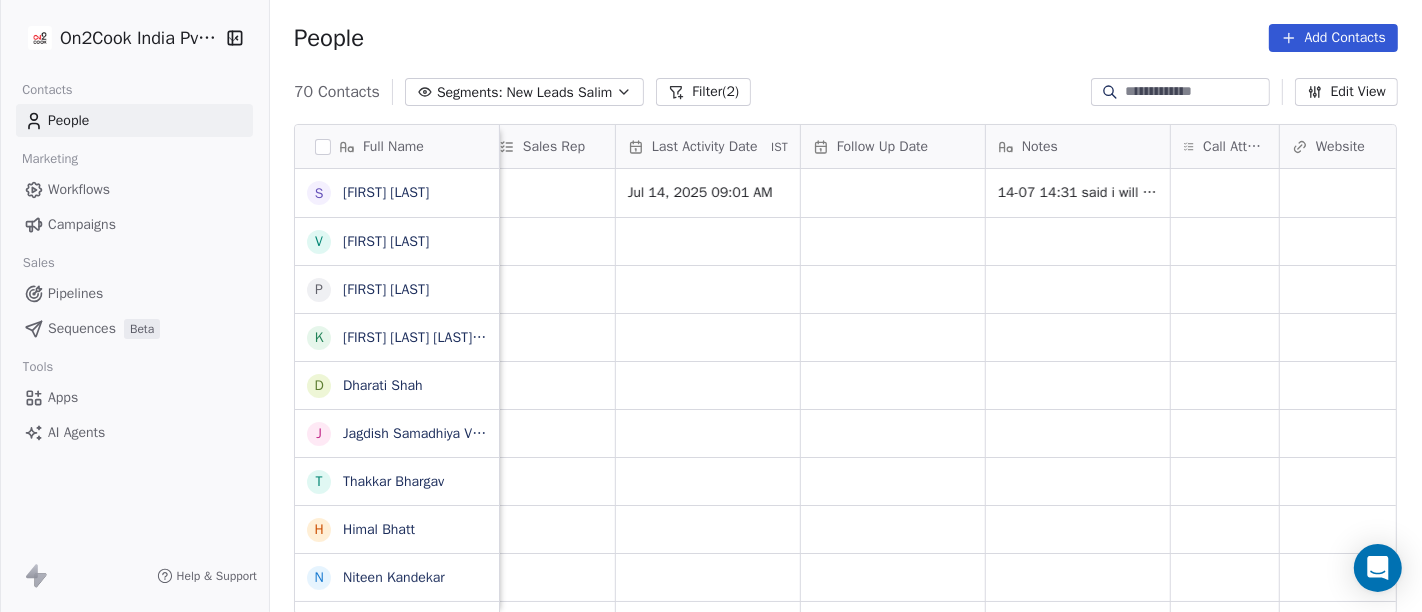 scroll, scrollTop: 0, scrollLeft: 1151, axis: horizontal 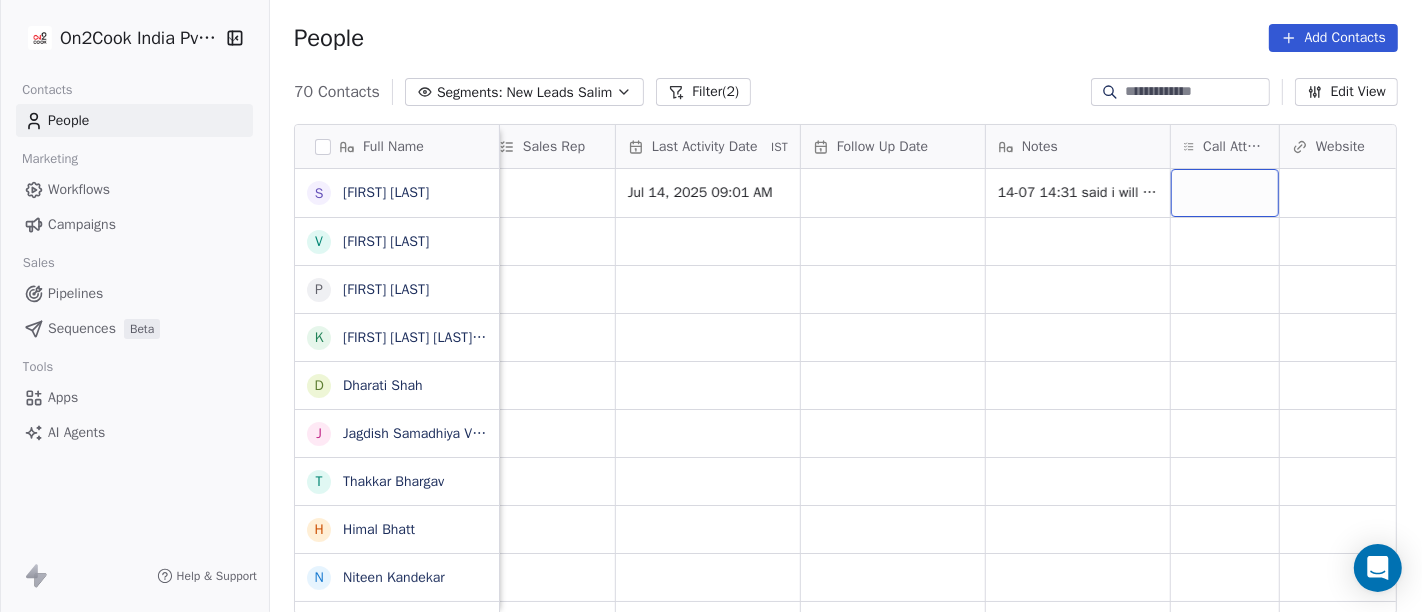 click at bounding box center (1225, 193) 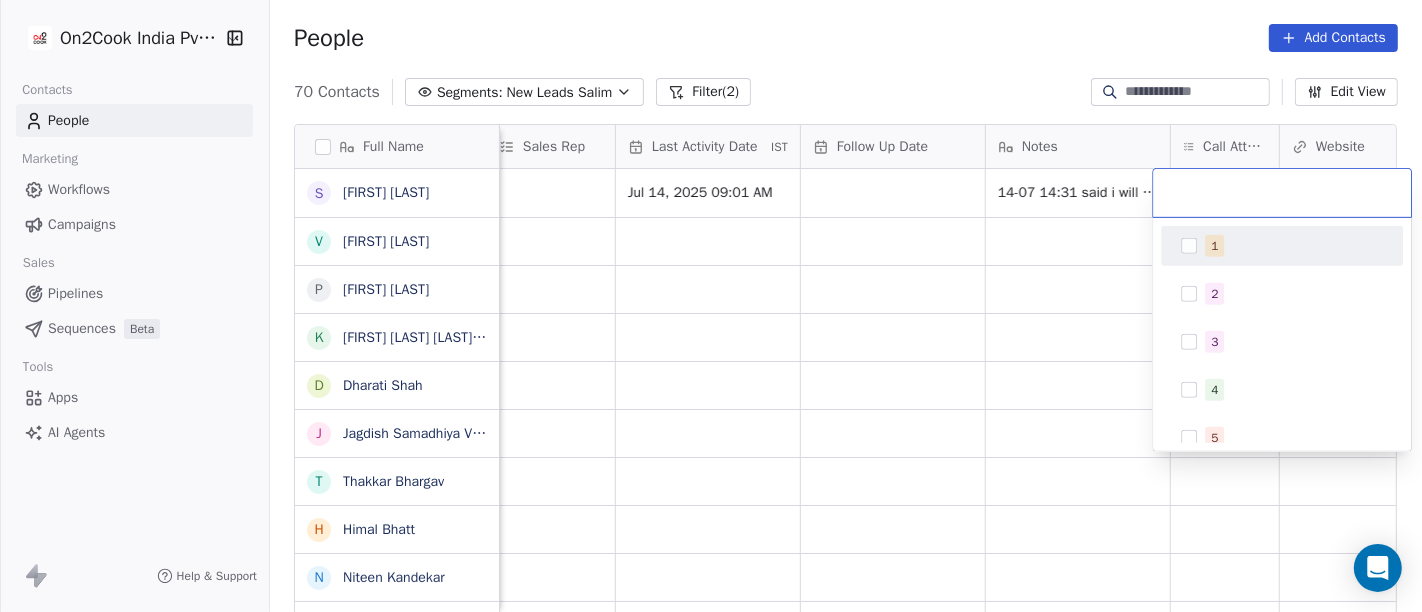 click on "1" at bounding box center (1214, 246) 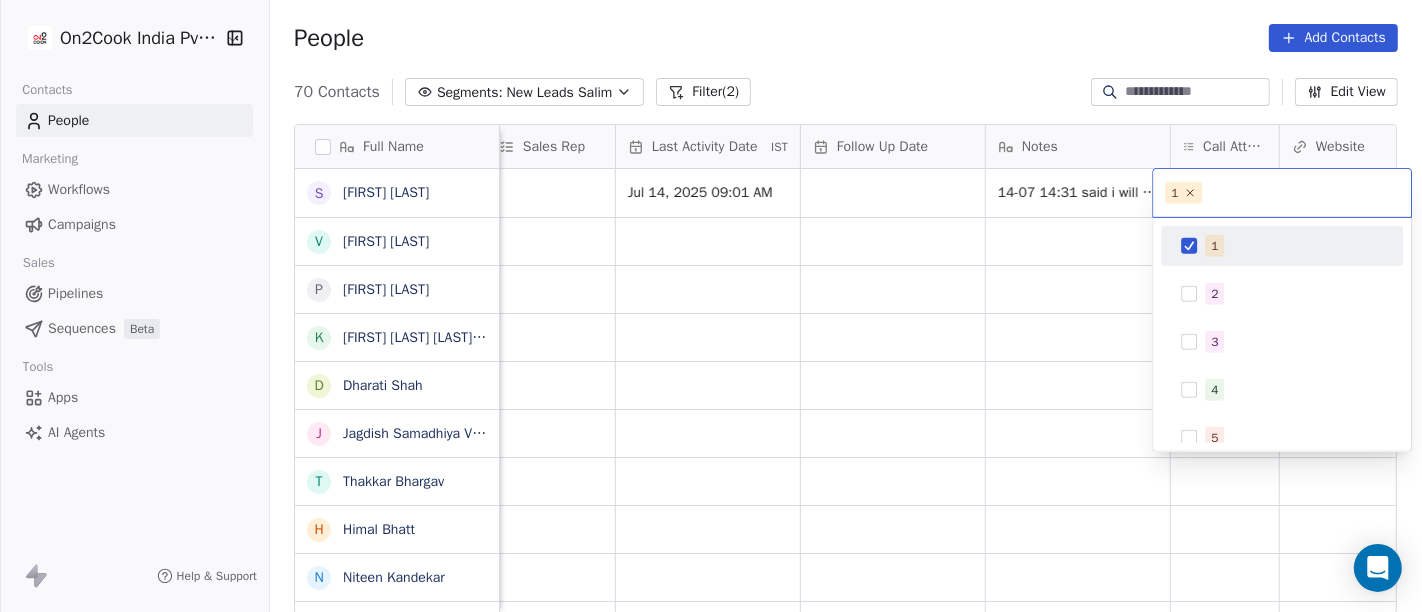 click on "On2Cook India Pvt. Ltd. Contacts People Marketing Workflows Campaigns Sales Pipelines Sequences Beta Tools Apps AI Agents Help & Support People  Add Contacts 70 Contacts Segments: New Leads Salim Filter  (2) Edit View Tag Add to Sequence Full Name S Srirama Dash v vishwas soni P Prakash Patankar k kishan singh  charan s/o devi singh ji charan D Dharati Shah J Jagdish Samadhiya Visnagar T Thakkar Bhargav H Himal Bhatt N Niteen  Kandekar S Swami Param Anand Drbaba K Khushi Subudhi S Sukumar Singh R Rajat Dutta B Balinder Singh P Prakash Bhawalkar S Sanjay Dudhat D Debashis sinha A Aman K Kumar Badal Guha H Himangshu Sarma S Sanjay Kumar K Krs Shah a ashish jaiswal S Sadiq v vijaya maibam D Dushyant Deshmukh अ अजय वर्मा A Aman Jaiswal T Tenzin Nawang P Pranab Kumar Das Lead Status Tags Assignee Sales Rep Last Activity Date IST Follow Up Date Notes Call Attempts Website zomato link outlet type Location   B2C Salim Jul 14, 2025 09:01 AM executive_kitchens   Salim caterers   Salim cafeteria" at bounding box center [711, 306] 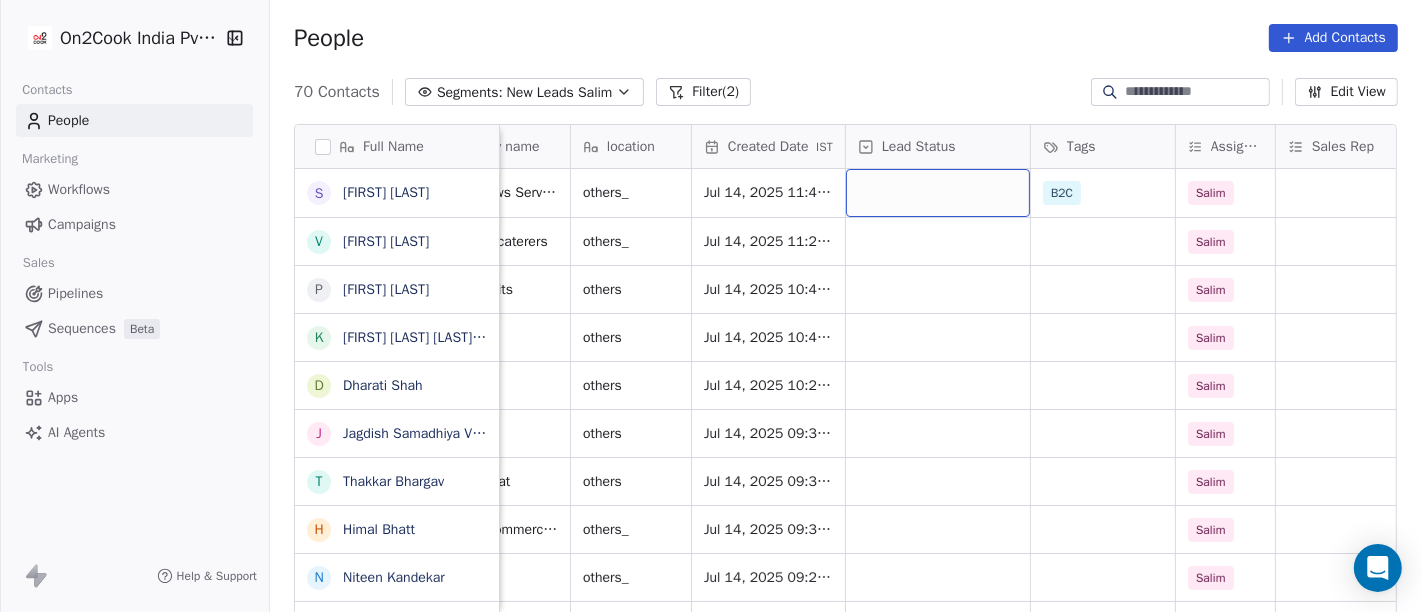 scroll, scrollTop: 0, scrollLeft: 360, axis: horizontal 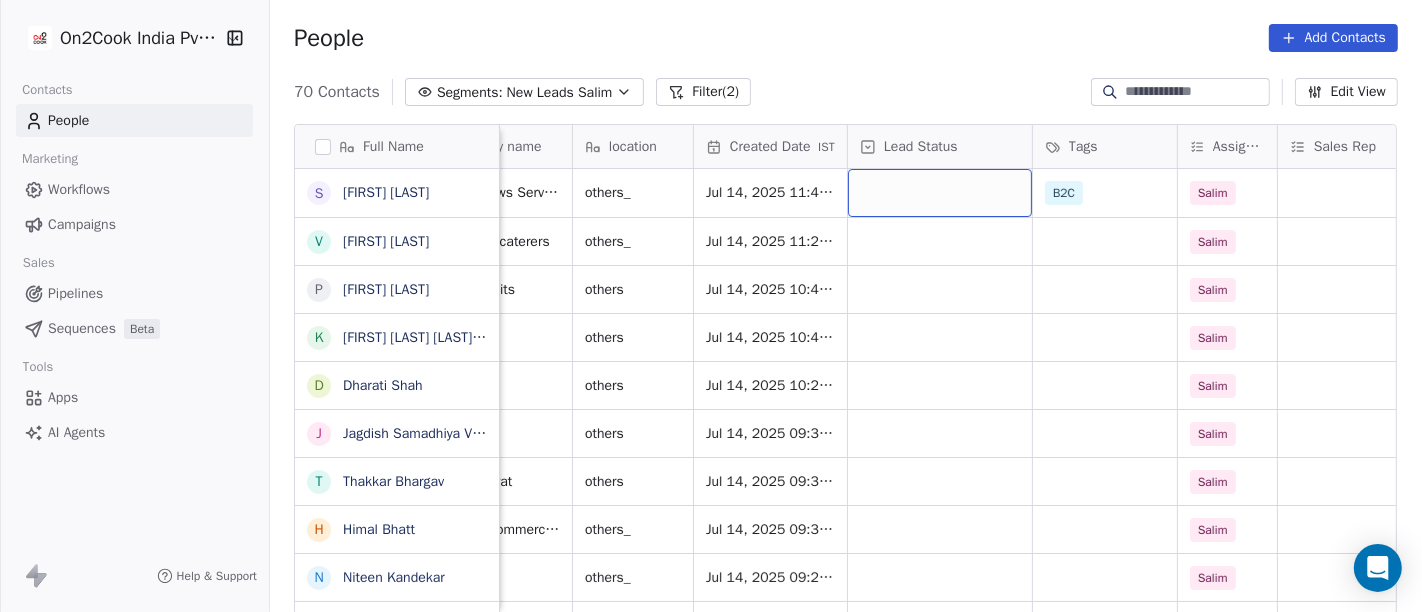 click at bounding box center [940, 193] 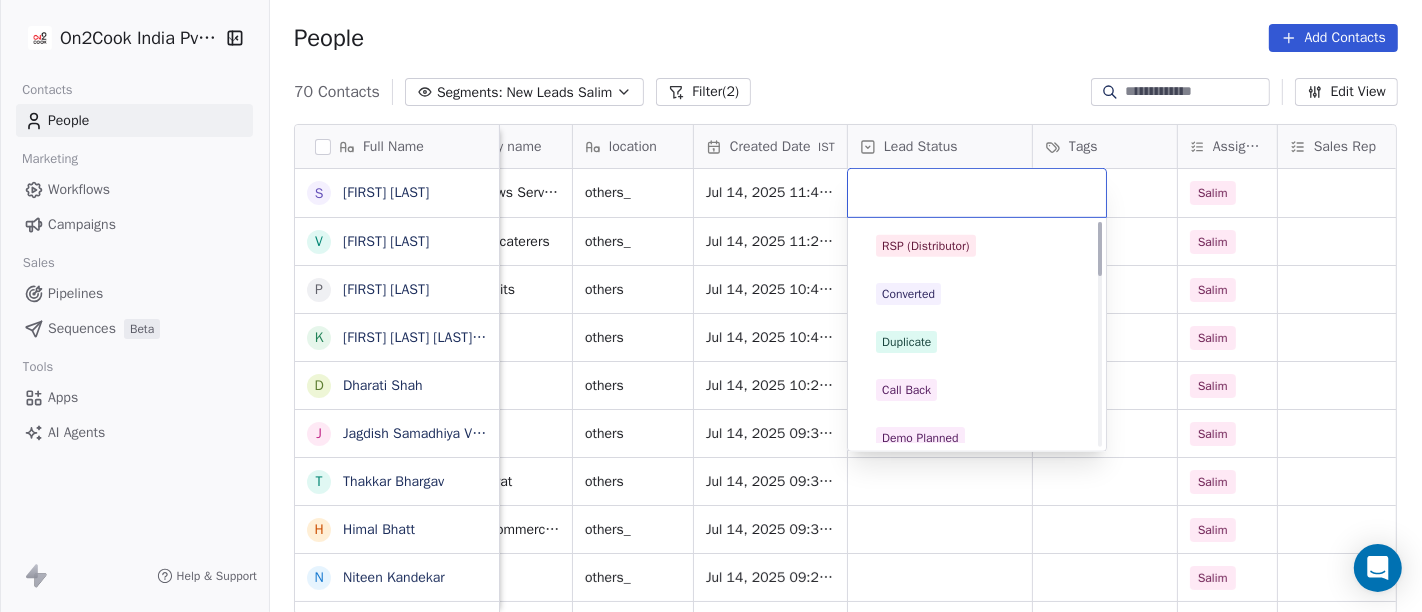 scroll, scrollTop: 0, scrollLeft: 0, axis: both 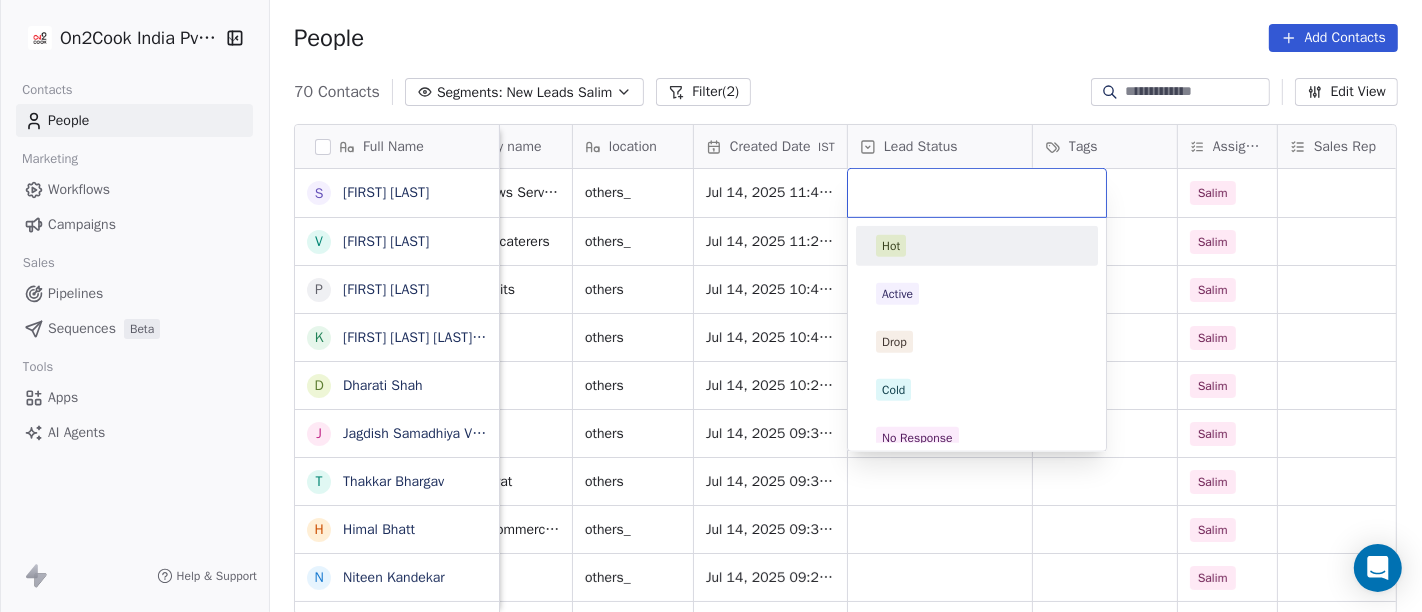click on "On2Cook India Pvt. Ltd. Contacts People Marketing Workflows Campaigns Sales Pipelines Sequences Beta Tools Apps AI Agents Help & Support People  Add Contacts 70 Contacts Segments: New Leads Salim Filter  (2) Edit View Tag Add to Sequence Full Name S Srirama Dash v vishwas soni P Prakash Patankar k kishan singh  charan s/o devi singh ji charan D Dharati Shah J Jagdish Samadhiya Visnagar T Thakkar Bhargav H Himal Bhatt N Niteen  Kandekar S Swami Param Anand Drbaba K Khushi Subudhi S Sukumar Singh R Rajat Dutta B Balinder Singh P Prakash Bhawalkar S Sanjay Dudhat D Debashis sinha A Aman K Kumar Badal Guha H Himangshu Sarma S Sanjay Kumar K Krs Shah a ashish jaiswal S Sadiq v vijaya maibam D Dushyant Deshmukh अ अजय वर्मा A Aman Jaiswal T Tenzin Nawang P Pranab Kumar Das Email Phone Number company name location Created Date IST Lead Status Tags Assignee Sales Rep Last Activity Date IST Follow Up Date Notes sd.journa@gmail.com +919437055221 National News Service(NNS) others_ B2C Salim others_" at bounding box center (711, 306) 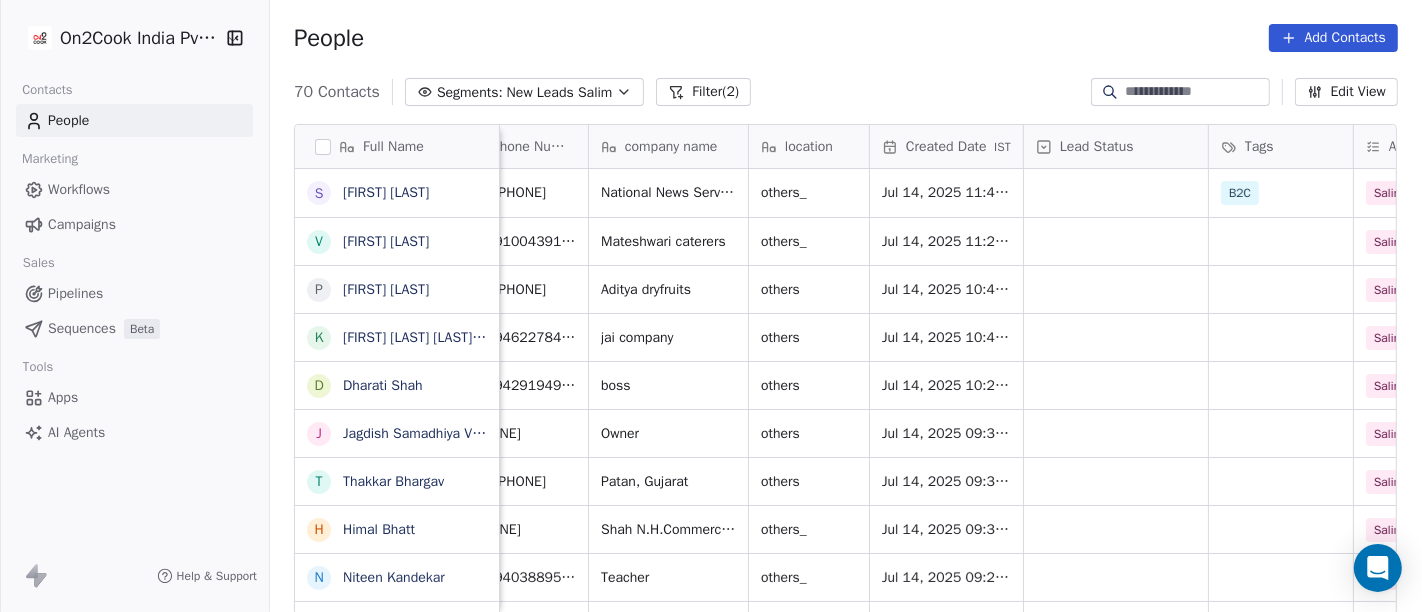 scroll, scrollTop: 0, scrollLeft: 196, axis: horizontal 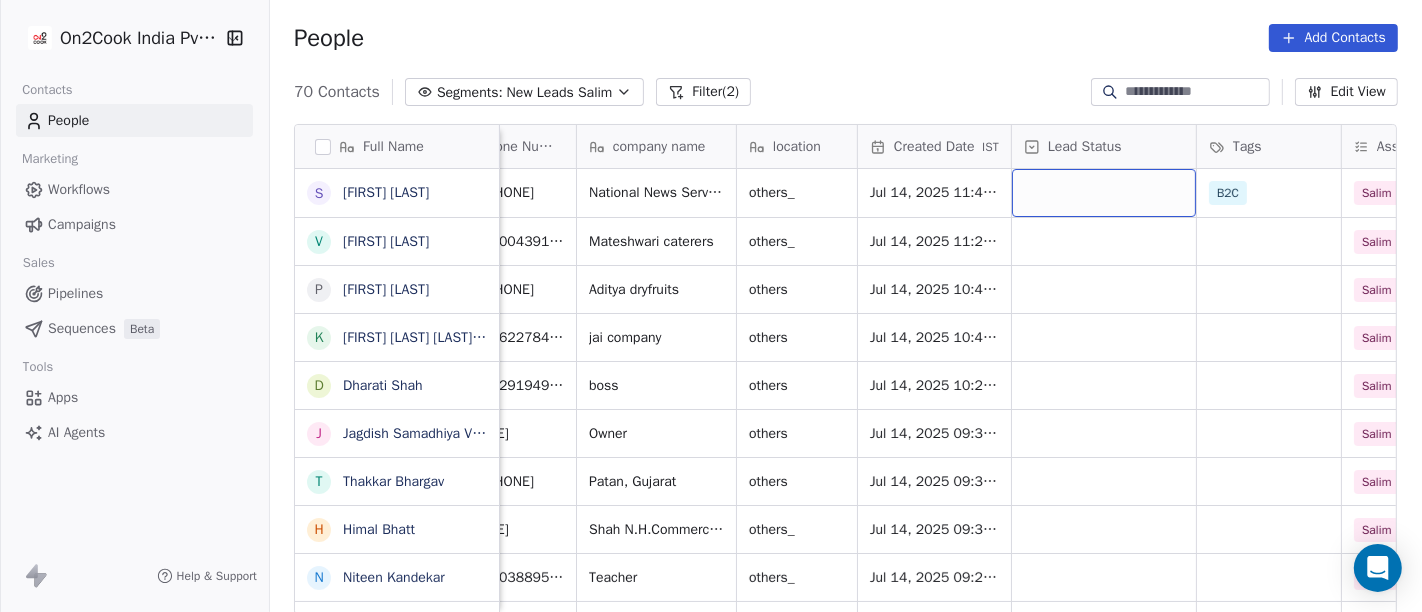 click at bounding box center (1104, 193) 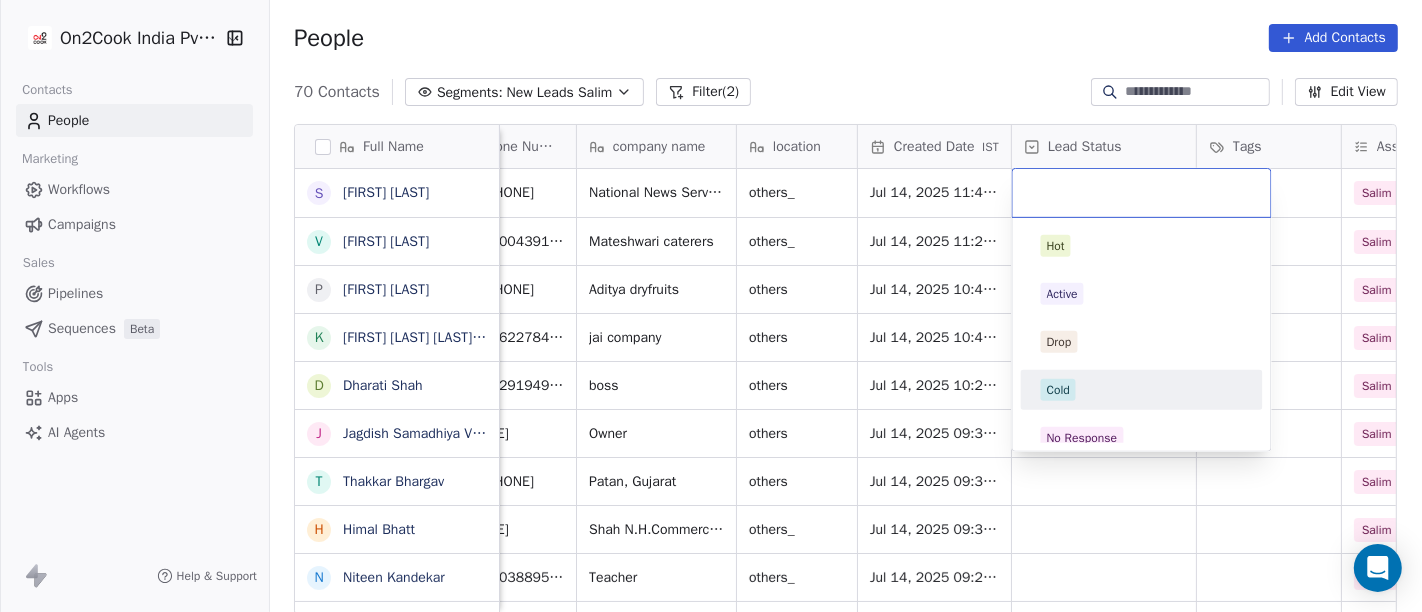 click on "Cold" at bounding box center (1142, 390) 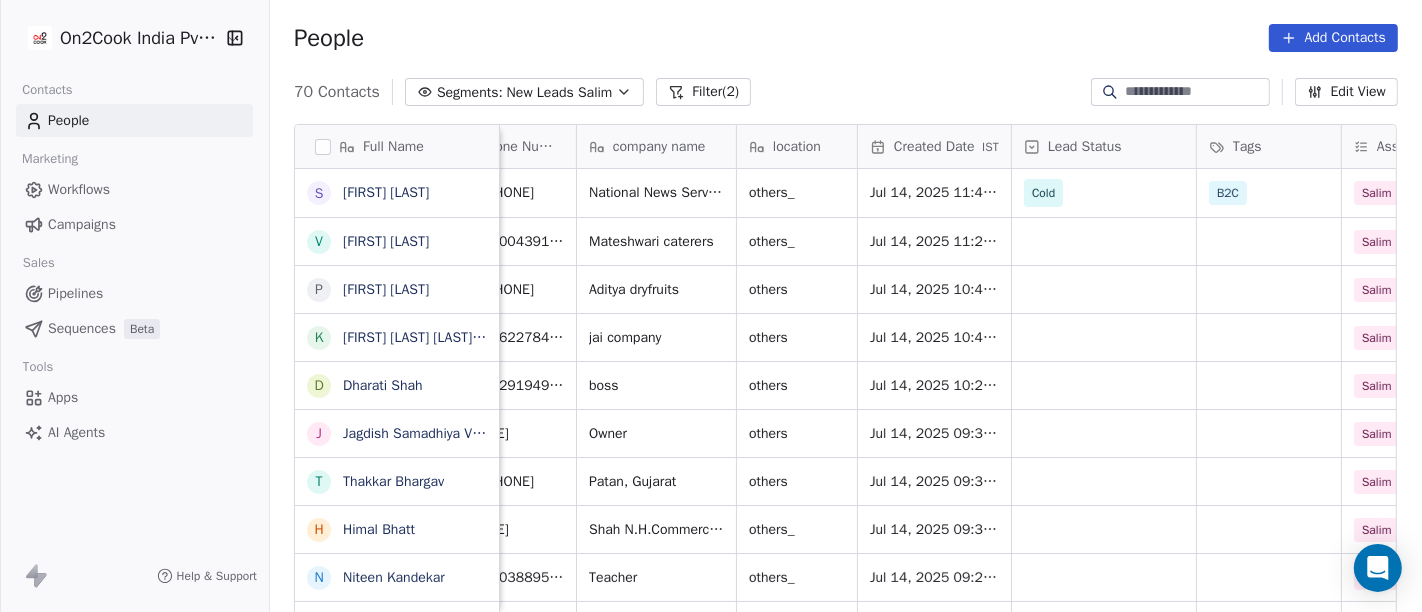 scroll, scrollTop: 0, scrollLeft: 0, axis: both 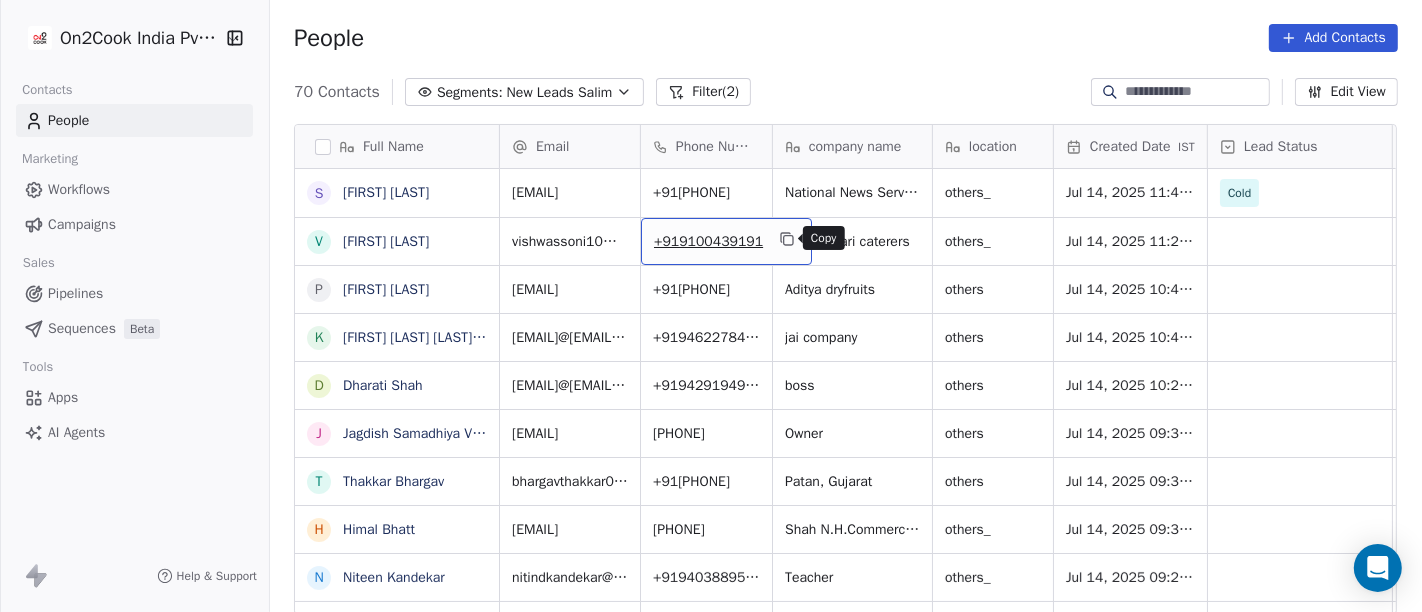 click at bounding box center [787, 239] 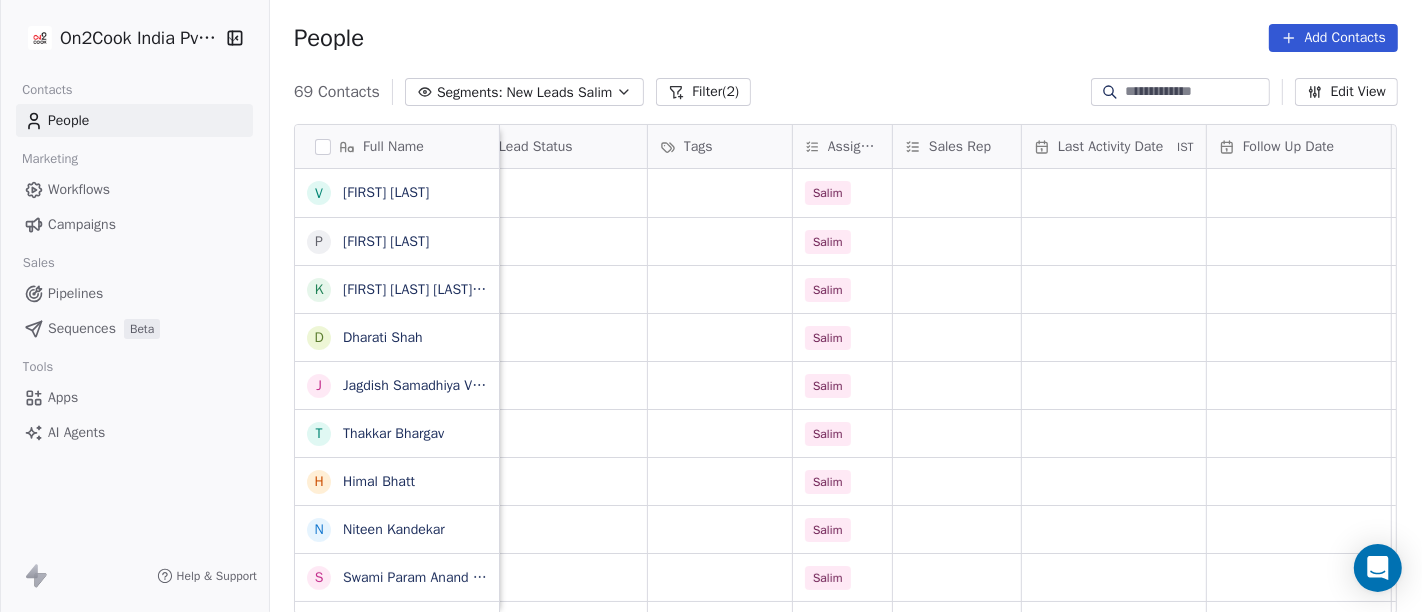 scroll, scrollTop: 0, scrollLeft: 746, axis: horizontal 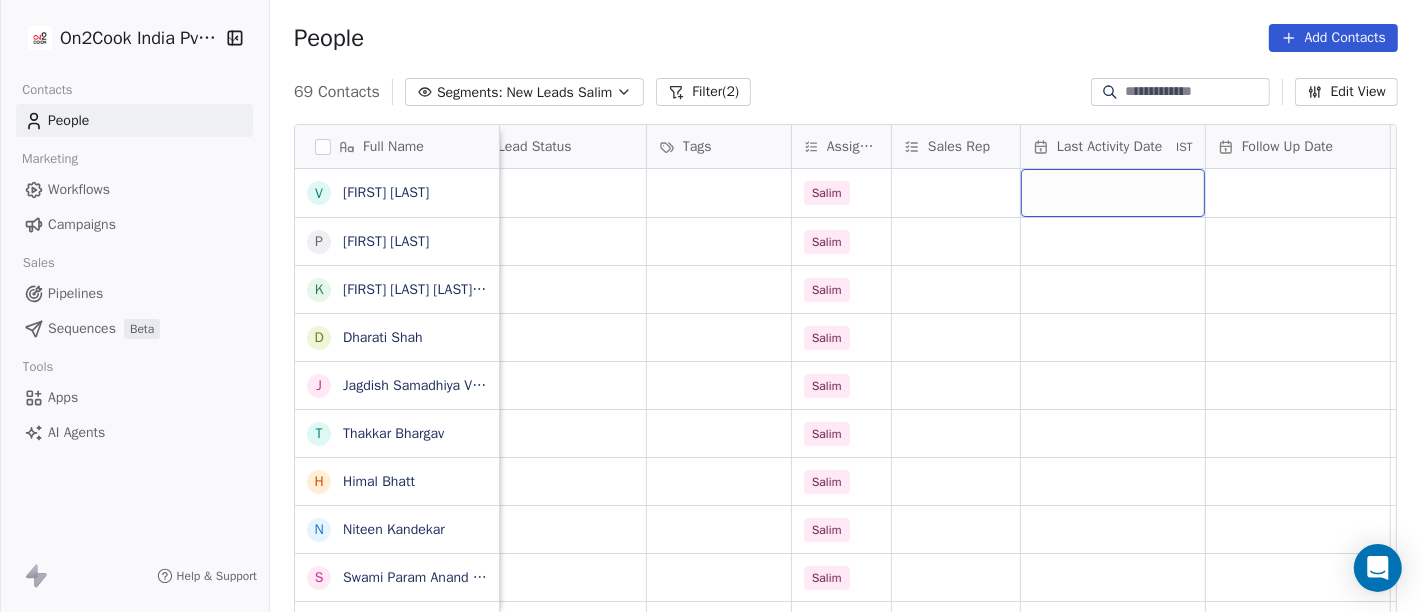 click at bounding box center [1113, 193] 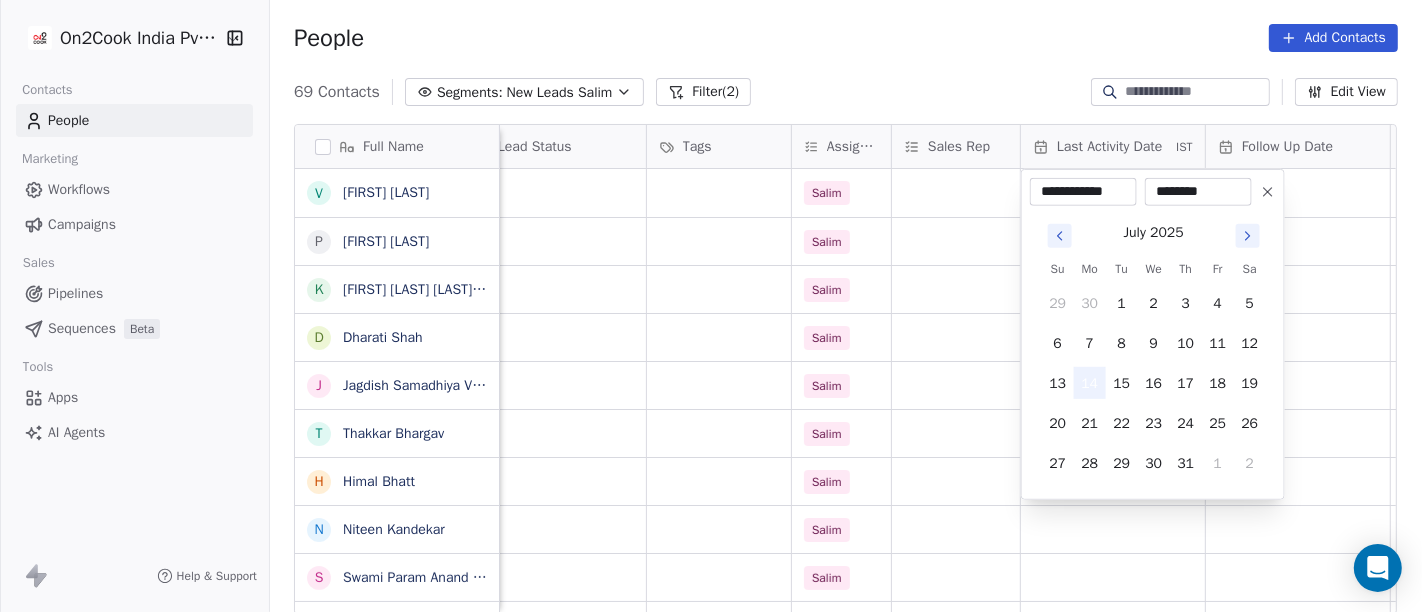 click on "14" at bounding box center [1090, 383] 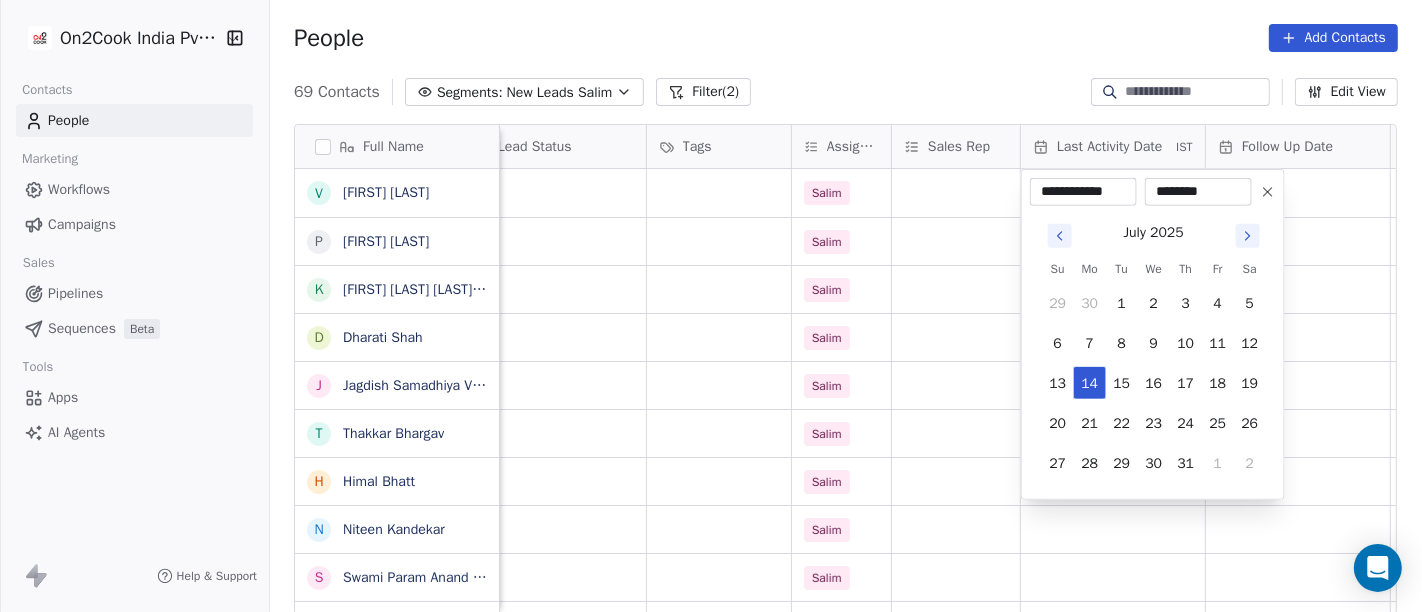 click on "On2Cook India Pvt. Ltd. Contacts People Marketing Workflows Campaigns Sales Pipelines Sequences Beta Tools Apps AI Agents Help & Support People  Add Contacts 69 Contacts Segments: New Leads Salim Filter  (2) Edit View Tag Add to Sequence Full Name v vishwas soni P Prakash Patankar k kishan singh  charan s/o devi singh ji charan D Dharati Shah J Jagdish Samadhiya Visnagar T Thakkar Bhargav H Himal Bhatt N Niteen  Kandekar S Swami Param Anand Drbaba K Khushi Subudhi S Sukumar Singh R Rajat Dutta B Balinder Singh P Prakash Bhawalkar S Sanjay Dudhat D Debashis sinha A Aman K Kumar Badal Guha H Himangshu Sarma S Sanjay Kumar K Krs Shah a ashish jaiswal S Sadiq v vijaya maibam D Dushyant Deshmukh अ अजय वर्मा A Aman Jaiswal T Tenzin Nawang P Pranab Kumar Das V Vinod Lamror company name location Created Date IST Lead Status Tags Assignee Sales Rep Last Activity Date IST Follow Up Date Notes Call Attempts Website zomato link   Mateshwari caterers others_ Jul 14, 2025 11:22 AM Salim   others Salim" at bounding box center (711, 306) 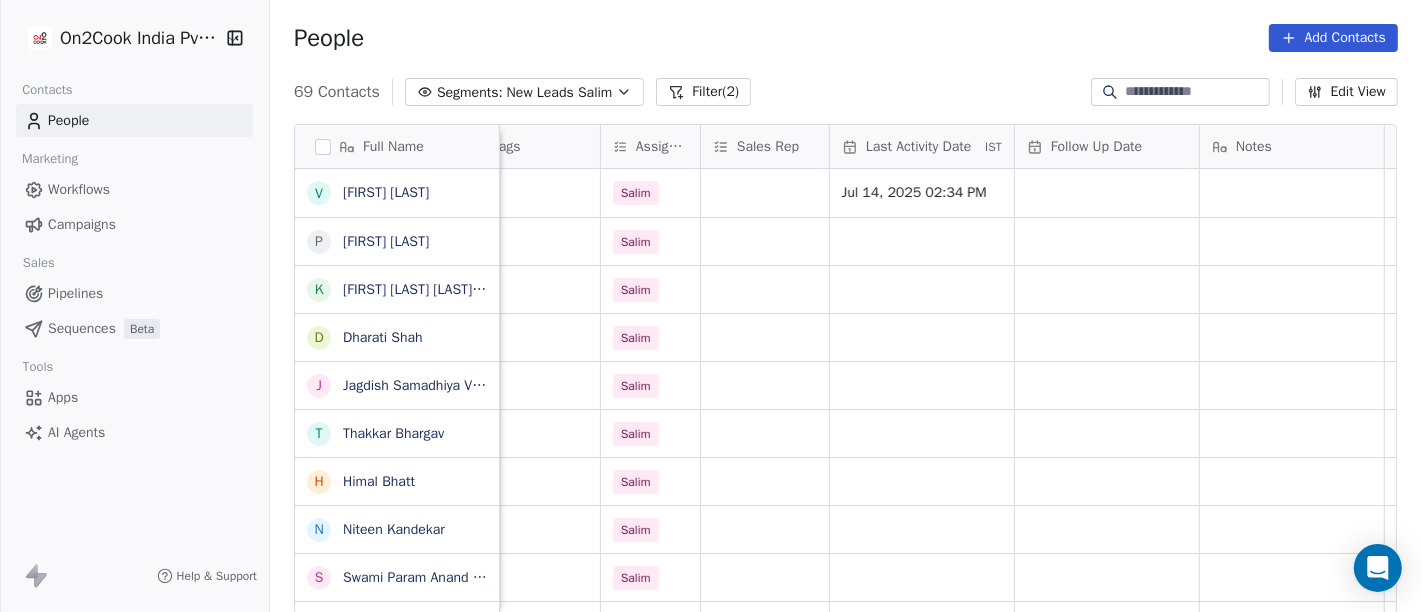 scroll, scrollTop: 0, scrollLeft: 941, axis: horizontal 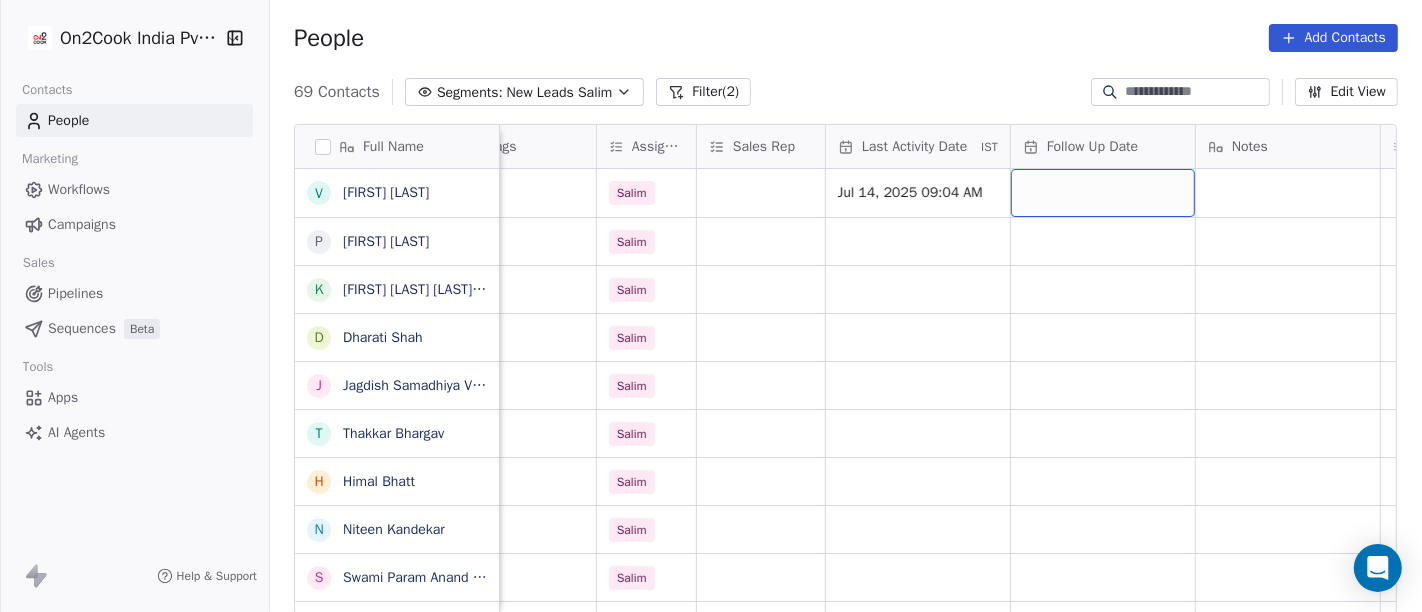 click at bounding box center (1103, 193) 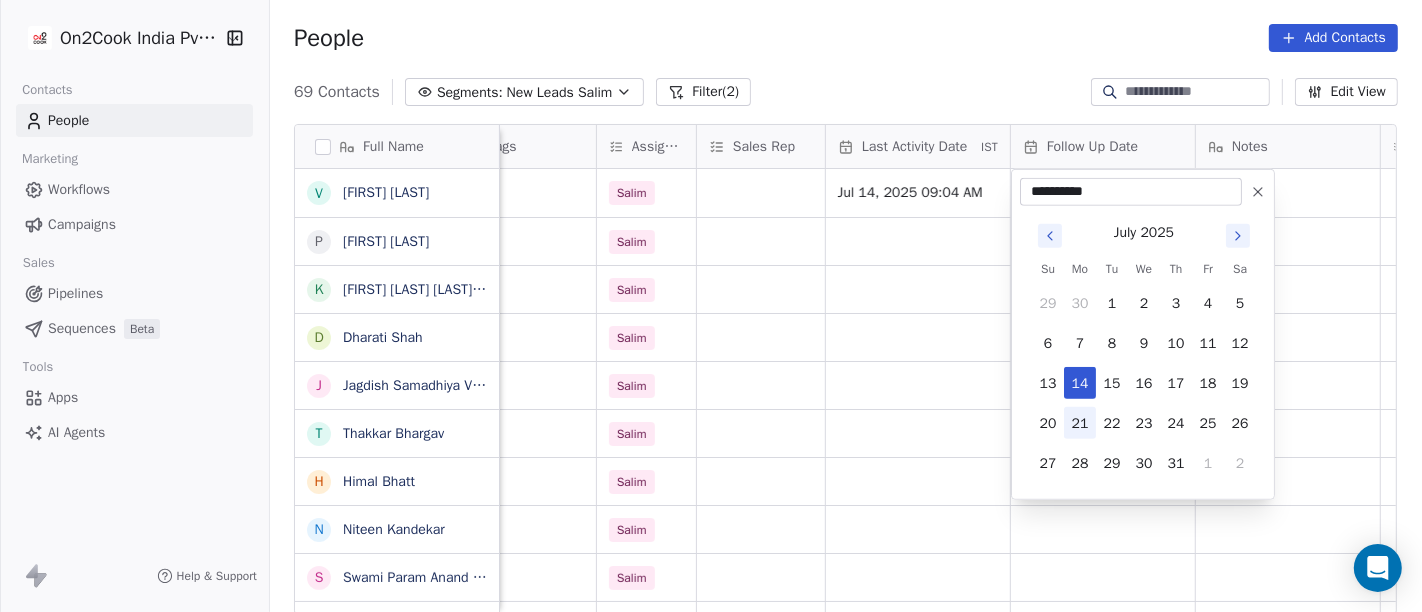 click on "21" at bounding box center [1080, 423] 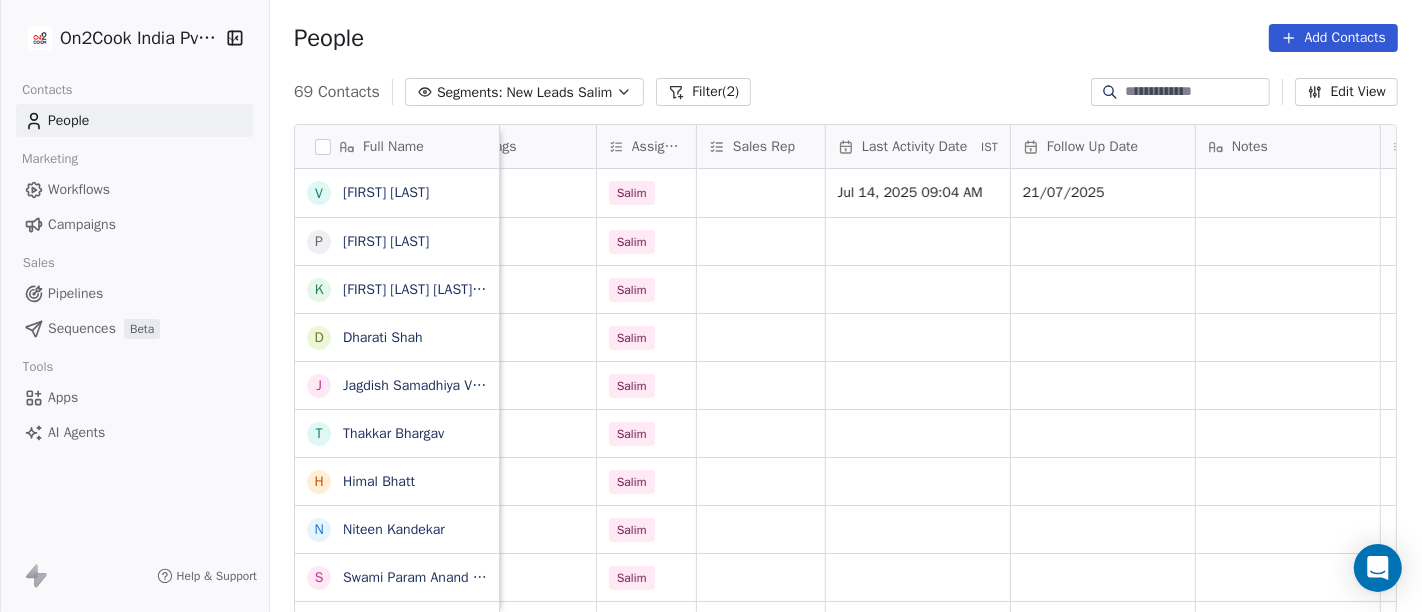 click on "People  Add Contacts" at bounding box center (846, 38) 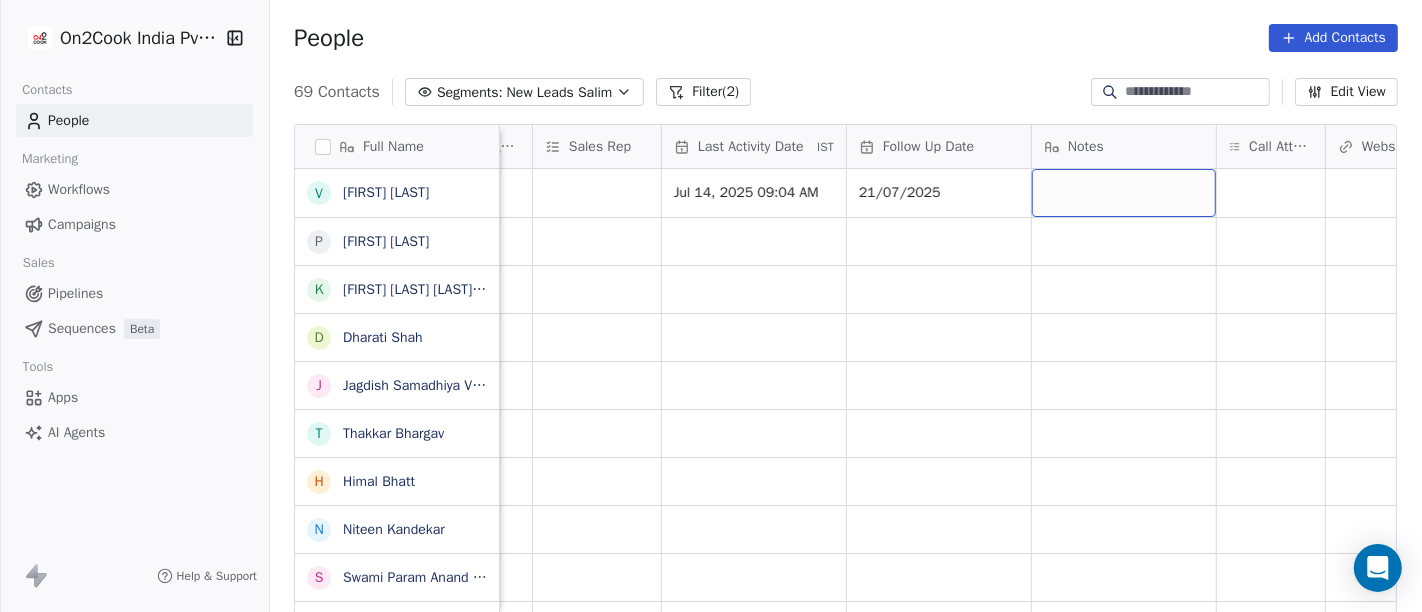 click at bounding box center (1124, 193) 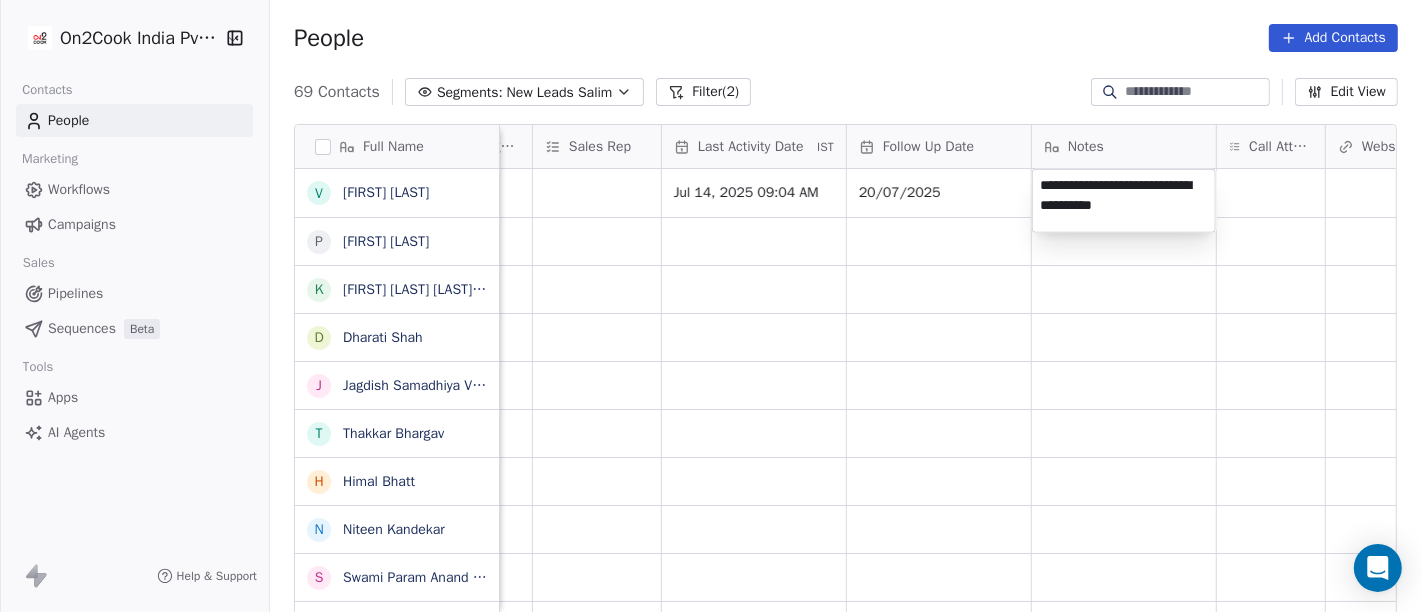 type on "**********" 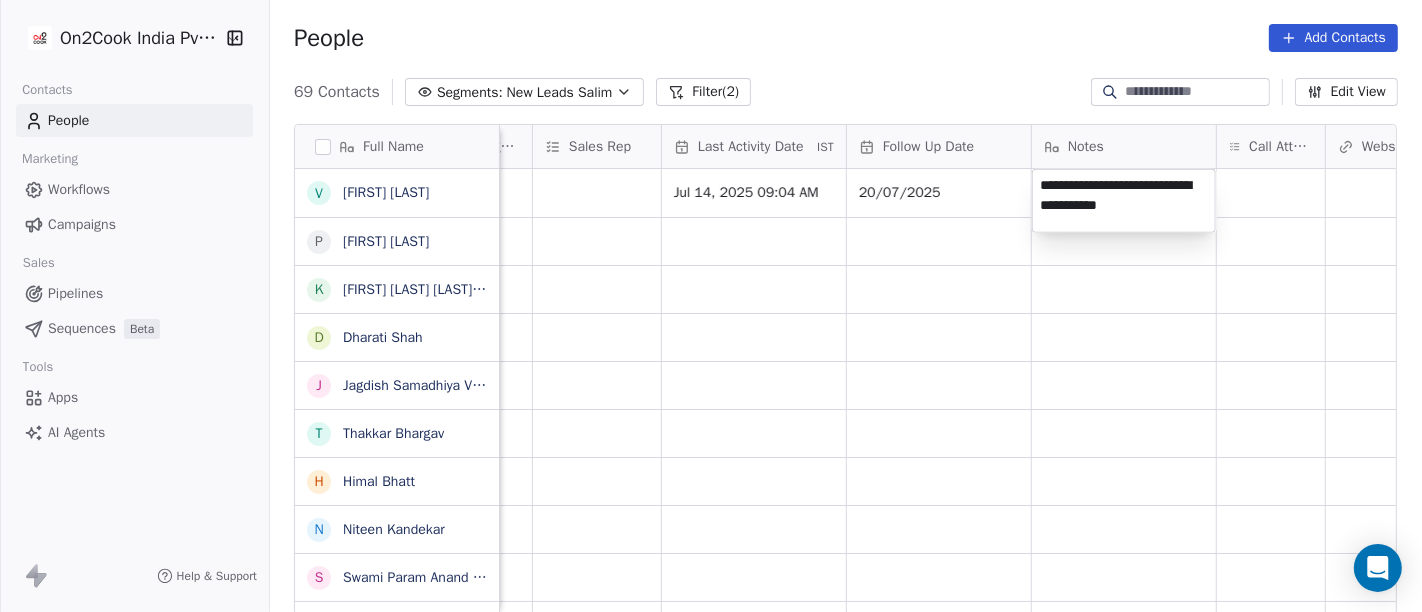 click on "On2Cook India Pvt. Ltd. Contacts People Marketing Workflows Campaigns Sales Pipelines Sequences Beta Tools Apps AI Agents Help & Support People  Add Contacts 69 Contacts Segments: New Leads Salim Filter  (2) Edit View Tag Add to Sequence Full Name v vishwas soni P Prakash Patankar k kishan singh  charan s/o devi singh ji charan D Dharati Shah J Jagdish Samadhiya Visnagar T Thakkar Bhargav H Himal Bhatt N Niteen  Kandekar S Swami Param Anand Drbaba K Khushi Subudhi S Sukumar Singh R Rajat Dutta B Balinder Singh P Prakash Bhawalkar S Sanjay Dudhat D Debashis sinha A Aman K Kumar Badal Guha H Himangshu Sarma S Sanjay Kumar K Krs Shah a ashish jaiswal S Sadiq v vijaya maibam D Dushyant Deshmukh अ अजय वर्मा A Aman Jaiswal T Tenzin Nawang P Pranab Kumar Das V Vinod Lamror Created Date IST Lead Status Tags Assignee Sales Rep Last Activity Date IST Follow Up Date Notes Call Attempts Website zomato link outlet type Location   Jul 14, 2025 11:22 AM Salim Jul 14, 2025 09:04 AM 20/07/2025 caterers" at bounding box center [711, 306] 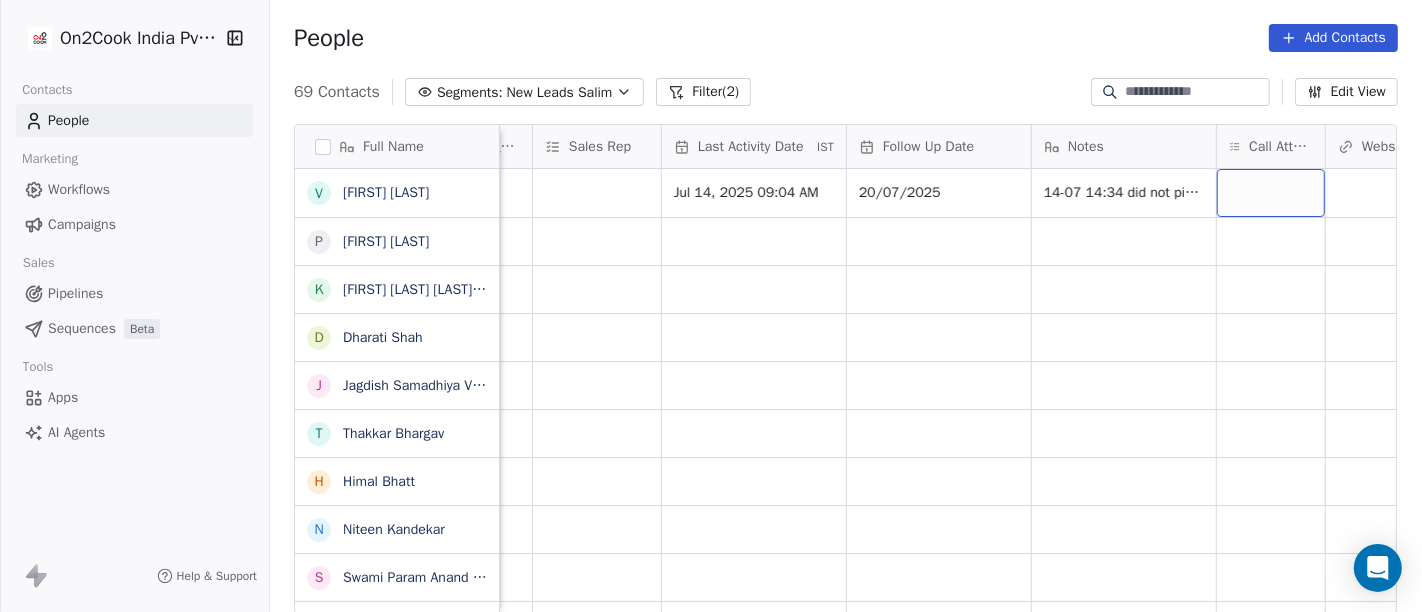 click at bounding box center [1271, 193] 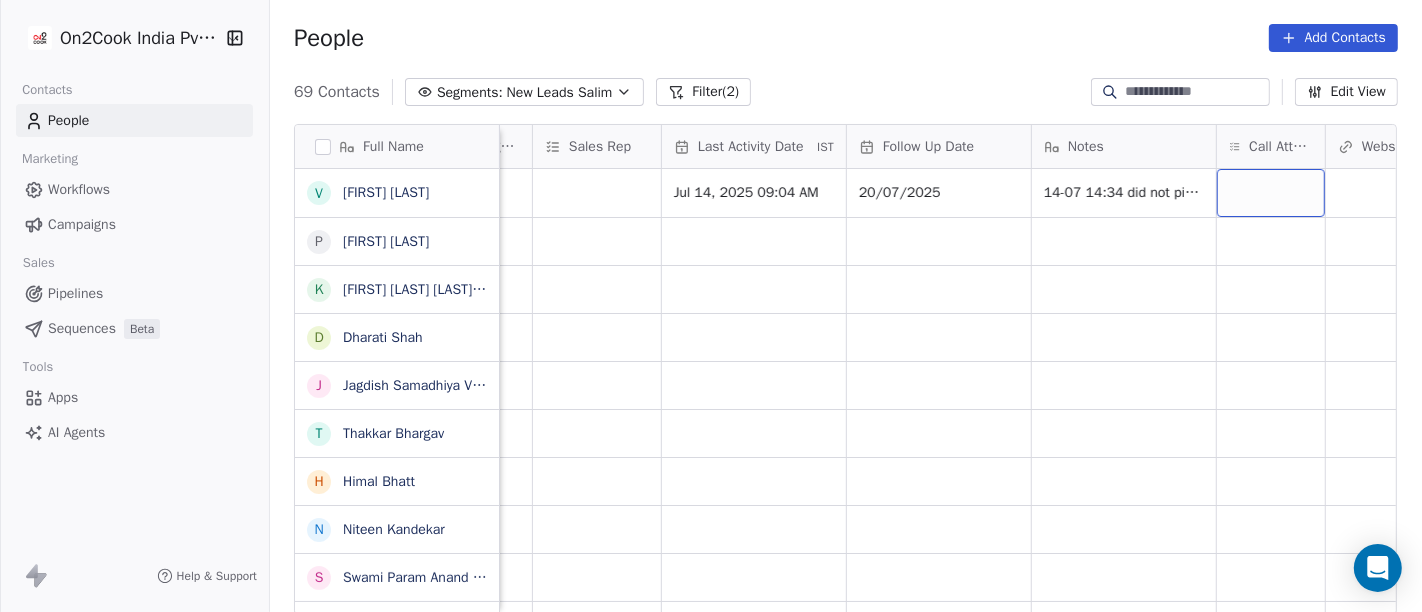 click at bounding box center (1271, 193) 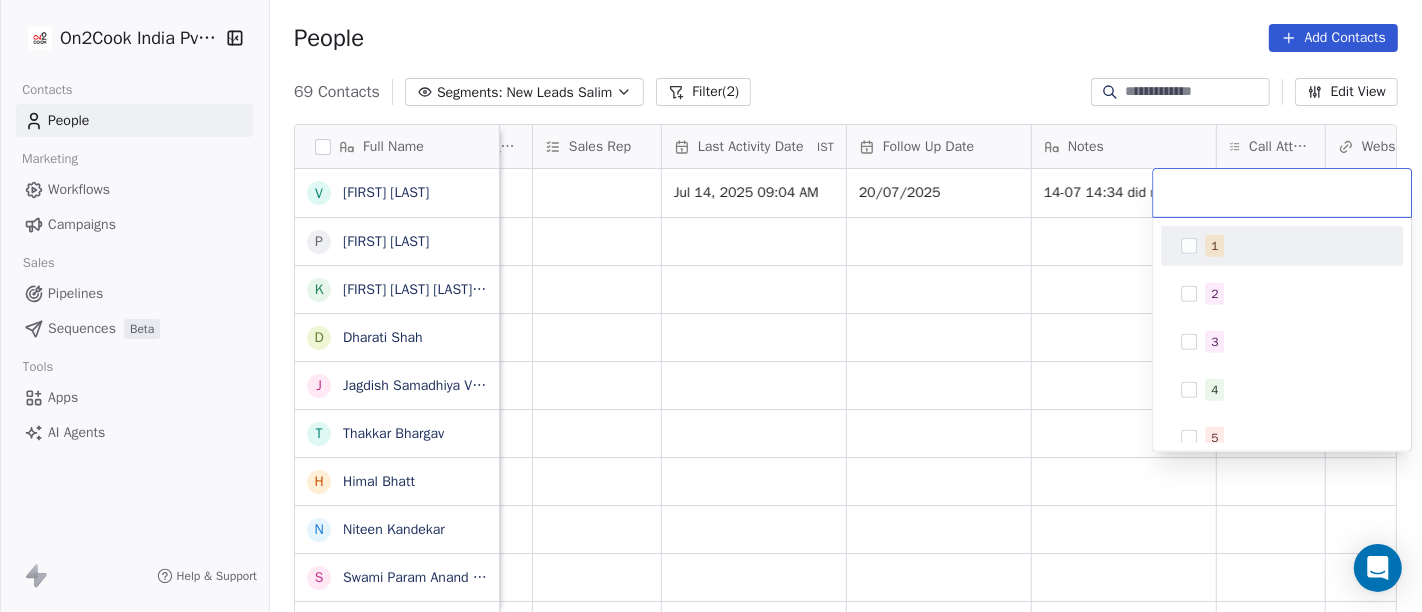 click on "1" at bounding box center [1294, 246] 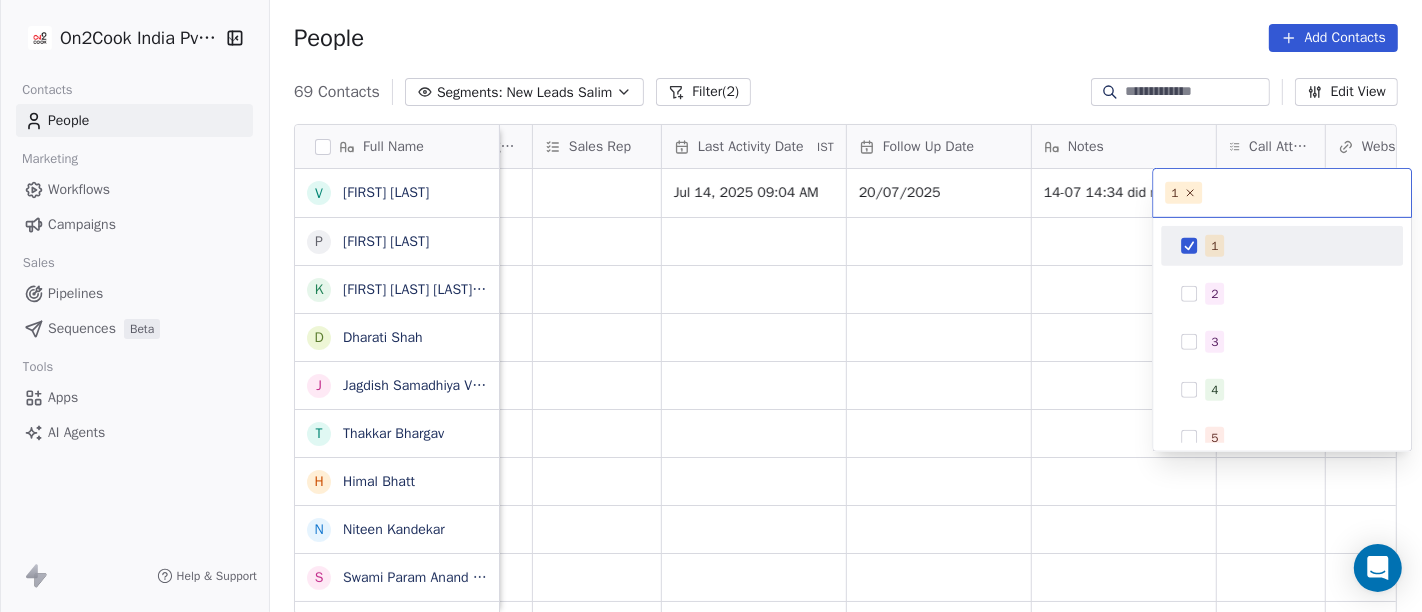 click on "On2Cook India Pvt. Ltd. Contacts People Marketing Workflows Campaigns Sales Pipelines Sequences Beta Tools Apps AI Agents Help & Support People  Add Contacts 69 Contacts Segments: New Leads Salim Filter  (2) Edit View Tag Add to Sequence Full Name v vishwas soni P Prakash Patankar k kishan singh  charan s/o devi singh ji charan D Dharati Shah J Jagdish Samadhiya Visnagar T Thakkar Bhargav H Himal Bhatt N Niteen  Kandekar S Swami Param Anand Drbaba K Khushi Subudhi S Sukumar Singh R Rajat Dutta B Balinder Singh P Prakash Bhawalkar S Sanjay Dudhat D Debashis sinha A Aman K Kumar Badal Guha H Himangshu Sarma S Sanjay Kumar K Krs Shah a ashish jaiswal S Sadiq v vijaya maibam D Dushyant Deshmukh अ अजय वर्मा A Aman Jaiswal T Tenzin Nawang P Pranab Kumar Das V Vinod Lamror Created Date IST Lead Status Tags Assignee Sales Rep Last Activity Date IST Follow Up Date Notes Call Attempts Website zomato link outlet type Location   Jul 14, 2025 11:22 AM Salim Jul 14, 2025 09:04 AM 20/07/2025 caterers" at bounding box center (711, 306) 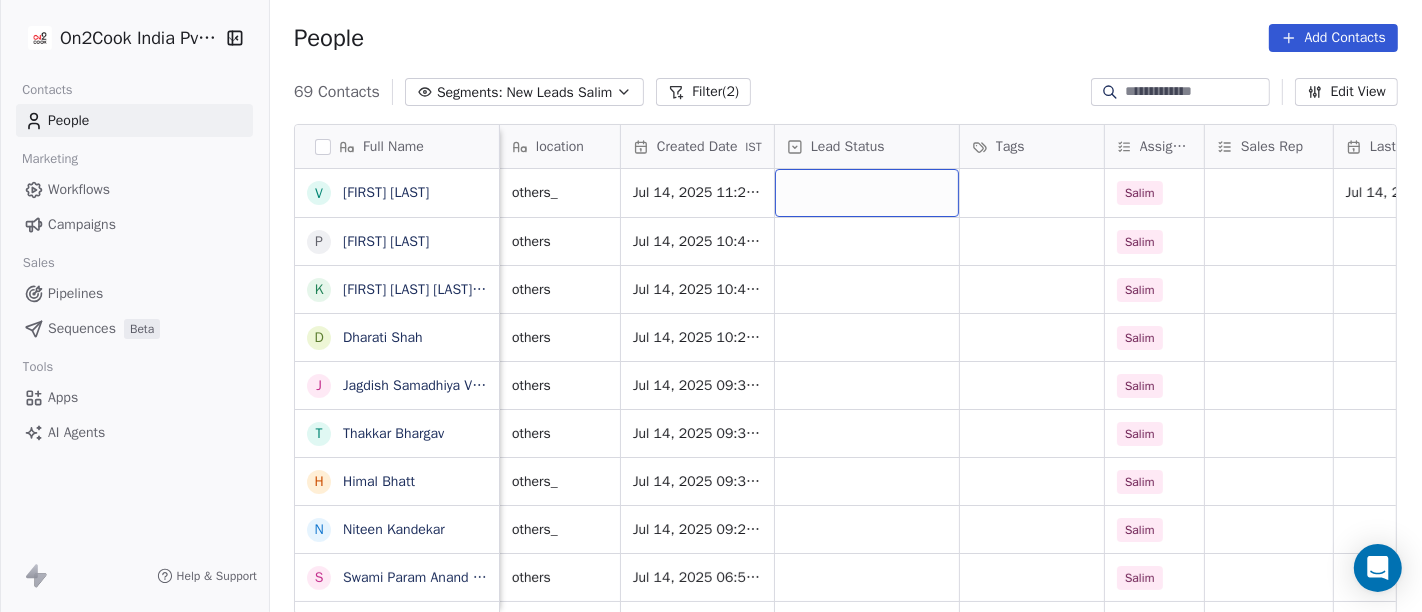 scroll, scrollTop: 0, scrollLeft: 432, axis: horizontal 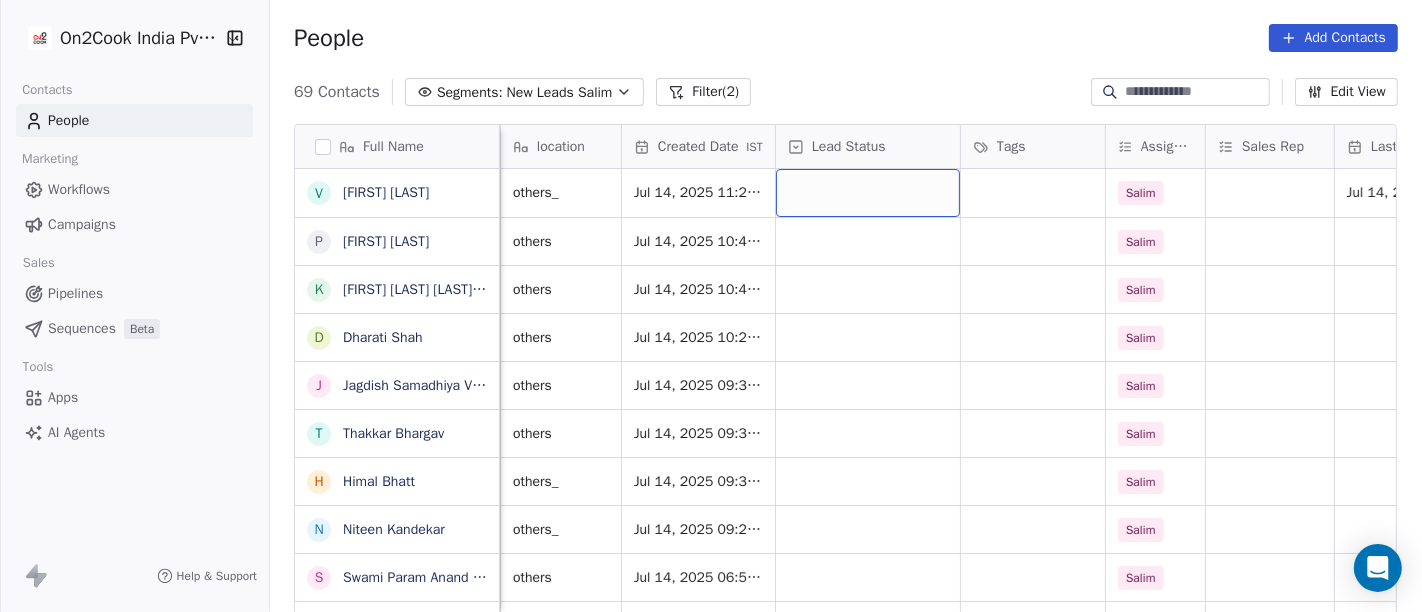 click at bounding box center [868, 193] 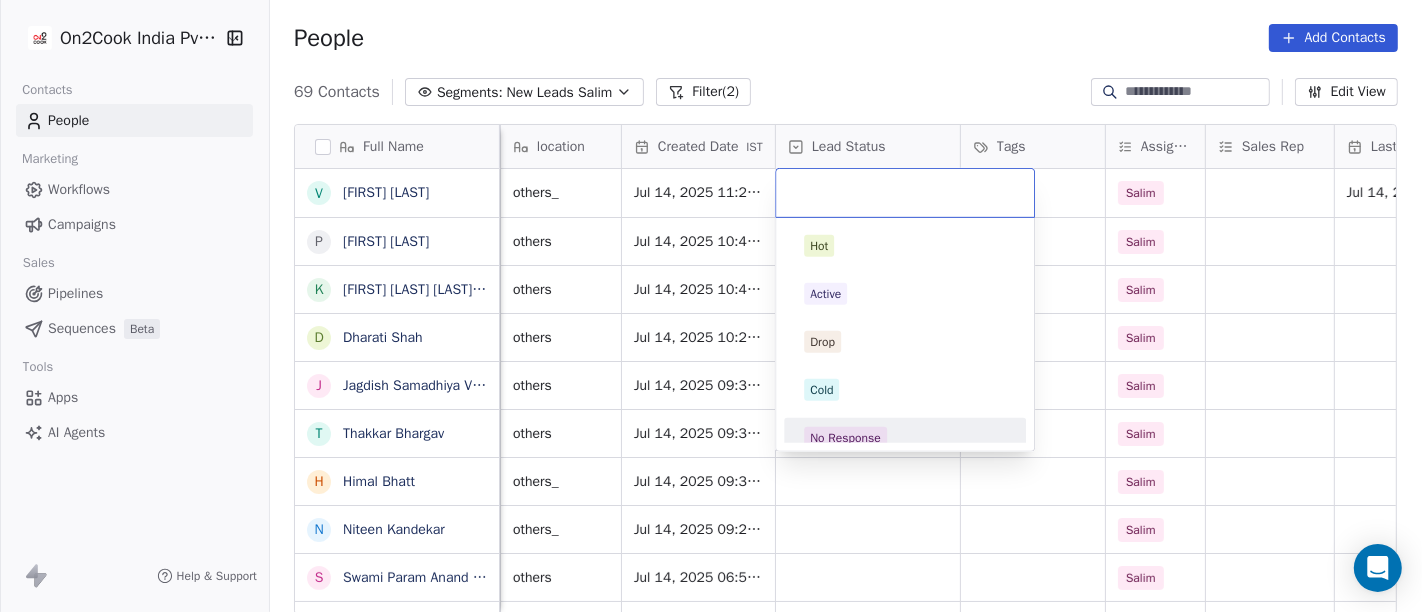 click on "No Response" at bounding box center [905, 438] 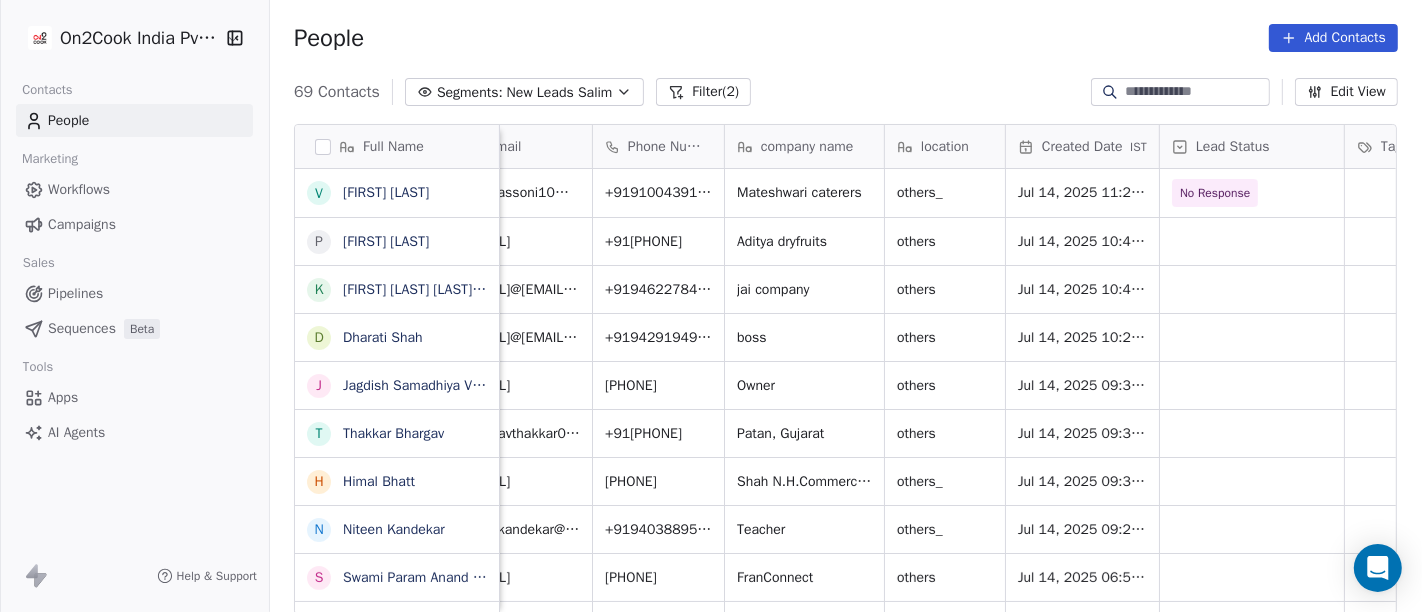 scroll, scrollTop: 0, scrollLeft: 0, axis: both 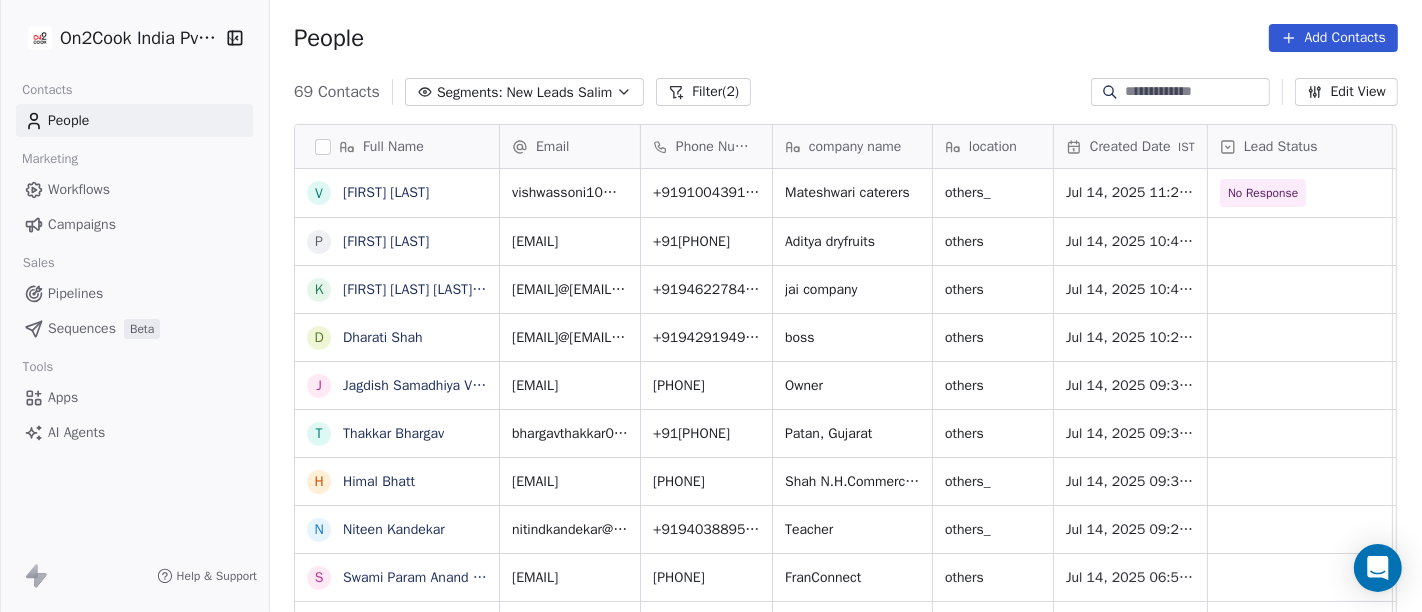 click on "Filter  (2)" at bounding box center [703, 92] 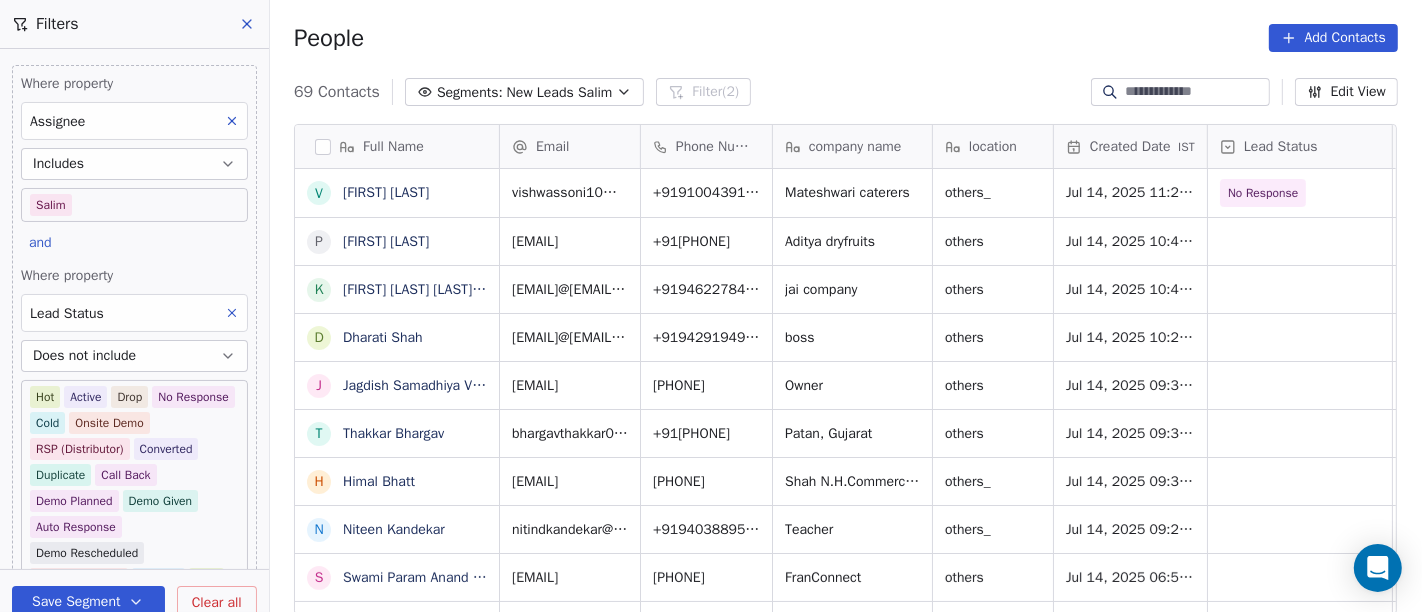 click on "On2Cook India Pvt. Ltd. Contacts People Marketing Workflows Campaigns Sales Pipelines Sequences Beta Tools Apps AI Agents Help & Support Filters Where property   Assignee   Includes Salim and Where property   Lead Status   Does not include Hot Active Drop No Response Cold Onsite Demo RSP (Distributor) Converted Duplicate Call Back Demo Planned Demo Given Auto Response Demo Rescheduled Demo Cancelled Confirm High Medium Low Add filter to this group Add another filter Save Segment Clear all People  Add Contacts 69 Contacts Segments: New Leads Salim Filter  (2) Edit View Tag Add to Sequence Full Name v vishwas soni P Prakash Patankar k kishan singh  charan s/o devi singh ji charan D Dharati Shah J Jagdish Samadhiya Visnagar T Thakkar Bhargav H Himal Bhatt N Niteen  Kandekar S Swami Param Anand Drbaba K Khushi Subudhi S Sukumar Singh R Rajat Dutta B Balinder Singh P Prakash Bhawalkar S Sanjay Dudhat D Debashis sinha A Aman K Kumar Badal Guha H Himangshu Sarma S Sanjay Kumar K Krs Shah a ashish jaiswal S Sadiq v" at bounding box center [711, 306] 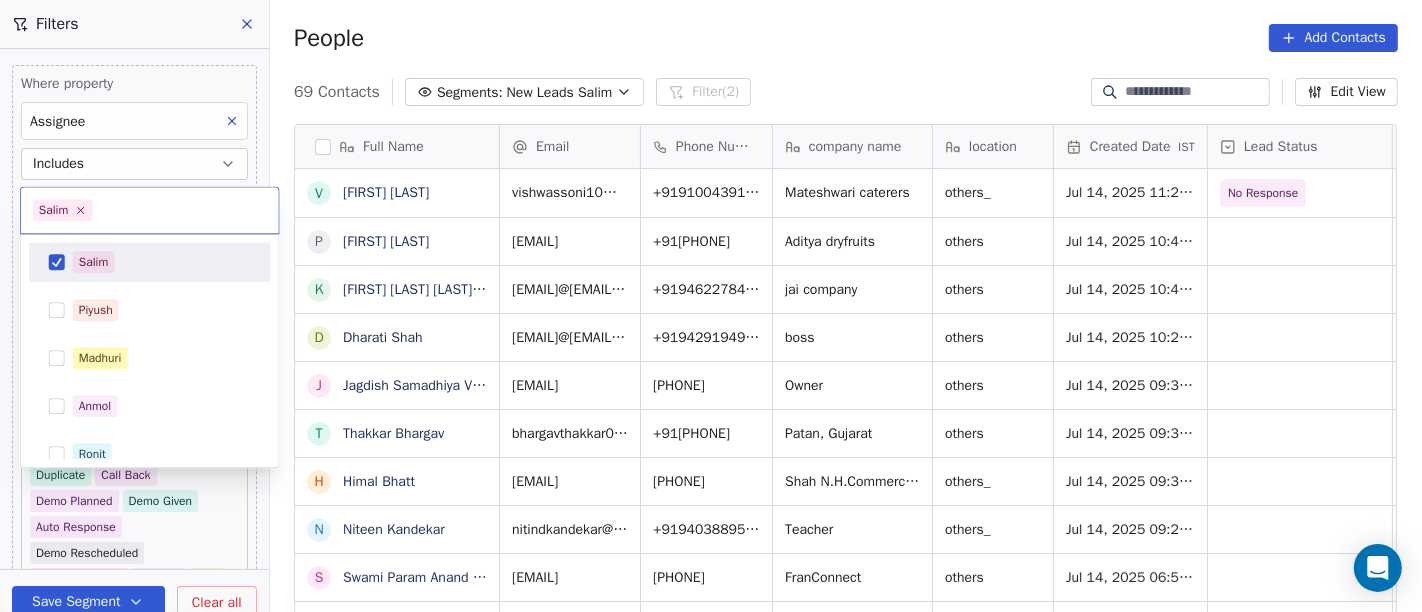click on "Salim" at bounding box center (150, 262) 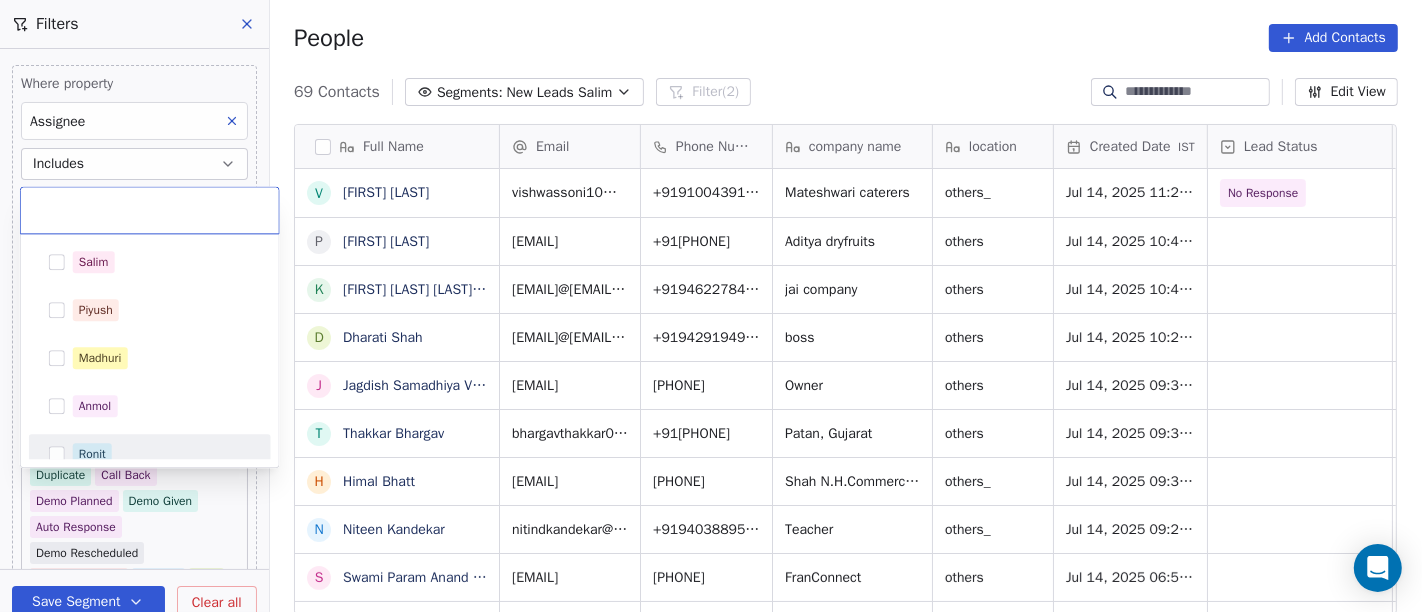 click on "Ronit" at bounding box center [162, 454] 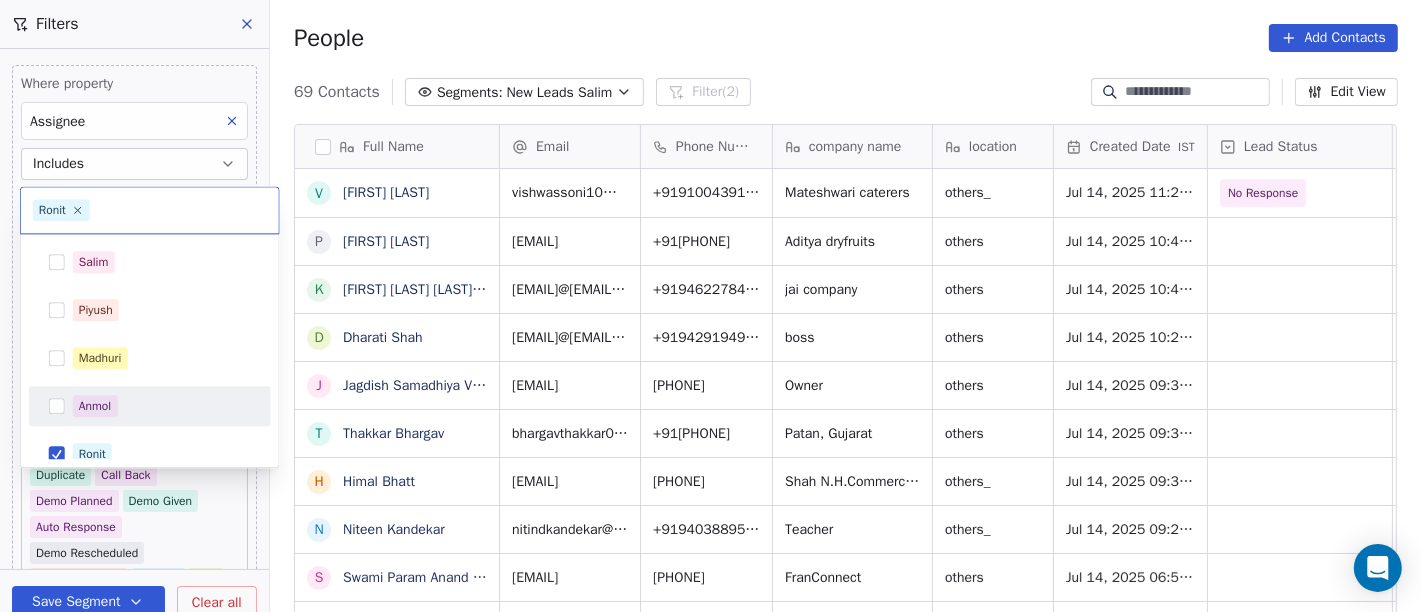 click on "On2Cook India Pvt. Ltd. Contacts People Marketing Workflows Campaigns Sales Pipelines Sequences Beta Tools Apps AI Agents Help & Support Filters Where property   Assignee   Includes Salim and Where property   Lead Status   Does not include Hot Active Drop No Response Cold Onsite Demo RSP (Distributor) Converted Duplicate Call Back Demo Planned Demo Given Auto Response Demo Rescheduled Demo Cancelled Confirm High Medium Low Add filter to this group Add another filter Save Segment Clear all People  Add Contacts 69 Contacts Segments: New Leads Salim Filter  (2) Edit View Tag Add to Sequence Full Name v vishwas soni P Prakash Patankar k kishan singh  charan s/o devi singh ji charan D Dharati Shah J Jagdish Samadhiya Visnagar T Thakkar Bhargav H Himal Bhatt N Niteen  Kandekar S Swami Param Anand Drbaba K Khushi Subudhi S Sukumar Singh R Rajat Dutta B Balinder Singh P Prakash Bhawalkar S Sanjay Dudhat D Debashis sinha A Aman K Kumar Badal Guha H Himangshu Sarma S Sanjay Kumar K Krs Shah a ashish jaiswal S Sadiq v" at bounding box center (711, 306) 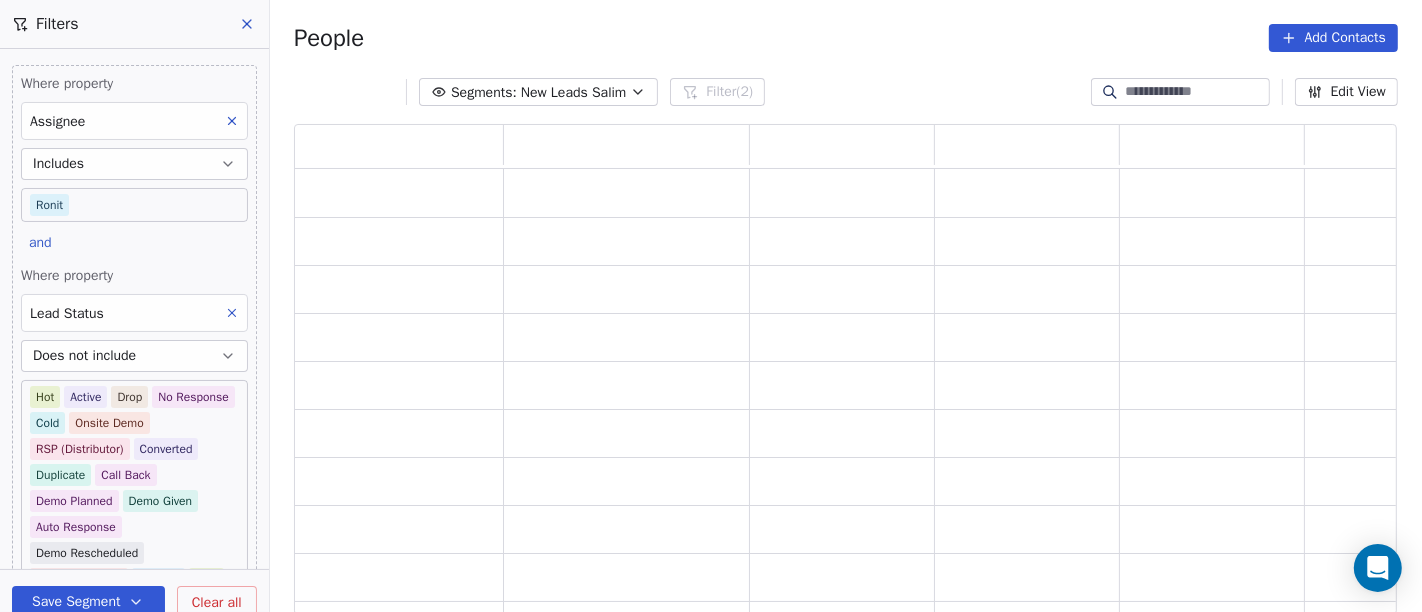 scroll, scrollTop: 17, scrollLeft: 17, axis: both 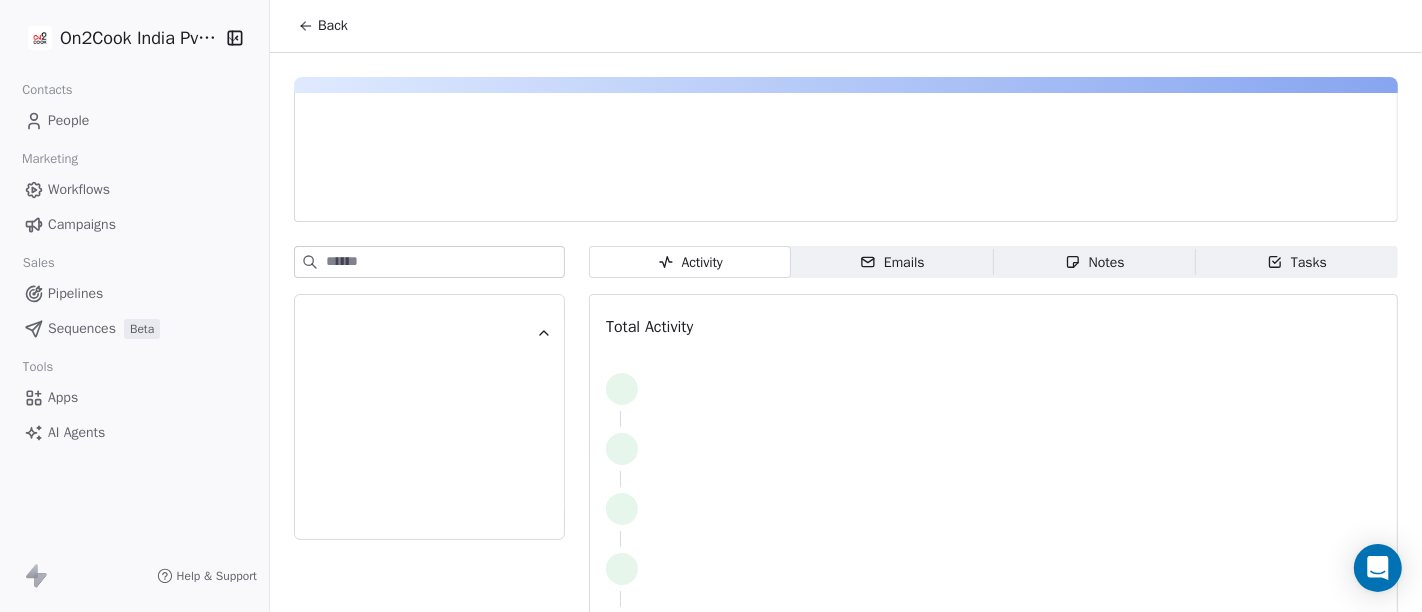 click on "Back" at bounding box center (323, 26) 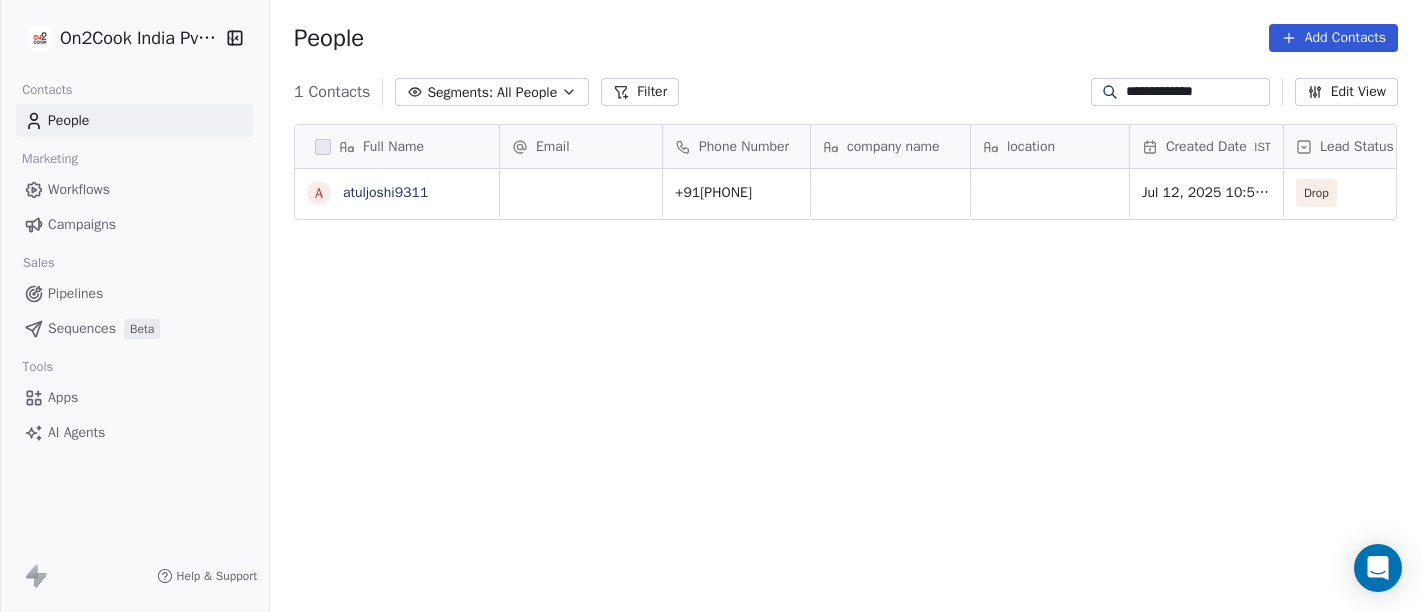 scroll, scrollTop: 0, scrollLeft: 0, axis: both 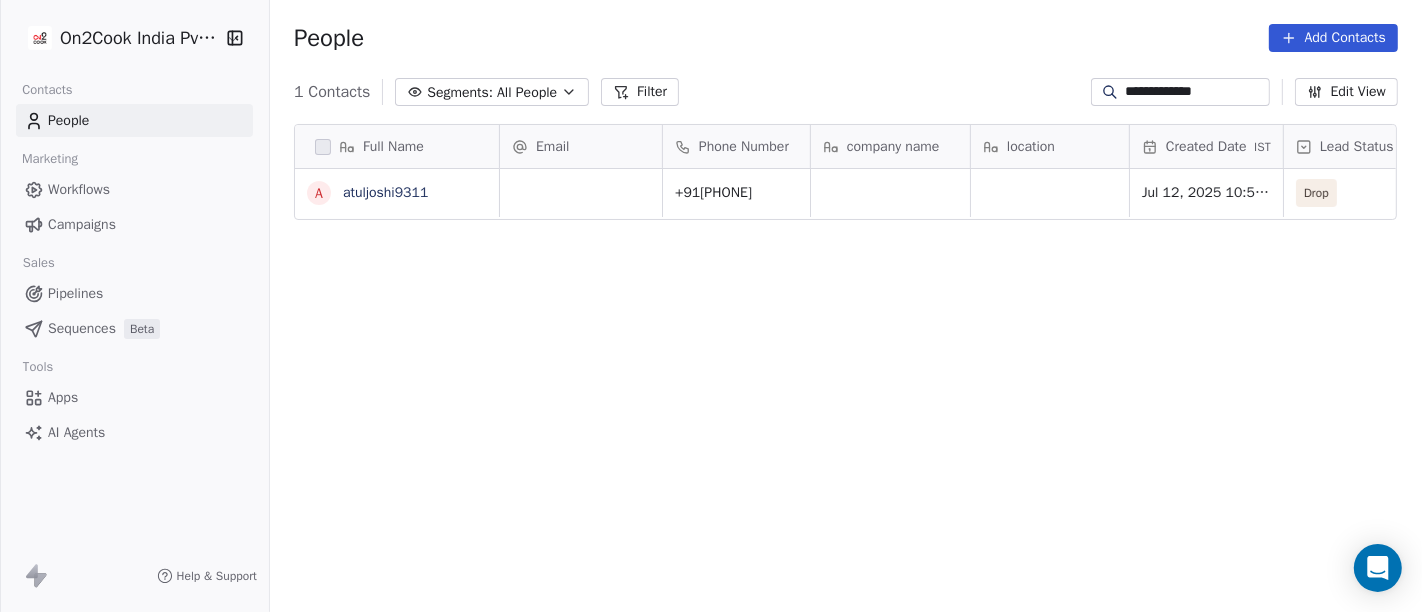click on "**********" at bounding box center [1196, 92] 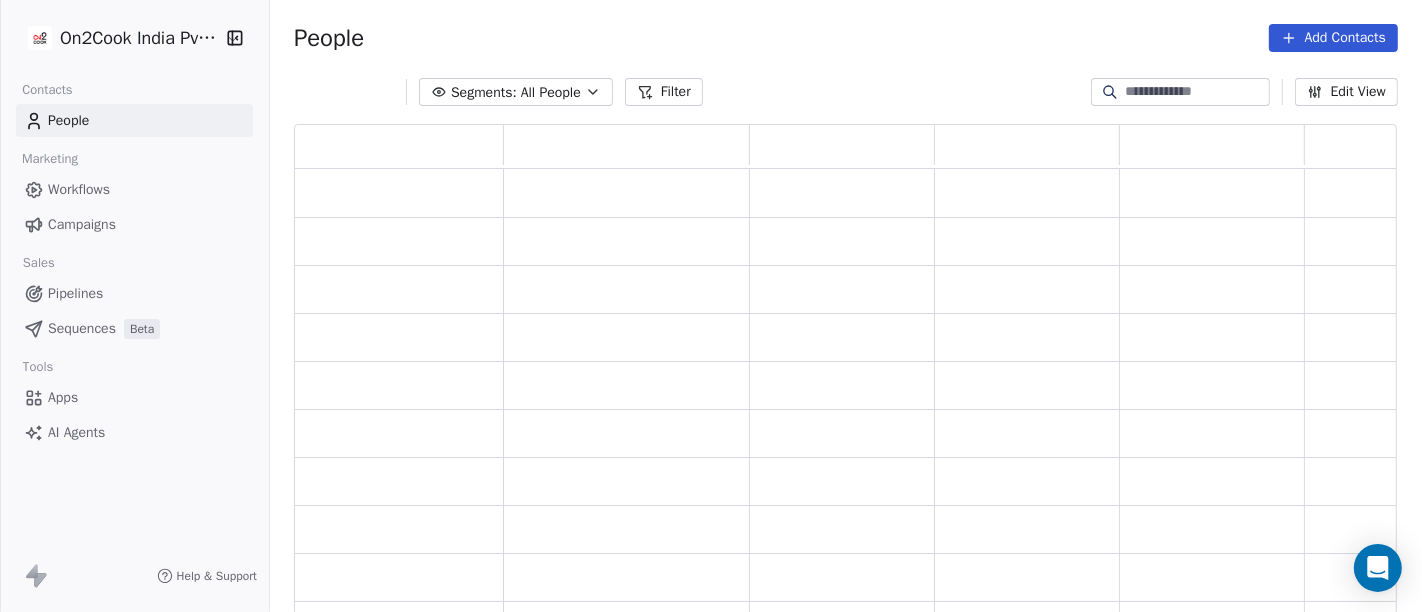 scroll, scrollTop: 17, scrollLeft: 17, axis: both 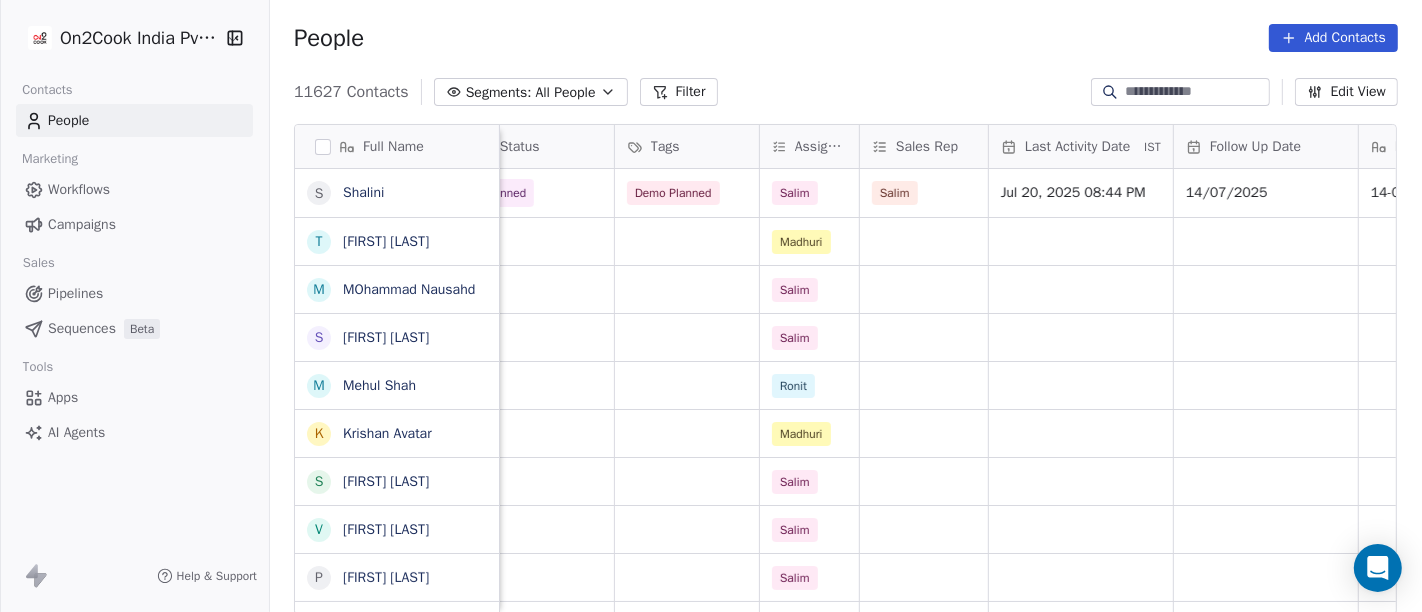 type 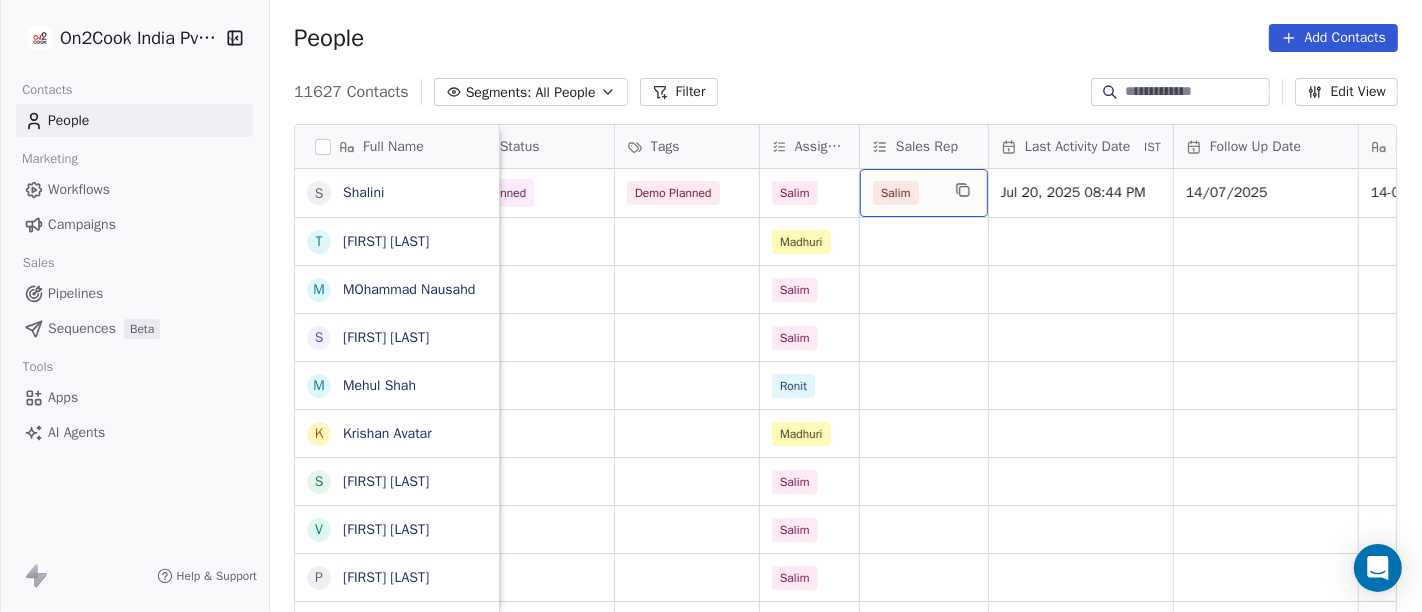 click on "Salim" at bounding box center (906, 193) 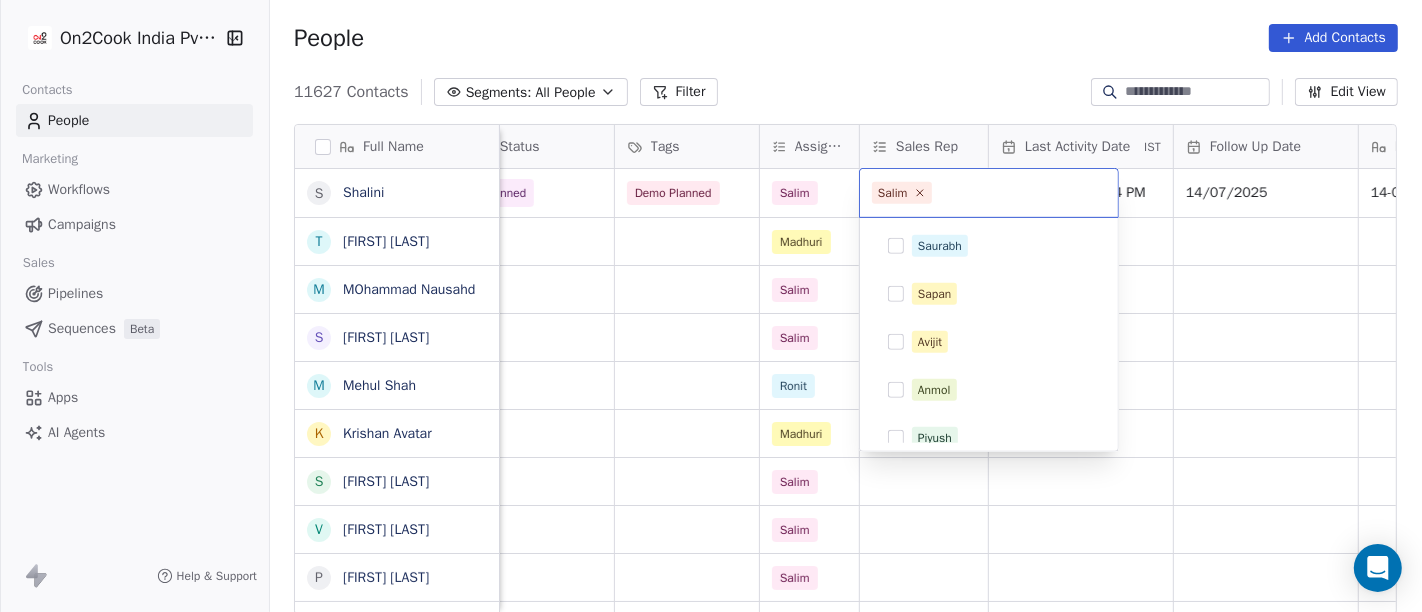 scroll, scrollTop: 62, scrollLeft: 0, axis: vertical 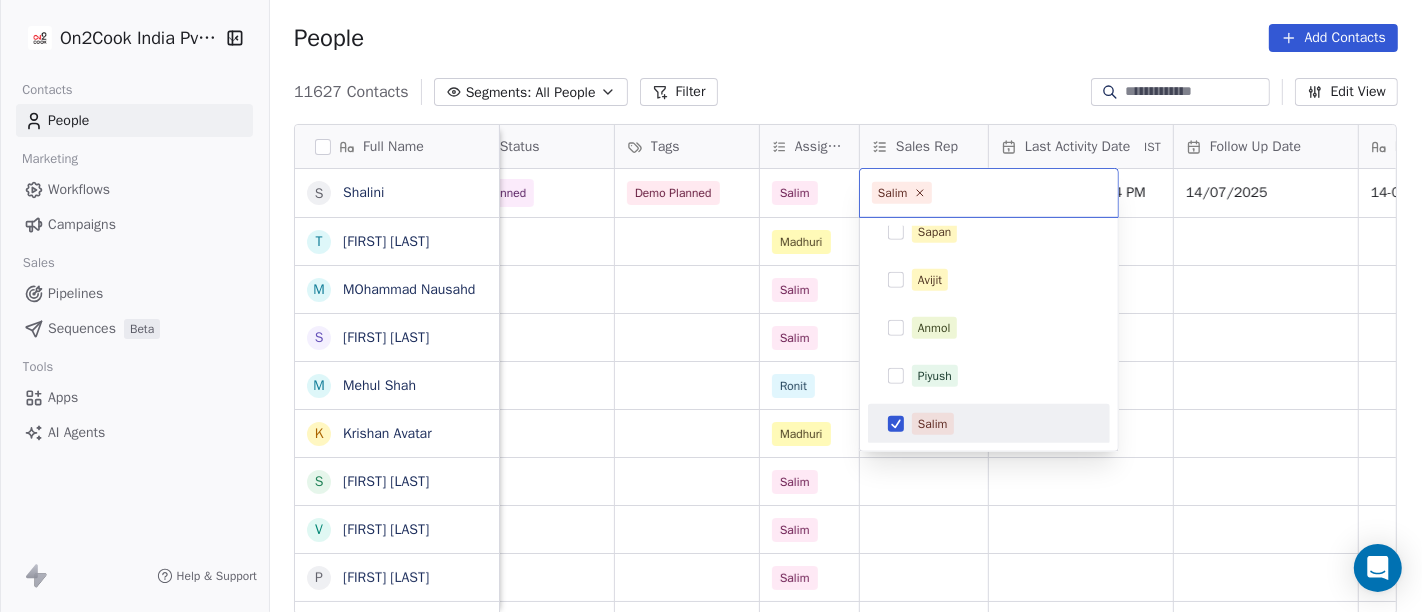 click on "Salim" at bounding box center (989, 424) 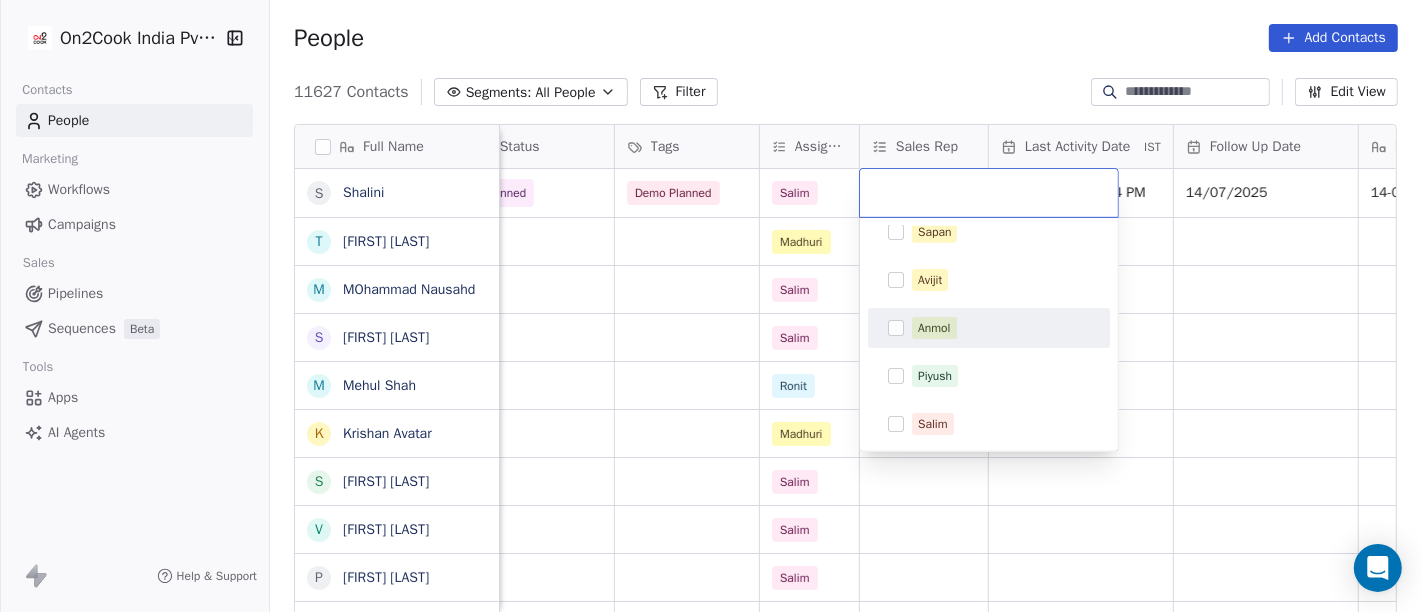 click on "Anmol" at bounding box center (934, 328) 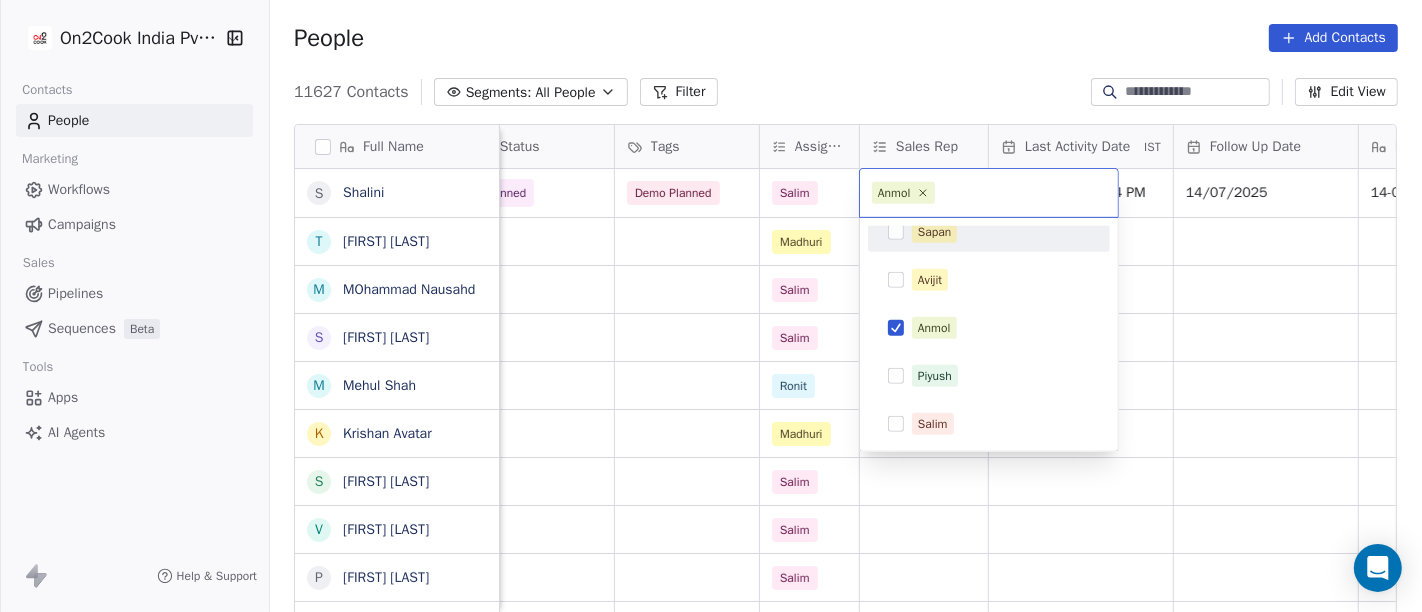 click on "On2Cook India Pvt. Ltd. Contacts People Marketing Workflows Campaigns Sales Pipelines Sequences Beta Tools Apps AI Agents Help & Support People  Add Contacts 11627 Contacts Segments: All People Filter  Edit View Tag Add to Sequence Full Name S Shalini T Thiyagaraj Palani M MOhammad Nausahd S Sangram Singh M Mehul Shah K Krishan Avatar S Srirama Dash v vishwas soni P Prakash Patankar k kishan singh  charan s/o devi singh ji charan D Dharati Shah B Bharat Agrawal. J Jagdish Samadhiya Visnagar T Thakkar Bhargav H Himal Bhatt N Niteen  Kandekar B Babu Mathew a ahmad D D K Srivastava D Divyesh kumar lallubhai tandel S Sumeet Saini V Venu Gopal A AHAAN VLOGS V Veda S m manjunath G A Aravind Chandramow A Aishwarya Bakery S Swami Param Anand Drbaba M Mohammed Umar Shaikh S SWISS GLOBAL company name location Created Date IST Lead Status Tags Assignee Sales Rep Last Activity Date IST Follow Up Date Notes Call Attempts Website zomato link   RS Farms Mumbai Jul 14, 2025 03:49 PM Demo Planned Demo Planned Salim Salim 2" at bounding box center [711, 306] 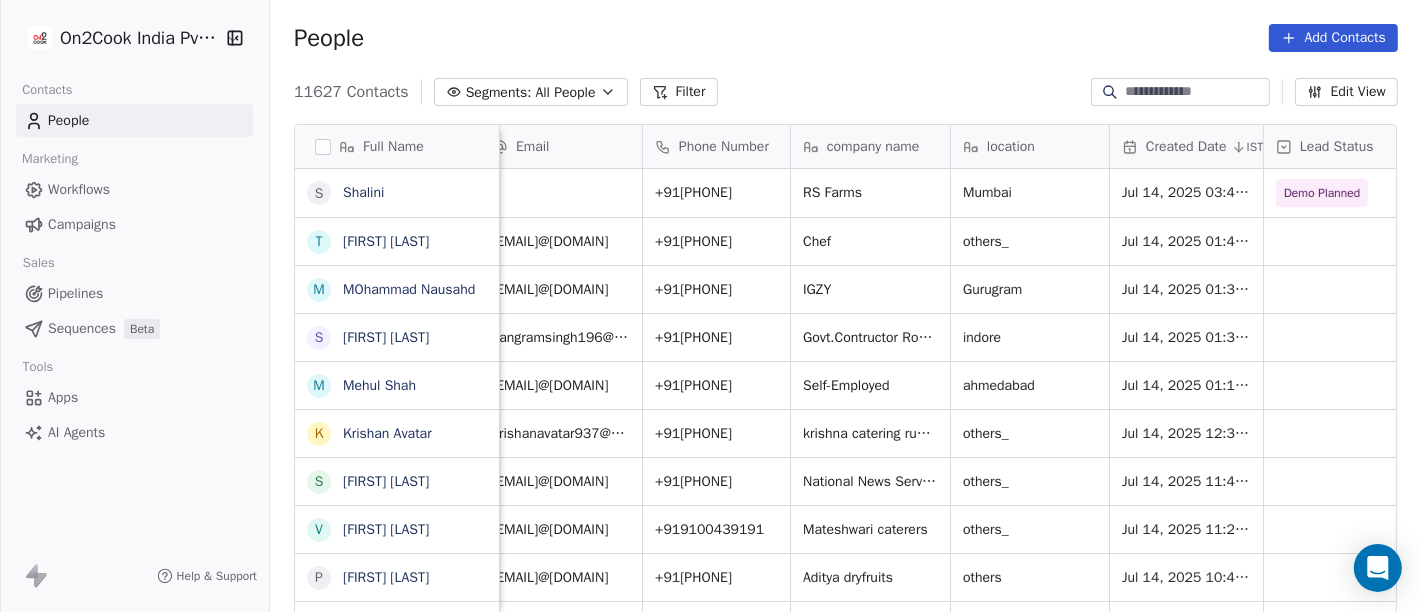 scroll, scrollTop: 0, scrollLeft: 0, axis: both 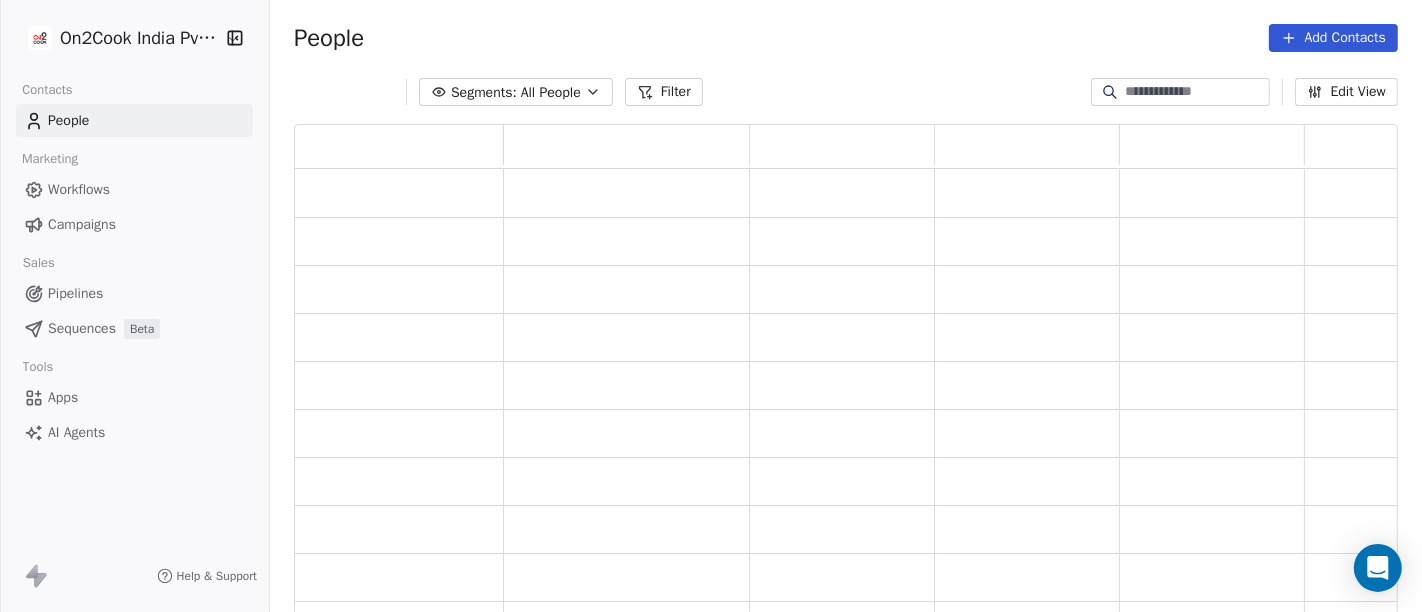 click on "Filter" at bounding box center (664, 92) 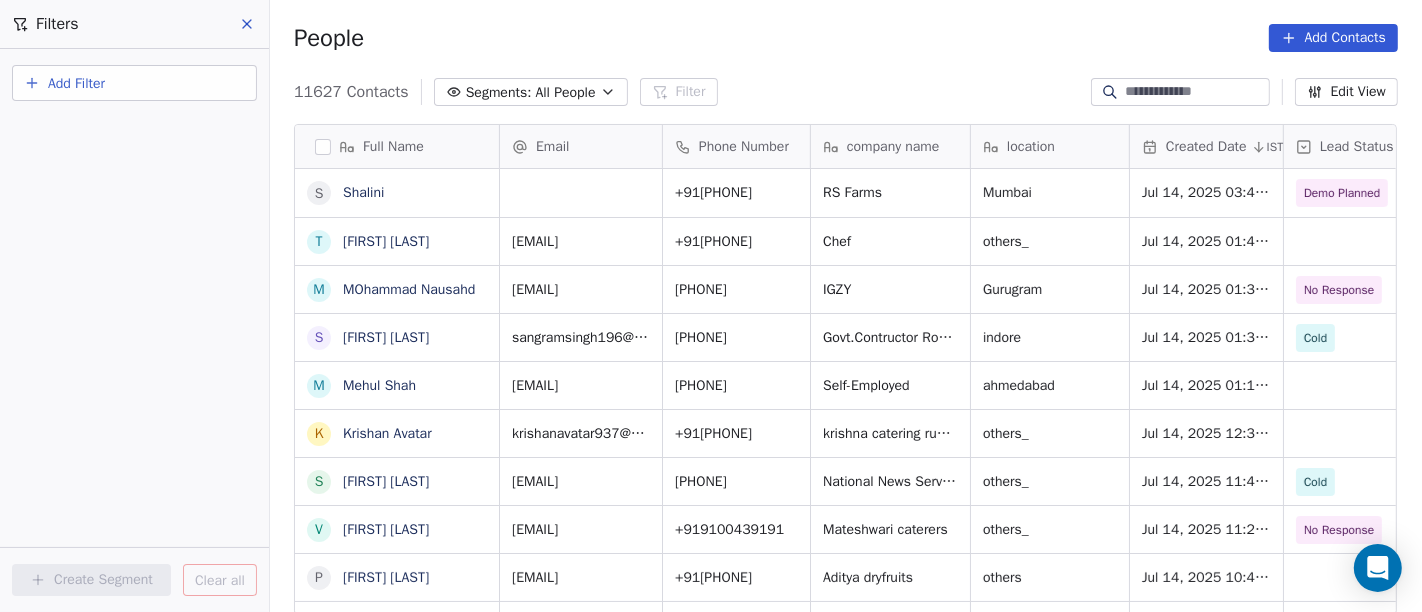 scroll, scrollTop: 17, scrollLeft: 17, axis: both 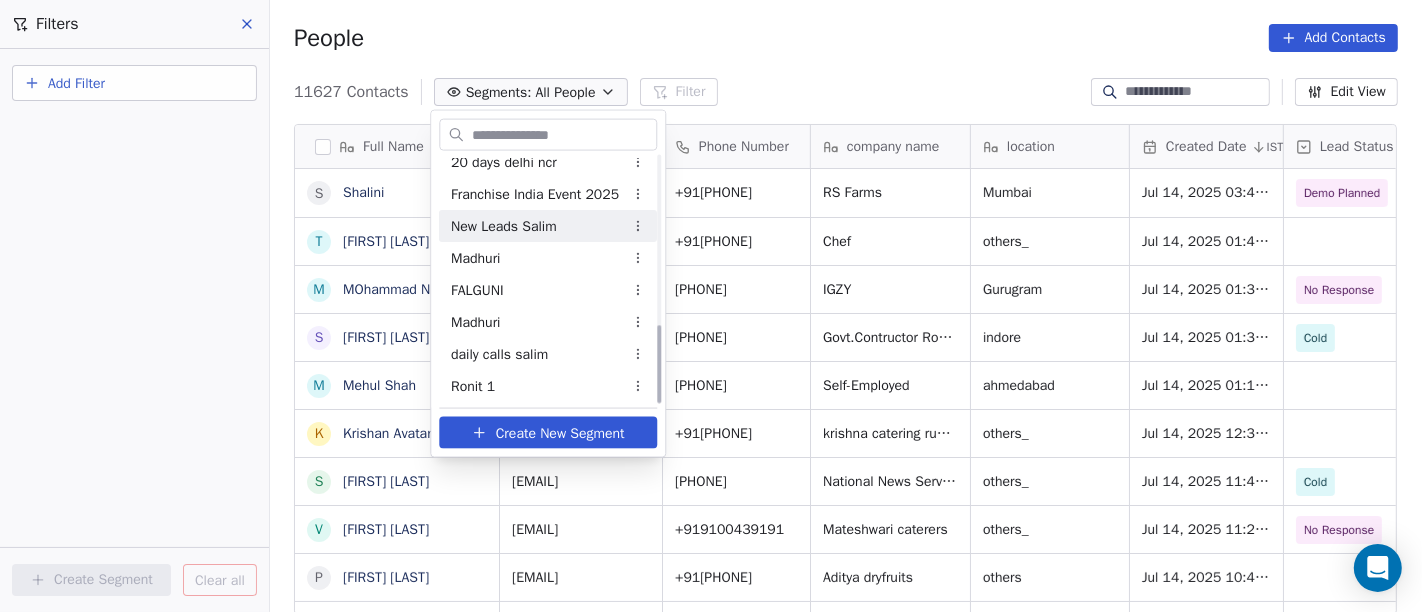click on "New Leads Salim" at bounding box center (548, 226) 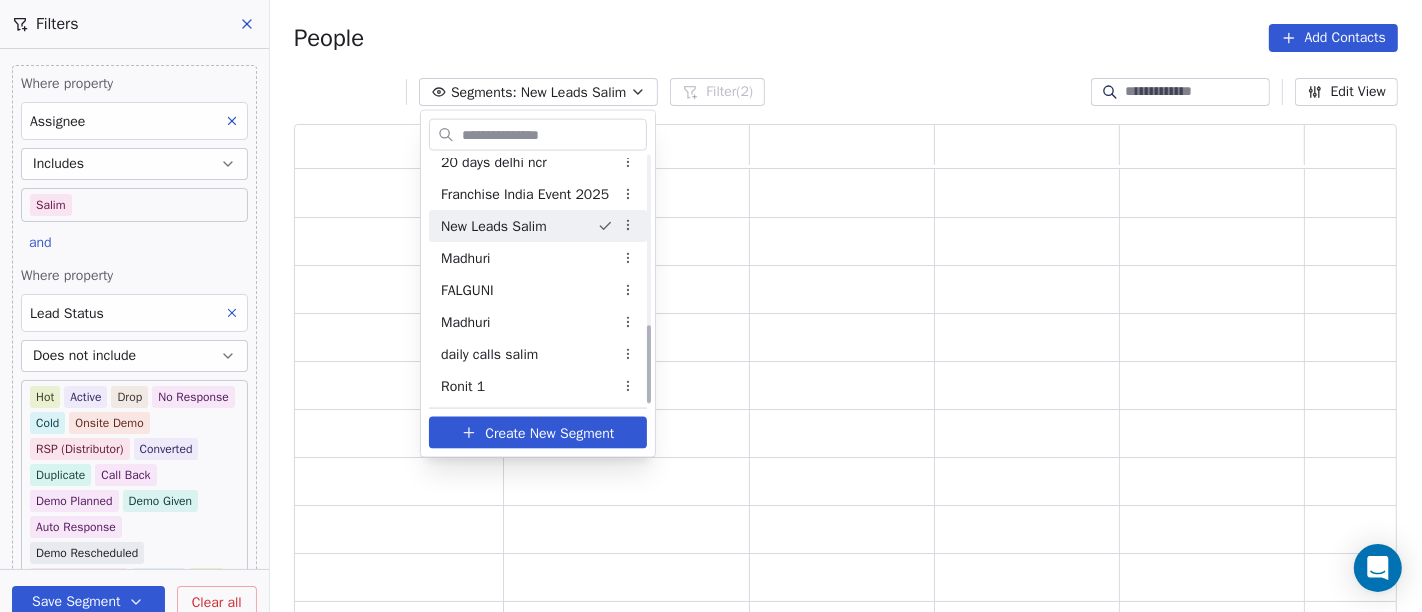 scroll, scrollTop: 17, scrollLeft: 17, axis: both 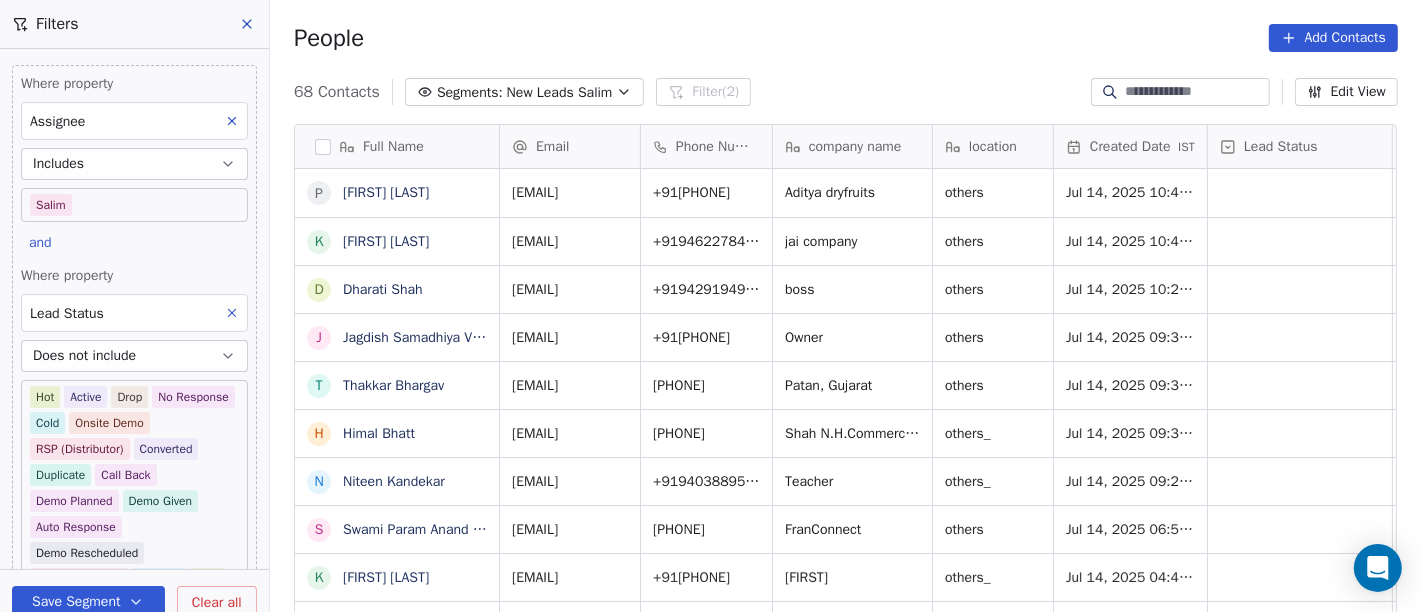 click on "On2Cook India Pvt. Ltd. Contacts People Marketing Workflows Campaigns Sales Pipelines Sequences Beta Tools Apps AI Agents Help & Support Filters Where property Assignee Includes Salim and Where property Lead Status Does not include Hot Active Drop No Response Cold Onsite Demo RSP (Distributor) Converted Duplicate Call Back Demo Planned Demo Given Auto Response Demo Rescheduled Demo Cancelled Confirm High Medium Low Add filter to this group Add another filter Save Segment Clear all People Add Contacts 68 Contacts Segments: New Leads Salim Filter (2) Edit View Tag Add to Sequence Full Name P Prakash Patankar k kishan singh charan s/o devi singh ji charan D Dharati Shah J Jagdish Samadhiya [CITY] T Thakkar Bhargav H Himal Bhatt N Niteen Kandekar S Swami Param Anand Drbaba K Khushi Subudhi S Sukumar Singh R Rajat Dutta B Balinder Singh P Prakash Bhawalkar S Sanjay Dudhat D Debashis sinha A Aman K Kumar Badal Guha H Himangshu Sarma S Sanjay Kumar K Krs Shah a ashish jaiswal S Sadiq v vijaya maibam" at bounding box center (711, 306) 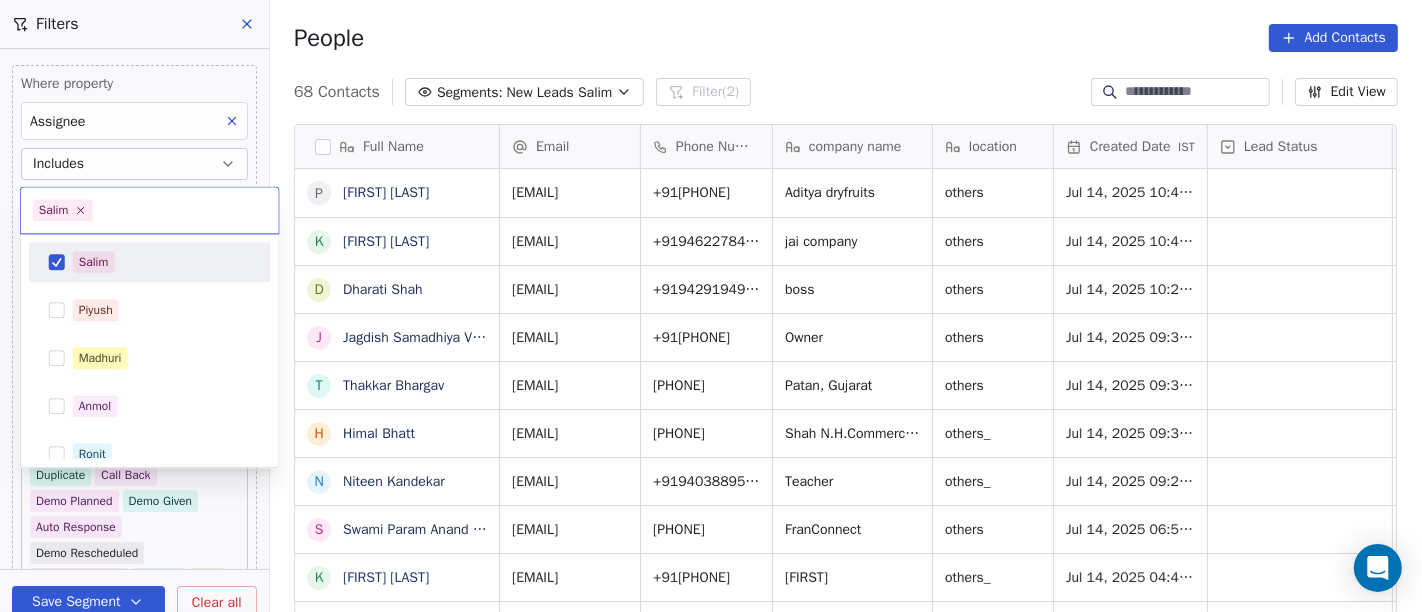 click on "Salim" at bounding box center [162, 262] 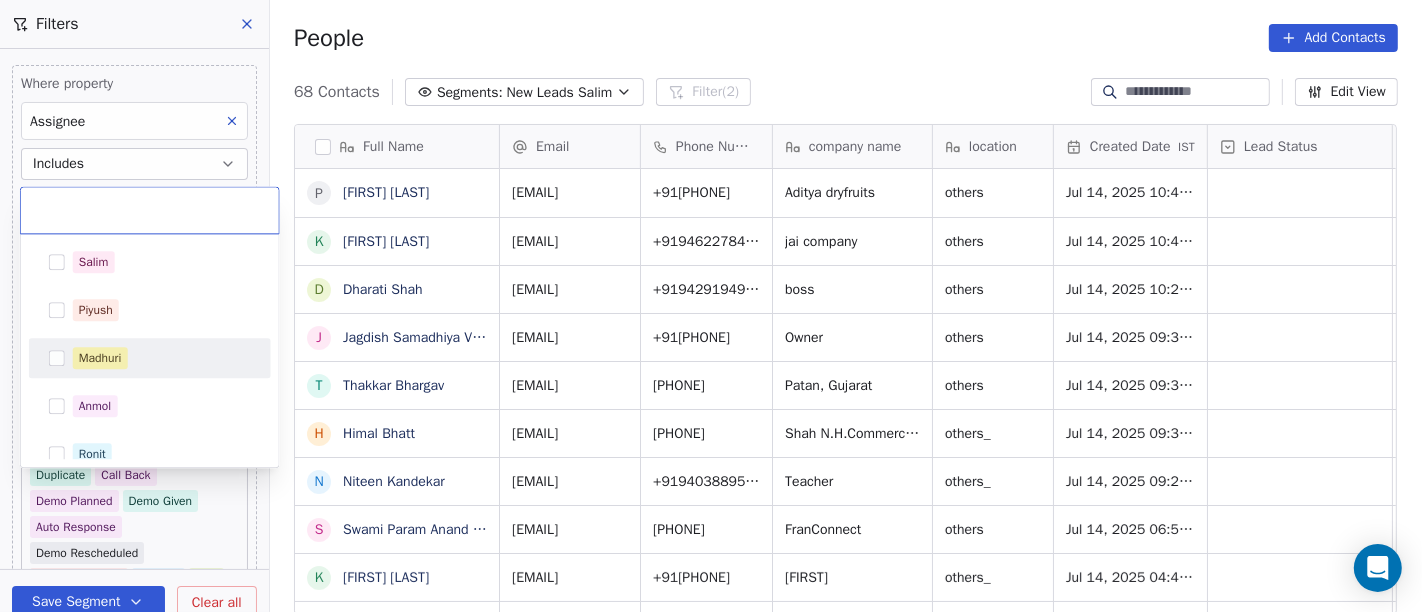 click on "Madhuri" at bounding box center [162, 358] 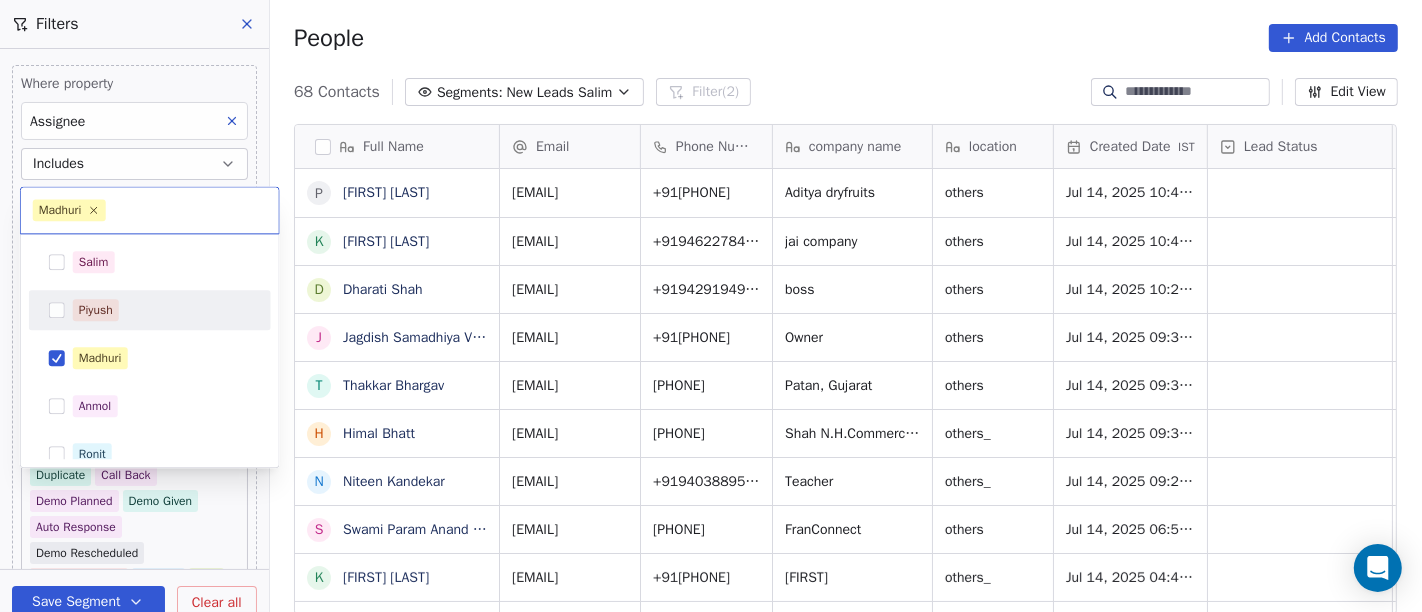 click on "On2Cook India Pvt. Ltd. Contacts People Marketing Workflows Campaigns Sales Pipelines Sequences Beta Tools Apps AI Agents Help & Support Filters Where property   Assignee   Includes Salim and Where property   Lead Status   Does not include Hot Active Drop No Response Cold Onsite Demo RSP (Distributor) Converted Duplicate Call Back Demo Planned Demo Given Auto Response Demo Rescheduled Demo Cancelled Confirm High Medium Low Add filter to this group Add another filter Save Segment Clear all People  Add Contacts 68 Contacts Segments: New Leads Salim Filter  (2) Edit View Tag Add to Sequence Full Name P Prakash Patankar k kishan singh  charan s/o devi singh ji charan D Dharati Shah J Jagdish Samadhiya Visnagar T Thakkar Bhargav H Himal Bhatt N Niteen  Kandekar S Swami Param Anand Drbaba K Khushi Subudhi S Sukumar Singh R Rajat Dutta B Balinder Singh P Prakash Bhawalkar S Sanjay Dudhat D Debashis sinha A Aman K Kumar Badal Guha H Himangshu Sarma S Sanjay Kumar K Krs Shah a ashish jaiswal S Sadiq v vijaya maibam" at bounding box center (711, 306) 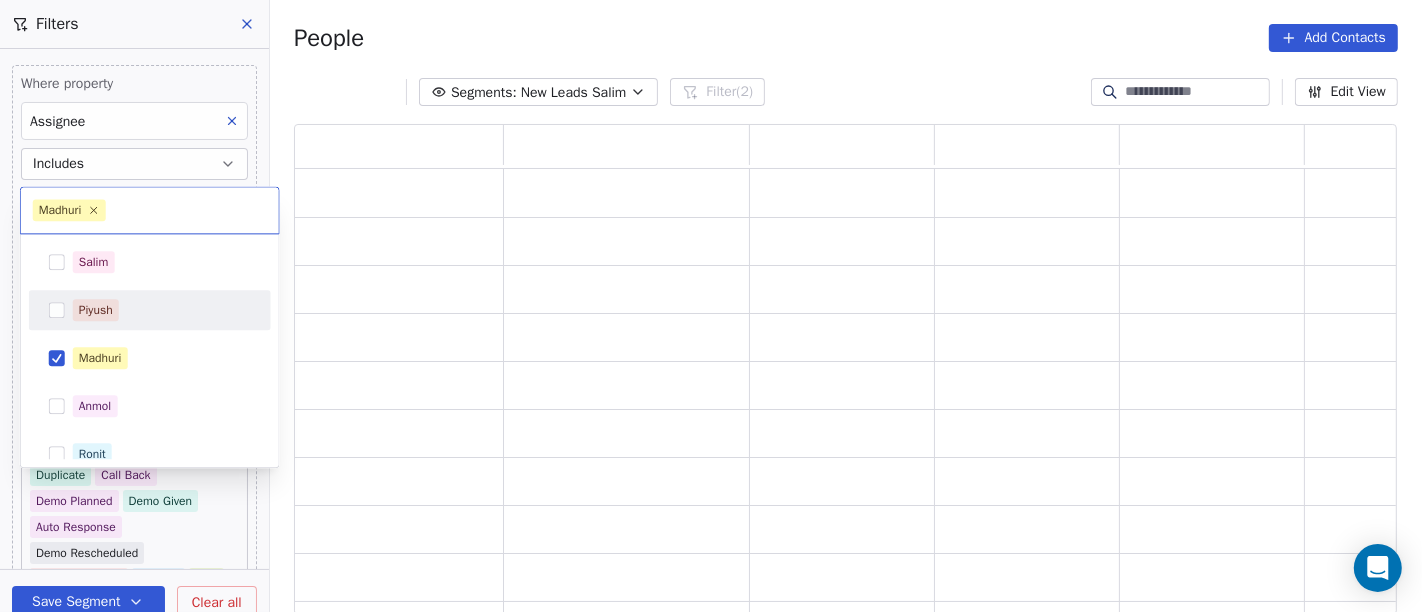 scroll, scrollTop: 17, scrollLeft: 17, axis: both 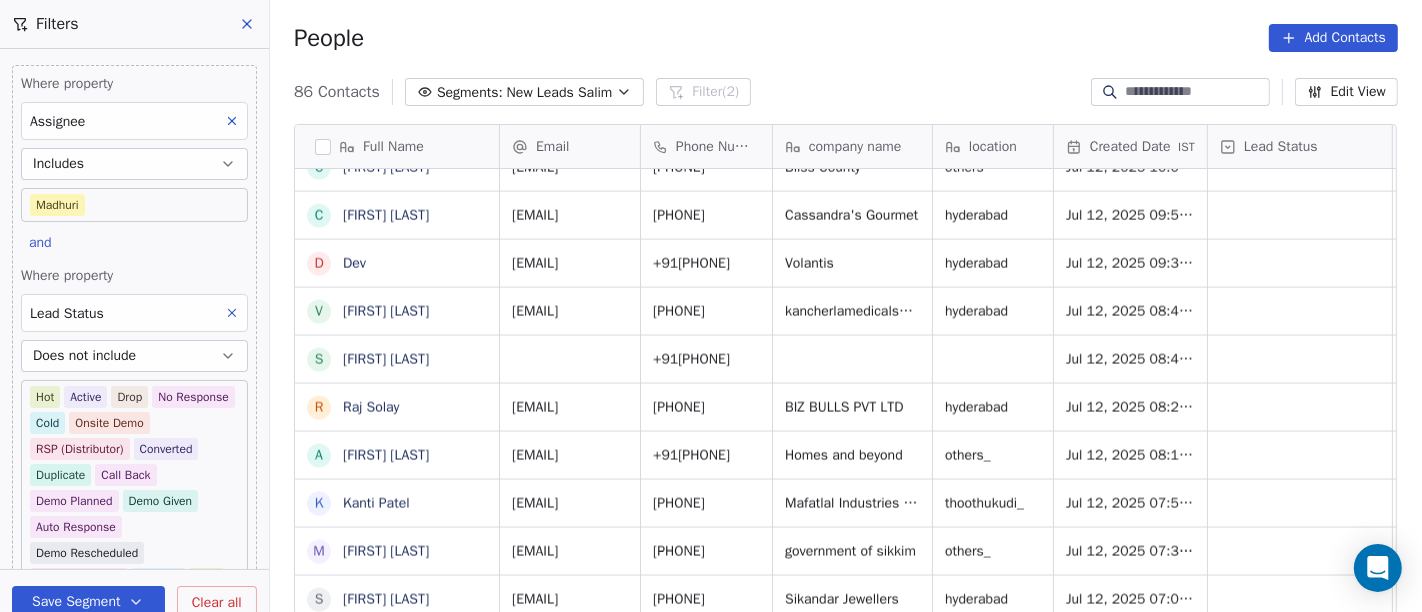 click on "On2Cook India Pvt. Ltd. Contacts People Marketing Workflows Campaigns Sales Pipelines Sequences Beta Tools Apps AI Agents Help & Support Filters Where property   Assignee   Includes Madhuri and Where property   Lead Status   Does not include Hot Active Drop No Response Cold Onsite Demo RSP (Distributor) Converted Duplicate Call Back Demo Planned Demo Given Auto Response Demo Rescheduled Demo Cancelled Confirm High Medium Low Add filter to this group Add another filter Save Segment Clear all People  Add Contacts 86 Contacts Segments: New Leads Salim Filter  (2) Edit View Tag Add to Sequence Full Name B Bhalchandra Patil Patil V Vinay Sood J Jalindar Changale A Appala Raju l lsaravanan lsaravanan M Mohinder Singh chandel T T.V.ARYA D Dinesh Tiwari A Anil Sethi R Ravi Shankar S Shailaja a as Reddy N Nishant Mishra P P.k. Periasamy S Sysnet Mobiles S Suresh Khandelwal u ujala kumari H Harsha Vardhana R RAJ VERMA P Parvez C Chetan Chaudhari C Cassandra Pereira D Dev V Venkatesh Kurapati S Shamim Mohammed K R A K" at bounding box center (711, 306) 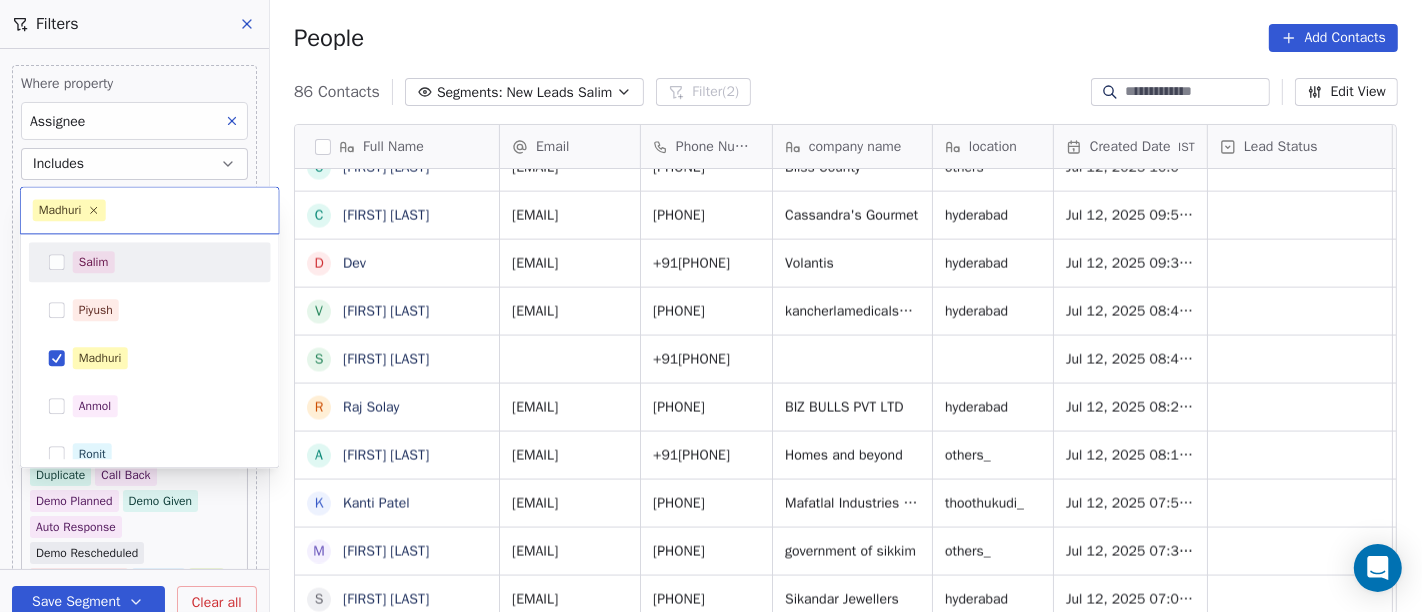 click on "Salim" at bounding box center [150, 262] 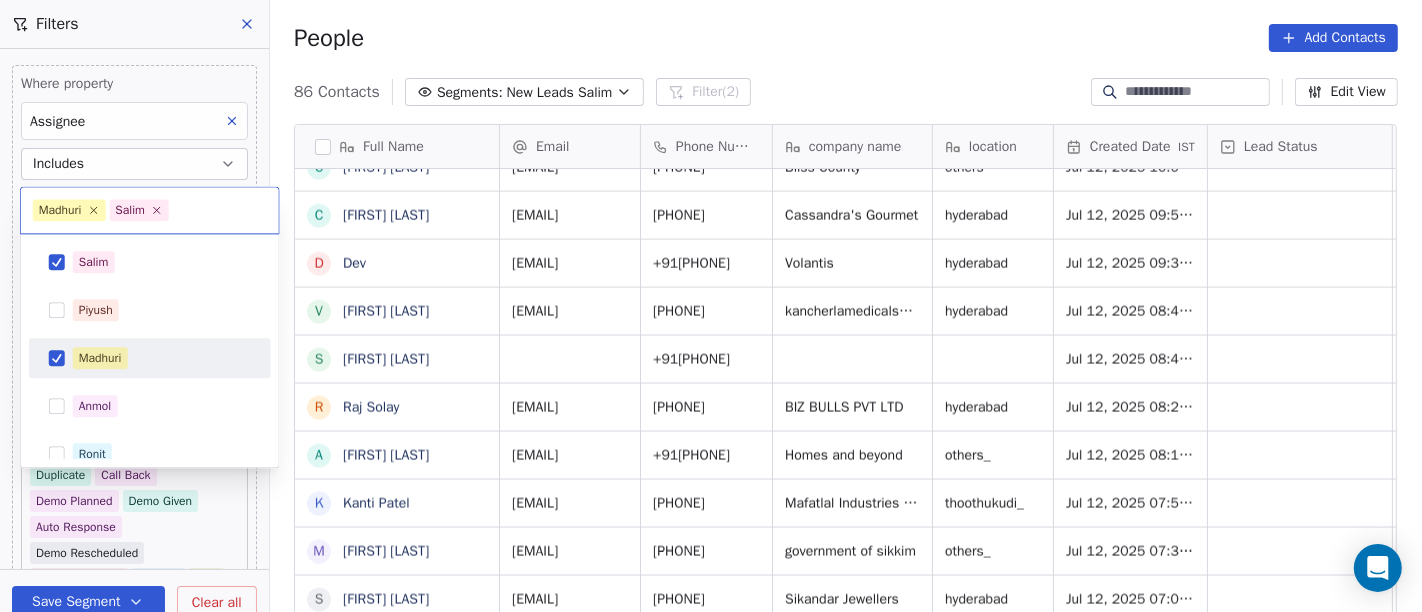click on "Madhuri" at bounding box center [150, 358] 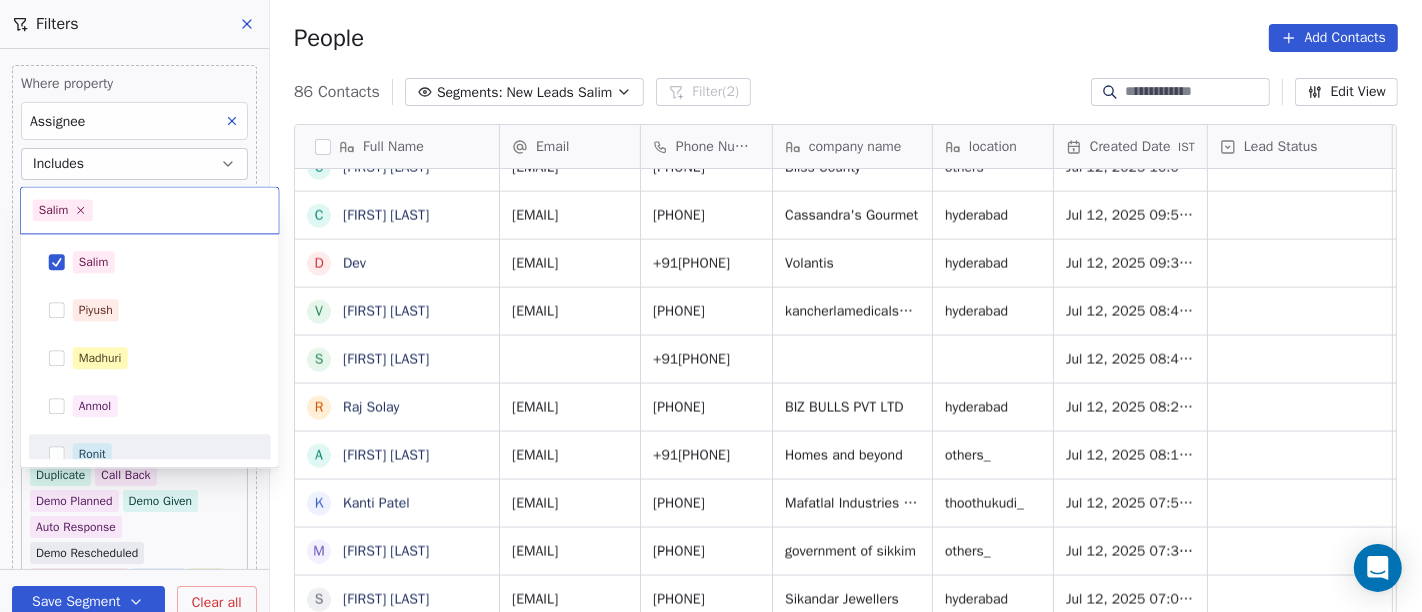 click on "Ronit" at bounding box center [162, 454] 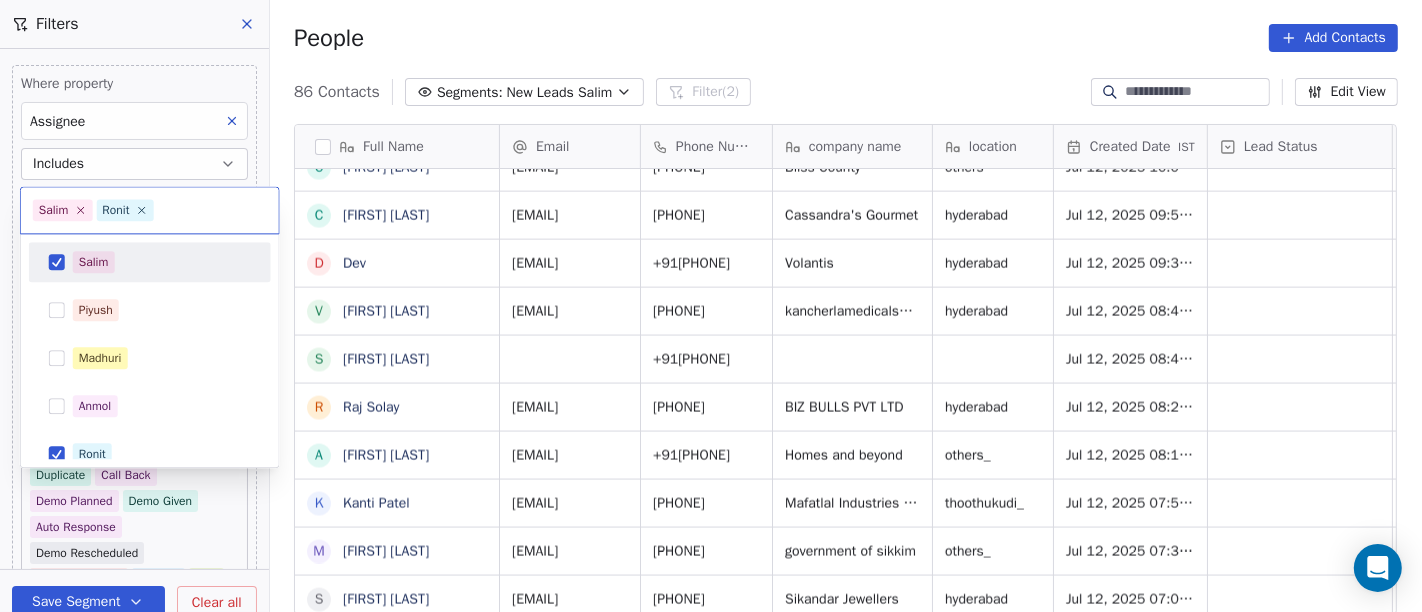 click on "Salim" at bounding box center [150, 262] 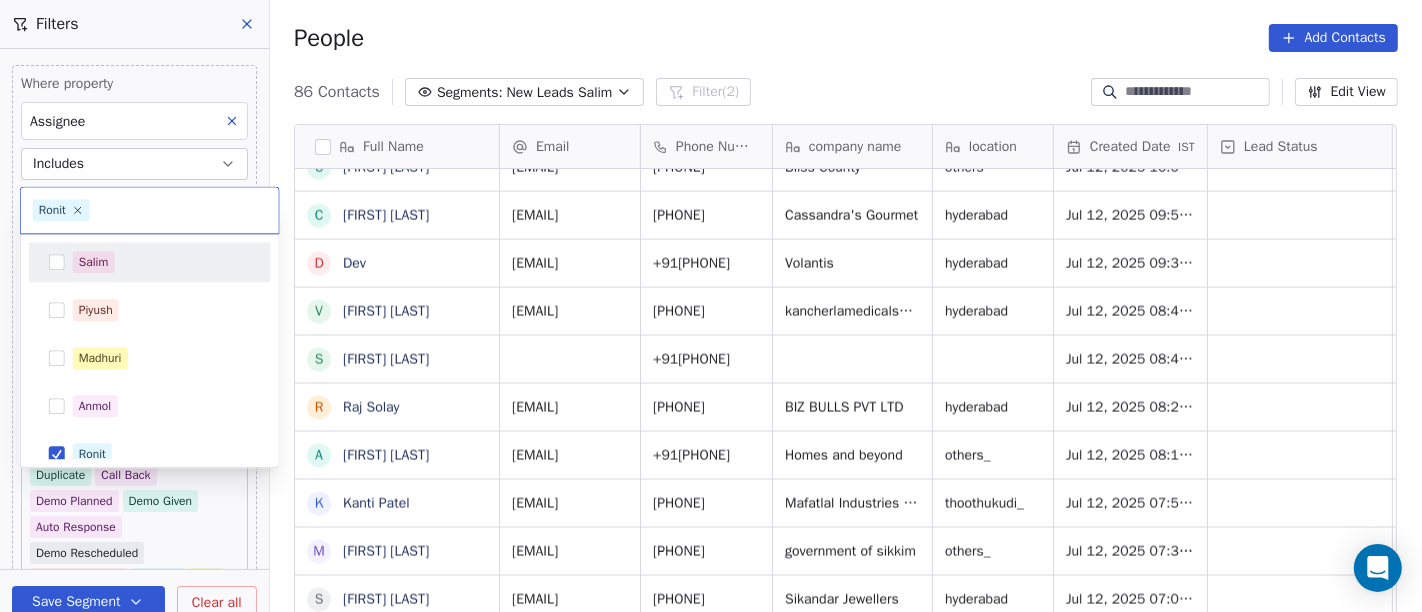 click on "On2Cook India Pvt. Ltd. Contacts People Marketing Workflows Campaigns Sales Pipelines Sequences Beta Tools Apps AI Agents Help & Support Filters Where property   Assignee   Includes Madhuri and Where property   Lead Status   Does not include Hot Active Drop No Response Cold Onsite Demo RSP (Distributor) Converted Duplicate Call Back Demo Planned Demo Given Auto Response Demo Rescheduled Demo Cancelled Confirm High Medium Low Add filter to this group Add another filter Save Segment Clear all People  Add Contacts 86 Contacts Segments: New Leads Salim Filter  (2) Edit View Tag Add to Sequence Full Name B Bhalchandra Patil Patil V Vinay Sood J Jalindar Changale A Appala Raju l lsaravanan lsaravanan M Mohinder Singh chandel T T.V.ARYA D Dinesh Tiwari A Anil Sethi R Ravi Shankar S Shailaja a as Reddy N Nishant Mishra P P.k. Periasamy S Sysnet Mobiles S Suresh Khandelwal u ujala kumari H Harsha Vardhana R RAJ VERMA P Parvez C Chetan Chaudhari C Cassandra Pereira D Dev V Venkatesh Kurapati S Shamim Mohammed K R A K" at bounding box center (711, 306) 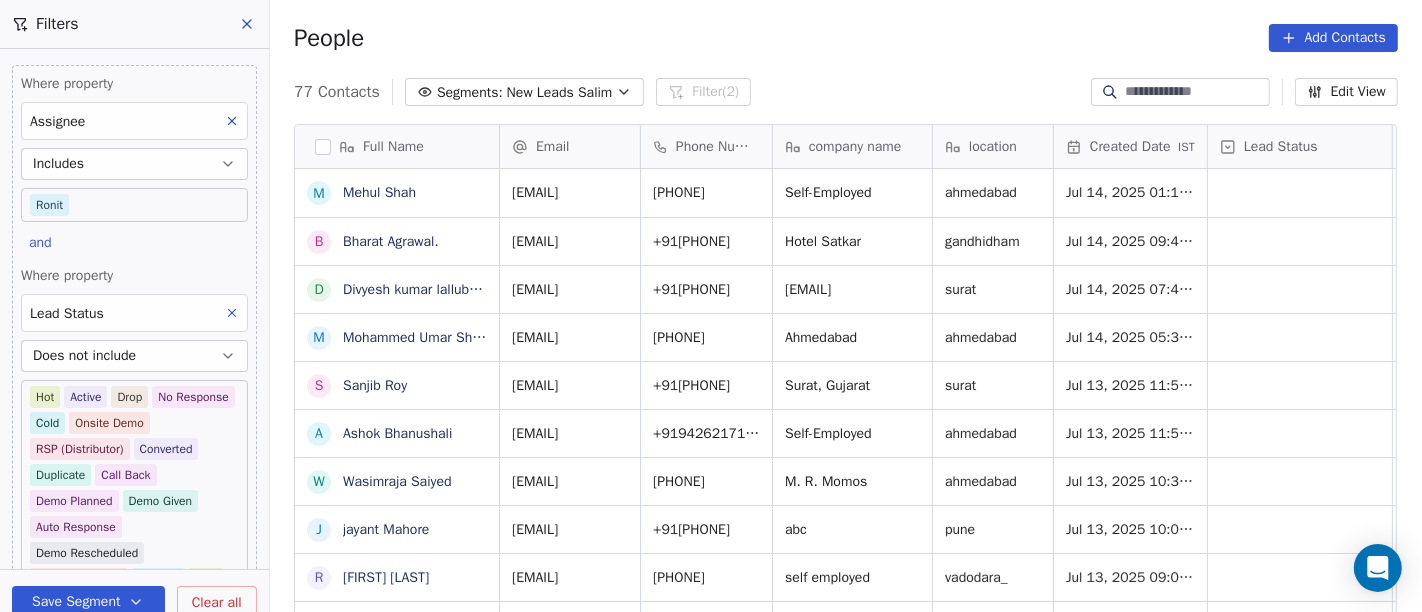 click on "On2Cook India Pvt. Ltd. Contacts People Marketing Workflows Campaigns Sales Pipelines Sequences Beta Tools Apps AI Agents Help & Support Filters Where property   Assignee   Includes Ronit and Where property   Lead Status   Does not include Hot Active Drop No Response Cold Onsite Demo RSP (Distributor) Converted Duplicate Call Back Demo Planned Demo Given Auto Response Demo Rescheduled Demo Cancelled Confirm High Medium Low Add filter to this group Add another filter Save Segment Clear all People  Add Contacts 77 Contacts Segments: New Leads Salim Filter  (2) Edit View Tag Add to Sequence Full Name M Mehul Shah B Bharat Agrawal. D Divyesh kumar lallubhai tandel M Mohammed Umar Shaikh S Sanjib Roy A Ashok Bhanushali W Wasimraja Saiyed j jayant Mahore R Rakesh Shah S Shailesh Sahu A ARYAN_1122 S Shebin V Vijay Sachdev N Nikhil Laheru H Habib AL Rashid SK S Sapan Nayak R Rajneesh Pandya A Abu Nasim Ali n nagesh shetty A Arpana samir wale S Saqib Semna M Manish Oza S Shriram  Joshi M Manu Chauhan S Satish sethi" at bounding box center (711, 306) 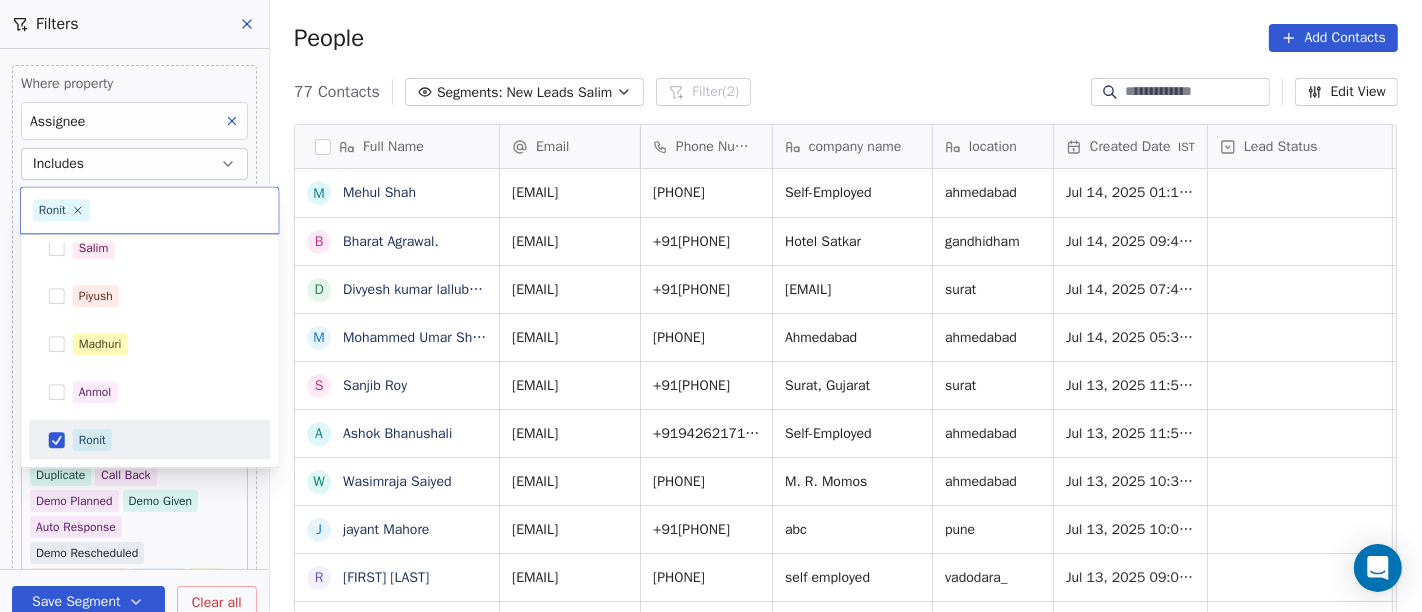 click on "Ronit" at bounding box center (92, 440) 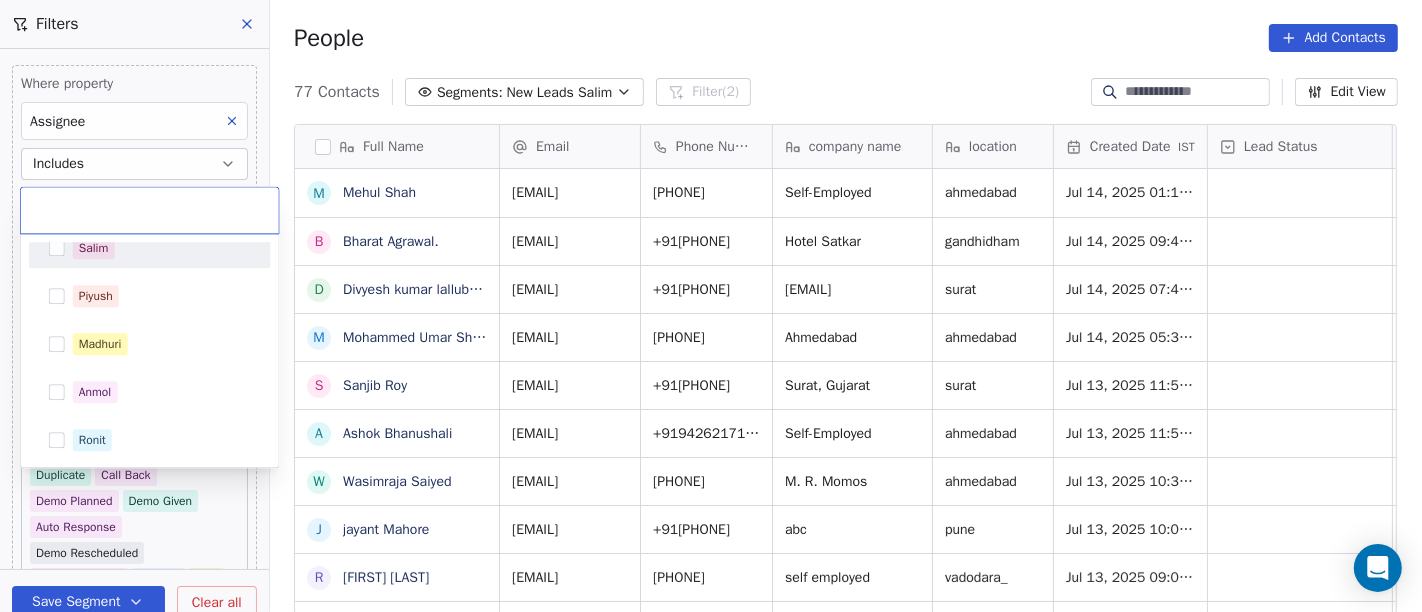 click on "Salim" at bounding box center (94, 248) 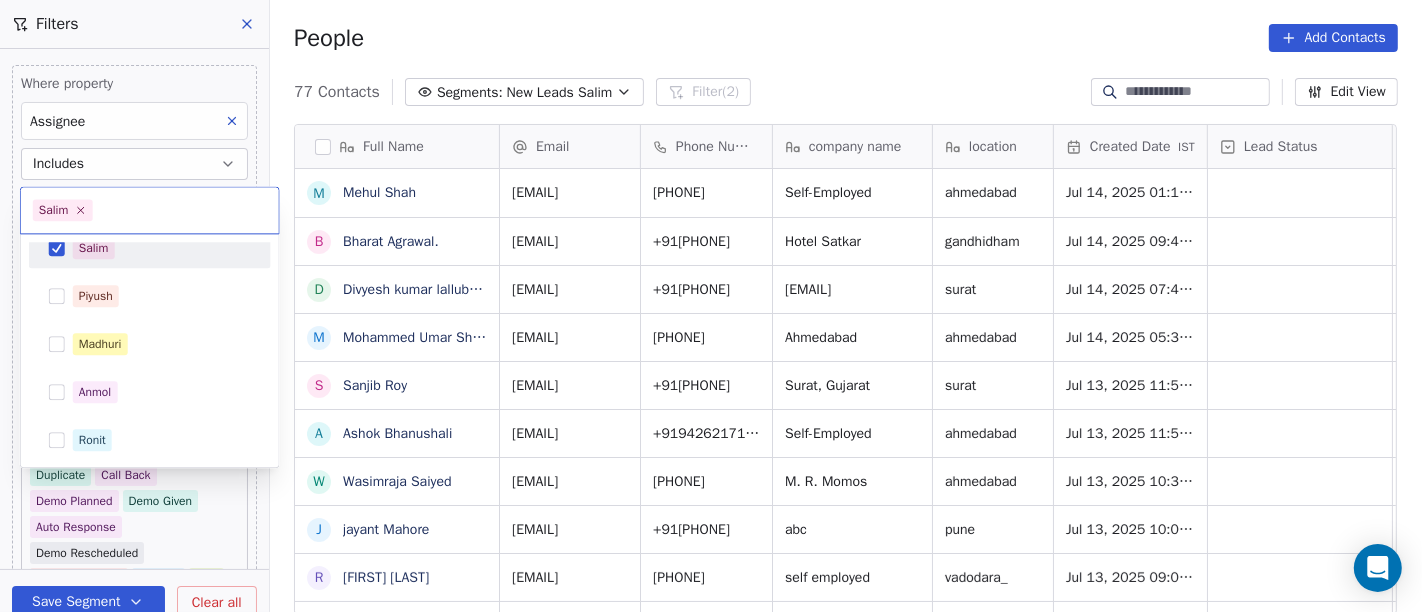 click on "On2Cook India Pvt. Ltd. Contacts People Marketing Workflows Campaigns Sales Pipelines Sequences Beta Tools Apps AI Agents Help & Support Filters Where property   Assignee   Includes Ronit and Where property   Lead Status   Does not include Hot Active Drop No Response Cold Onsite Demo RSP (Distributor) Converted Duplicate Call Back Demo Planned Demo Given Auto Response Demo Rescheduled Demo Cancelled Confirm High Medium Low Add filter to this group Add another filter Save Segment Clear all People  Add Contacts 77 Contacts Segments: New Leads Salim Filter  (2) Edit View Tag Add to Sequence Full Name M Mehul Shah B Bharat Agrawal. D Divyesh kumar lallubhai tandel M Mohammed Umar Shaikh S Sanjib Roy A Ashok Bhanushali W Wasimraja Saiyed j jayant Mahore R Rakesh Shah S Shailesh Sahu A ARYAN_1122 S Shebin V Vijay Sachdev N Nikhil Laheru H Habib AL Rashid SK S Sapan Nayak R Rajneesh Pandya A Abu Nasim Ali n nagesh shetty A Arpana samir wale S Saqib Semna M Manish Oza S Shriram  Joshi M Manu Chauhan S Satish sethi" at bounding box center [711, 306] 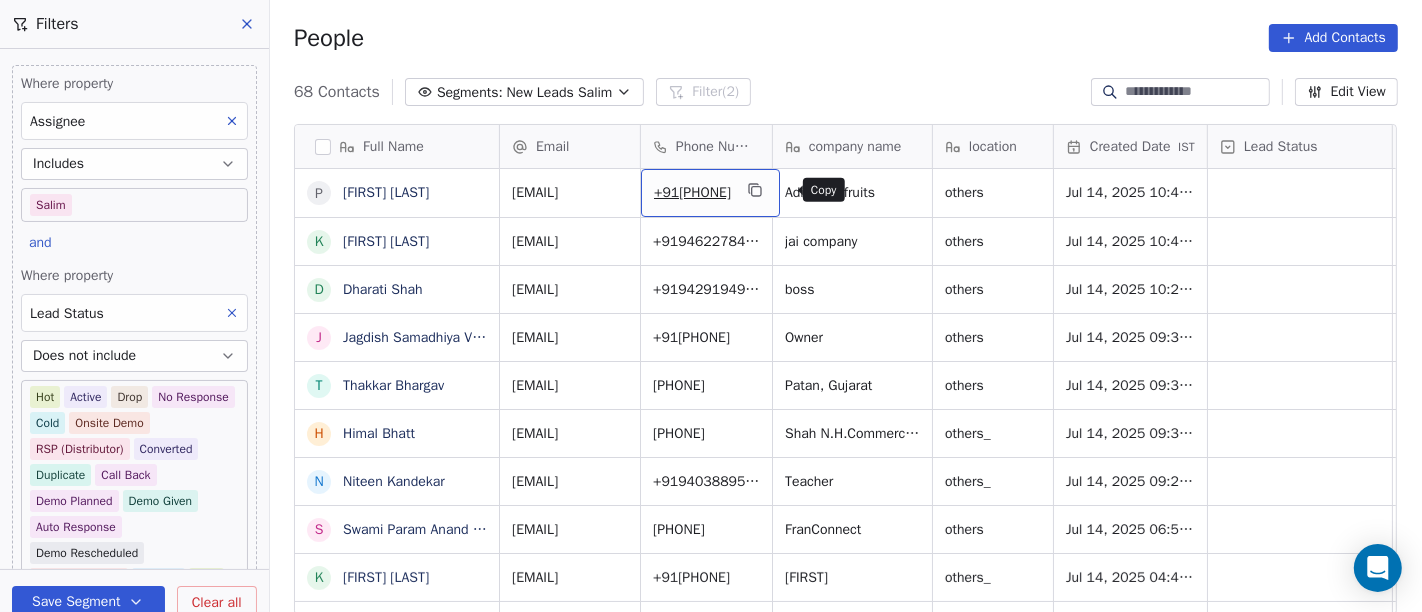 click 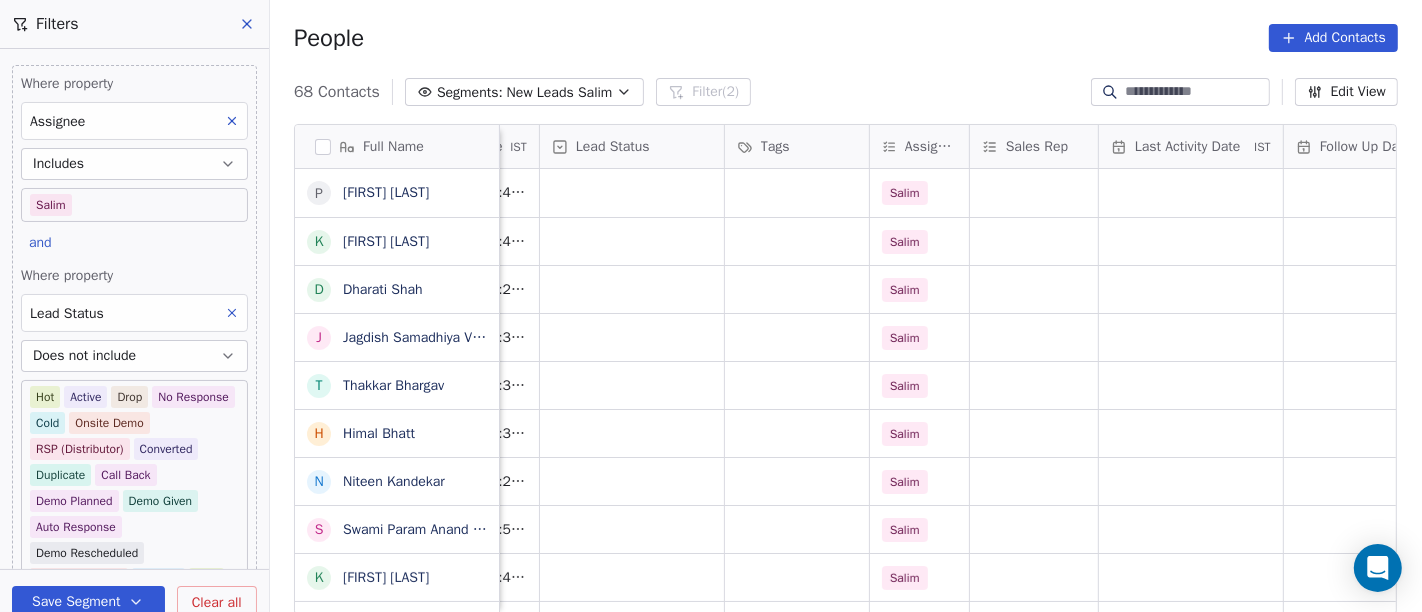 scroll, scrollTop: 0, scrollLeft: 668, axis: horizontal 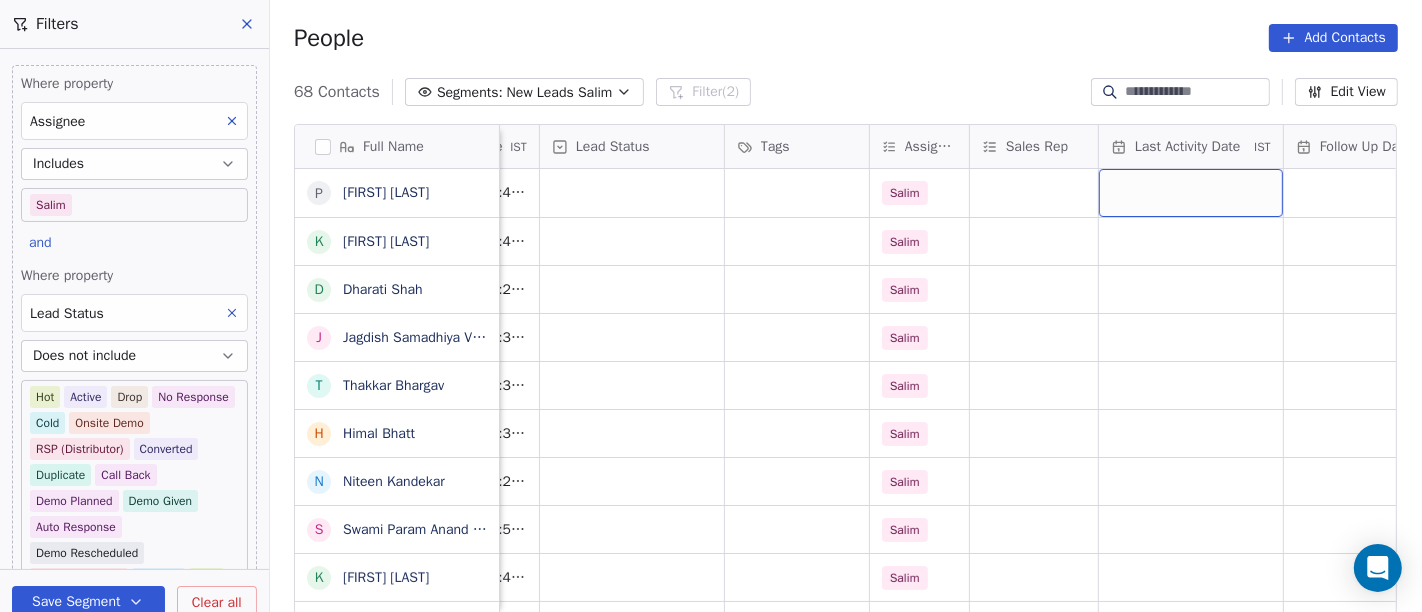 click at bounding box center [1191, 193] 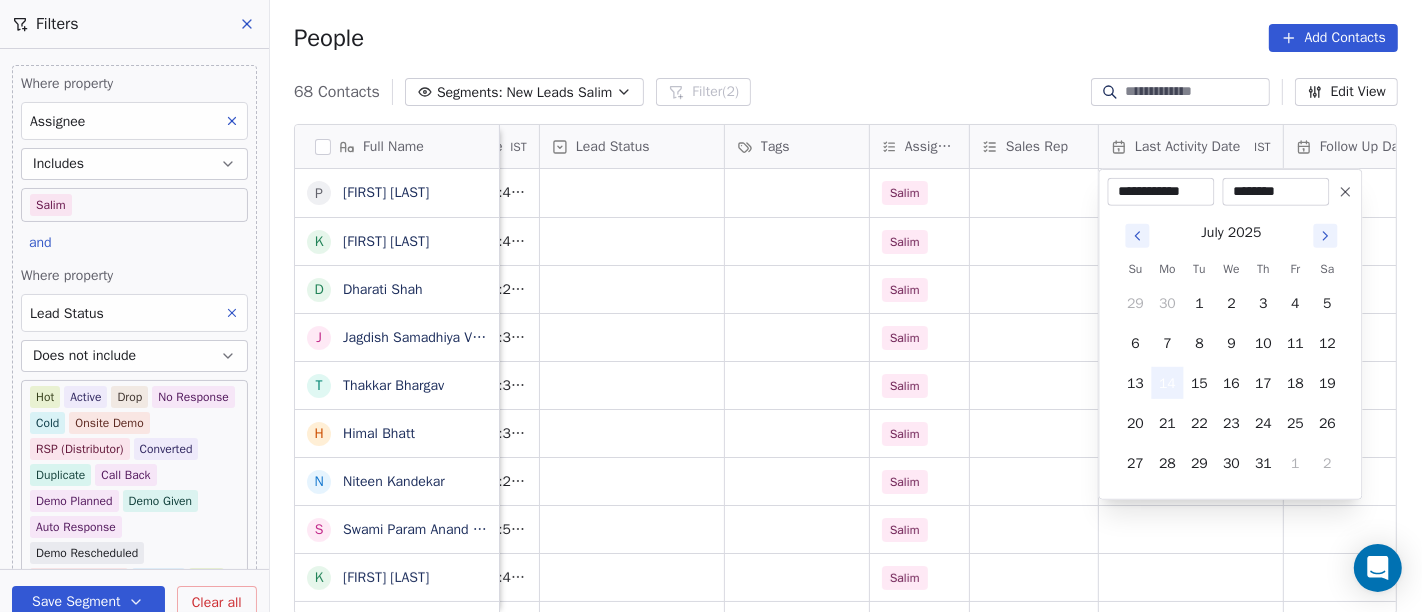 click on "14" at bounding box center (1168, 383) 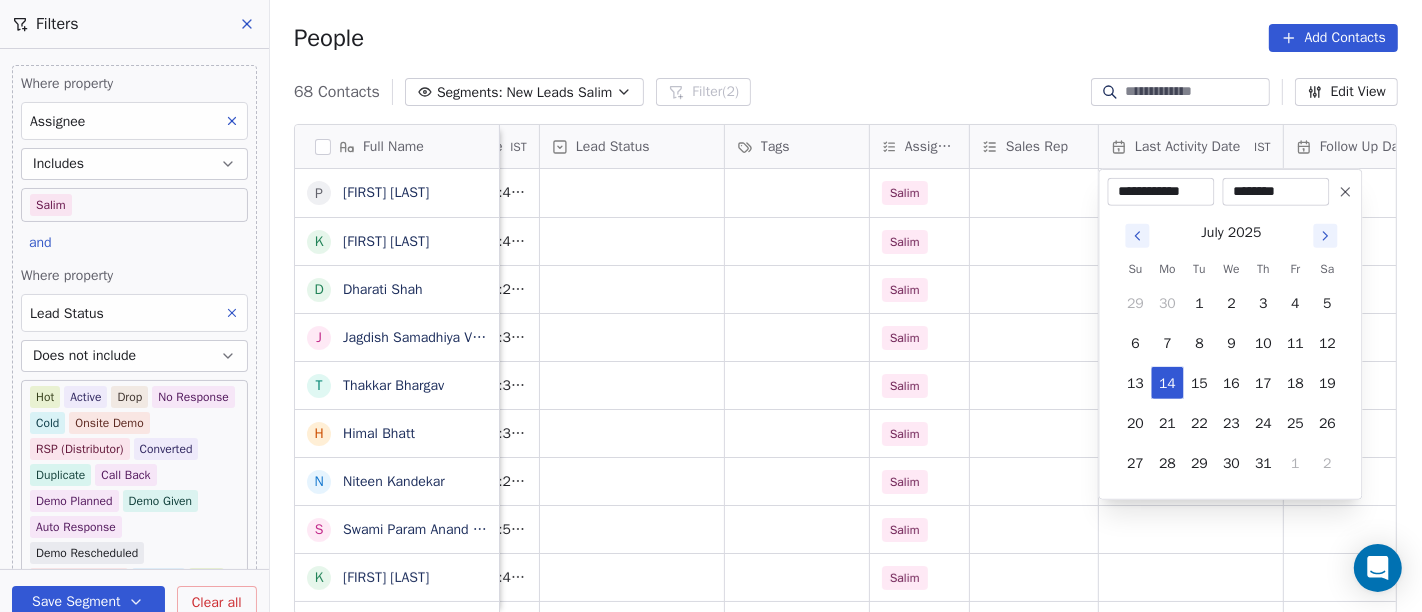 click on "On2Cook India Pvt. Ltd. Contacts People Marketing Workflows Campaigns Sales Pipelines Sequences Beta Tools Apps AI Agents Help & Support Filters Where property   Assignee   Includes Salim and Where property   Lead Status   Does not include Hot Active Drop No Response Cold Onsite Demo RSP (Distributor) Converted Duplicate Call Back Demo Planned Demo Given Auto Response Demo Rescheduled Demo Cancelled Confirm High Medium Low Add filter to this group Add another filter Save Segment Clear all People  Add Contacts 68 Contacts Segments: New Leads Salim Filter  (2) Edit View Tag Add to Sequence Full Name P Prakash Patankar k kishan singh  charan s/o devi singh ji charan D Dharati Shah J Jagdish Samadhiya Visnagar T Thakkar Bhargav H Himal Bhatt N Niteen  Kandekar S Swami Param Anand Drbaba K Khushi Subudhi S Sukumar Singh R Rajat Dutta B Balinder Singh P Prakash Bhawalkar S Sanjay Dudhat D Debashis sinha A Aman K Kumar Badal Guha H Himangshu Sarma S Sanjay Kumar K Krs Shah a ashish jaiswal S Sadiq v vijaya maibam" at bounding box center [711, 306] 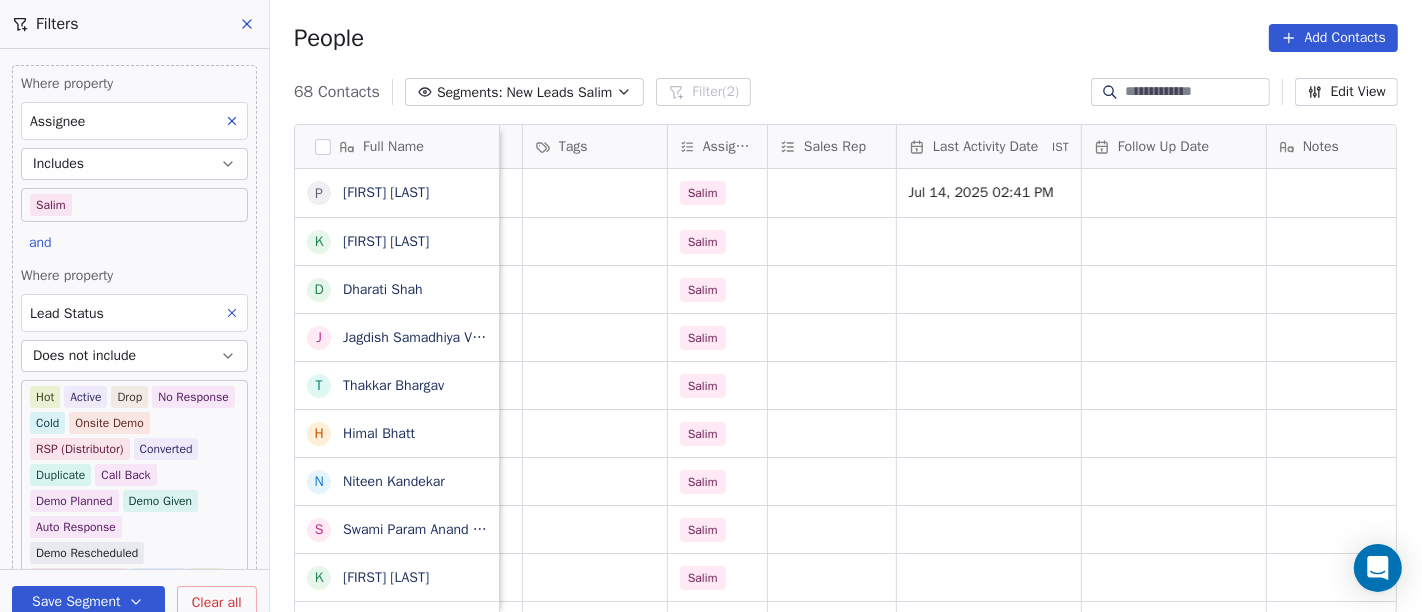 scroll, scrollTop: 0, scrollLeft: 868, axis: horizontal 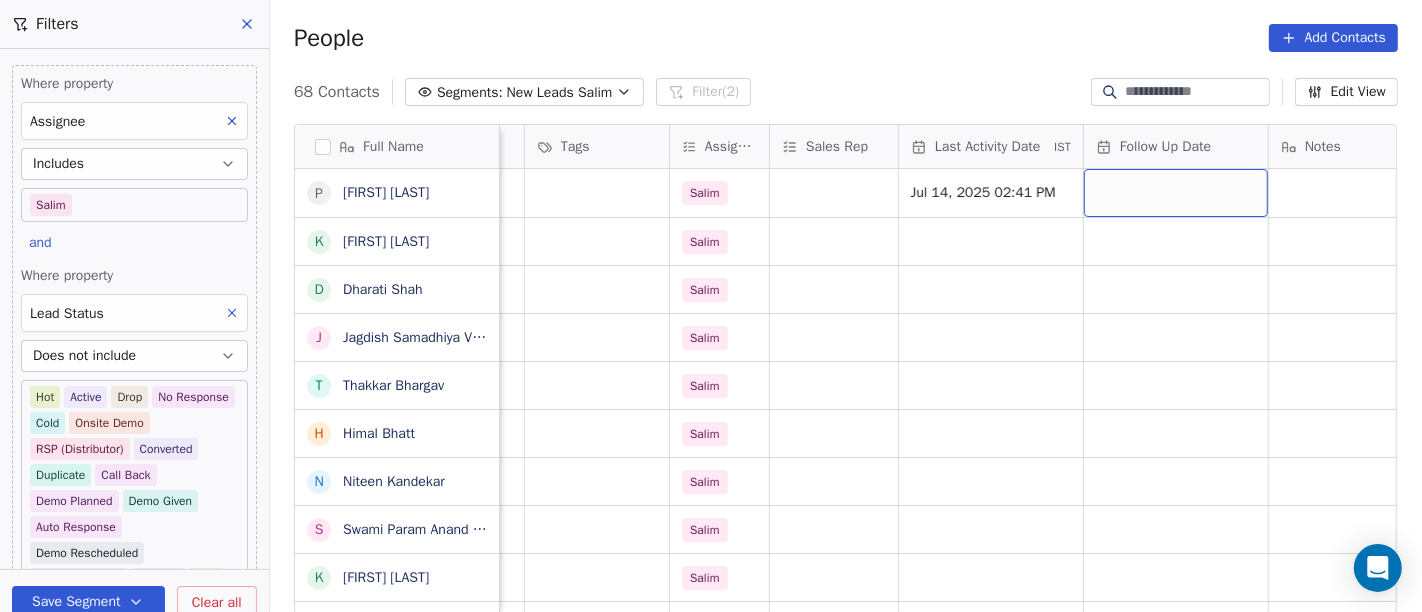 click at bounding box center (1176, 193) 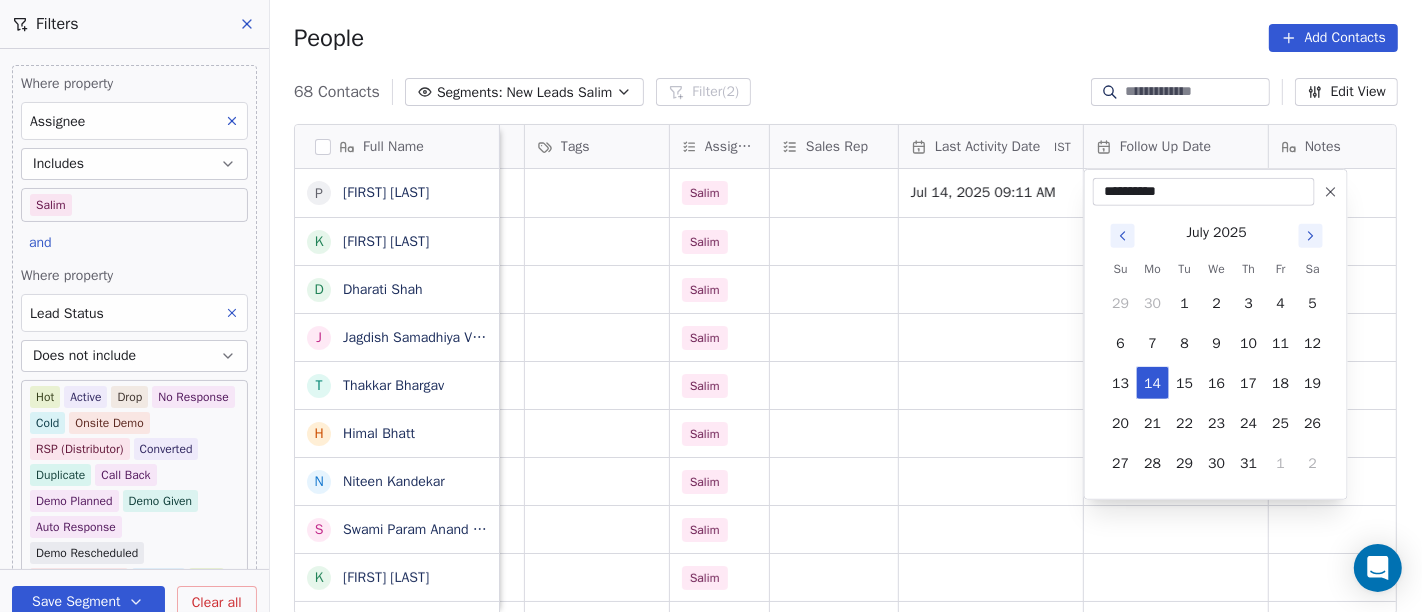 click at bounding box center [1331, 192] 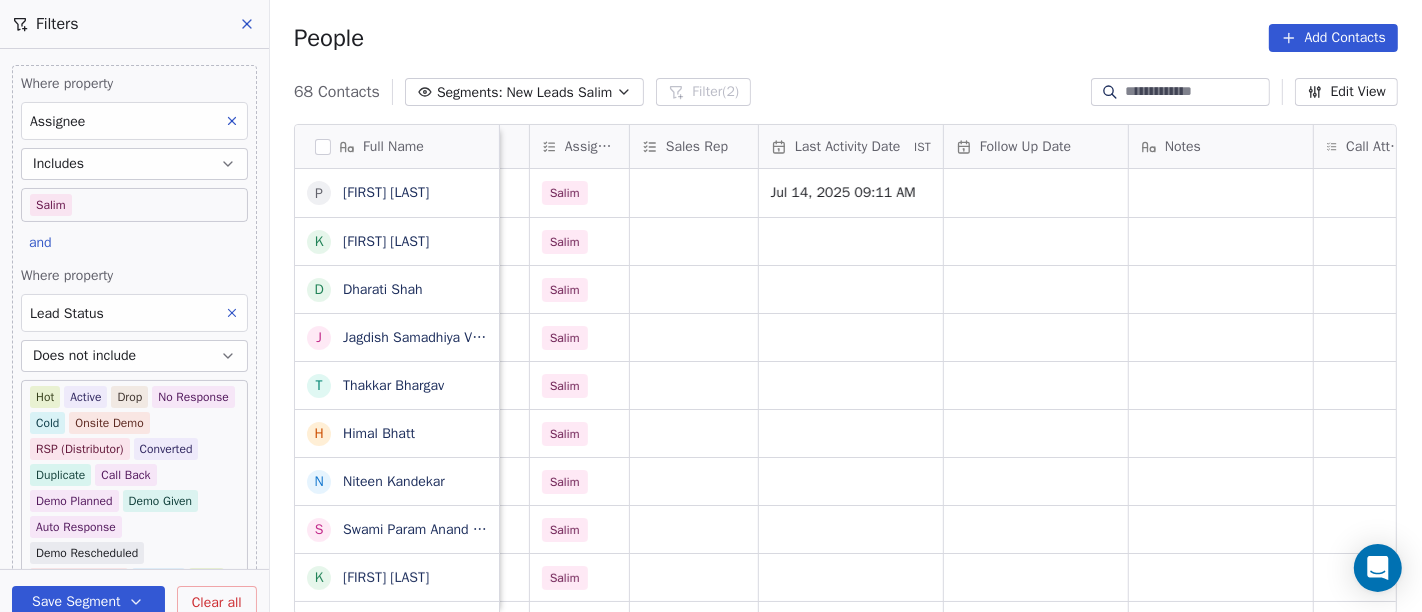 scroll, scrollTop: 0, scrollLeft: 1013, axis: horizontal 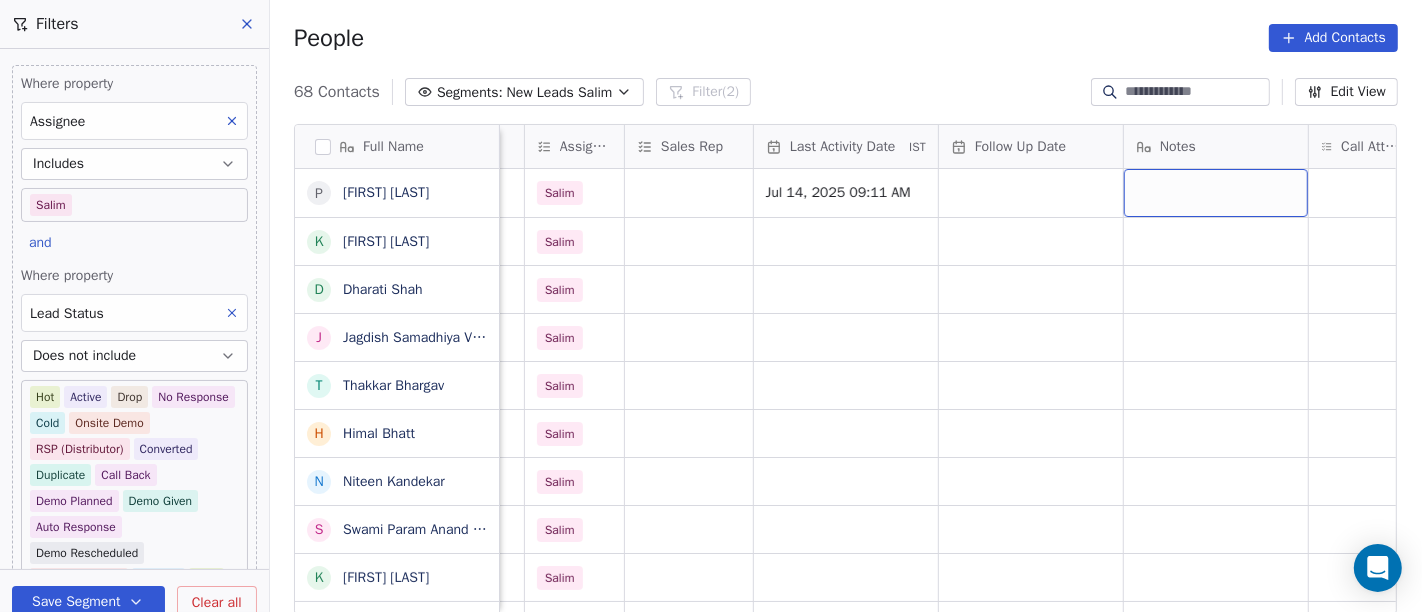 click at bounding box center (1216, 193) 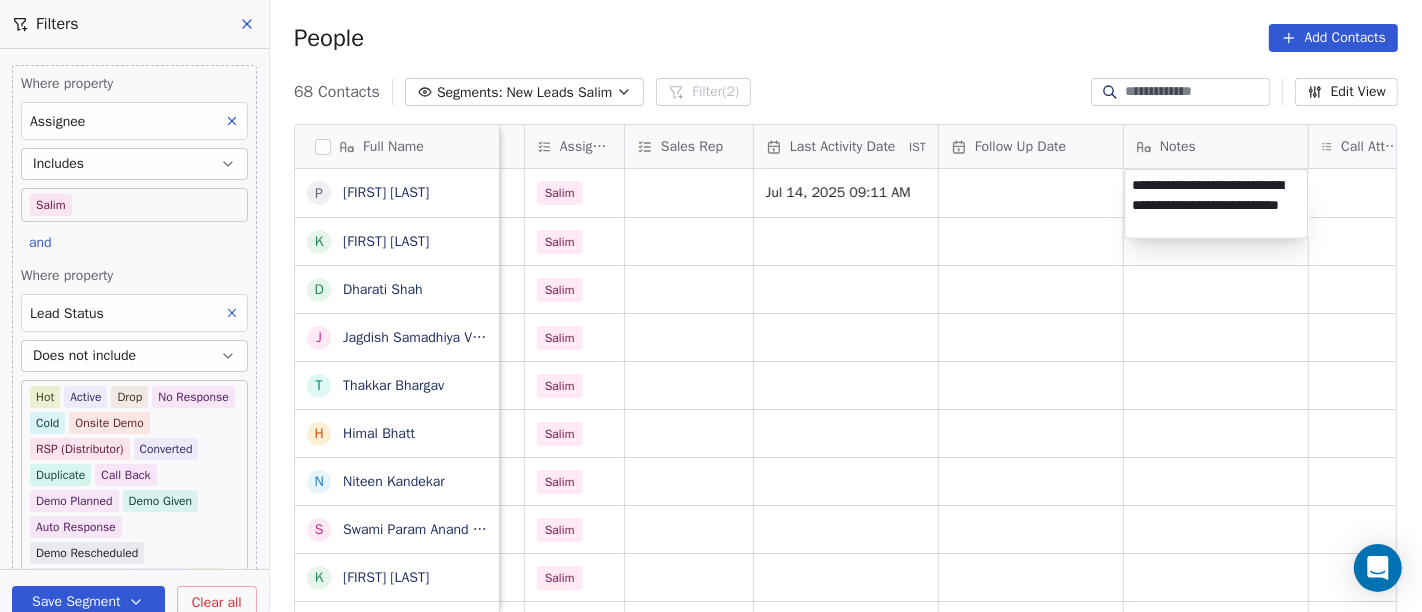 type on "**********" 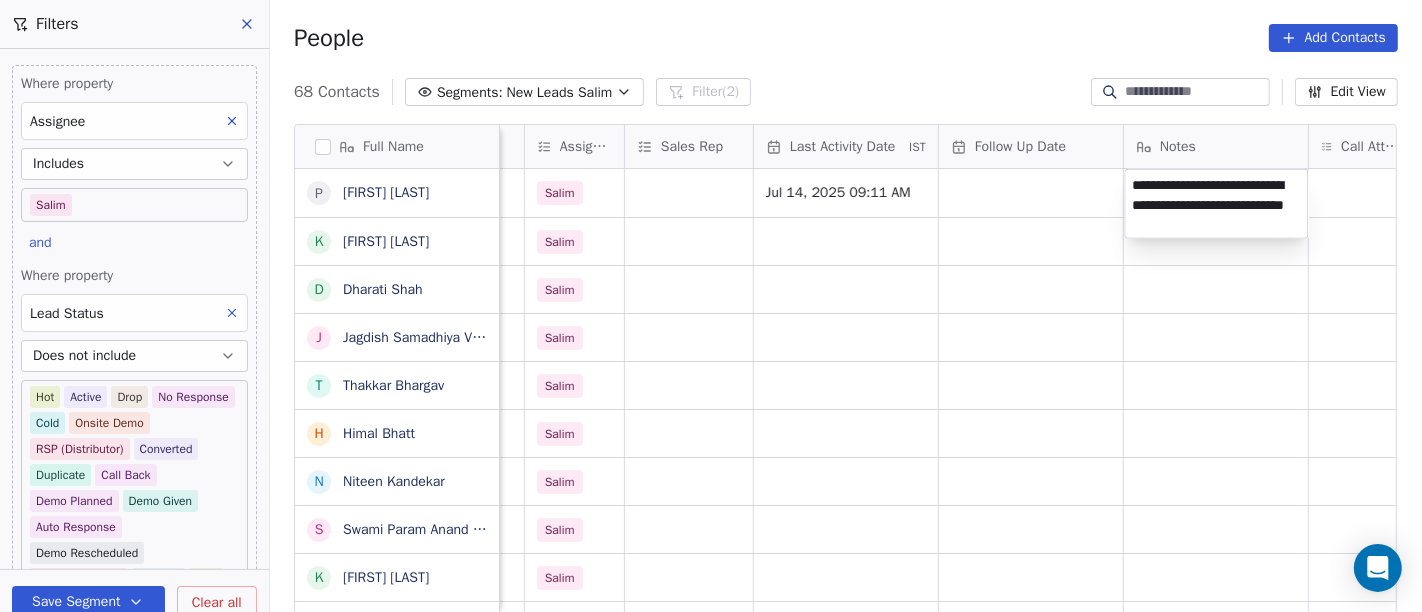 click on "On2Cook India Pvt. Ltd. Contacts People Marketing Workflows Campaigns Sales Pipelines Sequences Beta Tools Apps AI Agents Help & Support Filters Where property   Assignee   Includes Salim and Where property   Lead Status   Does not include Hot Active Drop No Response Cold Onsite Demo RSP (Distributor) Converted Duplicate Call Back Demo Planned Demo Given Auto Response Demo Rescheduled Demo Cancelled Confirm High Medium Low Add filter to this group Add another filter Save Segment Clear all People  Add Contacts 68 Contacts Segments: New Leads Salim Filter  (2) Edit View Tag Add to Sequence Full Name P Prakash Patankar k kishan singh  charan s/o devi singh ji charan D Dharati Shah J Jagdish Samadhiya Visnagar T Thakkar Bhargav H Himal Bhatt N Niteen  Kandekar S Swami Param Anand Drbaba K Khushi Subudhi S Sukumar Singh R Rajat Dutta B Balinder Singh P Prakash Bhawalkar S Sanjay Dudhat D Debashis sinha A Aman K Kumar Badal Guha H Himangshu Sarma S Sanjay Kumar K Krs Shah a ashish jaiswal S Sadiq v vijaya maibam" at bounding box center [711, 306] 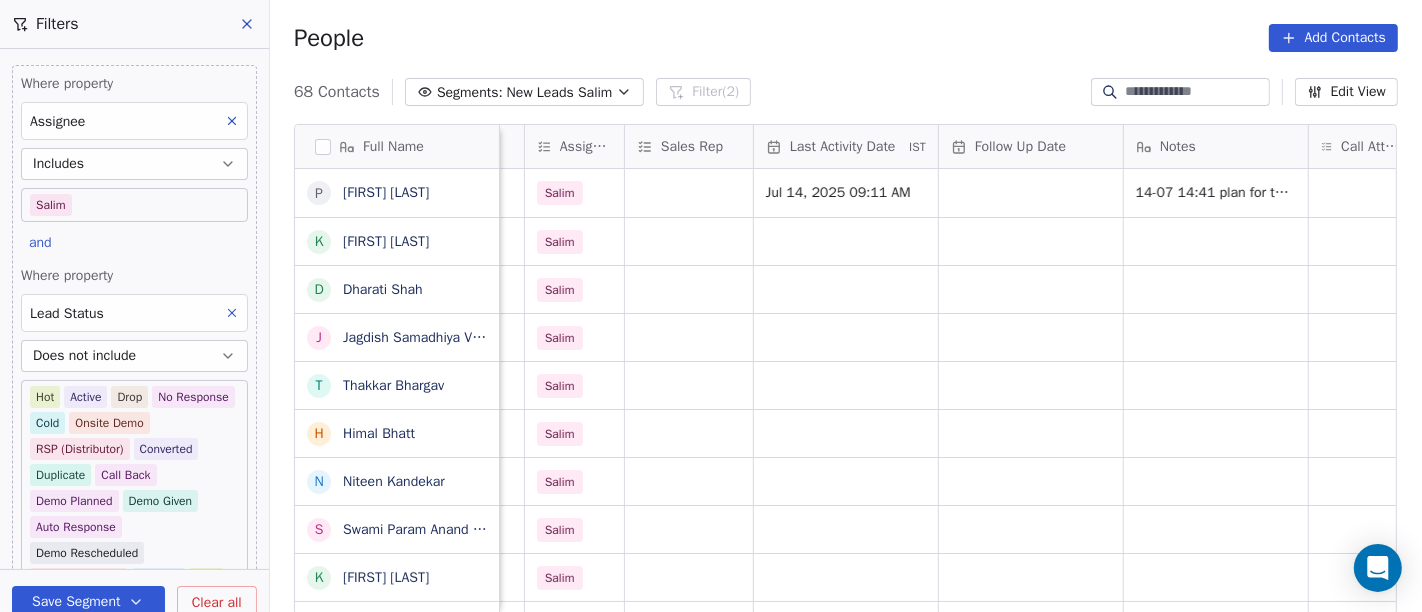 scroll, scrollTop: 0, scrollLeft: 1051, axis: horizontal 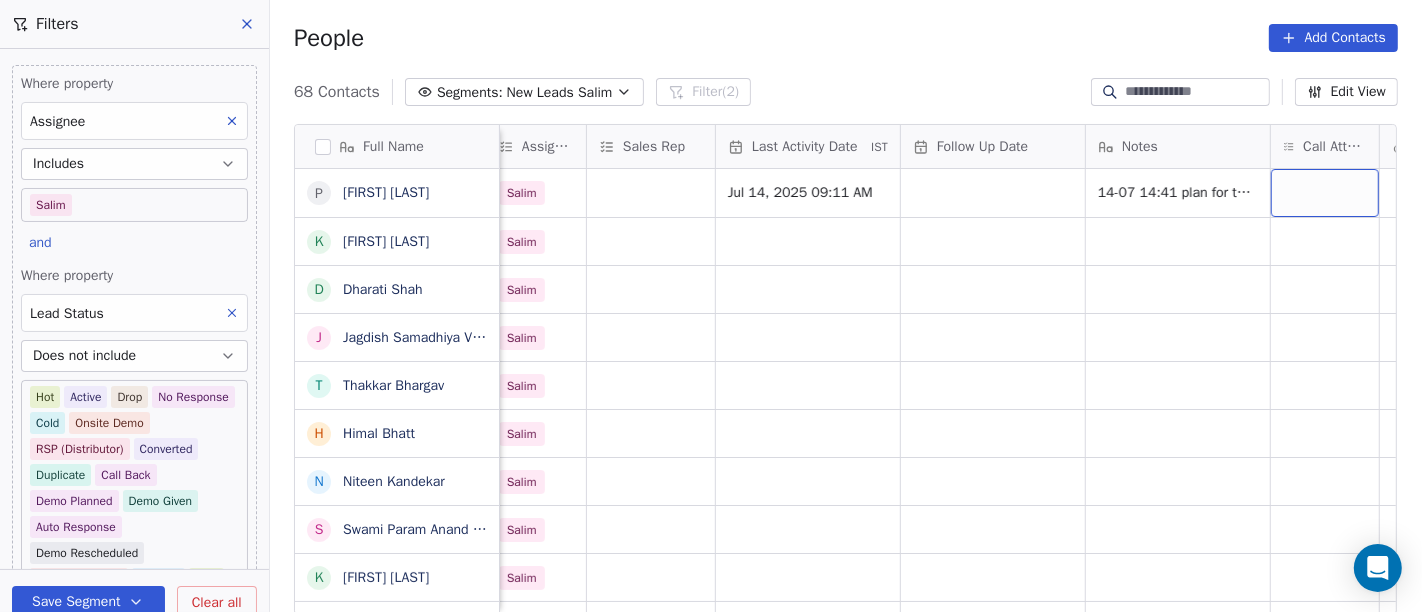 click at bounding box center [1325, 193] 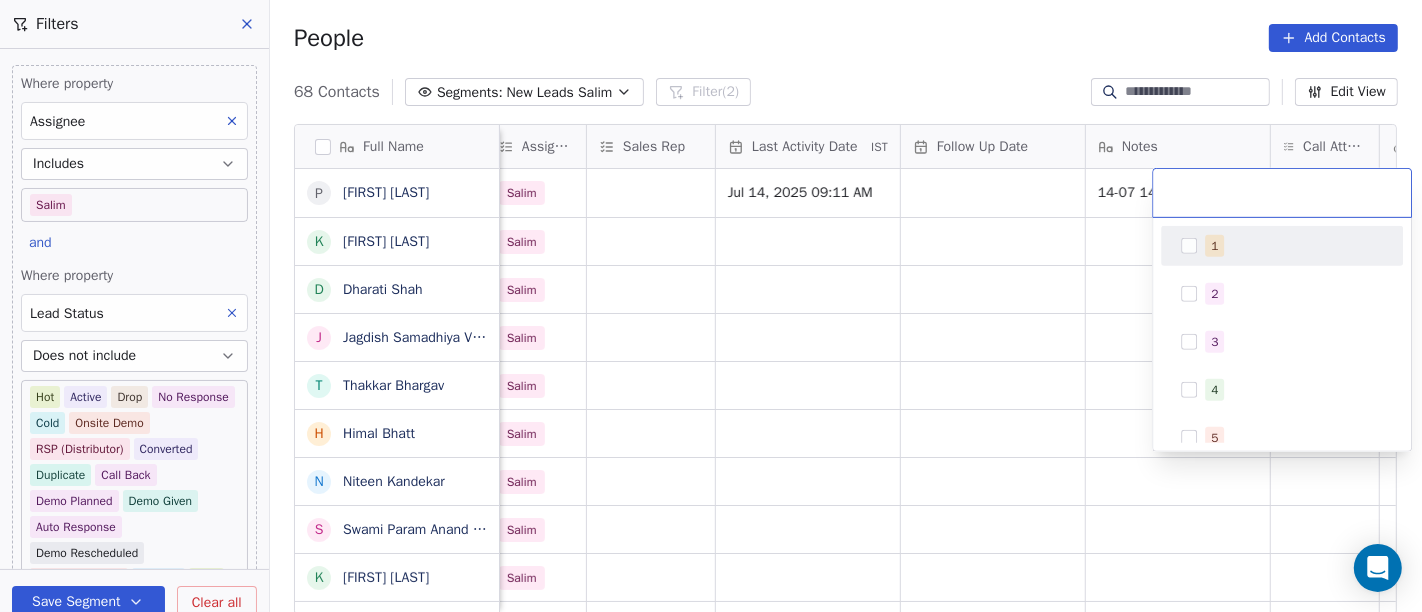 click on "1" at bounding box center [1294, 246] 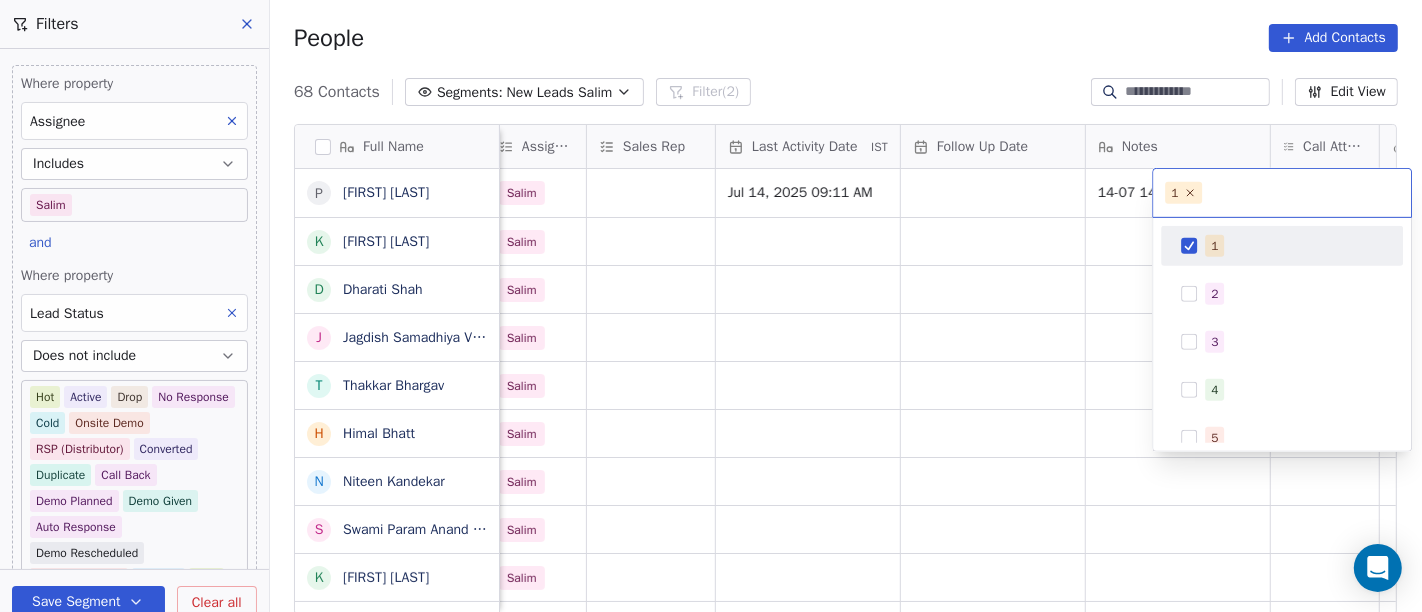 click on "On2Cook India Pvt. Ltd. Contacts People Marketing Workflows Campaigns Sales Pipelines Sequences Beta Tools Apps AI Agents Help & Support Filters Where property   Assignee   Includes Salim and Where property   Lead Status   Does not include Hot Active Drop No Response Cold Onsite Demo RSP (Distributor) Converted Duplicate Call Back Demo Planned Demo Given Auto Response Demo Rescheduled Demo Cancelled Confirm High Medium Low Add filter to this group Add another filter Save Segment Clear all People  Add Contacts 68 Contacts Segments: New Leads Salim Filter  (2) Edit View Tag Add to Sequence Full Name P Prakash Patankar k kishan singh  charan s/o devi singh ji charan D Dharati Shah J Jagdish Samadhiya Visnagar T Thakkar Bhargav H Himal Bhatt N Niteen  Kandekar S Swami Param Anand Drbaba K Khushi Subudhi S Sukumar Singh R Rajat Dutta B Balinder Singh P Prakash Bhawalkar S Sanjay Dudhat D Debashis sinha A Aman K Kumar Badal Guha H Himangshu Sarma S Sanjay Kumar K Krs Shah a ashish jaiswal S Sadiq v vijaya maibam" at bounding box center (711, 306) 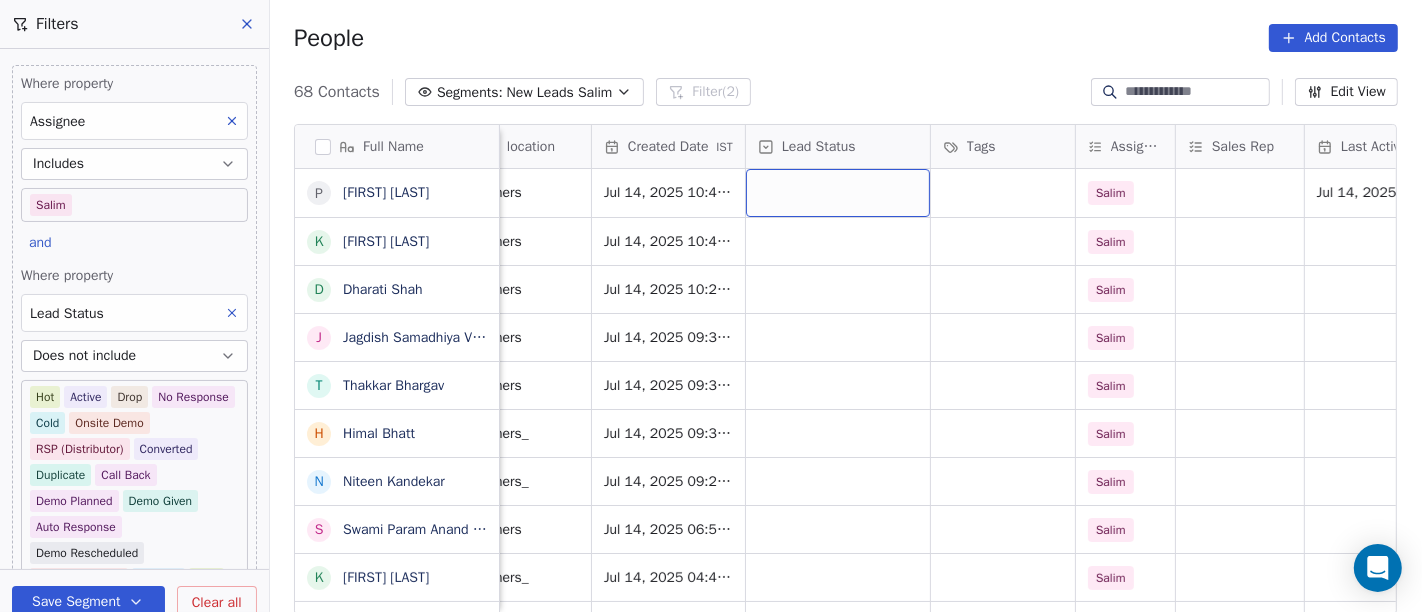 click at bounding box center [838, 193] 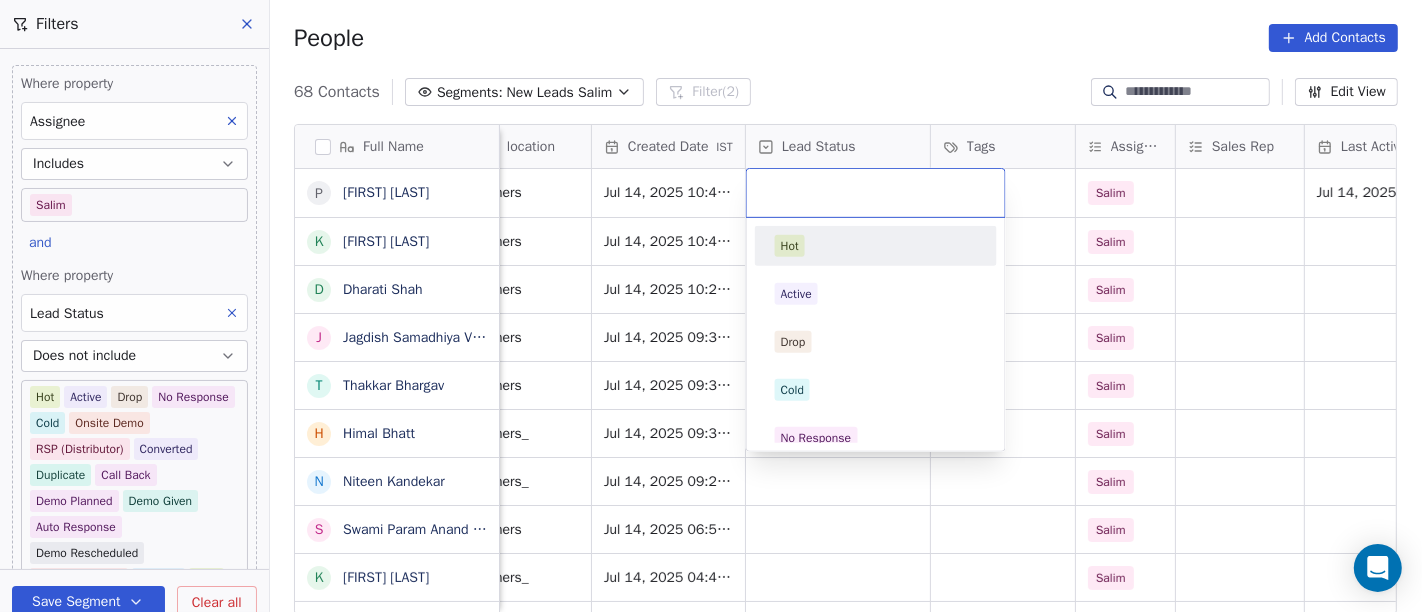 scroll, scrollTop: 0, scrollLeft: 462, axis: horizontal 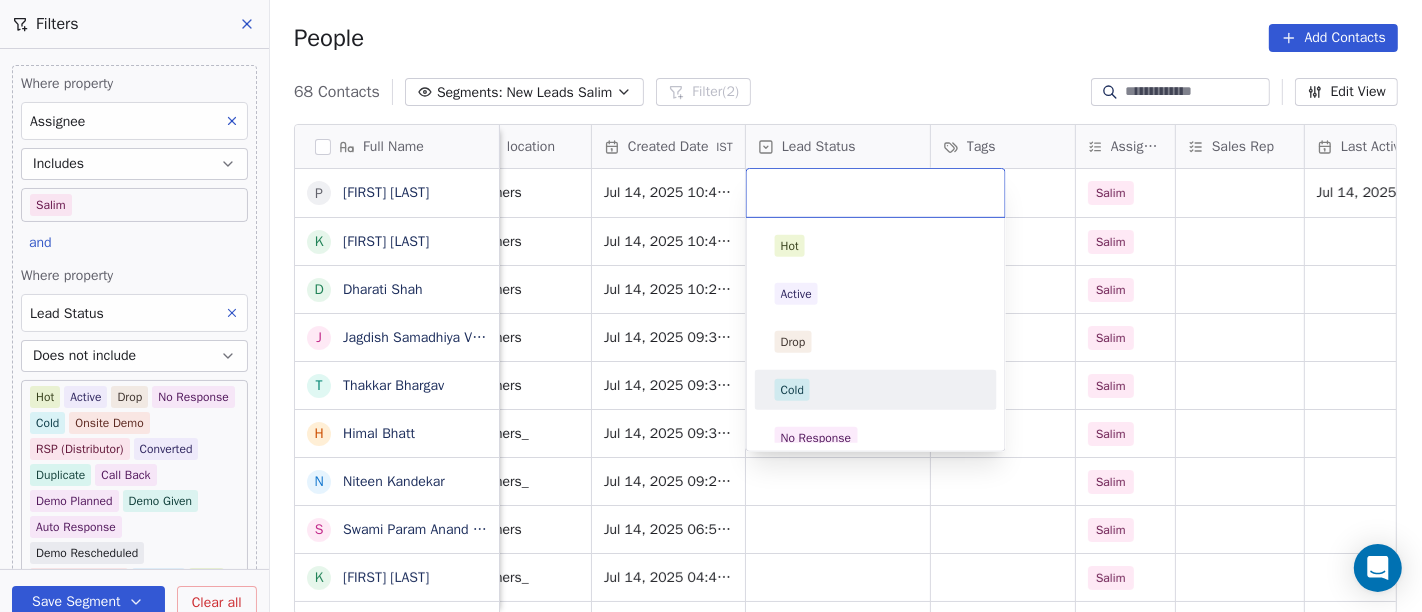 click on "Cold" at bounding box center [876, 390] 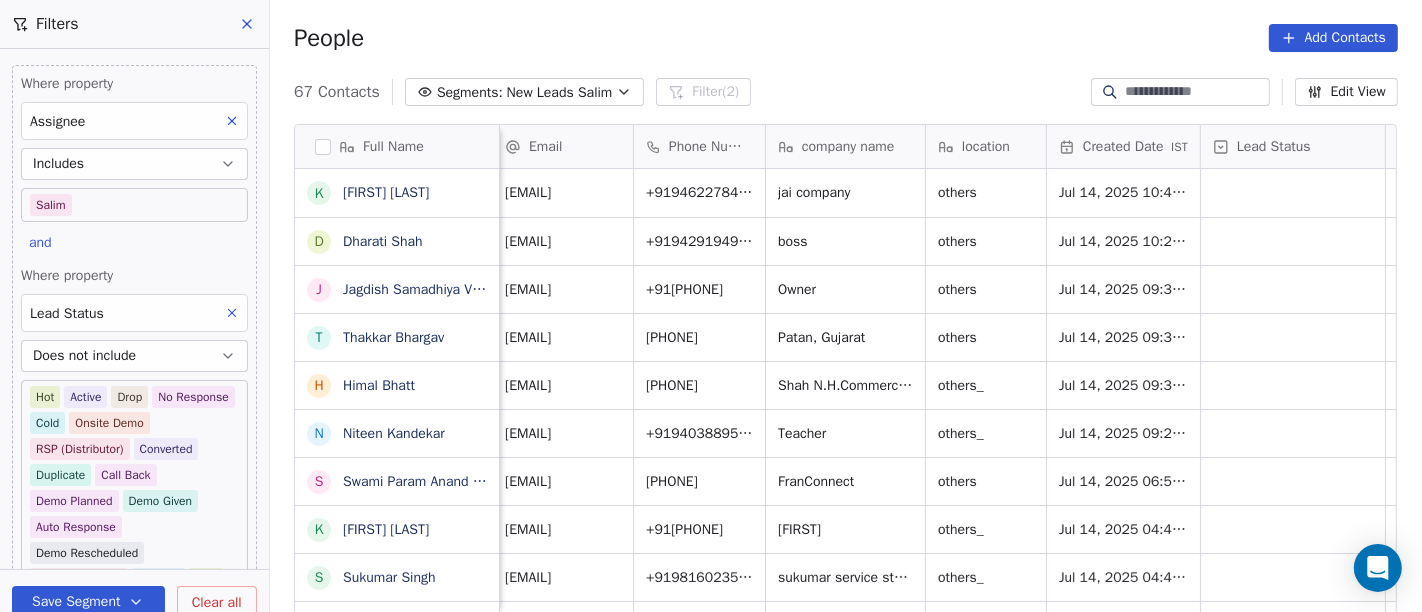 scroll, scrollTop: 0, scrollLeft: 6, axis: horizontal 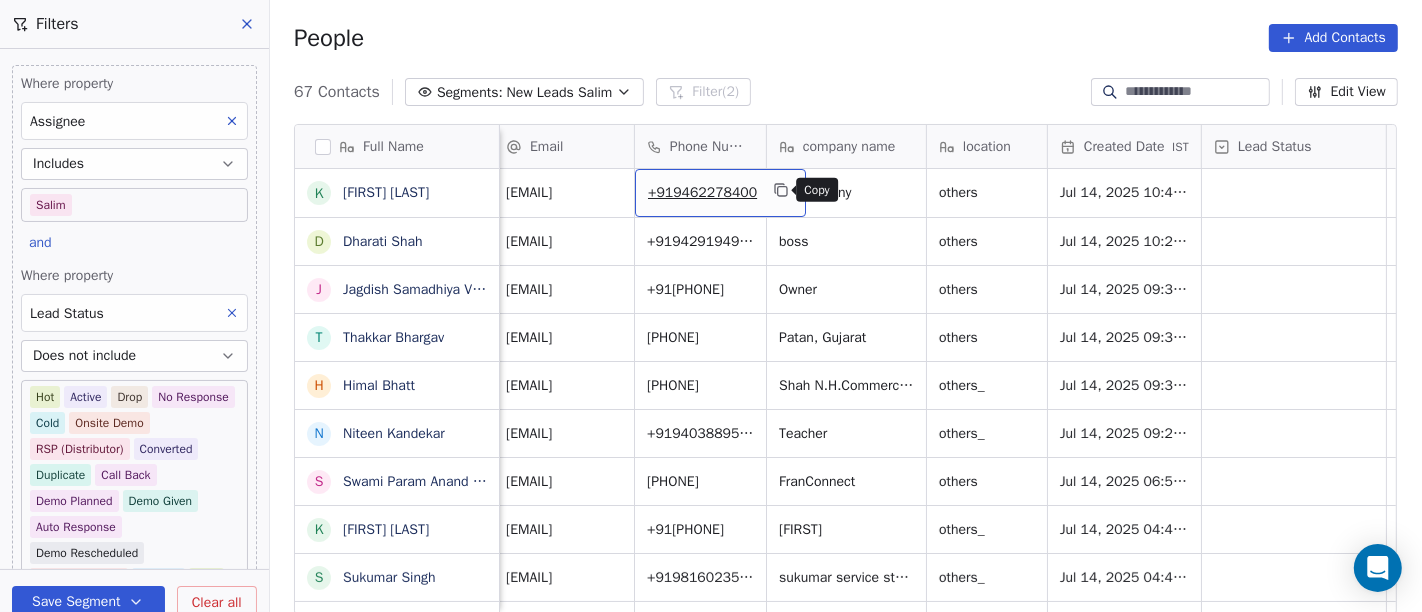 click 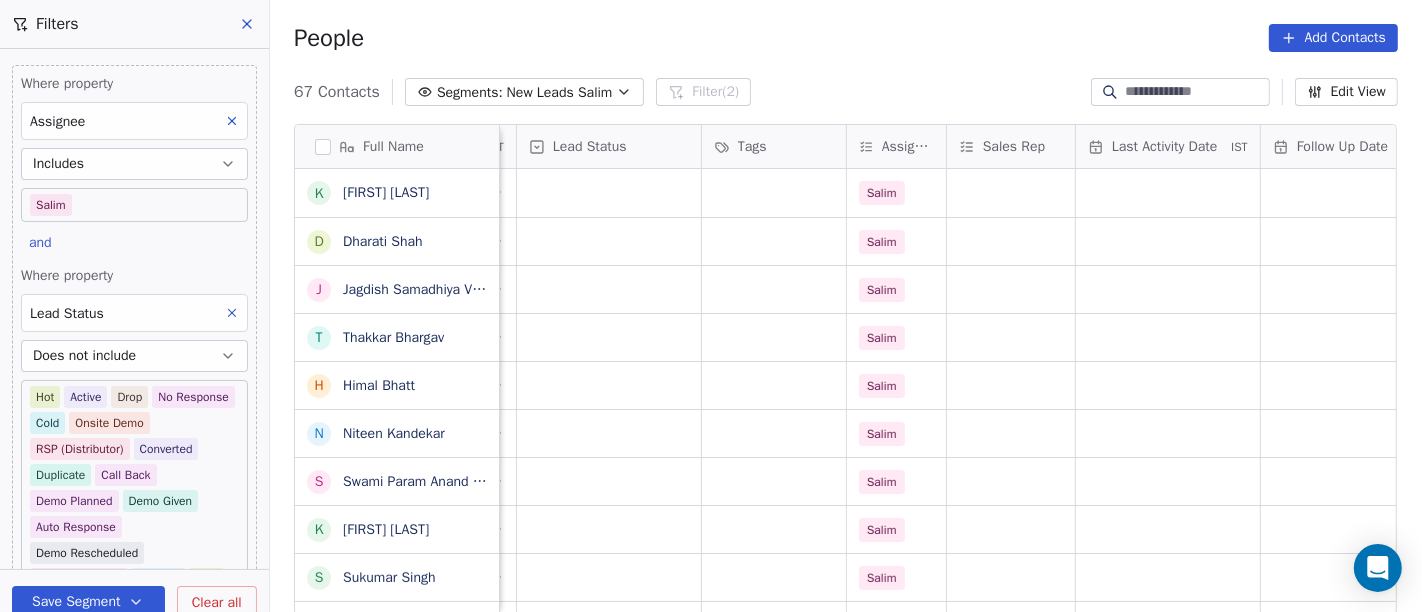 scroll, scrollTop: 0, scrollLeft: 691, axis: horizontal 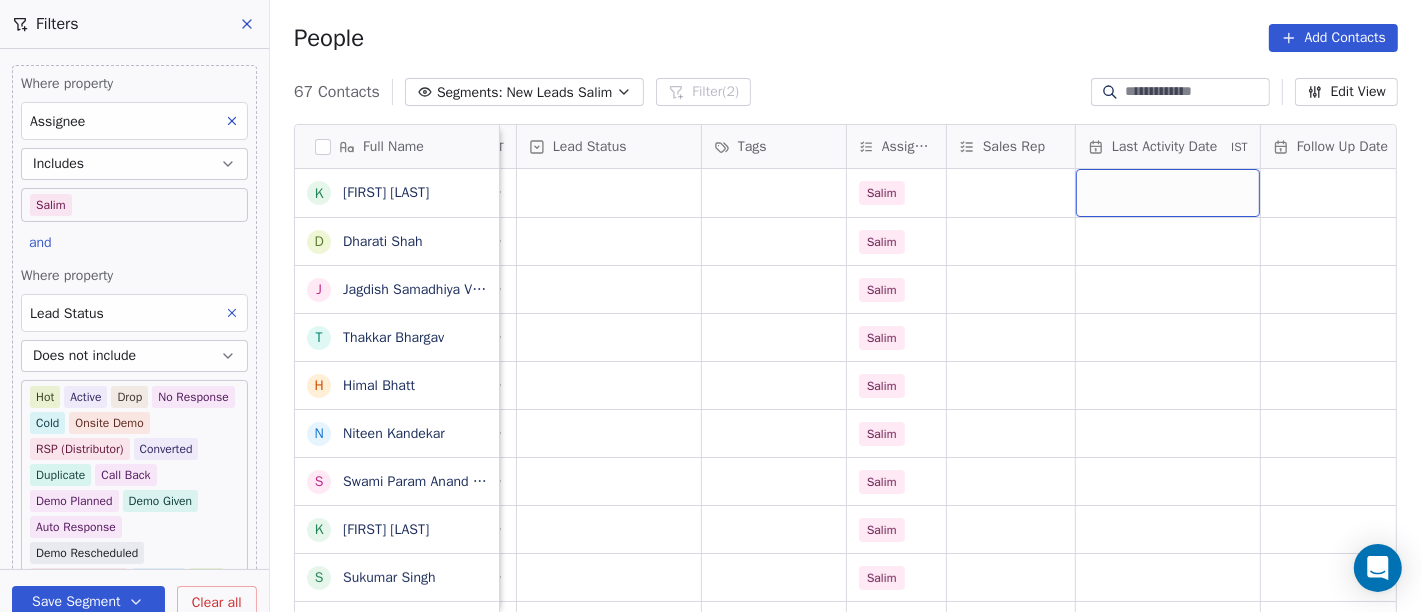 click at bounding box center (1168, 193) 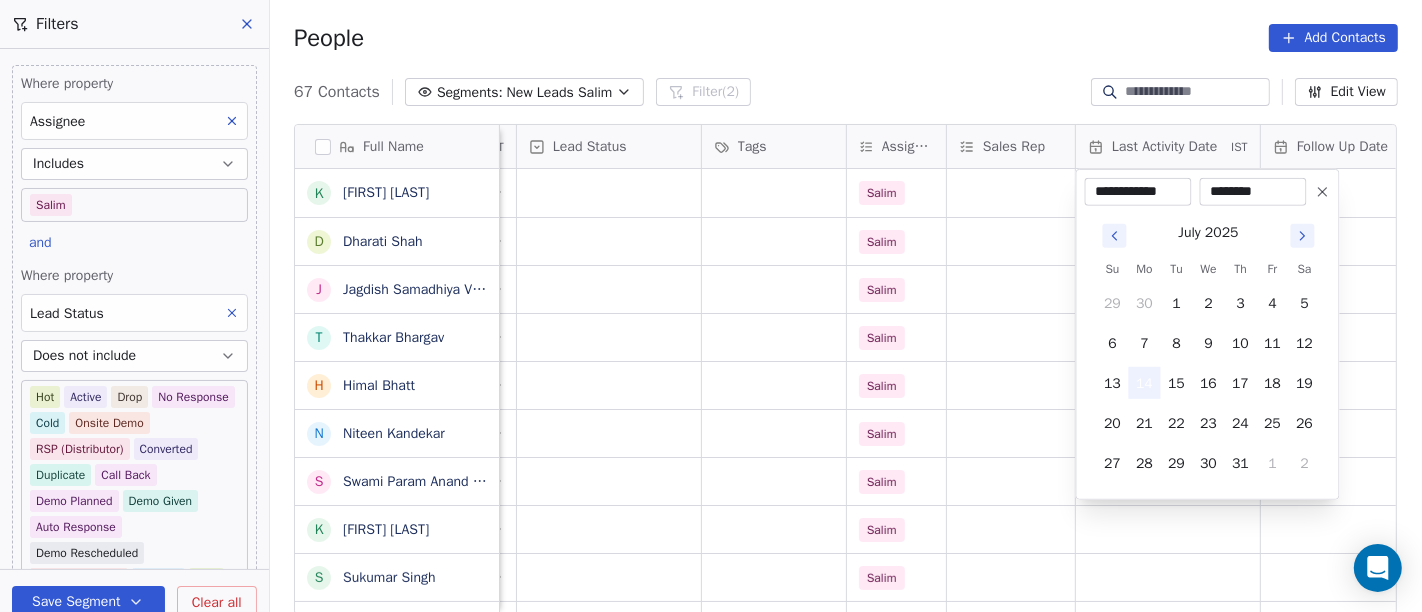 click on "14" at bounding box center (1145, 383) 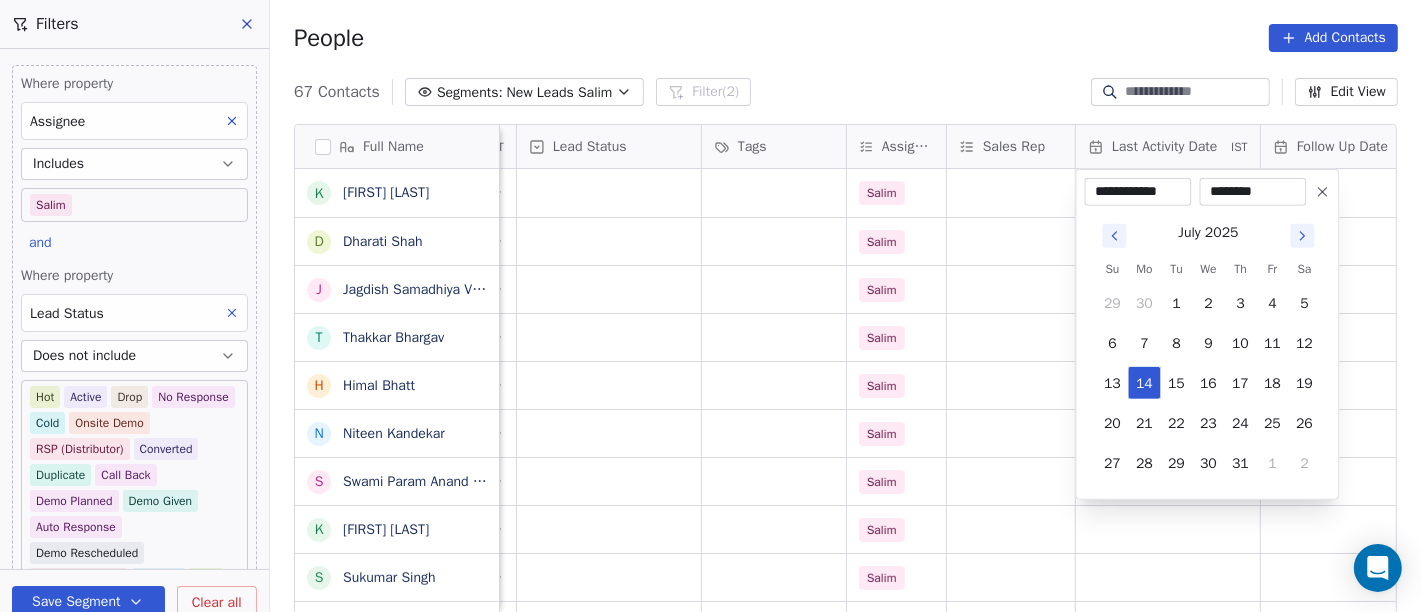 click on "On2Cook India Pvt. Ltd. Contacts People Marketing Workflows Campaigns Sales Pipelines Sequences Beta Tools Apps AI Agents Help & Support Filters Where property   Assignee   Includes Salim and Where property   Lead Status   Does not include Hot Active Drop No Response Cold Onsite Demo RSP (Distributor) Converted Duplicate Call Back Demo Planned Demo Given Auto Response Demo Rescheduled Demo Cancelled Confirm High Medium Low Add filter to this group Add another filter Save Segment Clear all People  Add Contacts 67 Contacts Segments: New Leads Salim Filter  (2) Edit View Tag Add to Sequence Full Name k kishan singh  charan s/o devi singh ji charan D Dharati Shah J Jagdish Samadhiya Visnagar T Thakkar Bhargav H Himal Bhatt N Niteen  Kandekar S Swami Param Anand Drbaba K Khushi Subudhi S Sukumar Singh R Rajat Dutta B Balinder Singh P Prakash Bhawalkar S Sanjay Dudhat D Debashis sinha A Aman K Kumar Badal Guha H Himangshu Sarma S Sanjay Kumar K Krs Shah a ashish jaiswal S Sadiq v vijaya maibam D Dushyant Deshmukh" at bounding box center (711, 306) 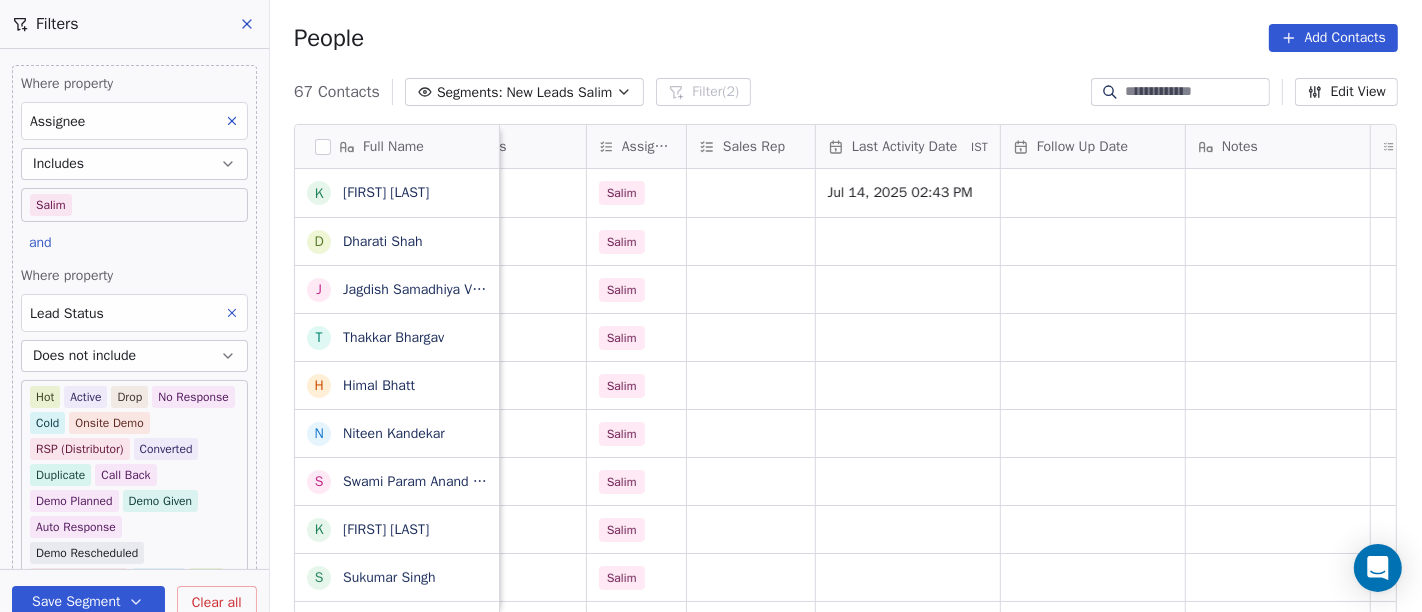 scroll, scrollTop: 0, scrollLeft: 998, axis: horizontal 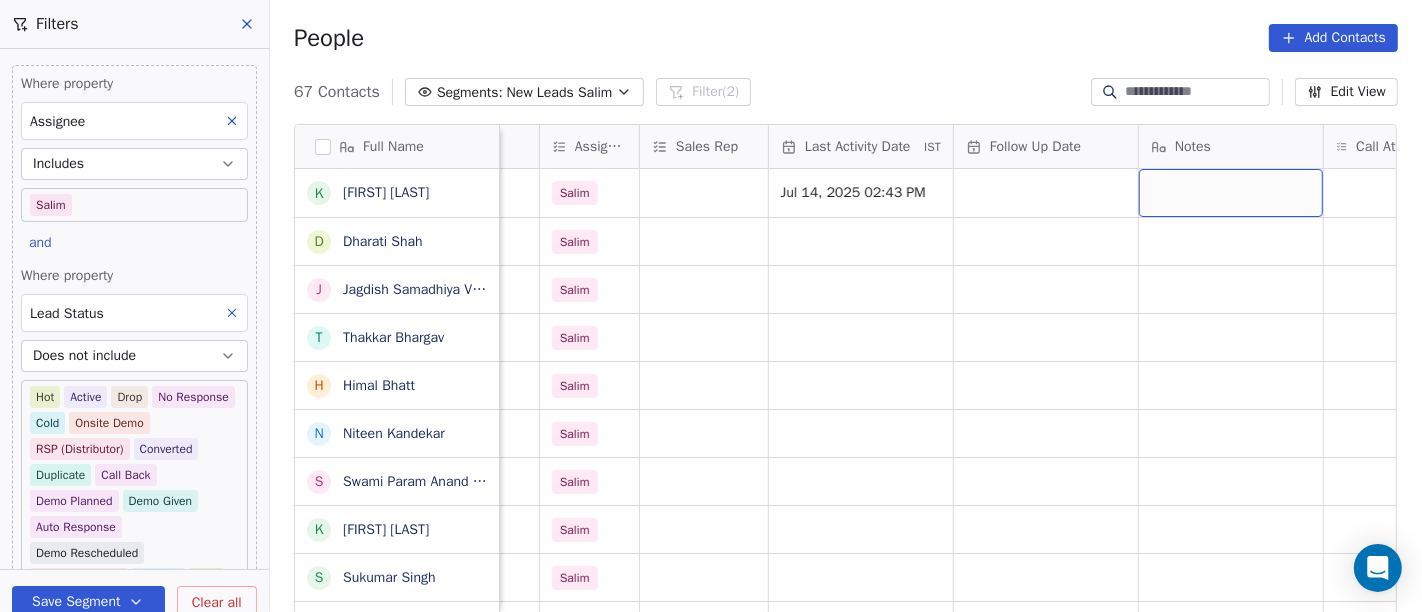 click at bounding box center (1231, 193) 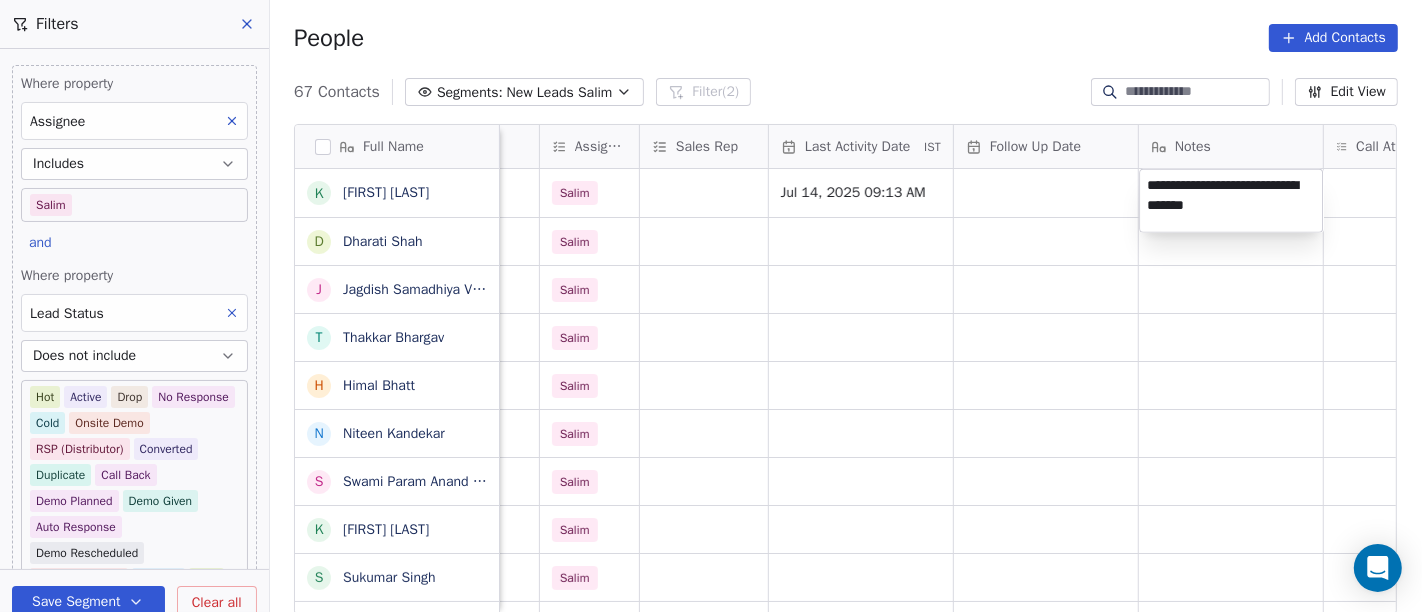 type on "**********" 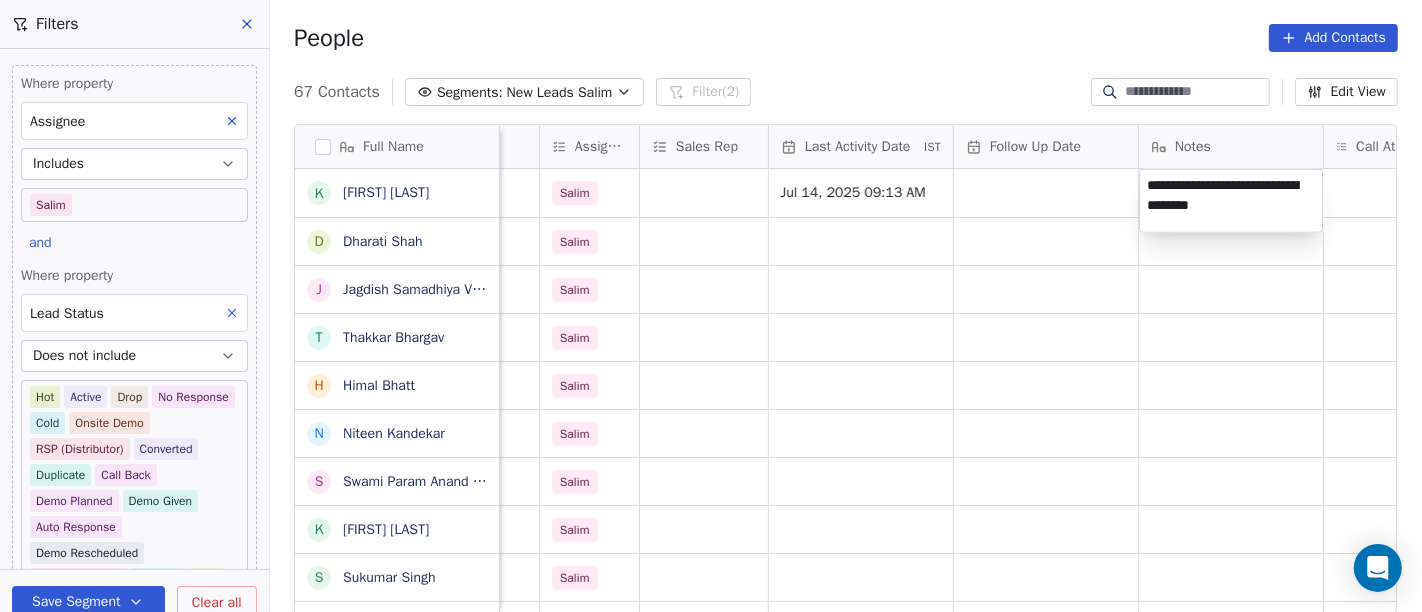 click on "On2Cook India Pvt. Ltd. Contacts People Marketing Workflows Campaigns Sales Pipelines Sequences Beta Tools Apps AI Agents Help & Support Filters Where property   Assignee   Includes Salim and Where property   Lead Status   Does not include Hot Active Drop No Response Cold Onsite Demo RSP (Distributor) Converted Duplicate Call Back Demo Planned Demo Given Auto Response Demo Rescheduled Demo Cancelled Confirm High Medium Low Add filter to this group Add another filter Save Segment Clear all People  Add Contacts 67 Contacts Segments: New Leads Salim Filter  (2) Edit View Tag Add to Sequence Full Name k kishan singh  charan s/o devi singh ji charan D Dharati Shah J Jagdish Samadhiya Visnagar T Thakkar Bhargav H Himal Bhatt N Niteen  Kandekar S Swami Param Anand Drbaba K Khushi Subudhi S Sukumar Singh R Rajat Dutta B Balinder Singh P Prakash Bhawalkar S Sanjay Dudhat D Debashis sinha A Aman K Kumar Badal Guha H Himangshu Sarma S Sanjay Kumar K Krs Shah a ashish jaiswal S Sadiq v vijaya maibam D Dushyant Deshmukh" at bounding box center [711, 306] 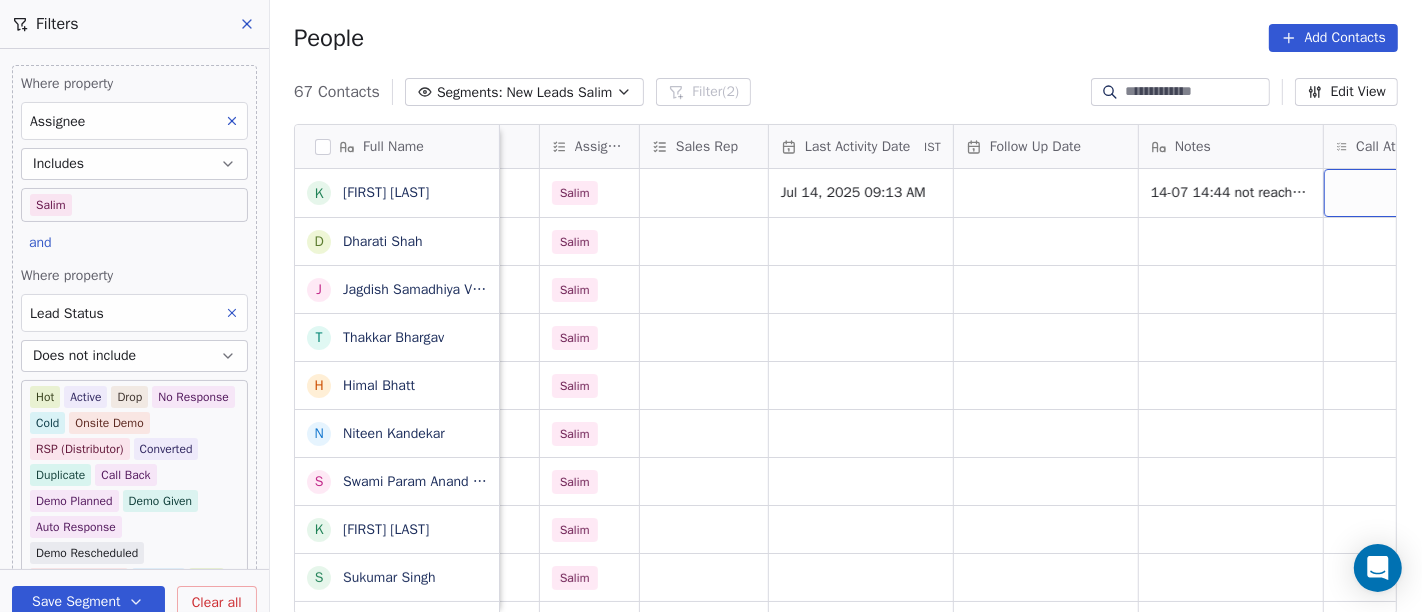scroll, scrollTop: 0, scrollLeft: 1051, axis: horizontal 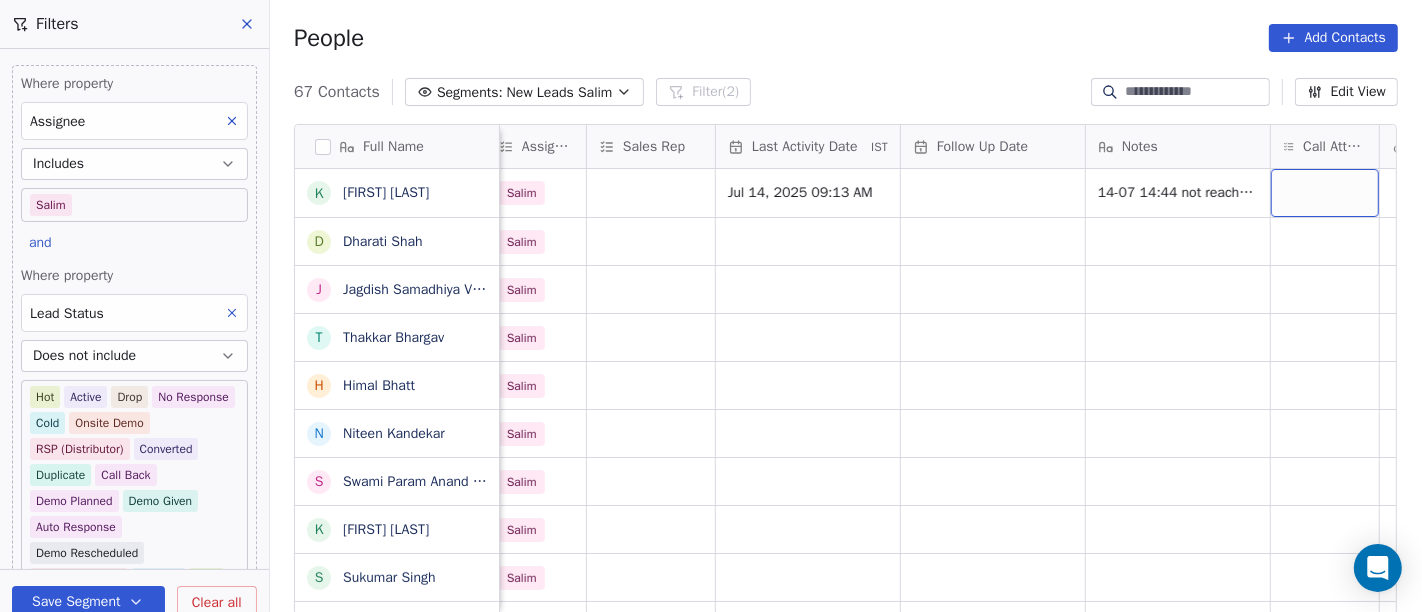 click at bounding box center [1325, 193] 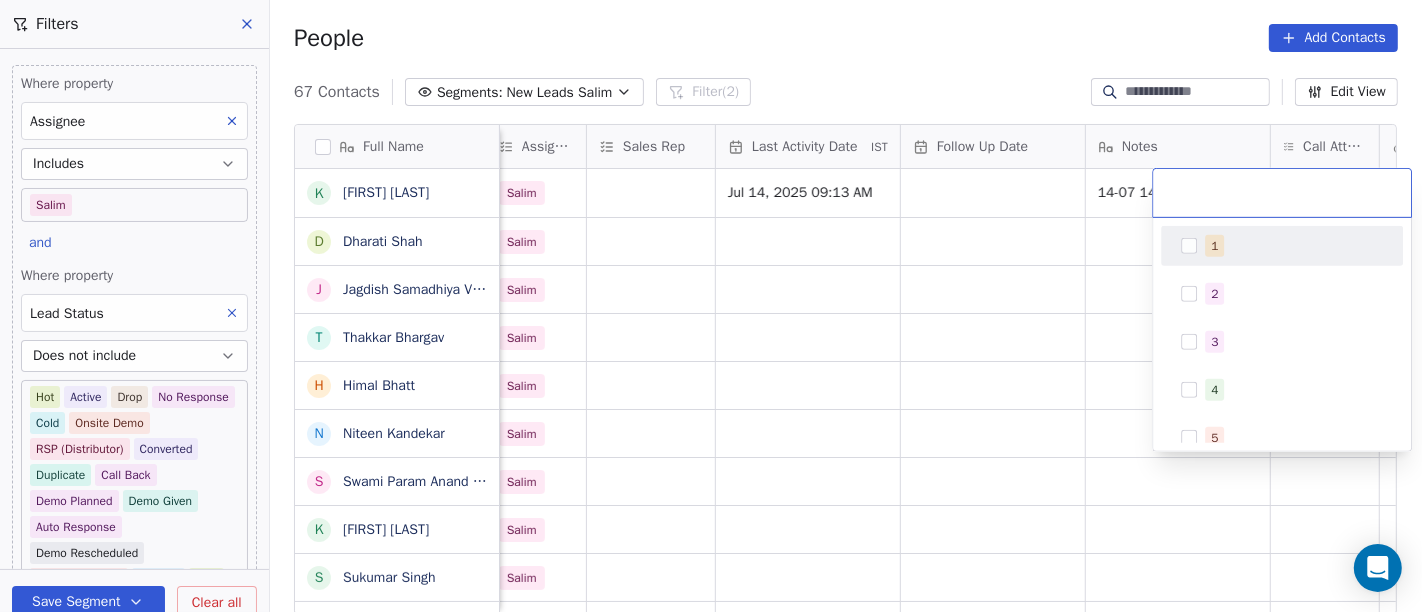 click on "1" at bounding box center (1294, 246) 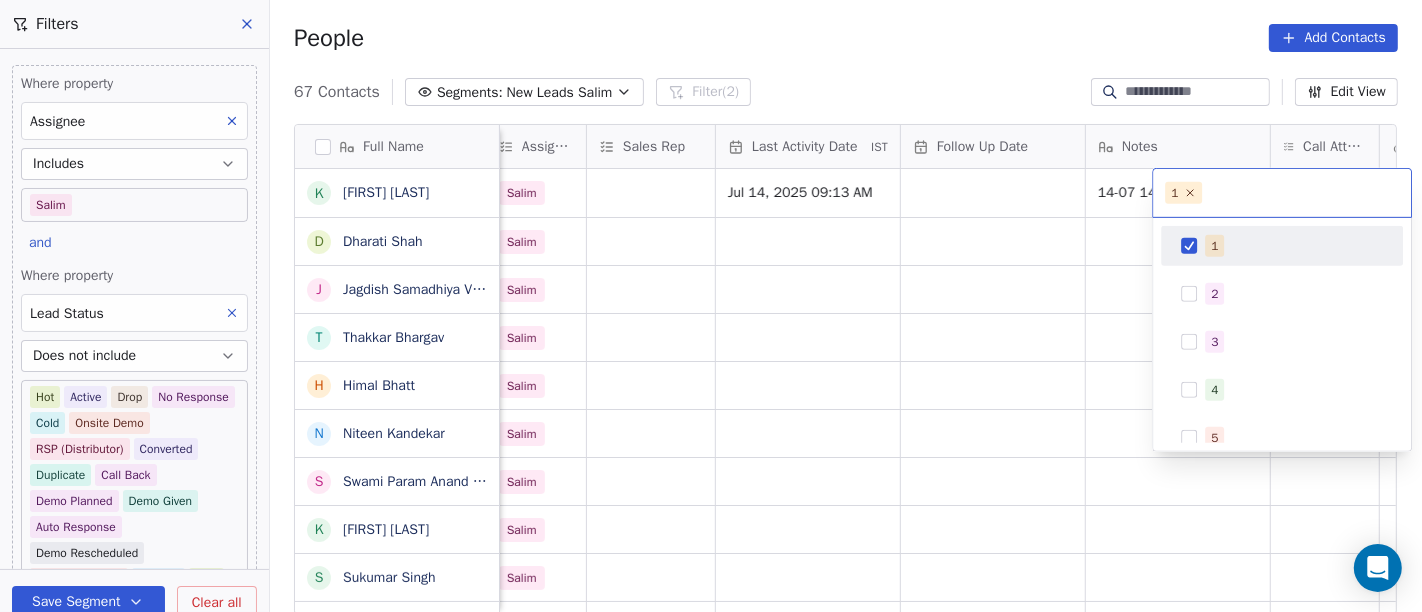 click on "On2Cook India Pvt. Ltd. Contacts People Marketing Workflows Campaigns Sales Pipelines Sequences Beta Tools Apps AI Agents Help & Support Filters Where property   Assignee   Includes Salim and Where property   Lead Status   Does not include Hot Active Drop No Response Cold Onsite Demo RSP (Distributor) Converted Duplicate Call Back Demo Planned Demo Given Auto Response Demo Rescheduled Demo Cancelled Confirm High Medium Low Add filter to this group Add another filter Save Segment Clear all People  Add Contacts 67 Contacts Segments: New Leads Salim Filter  (2) Edit View Tag Add to Sequence Full Name k kishan singh  charan s/o devi singh ji charan D Dharati Shah J Jagdish Samadhiya Visnagar T Thakkar Bhargav H Himal Bhatt N Niteen  Kandekar S Swami Param Anand Drbaba K Khushi Subudhi S Sukumar Singh R Rajat Dutta B Balinder Singh P Prakash Bhawalkar S Sanjay Dudhat D Debashis sinha A Aman K Kumar Badal Guha H Himangshu Sarma S Sanjay Kumar K Krs Shah a ashish jaiswal S Sadiq v vijaya maibam D Dushyant Deshmukh" at bounding box center (711, 306) 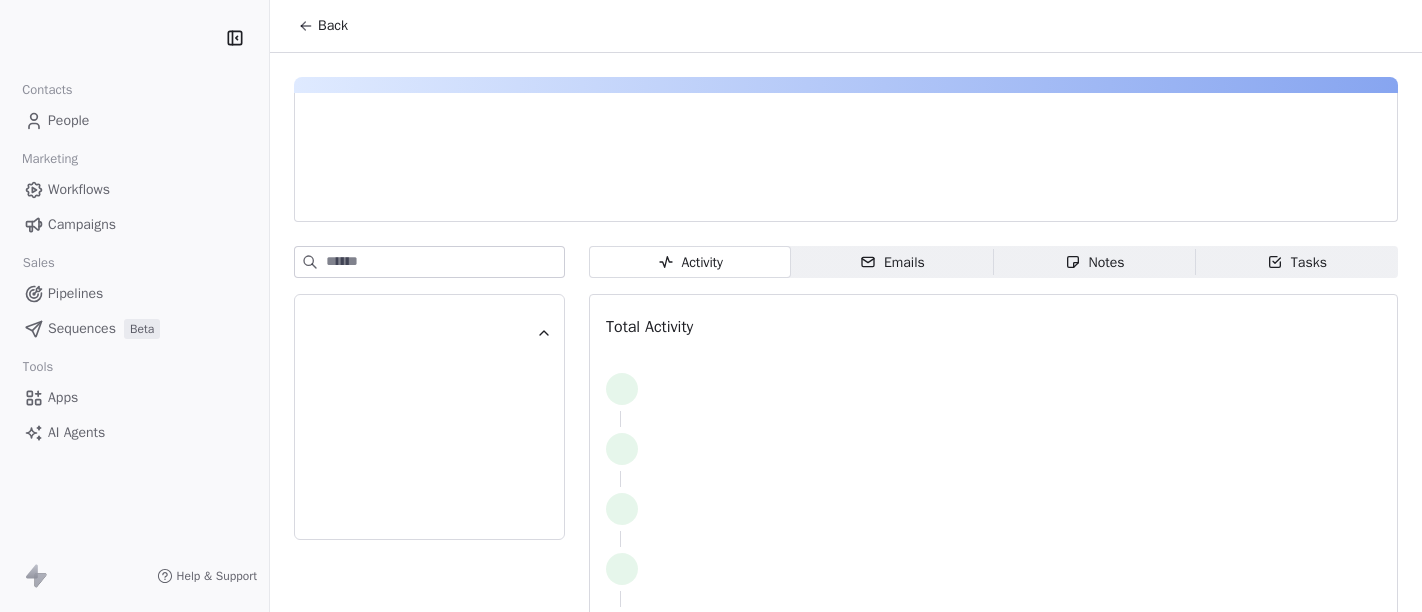 scroll, scrollTop: 0, scrollLeft: 0, axis: both 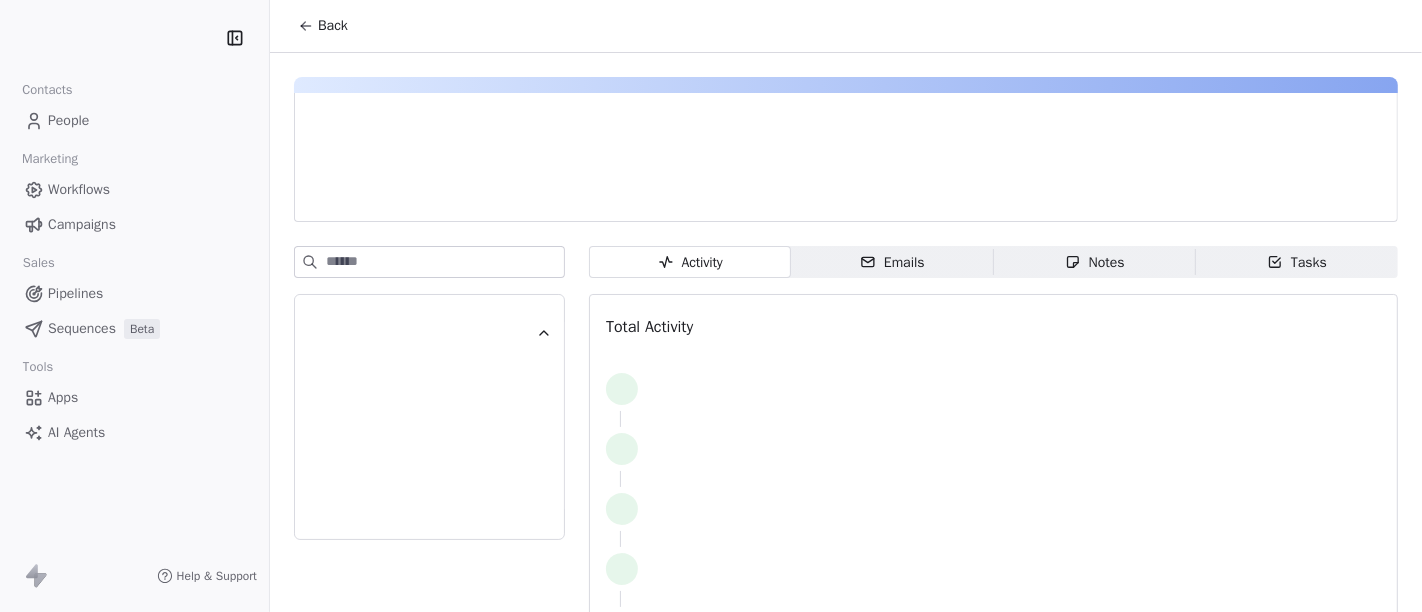click on "Back" at bounding box center [333, 26] 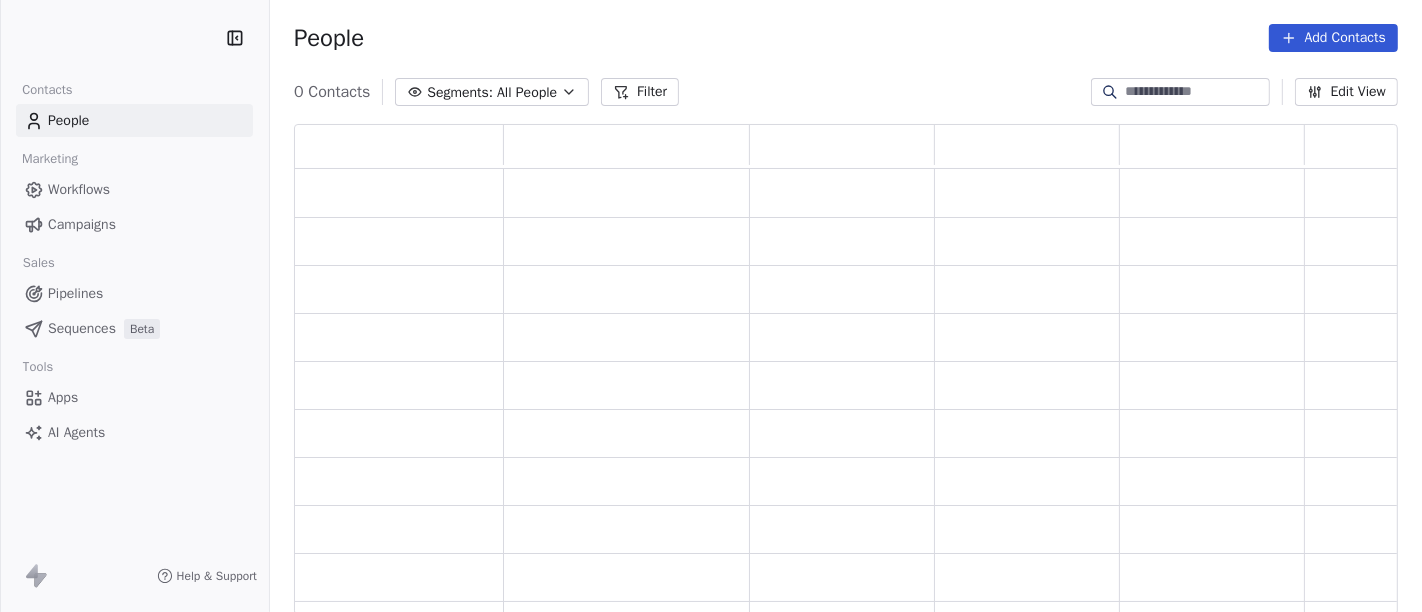 scroll, scrollTop: 474, scrollLeft: 1086, axis: both 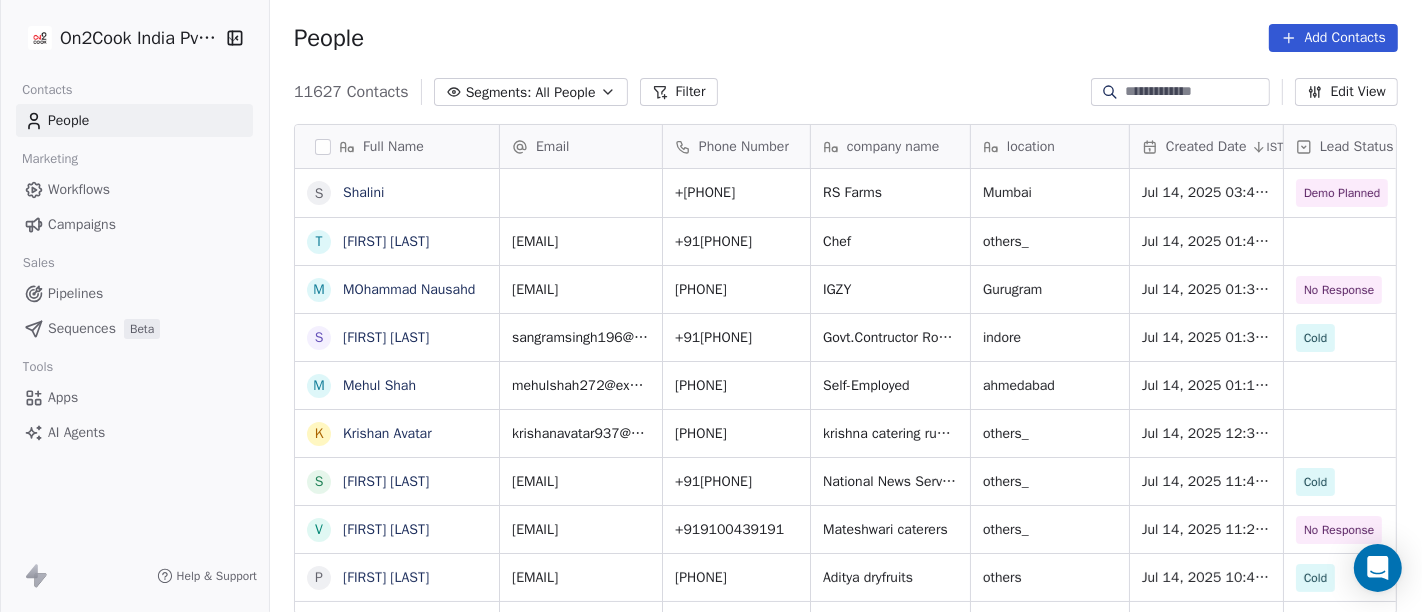click on "All People" at bounding box center [565, 92] 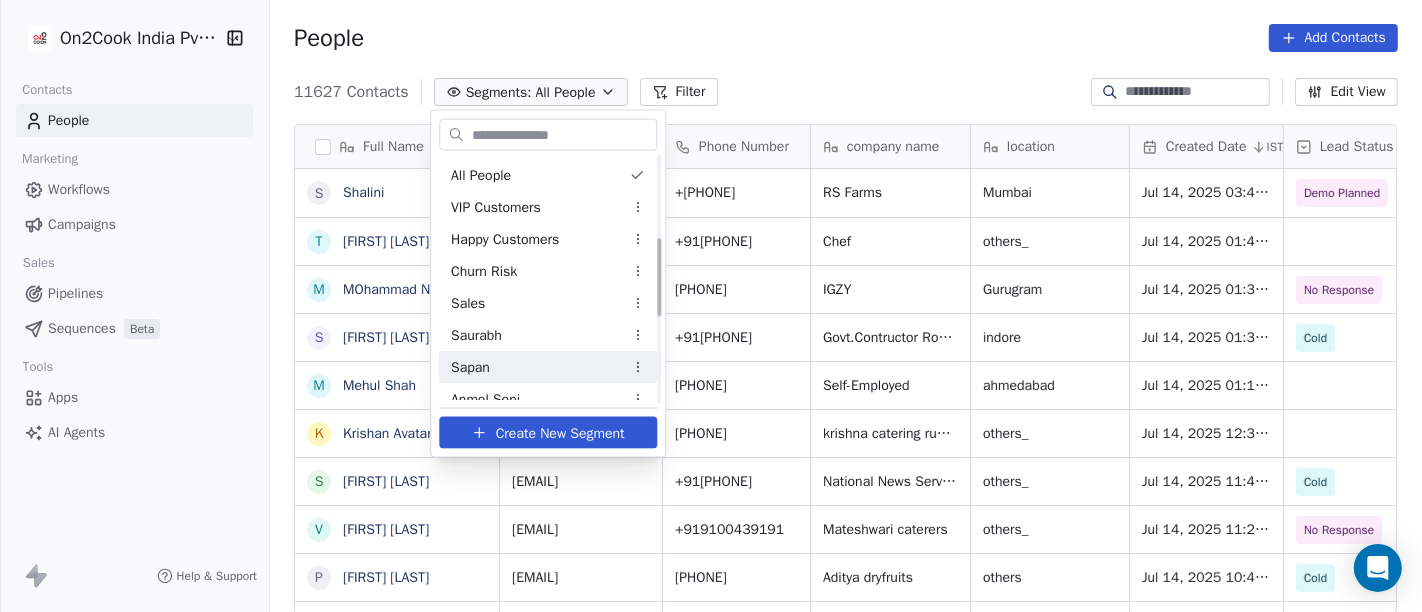 scroll, scrollTop: 525, scrollLeft: 0, axis: vertical 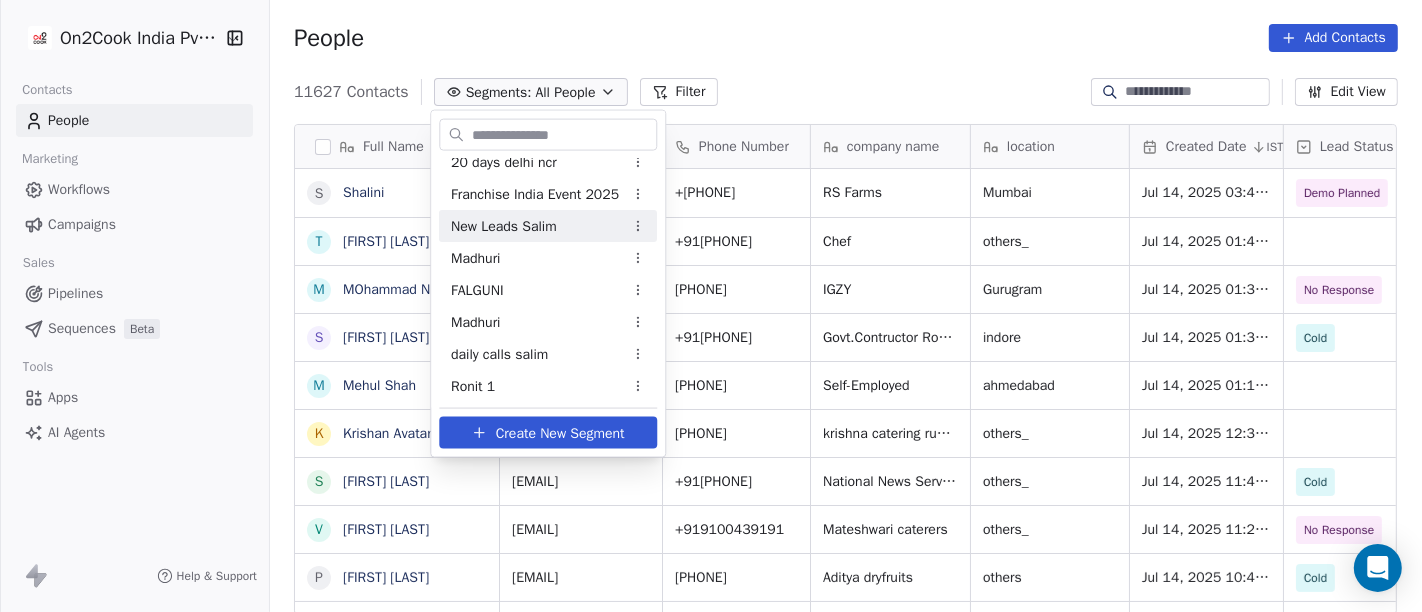 click on "New Leads Salim" at bounding box center (504, 225) 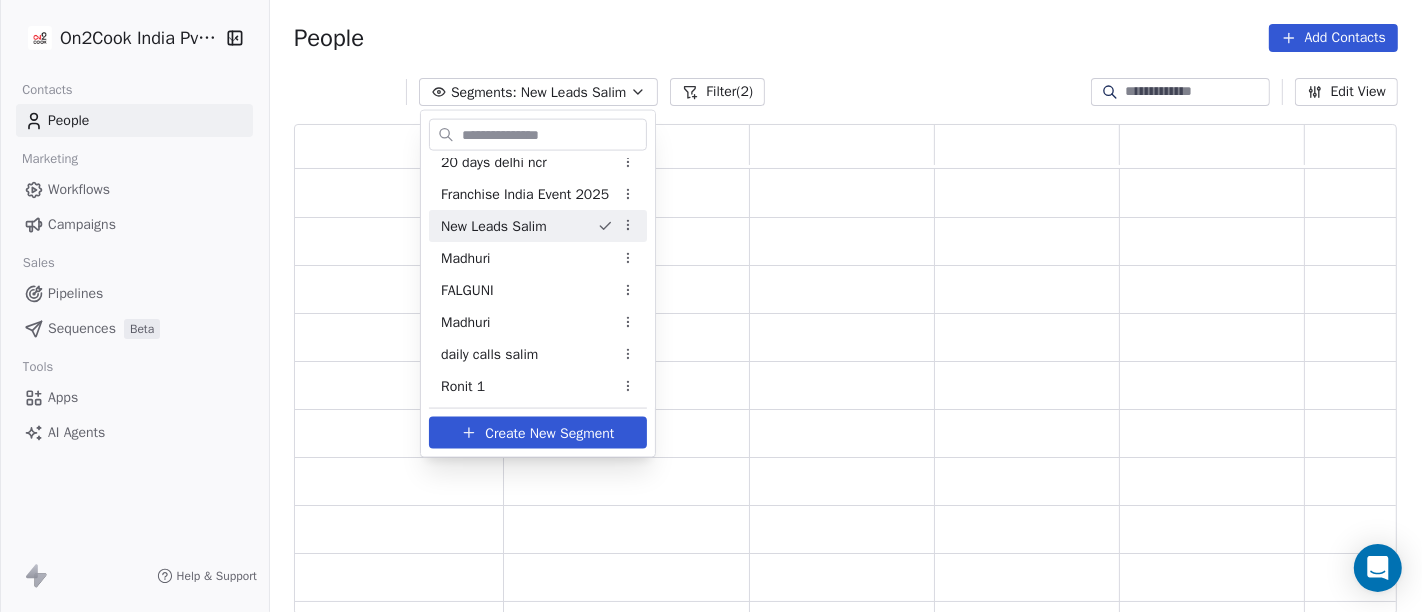 scroll, scrollTop: 17, scrollLeft: 17, axis: both 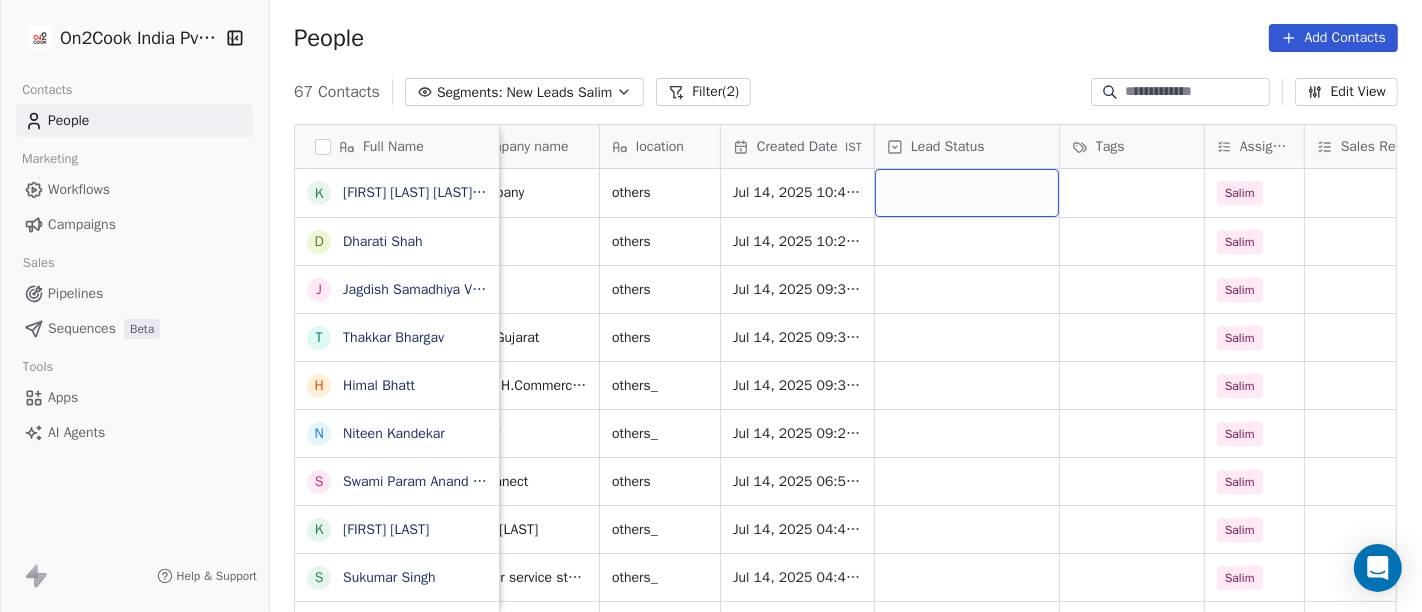 click at bounding box center (967, 193) 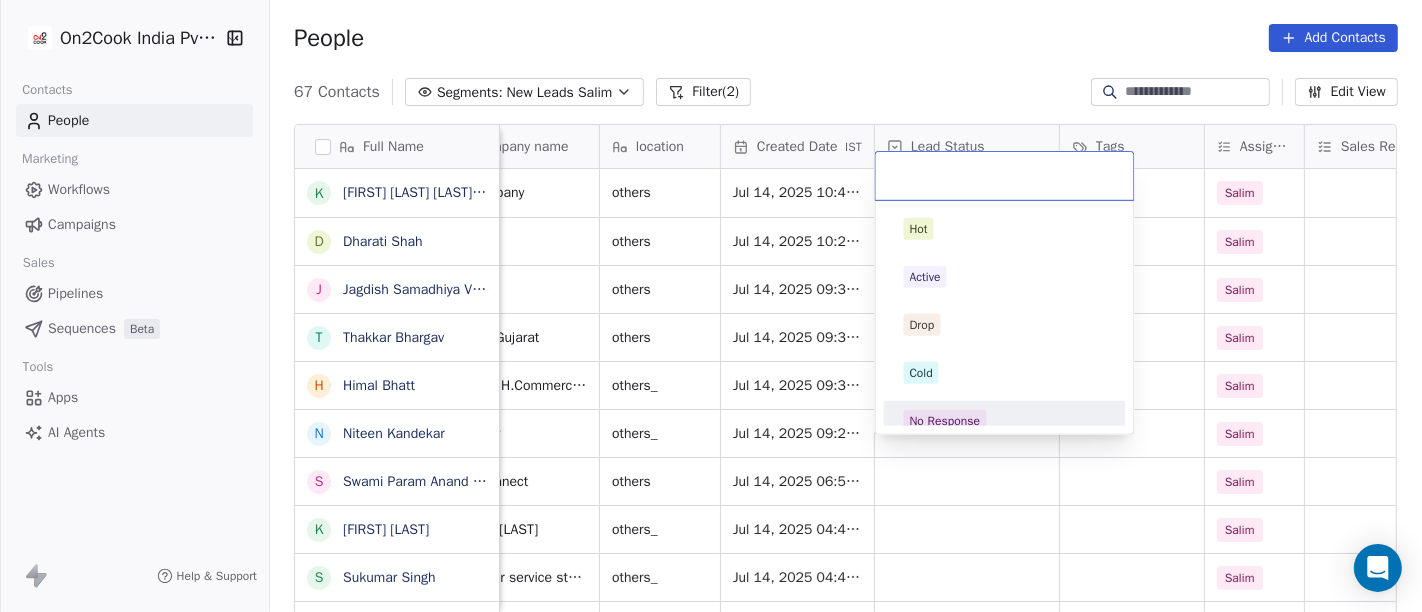 click on "No Response" at bounding box center (1005, 421) 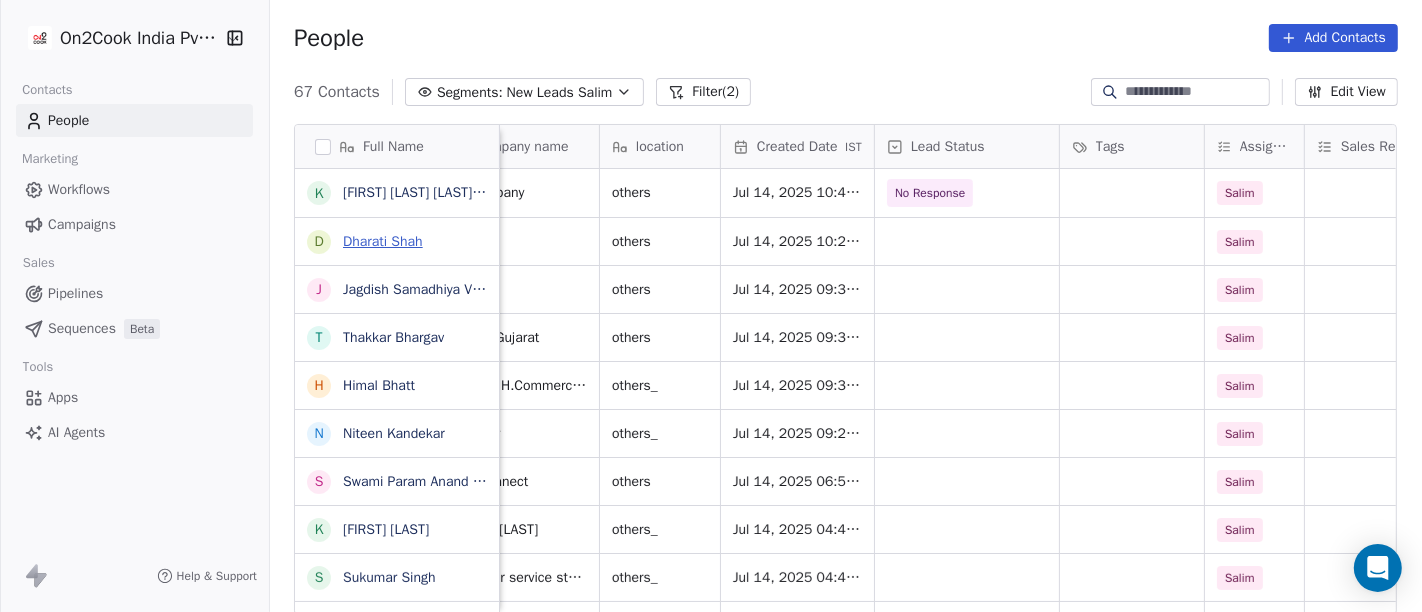 click on "Dharati Shah" at bounding box center [383, 241] 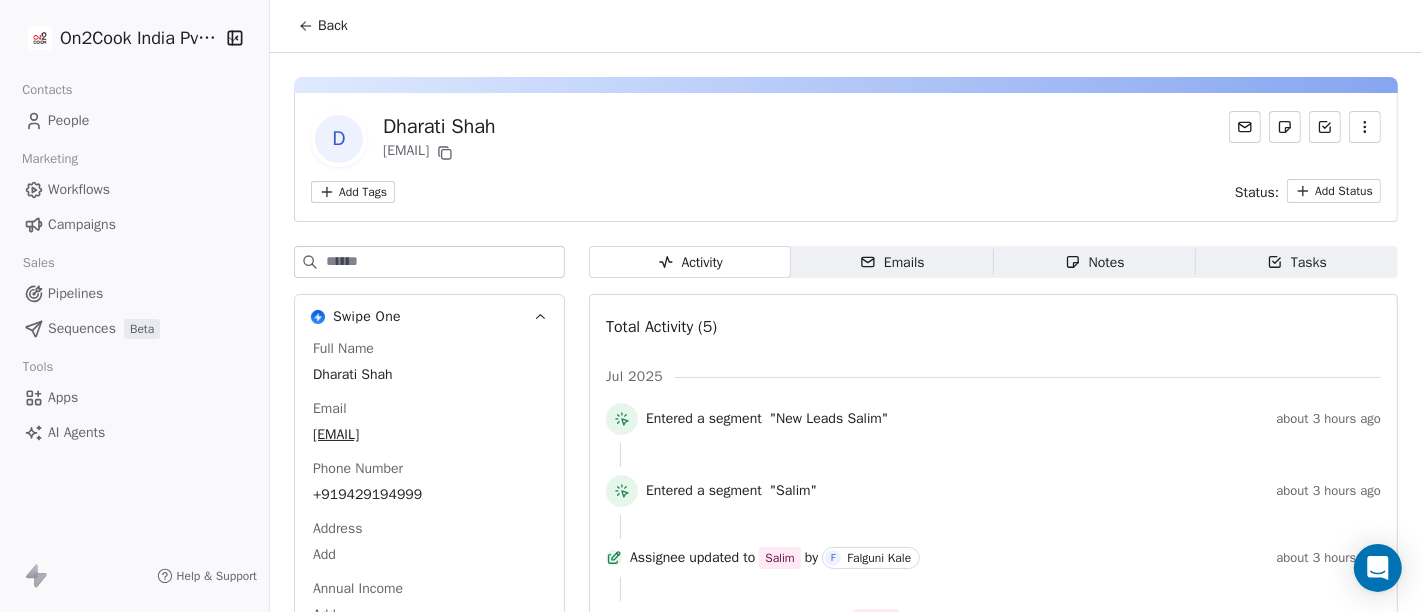 click on "Back" at bounding box center (323, 26) 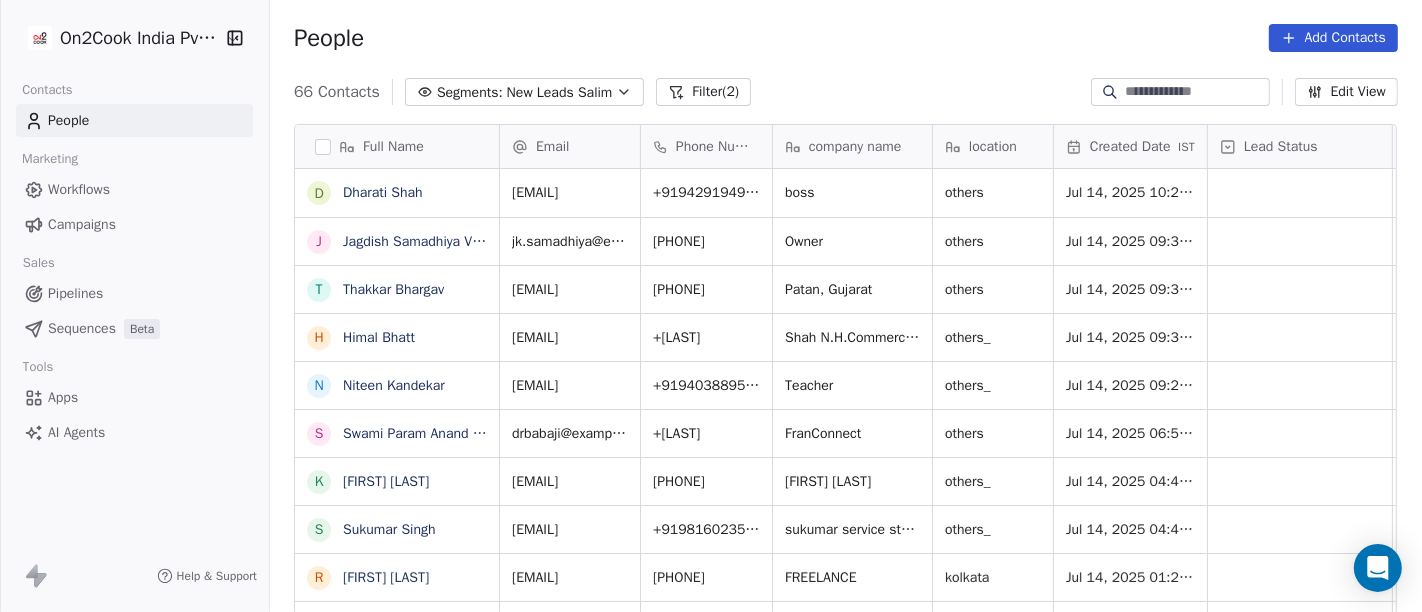 scroll, scrollTop: 17, scrollLeft: 17, axis: both 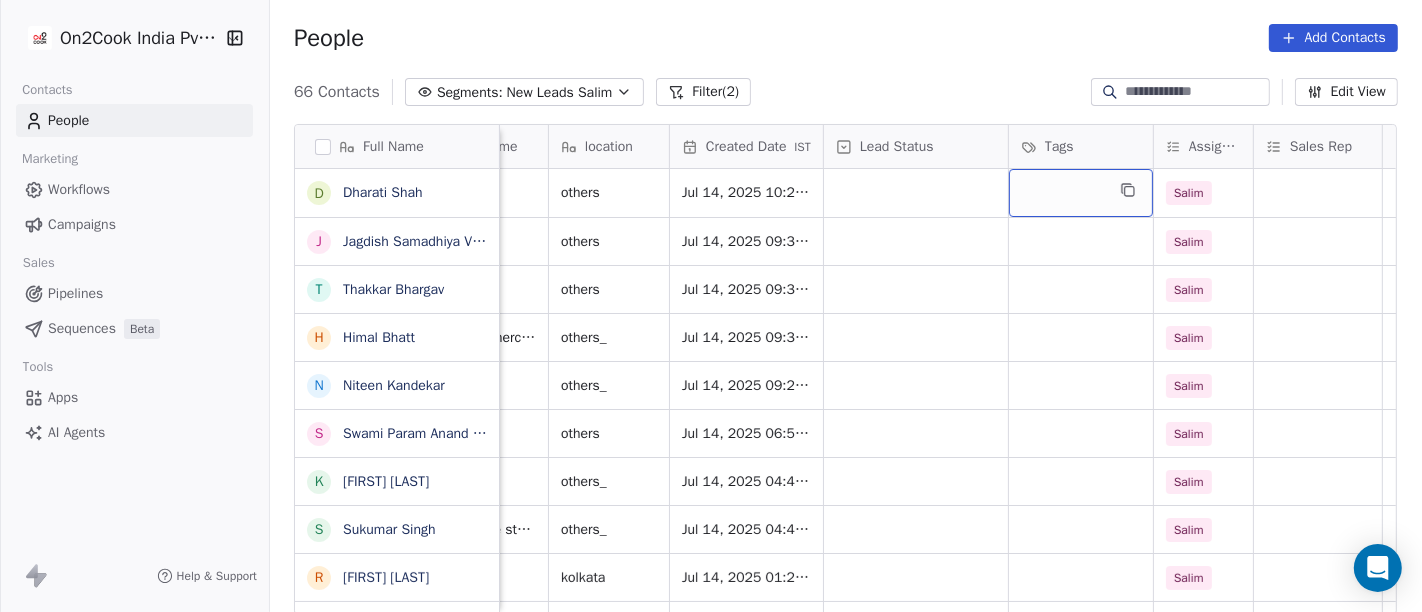 click at bounding box center (1081, 193) 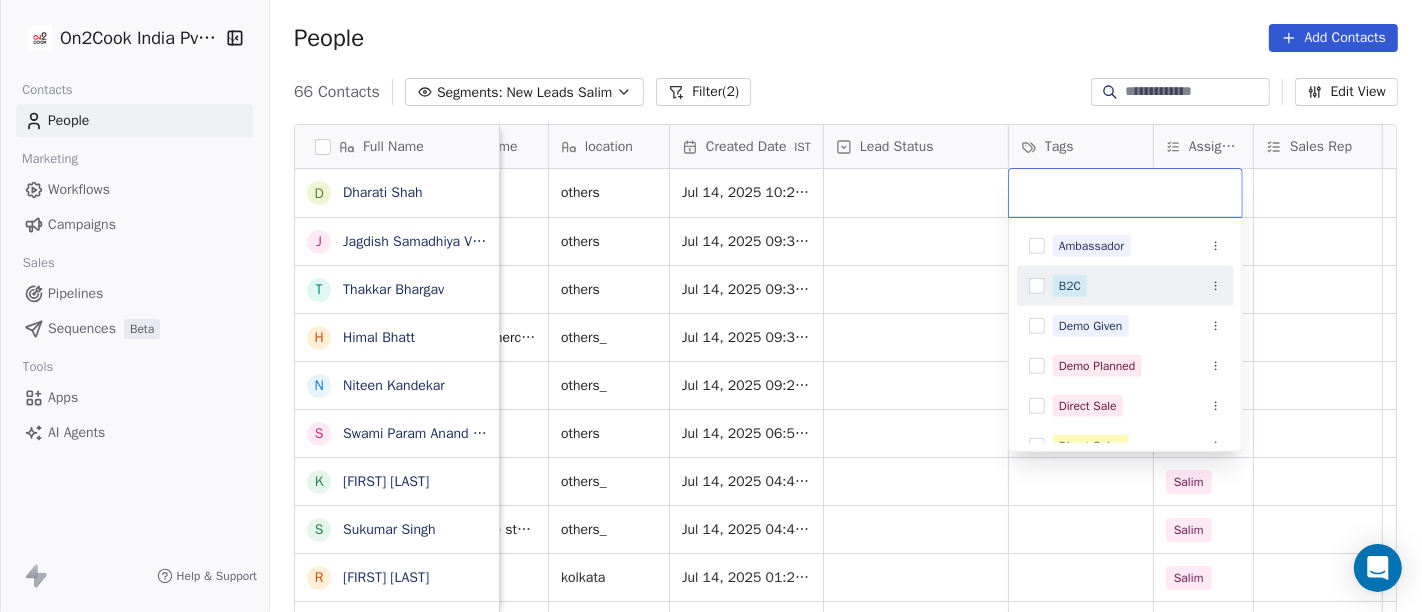 click on "B2C" at bounding box center (1070, 286) 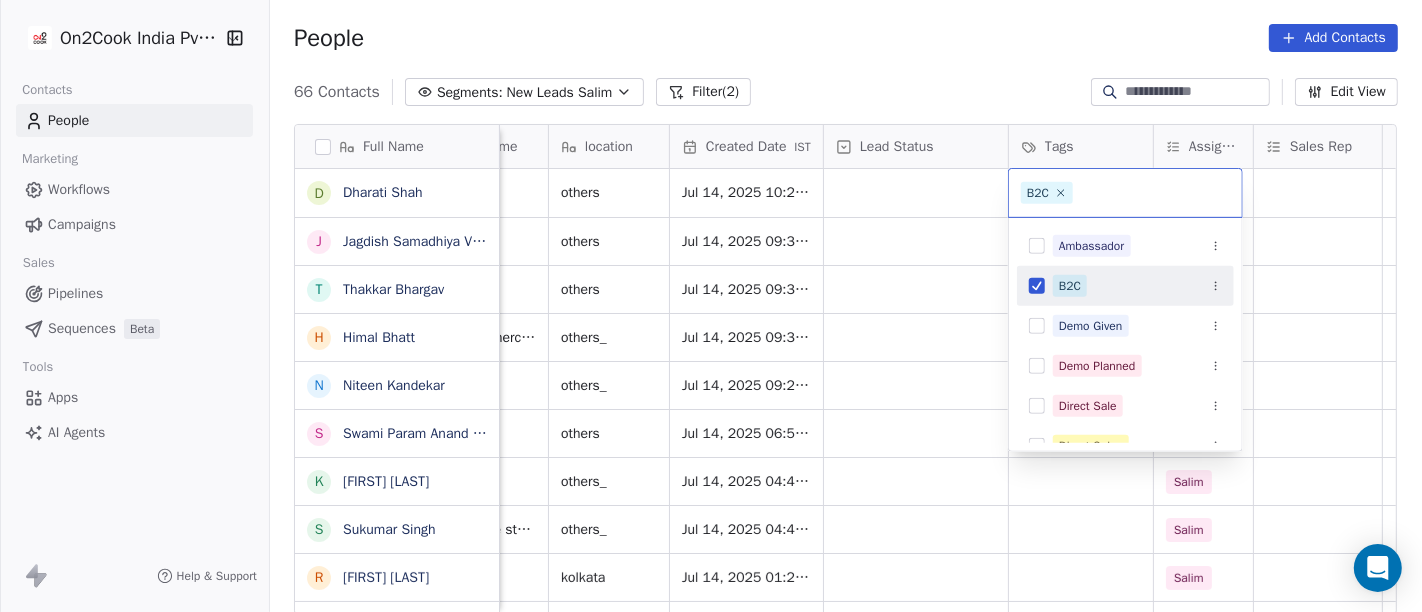 click on "On2Cook India Pvt. Ltd. Contacts People Marketing Workflows Campaigns Sales Pipelines Sequences Beta Tools Apps AI Agents Help & Support People  Add Contacts 66 Contacts Segments: New Leads Salim Filter  (2) Edit View Tag Add to Sequence Full Name D Dharati Shah J Jagdish Samadhiya Visnagar T Thakkar Bhargav H Himal Bhatt N Niteen  Kandekar S Swami Param Anand Drbaba K Khushi Subudhi S Sukumar Singh R Rajat Dutta B Balinder Singh P Prakash Bhawalkar S Sanjay Dudhat D Debashis sinha A Aman K Kumar Badal Guha H Himangshu Sarma S Sanjay Kumar K Krs Shah a ashish jaiswal S Sadiq v vijaya maibam D Dushyant Deshmukh अ अजय वर्मा A Aman Jaiswal T Tenzin Nawang P Pranab Kumar Das V Vinod Lamror S Sanjay Singh A Alok Sharma N Neena Kumari Email Phone Number company name location Created Date IST Lead Status Tags Assignee Sales Rep Last Activity Date IST Follow Up Date Notes Call Attempts shahdharati2@gamil.com +919429194999 boss others Jul 14, 2025 10:23 AM Salim jk.samadhiya@gmail.in +919106988193" at bounding box center [711, 306] 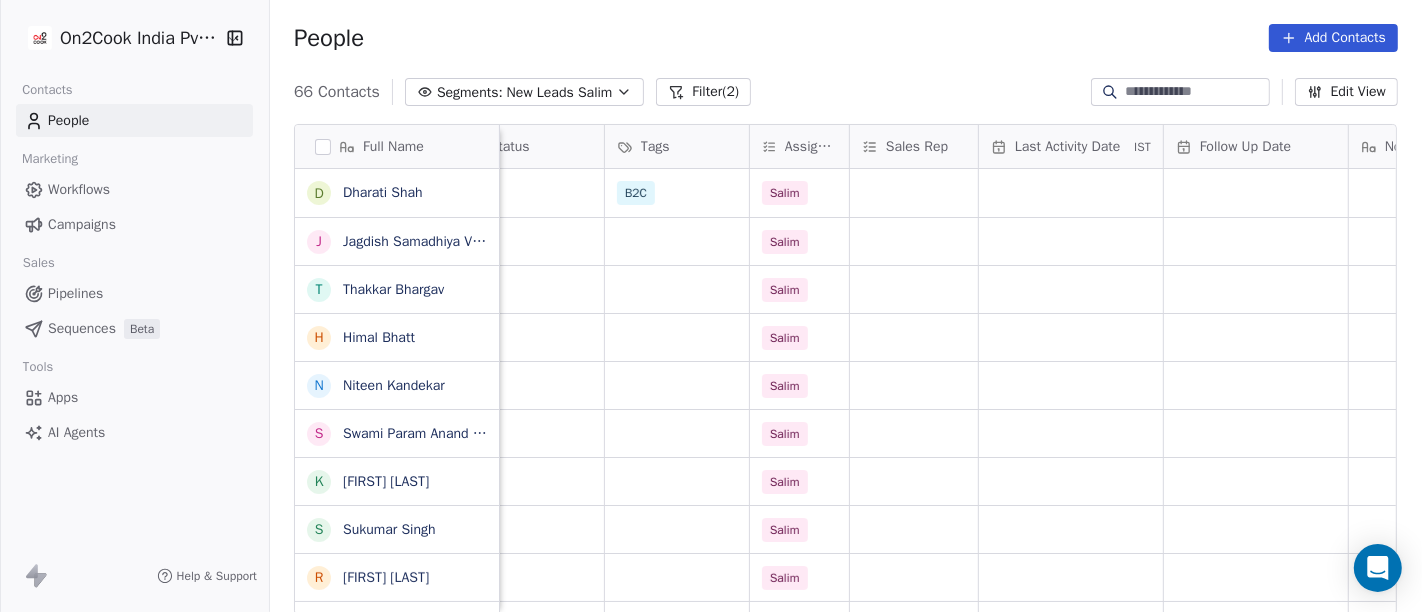 scroll, scrollTop: 0, scrollLeft: 797, axis: horizontal 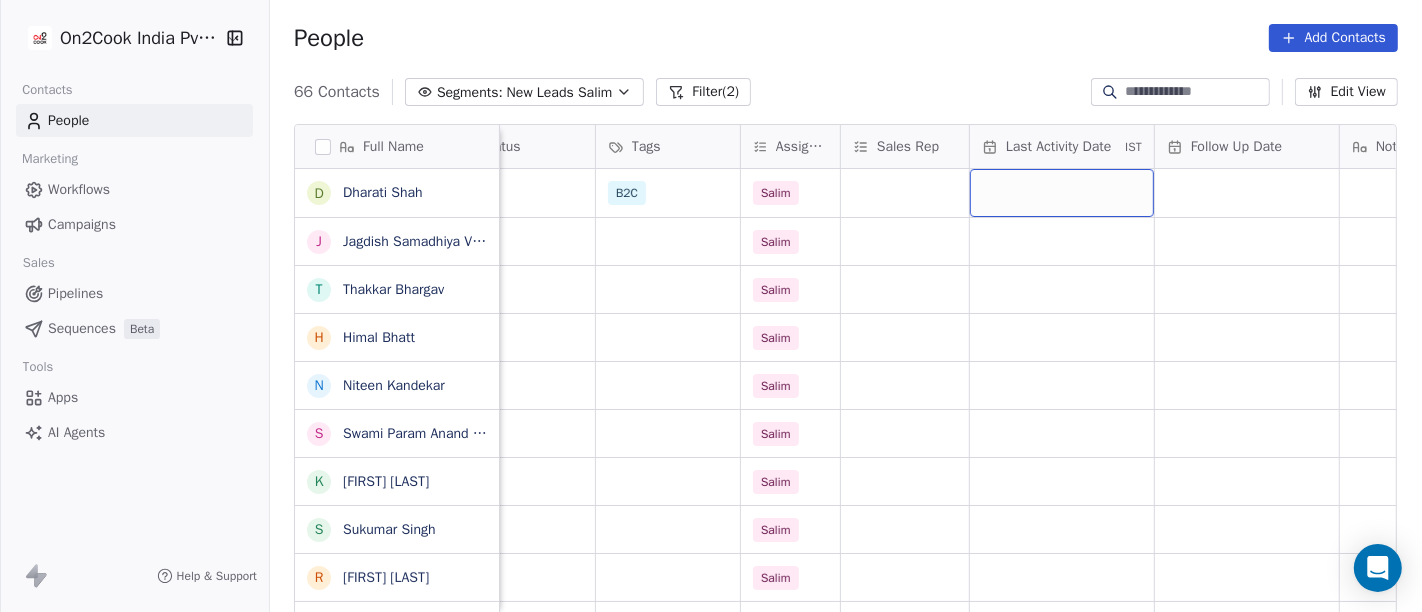 click at bounding box center [1062, 193] 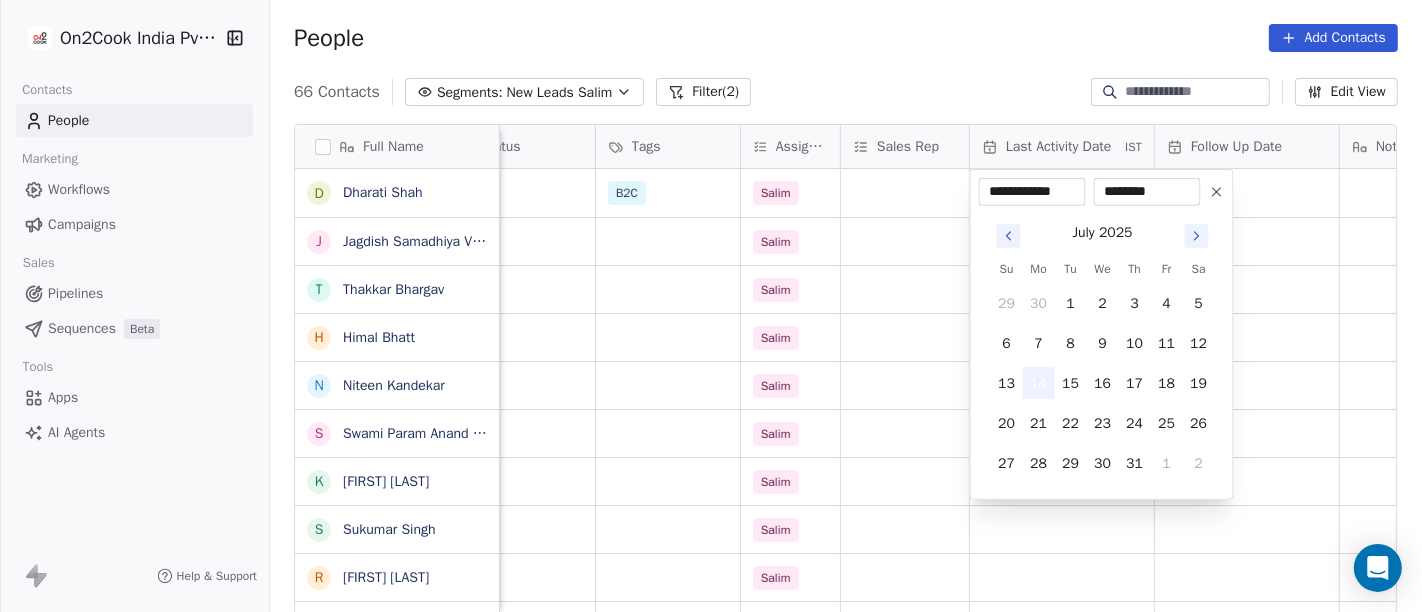 click on "14" at bounding box center (1039, 383) 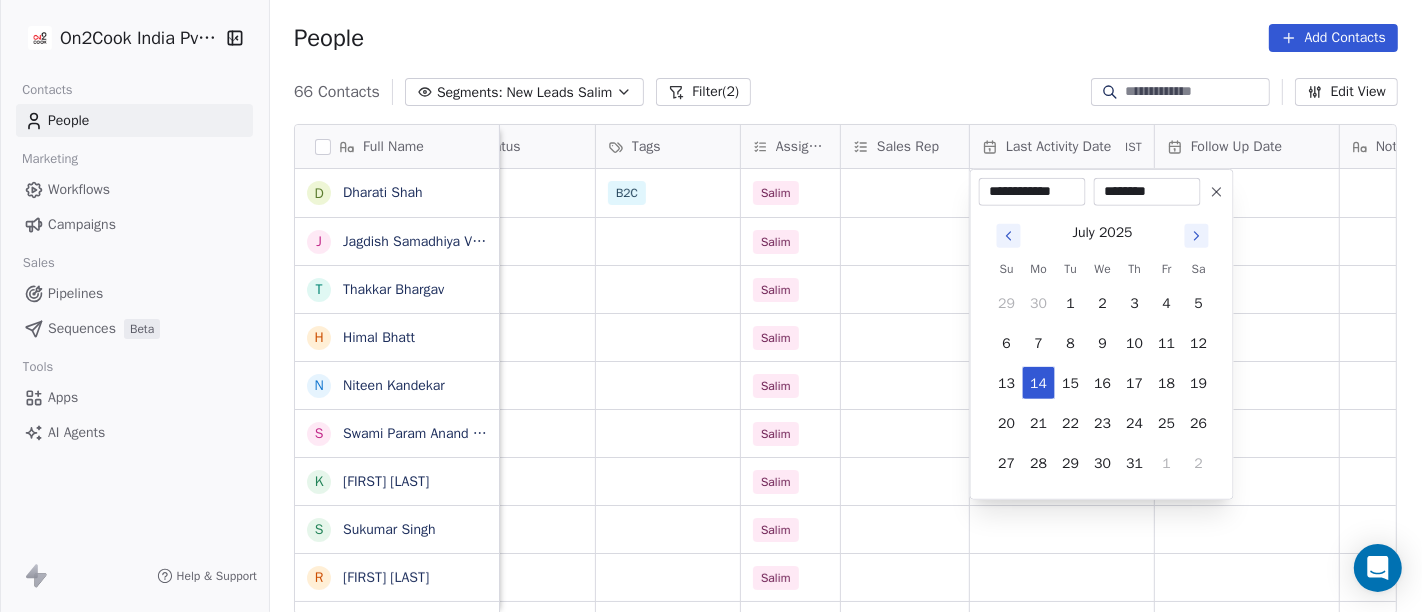 click on "On2Cook India Pvt. Ltd. Contacts People Marketing Workflows Campaigns Sales Pipelines Sequences Beta Tools Apps AI Agents Help & Support People  Add Contacts 66 Contacts Segments: New Leads Salim Filter  (2) Edit View Tag Add to Sequence Full Name D Dharati Shah J Jagdish Samadhiya Visnagar T Thakkar Bhargav H Himal Bhatt N Niteen  Kandekar S Swami Param Anand Drbaba K Khushi Subudhi S Sukumar Singh R Rajat Dutta B Balinder Singh P Prakash Bhawalkar S Sanjay Dudhat D Debashis sinha A Aman K Kumar Badal Guha H Himangshu Sarma S Sanjay Kumar K Krs Shah a ashish jaiswal S Sadiq v vijaya maibam D Dushyant Deshmukh अ अजय वर्मा A Aman Jaiswal T Tenzin Nawang P Pranab Kumar Das V Vinod Lamror S Sanjay Singh A Alok Sharma N Neena Kumari company name location Created Date IST Lead Status Tags Assignee Sales Rep Last Activity Date IST Follow Up Date Notes Call Attempts Website zomato link   boss others Jul 14, 2025 10:23 AM B2C Salim   Owner others Jul 14, 2025 09:39 AM Salim   Patan, Gujarat others" at bounding box center (711, 306) 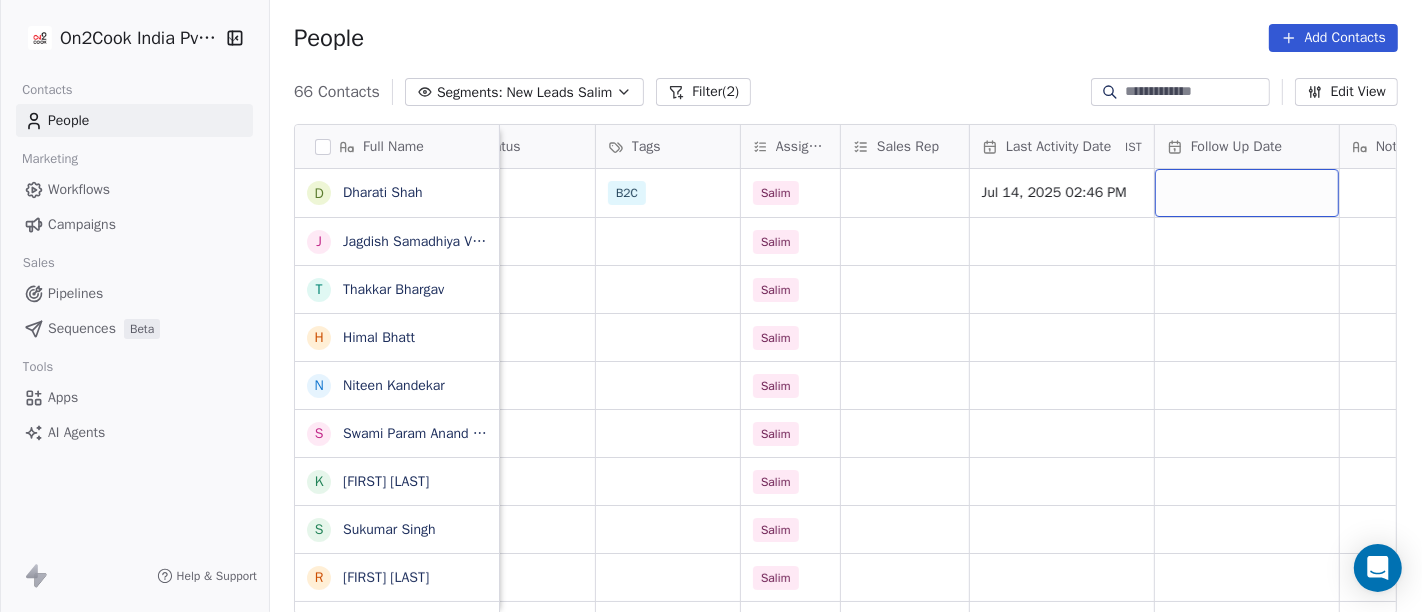 click at bounding box center [1247, 193] 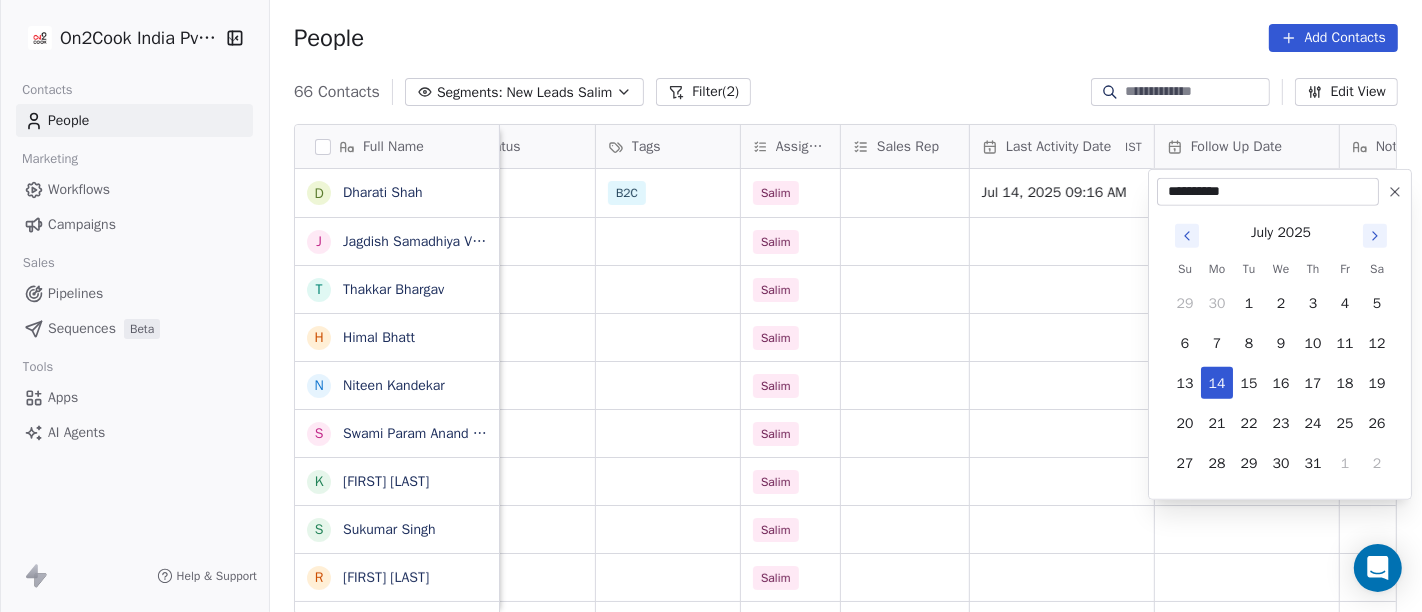 click at bounding box center (1395, 192) 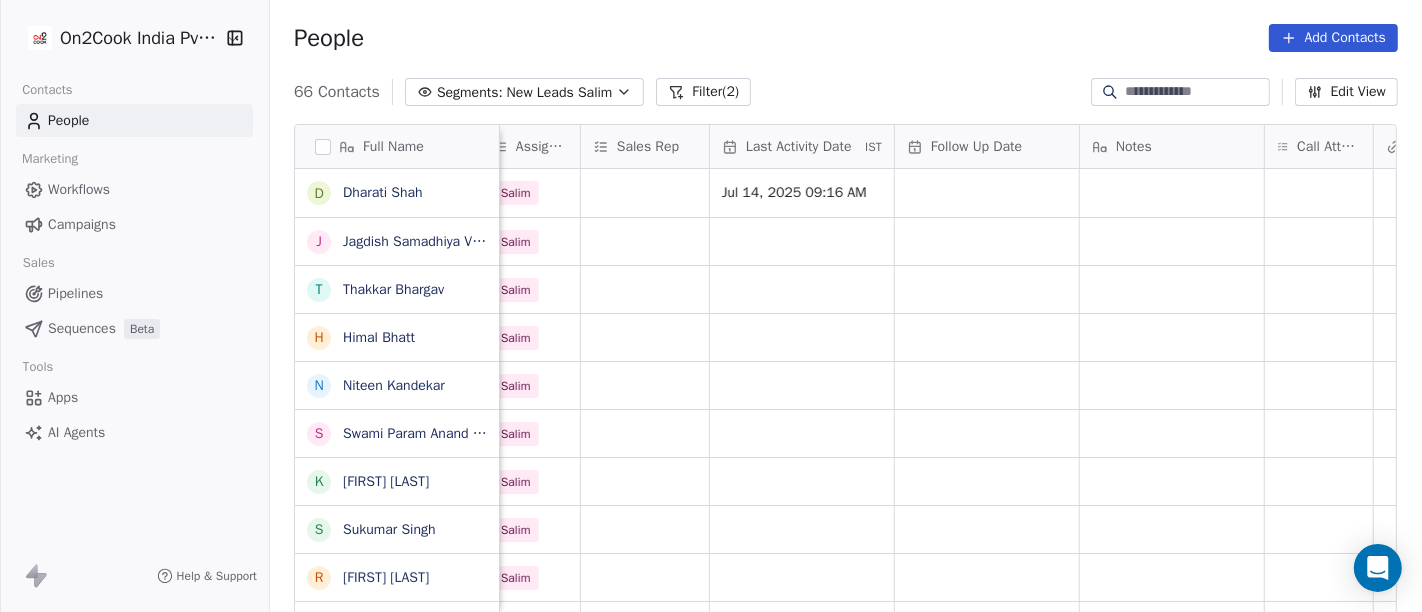 scroll, scrollTop: 0, scrollLeft: 1062, axis: horizontal 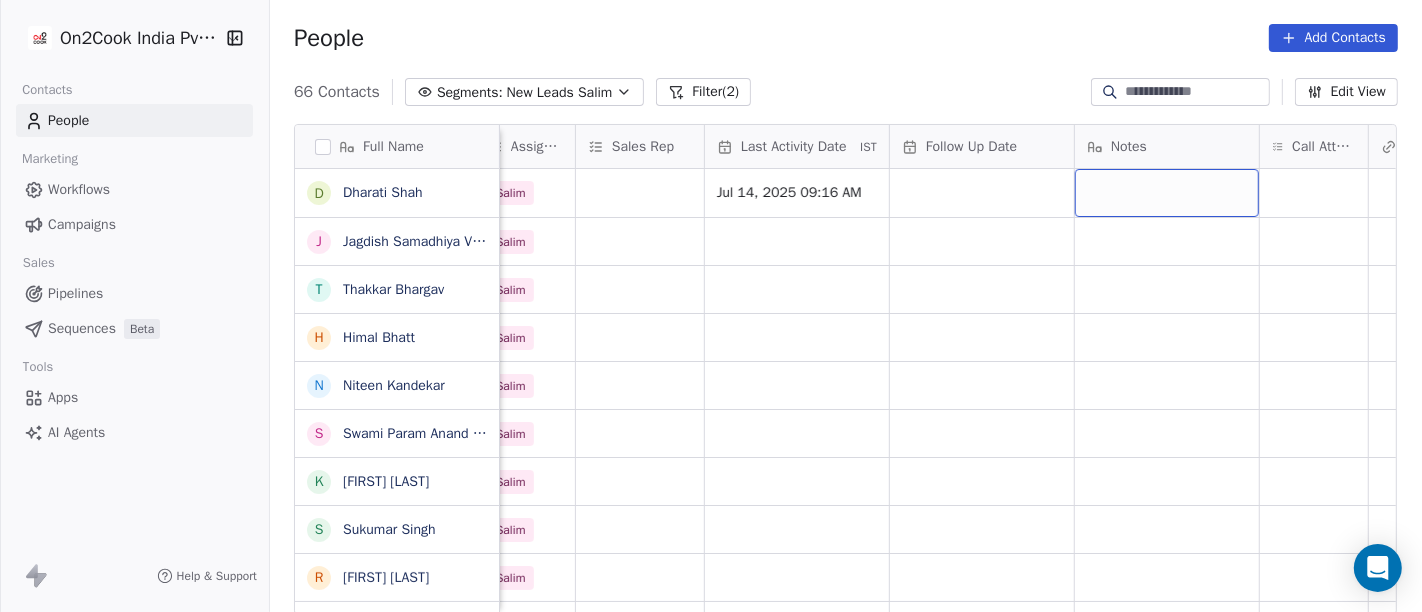 click at bounding box center [1167, 193] 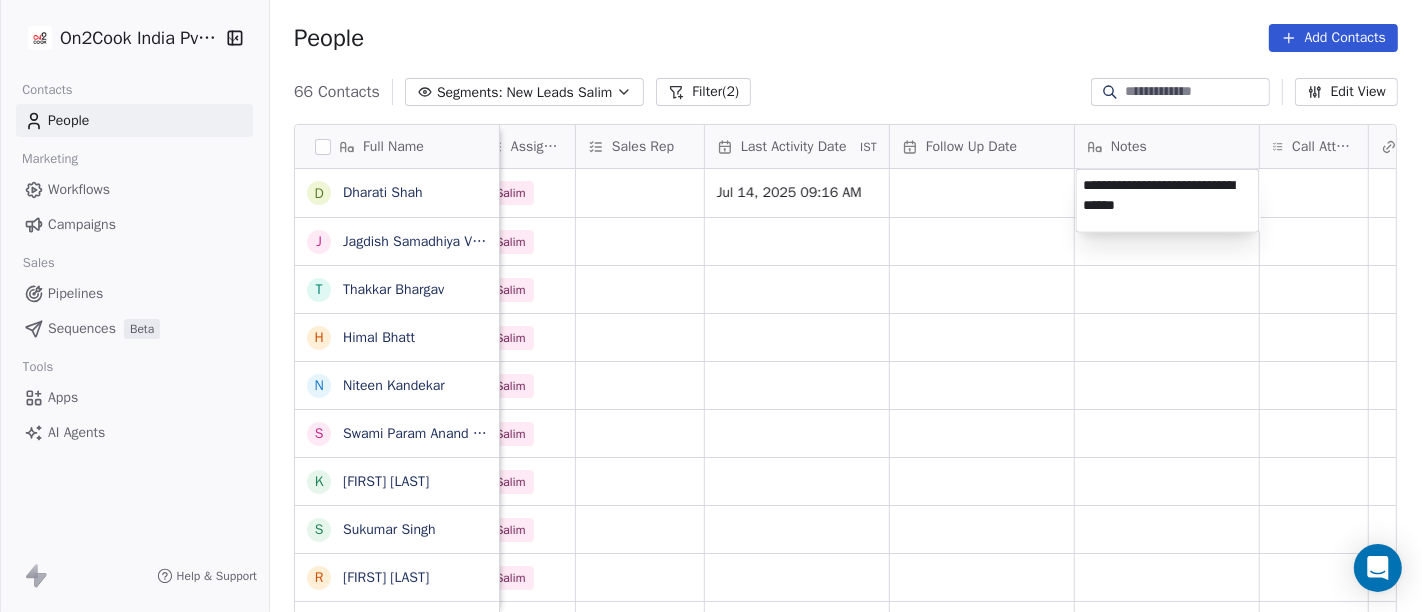 type on "**********" 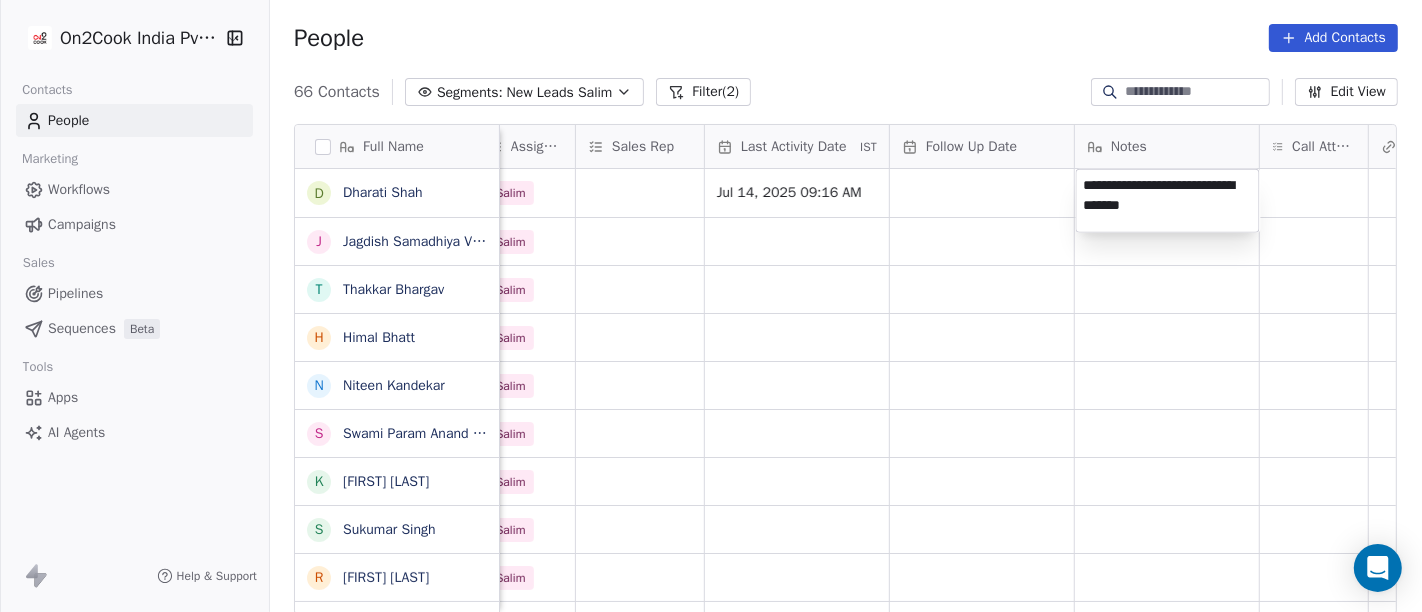 click on "On2Cook India Pvt. Ltd. Contacts People Marketing Workflows Campaigns Sales Pipelines Sequences Beta Tools Apps AI Agents Help & Support People  Add Contacts 66 Contacts Segments: New Leads Salim Filter  (2) Edit View Tag Add to Sequence Full Name D Dharati Shah J Jagdish Samadhiya Visnagar T Thakkar Bhargav H Himal Bhatt N Niteen  Kandekar S Swami Param Anand Drbaba K Khushi Subudhi S Sukumar Singh R Rajat Dutta B Balinder Singh P Prakash Bhawalkar S Sanjay Dudhat D Debashis sinha A Aman K Kumar Badal Guha H Himangshu Sarma S Sanjay Kumar K Krs Shah a ashish jaiswal S Sadiq v vijaya maibam D Dushyant Deshmukh अ अजय वर्मा A Aman Jaiswal T Tenzin Nawang P Pranab Kumar Das V Vinod Lamror S Sanjay Singh A Alok Sharma N Neena Kumari Created Date IST Lead Status Tags Assignee Sales Rep Last Activity Date IST Follow Up Date Notes Call Attempts Website zomato link outlet type Location   Jul 14, 2025 10:23 AM B2C Salim Jul 14, 2025 09:16 AM cafeteria   Jul 14, 2025 09:39 AM Salim restaurants" at bounding box center [711, 306] 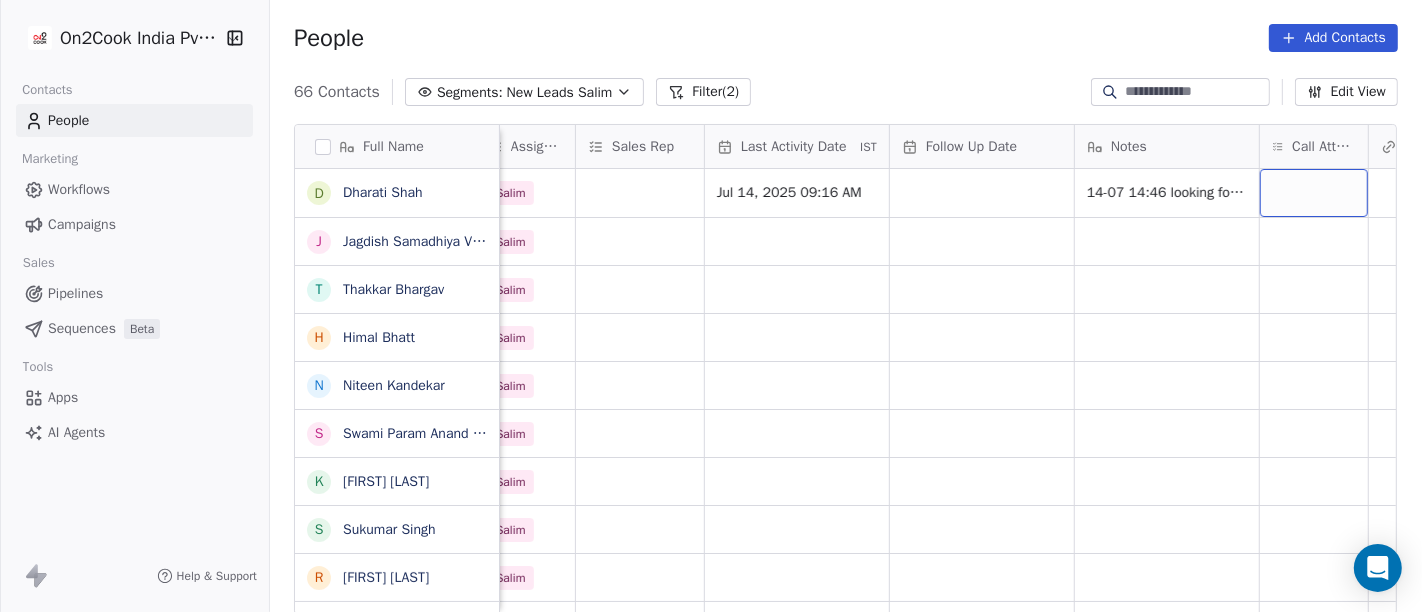 click at bounding box center [1314, 193] 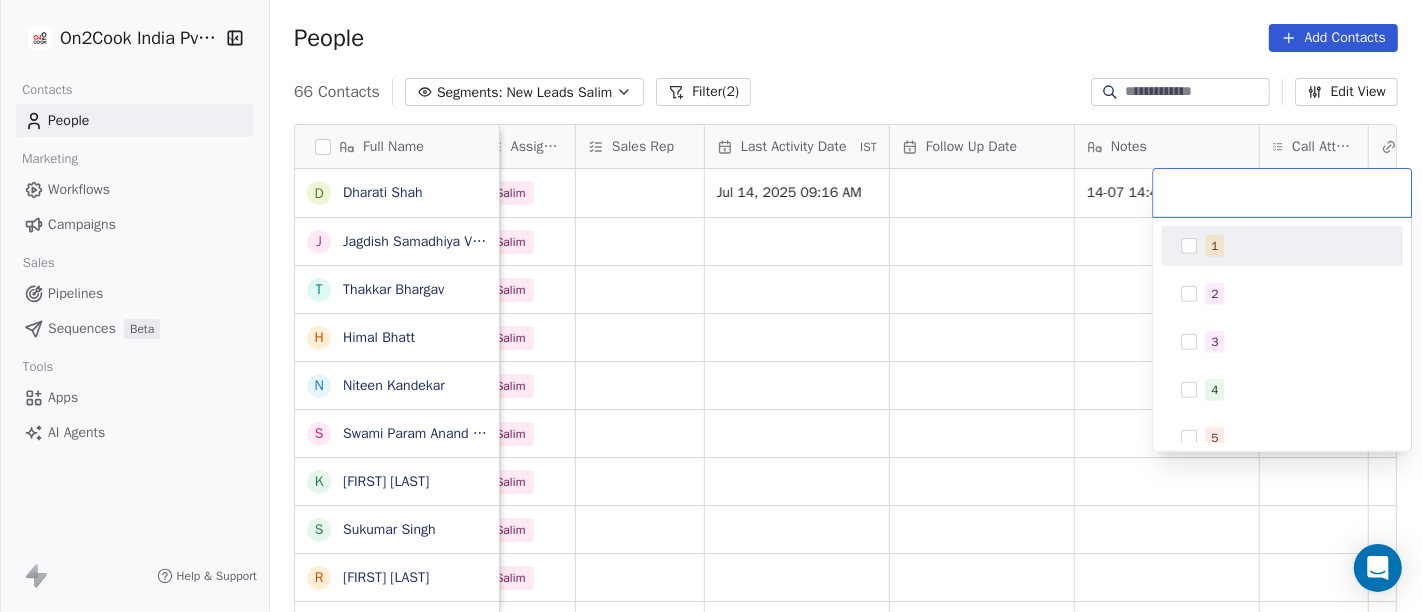 click on "1" at bounding box center [1294, 246] 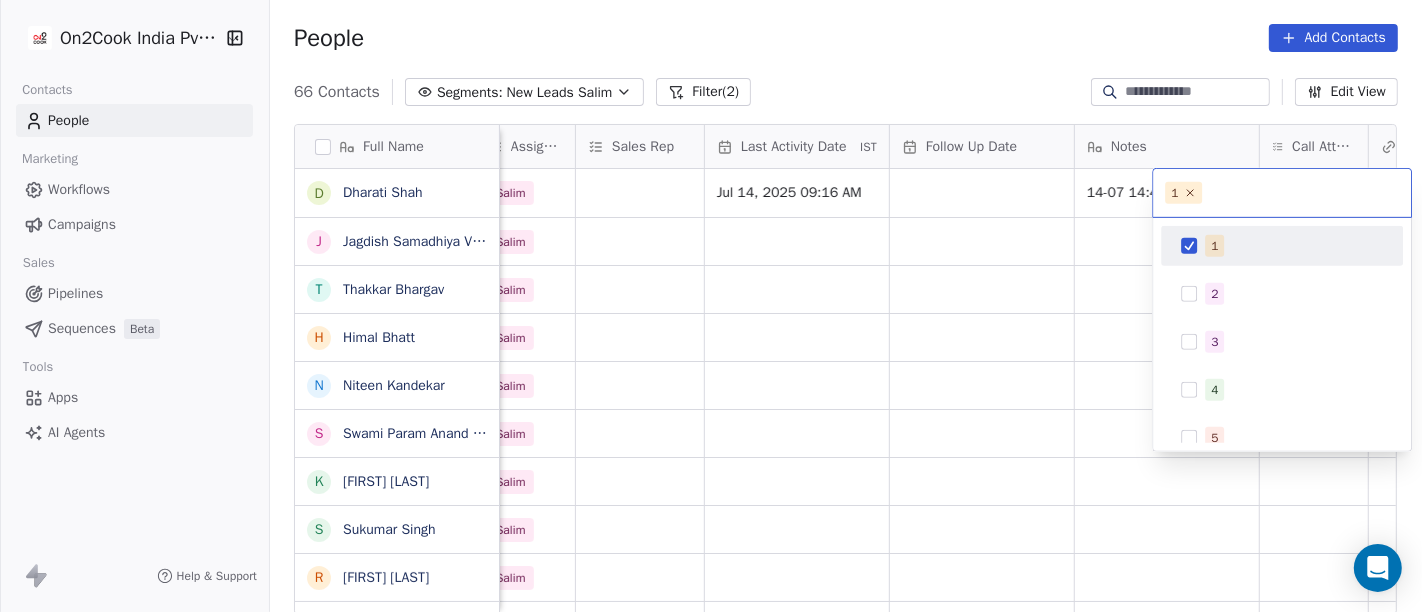 click on "On2Cook India Pvt. Ltd. Contacts People Marketing Workflows Campaigns Sales Pipelines Sequences Beta Tools Apps AI Agents Help & Support People  Add Contacts 66 Contacts Segments: New Leads Salim Filter  (2) Edit View Tag Add to Sequence Full Name D Dharati Shah J Jagdish Samadhiya Visnagar T Thakkar Bhargav H Himal Bhatt N Niteen  Kandekar S Swami Param Anand Drbaba K Khushi Subudhi S Sukumar Singh R Rajat Dutta B Balinder Singh P Prakash Bhawalkar S Sanjay Dudhat D Debashis sinha A Aman K Kumar Badal Guha H Himangshu Sarma S Sanjay Kumar K Krs Shah a ashish jaiswal S Sadiq v vijaya maibam D Dushyant Deshmukh अ अजय वर्मा A Aman Jaiswal T Tenzin Nawang P Pranab Kumar Das V Vinod Lamror S Sanjay Singh A Alok Sharma N Neena Kumari Created Date IST Lead Status Tags Assignee Sales Rep Last Activity Date IST Follow Up Date Notes Call Attempts Website zomato link outlet type Location   Jul 14, 2025 10:23 AM B2C Salim Jul 14, 2025 09:16 AM 14-07 14:46 looking for personal use cafeteria   Salim" at bounding box center (711, 306) 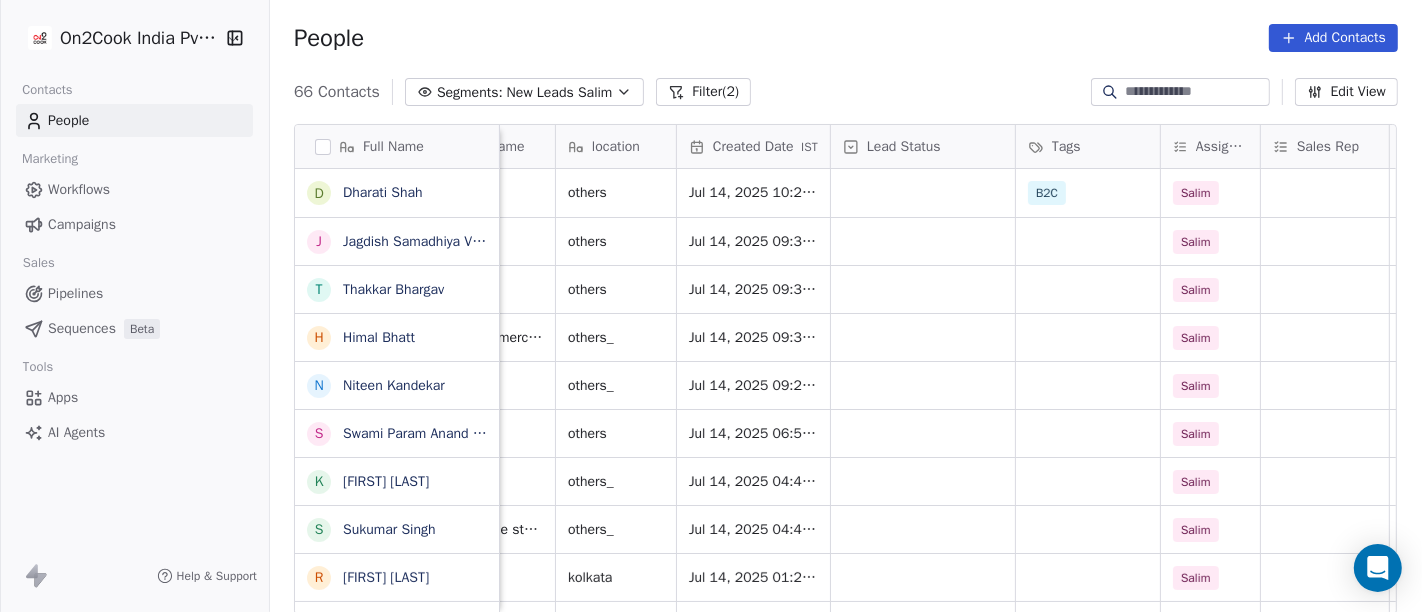 scroll, scrollTop: 4, scrollLeft: 374, axis: both 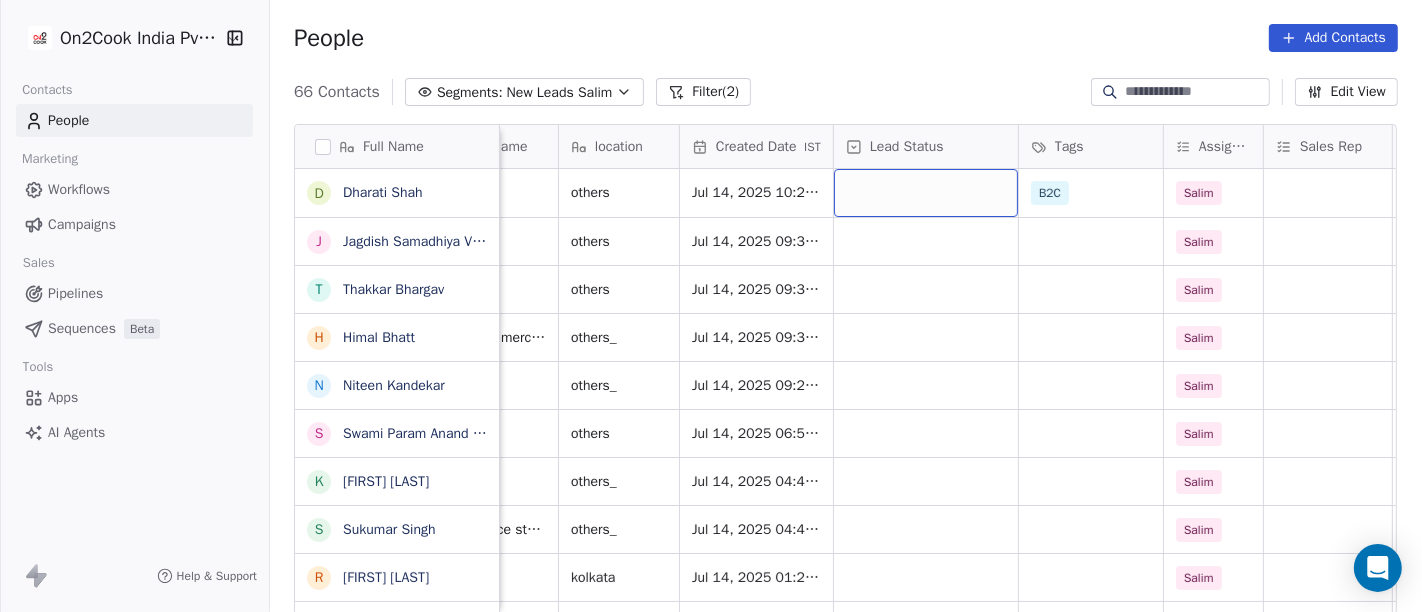 click at bounding box center [926, 193] 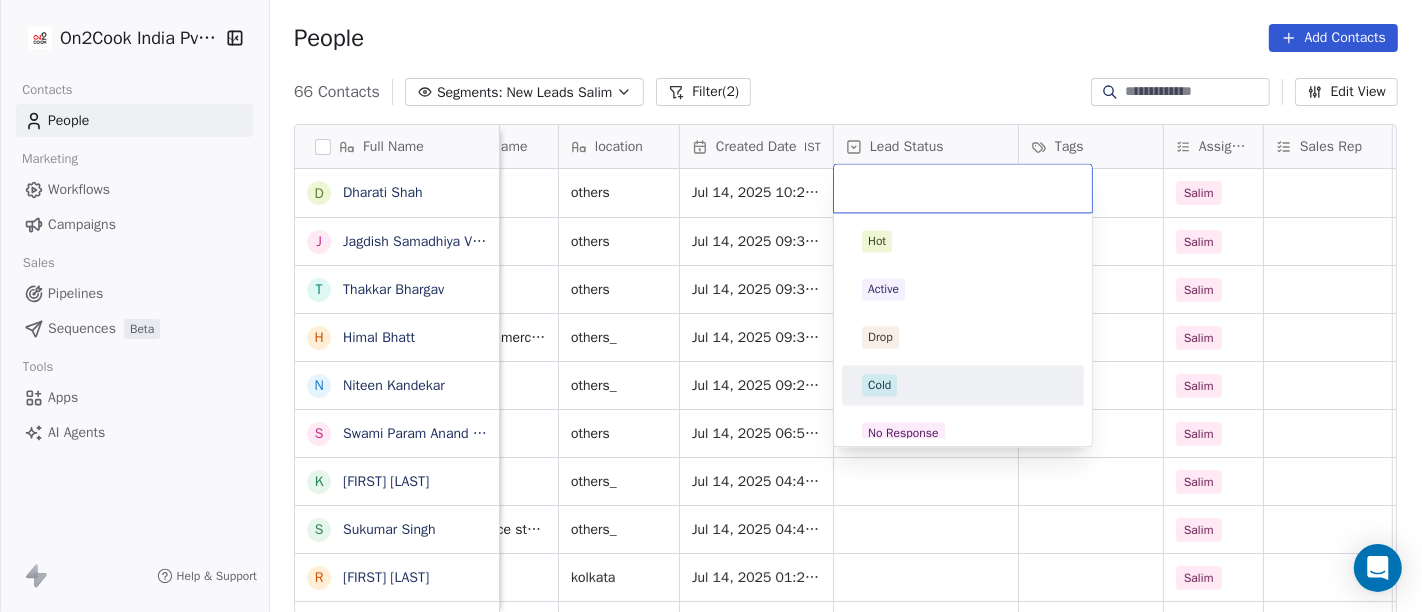 click on "Cold" at bounding box center [879, 385] 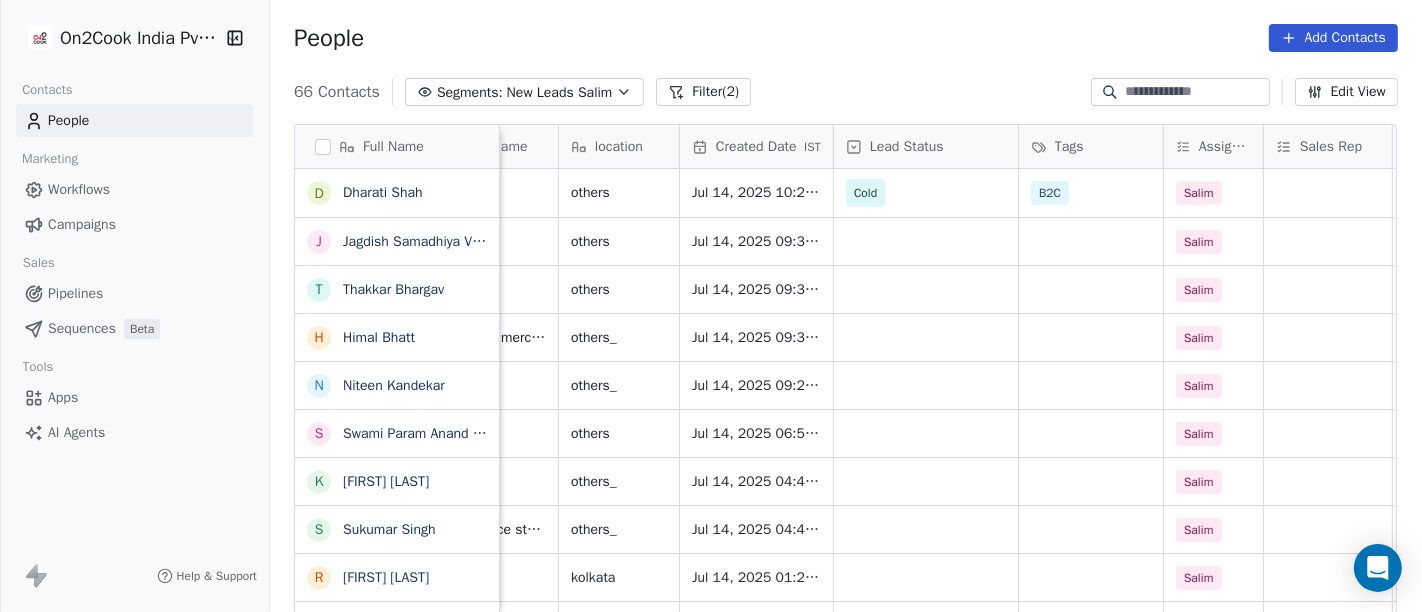 click on "People  Add Contacts" at bounding box center [846, 38] 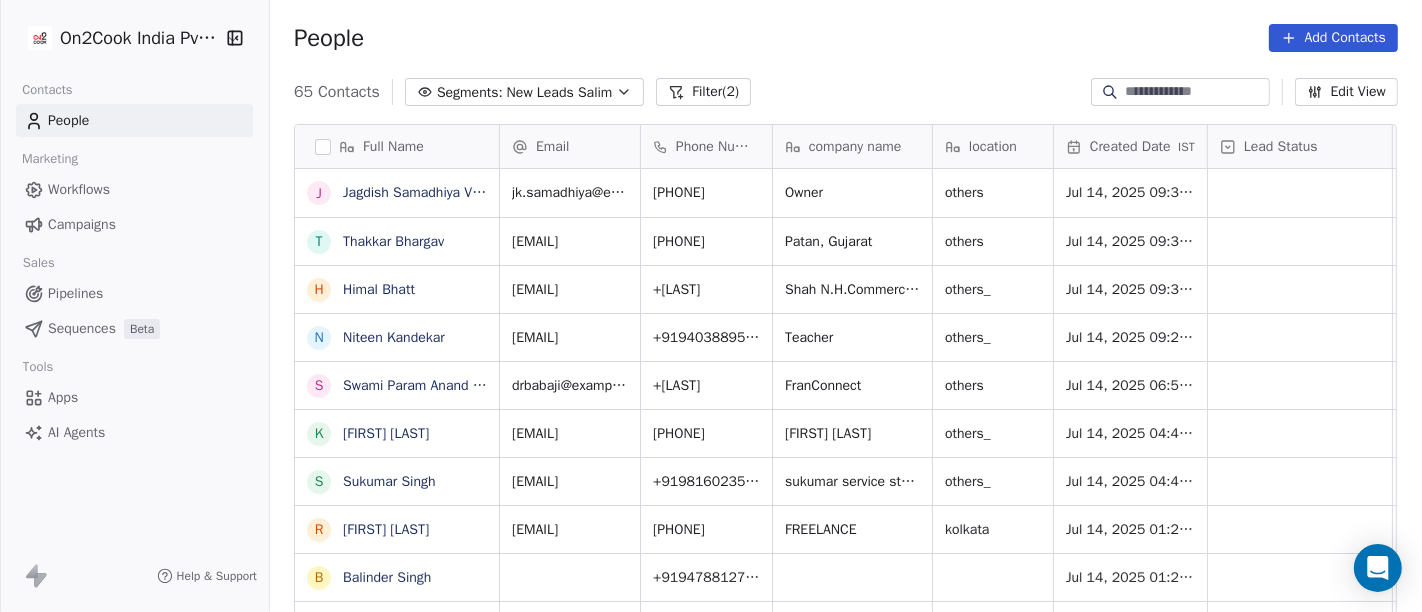 scroll, scrollTop: 0, scrollLeft: 0, axis: both 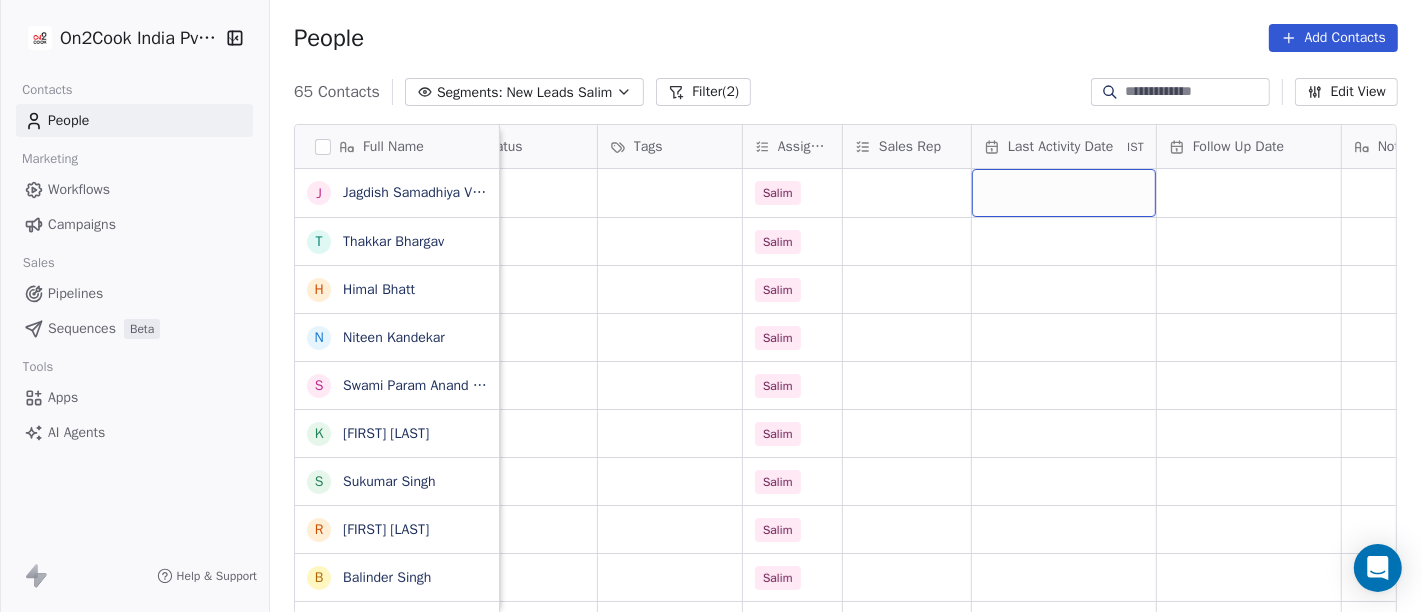 click at bounding box center [1064, 193] 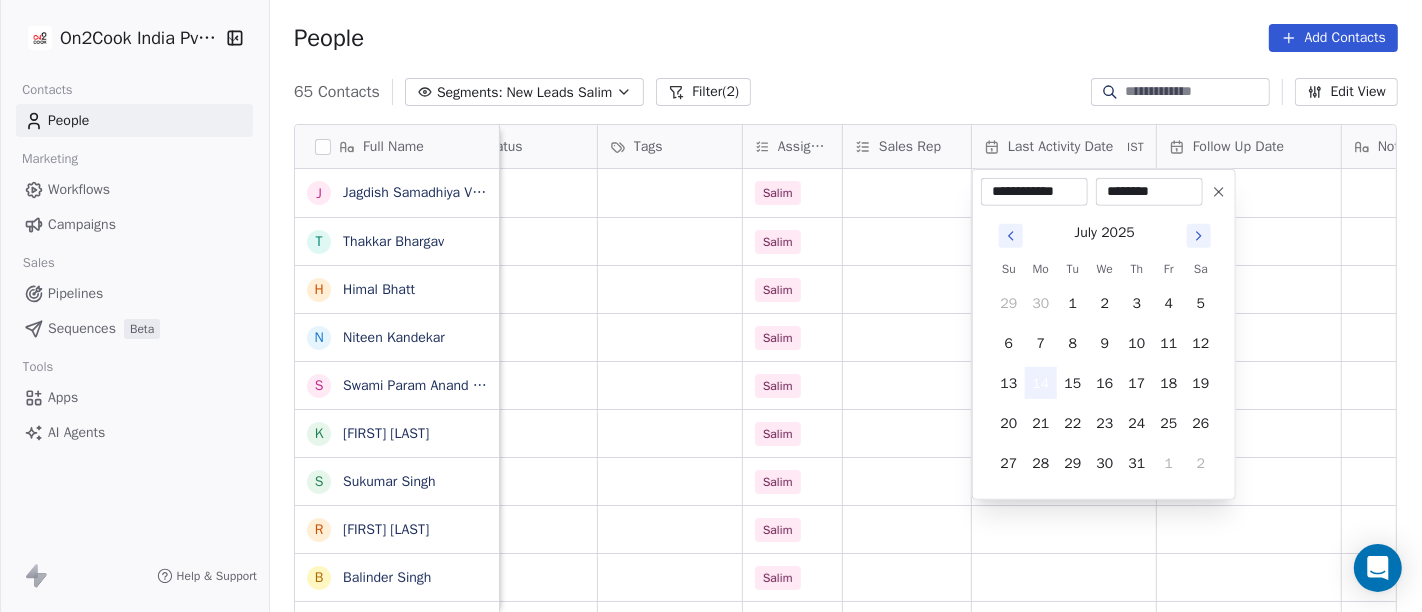 click on "14" at bounding box center [1041, 383] 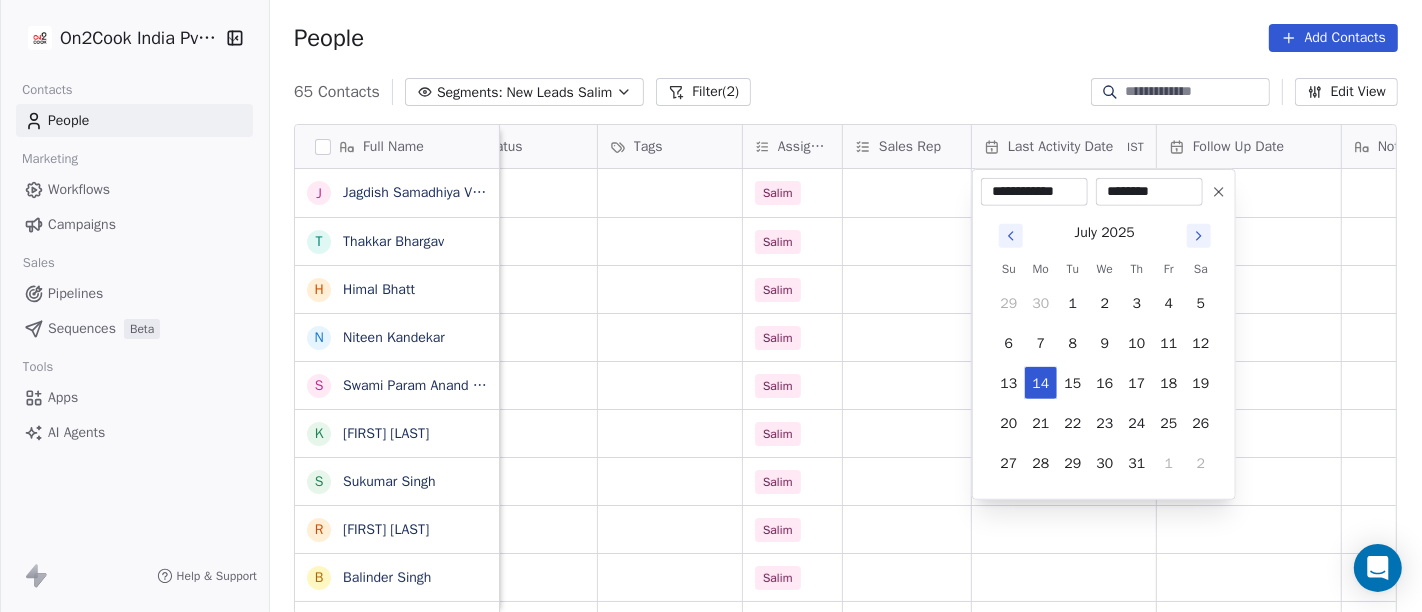 click on "On2Cook India Pvt. Ltd. Contacts People Marketing Workflows Campaigns Sales Pipelines Sequences Beta Tools Apps AI Agents Help & Support People  Add Contacts 65 Contacts Segments: New Leads Salim Filter  (2) Edit View Tag Add to Sequence Full Name J Jagdish Samadhiya Visnagar T Thakkar Bhargav H Himal Bhatt N Niteen  Kandekar S Swami Param Anand Drbaba K Khushi Subudhi S Sukumar Singh R Rajat Dutta B Balinder Singh P Prakash Bhawalkar S Sanjay Dudhat D Debashis sinha A Aman K Kumar Badal Guha H Himangshu Sarma S Sanjay Kumar K Krs Shah a ashish jaiswal S Sadiq v vijaya maibam D Dushyant Deshmukh अ अजय वर्मा A Aman Jaiswal T Tenzin Nawang P Pranab Kumar Das V Vinod Lamror S Sanjay Singh A Alok Sharma N Neena Kumari V Vinod Wanchoo company name location Created Date IST Lead Status Tags Assignee Sales Rep Last Activity Date IST Follow Up Date Notes Call Attempts Website zomato link   Owner others Jul 14, 2025 09:39 AM Salim   Patan, Gujarat others Jul 14, 2025 09:38 AM Salim   others_ Salim" at bounding box center [711, 306] 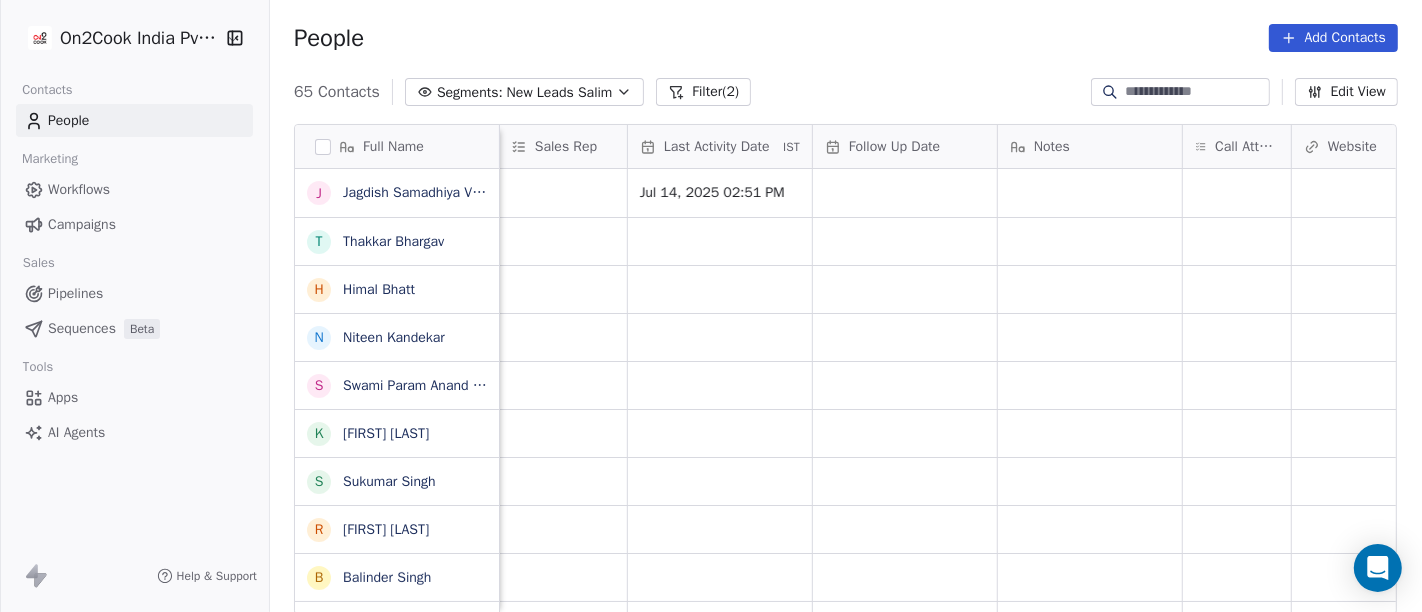 scroll, scrollTop: 0, scrollLeft: 1154, axis: horizontal 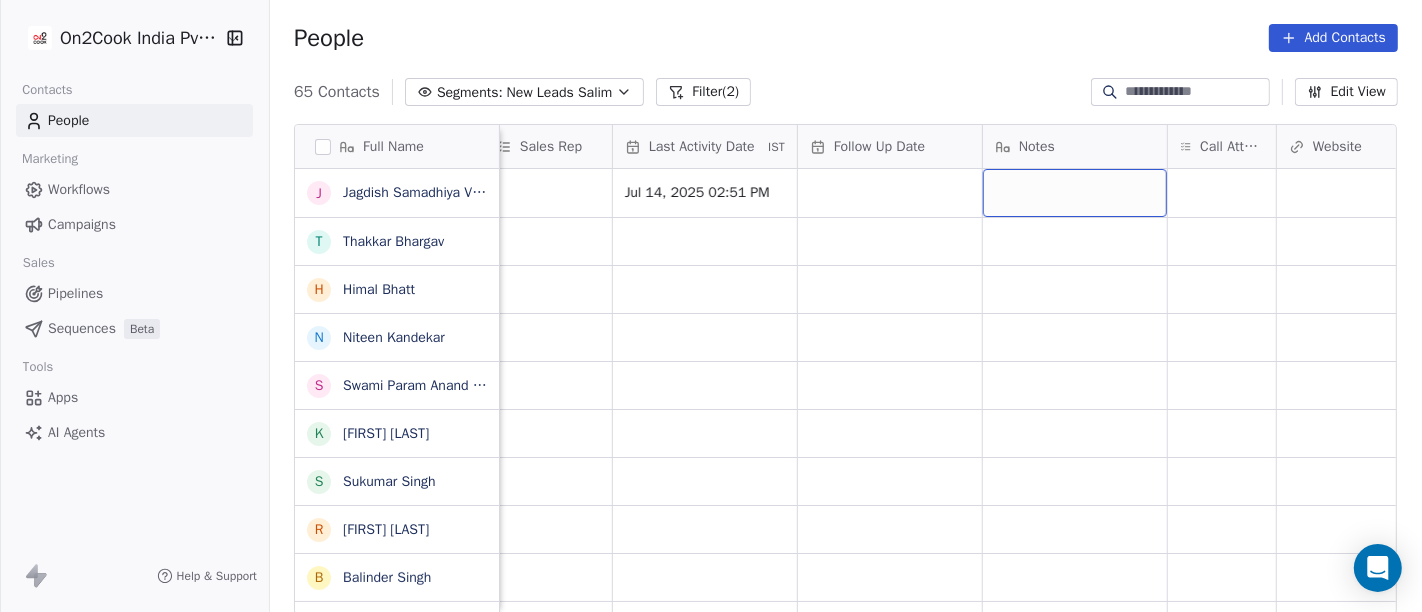 click at bounding box center (1075, 193) 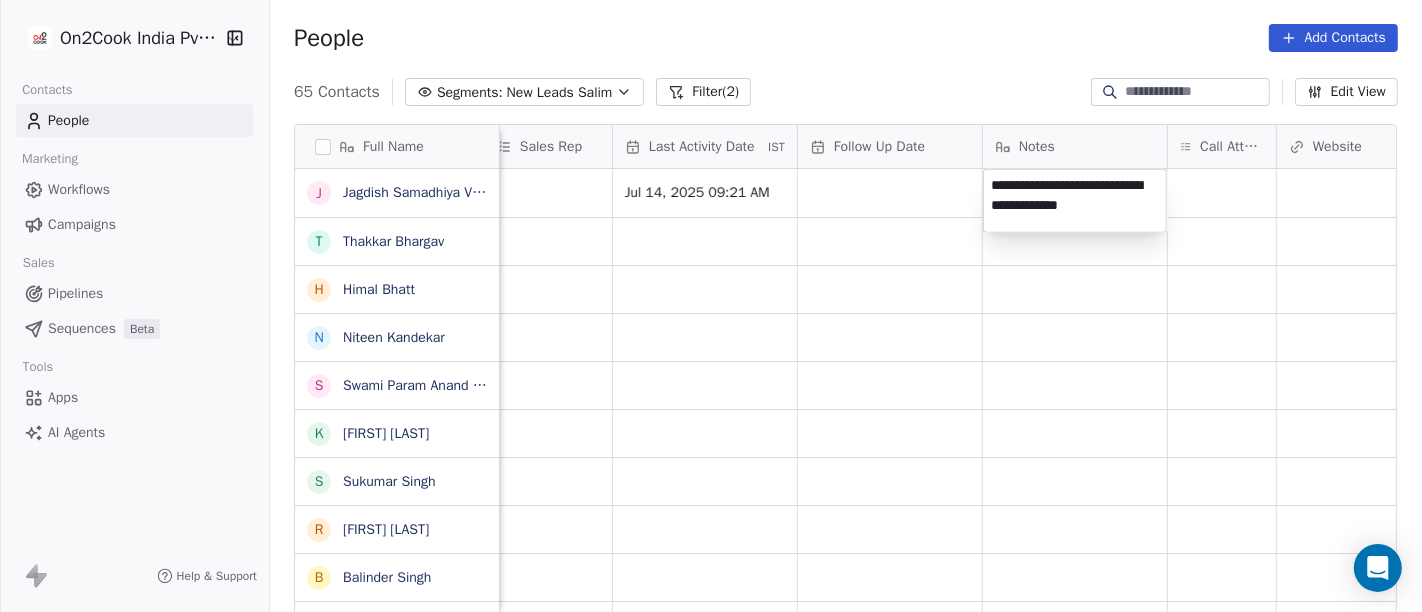 type on "**********" 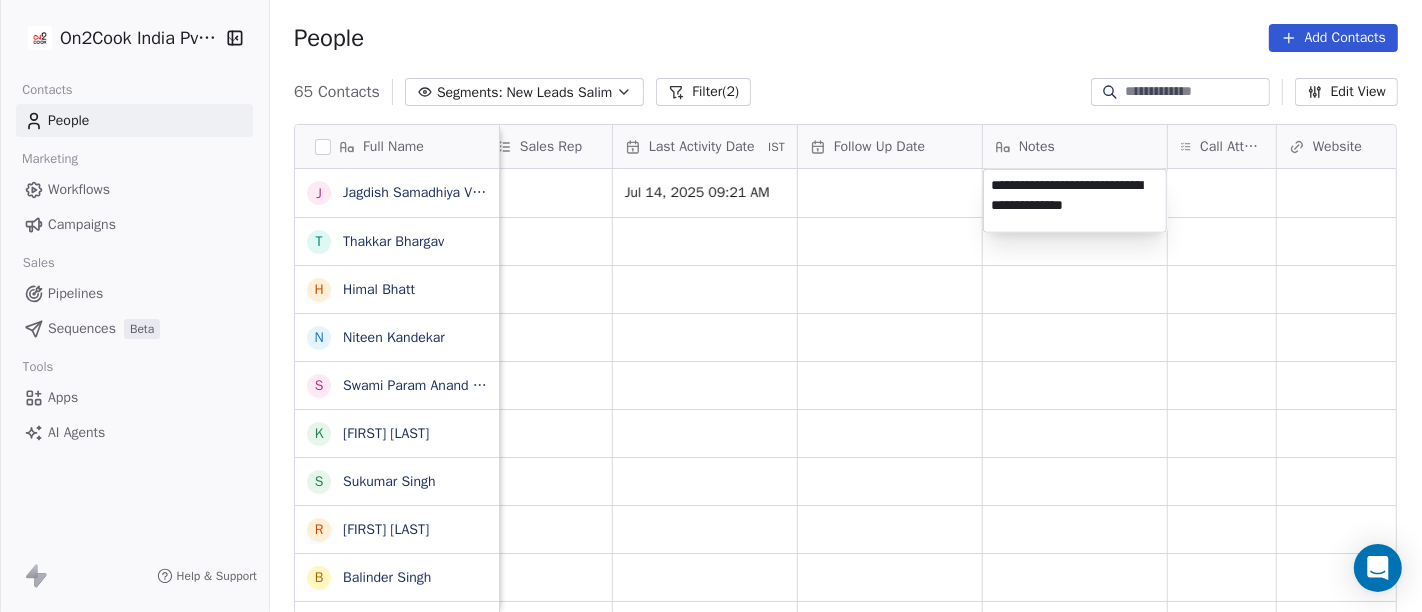 click on "On2Cook India Pvt. Ltd. Contacts People Marketing Workflows Campaigns Sales Pipelines Sequences Beta Tools Apps AI Agents Help & Support People  Add Contacts 65 Contacts Segments: New Leads Salim Filter  (2) Edit View Tag Add to Sequence Full Name J Jagdish Samadhiya Visnagar T Thakkar Bhargav H Himal Bhatt N Niteen  Kandekar S Swami Param Anand Drbaba K Khushi Subudhi S Sukumar Singh R Rajat Dutta B Balinder Singh P Prakash Bhawalkar S Sanjay Dudhat D Debashis sinha A Aman K Kumar Badal Guha H Himangshu Sarma S Sanjay Kumar K Krs Shah a ashish jaiswal S Sadiq v vijaya maibam D Dushyant Deshmukh अ अजय वर्मा A Aman Jaiswal T Tenzin Nawang P Pranab Kumar Das V Vinod Lamror S Sanjay Singh A Alok Sharma N Neena Kumari V Vinod Wanchoo Lead Status Tags Assignee Sales Rep Last Activity Date IST Follow Up Date Notes Call Attempts Website zomato link outlet type Location   Salim Jul 14, 2025 09:21 AM restaurants   Salim food_consultants   Salim executive_kitchens   Salim restaurants   Salim   Salim" at bounding box center (711, 306) 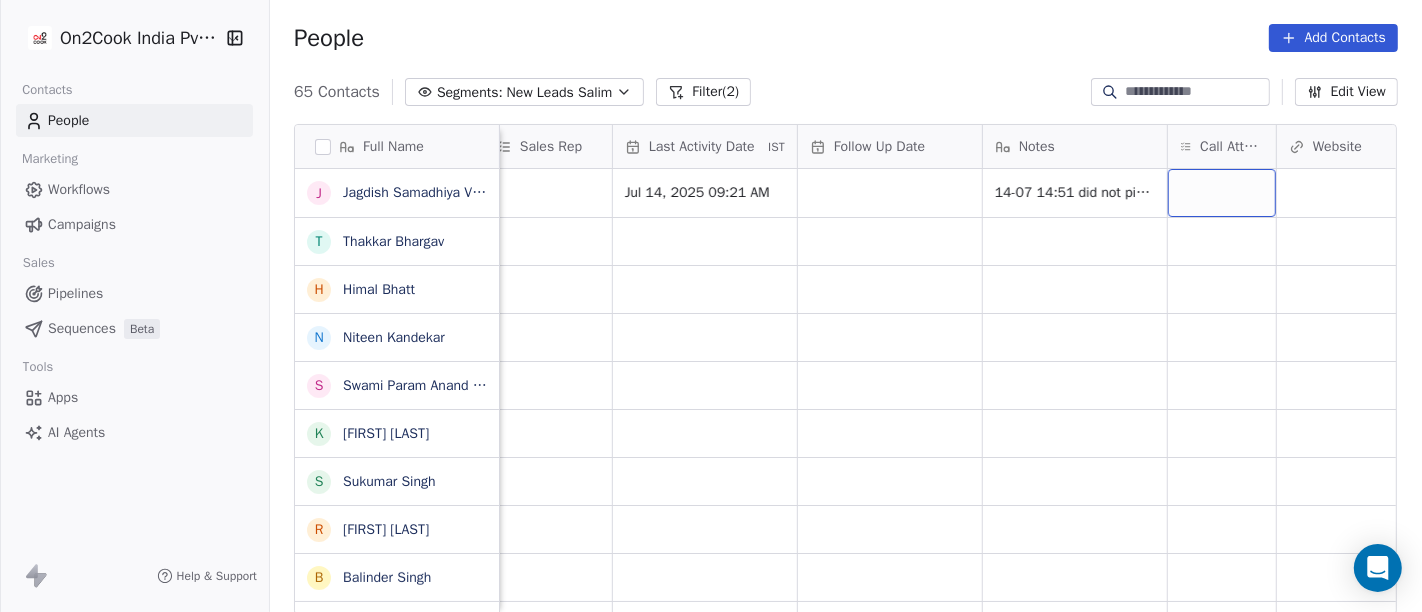 click at bounding box center (1222, 193) 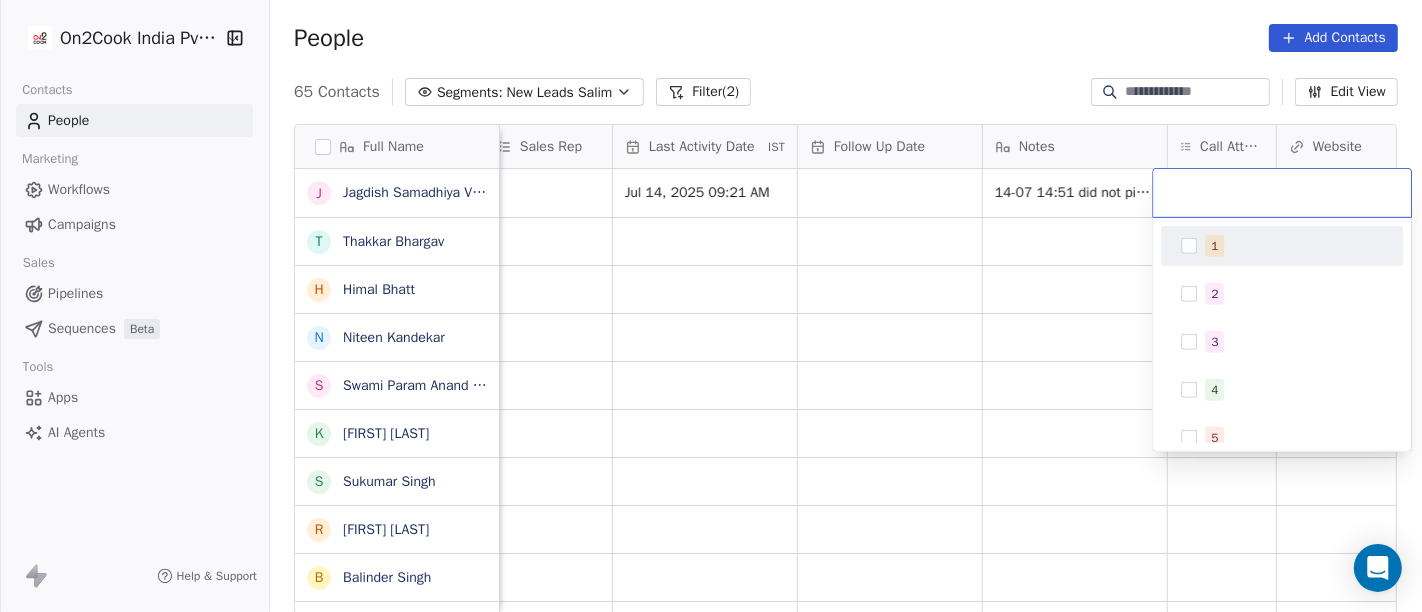 click at bounding box center (1189, 246) 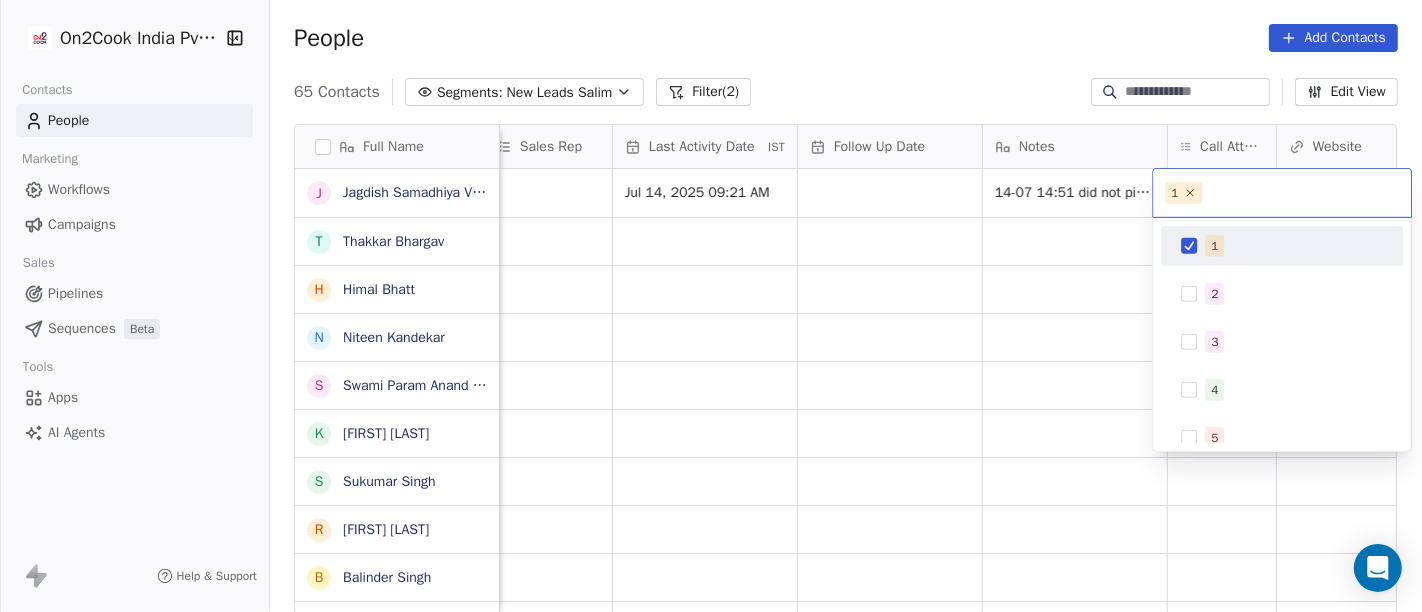 click on "On2Cook India Pvt. Ltd. Contacts People Marketing Workflows Campaigns Sales Pipelines Sequences Beta Tools Apps AI Agents Help & Support People  Add Contacts 65 Contacts Segments: New Leads Salim Filter  (2) Edit View Tag Add to Sequence Full Name J Jagdish Samadhiya Visnagar T Thakkar Bhargav H Himal Bhatt N Niteen  Kandekar S Swami Param Anand Drbaba K Khushi Subudhi S Sukumar Singh R Rajat Dutta B Balinder Singh P Prakash Bhawalkar S Sanjay Dudhat D Debashis sinha A Aman K Kumar Badal Guha H Himangshu Sarma S Sanjay Kumar K Krs Shah a ashish jaiswal S Sadiq v vijaya maibam D Dushyant Deshmukh अ अजय वर्मा A Aman Jaiswal T Tenzin Nawang P Pranab Kumar Das V Vinod Lamror S Sanjay Singh A Alok Sharma N Neena Kumari V Vinod Wanchoo Lead Status Tags Assignee Sales Rep Last Activity Date IST Follow Up Date Notes Call Attempts Website zomato link outlet type Location   Salim Jul 14, 2025 09:21 AM 14-07 14:51 did not pickup call WA msg sent restaurants   Salim food_consultants   Salim   Salim" at bounding box center (711, 306) 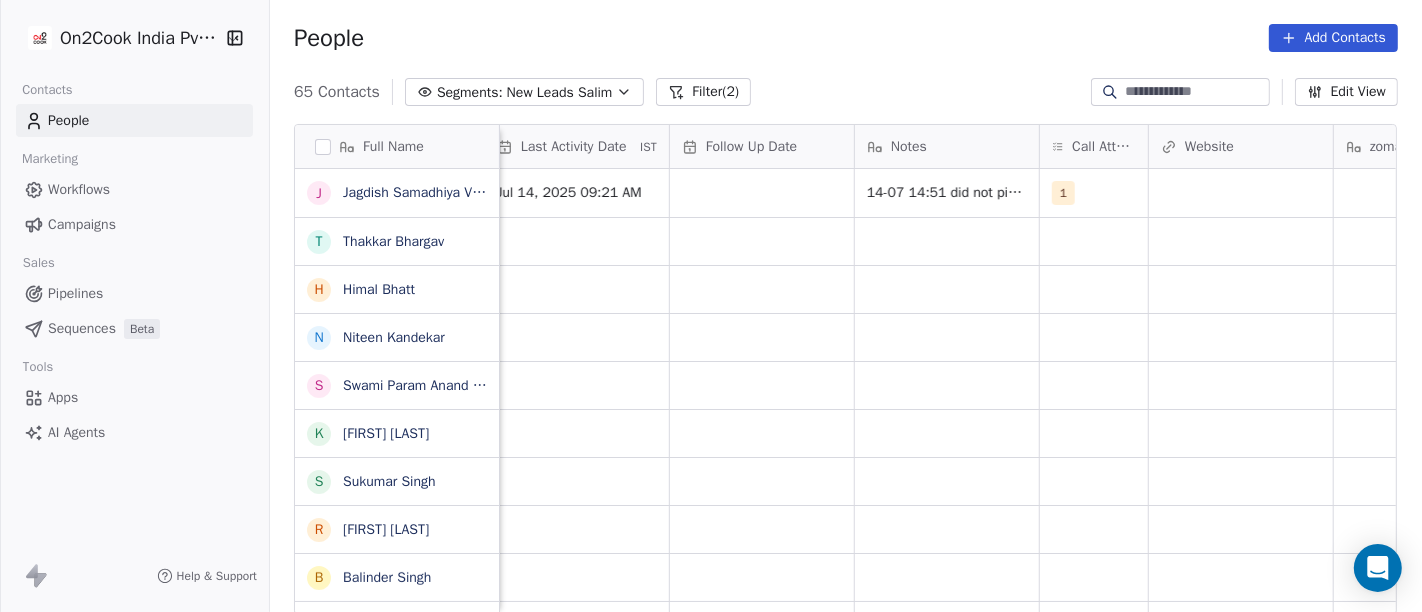 scroll, scrollTop: 0, scrollLeft: 1255, axis: horizontal 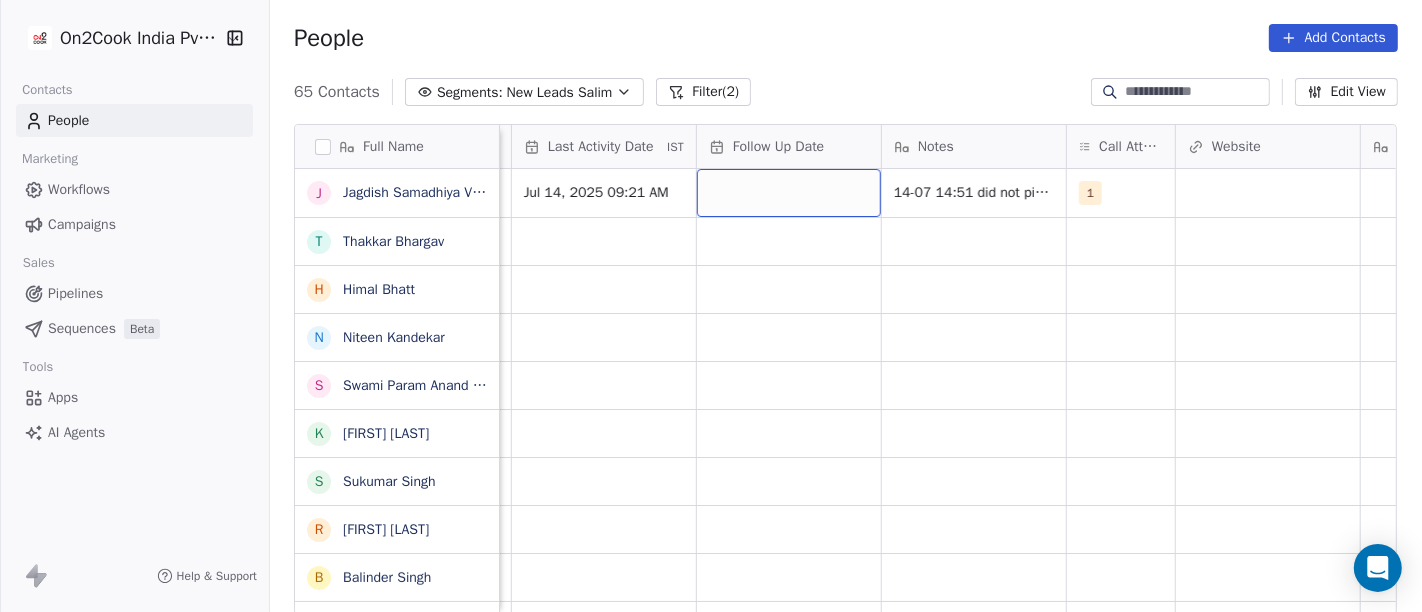 click at bounding box center (789, 193) 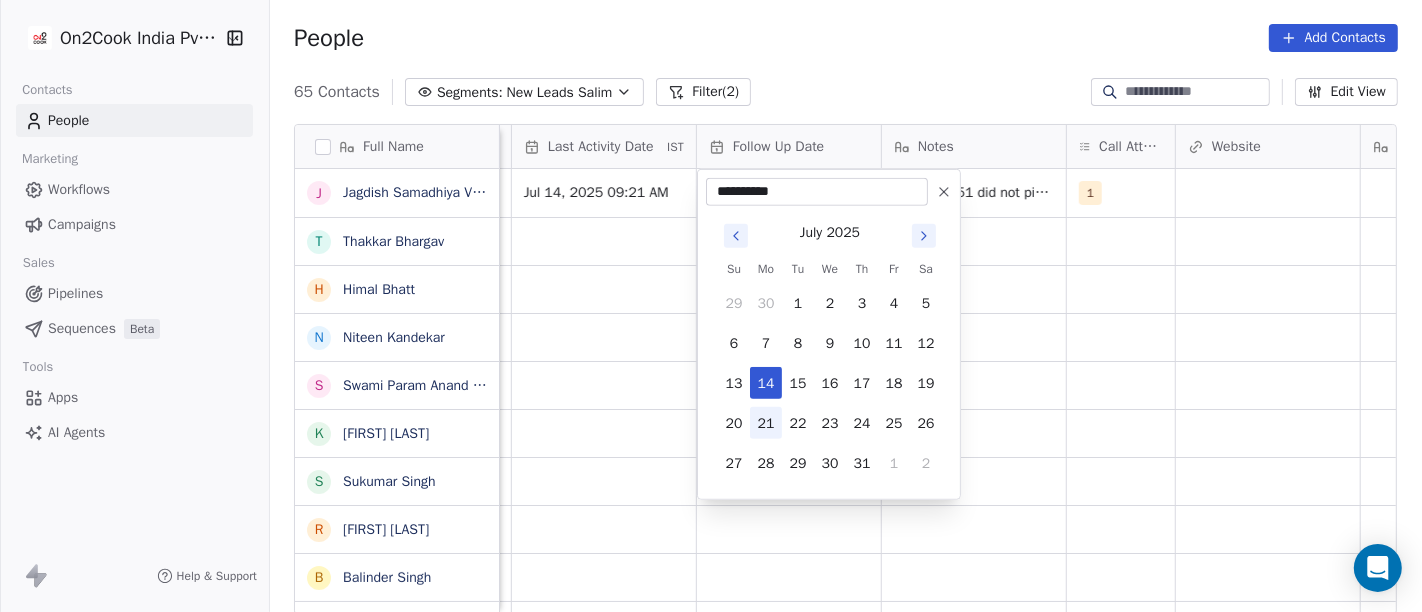 click on "21" at bounding box center [766, 423] 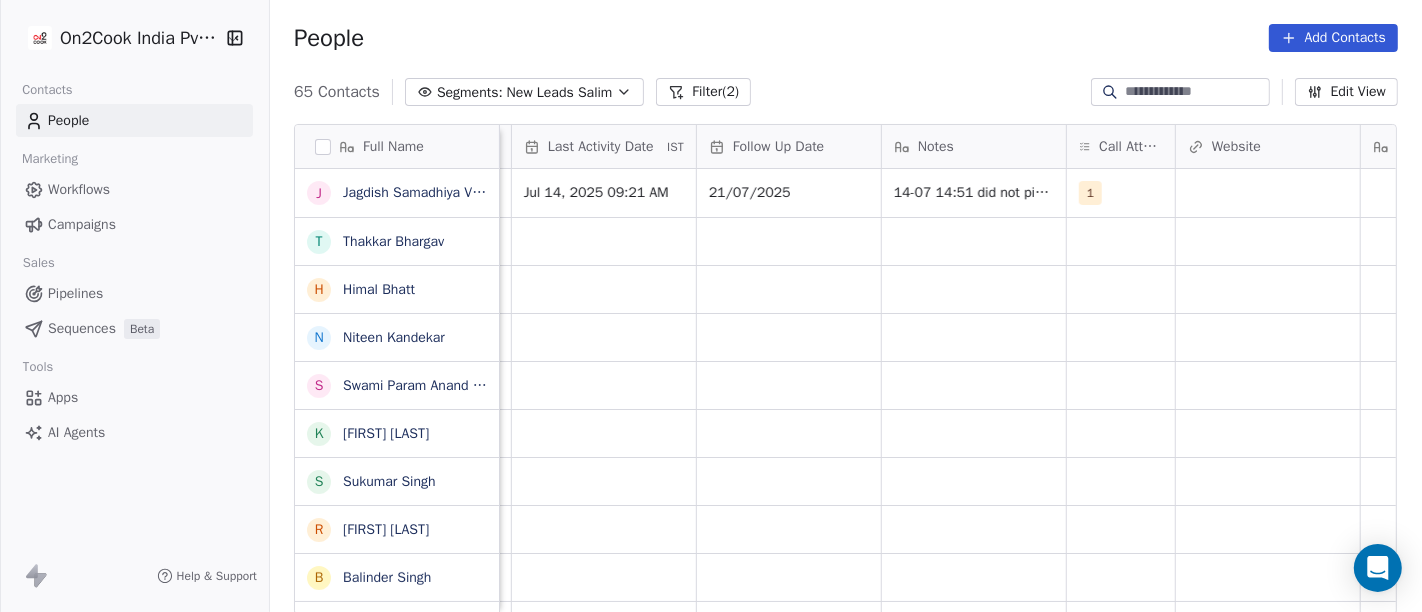 click on "65 Contacts Segments: New Leads Salim Filter  (2) Edit View" at bounding box center (846, 92) 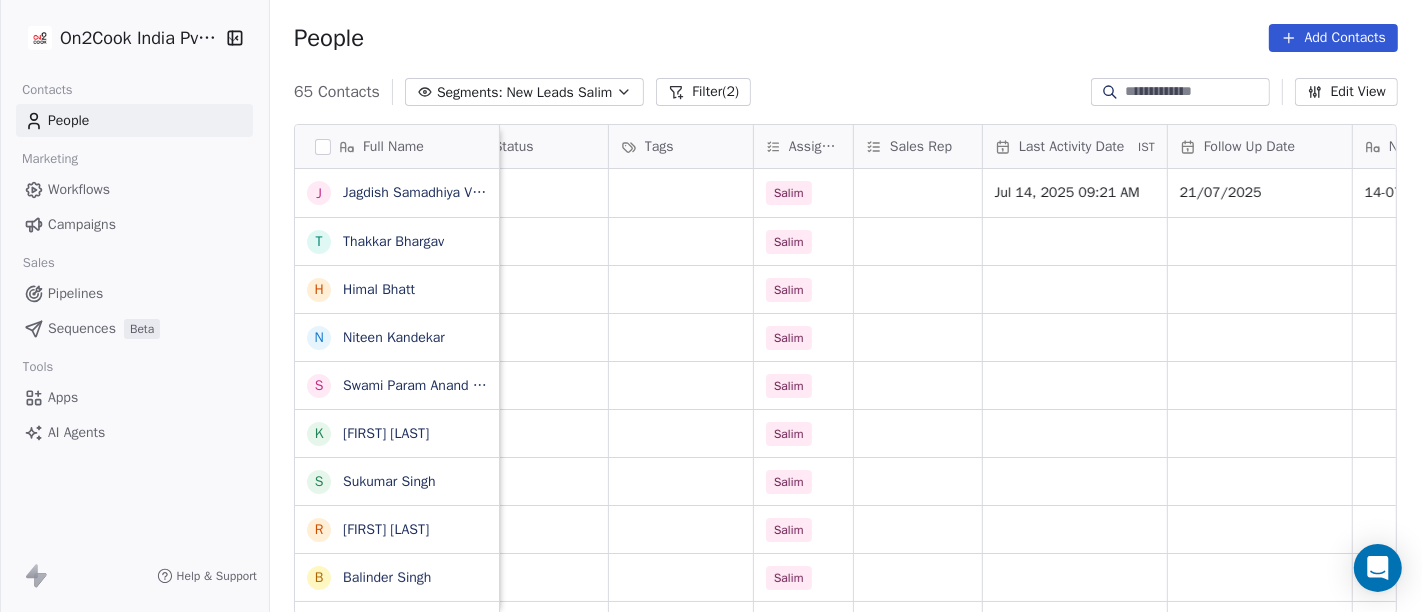 scroll, scrollTop: 0, scrollLeft: 586, axis: horizontal 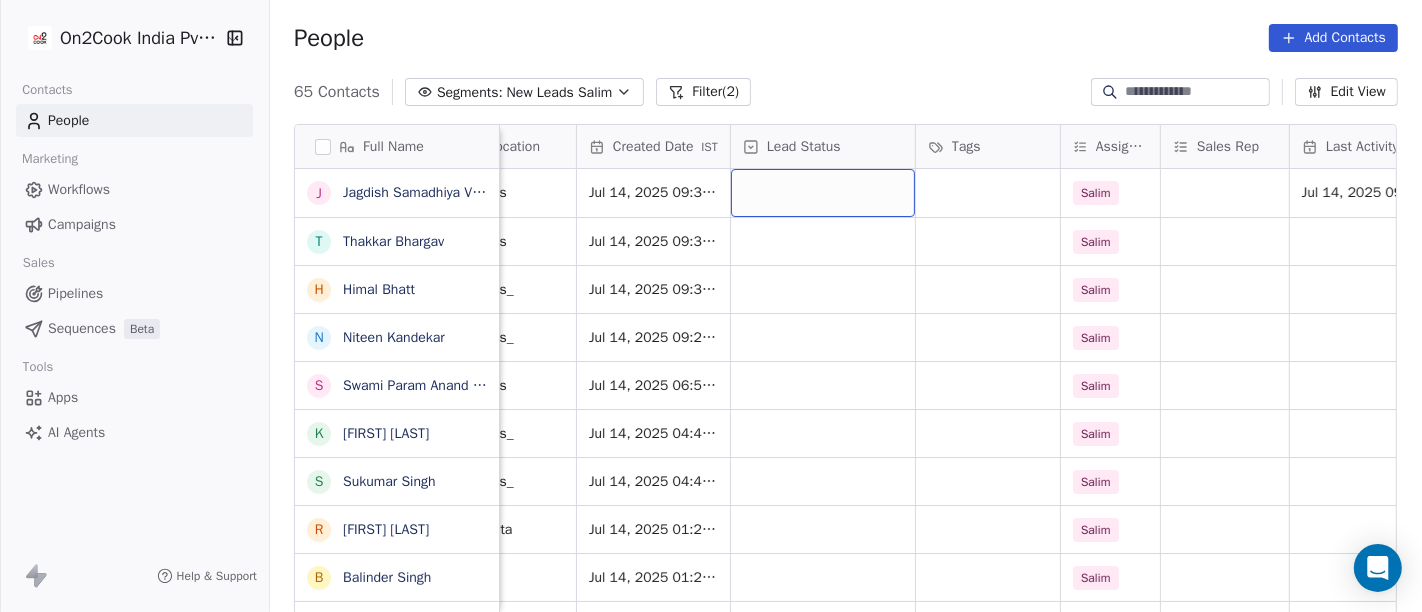 click at bounding box center [823, 193] 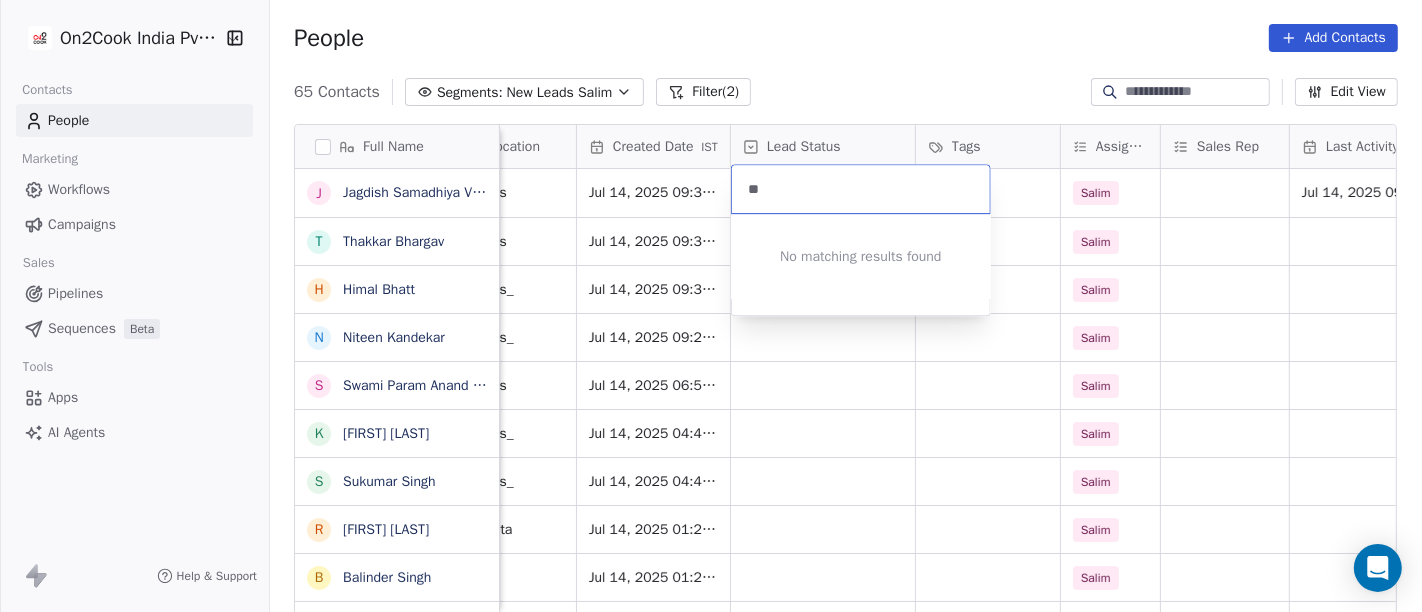 type on "*" 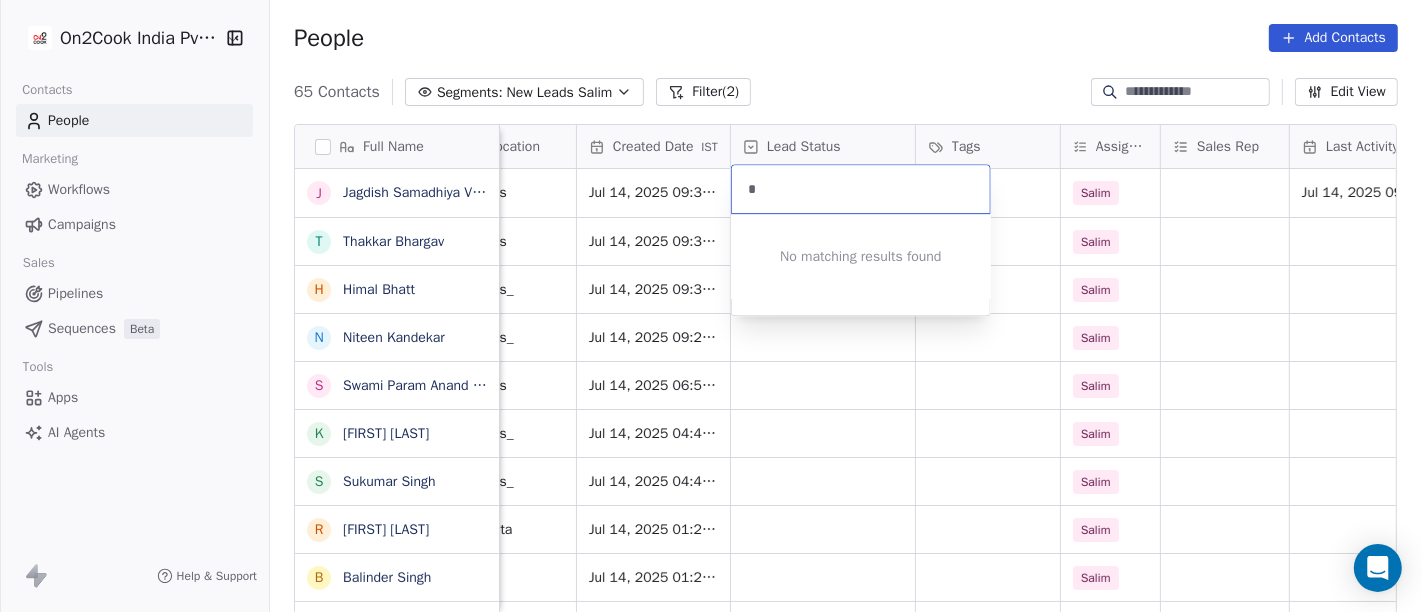 type 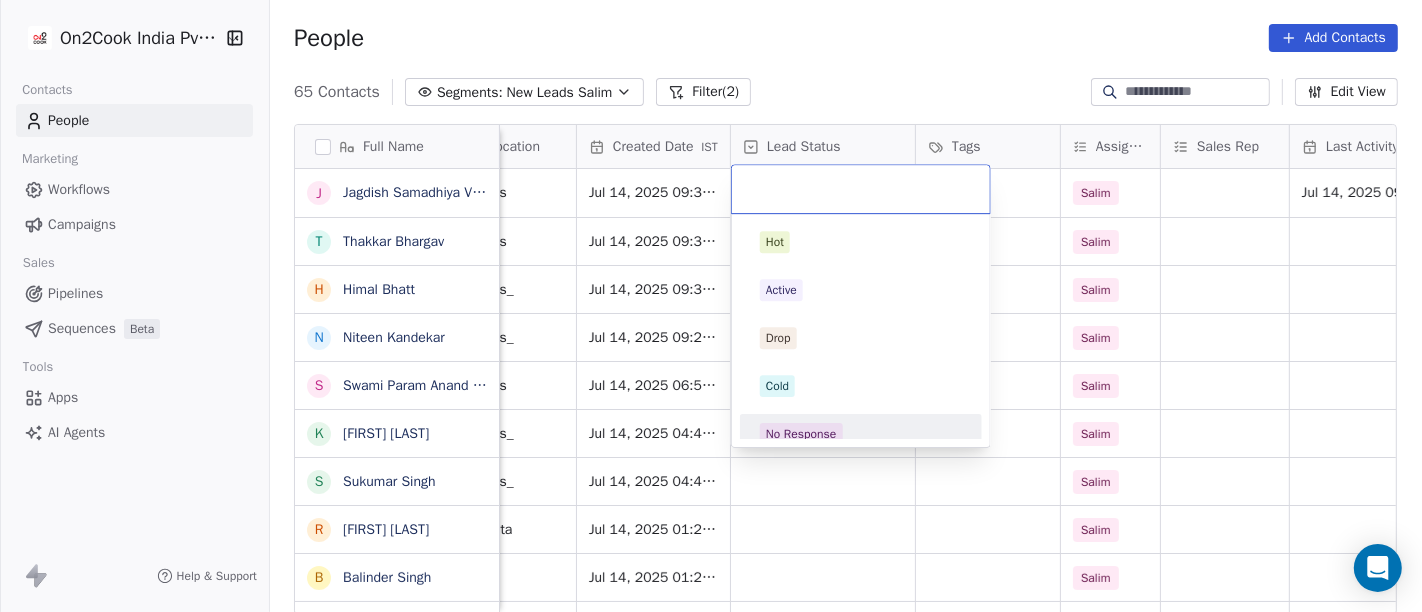 click on "No Response" at bounding box center [801, 434] 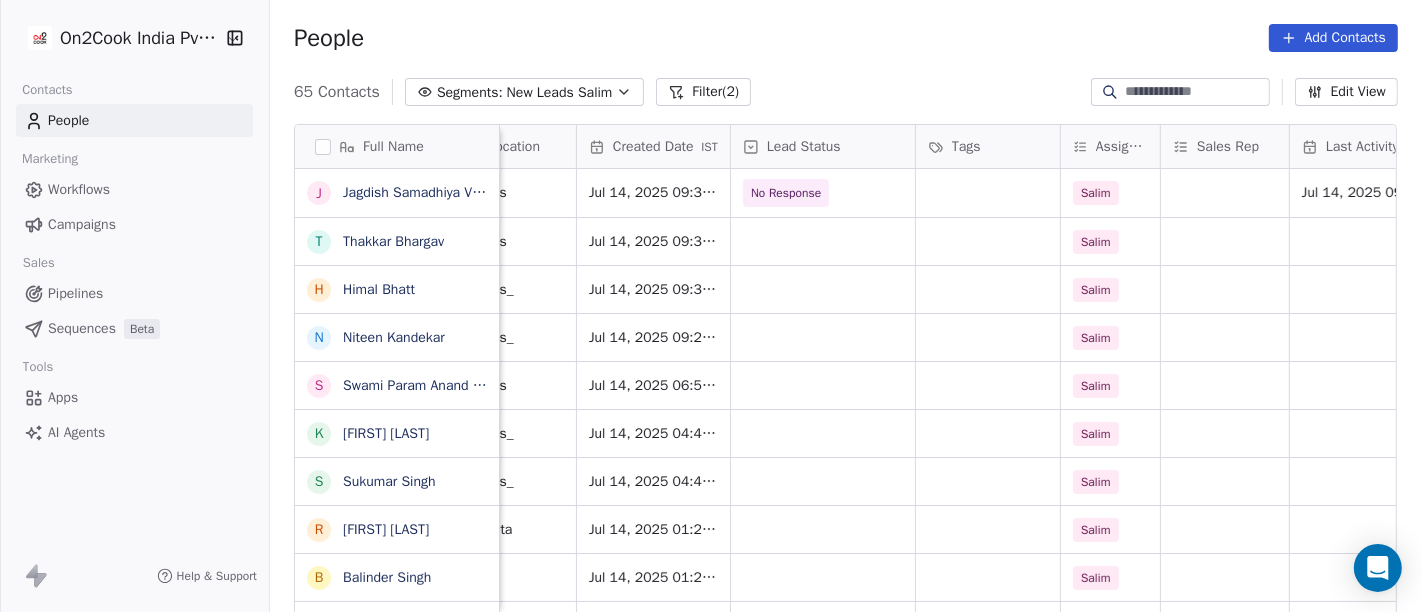 click on "People  Add Contacts" at bounding box center (846, 38) 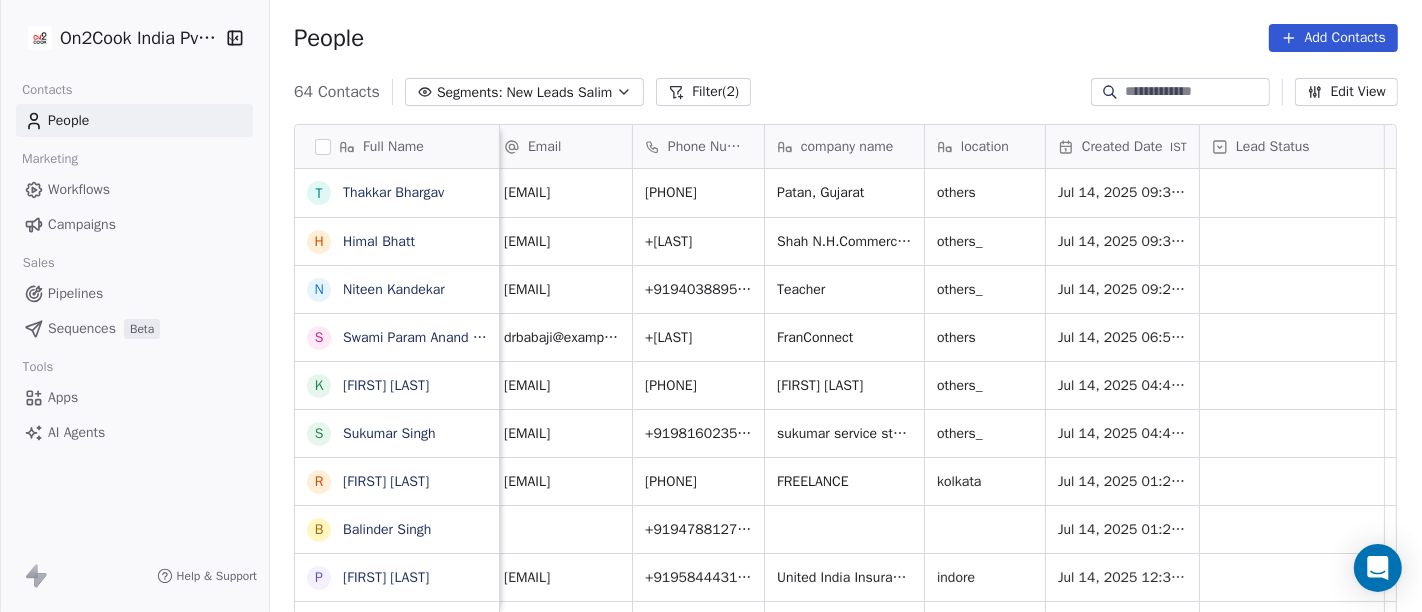 scroll, scrollTop: 3, scrollLeft: 0, axis: vertical 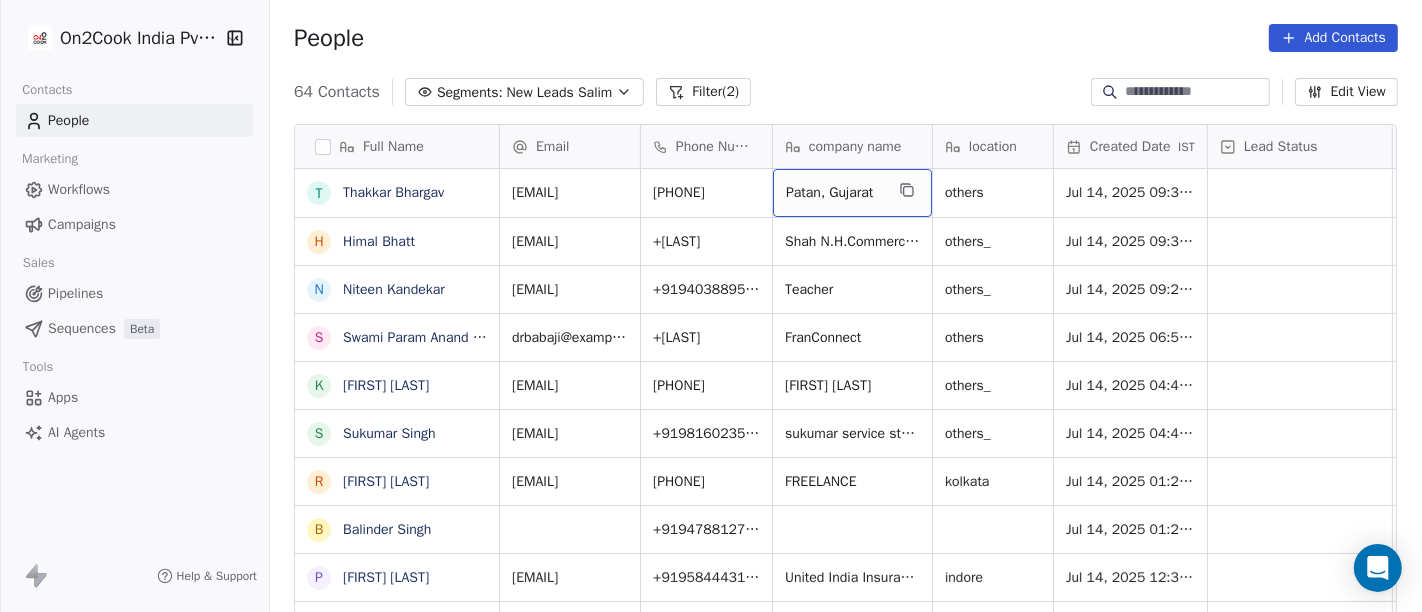 click on "Patan, Gujarat" at bounding box center [834, 193] 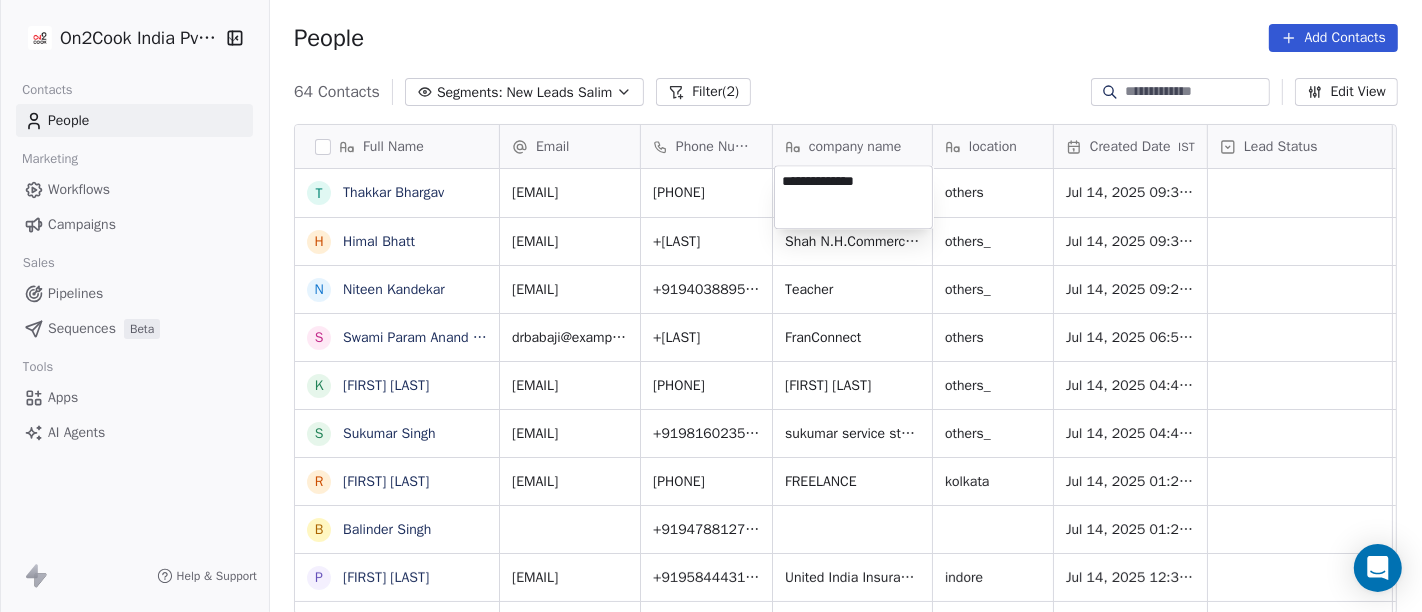 click on "**********" at bounding box center (853, 197) 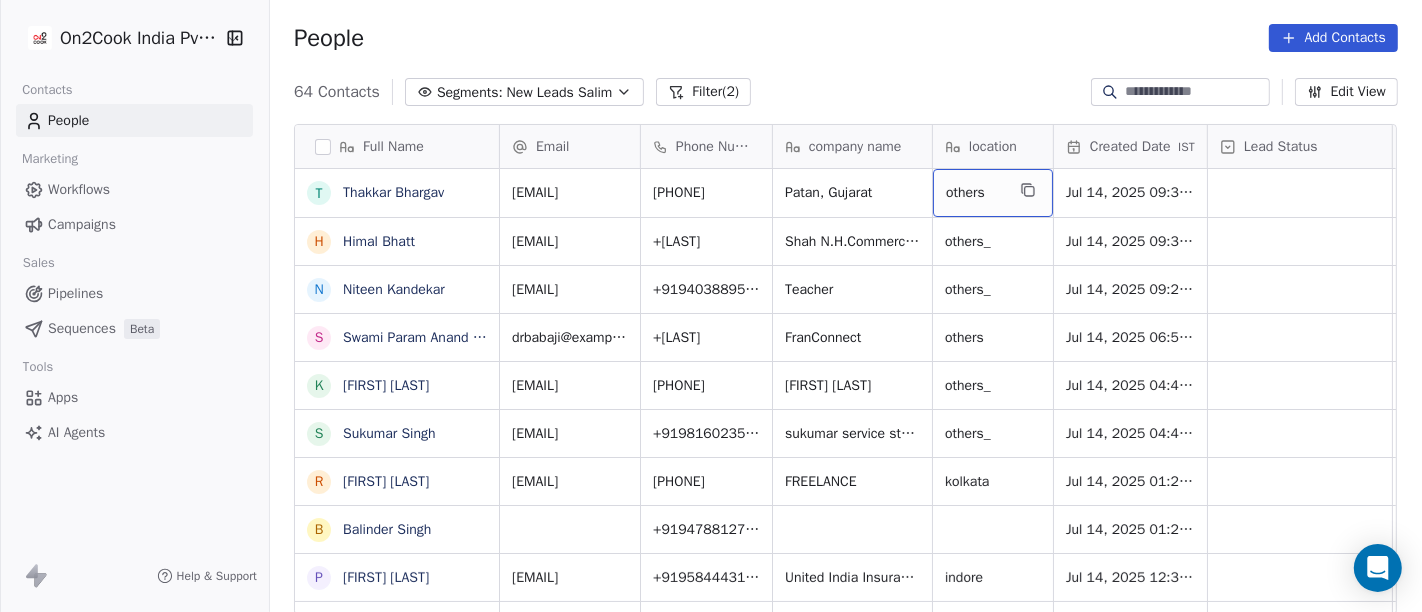 click on "others" at bounding box center (975, 193) 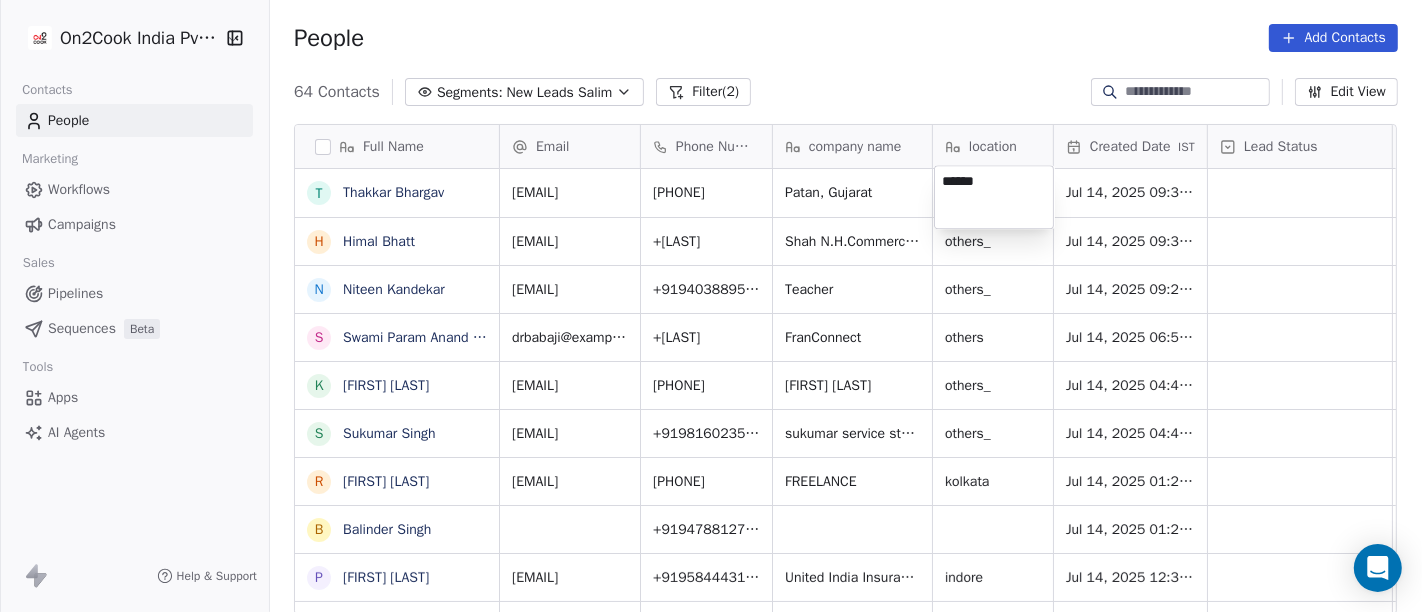 click on "******" at bounding box center [994, 197] 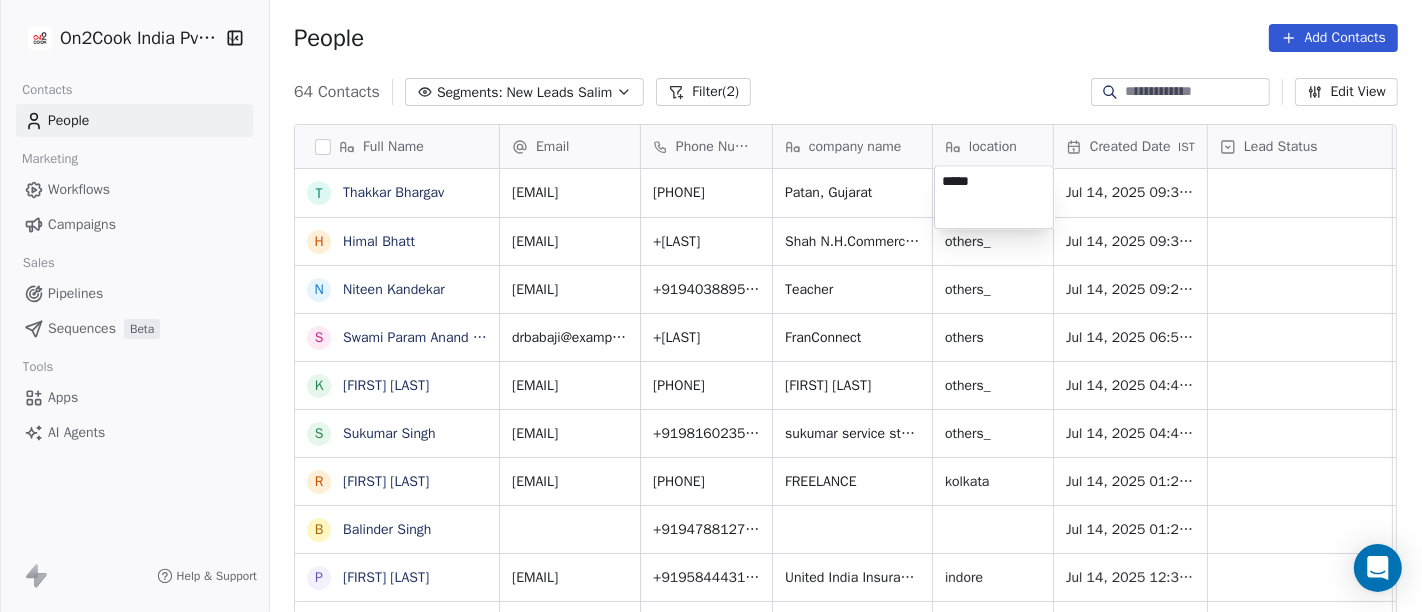 click on "On2Cook India Pvt. Ltd. Contacts People Marketing Workflows Campaigns Sales Pipelines Sequences Beta Tools Apps AI Agents Help & Support People  Add Contacts 64 Contacts Segments: New Leads Salim Filter  (2) Edit View Tag Add to Sequence Full Name T Thakkar Bhargav H Himal Bhatt N Niteen  Kandekar S Swami Param Anand Drbaba K Khushi Subudhi S Sukumar Singh R Rajat Dutta B Balinder Singh P Prakash Bhawalkar S Sanjay Dudhat D Debashis sinha A Aman K Kumar Badal Guha H Himangshu Sarma S Sanjay Kumar K Krs Shah a ashish jaiswal S Sadiq v vijaya maibam D Dushyant Deshmukh अ अजय वर्मा A Aman Jaiswal T Tenzin Nawang P Pranab Kumar Das V Vinod Lamror S Sanjay Singh A Alok Sharma N Neena Kumari V Vinod Wanchoo M Mayil Murugan Email Phone Number company name location Created Date IST Lead Status Tags Assignee Sales Rep Last Activity Date IST bhargavthakkar030@gmail.com +918128871143 Patan, Gujarat others Jul 14, 2025 09:38 AM Salim newyoungladyboutique@gmail.com +917802883587 others_ Salim Teacher" at bounding box center [711, 306] 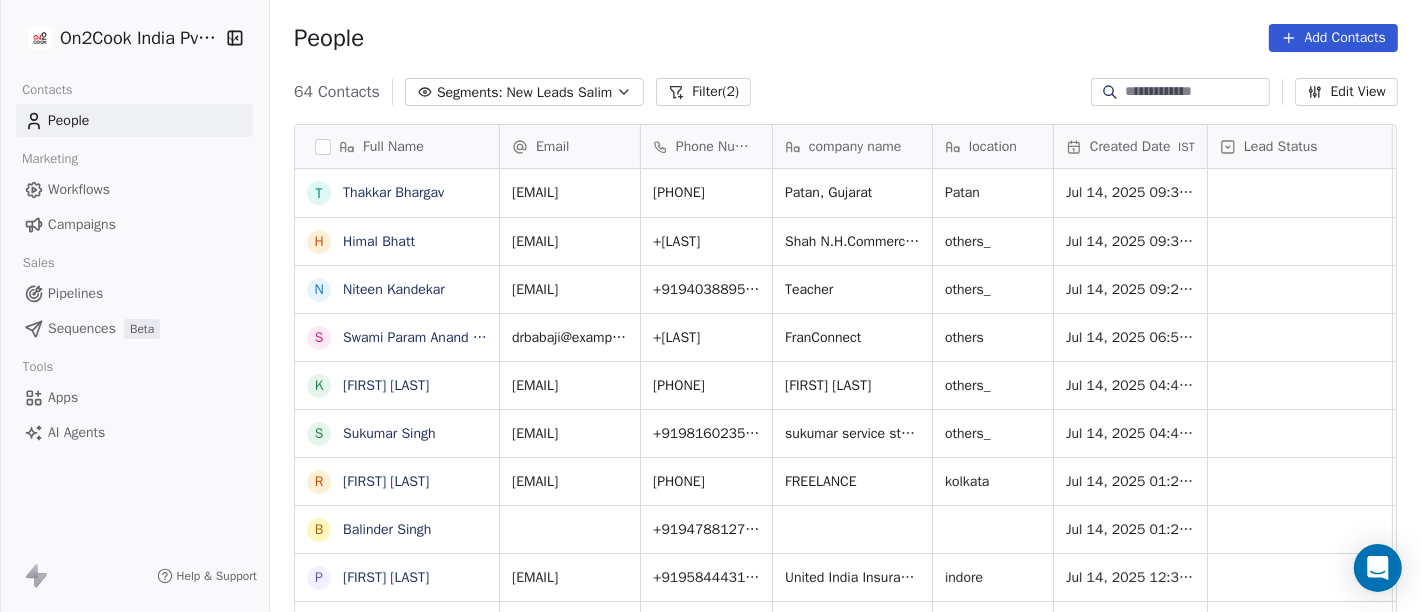 drag, startPoint x: 1421, startPoint y: 544, endPoint x: 1421, endPoint y: 664, distance: 120 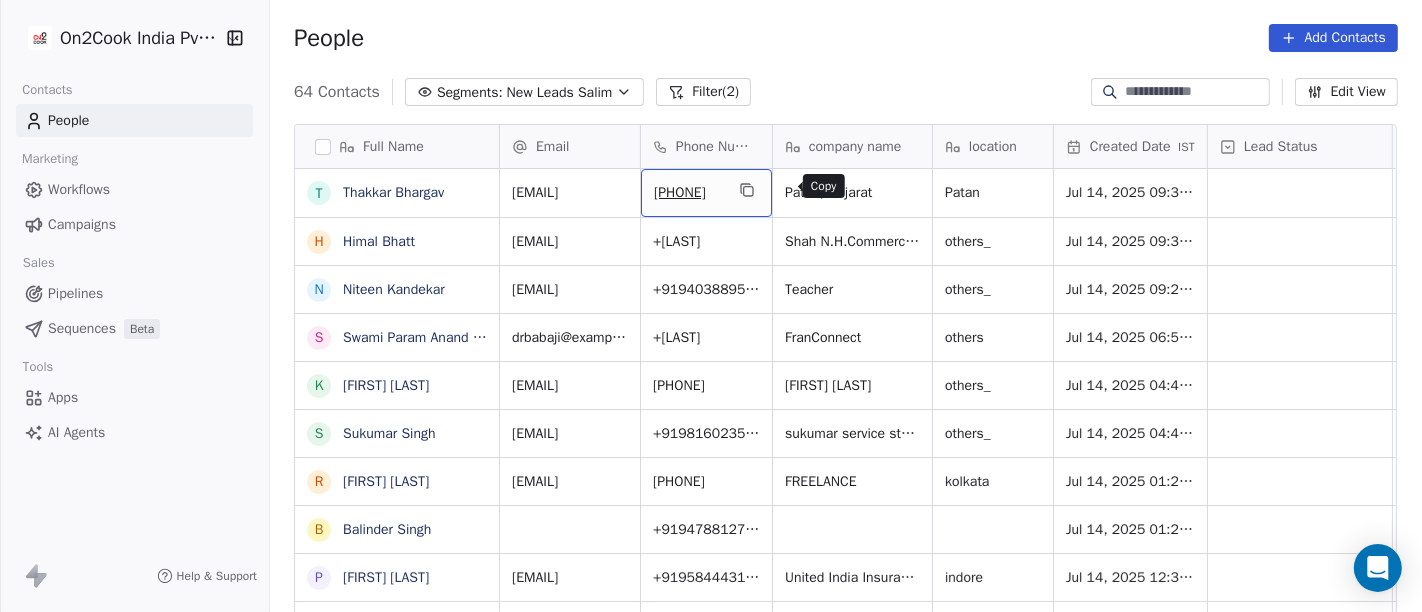 click 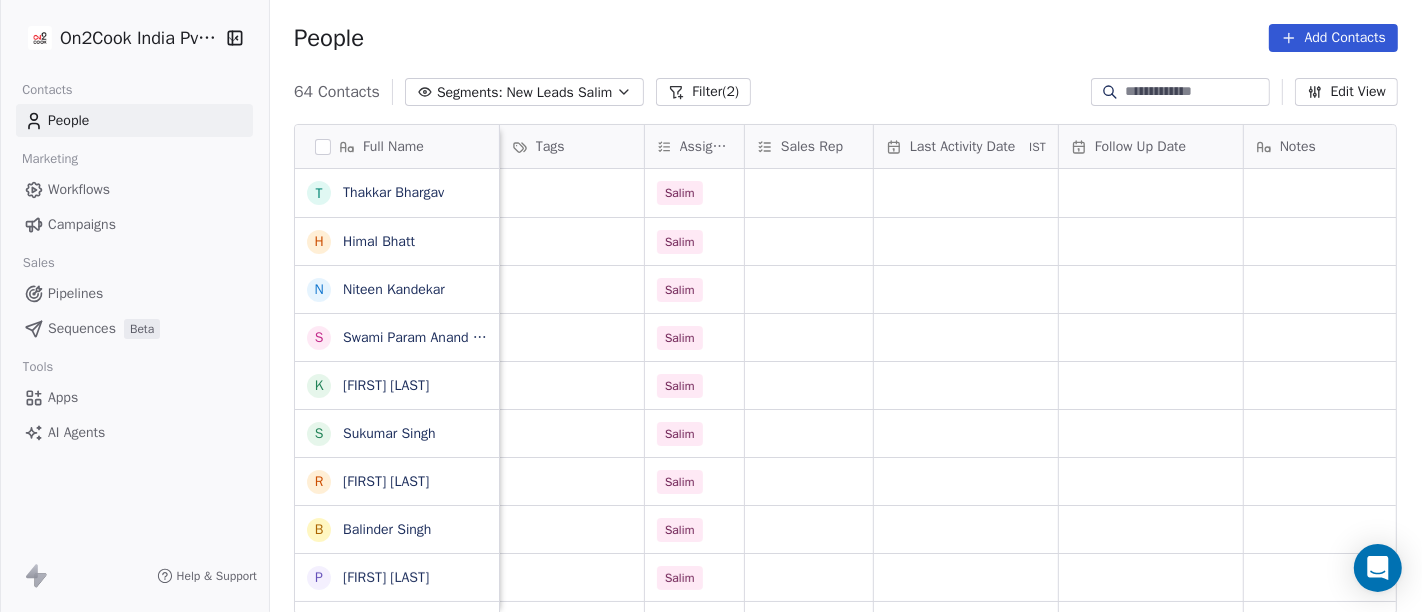 scroll, scrollTop: 3, scrollLeft: 894, axis: both 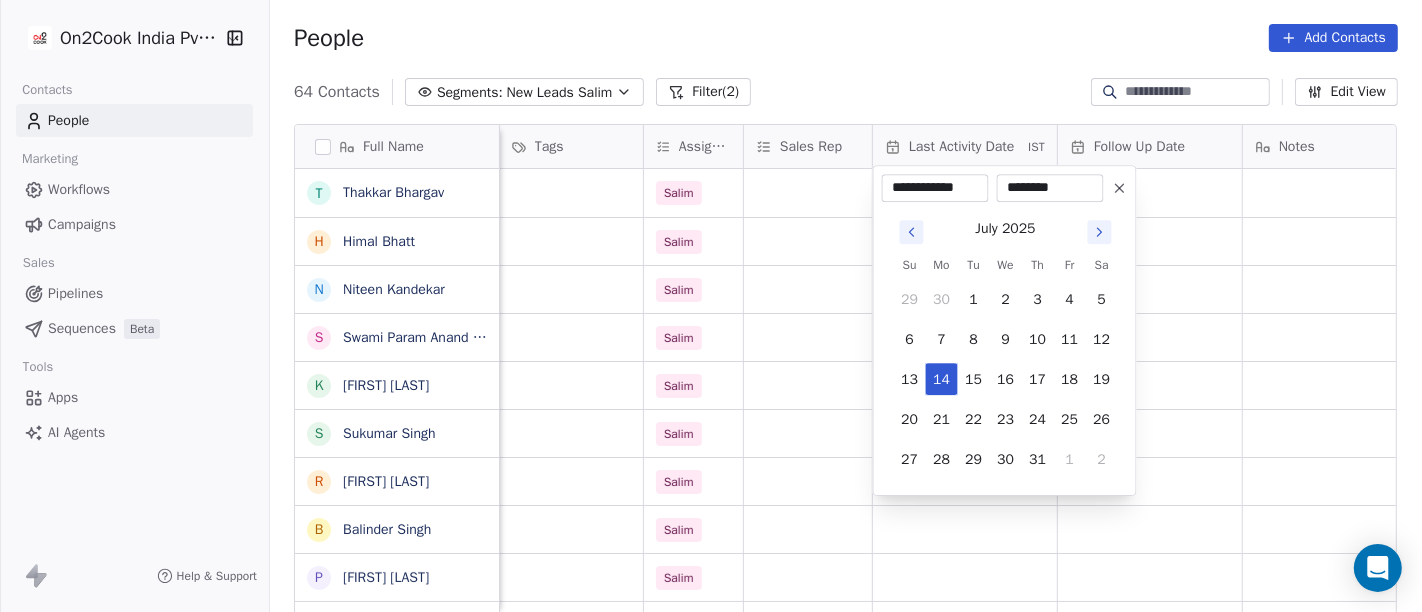 click on "29 30 1 2 3 4 5 6 7 8 9 10 11 12 13 14 15 16 17 18 19 20 21 22 23 24 25 26 27 28 29 30 31 1 2" at bounding box center [1006, 375] 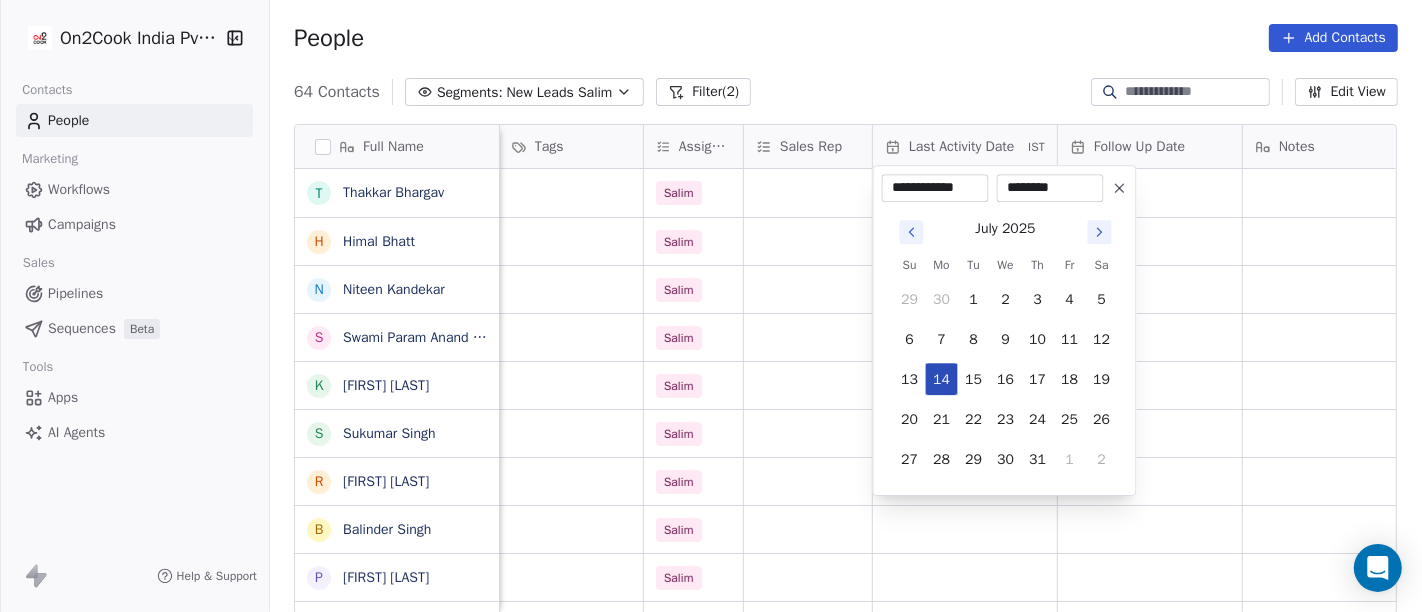 click on "14" at bounding box center [942, 379] 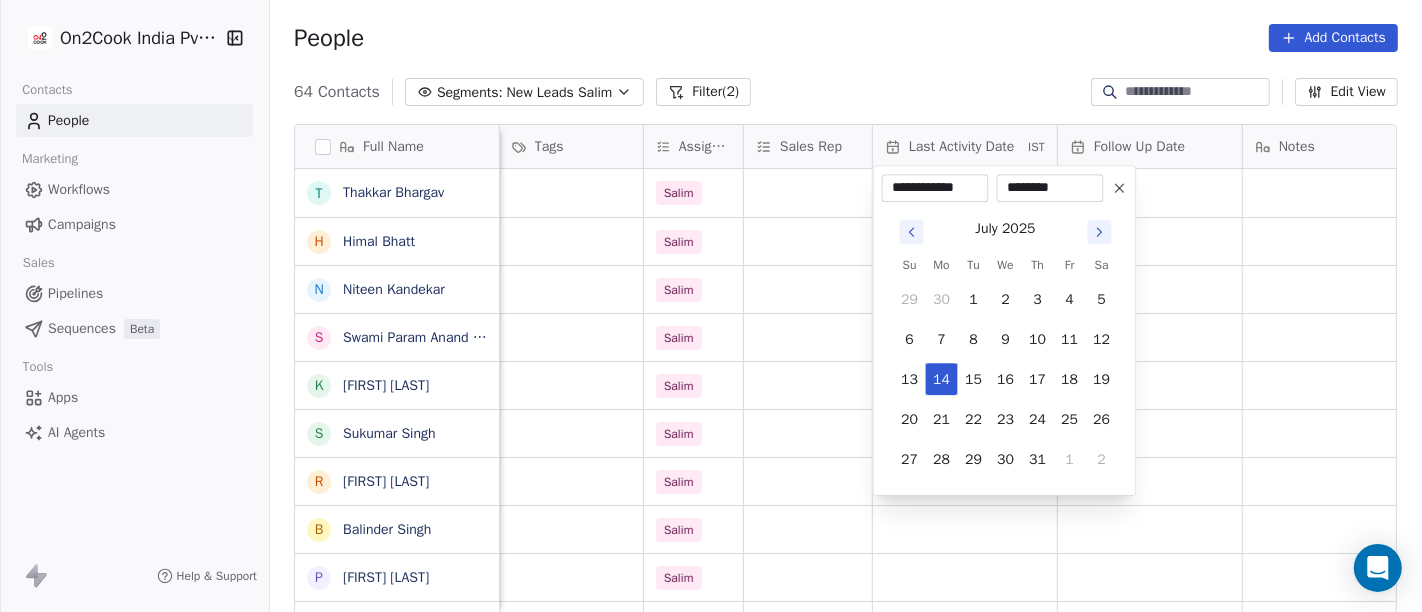 click on "On2Cook India Pvt. Ltd. Contacts People Marketing Workflows Campaigns Sales Pipelines Sequences Beta Tools Apps AI Agents Help & Support People  Add Contacts 64 Contacts Segments: New Leads Salim Filter  (2) Edit View Tag Add to Sequence Full Name T Thakkar Bhargav H Himal Bhatt N Niteen  Kandekar S Swami Param Anand Drbaba K Khushi Subudhi S Sukumar Singh R Rajat Dutta B Balinder Singh P Prakash Bhawalkar S Sanjay Dudhat D Debashis sinha A Aman K Kumar Badal Guha H Himangshu Sarma S Sanjay Kumar K Krs Shah a ashish jaiswal S Sadiq v vijaya maibam D Dushyant Deshmukh अ अजय वर्मा A Aman Jaiswal T Tenzin Nawang P Pranab Kumar Das V Vinod Lamror S Sanjay Singh A Alok Sharma N Neena Kumari V Vinod Wanchoo M Mayil Murugan location Created Date IST Lead Status Tags Assignee Sales Rep Last Activity Date IST Follow Up Date Notes Call Attempts Website zomato link   Patan Jul 14, 2025 09:38 AM Salim   others_ Jul 14, 2025 09:35 AM Salim   others_ Jul 14, 2025 09:25 AM Salim   others Salim   others_" at bounding box center [711, 306] 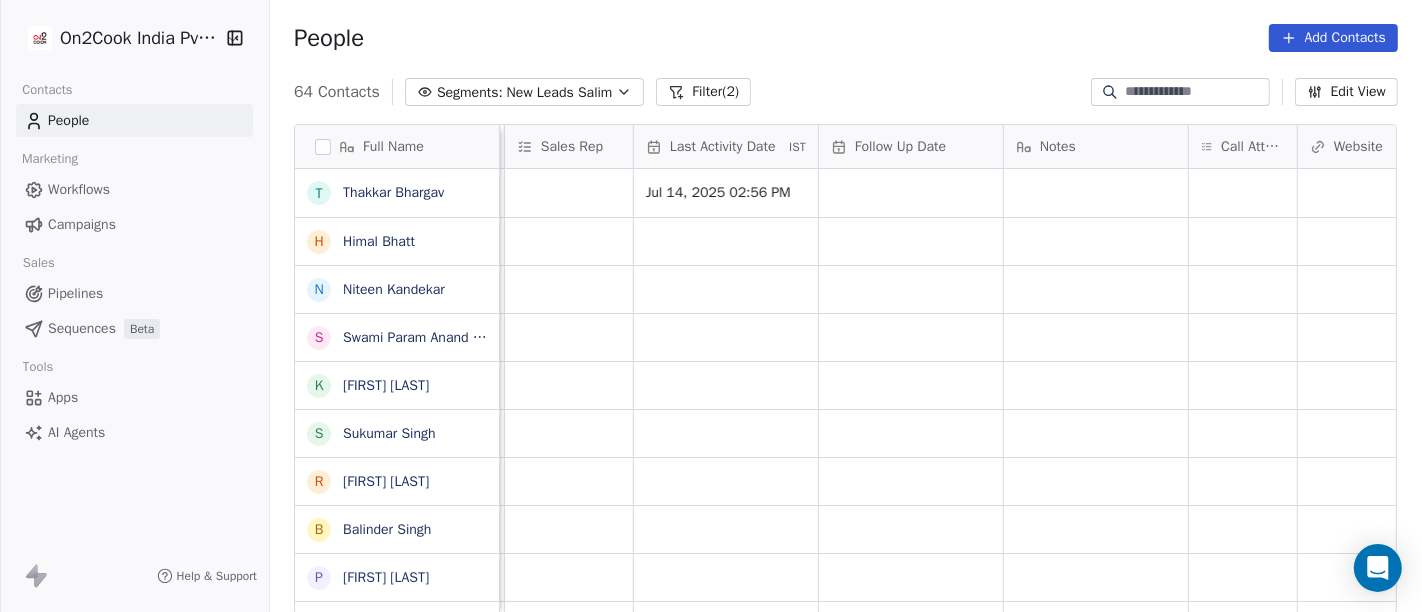 scroll, scrollTop: 3, scrollLeft: 1135, axis: both 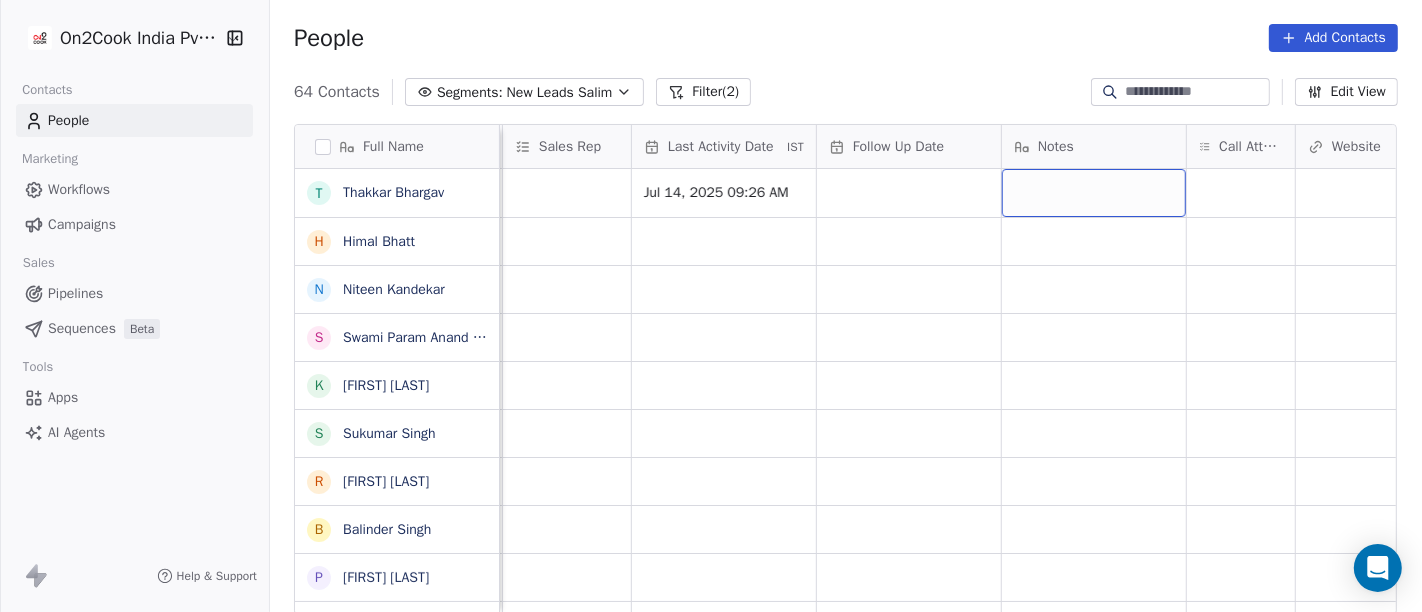 click at bounding box center (1094, 193) 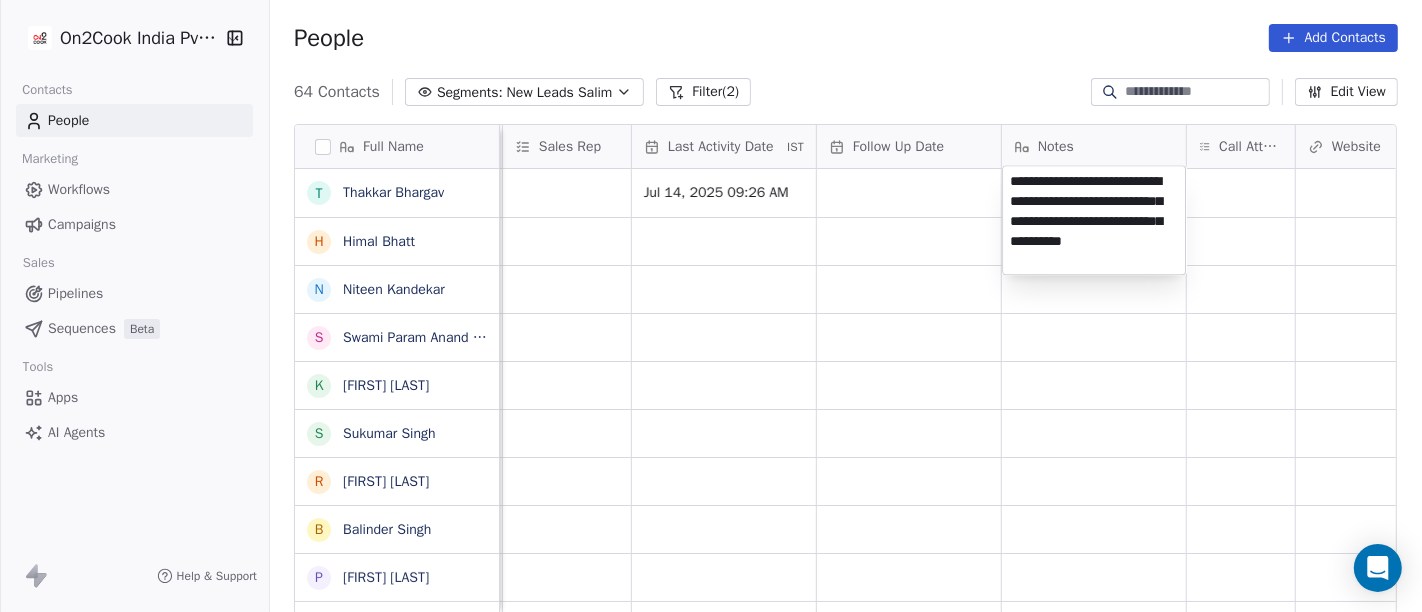 type on "**********" 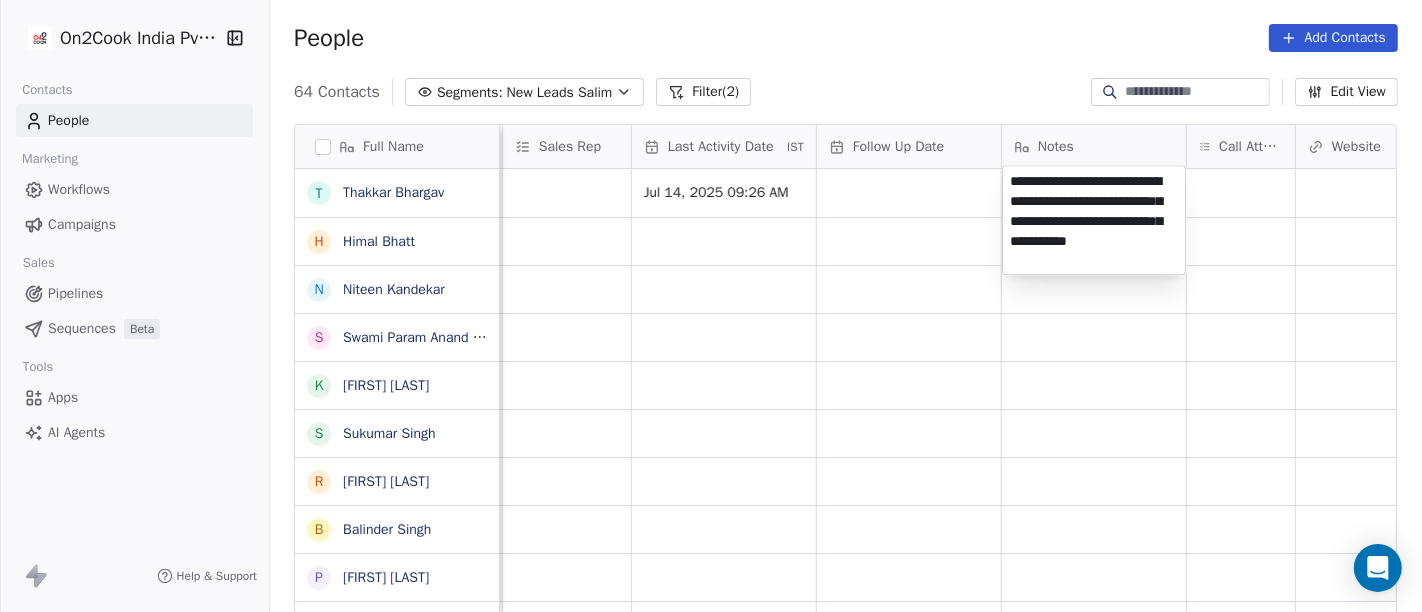 click on "On2Cook India Pvt. Ltd. Contacts People Marketing Workflows Campaigns Sales Pipelines Sequences Beta Tools Apps AI Agents Help & Support People  Add Contacts 64 Contacts Segments: New Leads Salim Filter  (2) Edit View Tag Add to Sequence Full Name T Thakkar Bhargav H Himal Bhatt N Niteen  Kandekar S Swami Param Anand Drbaba K Khushi Subudhi S Sukumar Singh R Rajat Dutta B Balinder Singh P Prakash Bhawalkar S Sanjay Dudhat D Debashis sinha A Aman K Kumar Badal Guha H Himangshu Sarma S Sanjay Kumar K Krs Shah a ashish jaiswal S Sadiq v vijaya maibam D Dushyant Deshmukh अ अजय वर्मा A Aman Jaiswal T Tenzin Nawang P Pranab Kumar Das V Vinod Lamror S Sanjay Singh A Alok Sharma N Neena Kumari V Vinod Wanchoo M Mayil Murugan Created Date IST Lead Status Tags Assignee Sales Rep Last Activity Date IST Follow Up Date Notes Call Attempts Website zomato link outlet type Location   Jul 14, 2025 09:38 AM Salim Jul 14, 2025 09:26 AM food_consultants   Jul 14, 2025 09:35 AM Salim executive_kitchens   Salim" at bounding box center [711, 306] 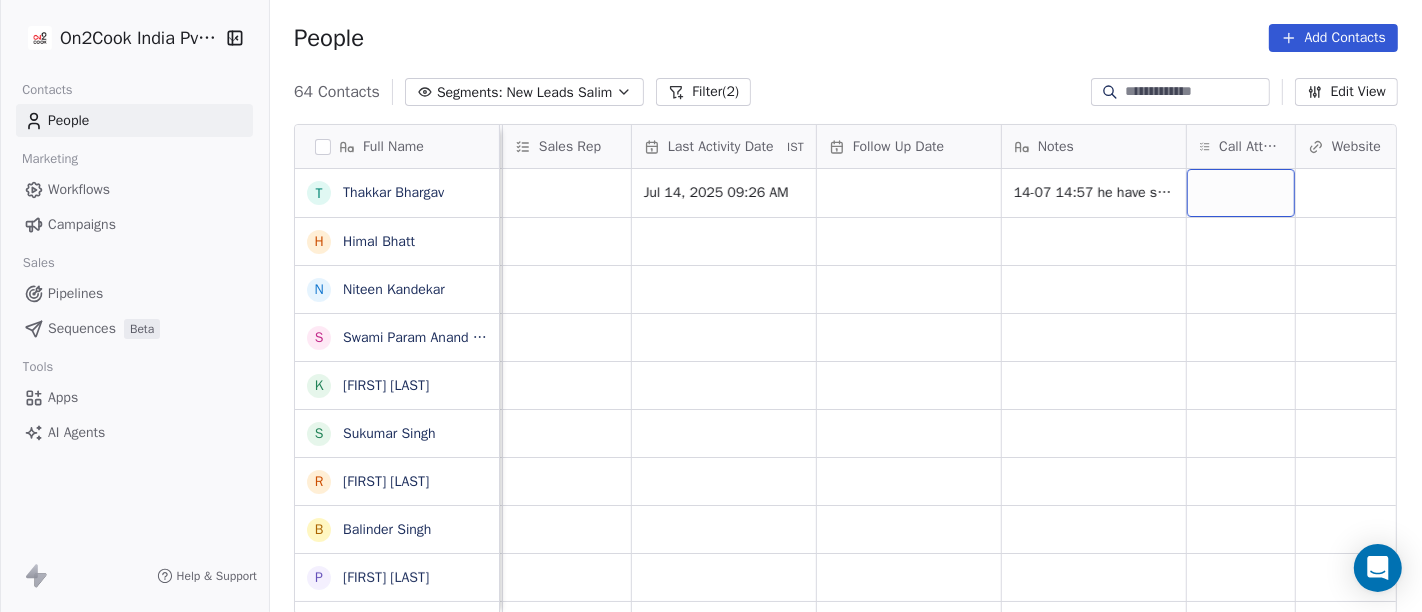 click at bounding box center (1241, 193) 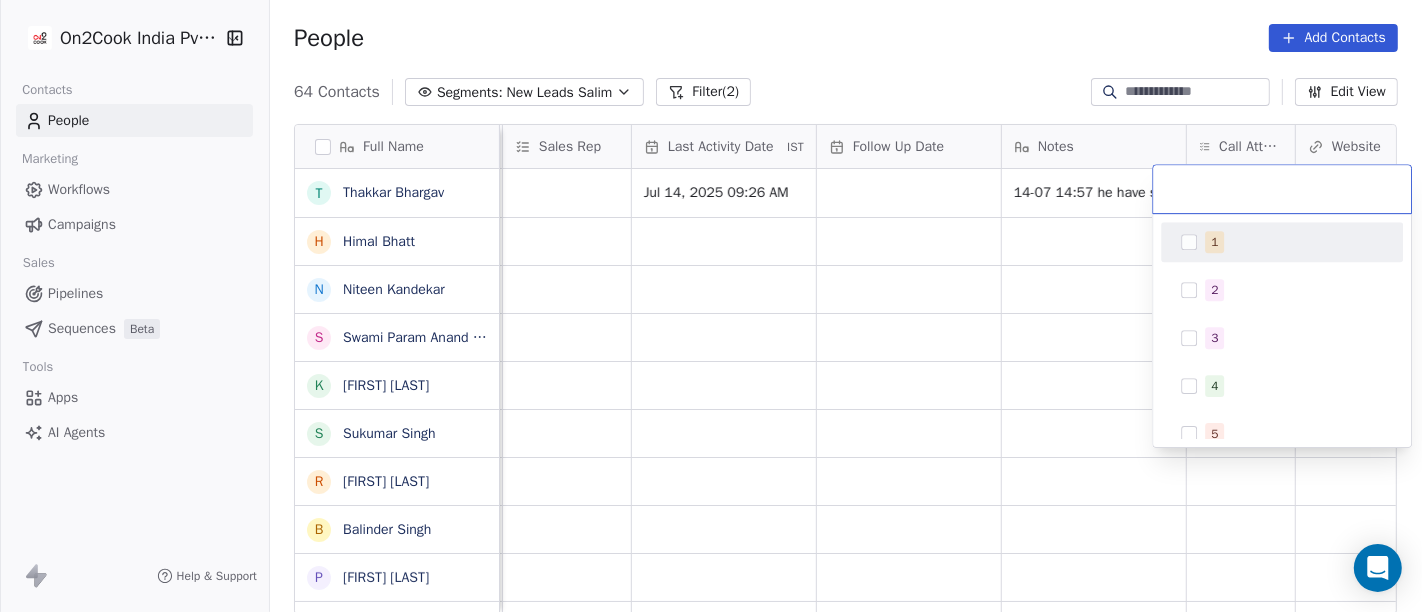 click on "1" at bounding box center [1294, 242] 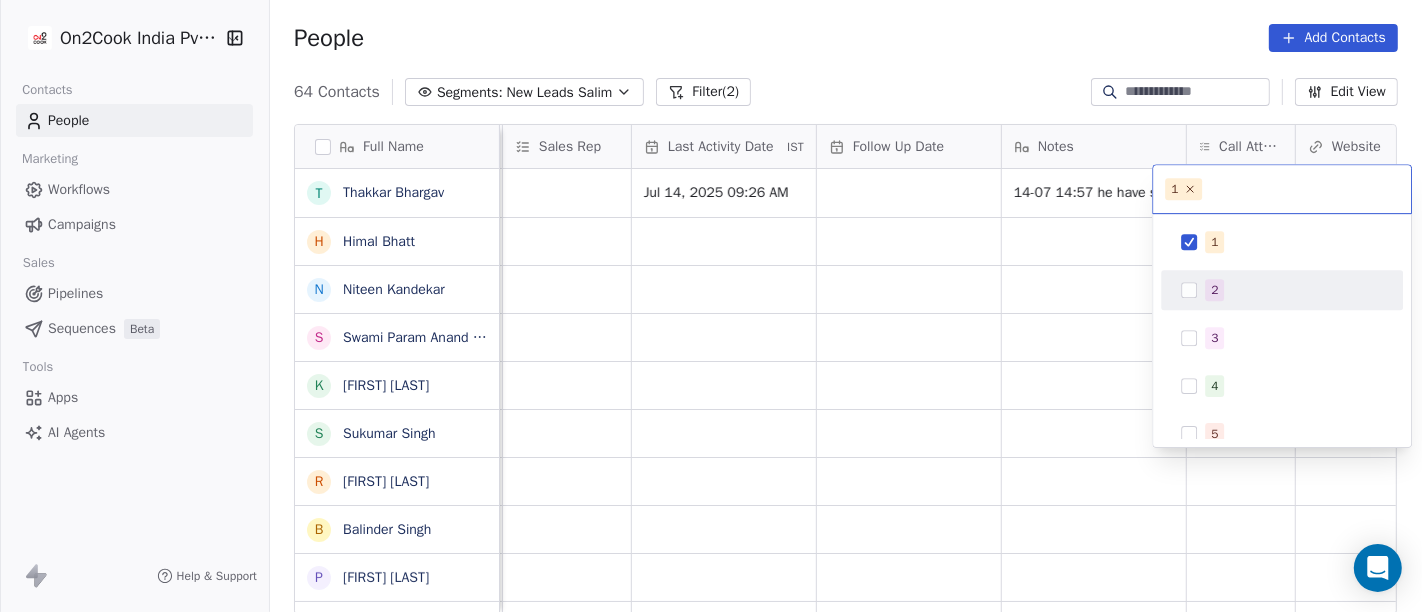 click on "On2Cook India Pvt. Ltd. Contacts People Marketing Workflows Campaigns Sales Pipelines Sequences Beta Tools Apps AI Agents Help & Support People  Add Contacts 64 Contacts Segments: New Leads Salim Filter  (2) Edit View Tag Add to Sequence Full Name T Thakkar Bhargav H Himal Bhatt N Niteen  Kandekar S Swami Param Anand Drbaba K Khushi Subudhi S Sukumar Singh R Rajat Dutta B Balinder Singh P Prakash Bhawalkar S Sanjay Dudhat D Debashis sinha A Aman K Kumar Badal Guha H Himangshu Sarma S Sanjay Kumar K Krs Shah a ashish jaiswal S Sadiq v vijaya maibam D Dushyant Deshmukh अ अजय वर्मा A Aman Jaiswal T Tenzin Nawang P Pranab Kumar Das V Vinod Lamror S Sanjay Singh A Alok Sharma N Neena Kumari V Vinod Wanchoo M Mayil Murugan Created Date IST Lead Status Tags Assignee Sales Rep Last Activity Date IST Follow Up Date Notes Call Attempts Website zomato link outlet type Location   Jul 14, 2025 09:38 AM Salim Jul 14, 2025 09:26 AM food_consultants   Jul 14, 2025 09:35 AM Salim executive_kitchens   Salim" at bounding box center (711, 306) 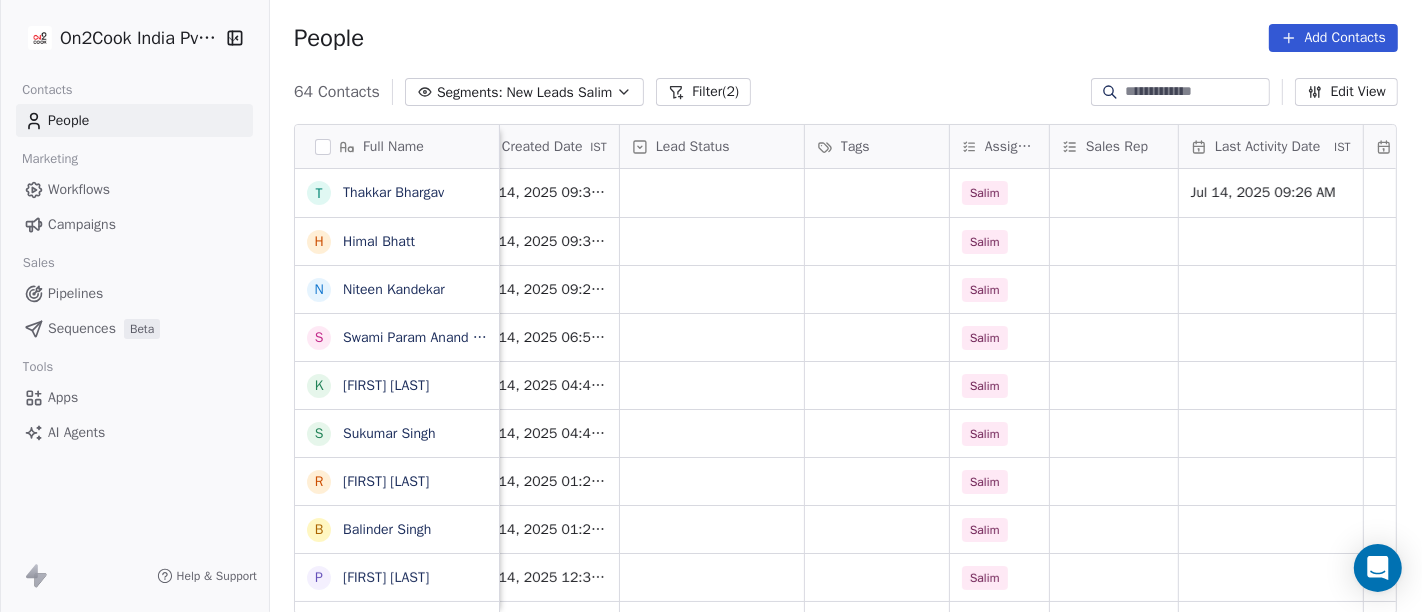 scroll, scrollTop: 3, scrollLeft: 588, axis: both 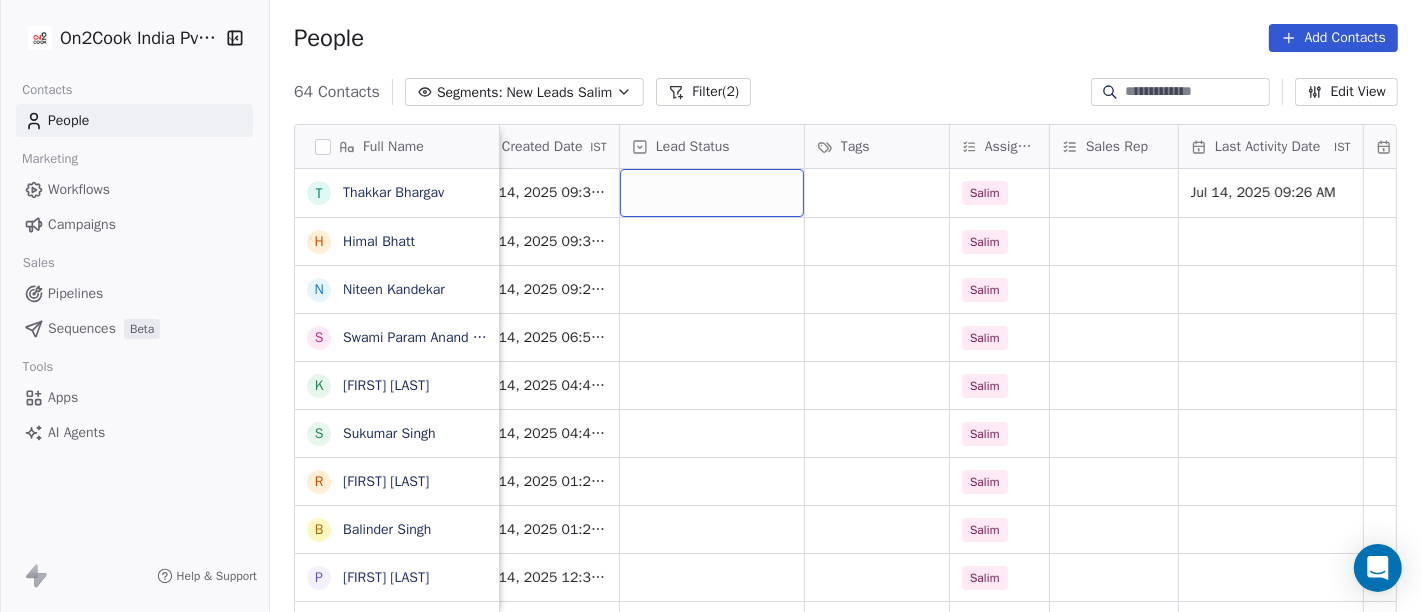 click at bounding box center (712, 193) 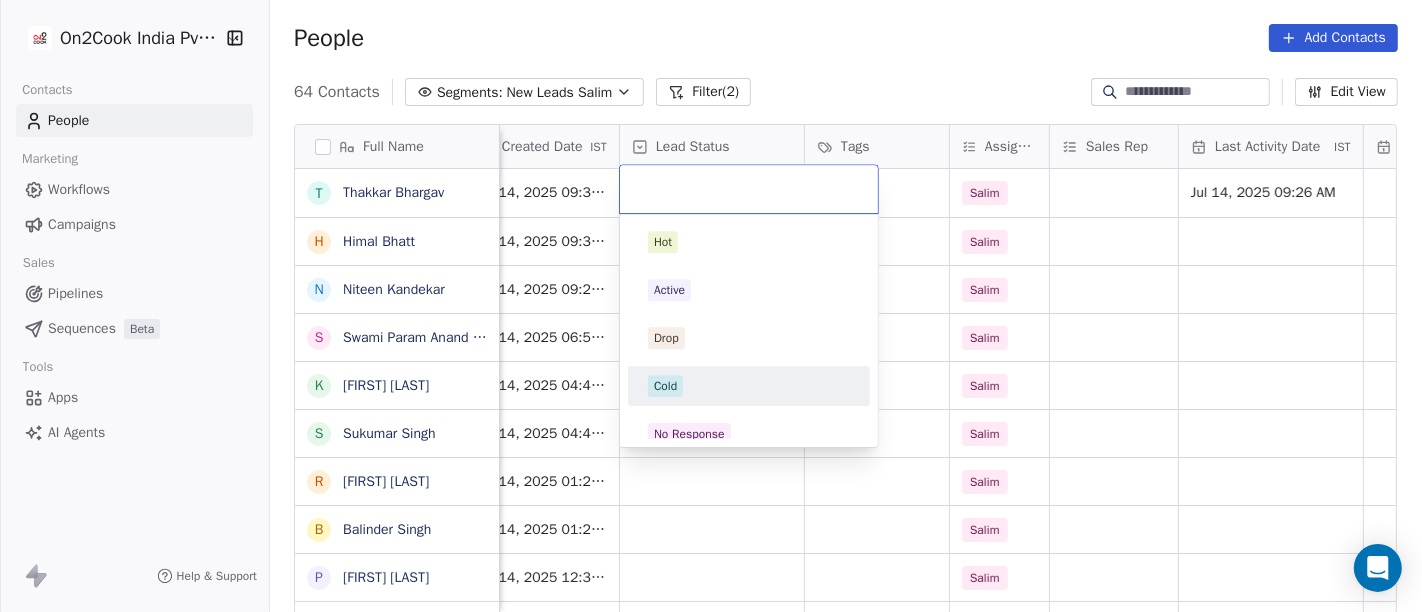 click on "Cold" at bounding box center [665, 386] 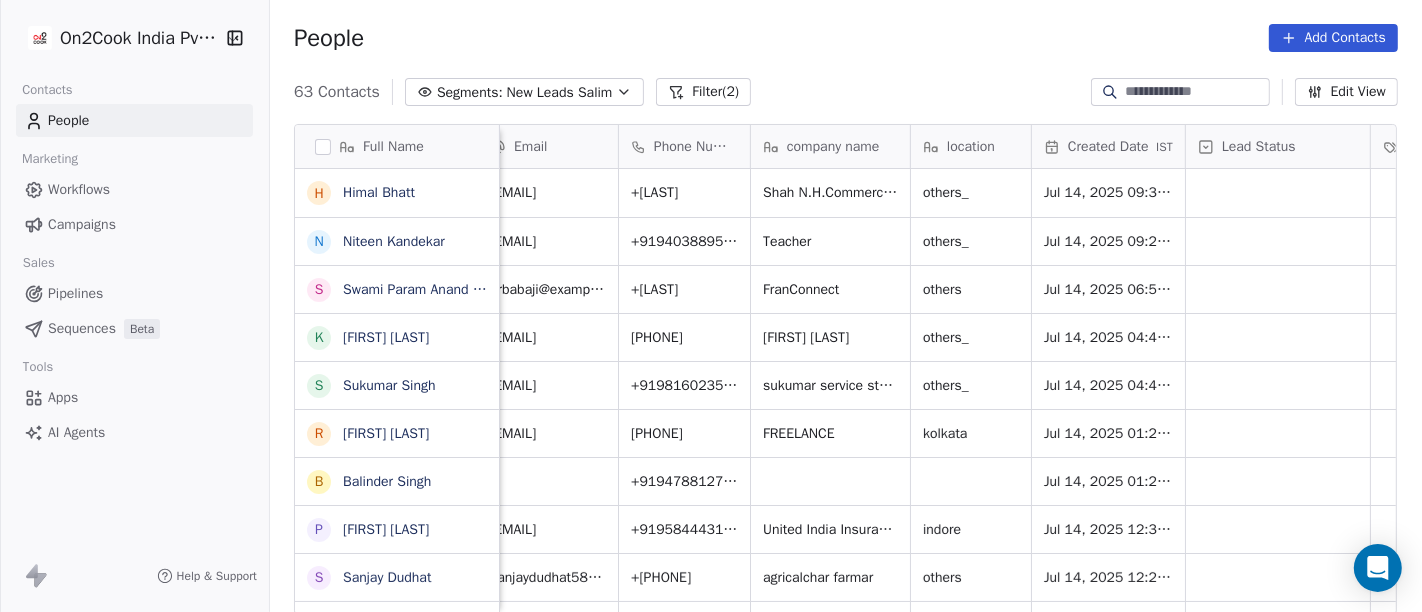 scroll, scrollTop: 3, scrollLeft: 0, axis: vertical 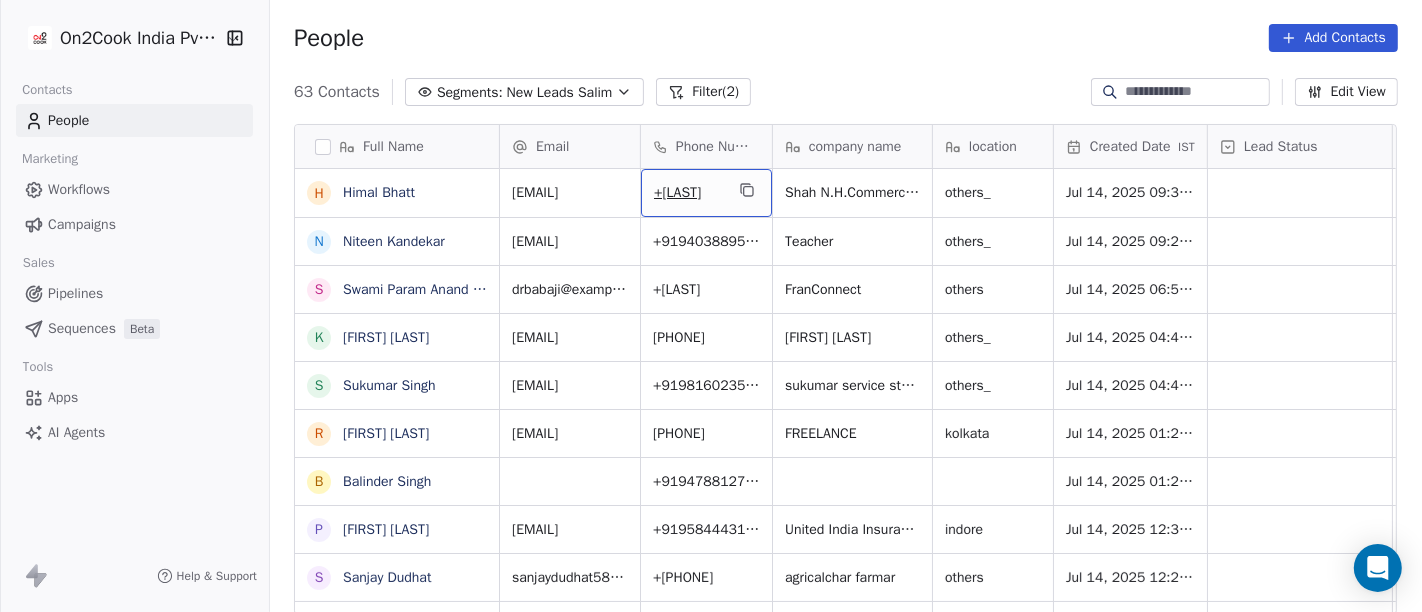 click on "[PHONE]" at bounding box center [706, 193] 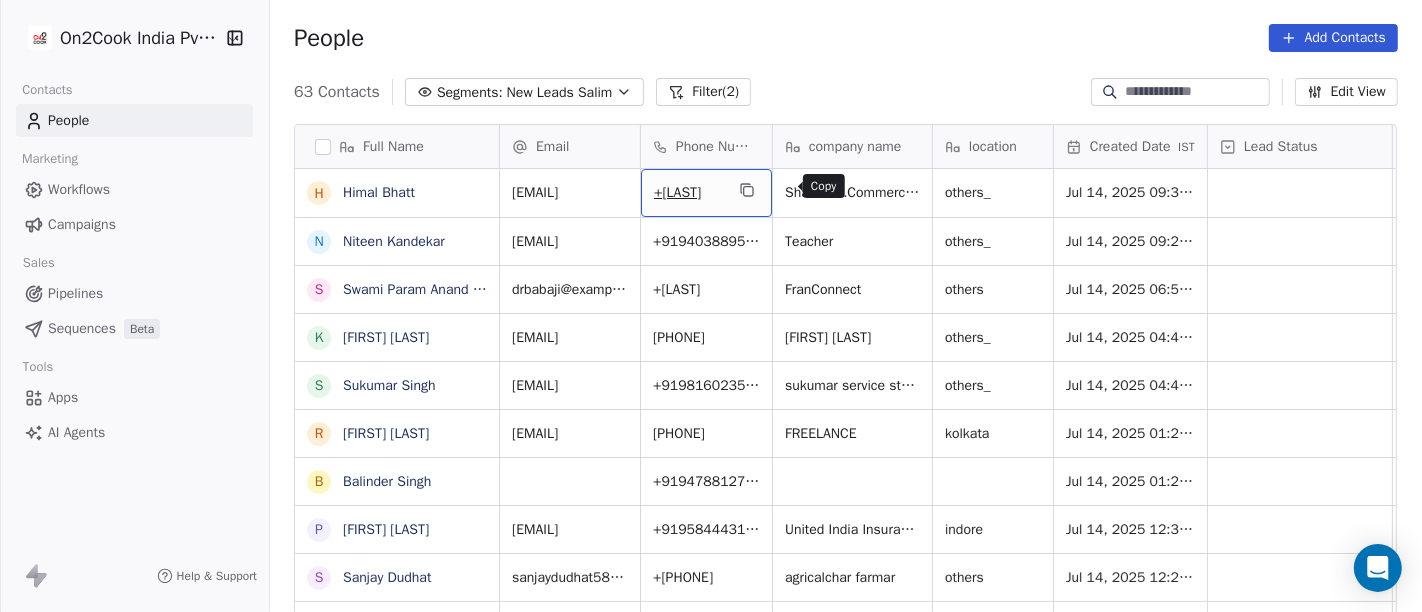 click 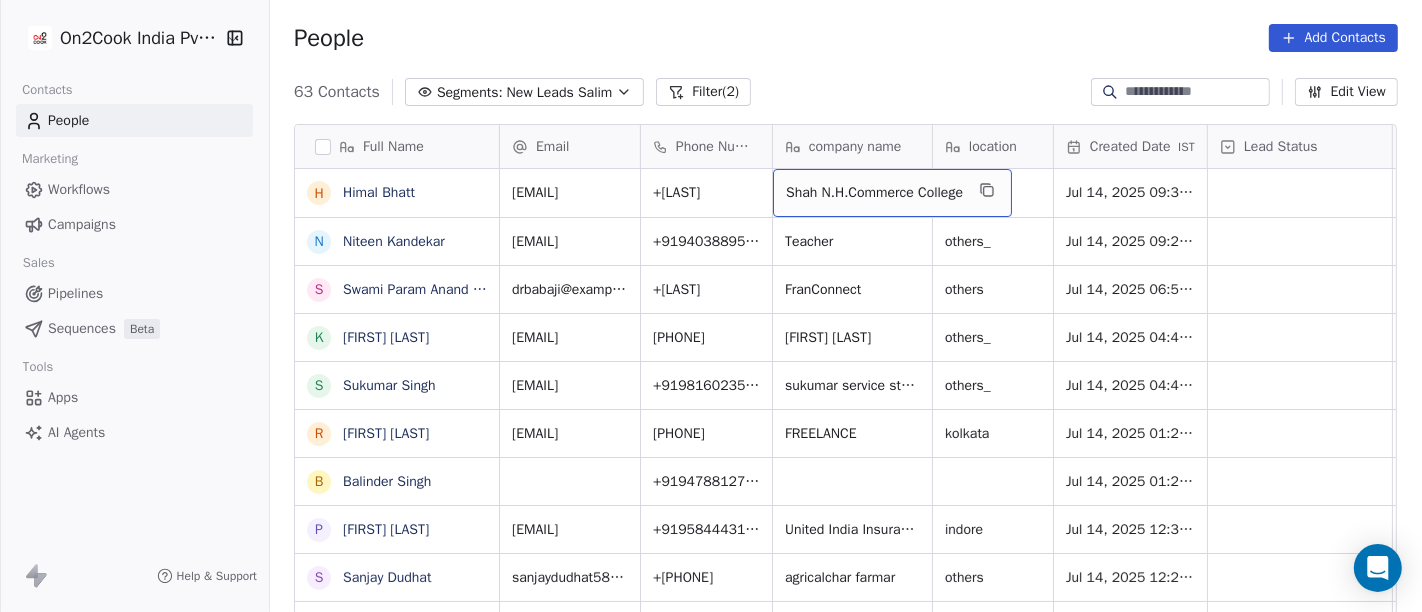 click on "63 Contacts Segments: New Leads Salim Filter  (2) Edit View" at bounding box center (846, 92) 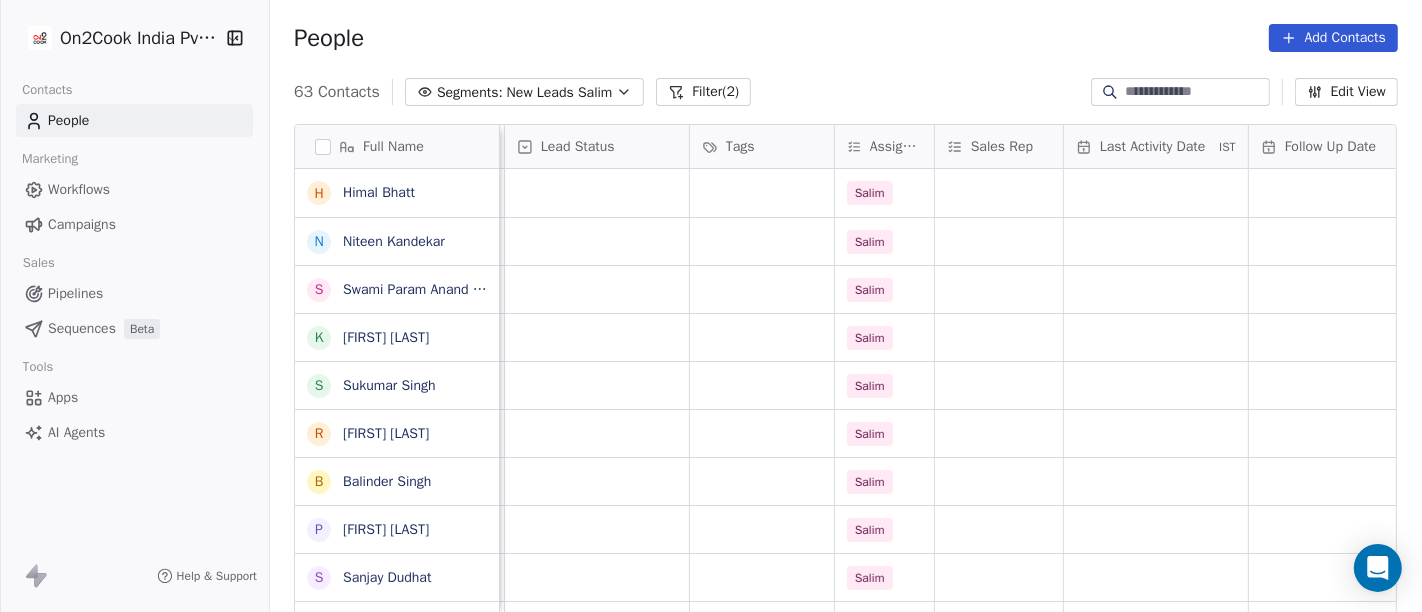 scroll, scrollTop: 0, scrollLeft: 704, axis: horizontal 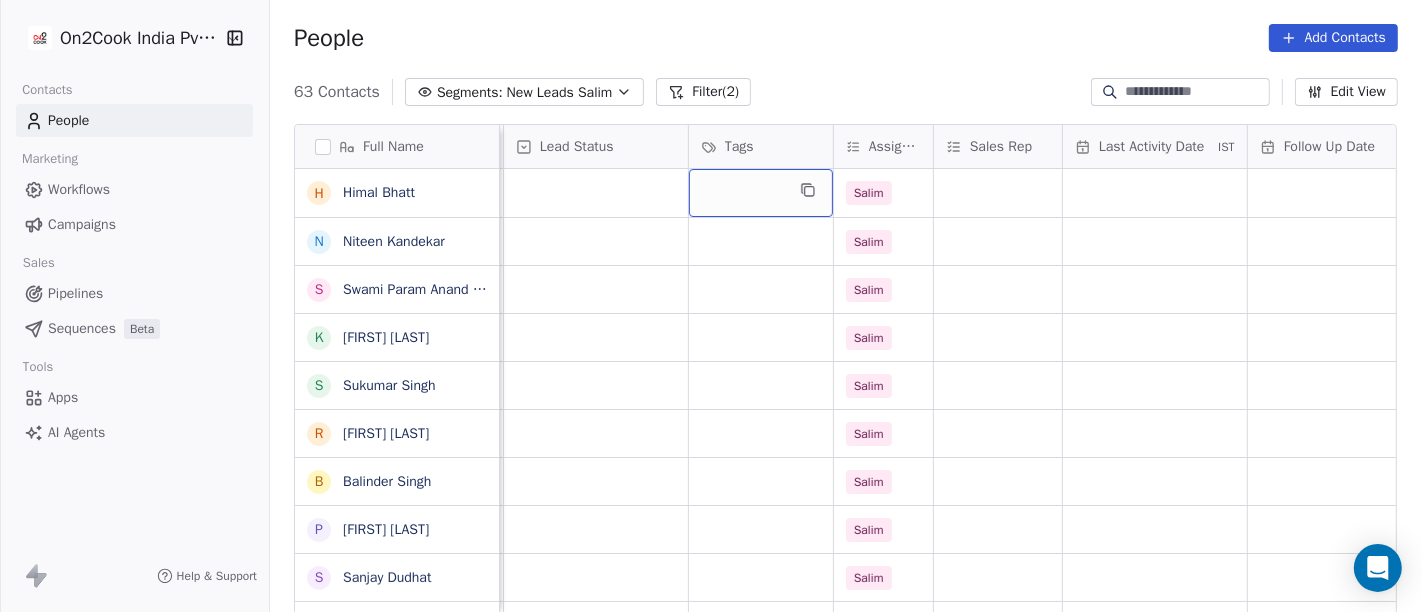 click at bounding box center (761, 193) 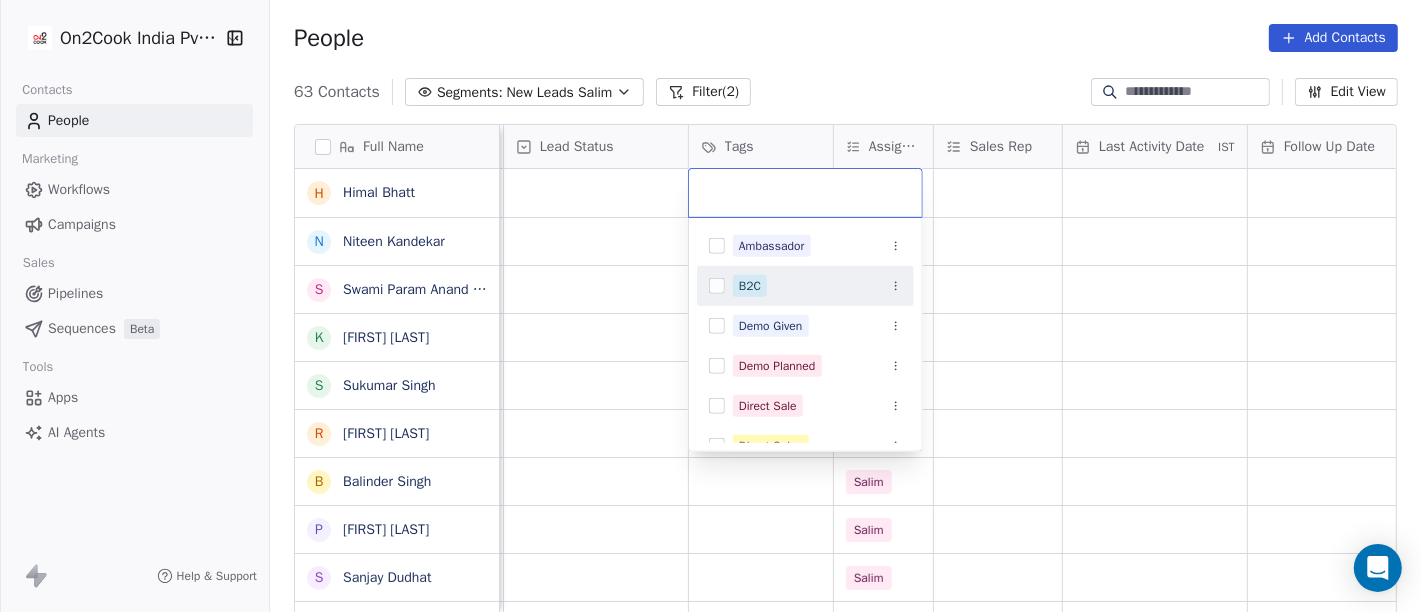click on "B2C" at bounding box center (817, 286) 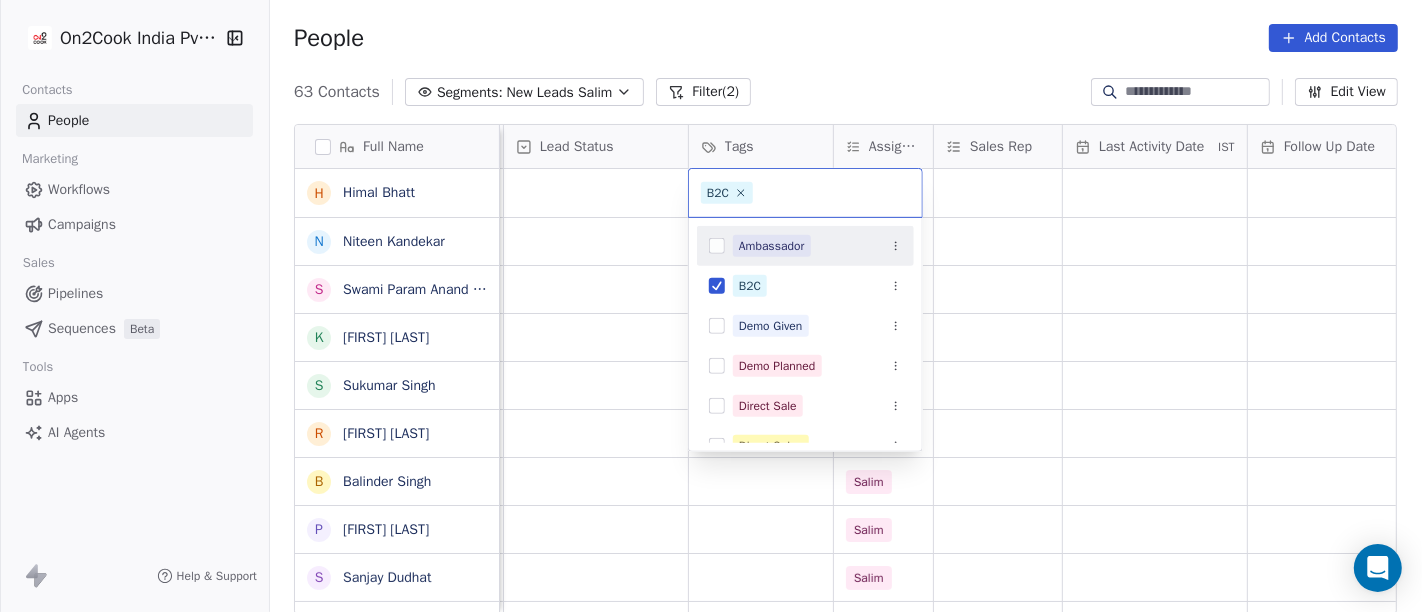 click on "On2Cook India Pvt. Ltd. Contacts People Marketing Workflows Campaigns Sales Pipelines Sequences Beta Tools Apps AI Agents Help & Support People  Add Contacts 63 Contacts Segments: New Leads Salim Filter  (2) Edit View Tag Add to Sequence Full Name H Himal Bhatt N Niteen  Kandekar S Swami Param Anand Drbaba K Khushi Subudhi S Sukumar Singh R Rajat Dutta B Balinder Singh P Prakash Bhawalkar S Sanjay Dudhat D Debashis sinha A Aman K Kumar Badal Guha H Himangshu Sarma S Sanjay Kumar K Krs Shah a ashish jaiswal S Sadiq v vijaya maibam D Dushyant Deshmukh अ अजय वर्मा A Aman Jaiswal T Tenzin Nawang P Pranab Kumar Das V Vinod Lamror S Sanjay Singh A Alok Sharma N Neena Kumari V Vinod Wanchoo M Mayil Murugan P Pawan Swami Phone Number company name location Created Date IST Lead Status Tags Assignee Sales Rep Last Activity Date IST Follow Up Date Notes Call Attempts Website   +917802883587 Shah N.H.Commerce College others_ Jul 14, 2025 09:35 AM Salim   +919403889536 Teacher others_ Salim   others" at bounding box center (711, 306) 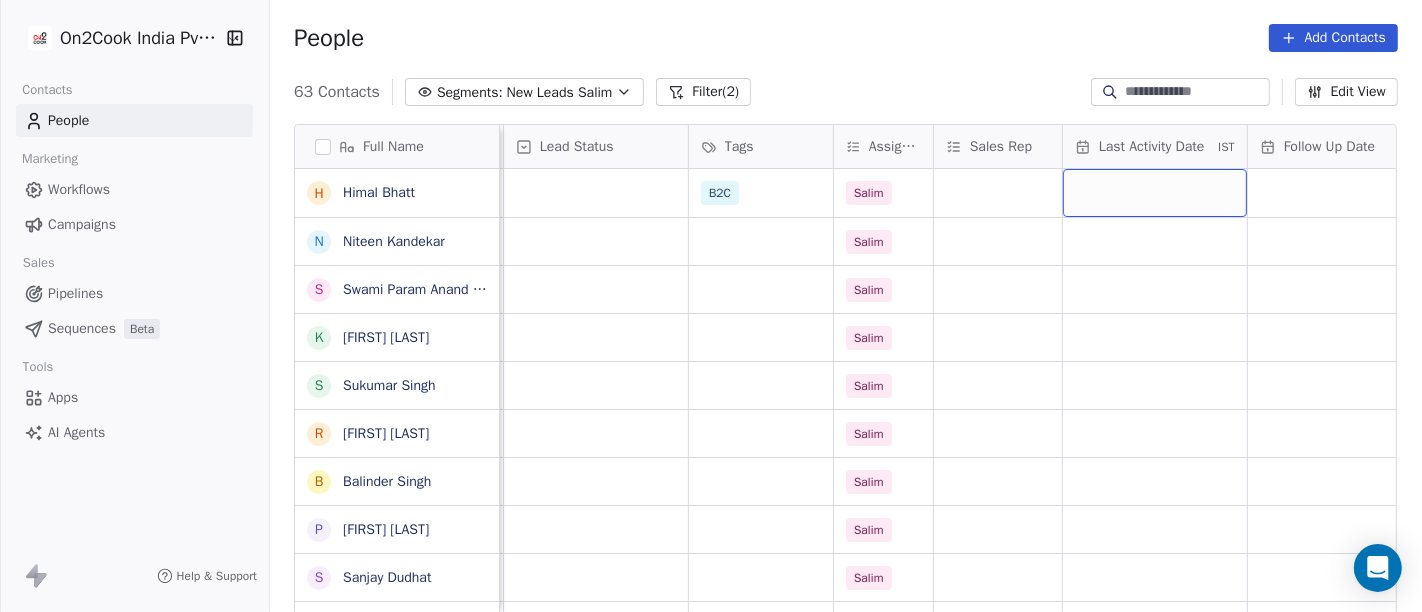 click at bounding box center [1155, 193] 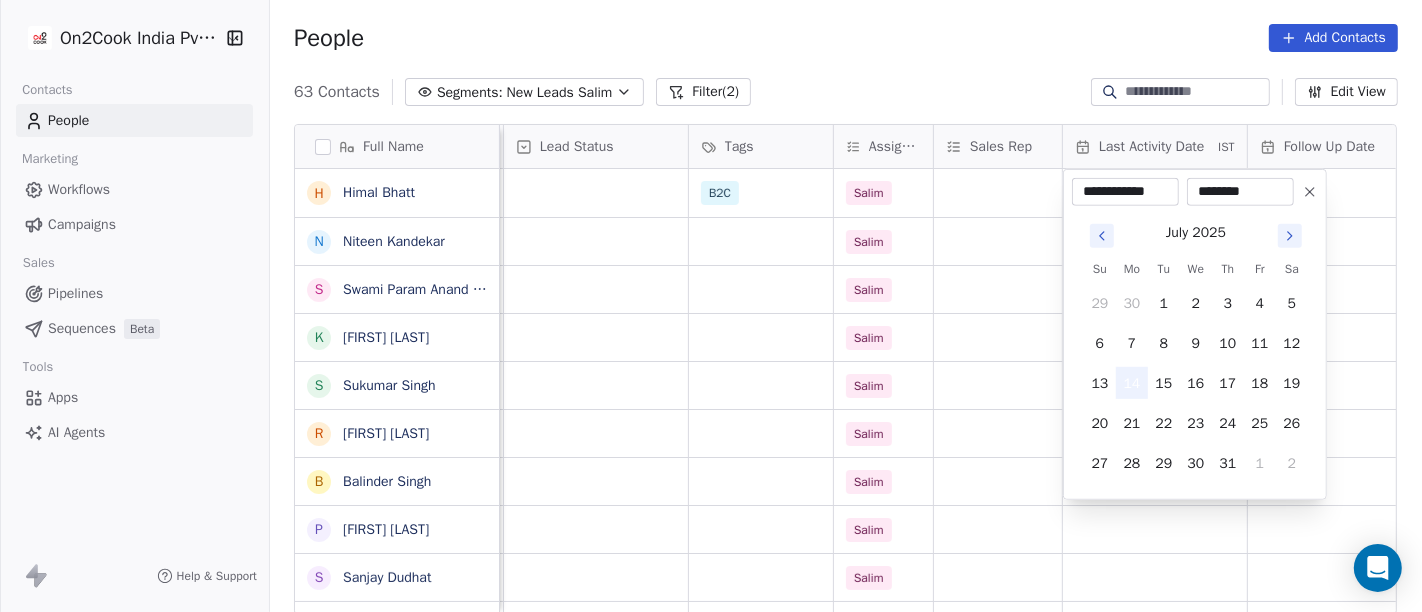 click on "14" at bounding box center (1132, 383) 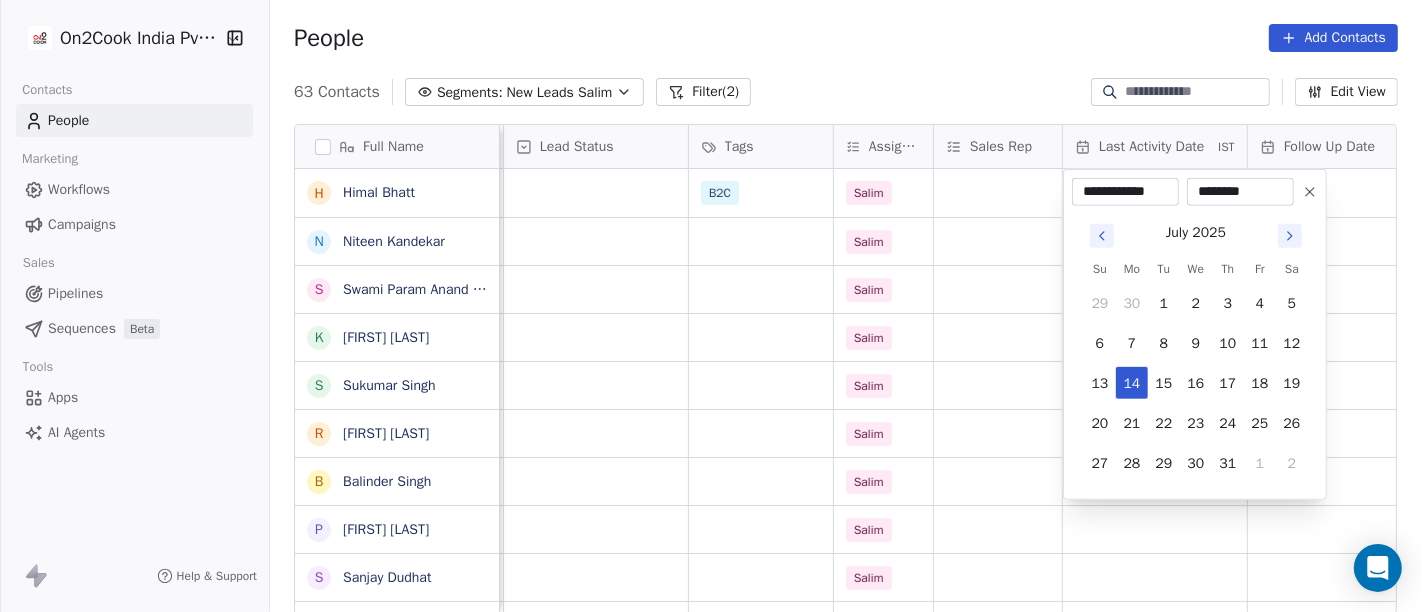 click on "On2Cook India Pvt. Ltd. Contacts People Marketing Workflows Campaigns Sales Pipelines Sequences Beta Tools Apps AI Agents Help & Support People  Add Contacts 63 Contacts Segments: New Leads Salim Filter  (2) Edit View Tag Add to Sequence Full Name H Himal Bhatt N Niteen  Kandekar S Swami Param Anand Drbaba K Khushi Subudhi S Sukumar Singh R Rajat Dutta B Balinder Singh P Prakash Bhawalkar S Sanjay Dudhat D Debashis sinha A Aman K Kumar Badal Guha H Himangshu Sarma S Sanjay Kumar K Krs Shah a ashish jaiswal S Sadiq v vijaya maibam D Dushyant Deshmukh अ अजय वर्मा A Aman Jaiswal T Tenzin Nawang P Pranab Kumar Das V Vinod Lamror S Sanjay Singh A Alok Sharma N Neena Kumari V Vinod Wanchoo M Mayil Murugan P Pawan Swami Phone Number company name location Created Date IST Lead Status Tags Assignee Sales Rep Last Activity Date IST Follow Up Date Notes Call Attempts Website   +917802883587 Shah N.H.Commerce College others_ Jul 14, 2025 09:35 AM B2C Salim   +919403889536 Teacher others_ Salim   Salim" at bounding box center (711, 306) 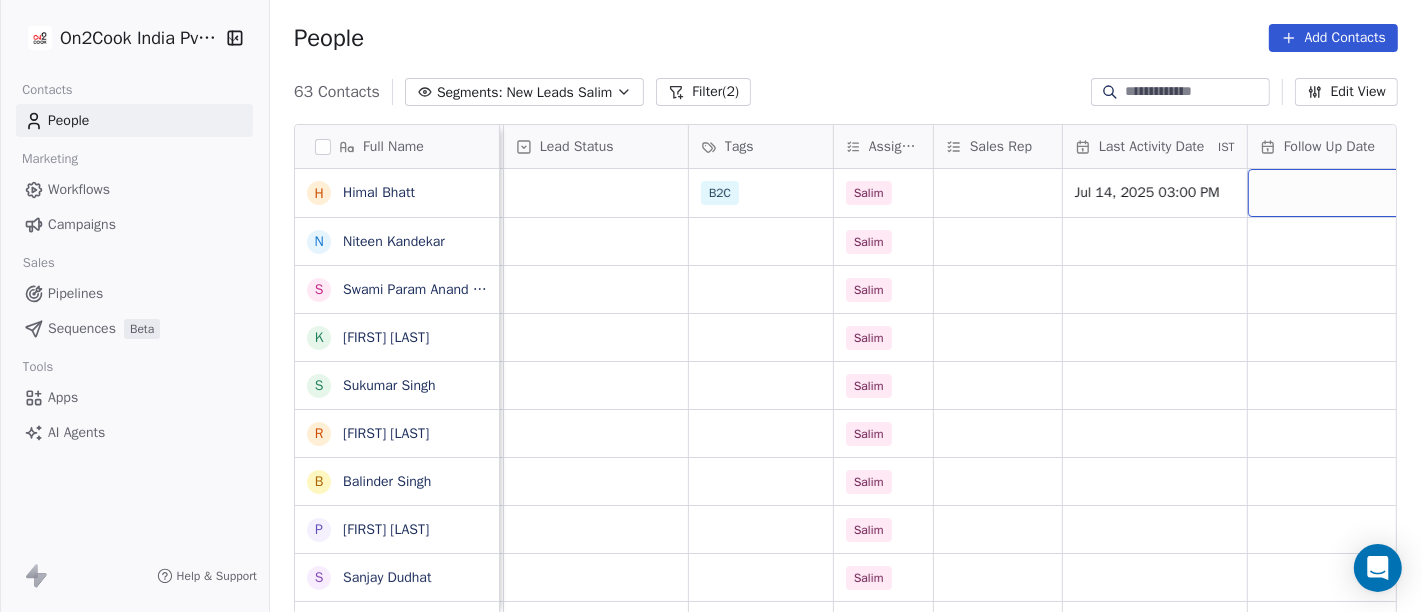 scroll, scrollTop: 0, scrollLeft: 757, axis: horizontal 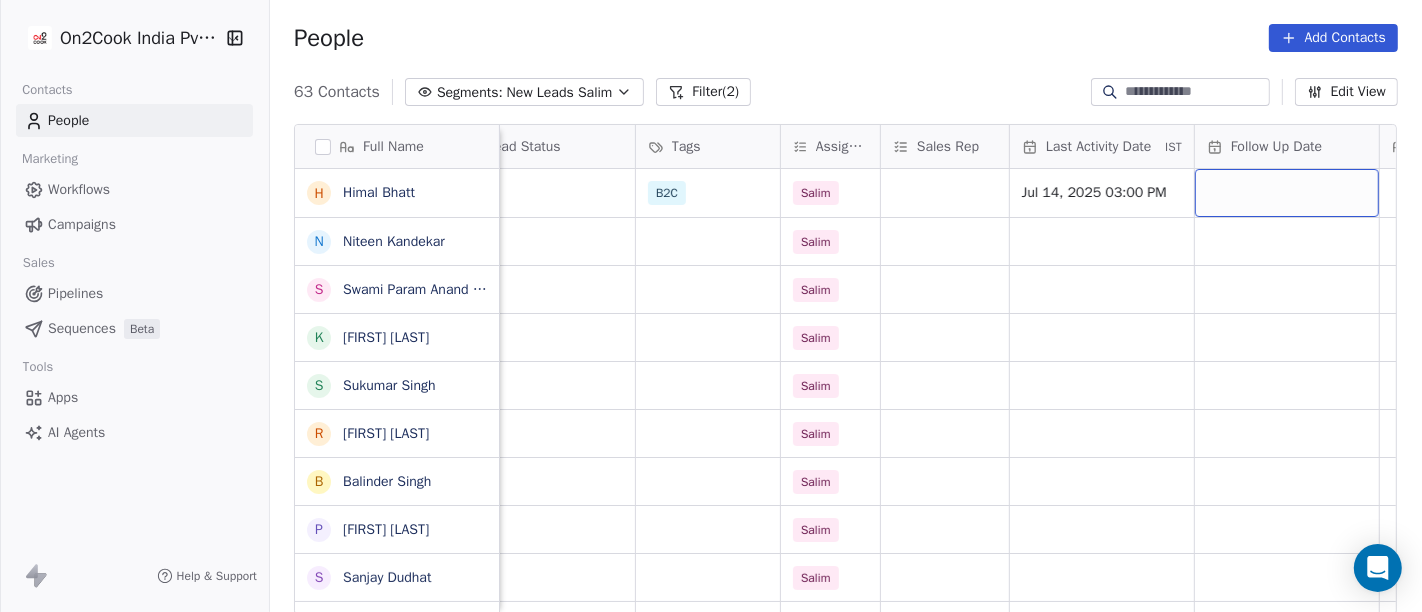 click at bounding box center (1287, 193) 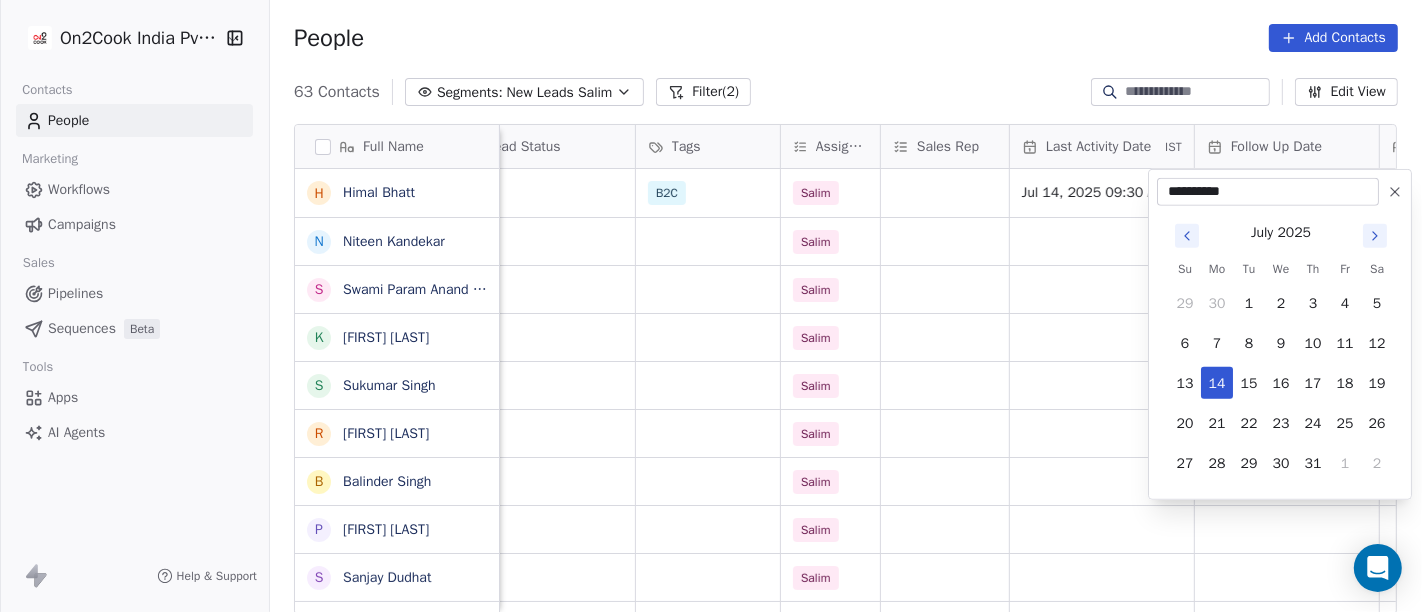 click at bounding box center (1395, 192) 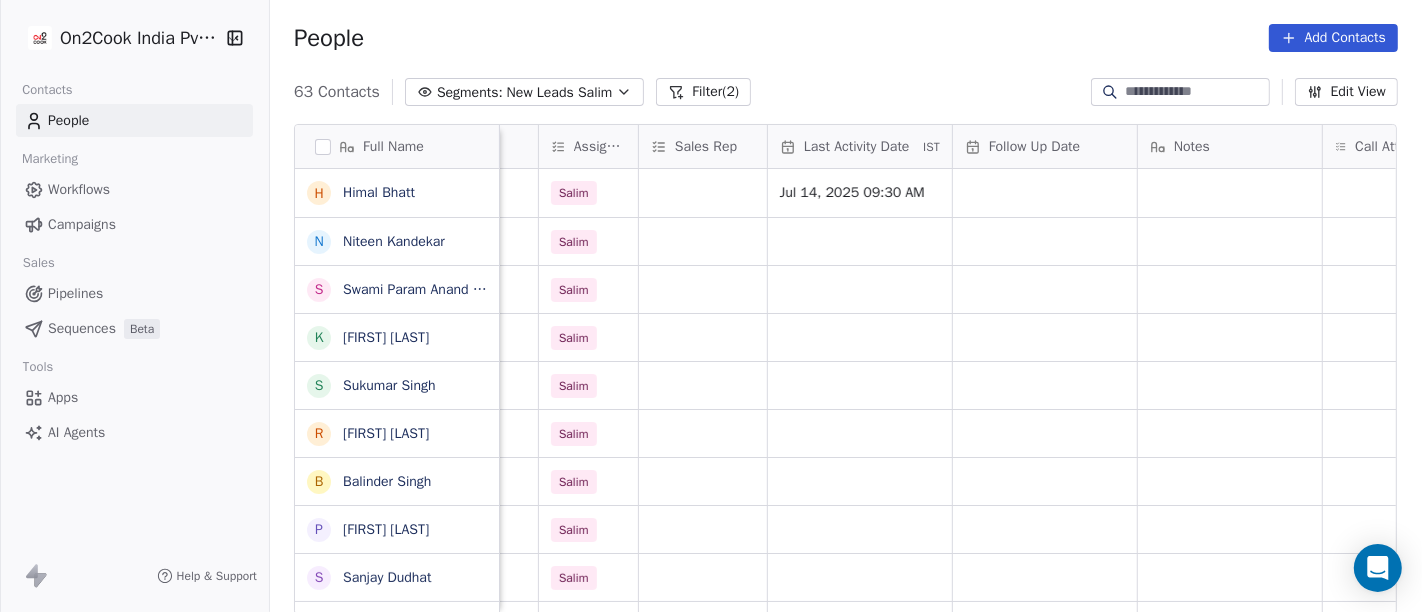scroll, scrollTop: 0, scrollLeft: 1008, axis: horizontal 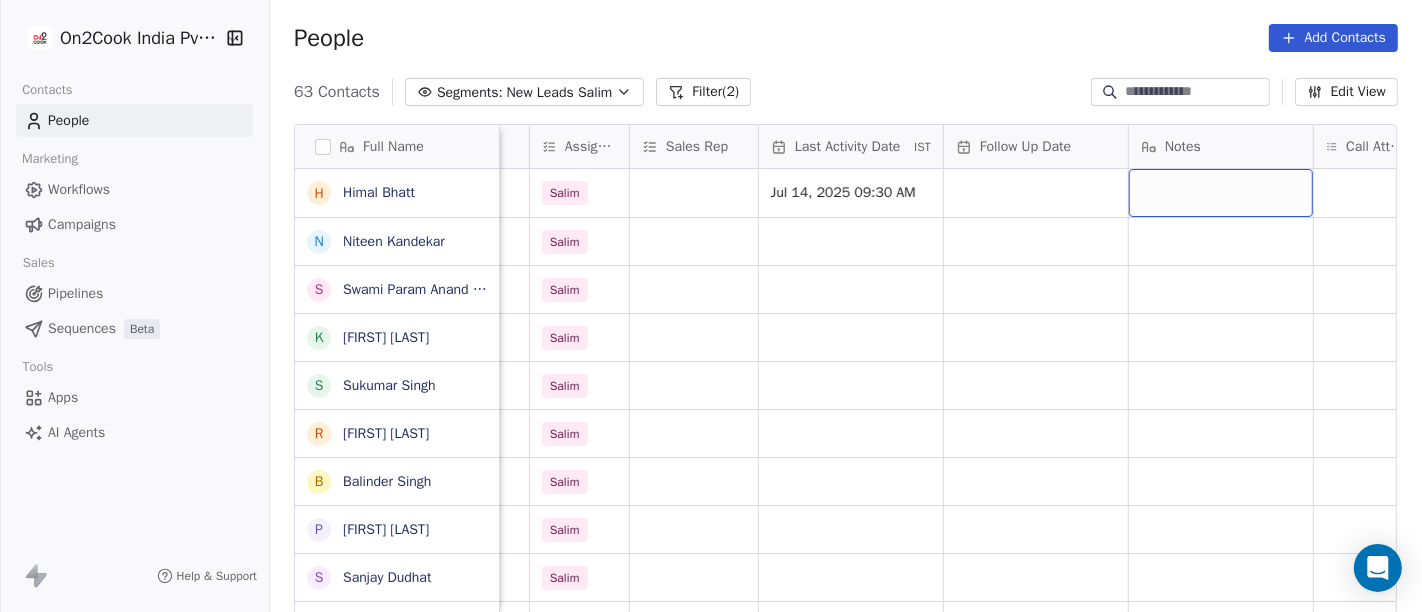 click at bounding box center (1221, 193) 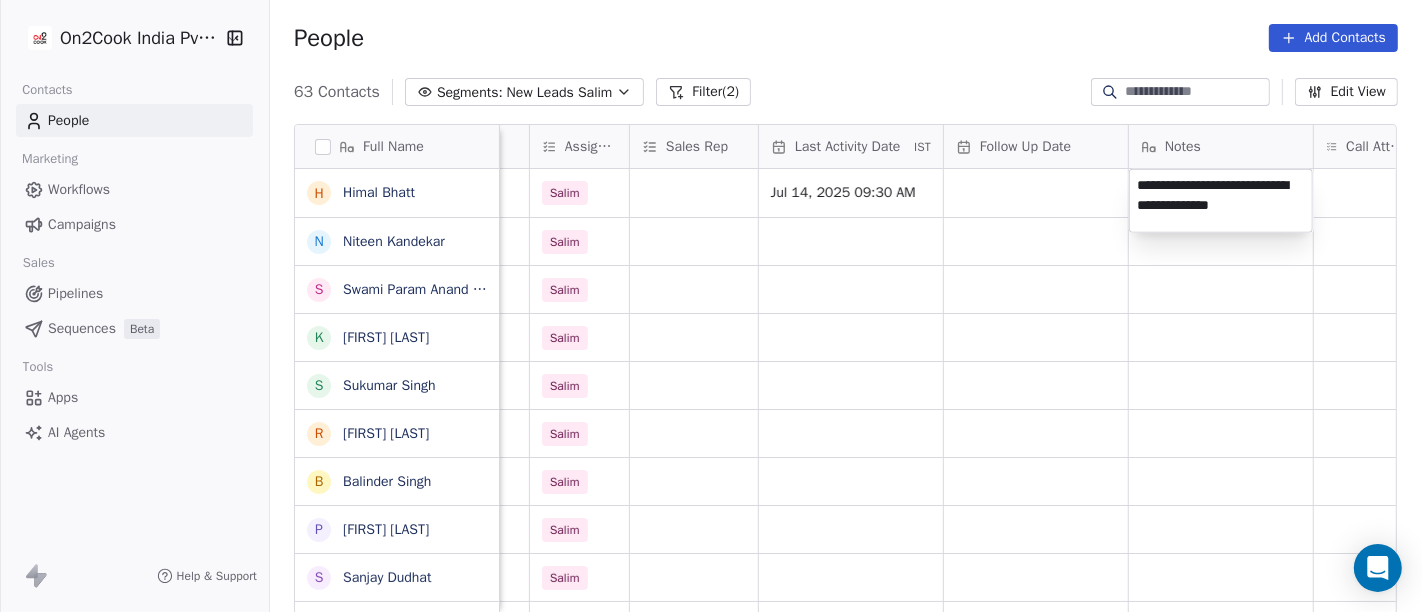 type on "**********" 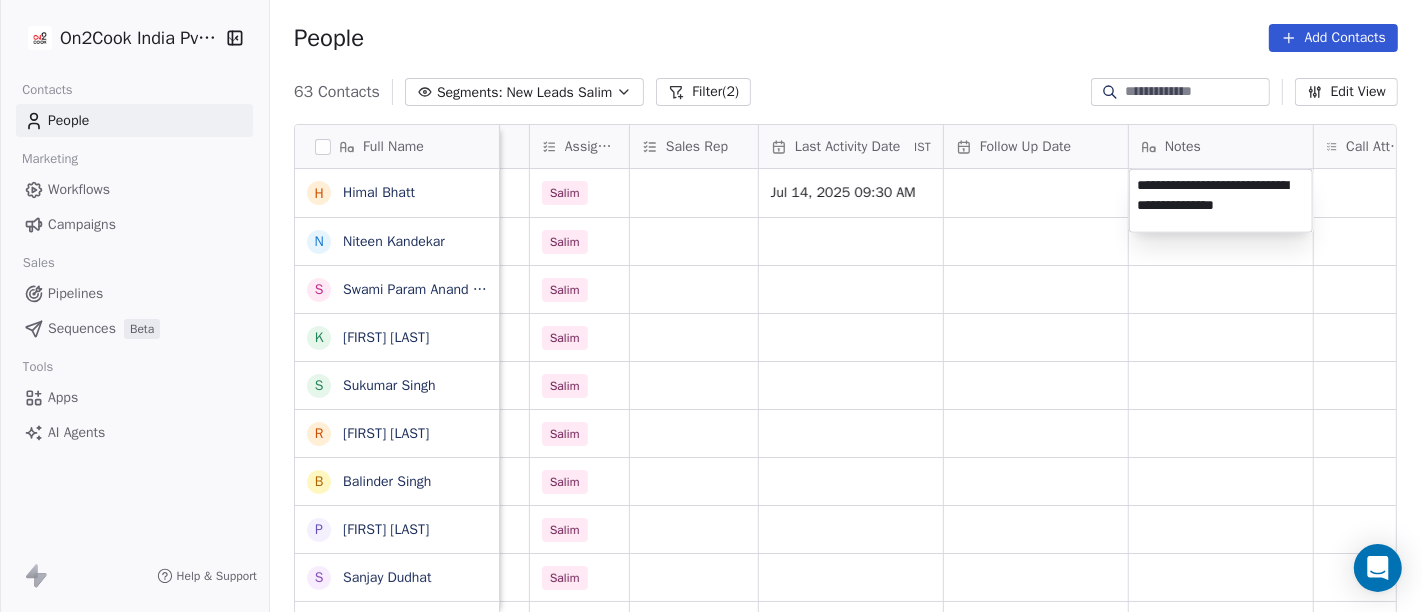 click on "On2Cook India Pvt. Ltd. Contacts People Marketing Workflows Campaigns Sales Pipelines Sequences Beta Tools Apps AI Agents Help & Support People  Add Contacts 63 Contacts Segments: New Leads Salim Filter  (2) Edit View Tag Add to Sequence Full Name H Himal Bhatt N Niteen  Kandekar S Swami Param Anand Drbaba K Khushi Subudhi S Sukumar Singh R Rajat Dutta B Balinder Singh P Prakash Bhawalkar S Sanjay Dudhat D Debashis sinha A Aman K Kumar Badal Guha H Himangshu Sarma S Sanjay Kumar K Krs Shah a ashish jaiswal S Sadiq v vijaya maibam D Dushyant Deshmukh अ अजय वर्मा A Aman Jaiswal T Tenzin Nawang P Pranab Kumar Das V Vinod Lamror S Sanjay Singh A Alok Sharma N Neena Kumari V Vinod Wanchoo M Mayil Murugan P Pawan Swami location Created Date IST Lead Status Tags Assignee Sales Rep Last Activity Date IST Follow Up Date Notes Call Attempts Website zomato link outlet type   others_ Jul 14, 2025 09:35 AM B2C Salim Jul 14, 2025 09:30 AM executive_kitchens   others_ Jul 14, 2025 09:25 AM Salim   others" at bounding box center [711, 306] 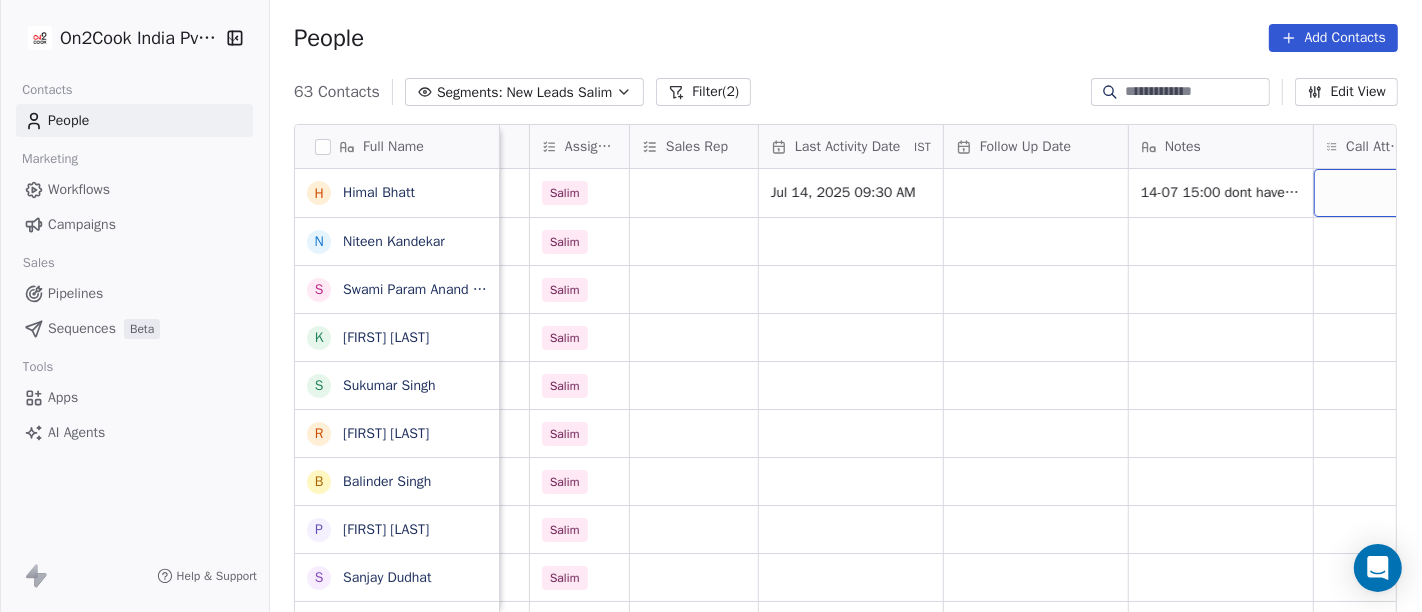 scroll, scrollTop: 0, scrollLeft: 1051, axis: horizontal 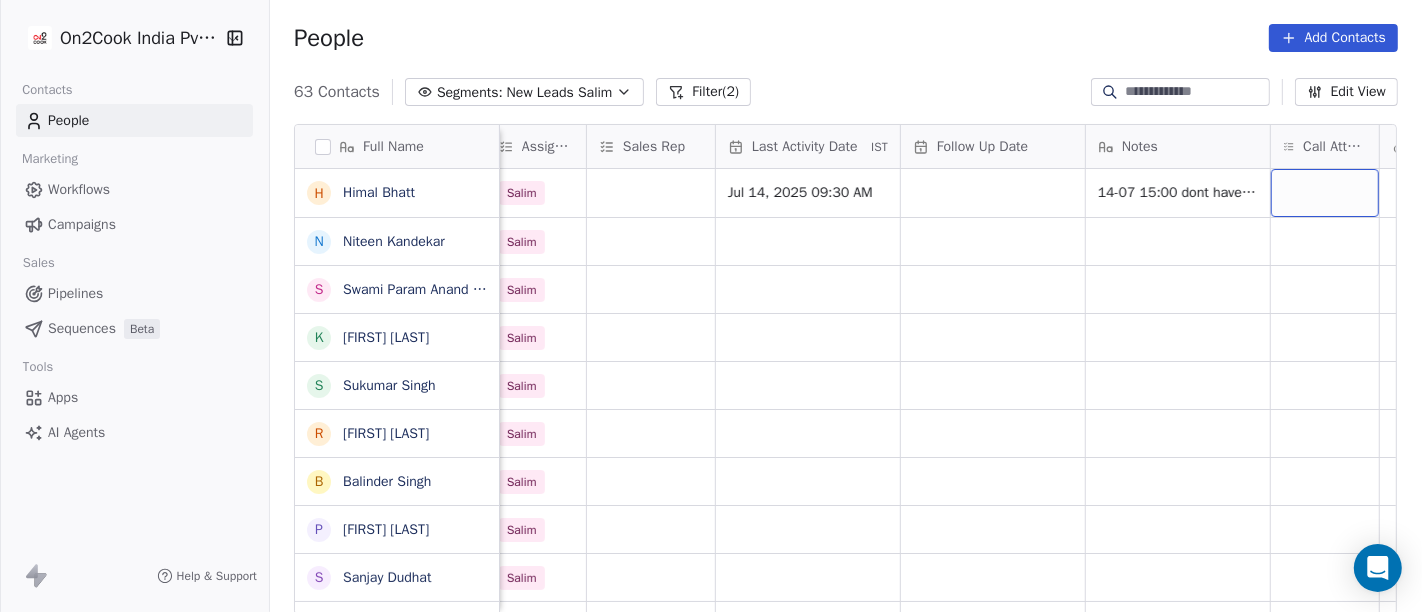 click at bounding box center (1325, 193) 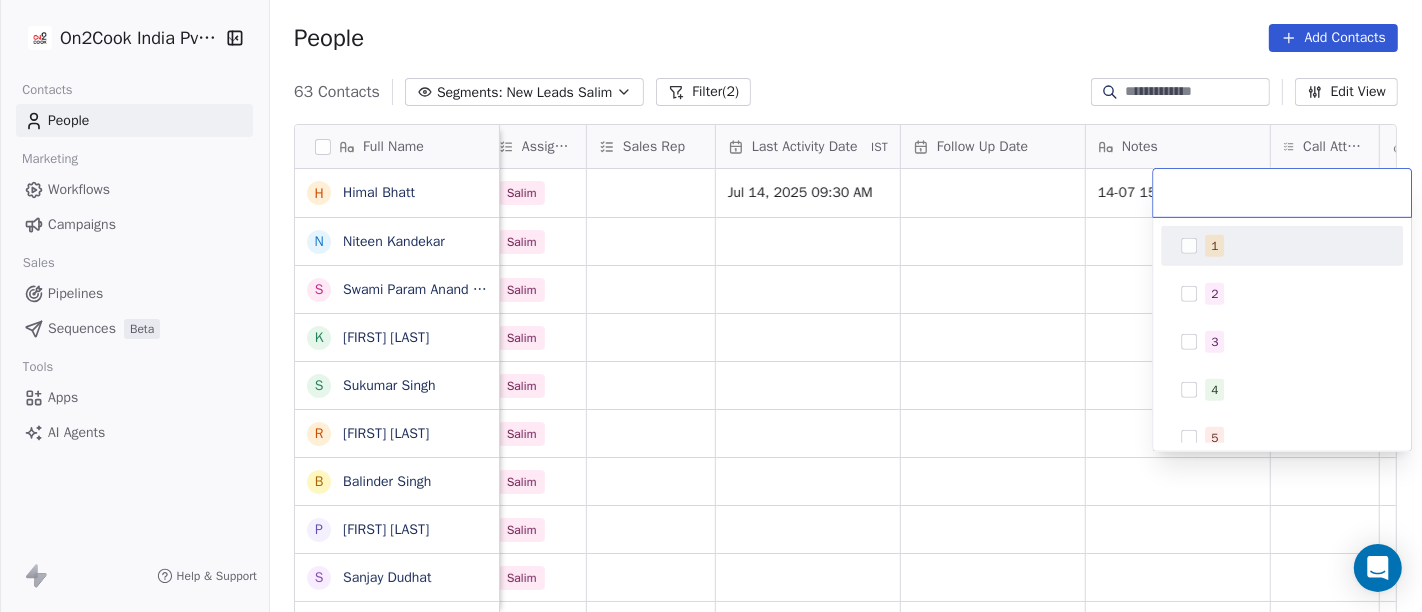 click on "1" at bounding box center (1294, 246) 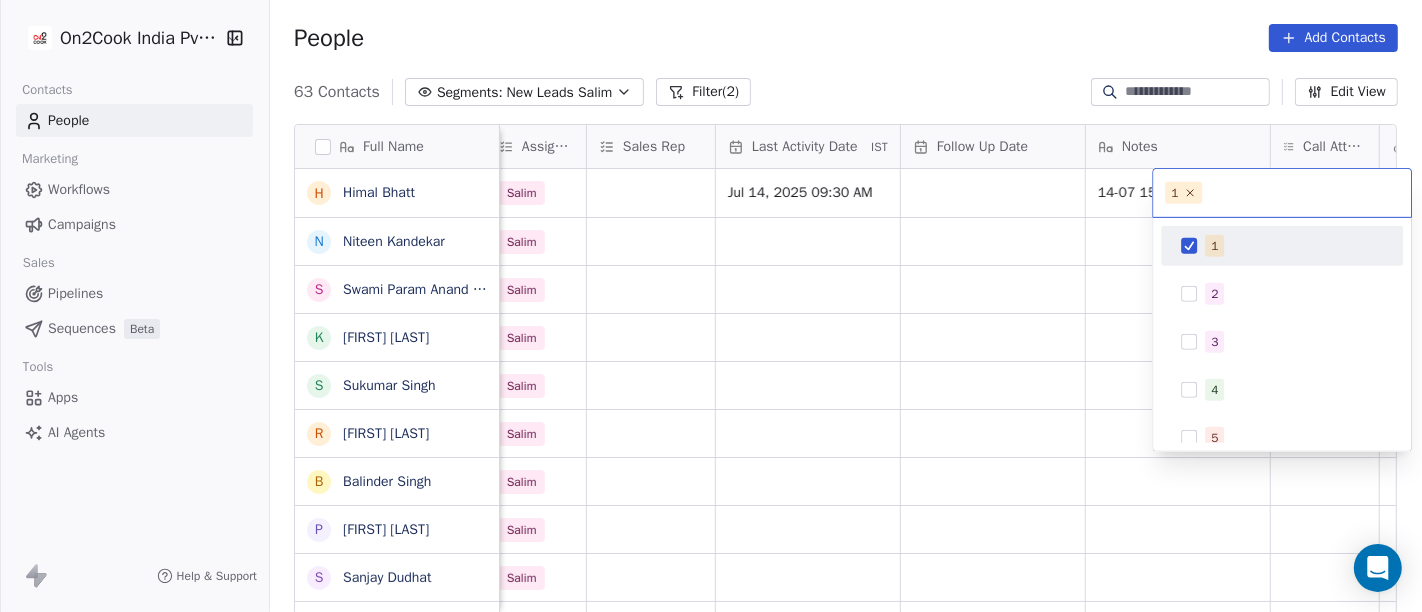 click on "On2Cook India Pvt. Ltd. Contacts People Marketing Workflows Campaigns Sales Pipelines Sequences Beta Tools Apps AI Agents Help & Support People  Add Contacts 63 Contacts Segments: New Leads Salim Filter  (2) Edit View Tag Add to Sequence Full Name H Himal Bhatt N Niteen  Kandekar S Swami Param Anand Drbaba K Khushi Subudhi S Sukumar Singh R Rajat Dutta B Balinder Singh P Prakash Bhawalkar S Sanjay Dudhat D Debashis sinha A Aman K Kumar Badal Guha H Himangshu Sarma S Sanjay Kumar K Krs Shah a ashish jaiswal S Sadiq v vijaya maibam D Dushyant Deshmukh अ अजय वर्मा A Aman Jaiswal T Tenzin Nawang P Pranab Kumar Das V Vinod Lamror S Sanjay Singh A Alok Sharma N Neena Kumari V Vinod Wanchoo M Mayil Murugan P Pawan Swami Created Date IST Lead Status Tags Assignee Sales Rep Last Activity Date IST Follow Up Date Notes Call Attempts Website zomato link outlet type Location   Jul 14, 2025 09:35 AM B2C Salim Jul 14, 2025 09:30 AM 14-07 15:00 dont have any commercial kitchen  executive_kitchens   Salim" at bounding box center (711, 306) 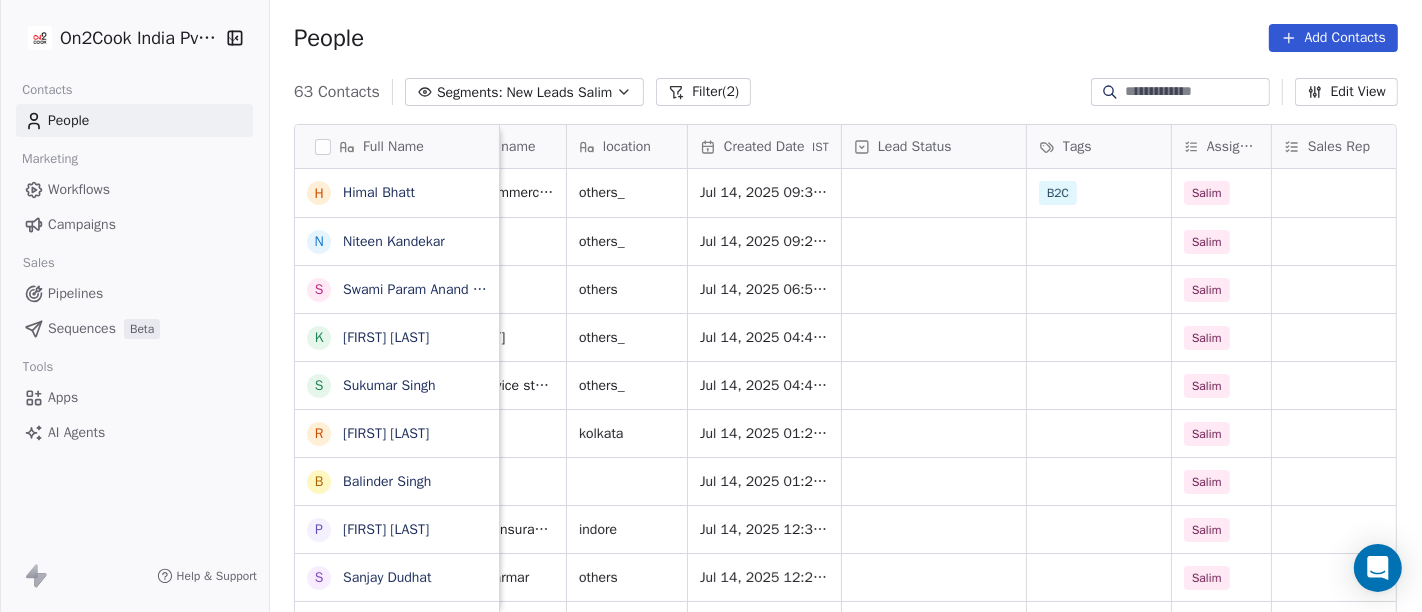 scroll, scrollTop: 0, scrollLeft: 329, axis: horizontal 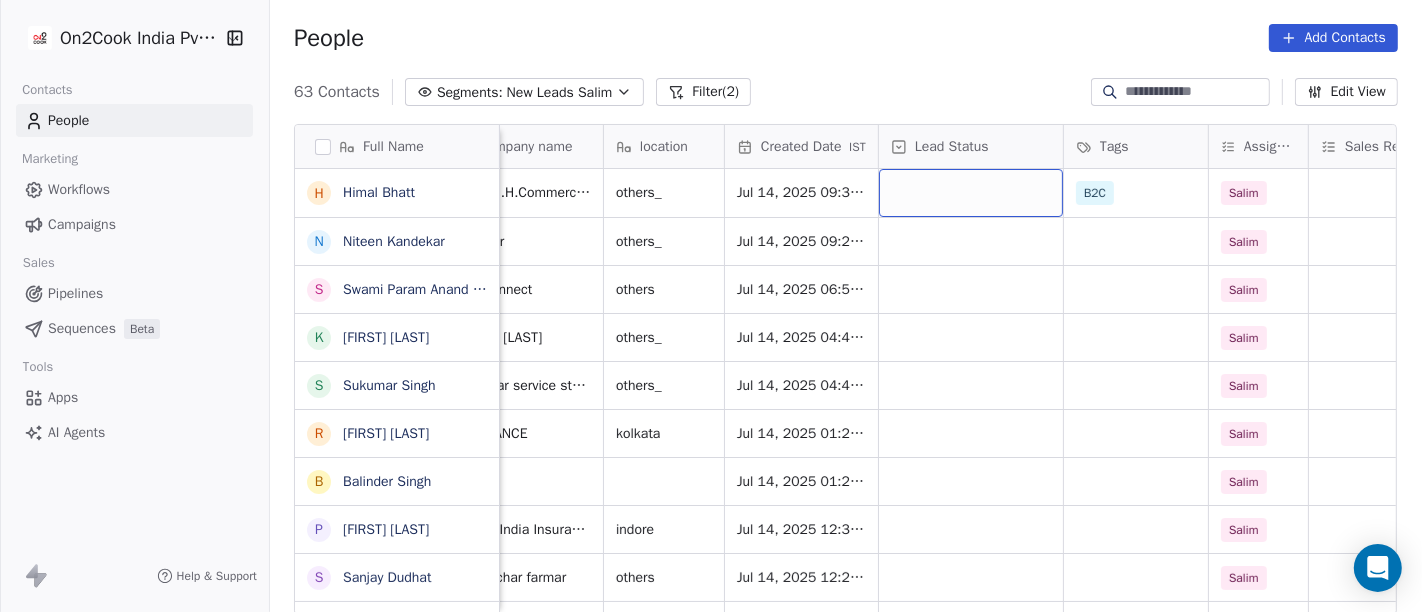 click at bounding box center (971, 193) 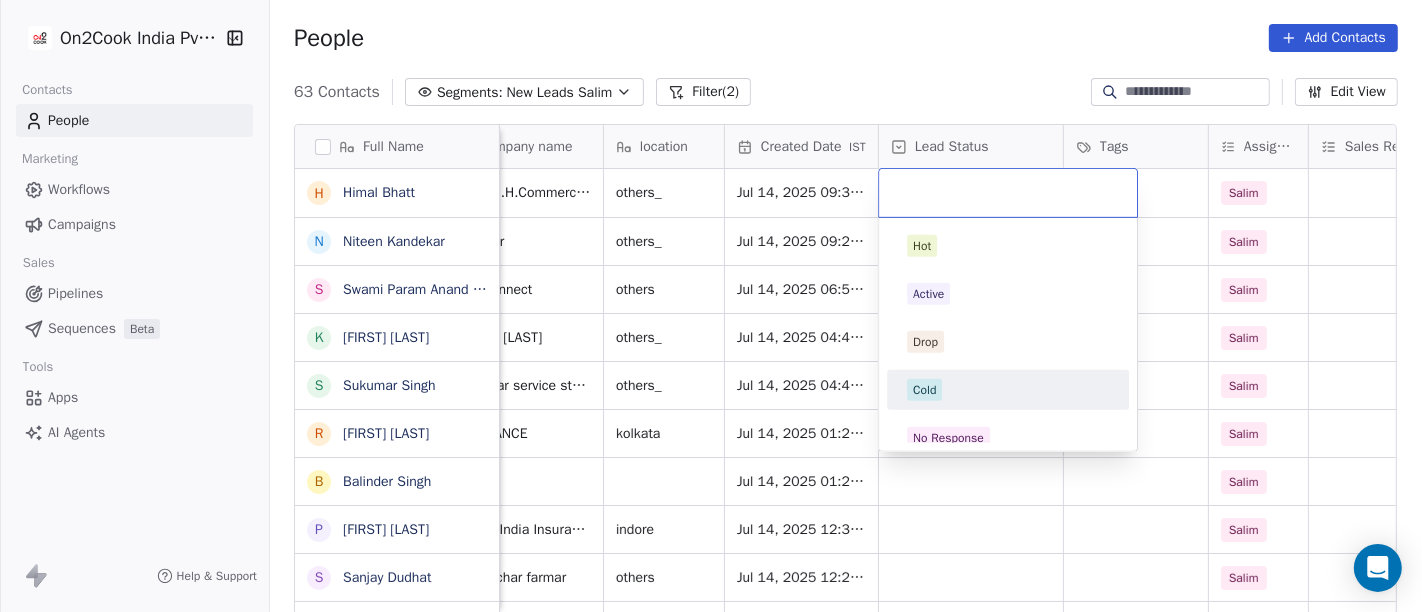 click on "Cold" at bounding box center (1008, 390) 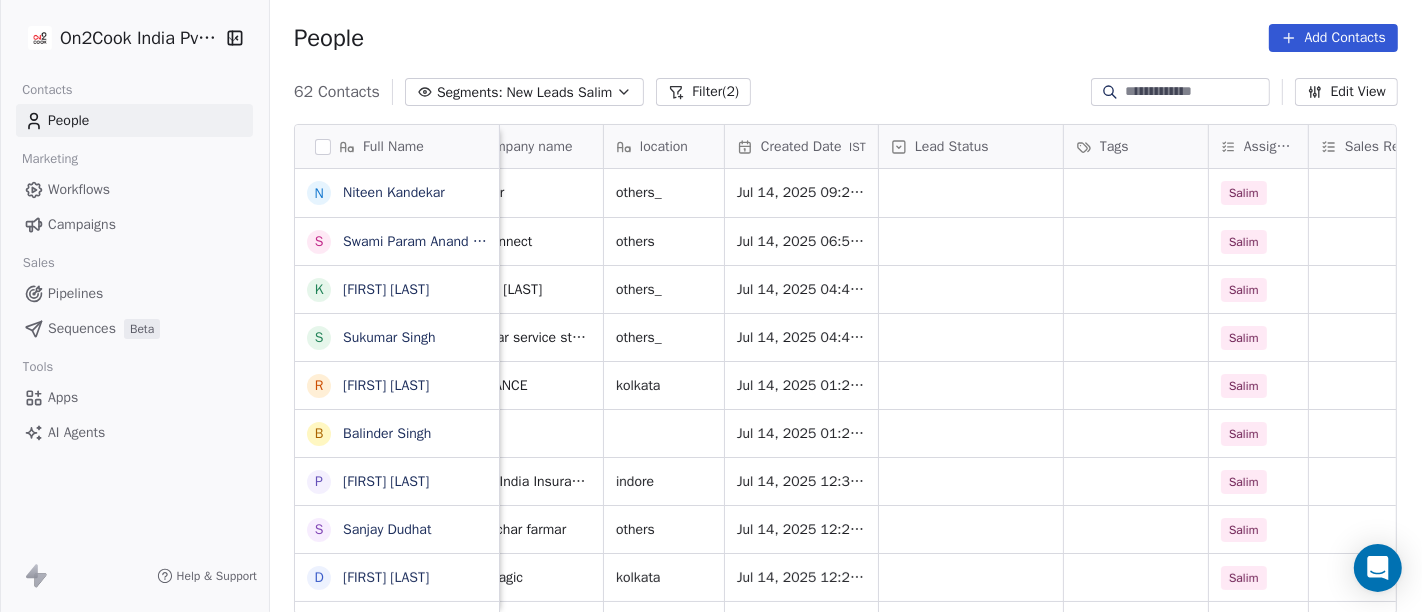 scroll, scrollTop: 0, scrollLeft: 0, axis: both 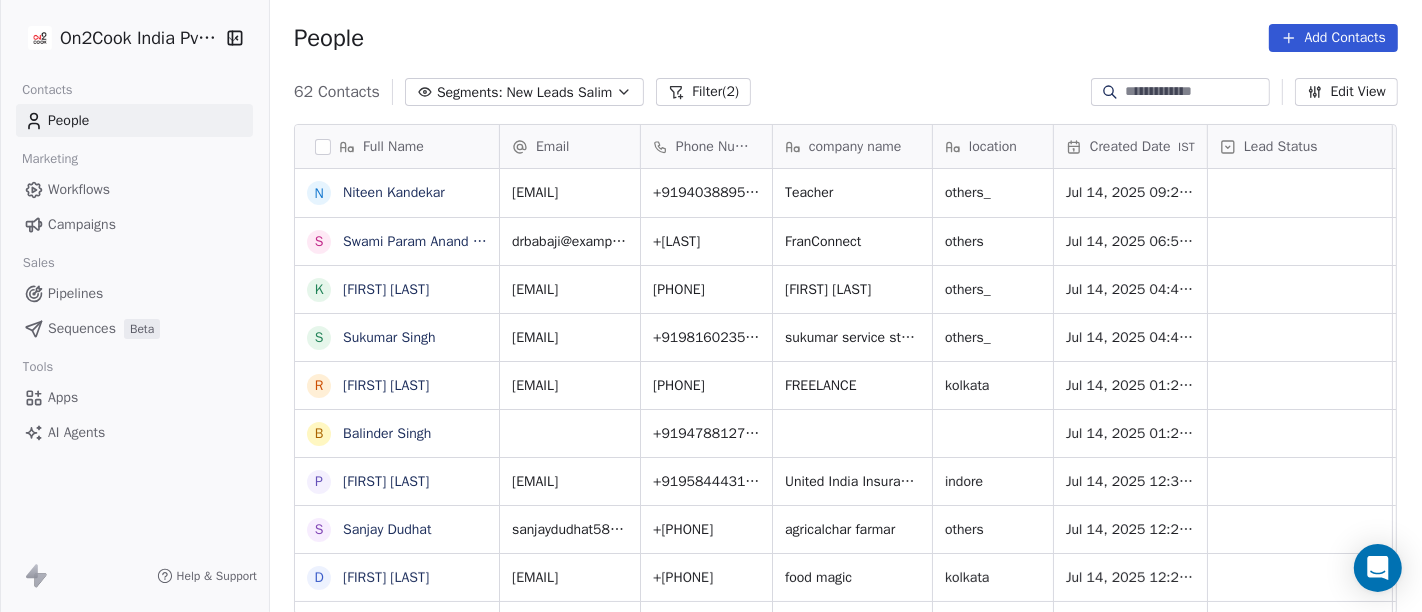click on "People  Add Contacts" at bounding box center (846, 38) 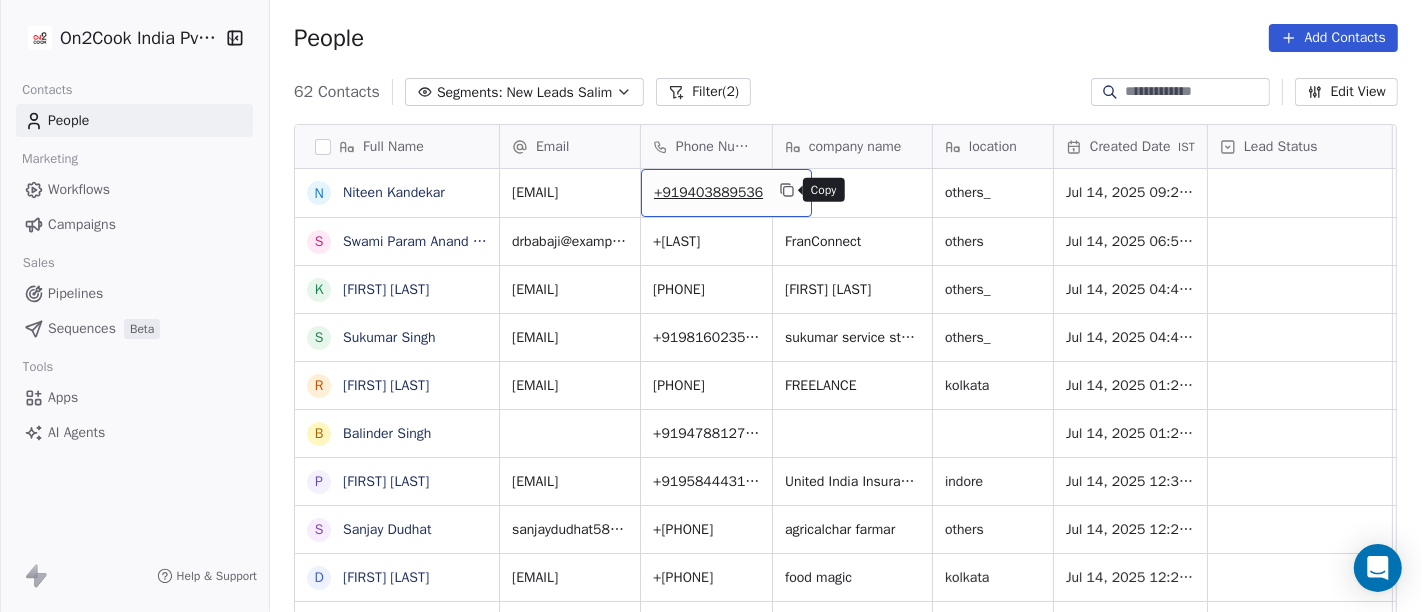 click 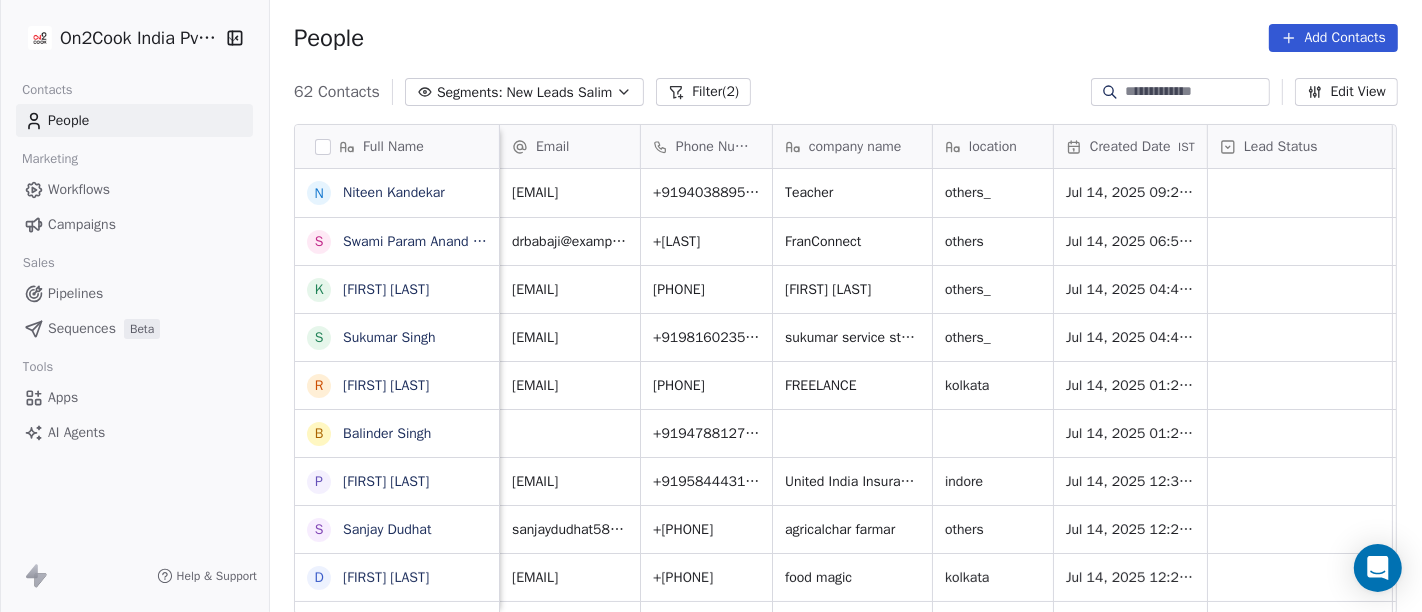 scroll, scrollTop: 0, scrollLeft: 1, axis: horizontal 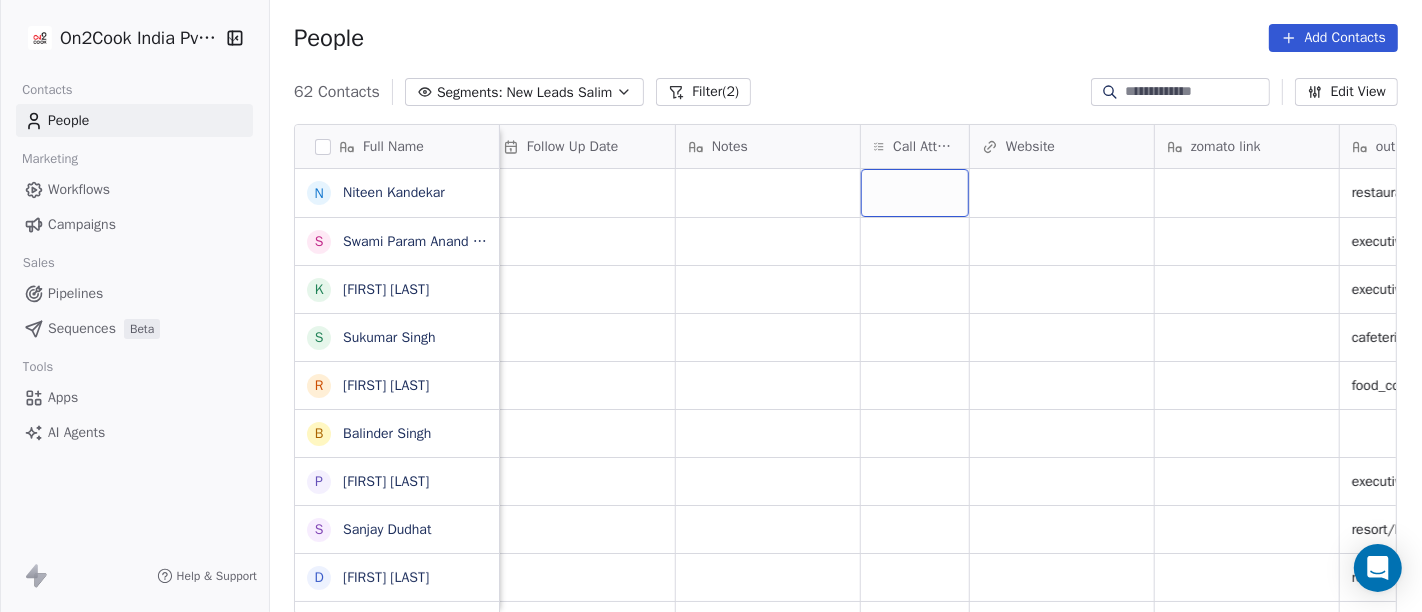 click at bounding box center (915, 193) 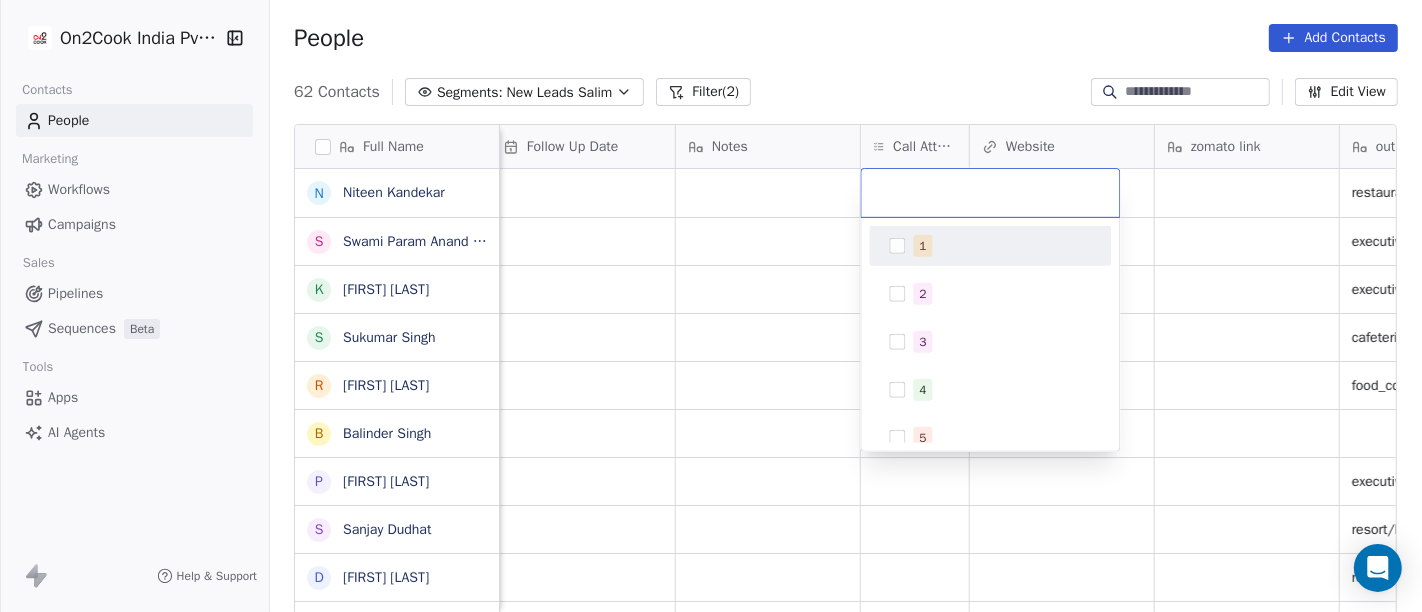 click on "1" at bounding box center [922, 246] 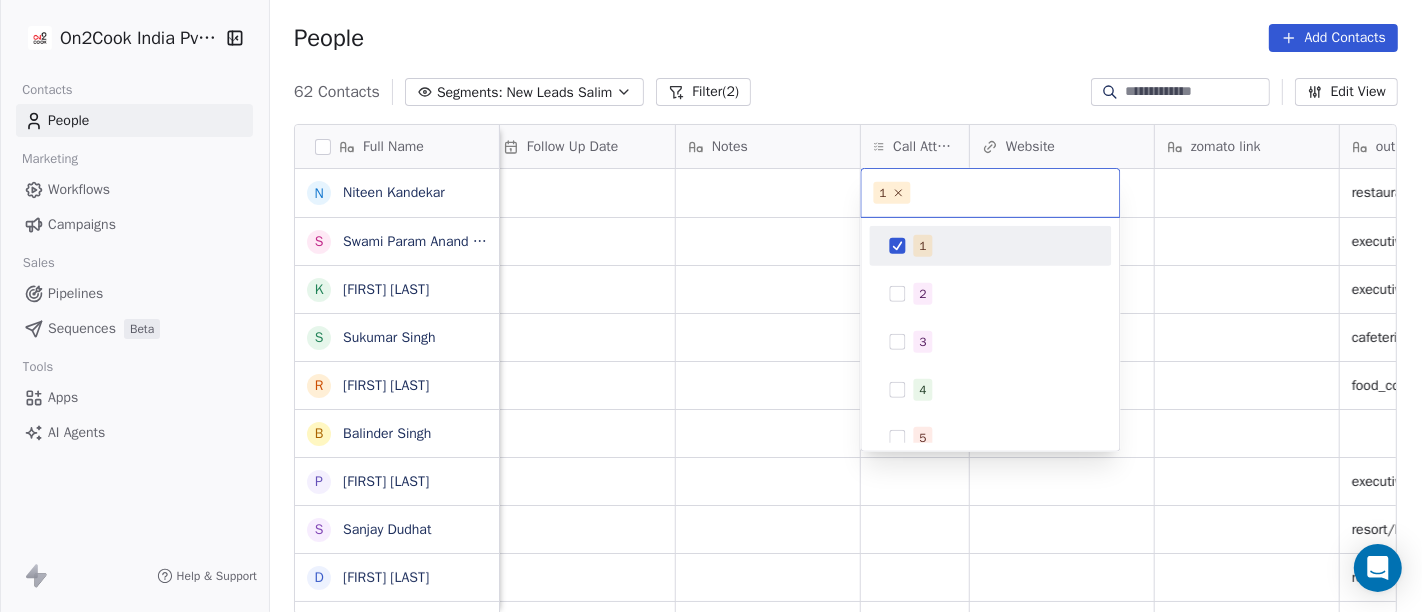 click on "On2Cook India Pvt. Ltd. Contacts People Marketing Workflows Campaigns Sales Pipelines Sequences Beta Tools Apps AI Agents Help & Support People  Add Contacts 62 Contacts Segments: New Leads Salim Filter  (2) Edit View Tag Add to Sequence Full Name N Niteen  Kandekar S Swami Param Anand Drbaba K Khushi Subudhi S Sukumar Singh R Rajat Dutta B Balinder Singh P Prakash Bhawalkar S Sanjay Dudhat D Debashis sinha A Aman K Kumar Badal Guha H Himangshu Sarma S Sanjay Kumar K Krs Shah a ashish jaiswal S Sadiq v vijaya maibam D Dushyant Deshmukh अ अजय वर्मा A Aman Jaiswal T Tenzin Nawang P Pranab Kumar Das V Vinod Lamror S Sanjay Singh A Alok Sharma N Neena Kumari V Vinod Wanchoo M Mayil Murugan P Pawan Swami A Ajay Singh Assignee Sales Rep Last Activity Date IST Follow Up Date Notes Call Attempts Website zomato link outlet type Location Job Title Whastapp Message    Salim restaurants   Salim executive_kitchens   Salim executive_kitchens   Salim cafeteria   Salim food_consultants   Salim Book a Demo" at bounding box center [711, 306] 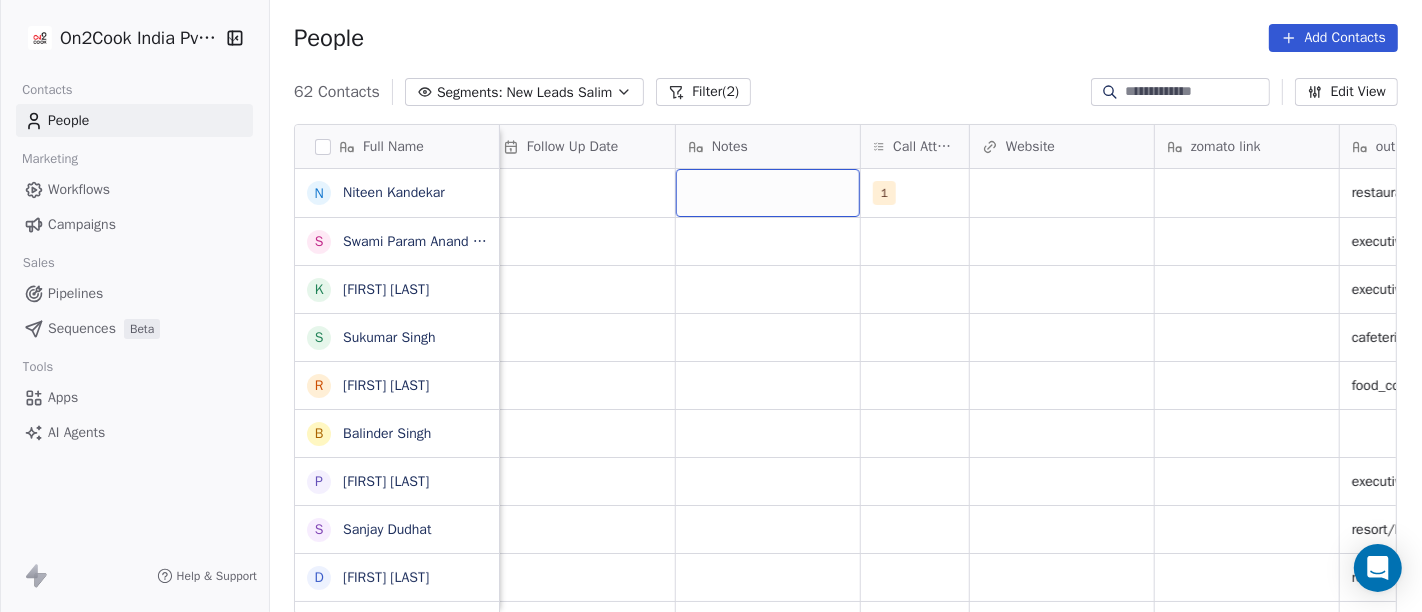click at bounding box center (768, 193) 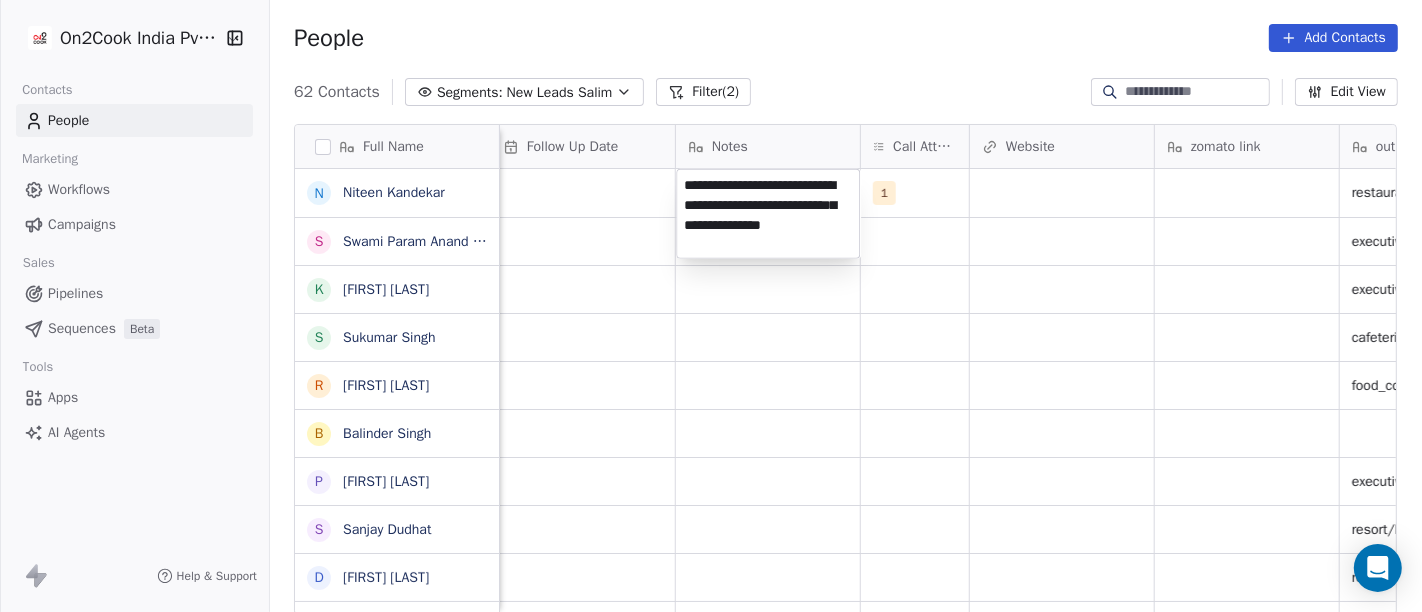 type on "**********" 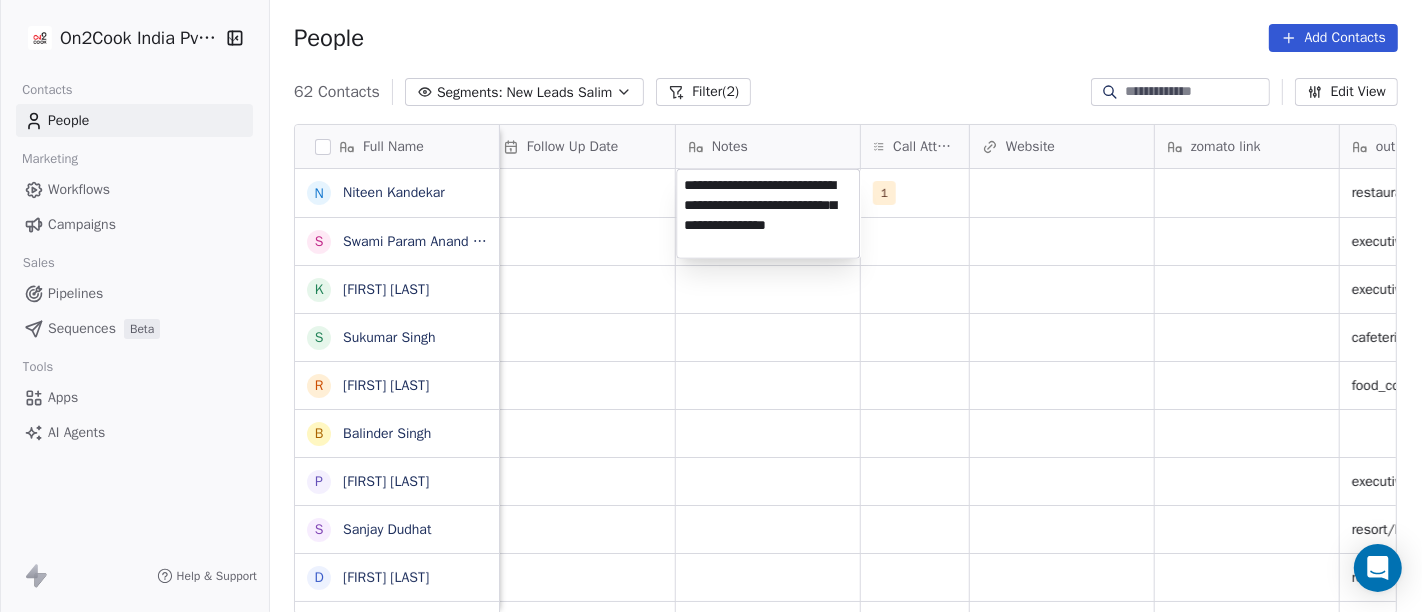 click on "On2Cook India Pvt. Ltd. Contacts People Marketing Workflows Campaigns Sales Pipelines Sequences Beta Tools Apps AI Agents Help & Support People  Add Contacts 62 Contacts Segments: New Leads Salim Filter  (2) Edit View Tag Add to Sequence Full Name N Niteen  Kandekar S Swami Param Anand Drbaba K Khushi Subudhi S Sukumar Singh R Rajat Dutta B Balinder Singh P Prakash Bhawalkar S Sanjay Dudhat D Debashis sinha A Aman K Kumar Badal Guha H Himangshu Sarma S Sanjay Kumar K Krs Shah a ashish jaiswal S Sadiq v vijaya maibam D Dushyant Deshmukh अ अजय वर्मा A Aman Jaiswal T Tenzin Nawang P Pranab Kumar Das V Vinod Lamror S Sanjay Singh A Alok Sharma N Neena Kumari V Vinod Wanchoo M Mayil Murugan P Pawan Swami A Ajay Singh Assignee Sales Rep Last Activity Date IST Follow Up Date Notes Call Attempts Website zomato link outlet type Location Job Title Whastapp Message    Salim 1 restaurants   Salim executive_kitchens   Salim executive_kitchens   Salim cafeteria   Salim food_consultants   Salim   Salim" at bounding box center [711, 306] 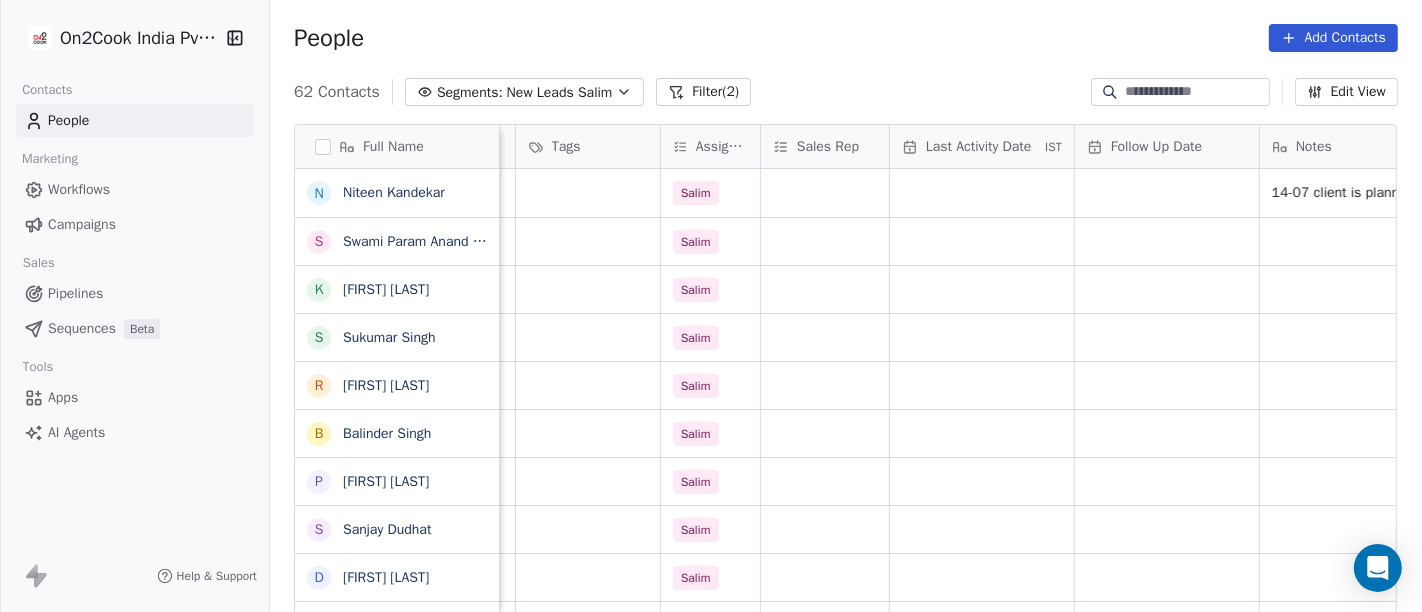 scroll, scrollTop: 0, scrollLeft: 875, axis: horizontal 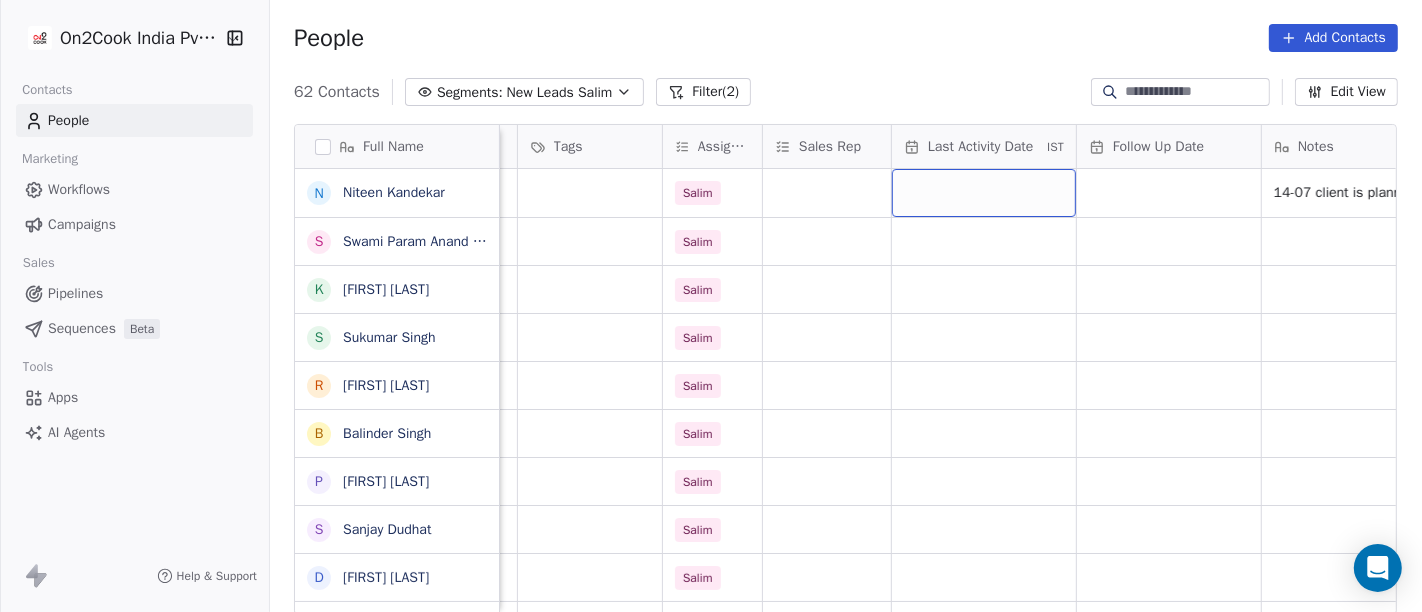 click at bounding box center (984, 193) 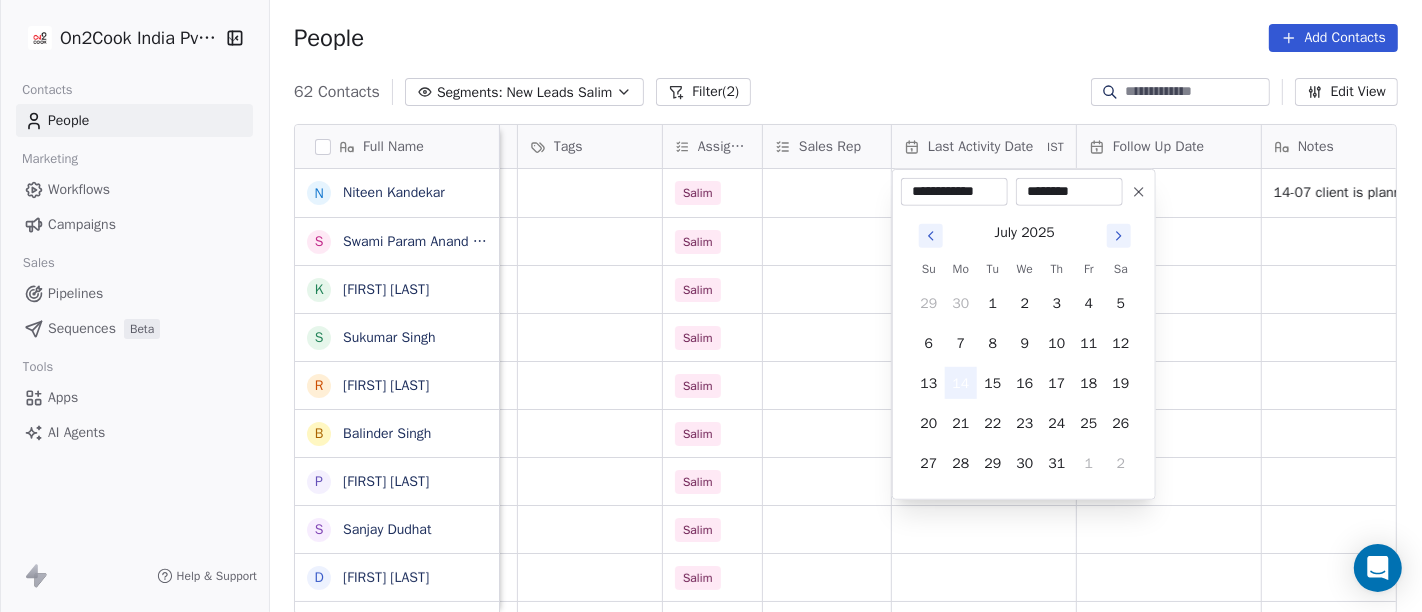 click on "14" at bounding box center (961, 383) 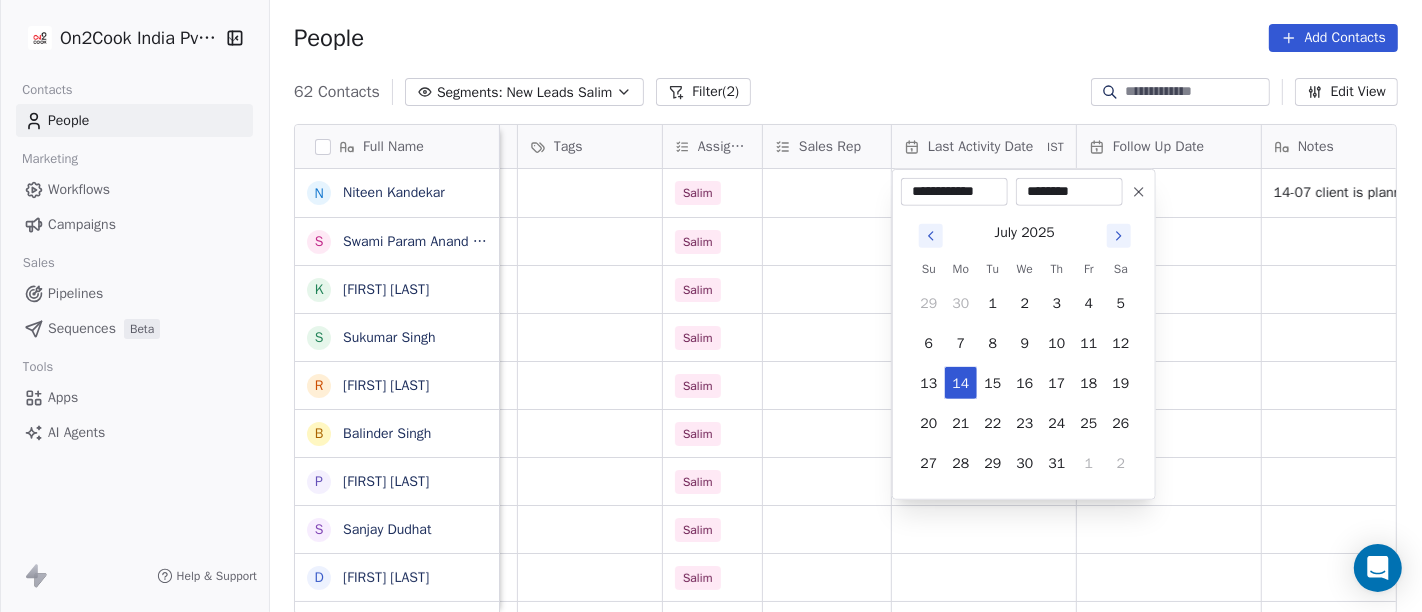 click on "On2Cook India Pvt. Ltd. Contacts People Marketing Workflows Campaigns Sales Pipelines Sequences Beta Tools Apps AI Agents Help & Support People  Add Contacts 62 Contacts Segments: New Leads Salim Filter  (2) Edit View Tag Add to Sequence Full Name N Niteen  Kandekar S Swami Param Anand Drbaba K Khushi Subudhi S Sukumar Singh R Rajat Dutta B Balinder Singh P Prakash Bhawalkar S Sanjay Dudhat D Debashis sinha A Aman K Kumar Badal Guha H Himangshu Sarma S Sanjay Kumar K Krs Shah a ashish jaiswal S Sadiq v vijaya maibam D Dushyant Deshmukh अ अजय वर्मा A Aman Jaiswal T Tenzin Nawang P Pranab Kumar Das V Vinod Lamror S Sanjay Singh A Alok Sharma N Neena Kumari V Vinod Wanchoo M Mayil Murugan P Pawan Swami A Ajay Singh company name location Created Date IST Lead Status Tags Assignee Sales Rep Last Activity Date IST Follow Up Date Notes Call Attempts Website zomato link   Teacher others_ Jul 14, 2025 09:25 AM Salim 14-07 client is planning for biryani restaurant in 1-2 month details shared 1" at bounding box center (711, 306) 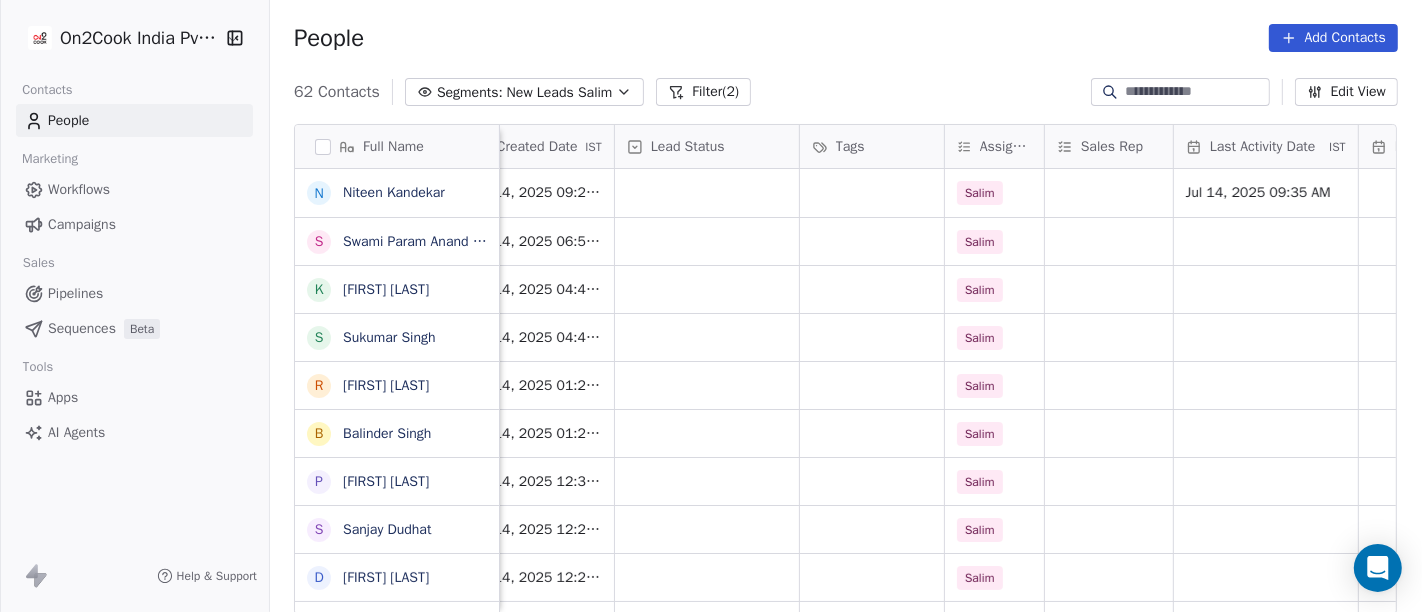 scroll, scrollTop: 0, scrollLeft: 570, axis: horizontal 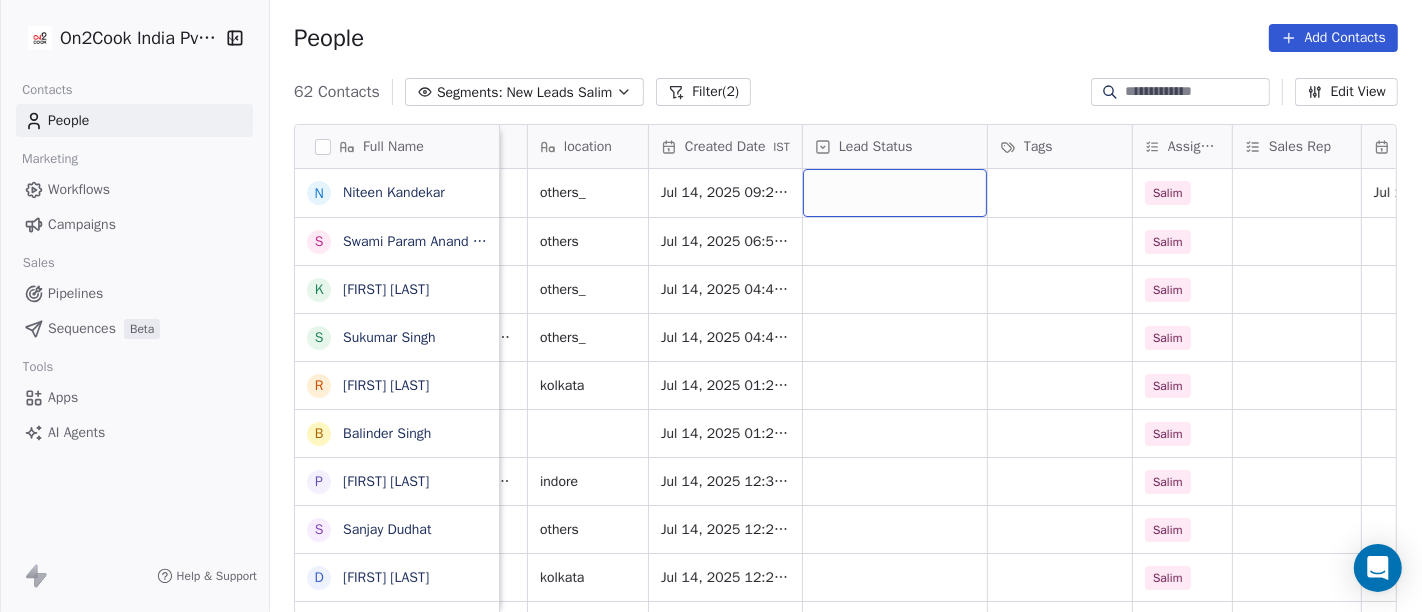 click at bounding box center (895, 193) 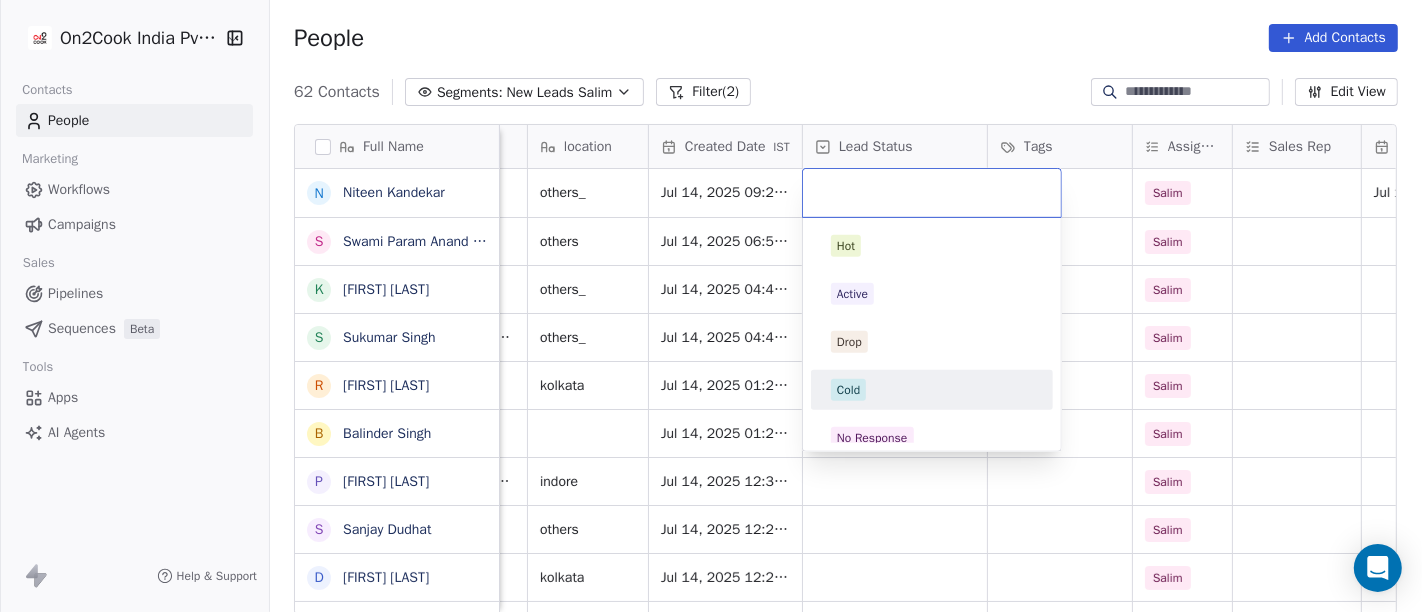 click on "Cold" at bounding box center (932, 390) 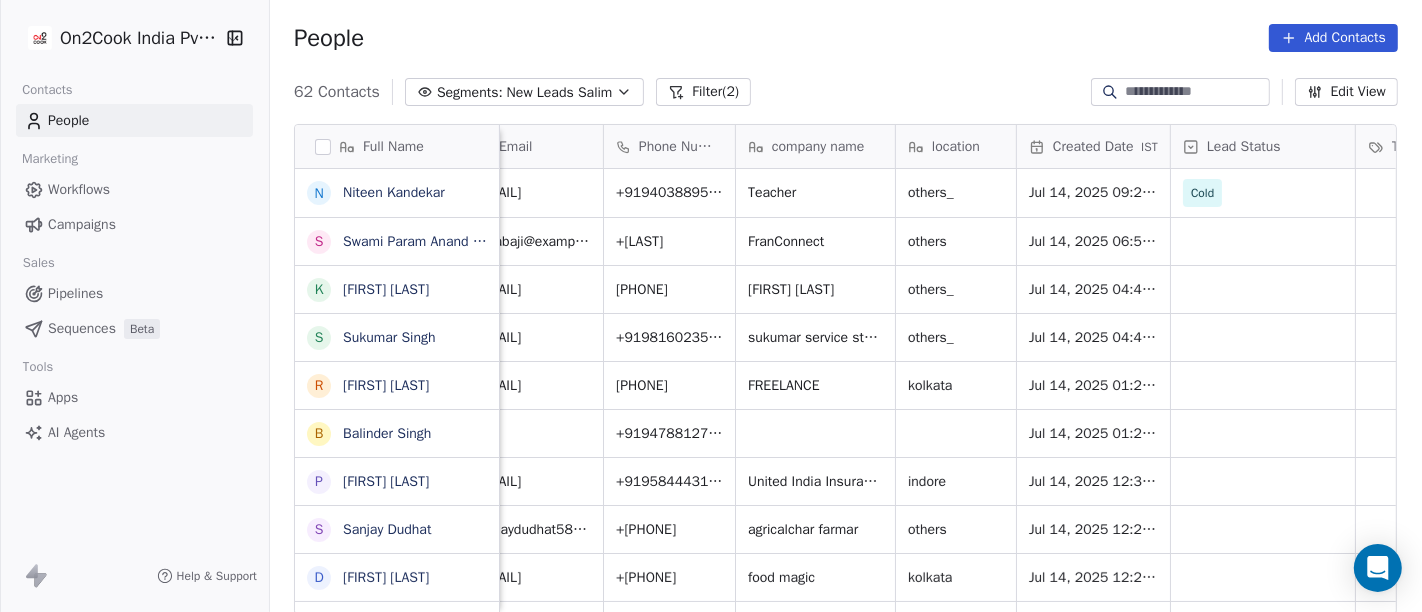 scroll, scrollTop: 0, scrollLeft: 39, axis: horizontal 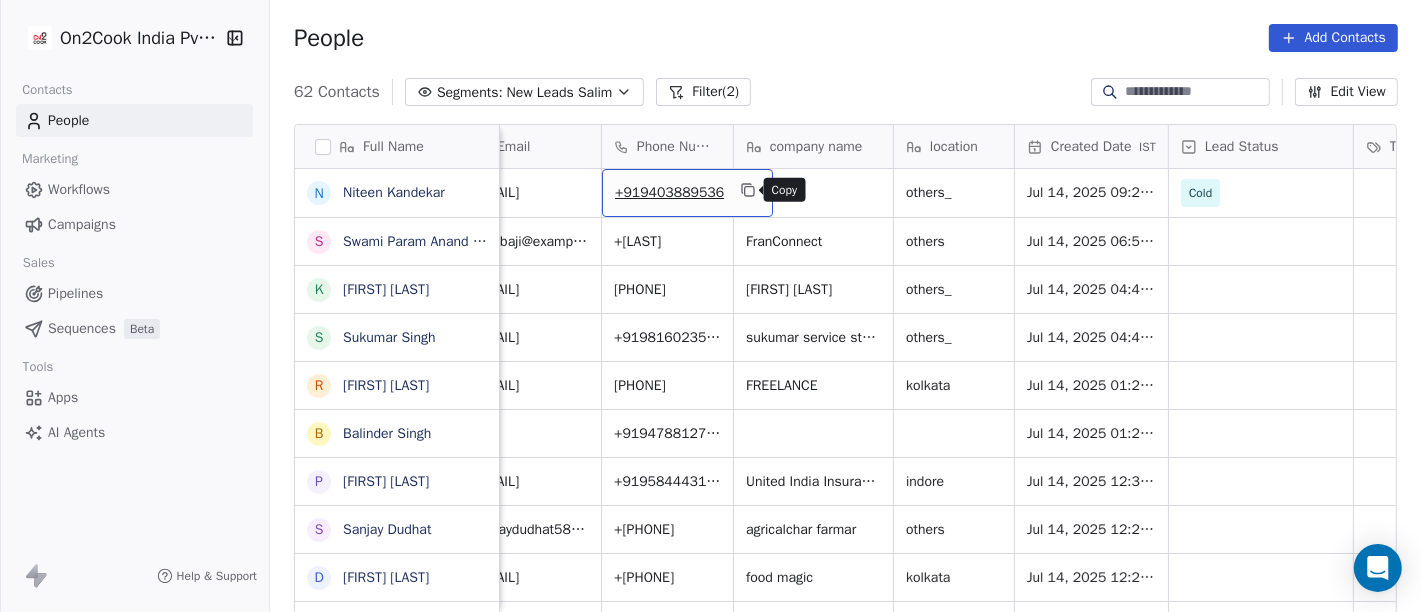 click 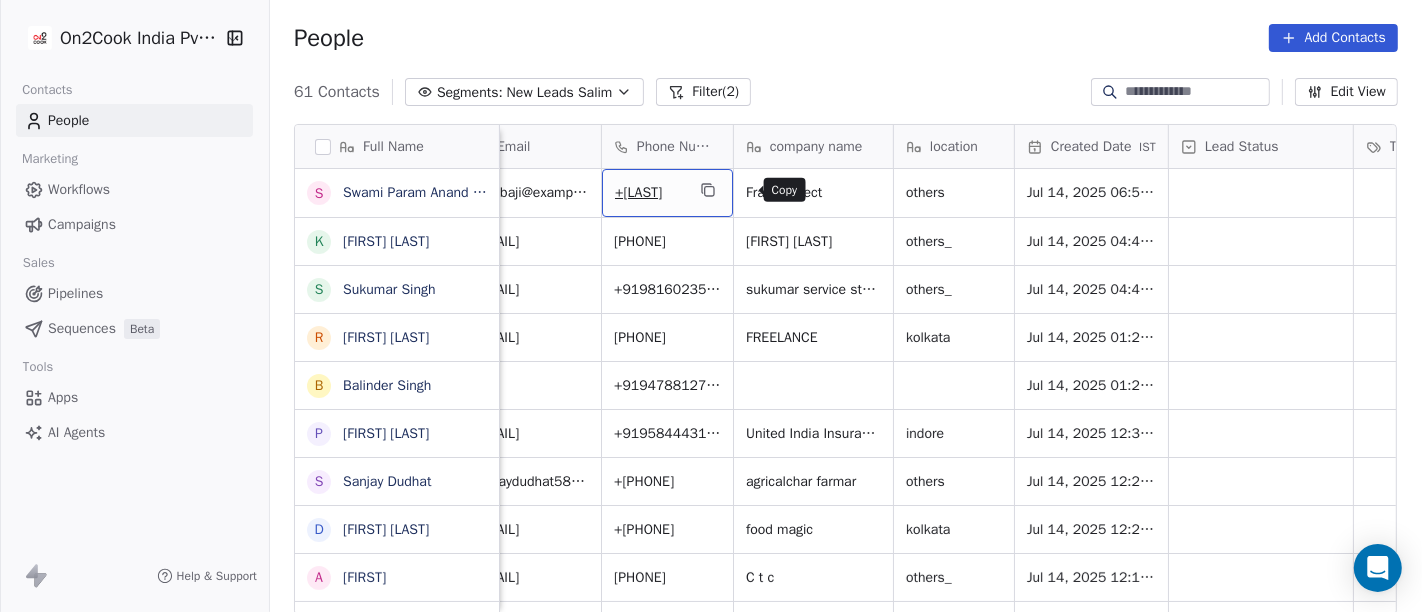 click 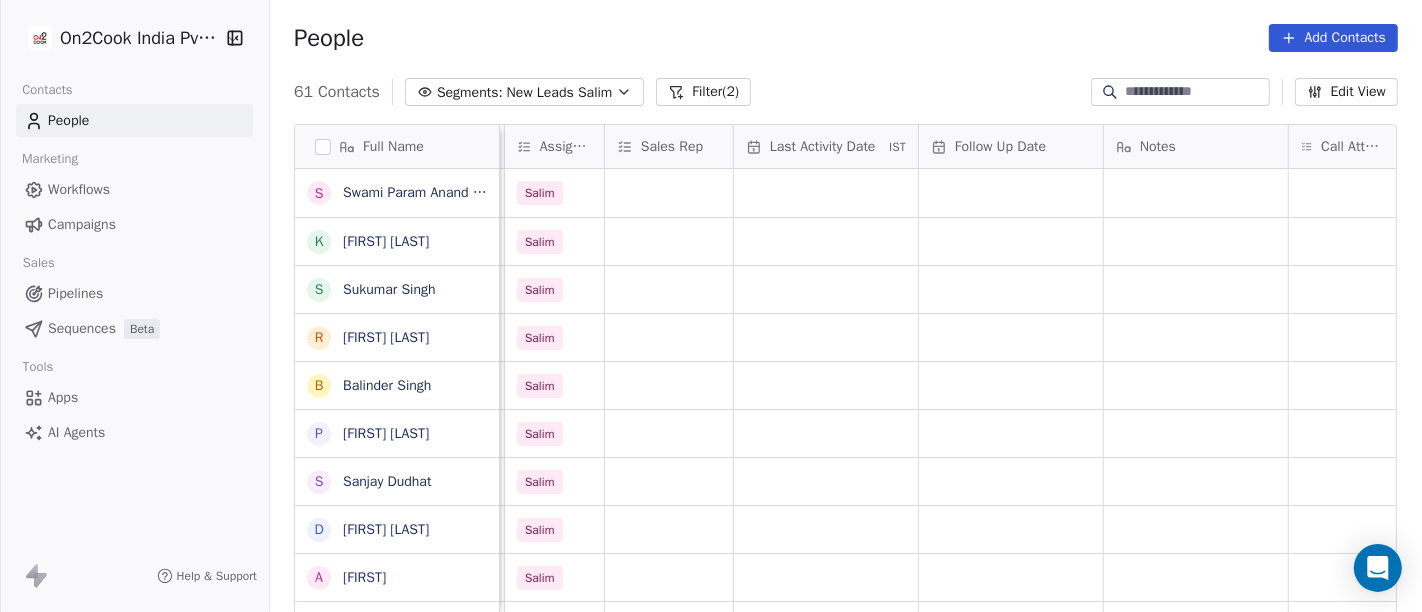 scroll, scrollTop: 0, scrollLeft: 1037, axis: horizontal 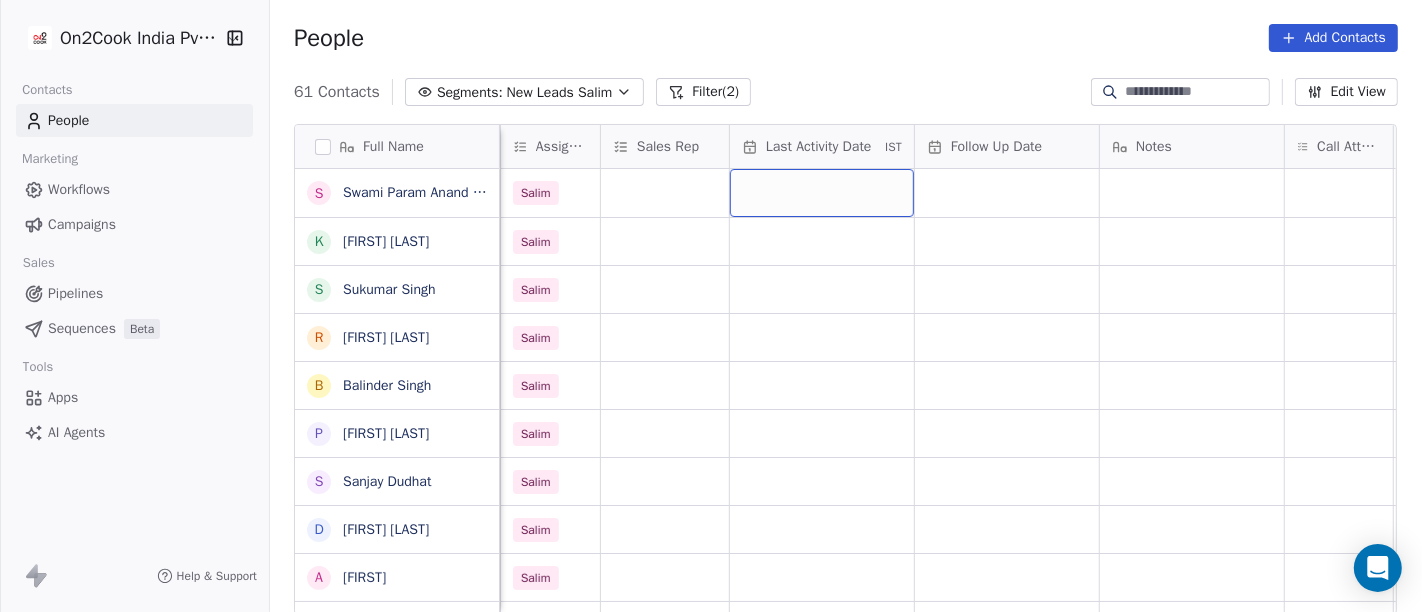 click at bounding box center (822, 193) 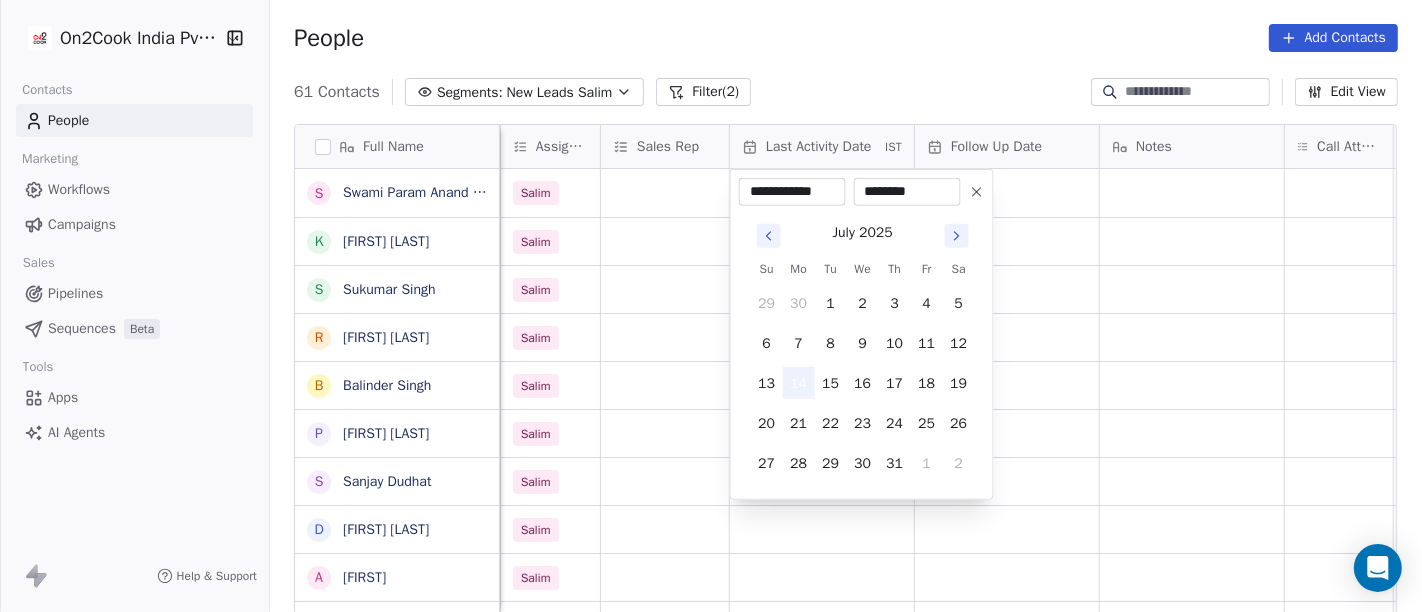 click on "14" at bounding box center (799, 383) 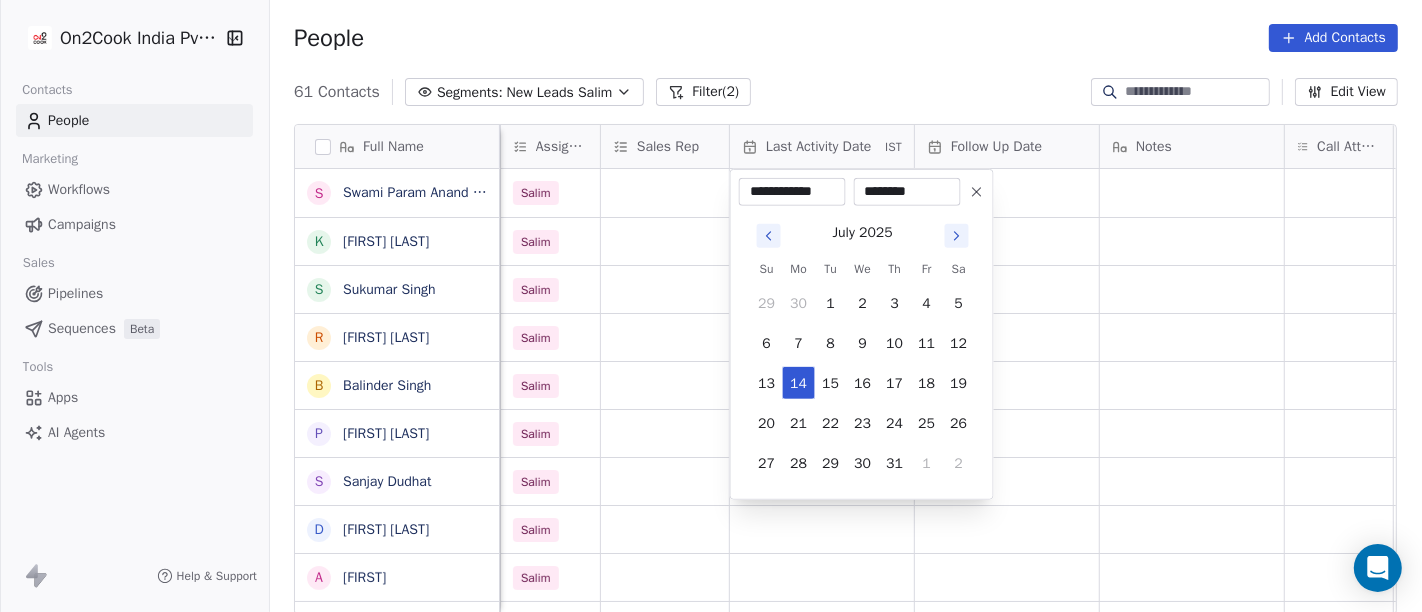 click on "On2Cook India Pvt. Ltd. Contacts People Marketing Workflows Campaigns Sales Pipelines Sequences Beta Tools Apps AI Agents Help & Support People  Add Contacts 61 Contacts Segments: New Leads Salim Filter  (2) Edit View Tag Add to Sequence Full Name S Swami Param Anand Drbaba K Khushi Subudhi S Sukumar Singh R Rajat Dutta B Balinder Singh P Prakash Bhawalkar S Sanjay Dudhat D Debashis sinha A Aman K Kumar Badal Guha H Himangshu Sarma S Sanjay Kumar K Krs Shah a ashish jaiswal S Sadiq v vijaya maibam D Dushyant Deshmukh अ अजय वर्मा A Aman Jaiswal T Tenzin Nawang P Pranab Kumar Das V Vinod Lamror S Sanjay Singh A Alok Sharma N Neena Kumari V Vinod Wanchoo M Mayil Murugan P Pawan Swami A Ajay Singh a ayushmat b Soni location Created Date IST Lead Status Tags Assignee Sales Rep Last Activity Date IST Follow Up Date Notes Call Attempts Website zomato link outlet type Location   others Jul 14, 2025 06:53 AM Salim executive_kitchens   others_ Jul 14, 2025 04:46 AM Salim executive_kitchens   others_" at bounding box center (711, 306) 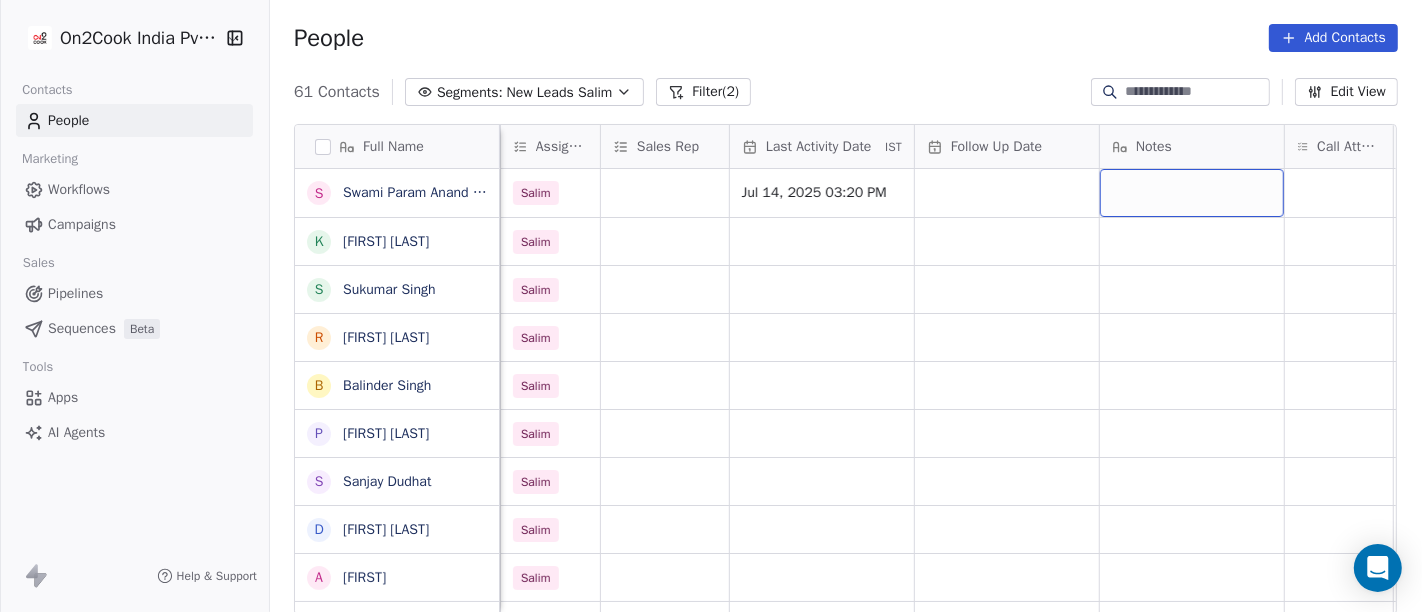 click at bounding box center (1192, 193) 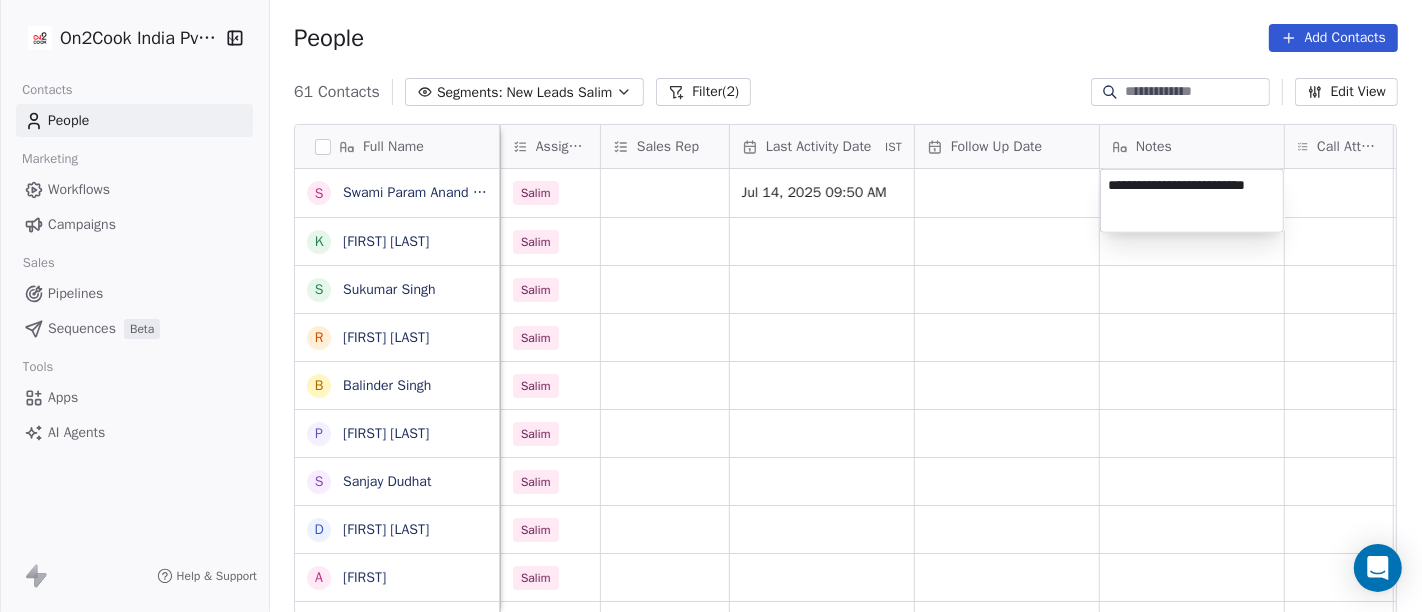 type on "**********" 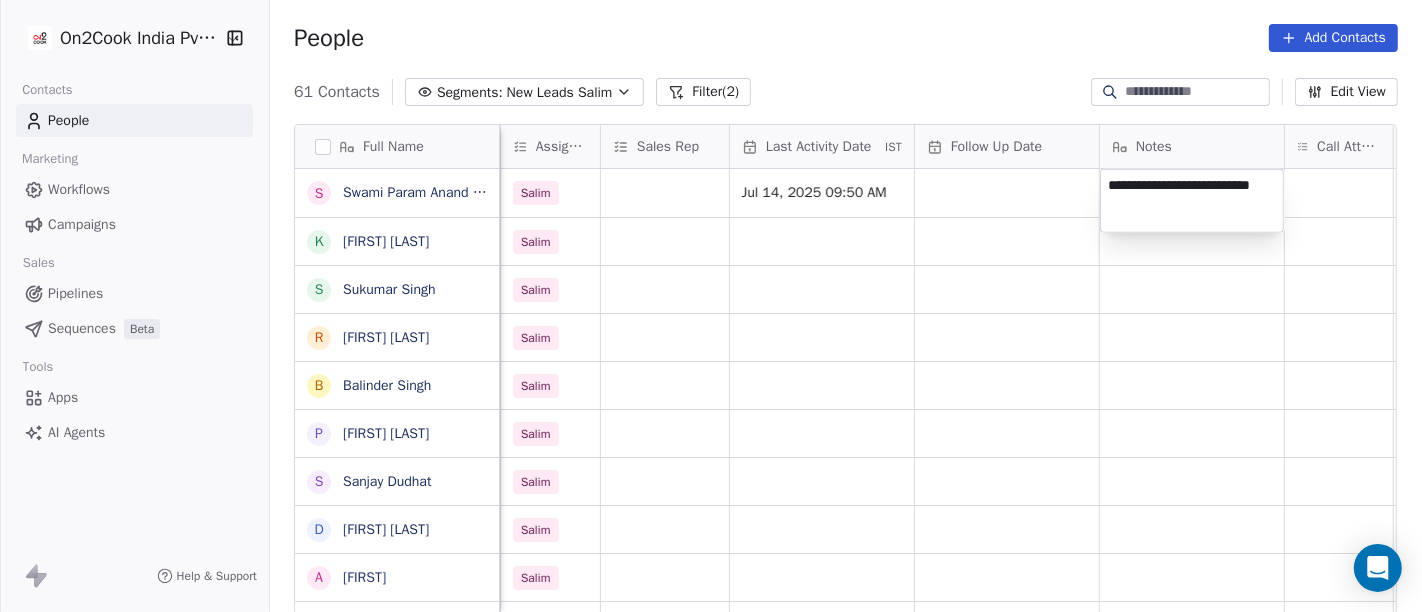 click on "On2Cook India Pvt. Ltd. Contacts People Marketing Workflows Campaigns Sales Pipelines Sequences Beta Tools Apps AI Agents Help & Support People  Add Contacts 61 Contacts Segments: New Leads Salim Filter  (2) Edit View Tag Add to Sequence Full Name S Swami Param Anand Drbaba K Khushi Subudhi S Sukumar Singh R Rajat Dutta B Balinder Singh P Prakash Bhawalkar S Sanjay Dudhat D Debashis sinha A Aman K Kumar Badal Guha H Himangshu Sarma S Sanjay Kumar K Krs Shah a ashish jaiswal S Sadiq v vijaya maibam D Dushyant Deshmukh अ अजय वर्मा A Aman Jaiswal T Tenzin Nawang P Pranab Kumar Das V Vinod Lamror S Sanjay Singh A Alok Sharma N Neena Kumari V Vinod Wanchoo M Mayil Murugan P Pawan Swami A Ajay Singh a ayushmat b Soni location Created Date IST Lead Status Tags Assignee Sales Rep Last Activity Date IST Follow Up Date Notes Call Attempts Website zomato link outlet type Location   others Jul 14, 2025 06:53 AM Salim Jul 14, 2025 09:50 AM executive_kitchens   others_ Jul 14, 2025 04:46 AM Salim" at bounding box center [711, 306] 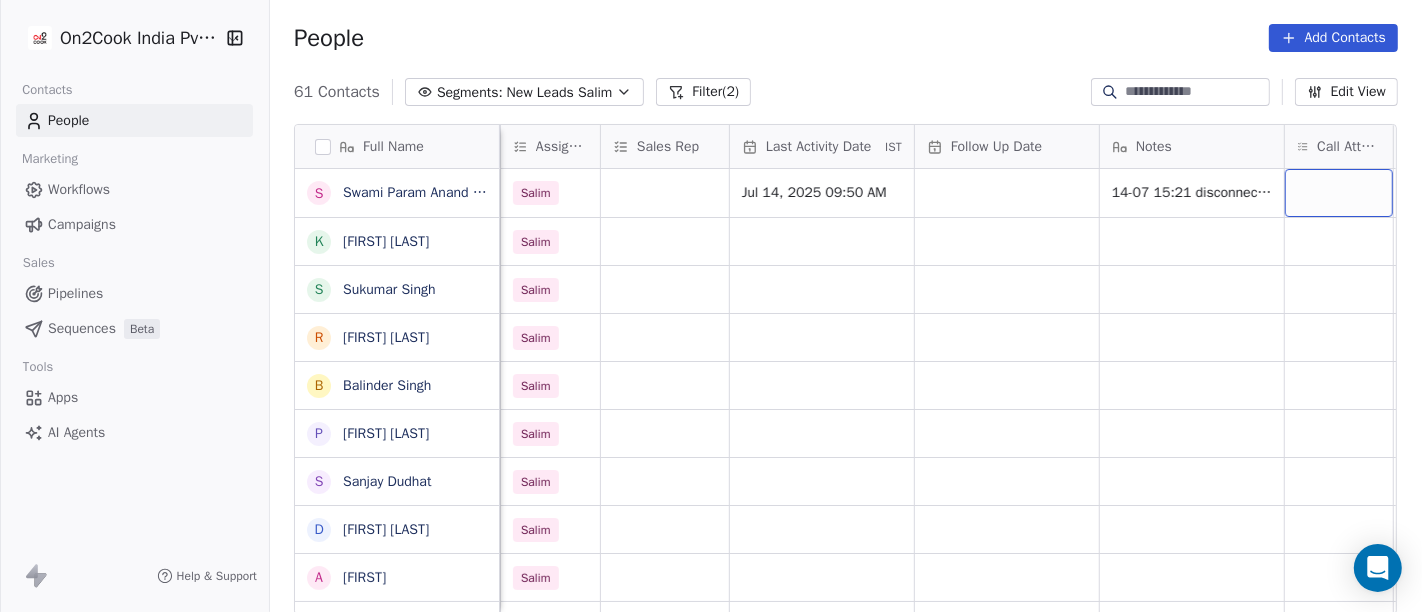 scroll, scrollTop: 0, scrollLeft: 1051, axis: horizontal 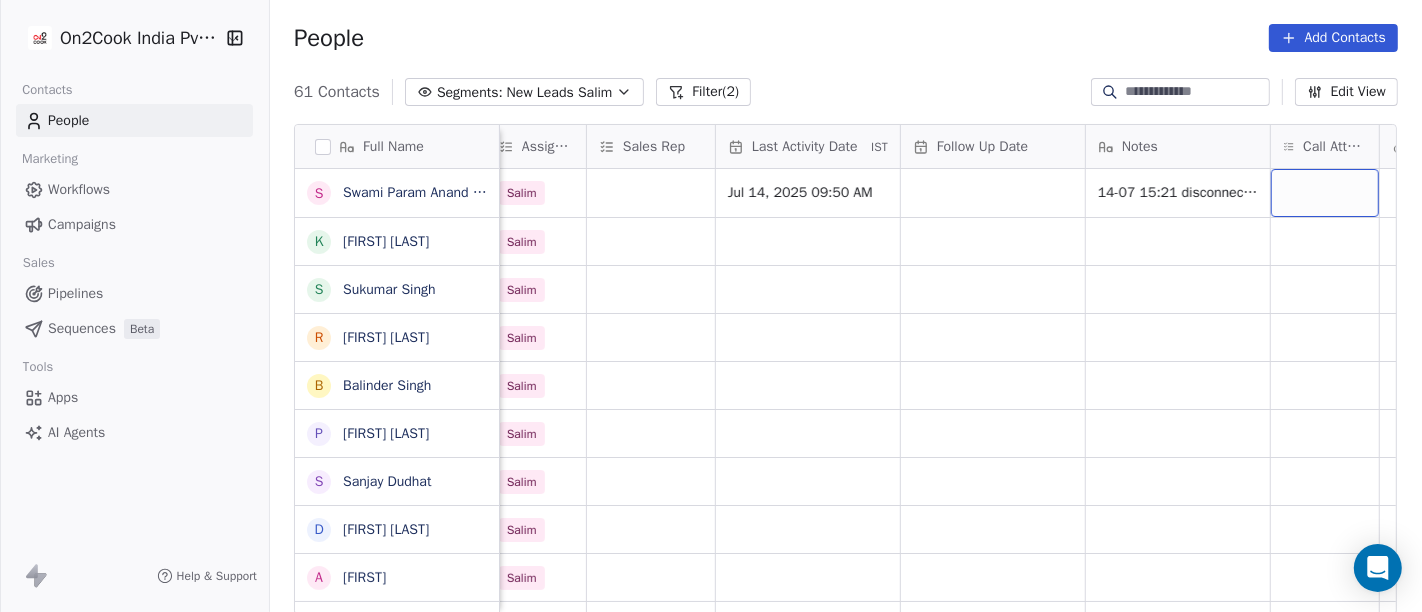 click at bounding box center [1325, 193] 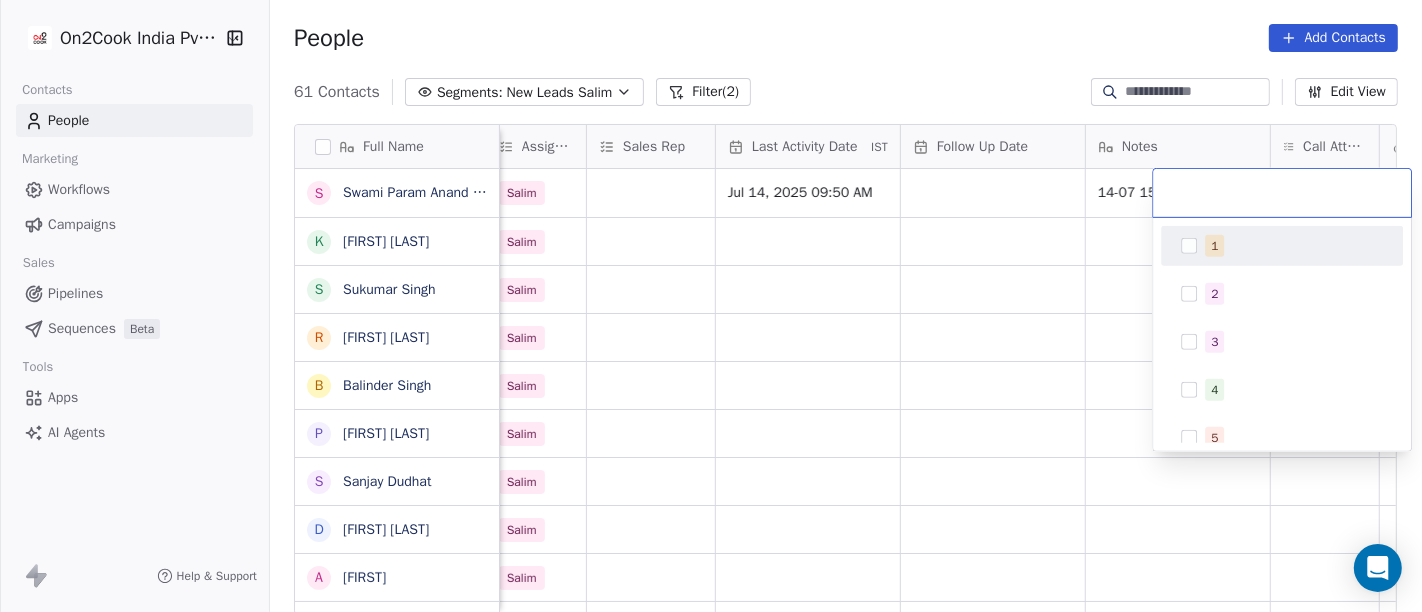 drag, startPoint x: 1245, startPoint y: 247, endPoint x: 1177, endPoint y: 212, distance: 76.47875 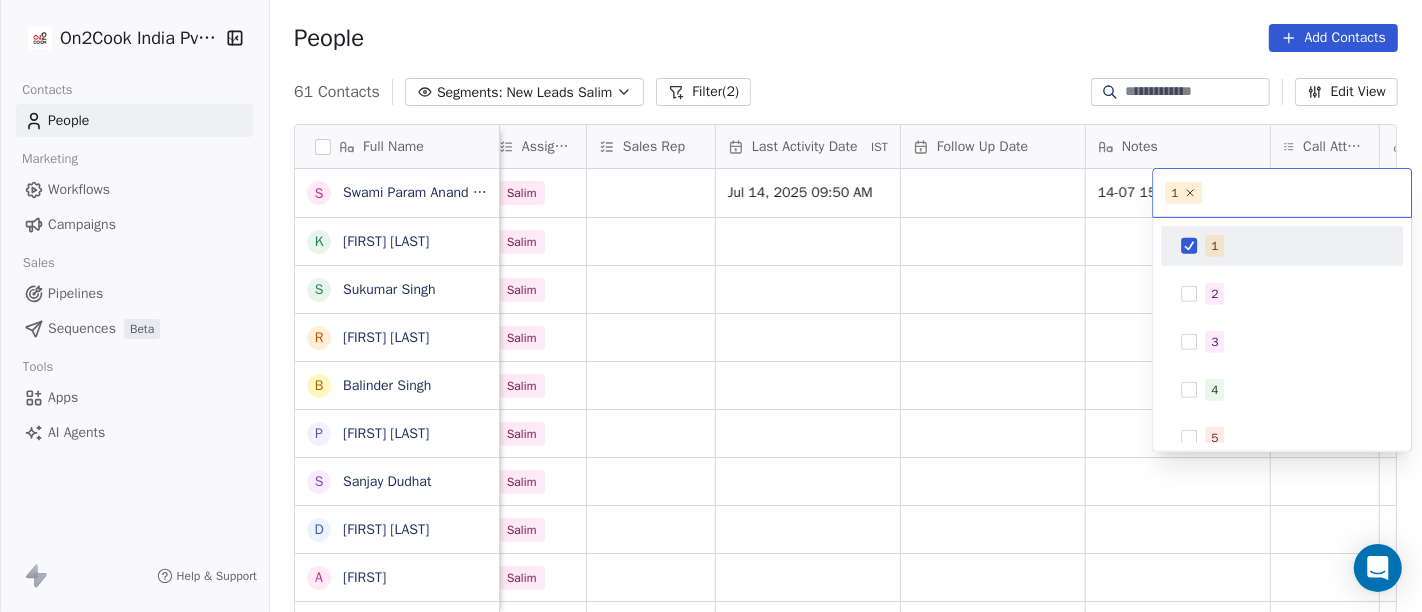 click on "1" at bounding box center (1282, 193) 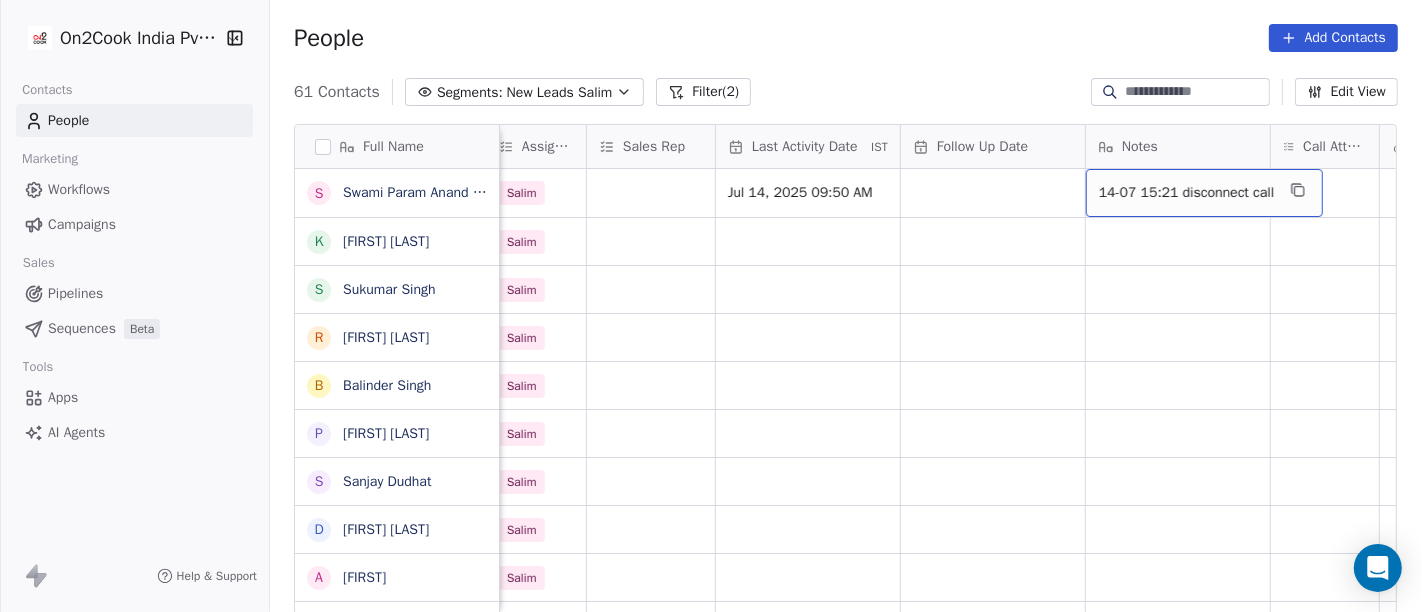 click on "14-07 15:21 disconnect call" at bounding box center (1186, 193) 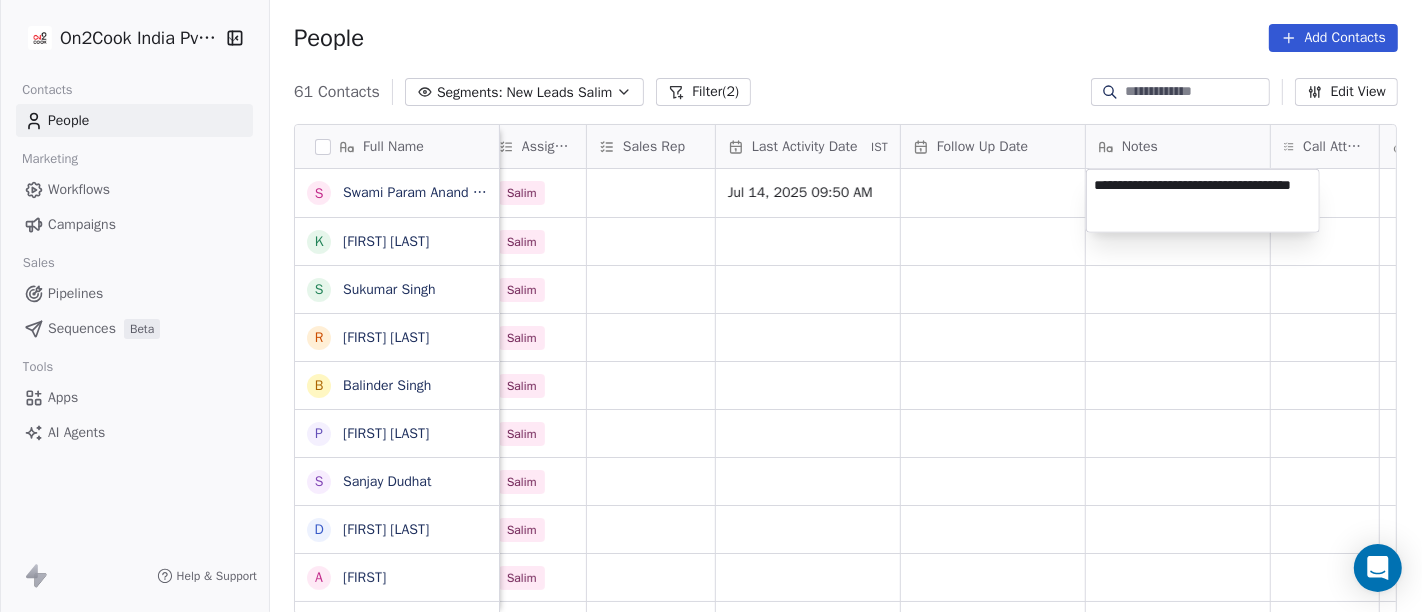 type on "**********" 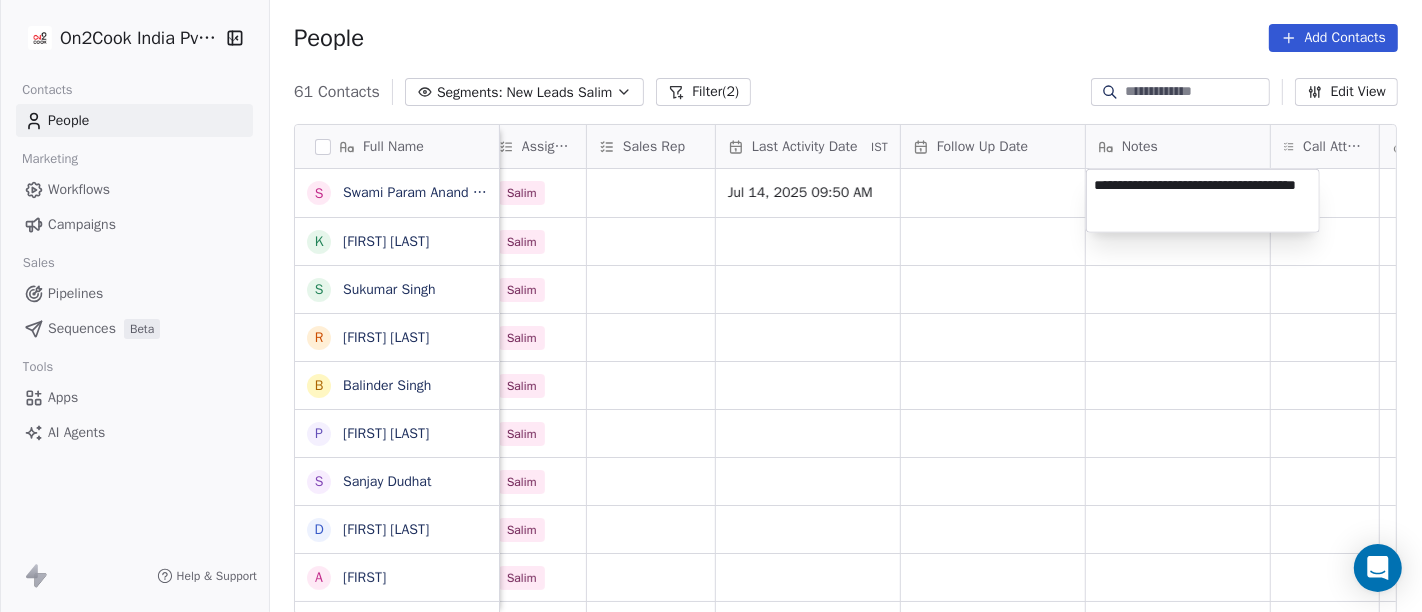 click on "On2Cook India Pvt. Ltd. Contacts People Marketing Workflows Campaigns Sales Pipelines Sequences Beta Tools Apps AI Agents Help & Support People  Add Contacts 61 Contacts Segments: New Leads Salim Filter  (2) Edit View Tag Add to Sequence Full Name S Swami Param Anand Drbaba K Khushi Subudhi S Sukumar Singh R Rajat Dutta B Balinder Singh P Prakash Bhawalkar S Sanjay Dudhat D Debashis sinha A Aman K Kumar Badal Guha H Himangshu Sarma S Sanjay Kumar K Krs Shah a ashish jaiswal S Sadiq v vijaya maibam D Dushyant Deshmukh अ अजय वर्मा A Aman Jaiswal T Tenzin Nawang P Pranab Kumar Das V Vinod Lamror S Sanjay Singh A Alok Sharma N Neena Kumari V Vinod Wanchoo M Mayil Murugan P Pawan Swami A Ajay Singh a ayushmat b Soni Created Date IST Lead Status Tags Assignee Sales Rep Last Activity Date IST Follow Up Date Notes Call Attempts Website zomato link outlet type Location   Jul 14, 2025 06:53 AM Salim Jul 14, 2025 09:50 AM 14-07 15:21 disconnect call 1 executive_kitchens   Jul 14, 2025 04:46 AM Salim" at bounding box center [711, 306] 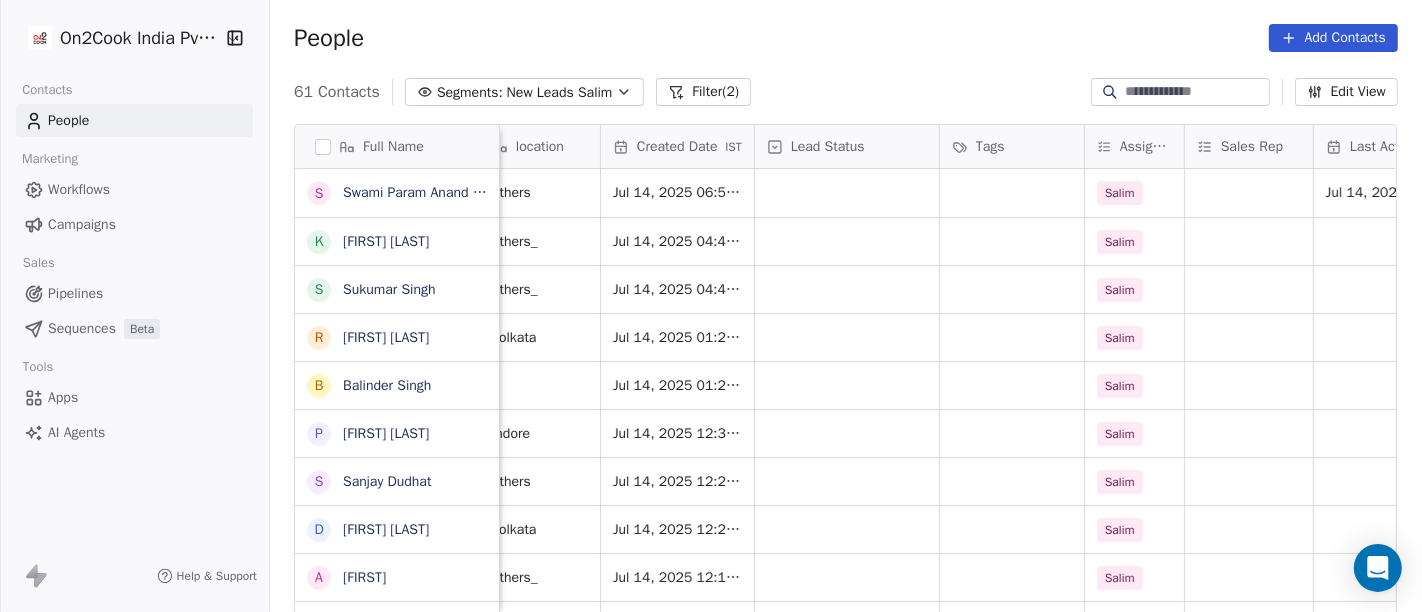 scroll, scrollTop: 0, scrollLeft: 451, axis: horizontal 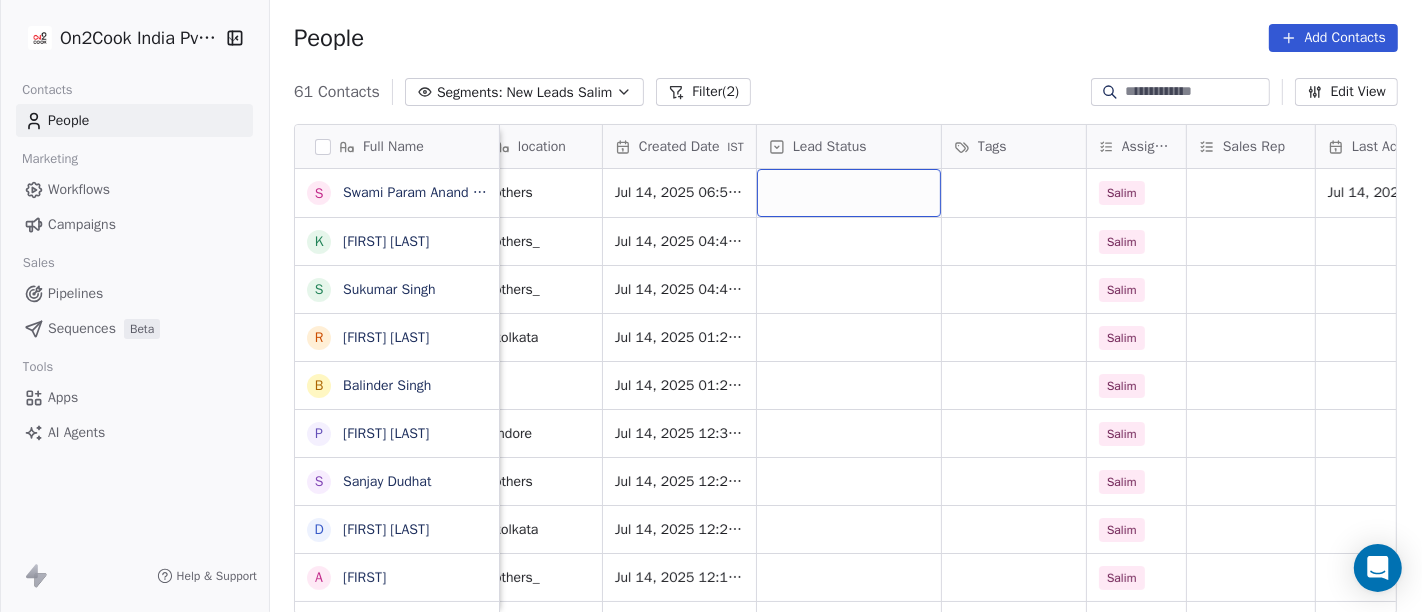 click at bounding box center (849, 193) 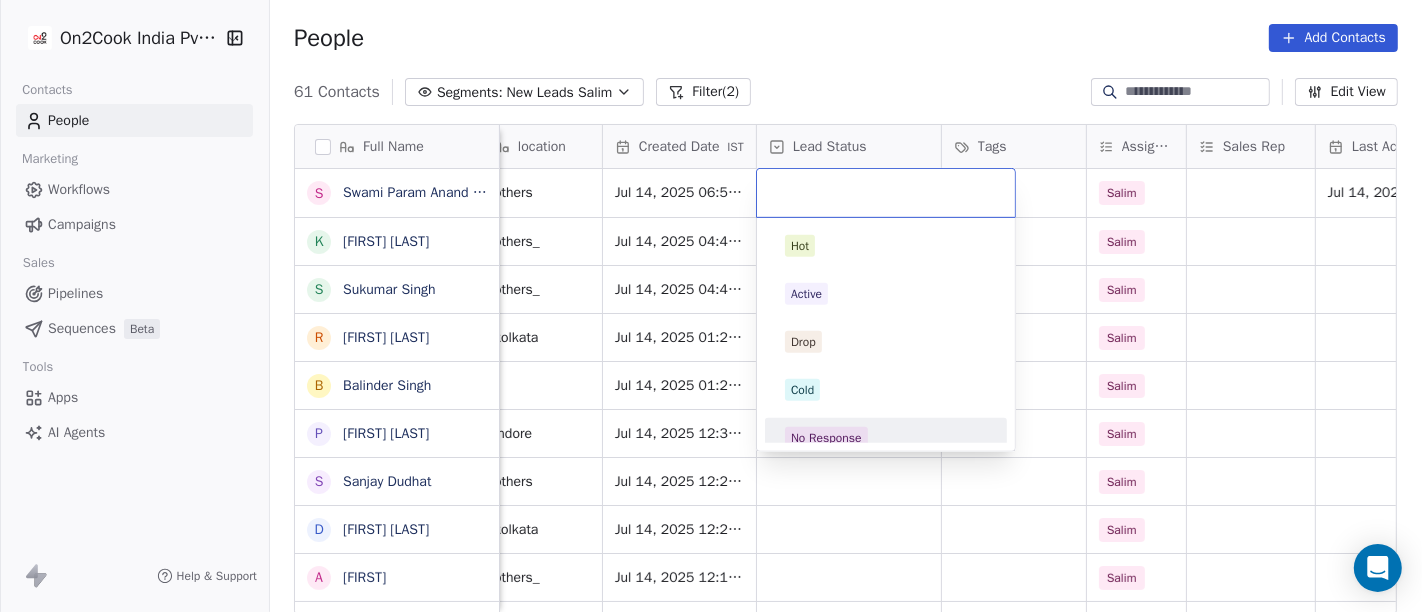 click on "No Response" at bounding box center (826, 438) 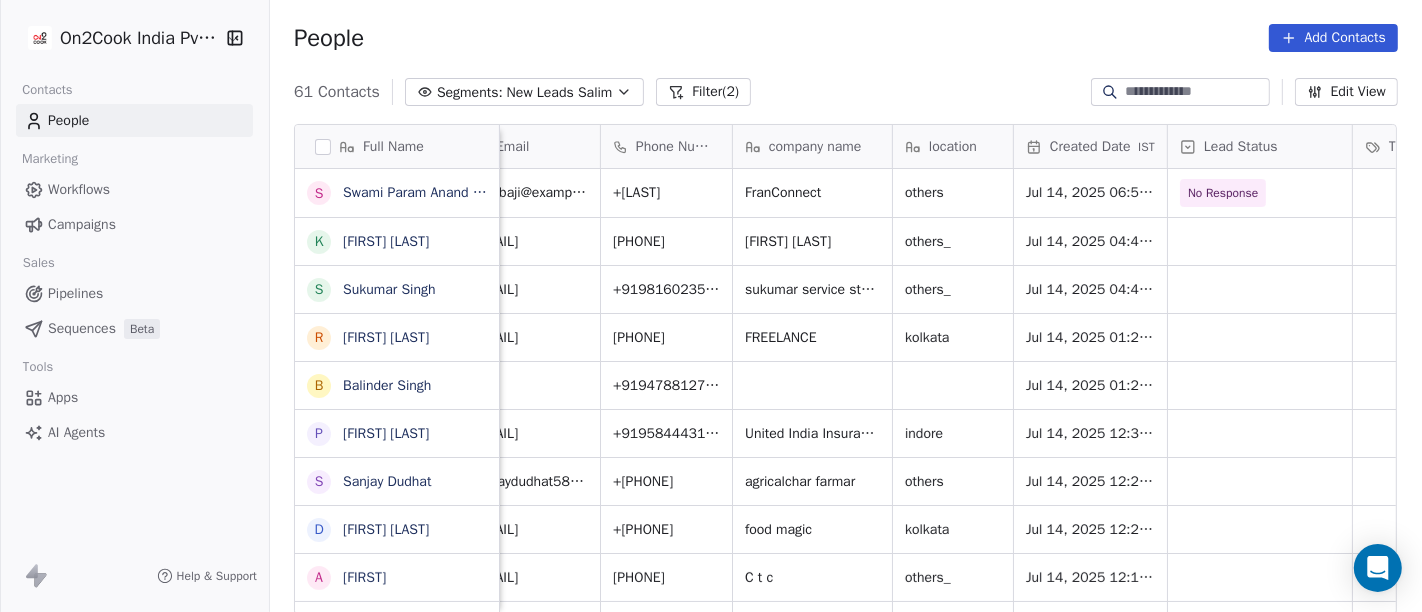 scroll, scrollTop: 0, scrollLeft: 0, axis: both 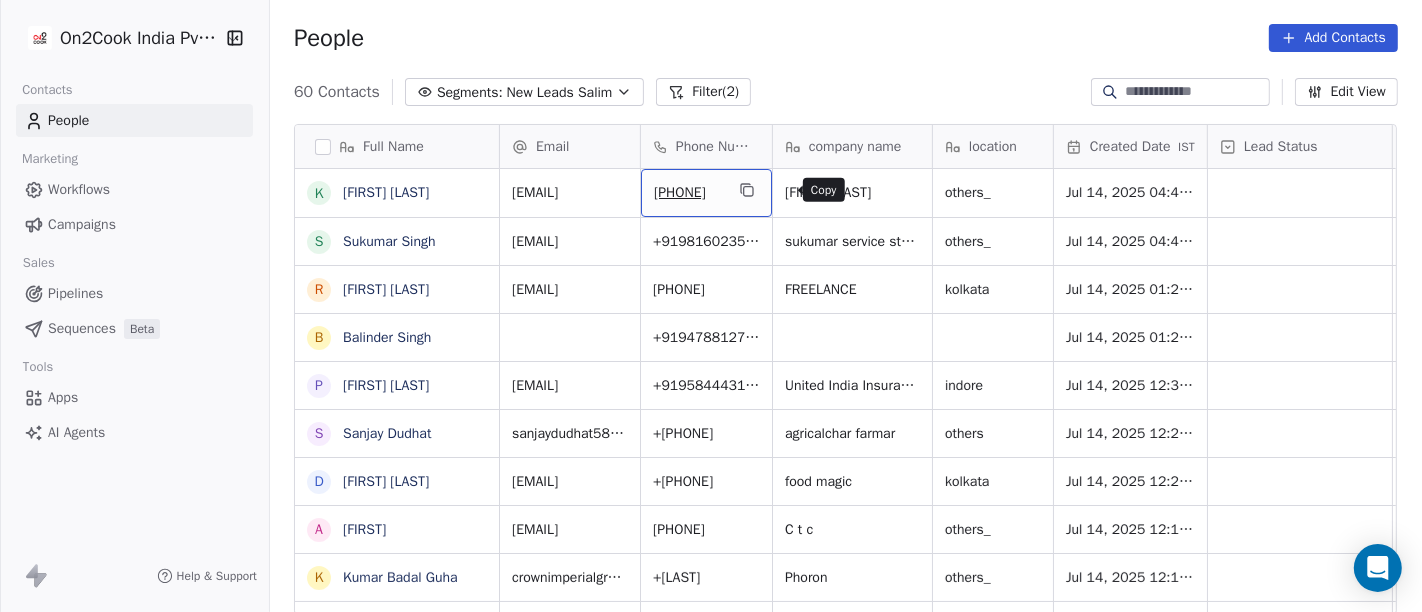 click at bounding box center [747, 190] 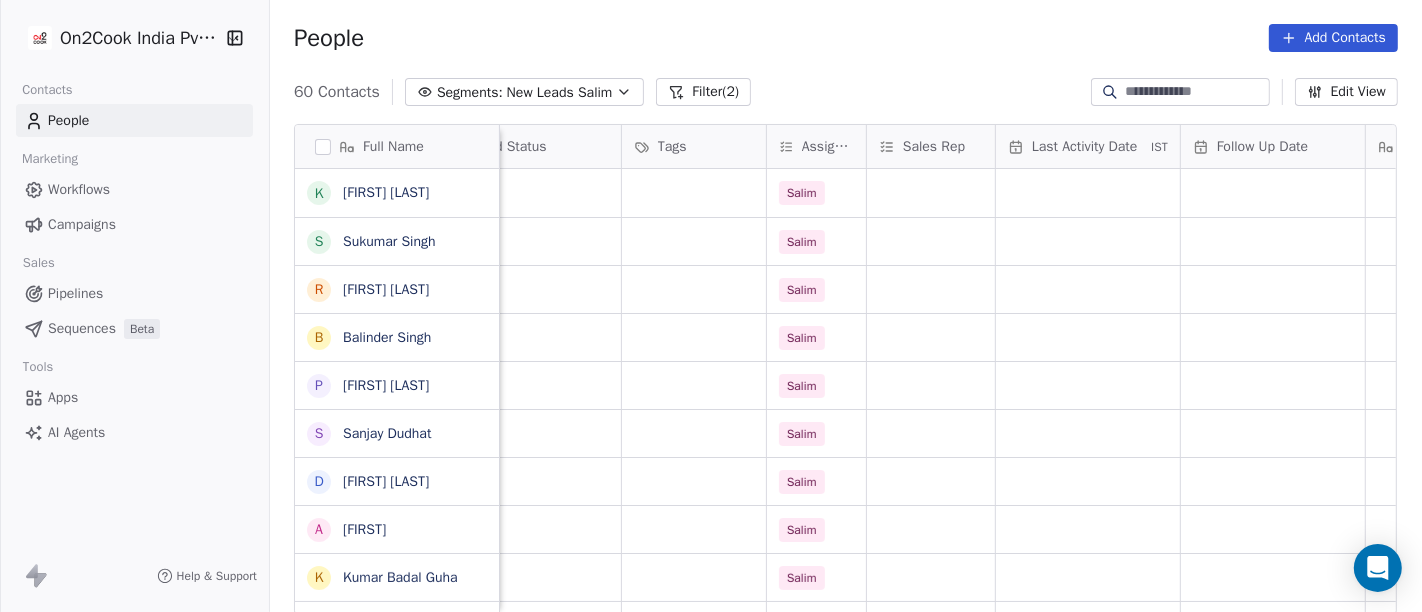 scroll, scrollTop: 0, scrollLeft: 773, axis: horizontal 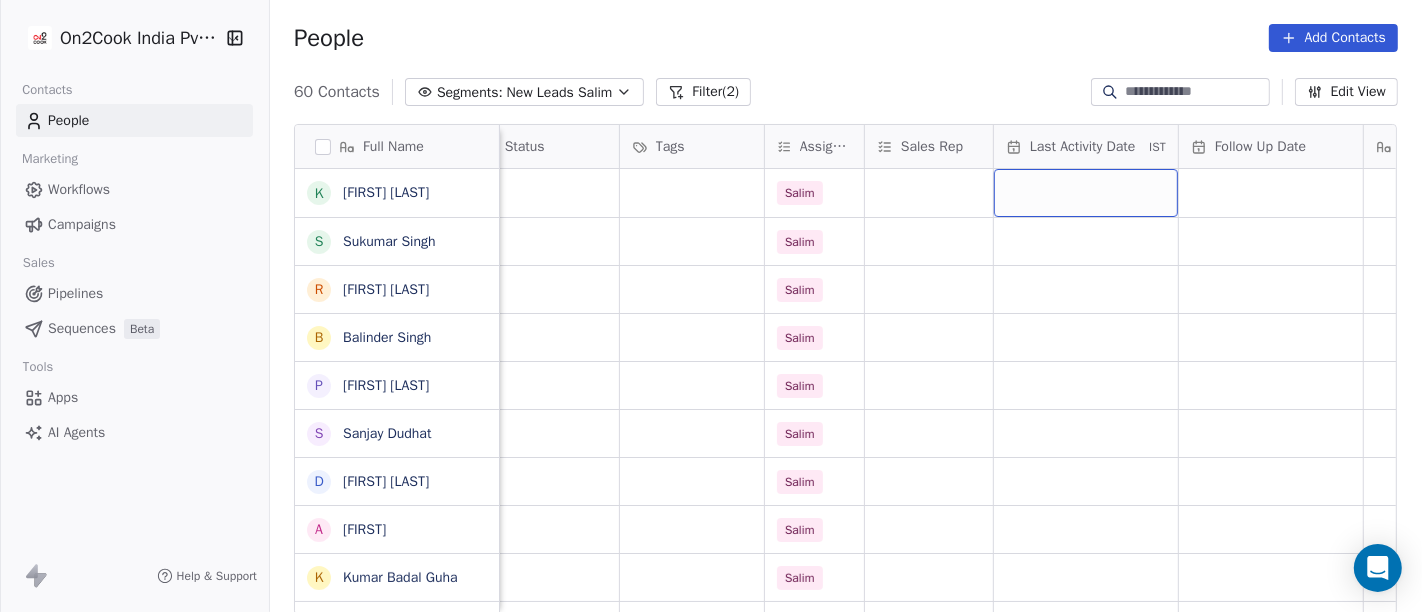click at bounding box center (1086, 193) 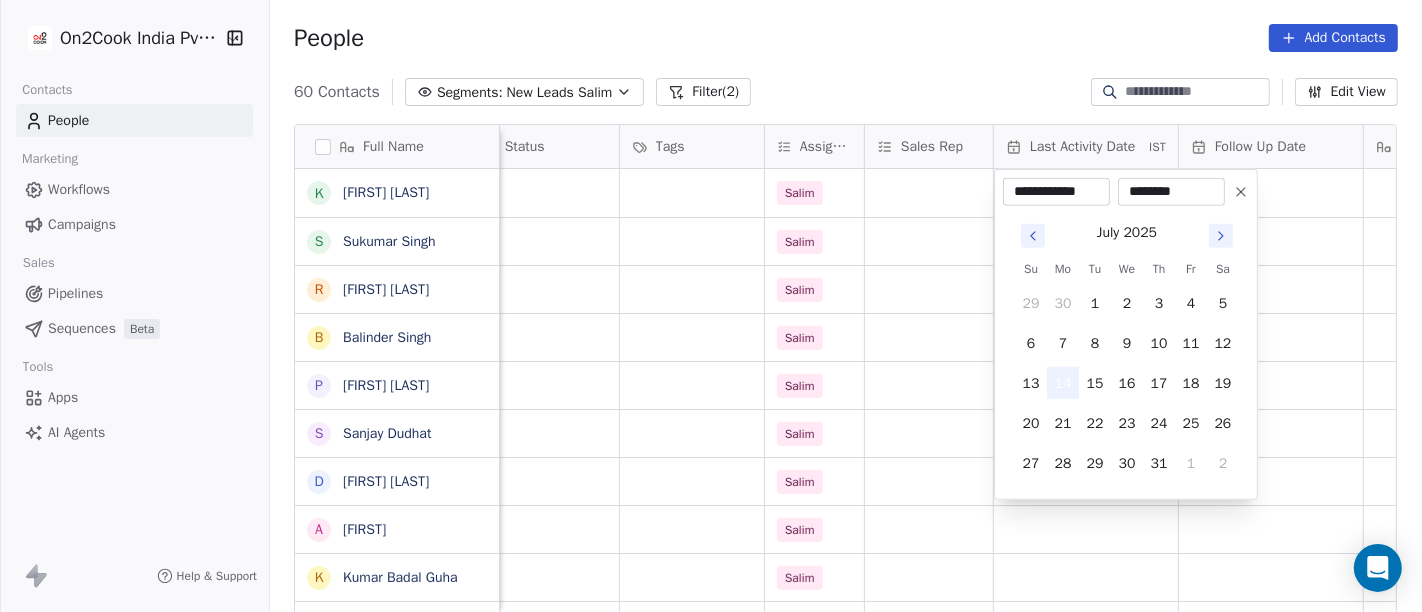 click on "14" at bounding box center (1063, 383) 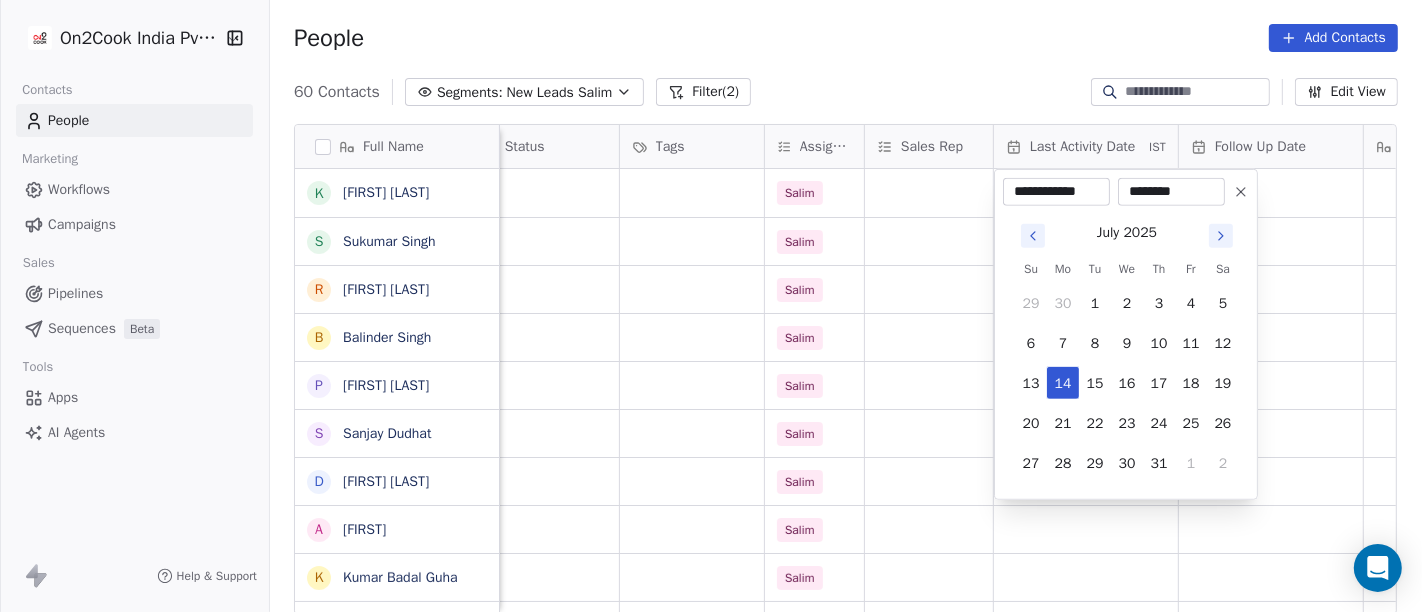 click on "On2Cook India Pvt. Ltd. Contacts People Marketing Workflows Campaigns Sales Pipelines Sequences Beta Tools Apps AI Agents Help & Support People  Add Contacts 60 Contacts Segments: New Leads Salim Filter  (2) Edit View Tag Add to Sequence Full Name K Khushi Subudhi S Sukumar Singh R Rajat Dutta B Balinder Singh P Prakash Bhawalkar S Sanjay Dudhat D Debashis sinha A Aman K Kumar Badal Guha H Himangshu Sarma S Sanjay Kumar K Krs Shah a ashish jaiswal S Sadiq v vijaya maibam D Dushyant Deshmukh अ अजय वर्मा A Aman Jaiswal T Tenzin Nawang P Pranab Kumar Das V Vinod Lamror S Sanjay Singh A Alok Sharma N Neena Kumari V Vinod Wanchoo M Mayil Murugan P Pawan Swami A Ajay Singh a ayushmat b Soni N Neeraj Kumar Chauhan company name location Created Date IST Lead Status Tags Assignee Sales Rep Last Activity Date IST Follow Up Date Notes Call Attempts Website zomato link   Srinivas others_ Jul 14, 2025 04:46 AM Salim   sukumar service station others_ Jul 14, 2025 04:40 AM Salim   FREELANCE kolkata Salim" at bounding box center (711, 306) 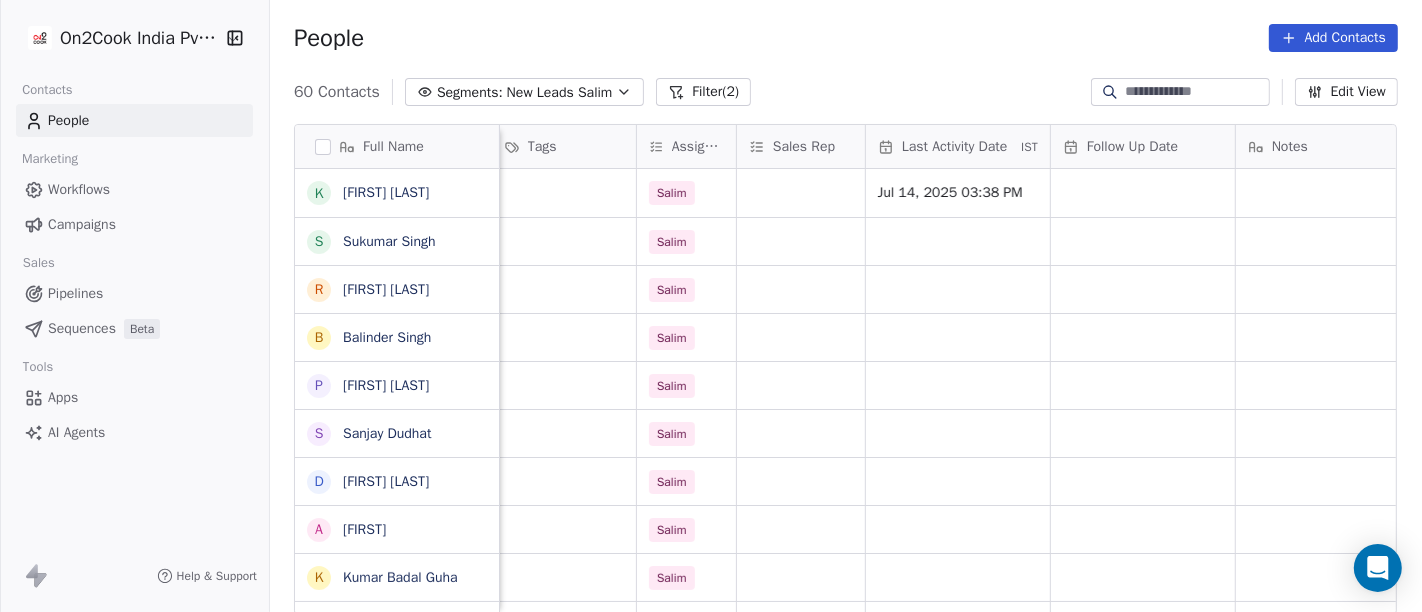 scroll, scrollTop: 0, scrollLeft: 903, axis: horizontal 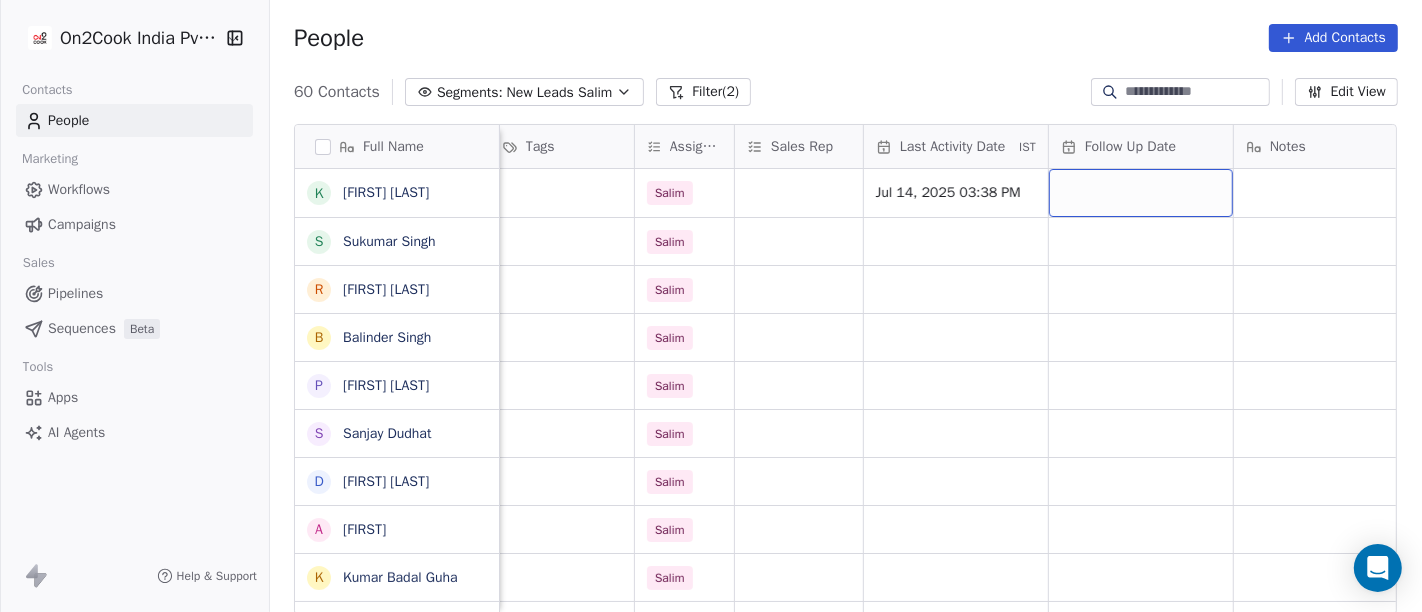 click at bounding box center [1141, 193] 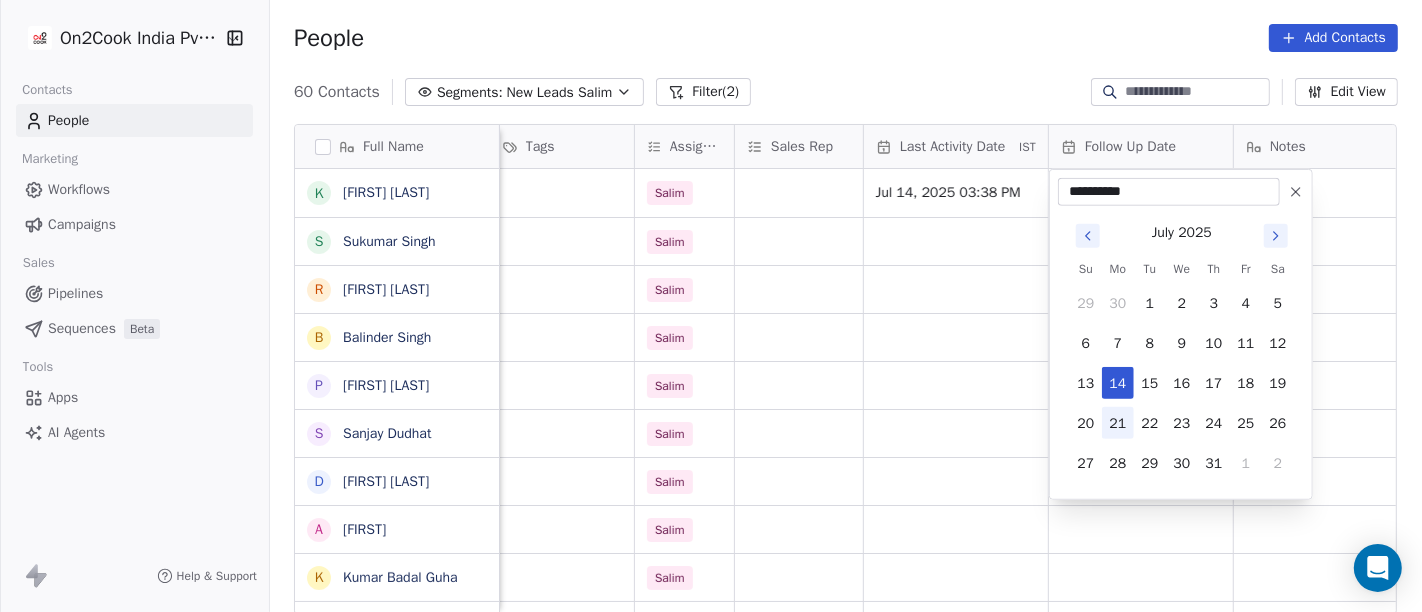 click on "21" at bounding box center [1118, 423] 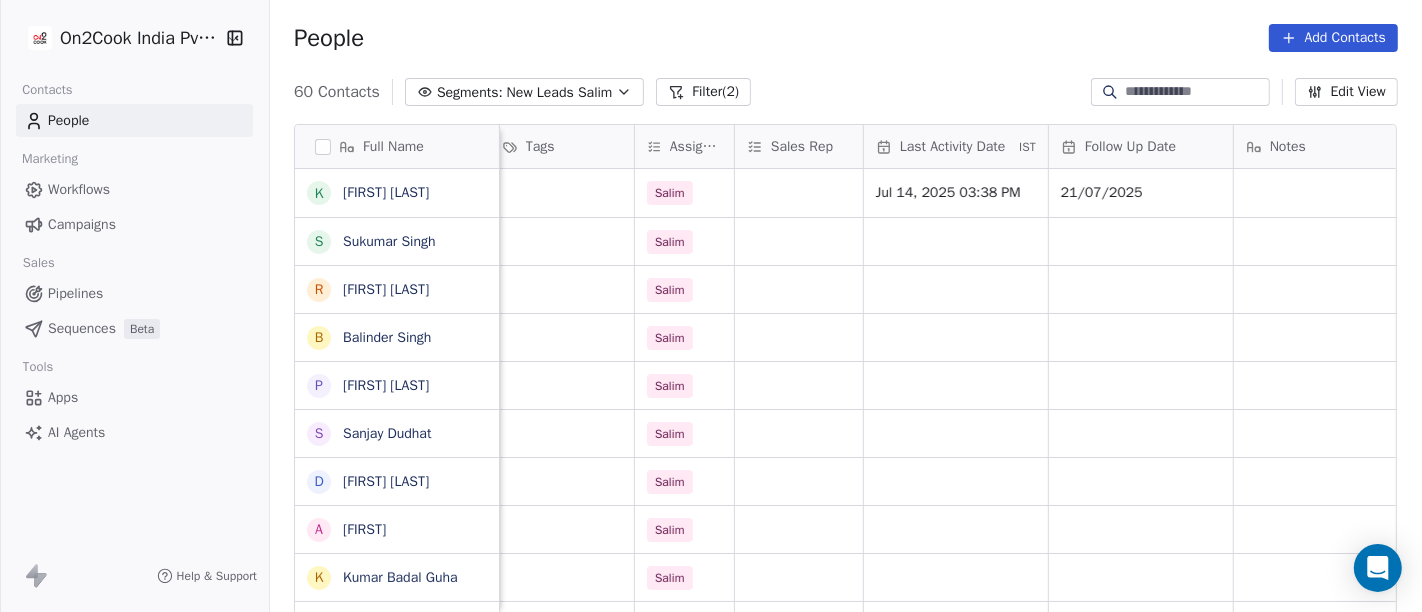 click on "People  Add Contacts" at bounding box center (846, 38) 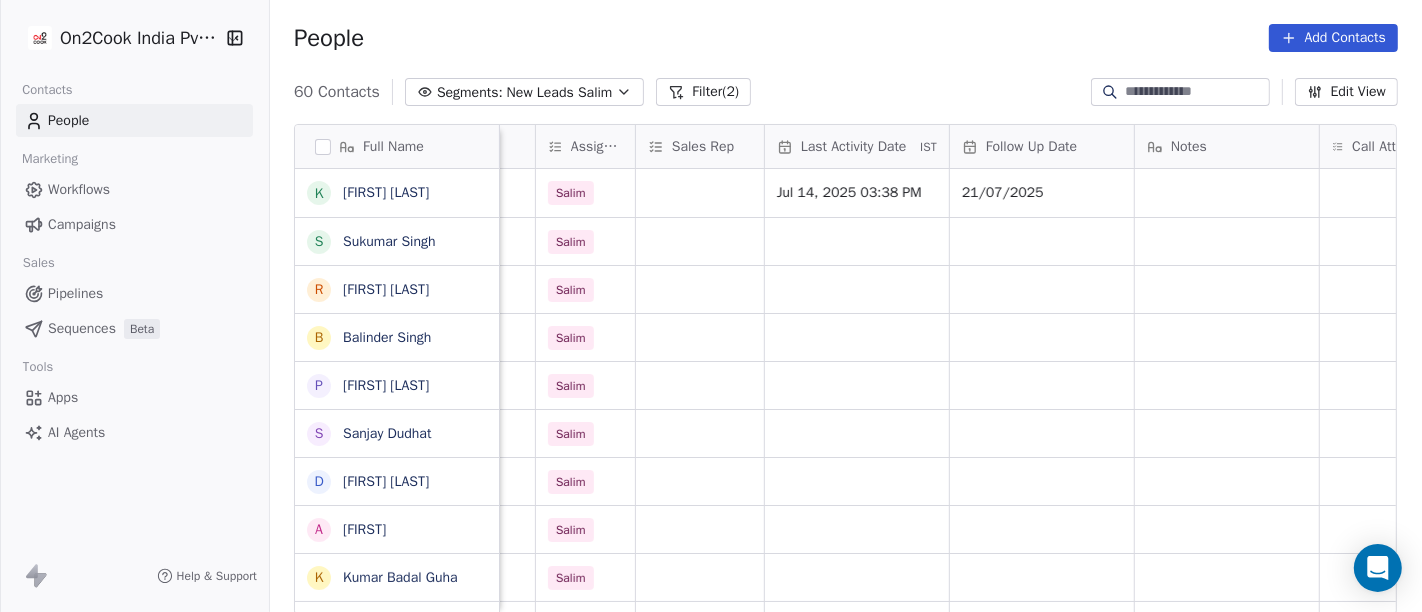 scroll, scrollTop: 0, scrollLeft: 1075, axis: horizontal 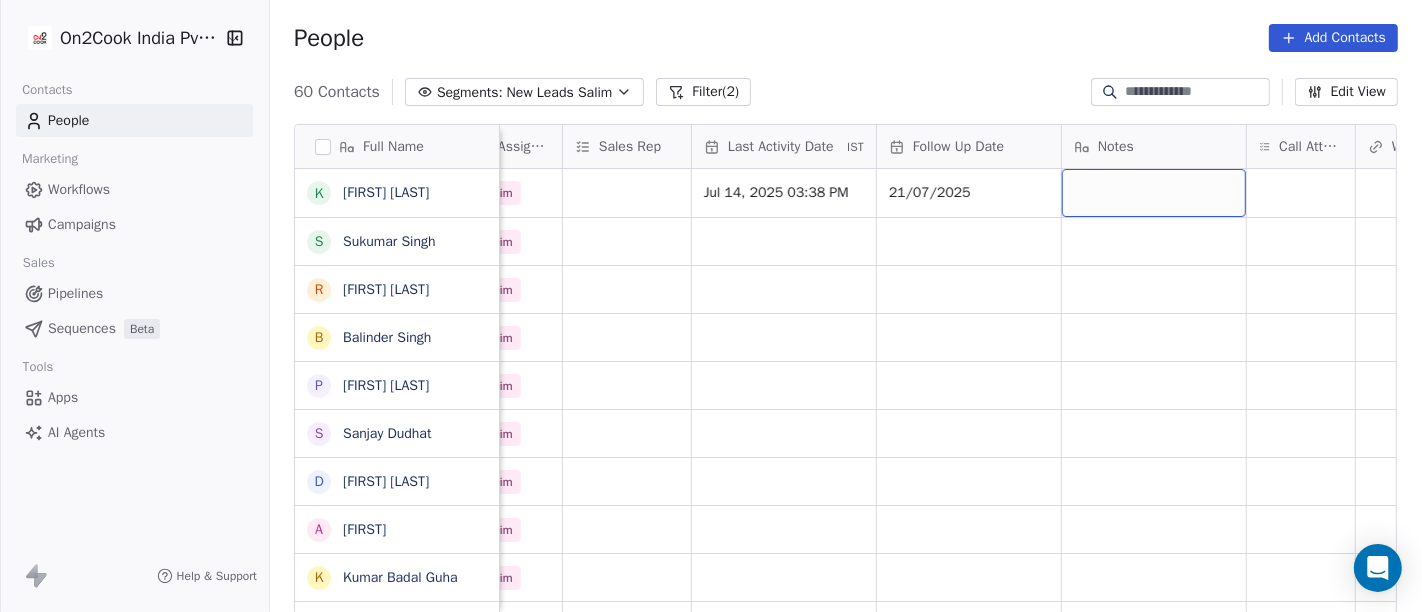 click at bounding box center [1154, 193] 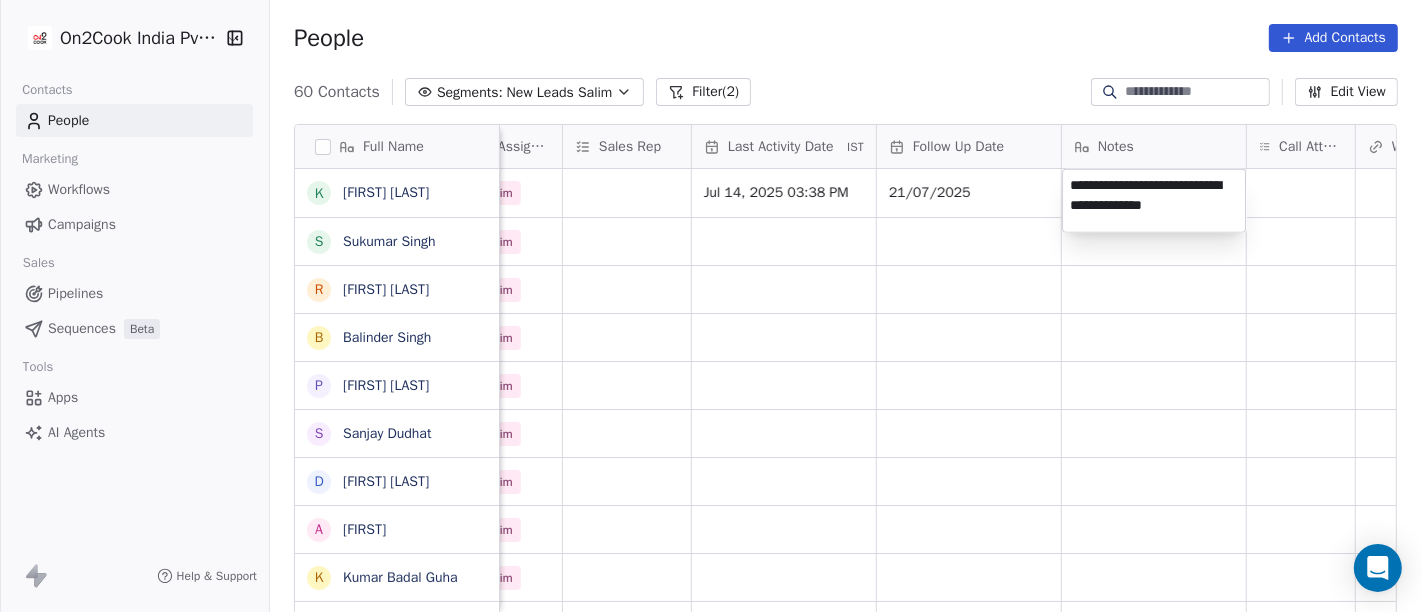 type on "**********" 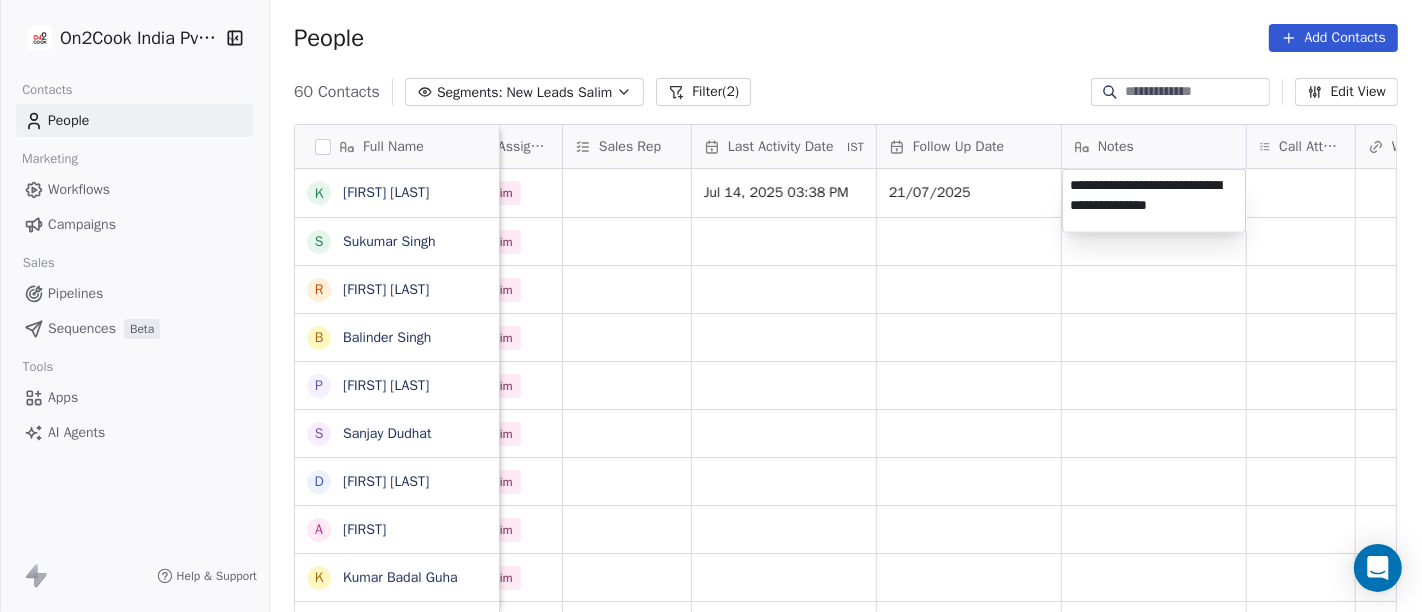click on "On2Cook India Pvt. Ltd. Contacts People Marketing Workflows Campaigns Sales Pipelines Sequences Beta Tools Apps AI Agents Help & Support People  Add Contacts 60 Contacts Segments: New Leads Salim Filter  (2) Edit View Tag Add to Sequence Full Name K Khushi Subudhi S Sukumar Singh R Rajat Dutta B Balinder Singh P Prakash Bhawalkar S Sanjay Dudhat D Debashis sinha A Aman K Kumar Badal Guha H Himangshu Sarma S Sanjay Kumar K Krs Shah a ashish jaiswal S Sadiq v vijaya maibam D Dushyant Deshmukh अ अजय वर्मा A Aman Jaiswal T Tenzin Nawang P Pranab Kumar Das V Vinod Lamror S Sanjay Singh A Alok Sharma N Neena Kumari V Vinod Wanchoo M Mayil Murugan P Pawan Swami A Ajay Singh a ayushmat b Soni N Neeraj Kumar Chauhan Created Date IST Lead Status Tags Assignee Sales Rep Last Activity Date IST Follow Up Date Notes Call Attempts Website zomato link outlet type Location   Jul 14, 2025 04:46 AM Salim Jul 14, 2025 03:38 PM 21/07/2025 executive_kitchens   Jul 14, 2025 04:40 AM Salim cafeteria   Salim" at bounding box center [711, 306] 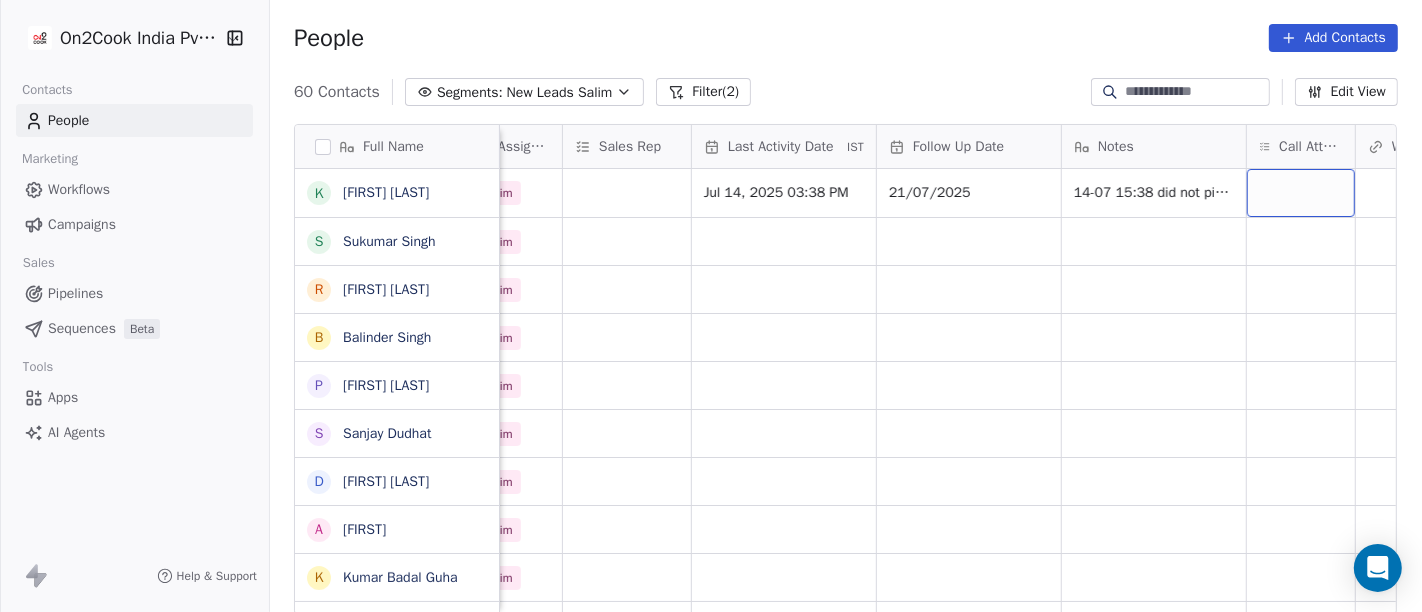 click at bounding box center [1301, 193] 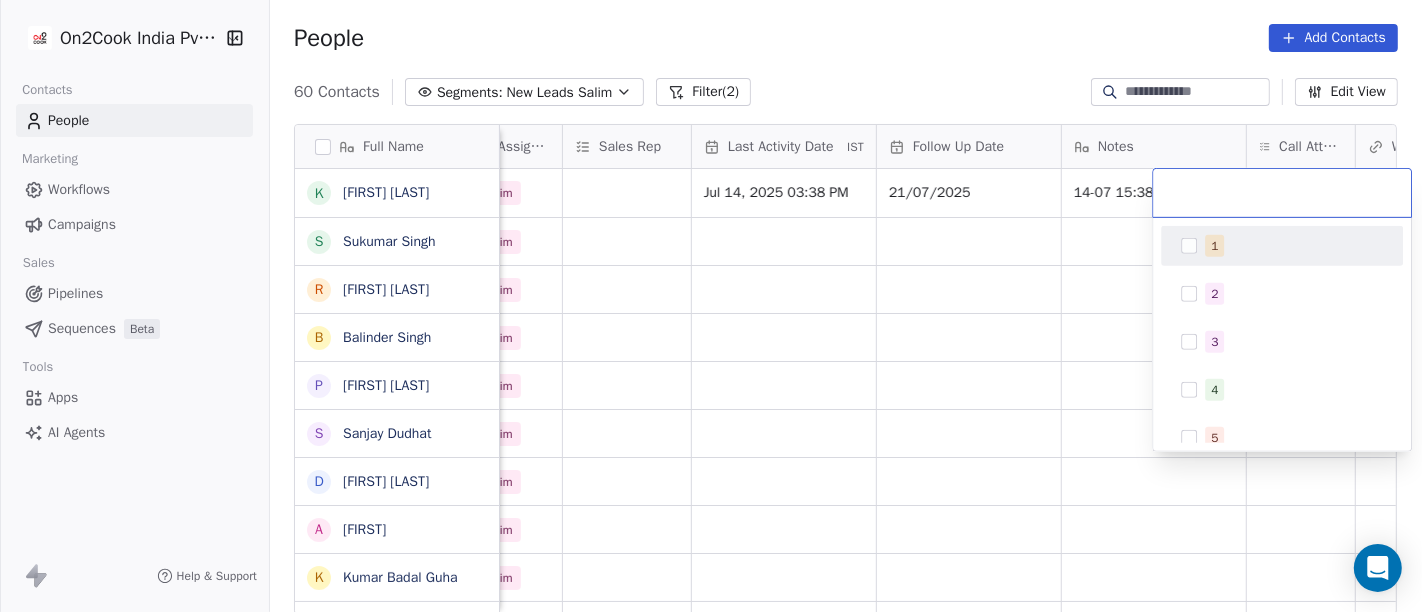 click on "1" at bounding box center (1294, 246) 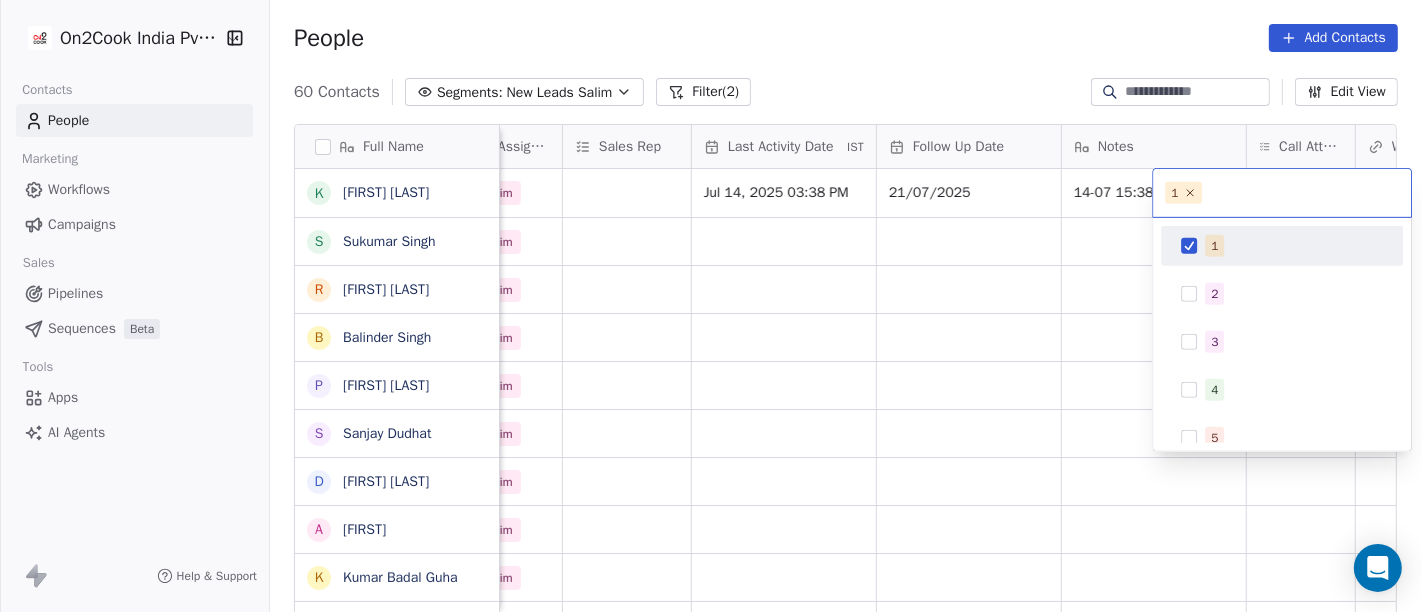 click on "On2Cook India Pvt. Ltd. Contacts People Marketing Workflows Campaigns Sales Pipelines Sequences Beta Tools Apps AI Agents Help & Support People  Add Contacts 60 Contacts Segments: New Leads Salim Filter  (2) Edit View Tag Add to Sequence Full Name K Khushi Subudhi S Sukumar Singh R Rajat Dutta B Balinder Singh P Prakash Bhawalkar S Sanjay Dudhat D Debashis sinha A Aman K Kumar Badal Guha H Himangshu Sarma S Sanjay Kumar K Krs Shah a ashish jaiswal S Sadiq v vijaya maibam D Dushyant Deshmukh अ अजय वर्मा A Aman Jaiswal T Tenzin Nawang P Pranab Kumar Das V Vinod Lamror S Sanjay Singh A Alok Sharma N Neena Kumari V Vinod Wanchoo M Mayil Murugan P Pawan Swami A Ajay Singh a ayushmat b Soni N Neeraj Kumar Chauhan Created Date IST Lead Status Tags Assignee Sales Rep Last Activity Date IST Follow Up Date Notes Call Attempts Website zomato link outlet type Location   Jul 14, 2025 04:46 AM Salim Jul 14, 2025 03:38 PM 21/07/2025 14-07 15:38 did not pick up call WA msg sent  executive_kitchens   Salim" at bounding box center (711, 306) 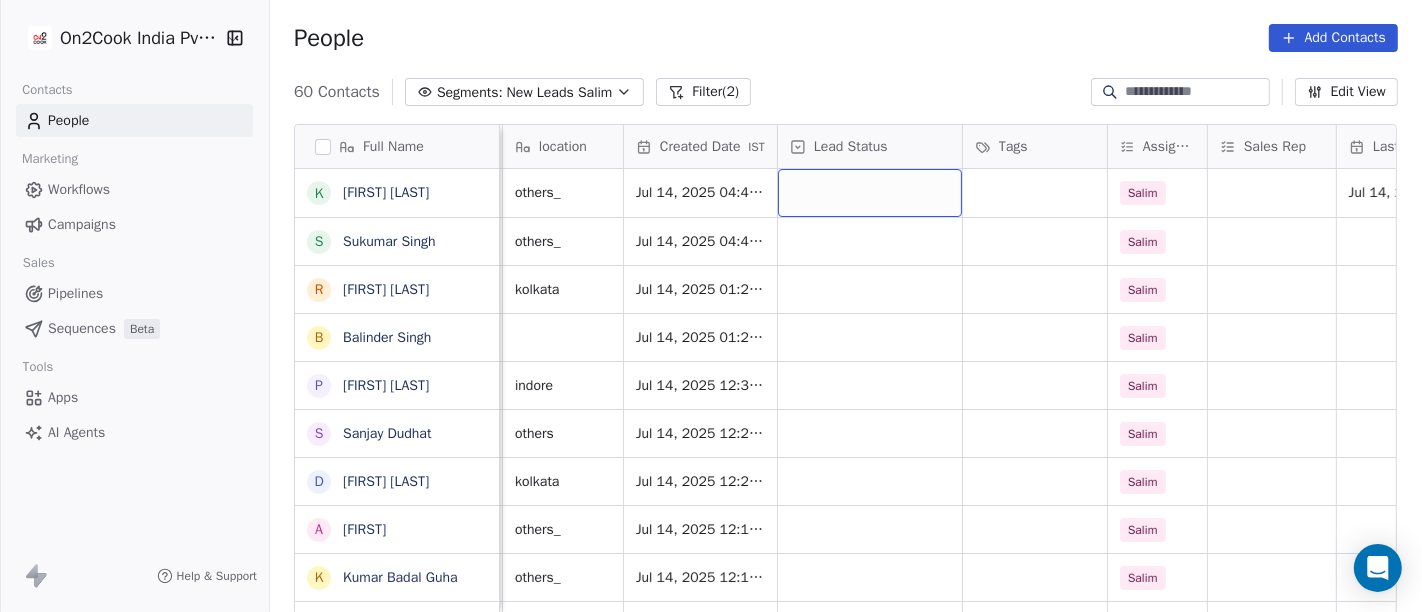 click at bounding box center (870, 193) 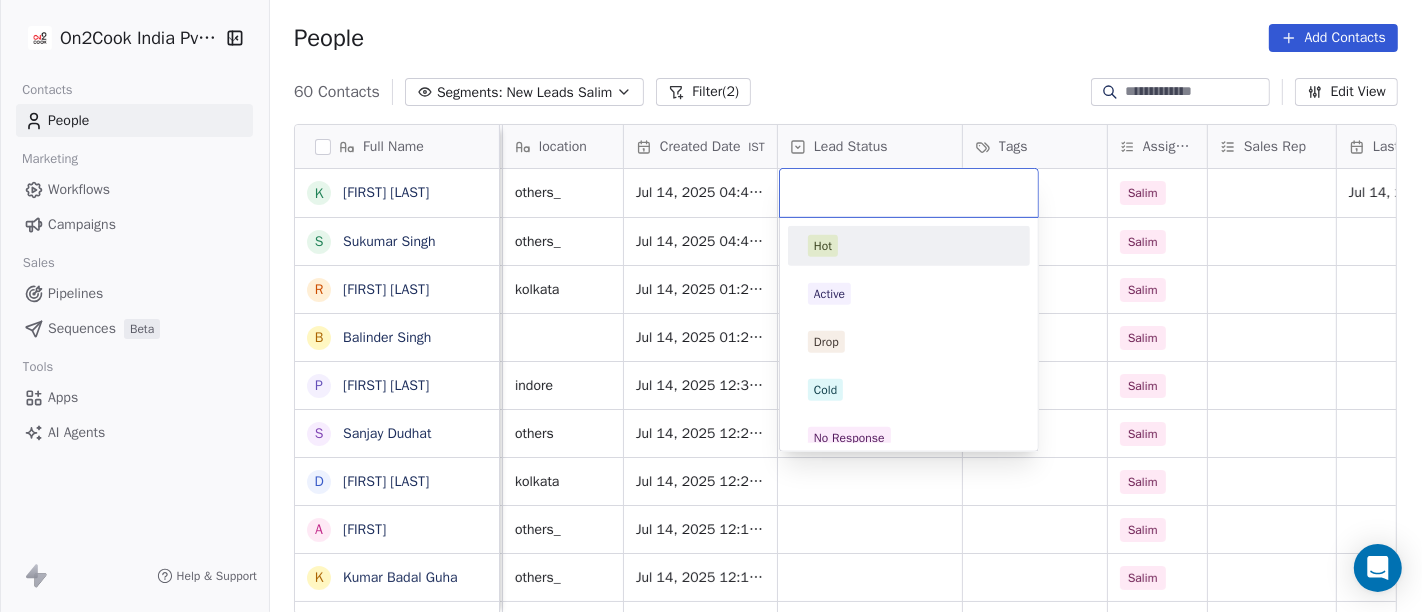 scroll, scrollTop: 0, scrollLeft: 428, axis: horizontal 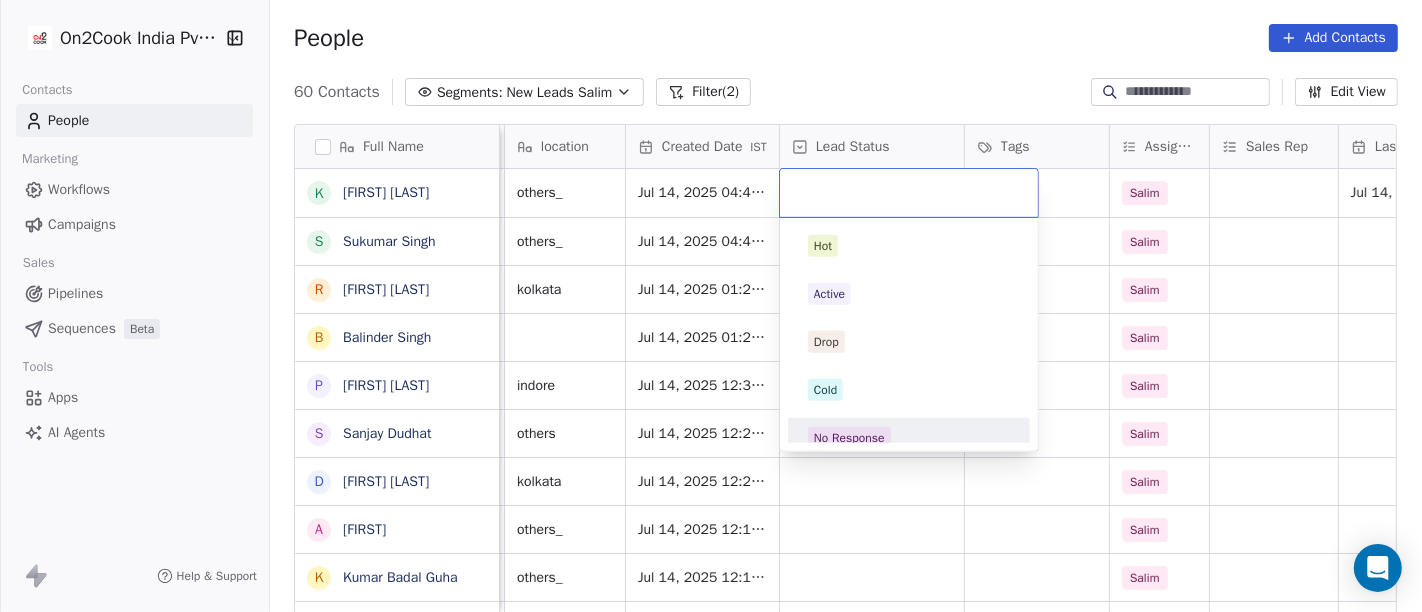 click on "No Response" at bounding box center (909, 438) 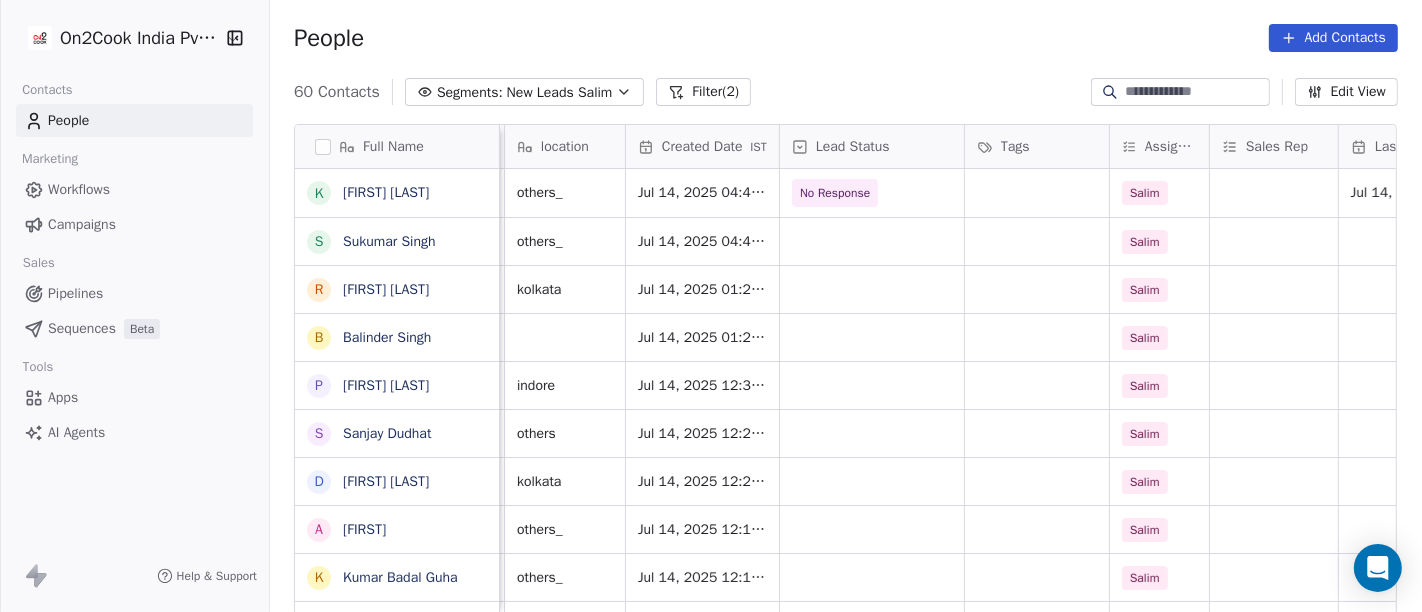 scroll, scrollTop: 0, scrollLeft: 0, axis: both 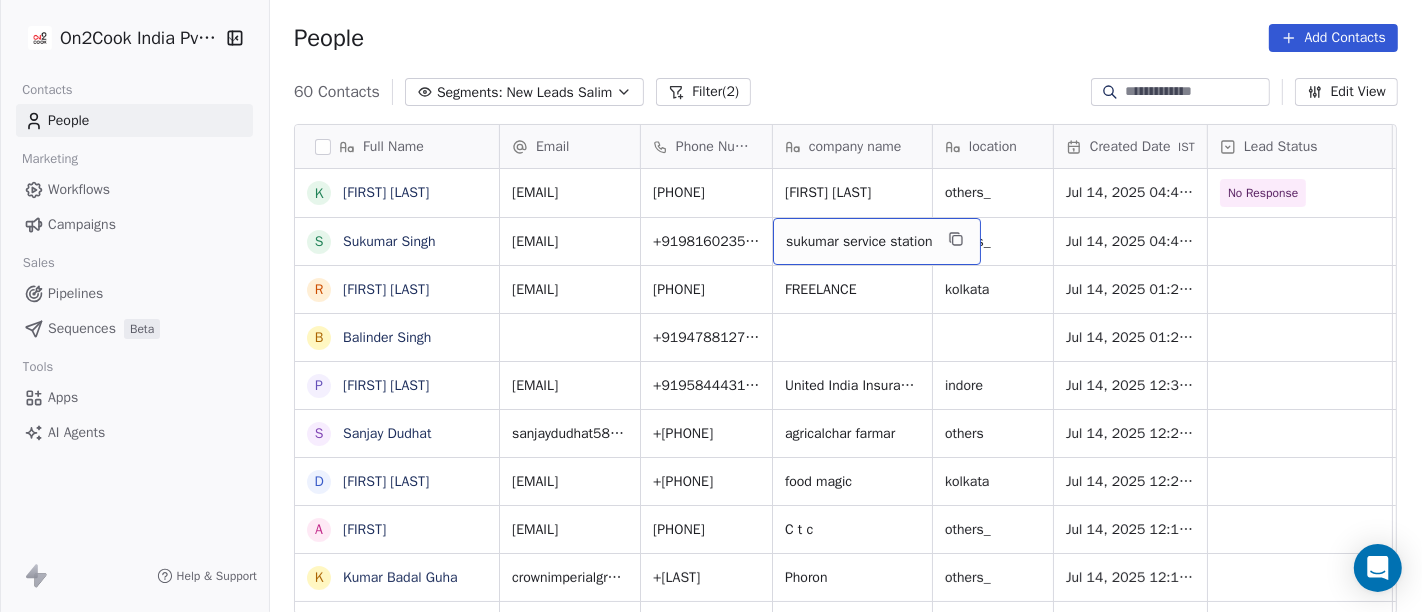 click on "sukumar service station" at bounding box center [859, 242] 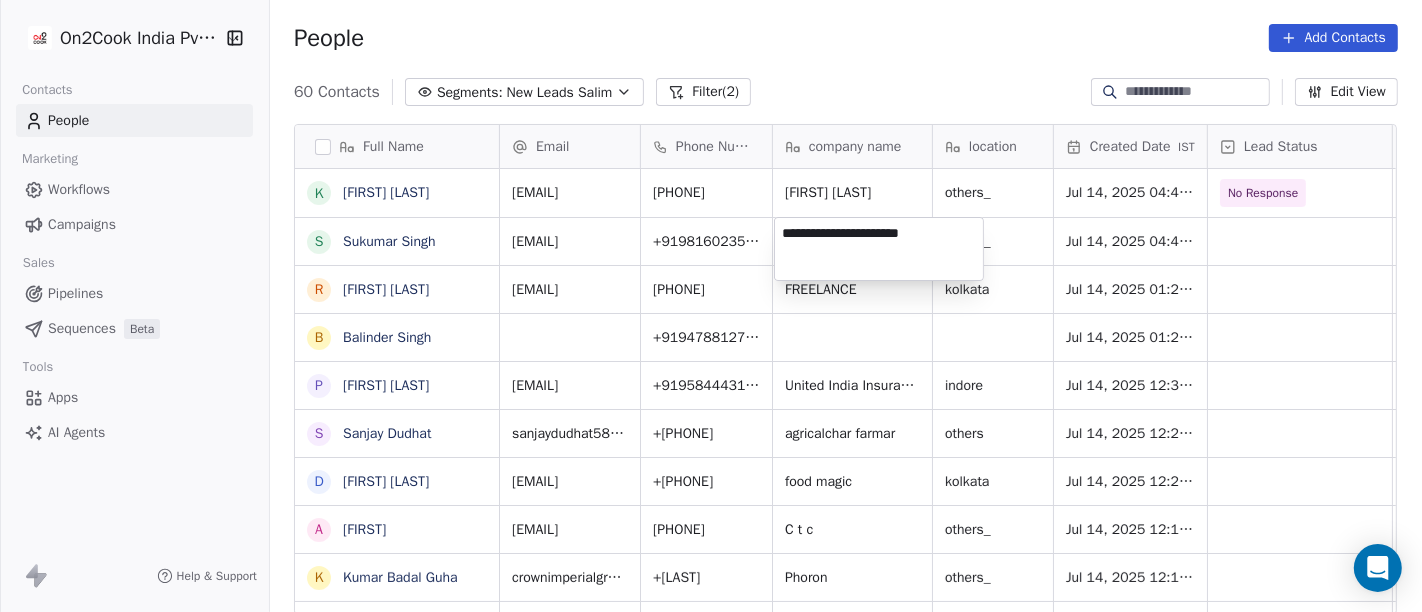 click on "On2Cook India Pvt. Ltd. Contacts People Marketing Workflows Campaigns Sales Pipelines Sequences Beta Tools Apps AI Agents Help & Support People  Add Contacts 60 Contacts Segments: New Leads Salim Filter  (2) Edit View Tag Add to Sequence Full Name K Khushi Subudhi S Sukumar Singh R Rajat Dutta B Balinder Singh P Prakash Bhawalkar S Sanjay Dudhat D Debashis sinha A Aman K Kumar Badal Guha H Himangshu Sarma S Sanjay Kumar K Krs Shah a ashish jaiswal S Sadiq v vijaya maibam D Dushyant Deshmukh अ अजय वर्मा A Aman Jaiswal T Tenzin Nawang P Pranab Kumar Das V Vinod Lamror S Sanjay Singh A Alok Sharma N Neena Kumari V Vinod Wanchoo M Mayil Murugan P Pawan Swami A Ajay Singh a ayushmat b Soni N Neeraj Kumar Chauhan Email Phone Number company name location Created Date IST Lead Status Tags Assignee Sales Rep Last Activity Date IST ksrinivassubudhi10@gmail.com +917894371485 Srinivas others_ Jul 14, 2025 04:46 AM No Response Salim Jul 14, 2025 03:38 PM sukumarservices@yahoo.co.in +919816023578 Salim" at bounding box center (711, 306) 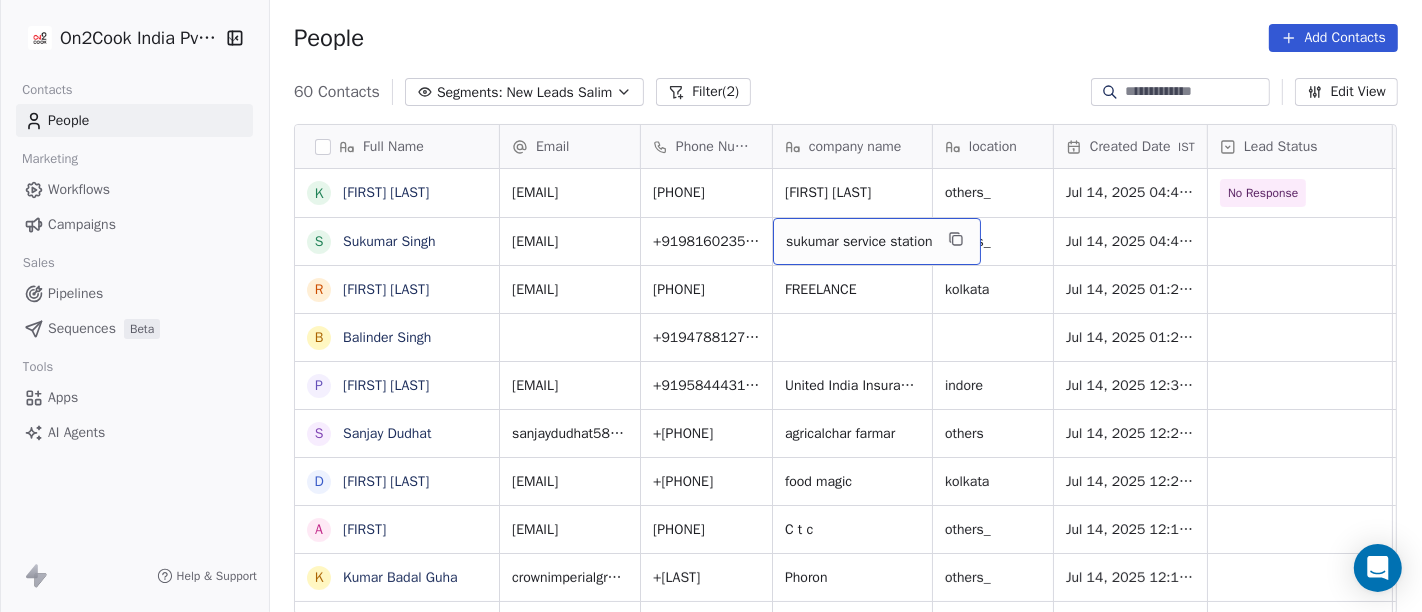 click on "sukumar service station" at bounding box center [859, 242] 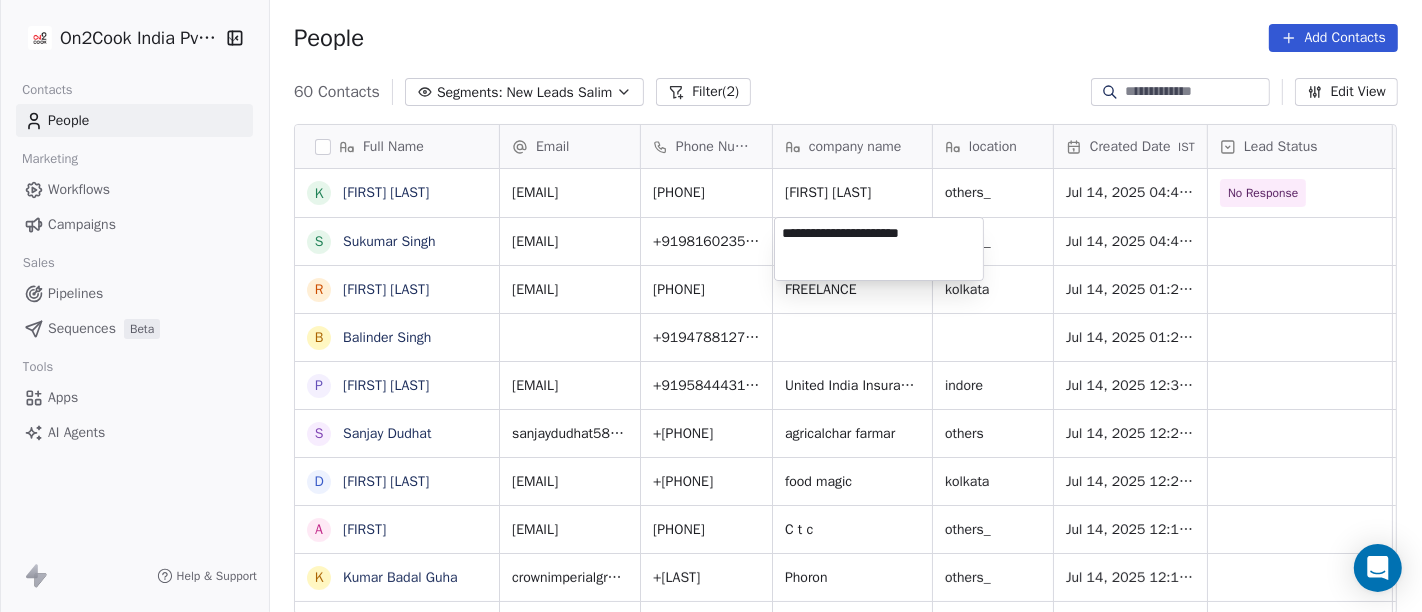click on "On2Cook India Pvt. Ltd. Contacts People Marketing Workflows Campaigns Sales Pipelines Sequences Beta Tools Apps AI Agents Help & Support People  Add Contacts 60 Contacts Segments: New Leads Salim Filter  (2) Edit View Tag Add to Sequence Full Name K Khushi Subudhi S Sukumar Singh R Rajat Dutta B Balinder Singh P Prakash Bhawalkar S Sanjay Dudhat D Debashis sinha A Aman K Kumar Badal Guha H Himangshu Sarma S Sanjay Kumar K Krs Shah a ashish jaiswal S Sadiq v vijaya maibam D Dushyant Deshmukh अ अजय वर्मा A Aman Jaiswal T Tenzin Nawang P Pranab Kumar Das V Vinod Lamror S Sanjay Singh A Alok Sharma N Neena Kumari V Vinod Wanchoo M Mayil Murugan P Pawan Swami A Ajay Singh a ayushmat b Soni N Neeraj Kumar Chauhan Email Phone Number company name location Created Date IST Lead Status Tags Assignee Sales Rep Last Activity Date IST ksrinivassubudhi10@gmail.com +917894371485 Srinivas others_ Jul 14, 2025 04:46 AM No Response Salim Jul 14, 2025 03:38 PM sukumarservices@yahoo.co.in +919816023578 Salim" at bounding box center (711, 306) 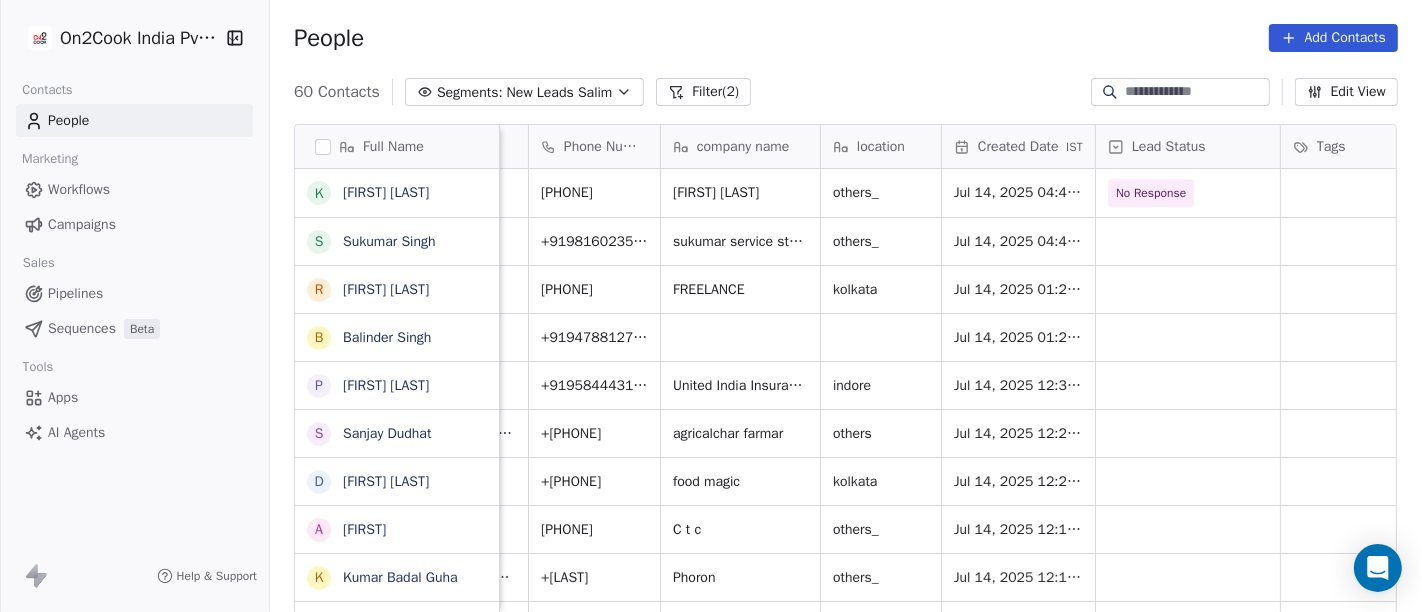 scroll, scrollTop: 0, scrollLeft: 115, axis: horizontal 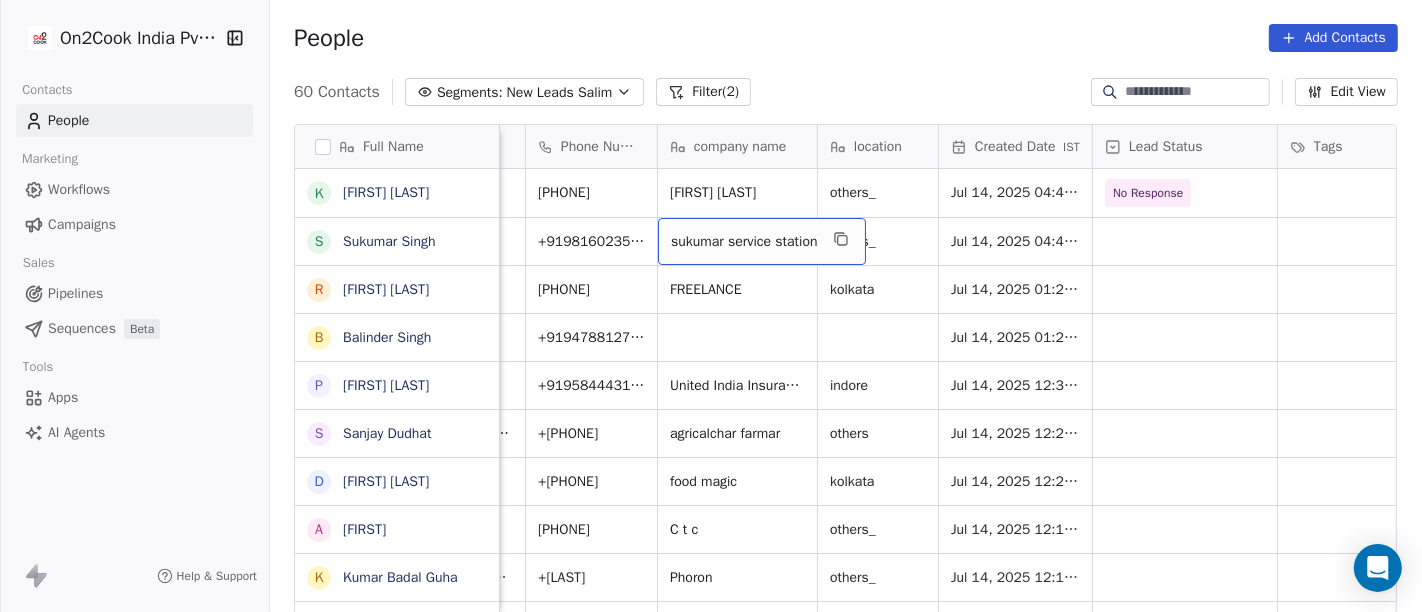 click on "sukumar service station" at bounding box center [744, 242] 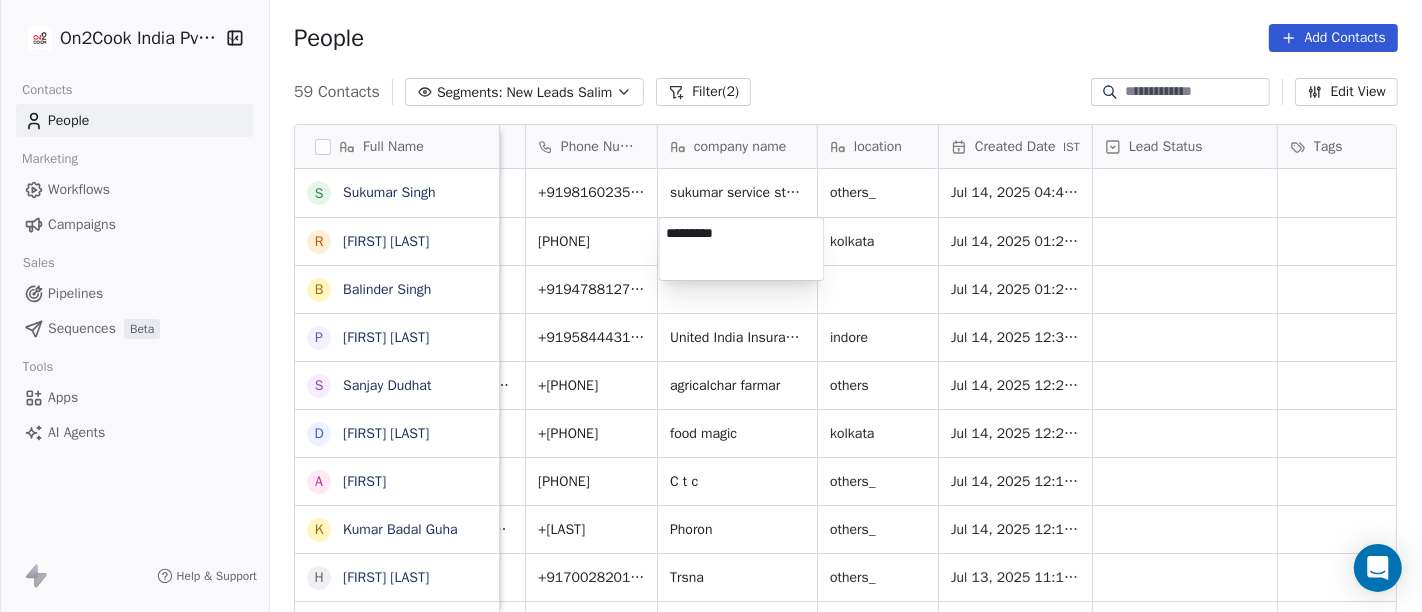 click on "On2Cook India Pvt. Ltd. Contacts People Marketing Workflows Campaigns Sales Pipelines Sequences Beta Tools Apps AI Agents Help & Support People  Add Contacts 59 Contacts Segments: New Leads Salim Filter  (2) Edit View Tag Add to Sequence Full Name S Sukumar Singh R Rajat Dutta B Balinder Singh P Prakash Bhawalkar S Sanjay Dudhat D Debashis sinha A Aman K Kumar Badal Guha H Himangshu Sarma S Sanjay Kumar K Krs Shah a ashish jaiswal S Sadiq v vijaya maibam D Dushyant Deshmukh अ अजय वर्मा A Aman Jaiswal T Tenzin Nawang P Pranab Kumar Das V Vinod Lamror S Sanjay Singh A Alok Sharma N Neena Kumari V Vinod Wanchoo M Mayil Murugan P Pawan Swami A Ajay Singh a ayushmat b Soni N Neeraj Kumar Chauhan A Abhishek Takawane Email Phone Number company name location Created Date IST Lead Status Tags Assignee Sales Rep Last Activity Date IST sukumarservices@yahoo.co.in +919816023578 sukumar service station others_ Jul 14, 2025 04:40 AM Salim rajatdutta16@gmail.com +918334091664 FREELANCE kolkata Salim rkbs" at bounding box center (711, 306) 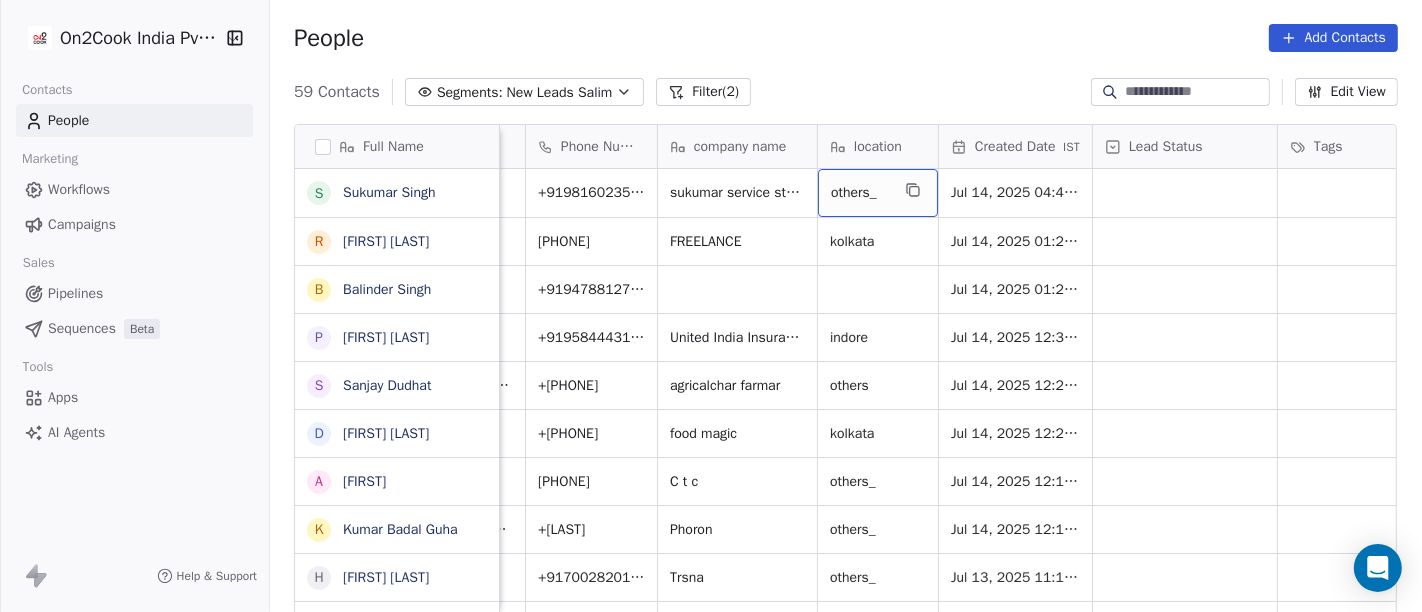 click on "others_" at bounding box center (860, 193) 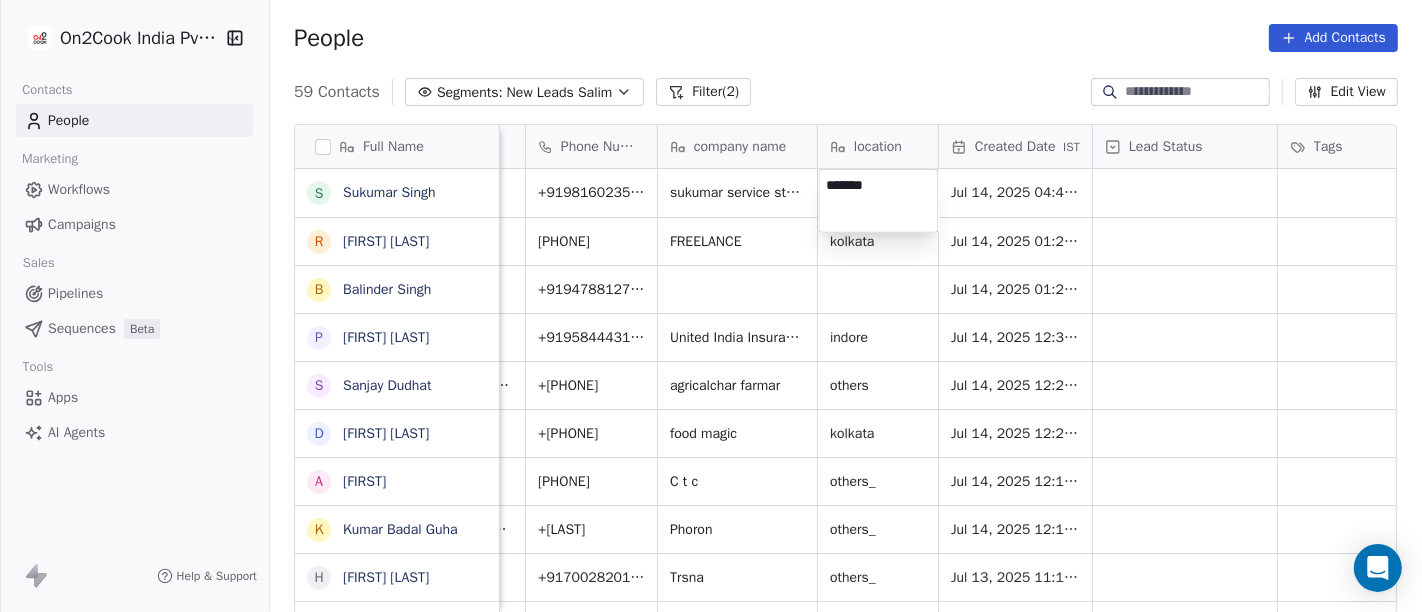 click on "*******" at bounding box center [879, 201] 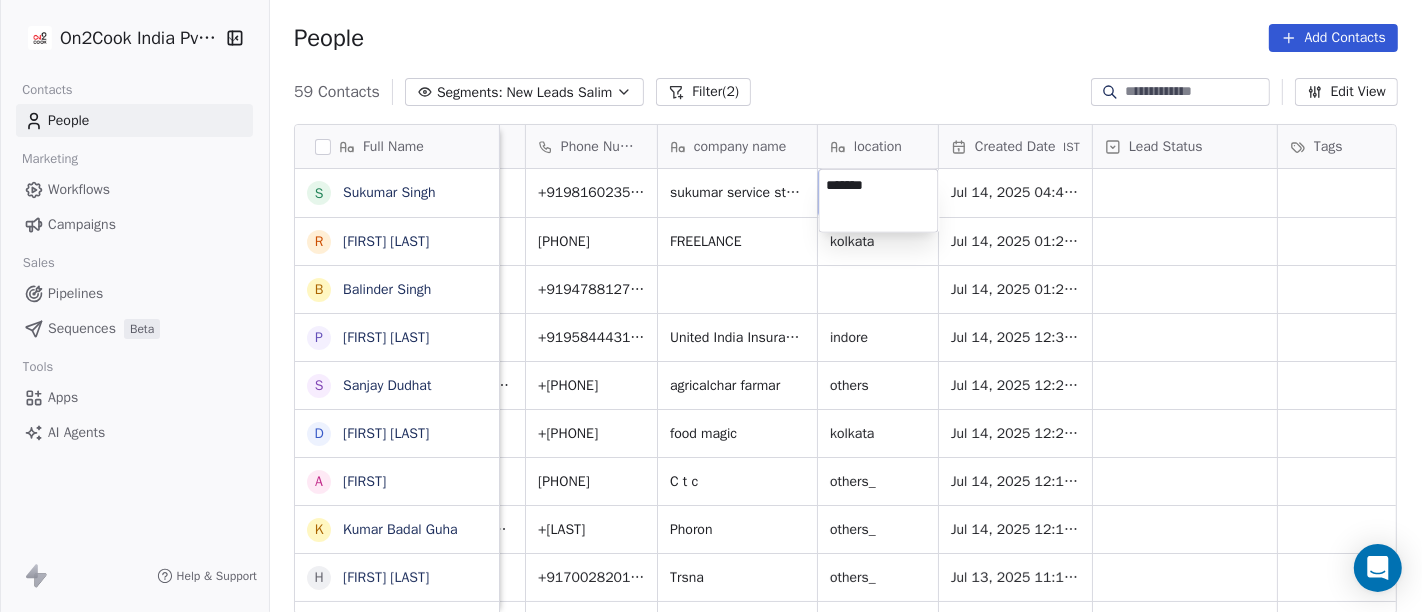 click on "On2Cook India Pvt. Ltd. Contacts People Marketing Workflows Campaigns Sales Pipelines Sequences Beta Tools Apps AI Agents Help & Support People  Add Contacts 59 Contacts Segments: New Leads Salim Filter  (2) Edit View Tag Add to Sequence Full Name S Sukumar Singh R Rajat Dutta B Balinder Singh P Prakash Bhawalkar S Sanjay Dudhat D Debashis sinha A Aman K Kumar Badal Guha H Himangshu Sarma S Sanjay Kumar K Krs Shah a ashish jaiswal S Sadiq v vijaya maibam D Dushyant Deshmukh अ अजय वर्मा A Aman Jaiswal T Tenzin Nawang P Pranab Kumar Das V Vinod Lamror S Sanjay Singh A Alok Sharma N Neena Kumari V Vinod Wanchoo M Mayil Murugan P Pawan Swami A Ajay Singh a ayushmat b Soni N Neeraj Kumar Chauhan A Abhishek Takawane Email Phone Number company name location Created Date IST Lead Status Tags Assignee Sales Rep Last Activity Date IST sukumarservices@yahoo.co.in +919816023578 sukumar service station others_ Jul 14, 2025 04:40 AM Salim rajatdutta16@gmail.com +918334091664 FREELANCE kolkata Salim rkbs" at bounding box center [711, 306] 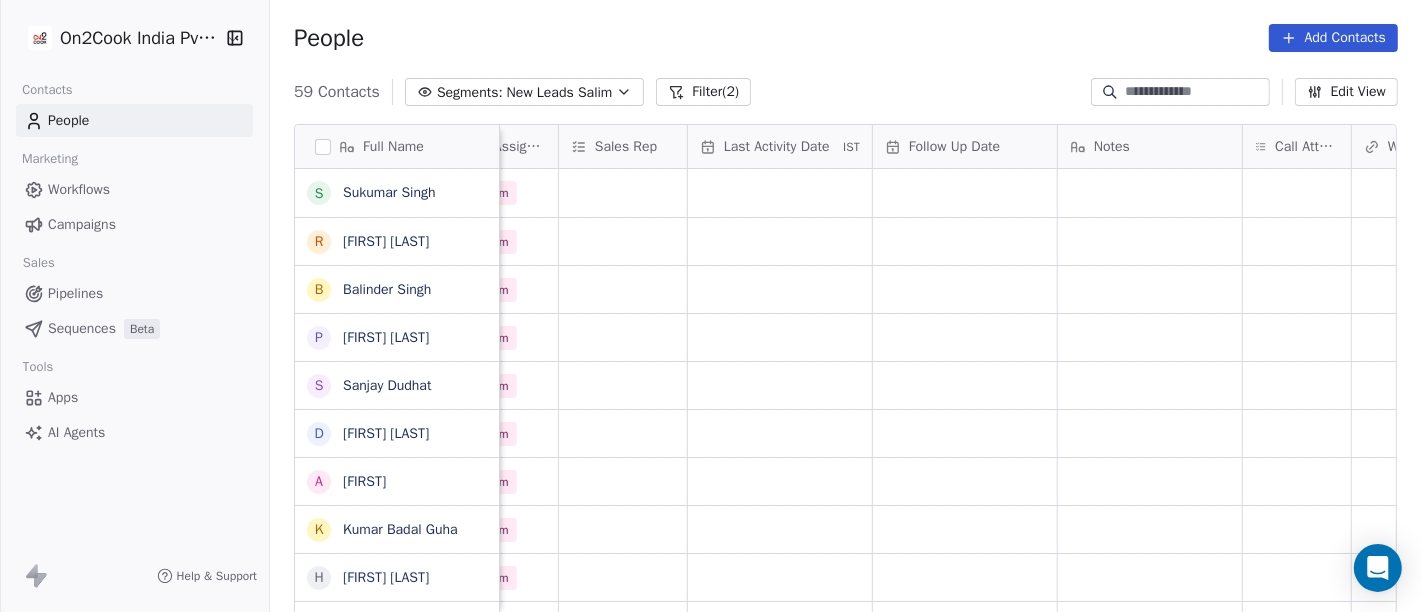 scroll, scrollTop: 0, scrollLeft: 1088, axis: horizontal 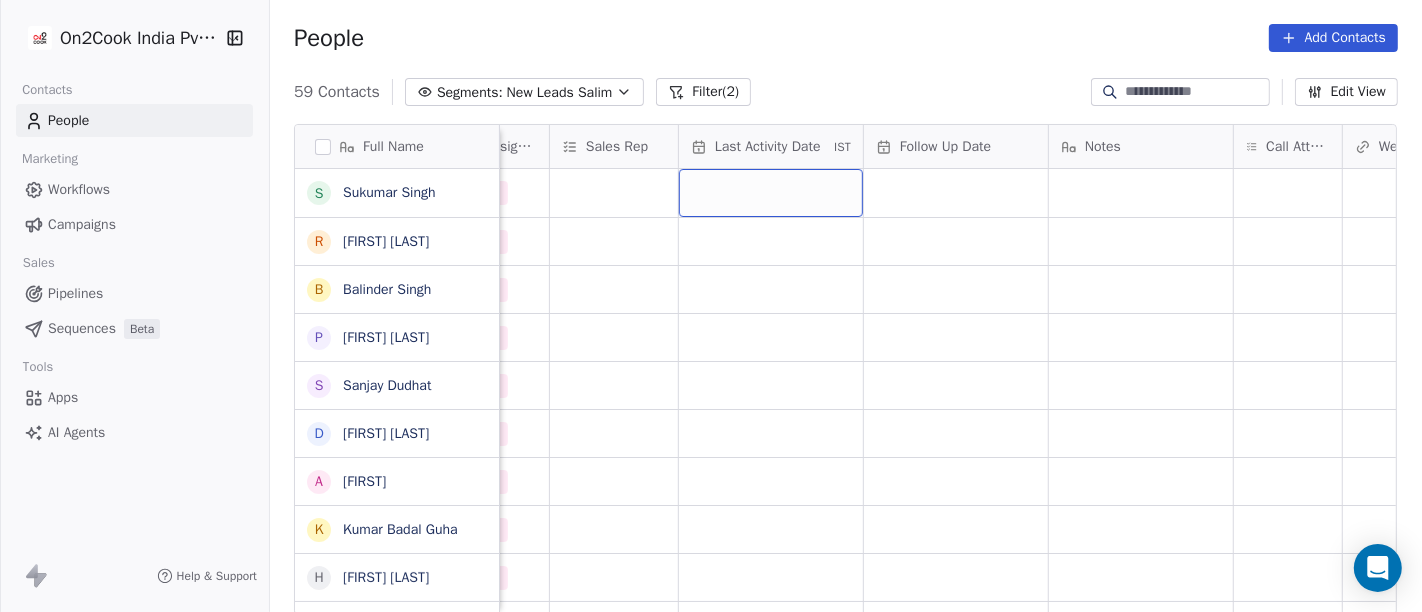 click at bounding box center (771, 193) 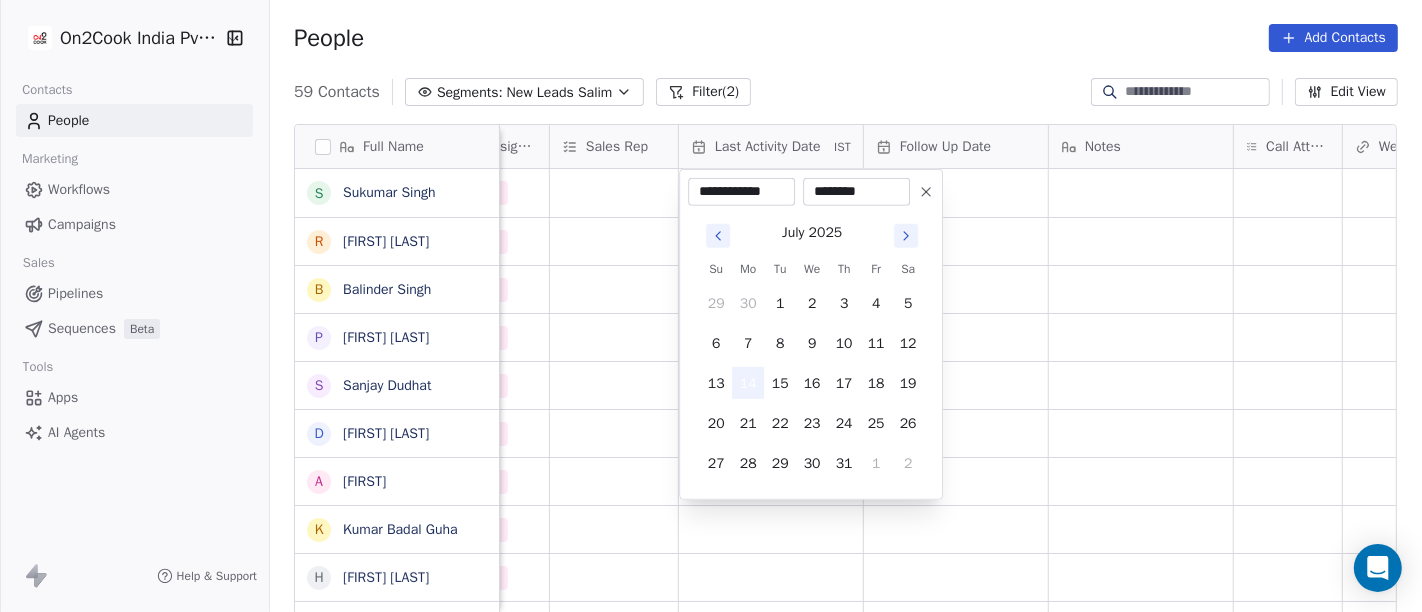 click on "14" at bounding box center [748, 383] 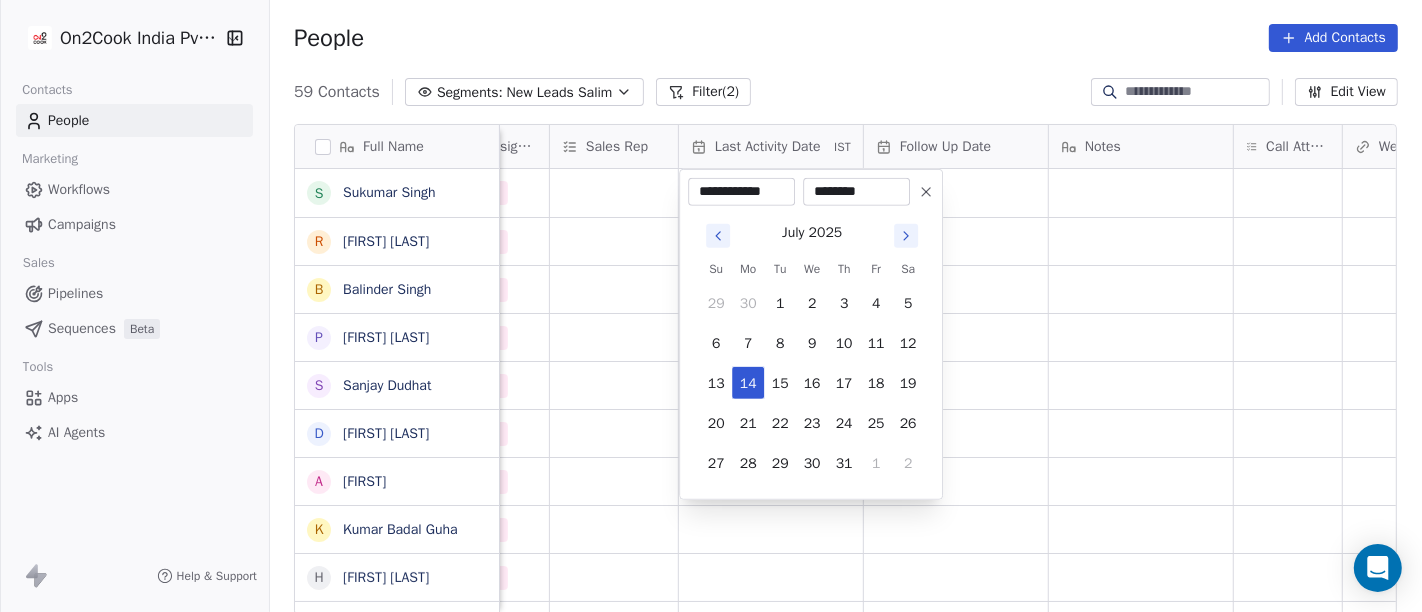 click on "On2Cook India Pvt. Ltd. Contacts People Marketing Workflows Campaigns Sales Pipelines Sequences Beta Tools Apps AI Agents Help & Support People  Add Contacts 59 Contacts Segments: New Leads Salim Filter  (2) Edit View Tag Add to Sequence Full Name S Sukumar Singh R Rajat Dutta B Balinder Singh P Prakash Bhawalkar S Sanjay Dudhat D Debashis sinha A Aman K Kumar Badal Guha H Himangshu Sarma S Sanjay Kumar K Krs Shah a ashish jaiswal S Sadiq v vijaya maibam D Dushyant Deshmukh अ अजय वर्मा A Aman Jaiswal T Tenzin Nawang P Pranab Kumar Das V Vinod Lamror S Sanjay Singh A Alok Sharma N Neena Kumari V Vinod Wanchoo M Mayil Murugan P Pawan Swami A Ajay Singh a ayushmat b Soni N Neeraj Kumar Chauhan A Abhishek Takawane Created Date IST Lead Status Tags Assignee Sales Rep Last Activity Date IST Follow Up Date Notes Call Attempts Website zomato link outlet type Location   Jul 14, 2025 04:40 AM Salim cafeteria   Jul 14, 2025 01:28 AM Salim food_consultants   Jul 14, 2025 01:20 AM Salim   Salim   Salim" at bounding box center [711, 306] 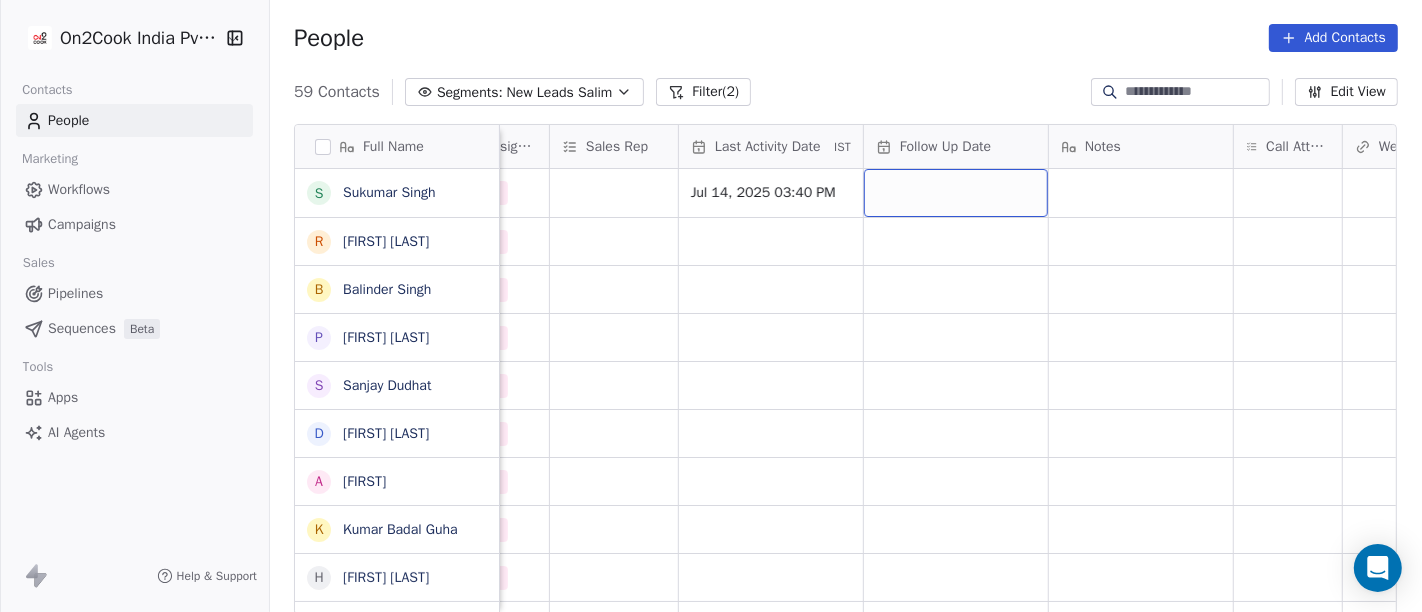 click at bounding box center [956, 193] 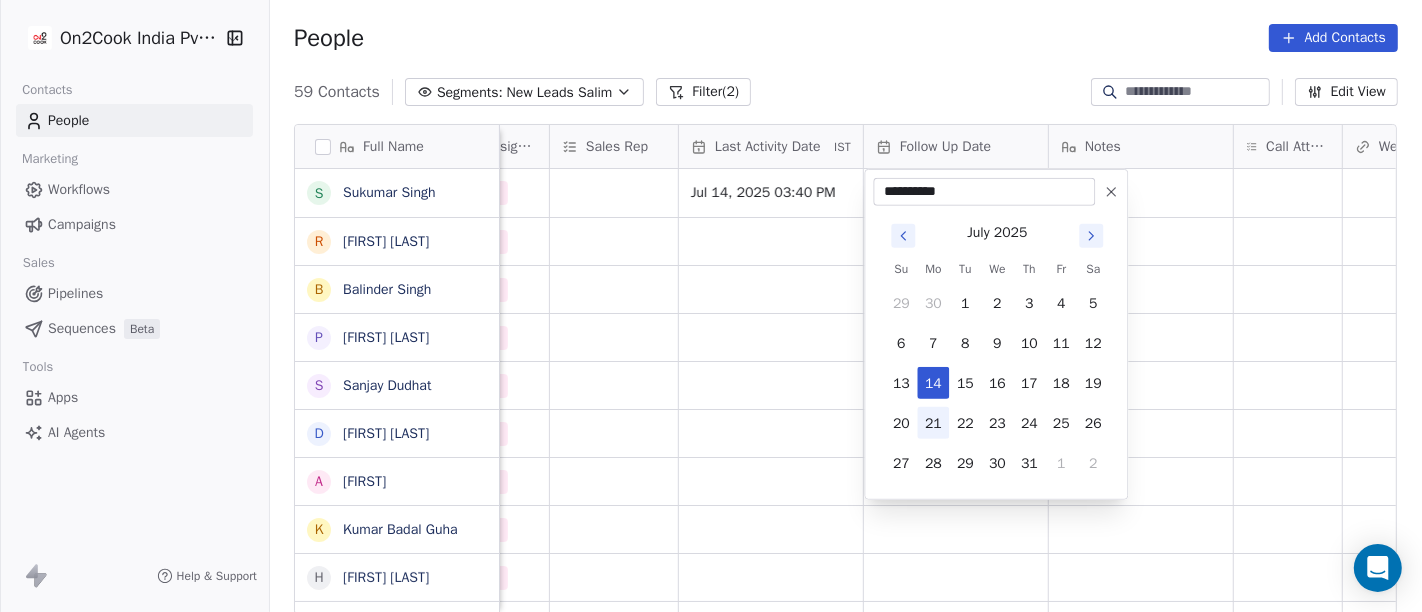 click on "21" at bounding box center [933, 423] 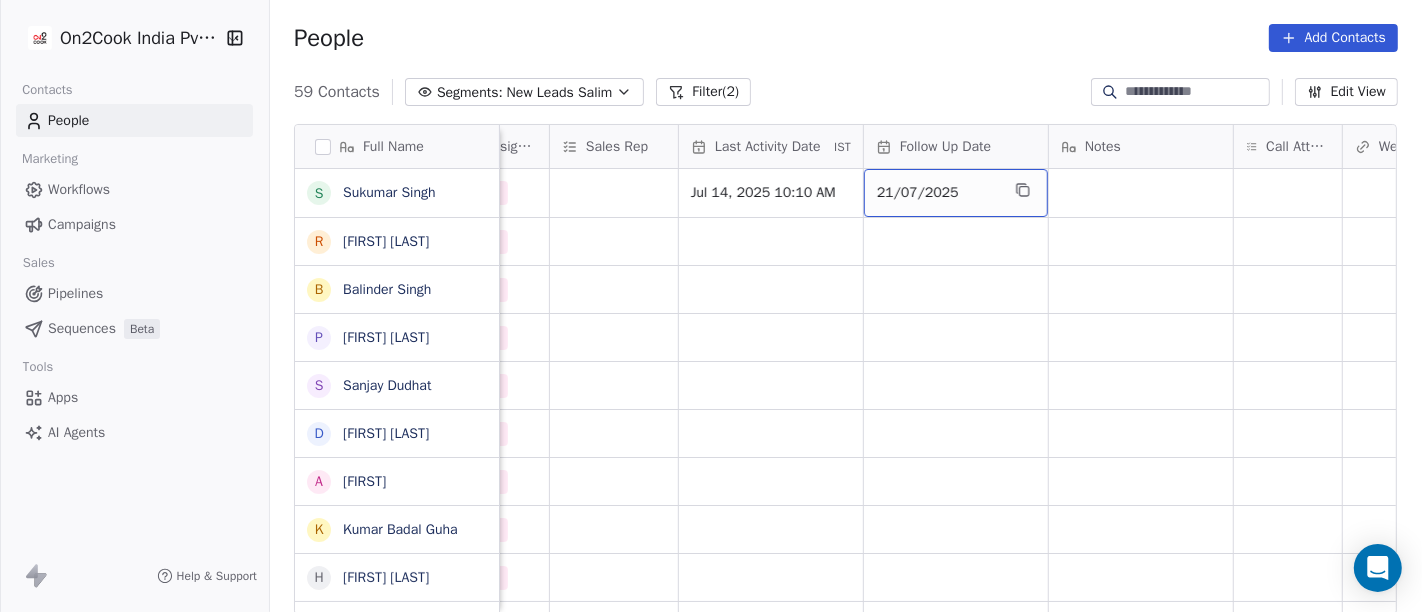 click on "21/07/2025" at bounding box center [938, 193] 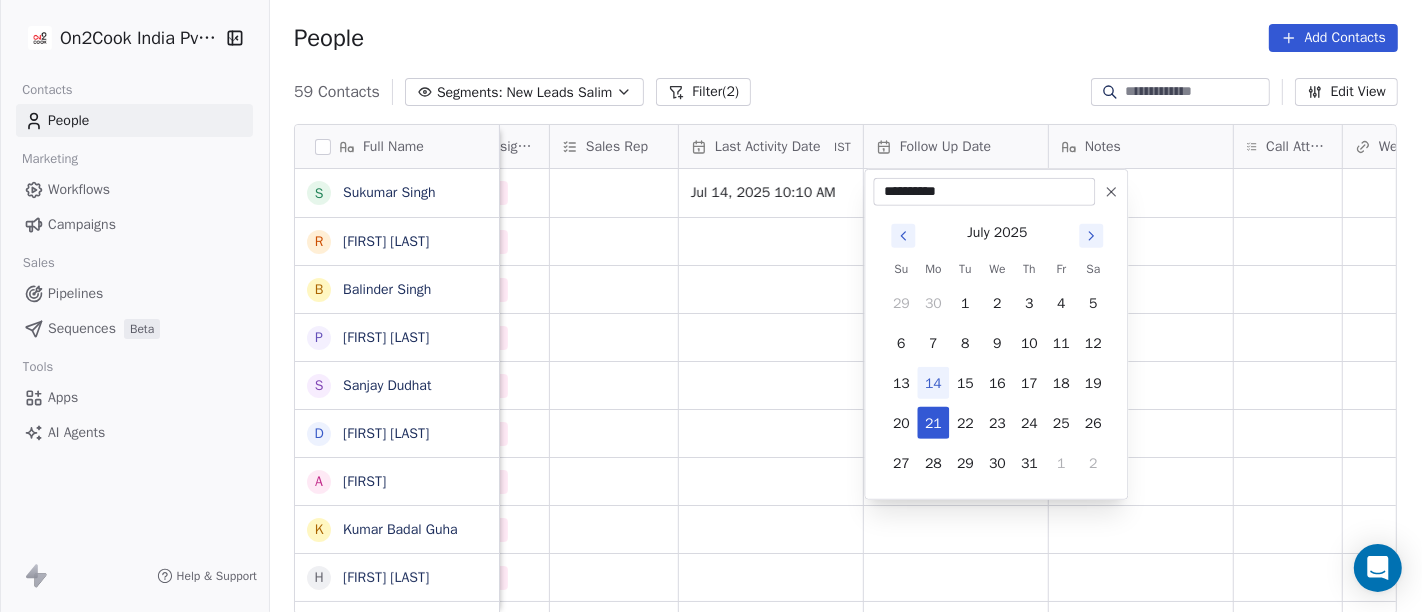 click at bounding box center (1111, 192) 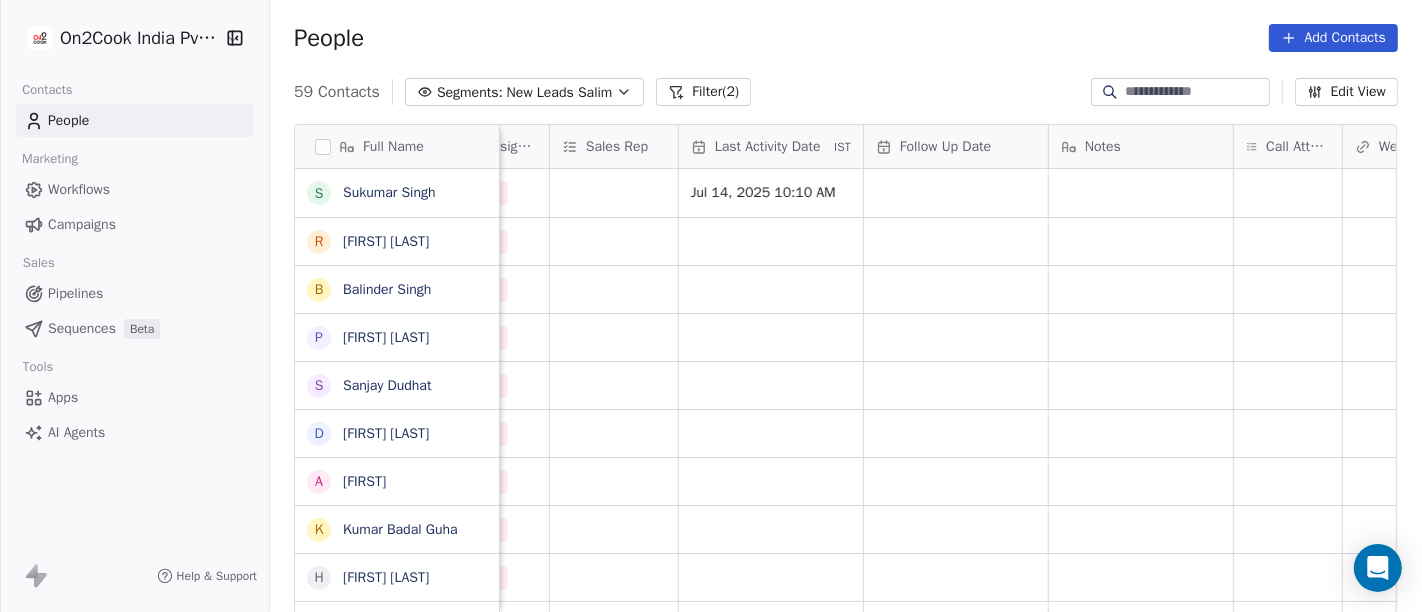 click on "People  Add Contacts" at bounding box center (846, 38) 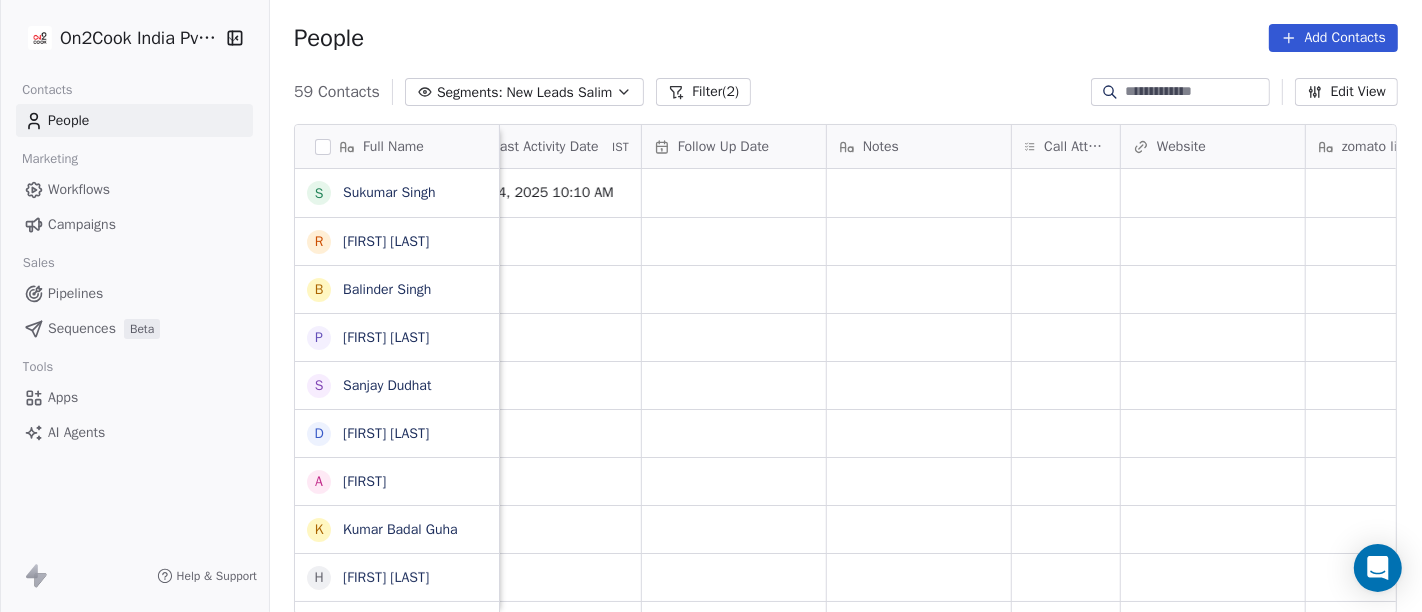 scroll, scrollTop: 0, scrollLeft: 1308, axis: horizontal 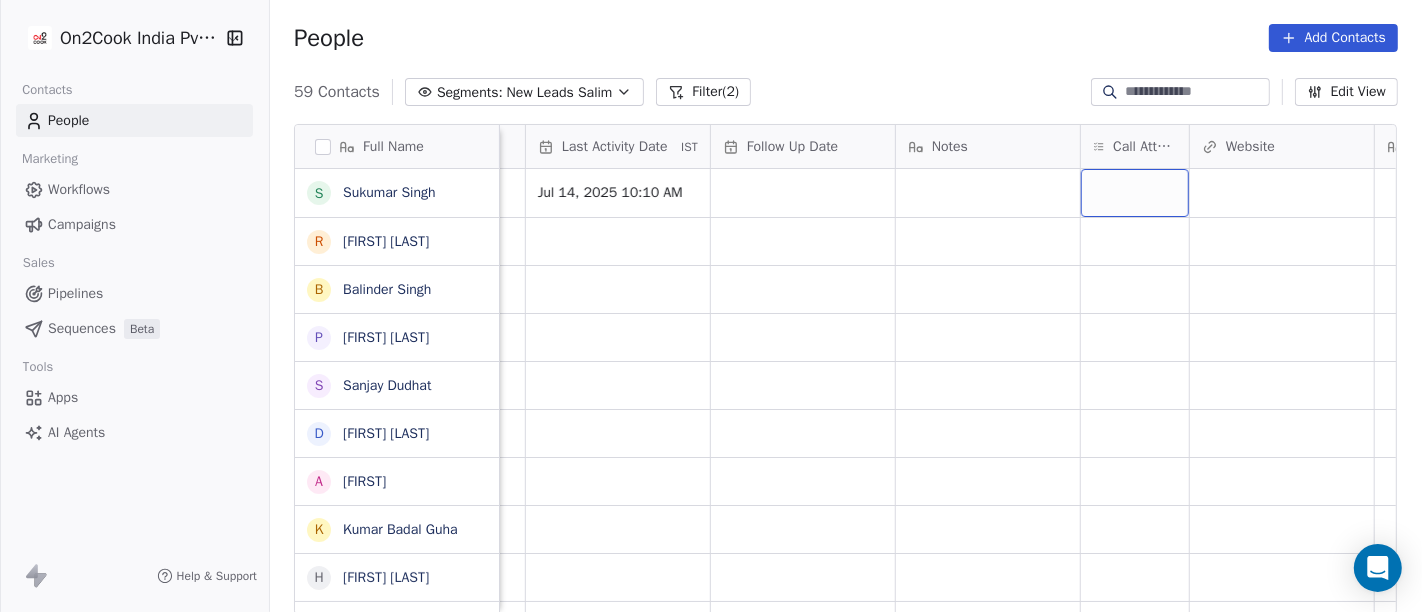 click at bounding box center [1135, 193] 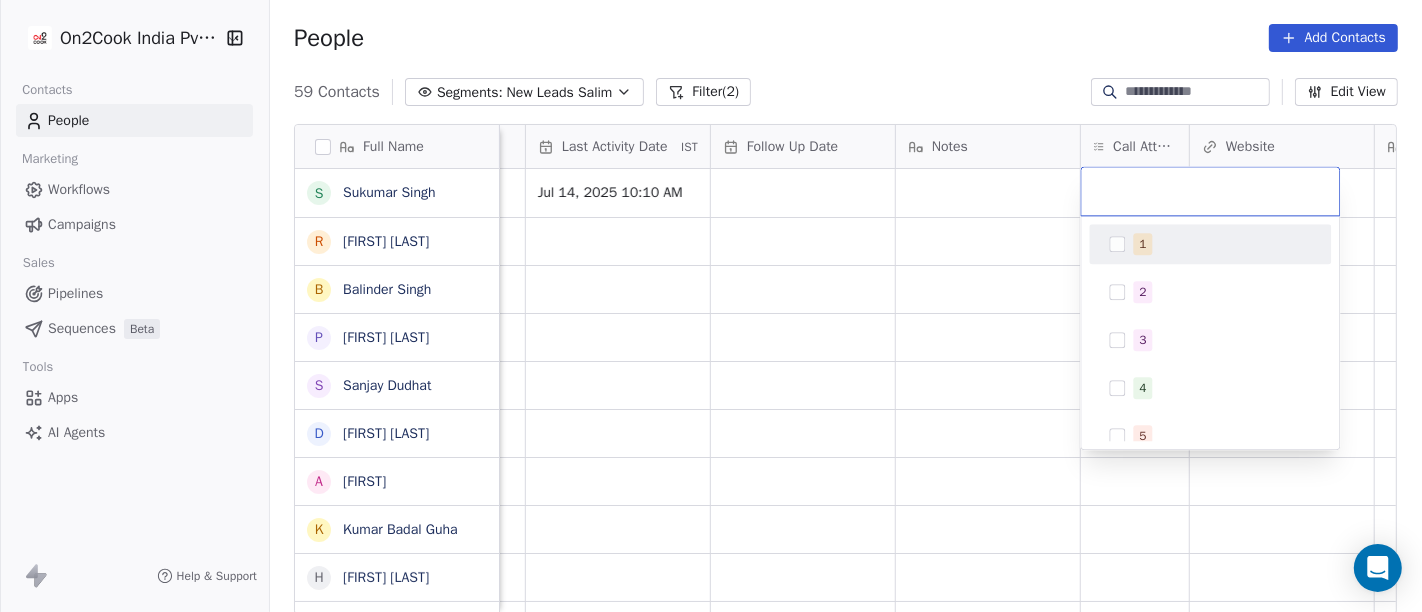 click on "1" at bounding box center (1142, 244) 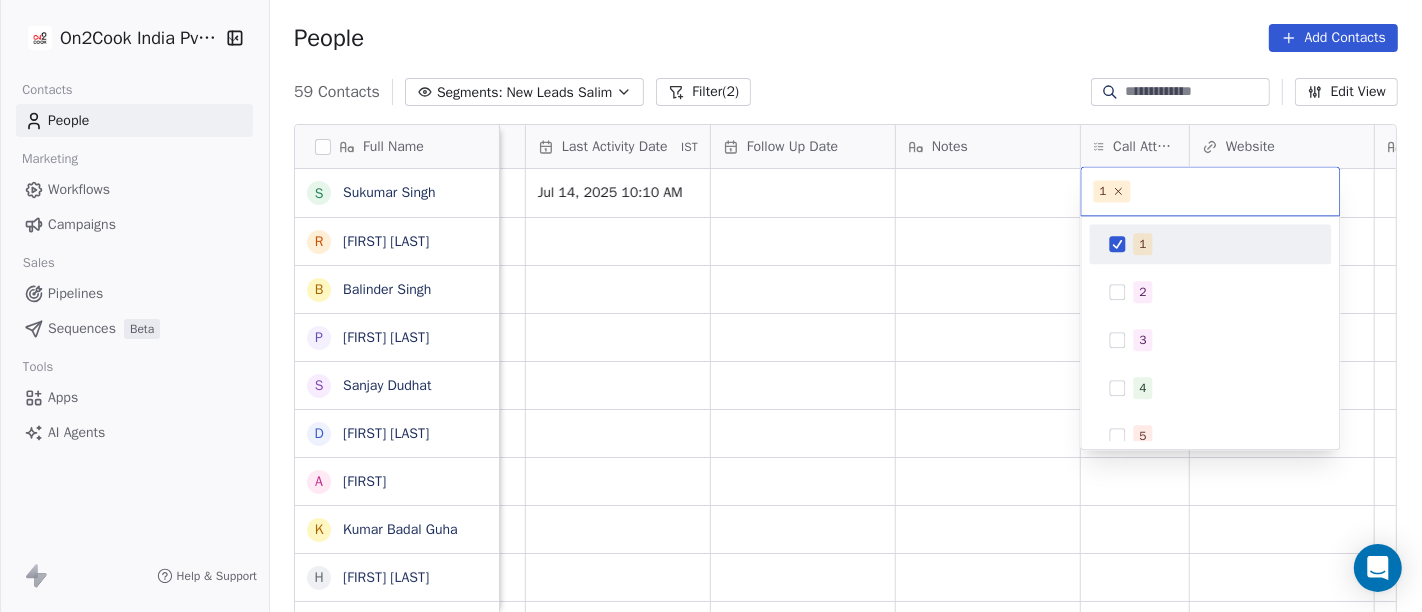 click on "On2Cook India Pvt. Ltd. Contacts People Marketing Workflows Campaigns Sales Pipelines Sequences Beta Tools Apps AI Agents Help & Support People  Add Contacts 59 Contacts Segments: New Leads Salim Filter  (2) Edit View Tag Add to Sequence Full Name S Sukumar Singh R Rajat Dutta B Balinder Singh P Prakash Bhawalkar S Sanjay Dudhat D Debashis sinha A Aman K Kumar Badal Guha H Himangshu Sarma S Sanjay Kumar K Krs Shah a ashish jaiswal S Sadiq v vijaya maibam D Dushyant Deshmukh अ अजय वर्मा A Aman Jaiswal T Tenzin Nawang P Pranab Kumar Das V Vinod Lamror S Sanjay Singh A Alok Sharma N Neena Kumari V Vinod Wanchoo M Mayil Murugan P Pawan Swami A Ajay Singh a ayushmat b Soni N Neeraj Kumar Chauhan A Abhishek Takawane Lead Status Tags Assignee Sales Rep Last Activity Date IST Follow Up Date Notes Call Attempts Website zomato link outlet type Location Job Title   Salim Jul 14, 2025 10:10 AM cafeteria   Salim food_consultants   Salim   Salim executive_kitchens   Salim resort/hotels   Salim   Salim" at bounding box center (711, 306) 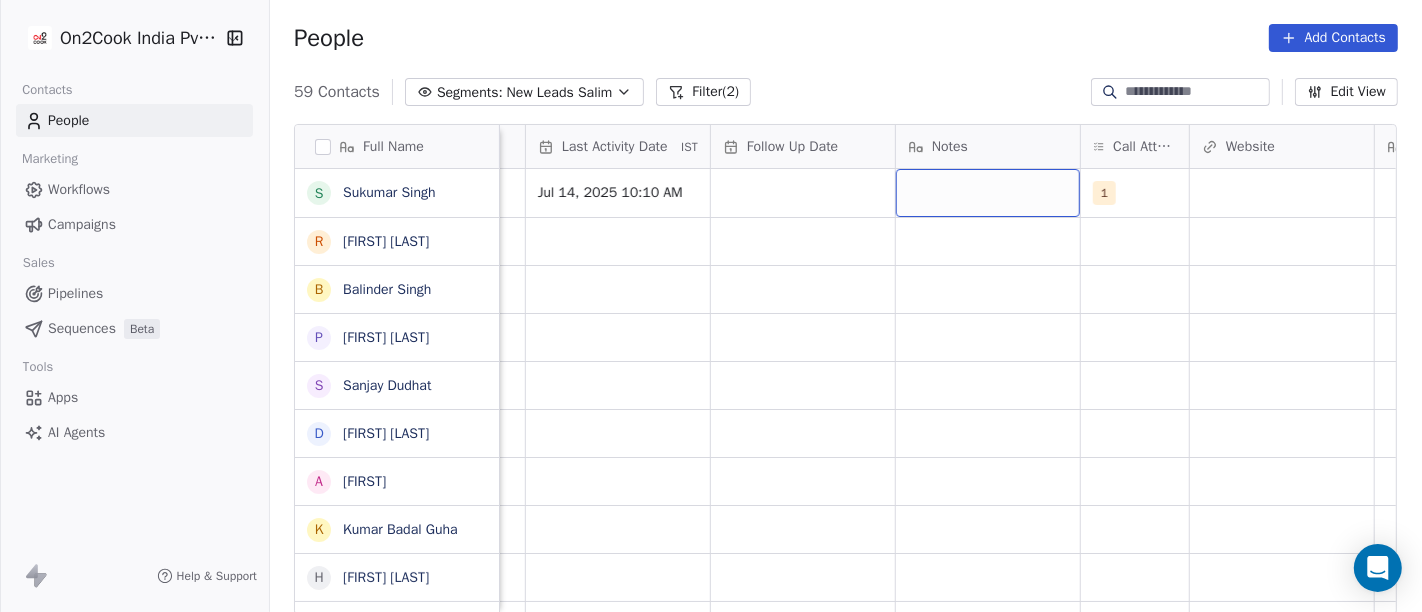 click at bounding box center [988, 193] 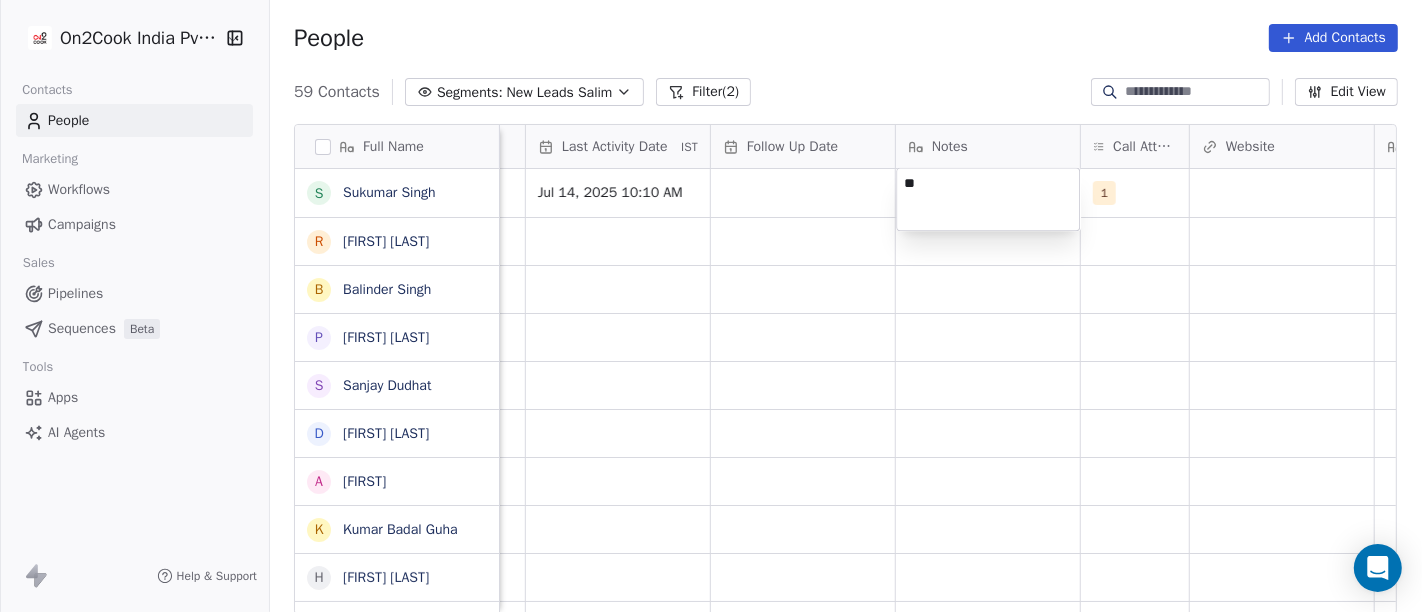 type on "*" 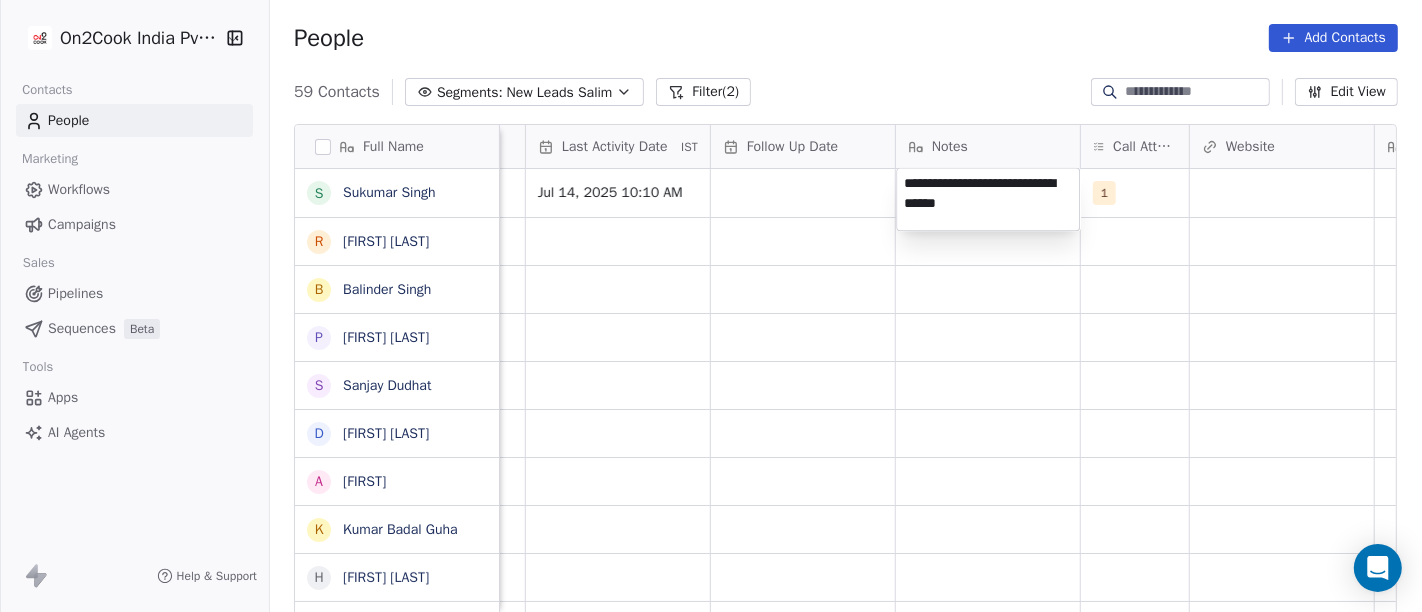 type on "**********" 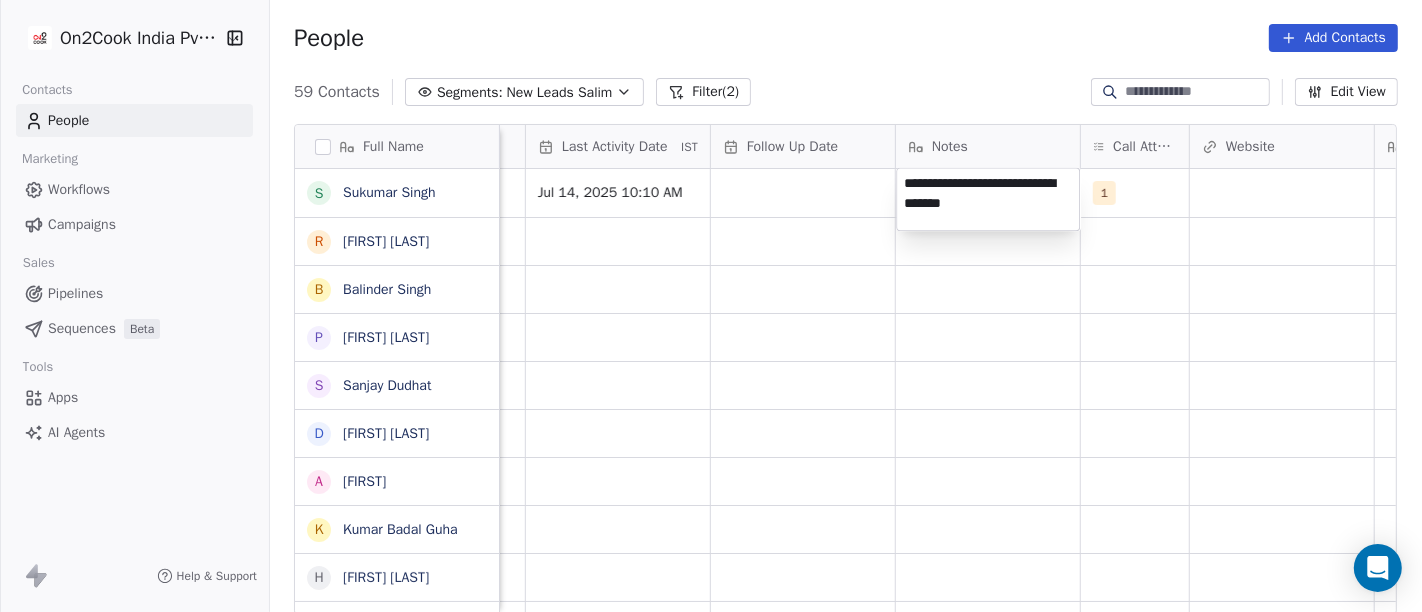 click on "On2Cook India Pvt. Ltd. Contacts People Marketing Workflows Campaigns Sales Pipelines Sequences Beta Tools Apps AI Agents Help & Support People  Add Contacts 59 Contacts Segments: New Leads Salim Filter  (2) Edit View Tag Add to Sequence Full Name S Sukumar Singh R Rajat Dutta B Balinder Singh P Prakash Bhawalkar S Sanjay Dudhat D Debashis sinha A Aman K Kumar Badal Guha H Himangshu Sarma S Sanjay Kumar K Krs Shah a ashish jaiswal S Sadiq v vijaya maibam D Dushyant Deshmukh अ अजय वर्मा A Aman Jaiswal T Tenzin Nawang P Pranab Kumar Das V Vinod Lamror S Sanjay Singh A Alok Sharma N Neena Kumari V Vinod Wanchoo M Mayil Murugan P Pawan Swami A Ajay Singh a ayushmat b Soni N Neeraj Kumar Chauhan A Abhishek Takawane Lead Status Tags Assignee Sales Rep Last Activity Date IST Follow Up Date Notes Call Attempts Website zomato link outlet type Location Job Title   Salim Jul 14, 2025 10:10 AM 1 cafeteria   Salim food_consultants   Salim   Salim executive_kitchens   Salim resort/hotels   Salim   Salim" at bounding box center [711, 306] 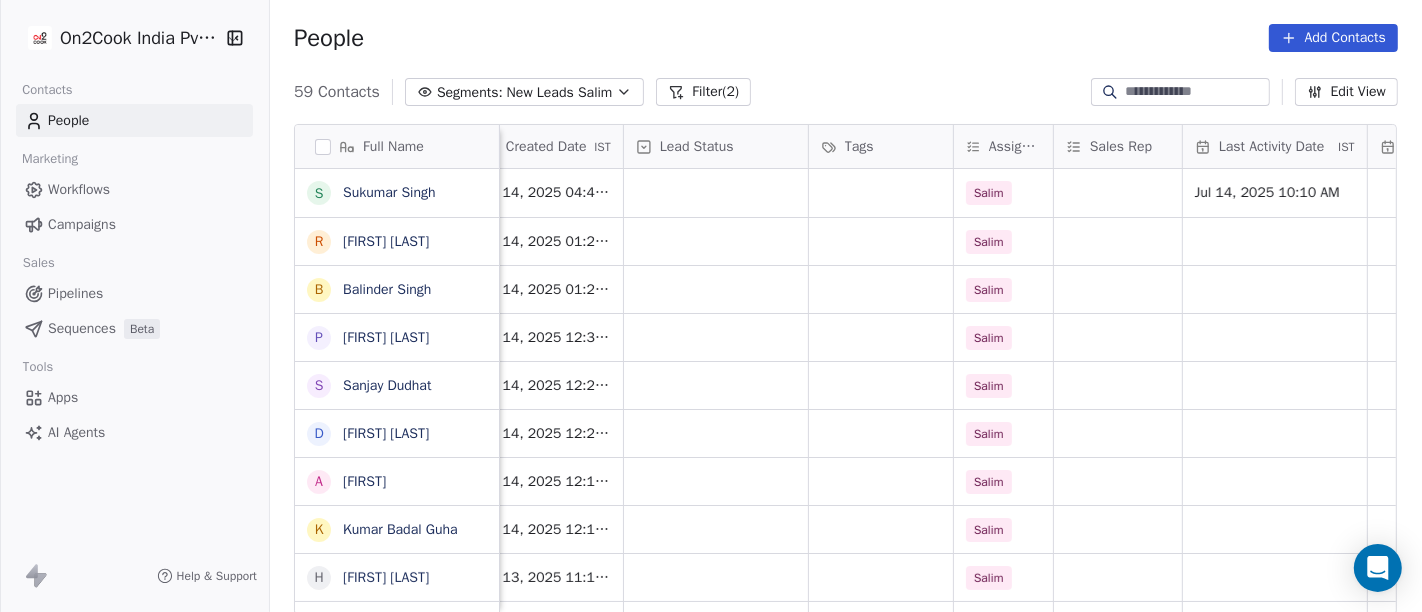 scroll, scrollTop: 1, scrollLeft: 583, axis: both 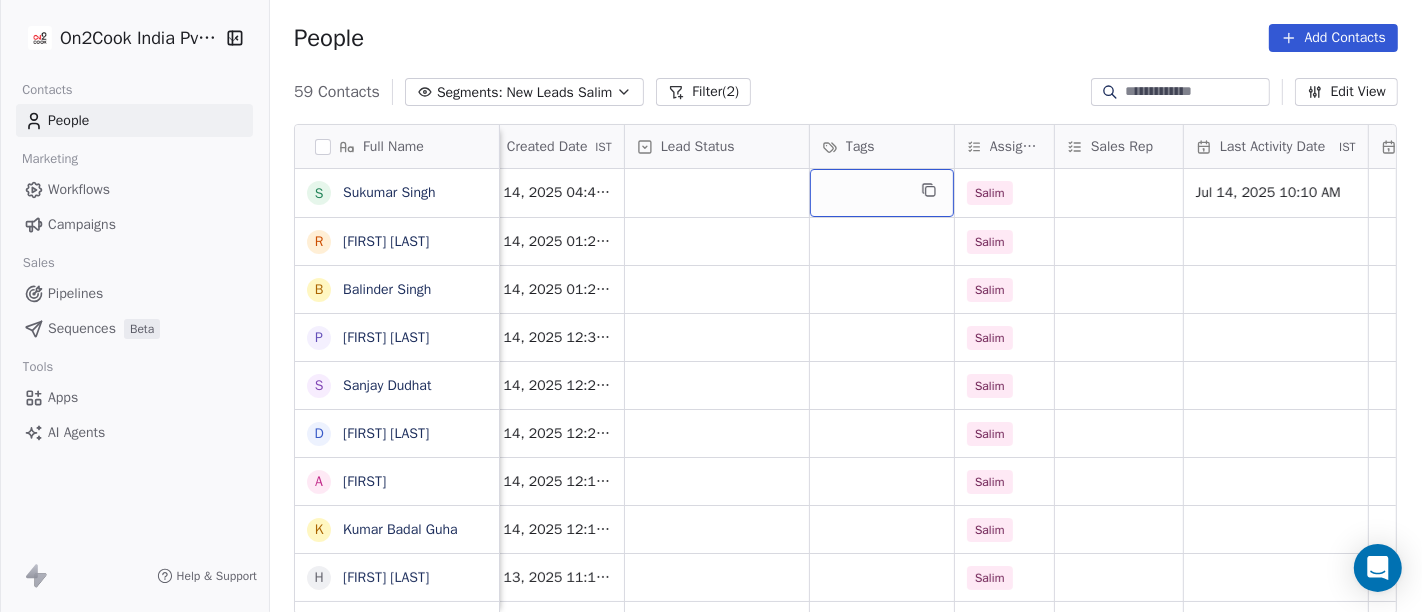 click at bounding box center [882, 193] 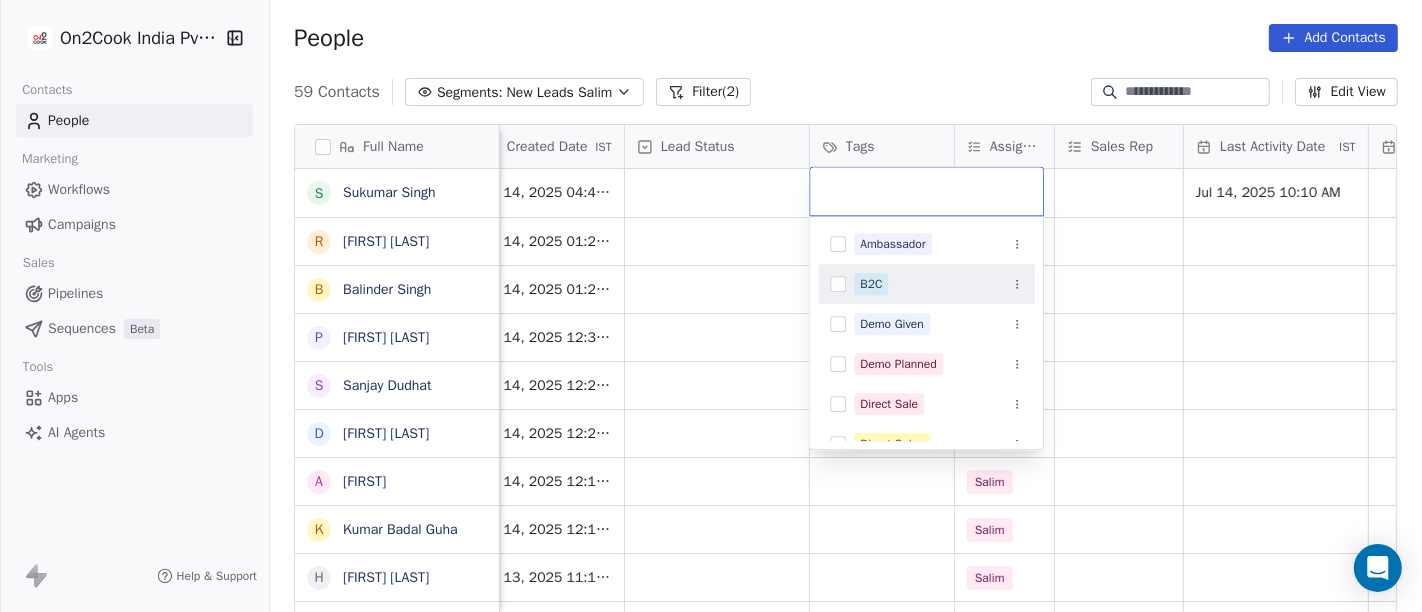click at bounding box center [838, 284] 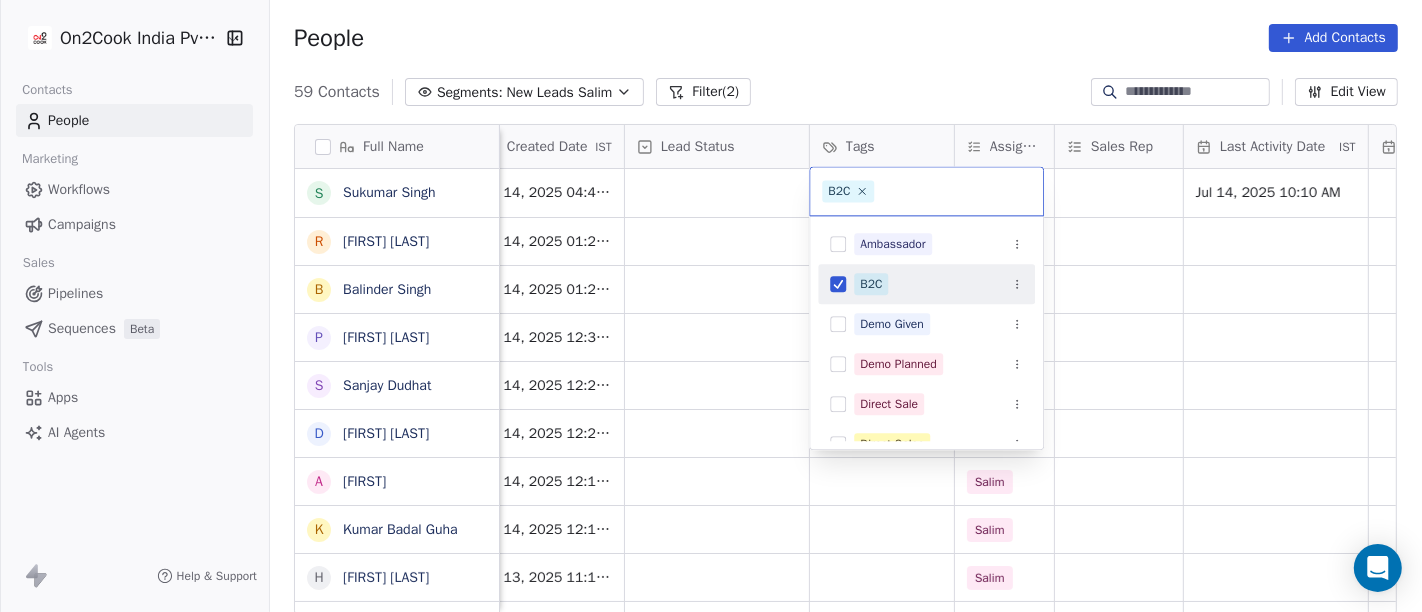 click on "On2Cook India Pvt. Ltd. Contacts People Marketing Workflows Campaigns Sales Pipelines Sequences Beta Tools Apps AI Agents Help & Support People  Add Contacts 59 Contacts Segments: New Leads Salim Filter  (2) Edit View Tag Add to Sequence Full Name S Sukumar Singh R Rajat Dutta B Balinder Singh P Prakash Bhawalkar S Sanjay Dudhat D Debashis sinha A Aman K Kumar Badal Guha H Himangshu Sarma S Sanjay Kumar K Krs Shah a ashish jaiswal S Sadiq v vijaya maibam D Dushyant Deshmukh अ अजय वर्मा A Aman Jaiswal T Tenzin Nawang P Pranab Kumar Das V Vinod Lamror S Sanjay Singh A Alok Sharma N Neena Kumari V Vinod Wanchoo M Mayil Murugan P Pawan Swami A Ajay Singh a ayushmat b Soni N Neeraj Kumar Chauhan A Abhishek Takawane Phone Number company name location Created Date IST Lead Status Tags Assignee Sales Rep Last Activity Date IST Follow Up Date Notes Call Attempts Website   +919816023578 sukumar service station others_ Jul 14, 2025 04:40 AM Salim Jul 14, 2025 10:10 AM 1   +918334091664 FREELANCE" at bounding box center (711, 306) 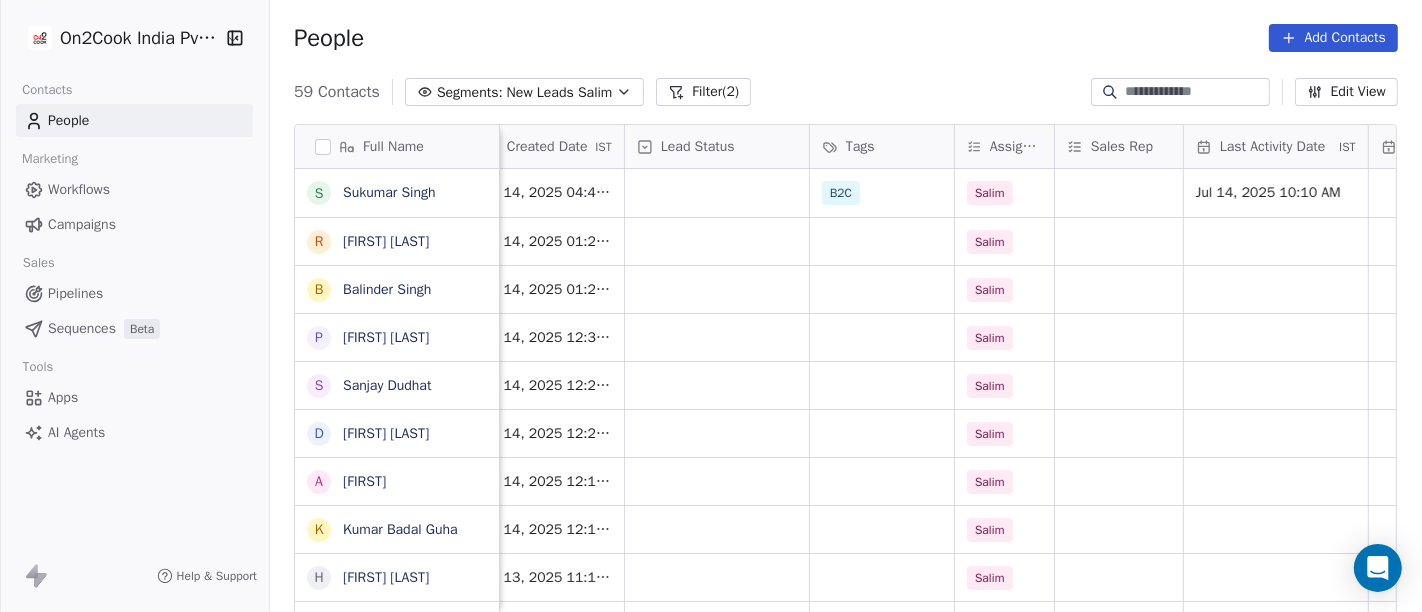 scroll, scrollTop: 1, scrollLeft: 0, axis: vertical 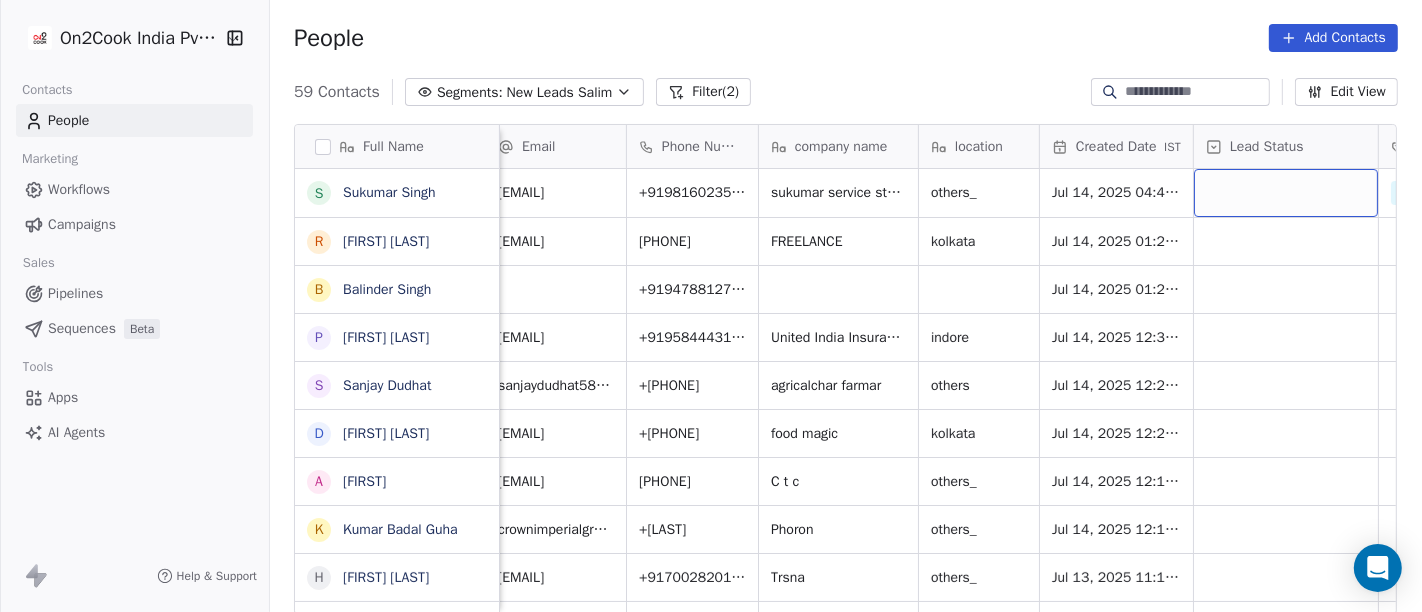 click at bounding box center (1286, 193) 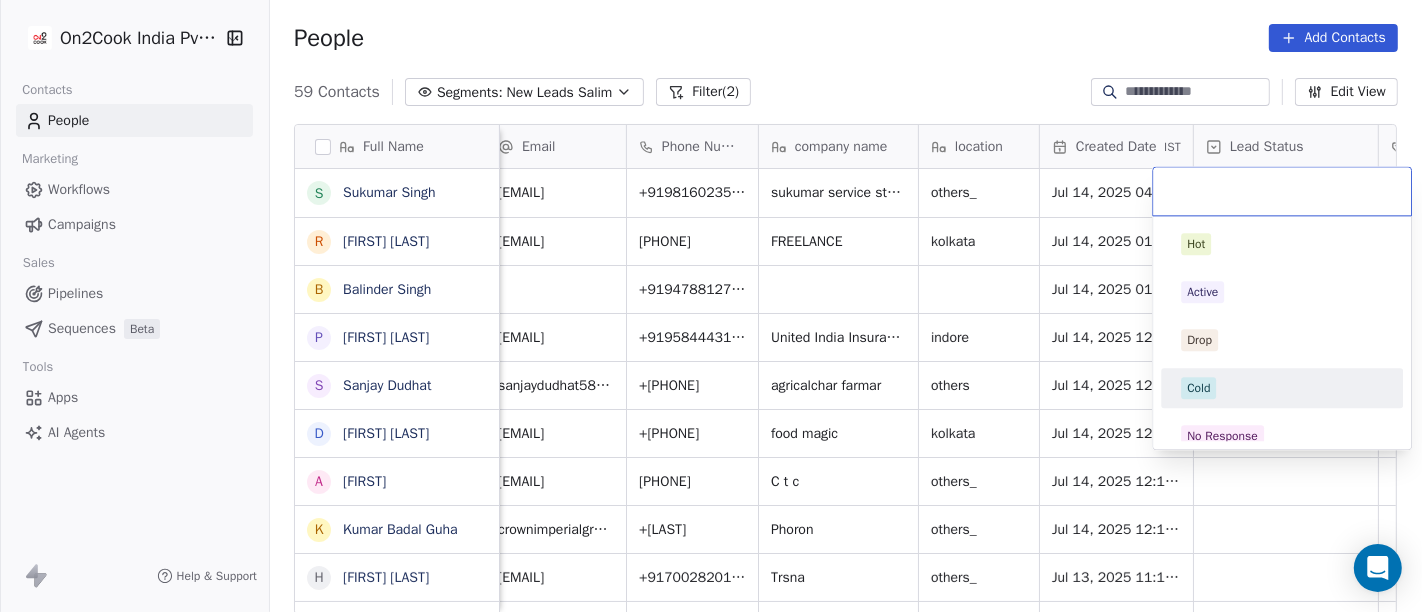 click on "Cold" at bounding box center [1282, 388] 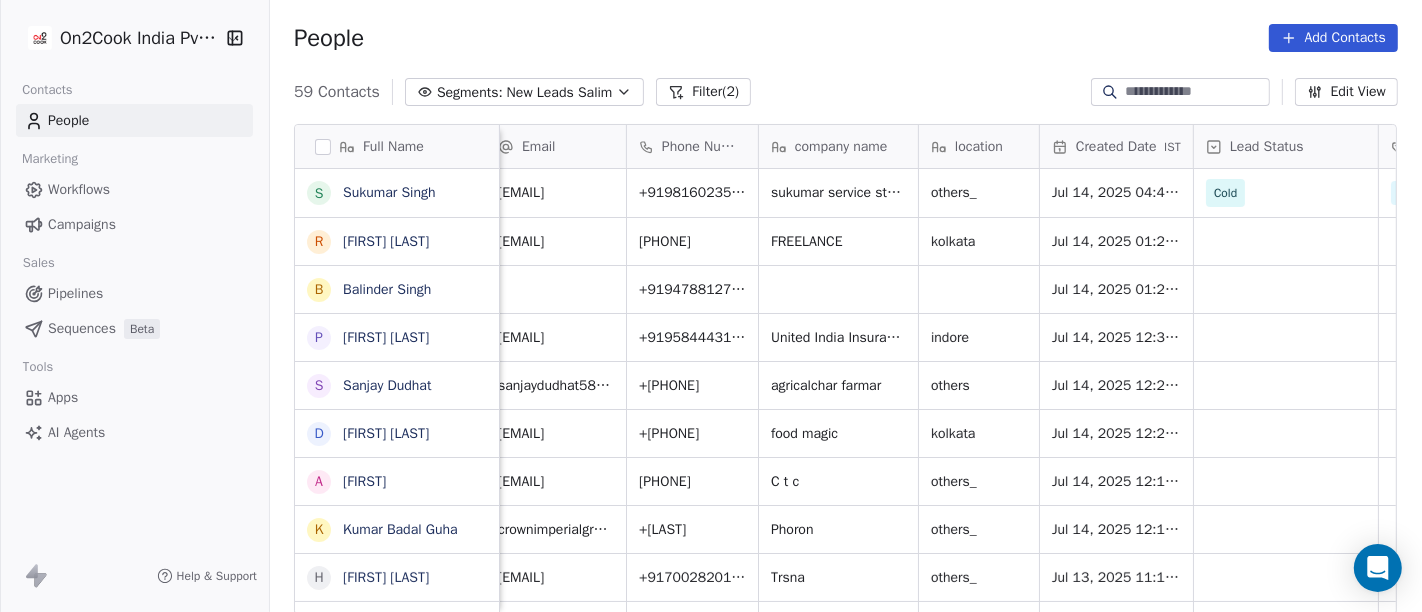 click on "People  Add Contacts" at bounding box center [846, 38] 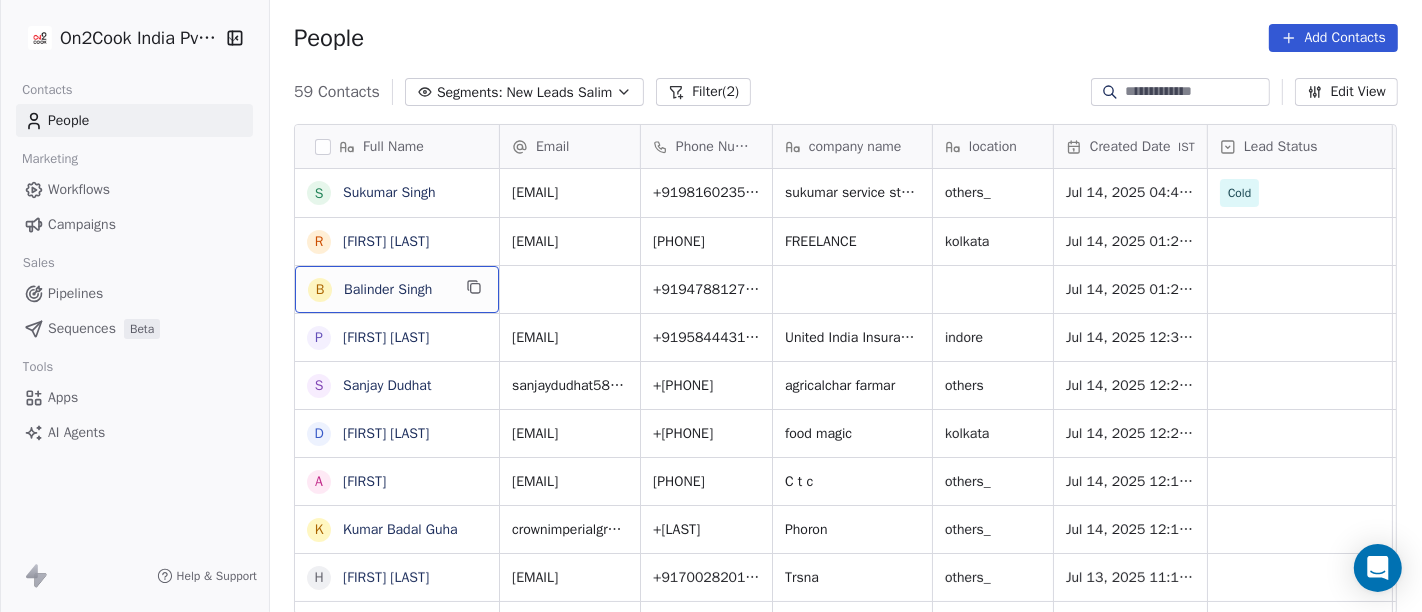 scroll, scrollTop: 2, scrollLeft: 0, axis: vertical 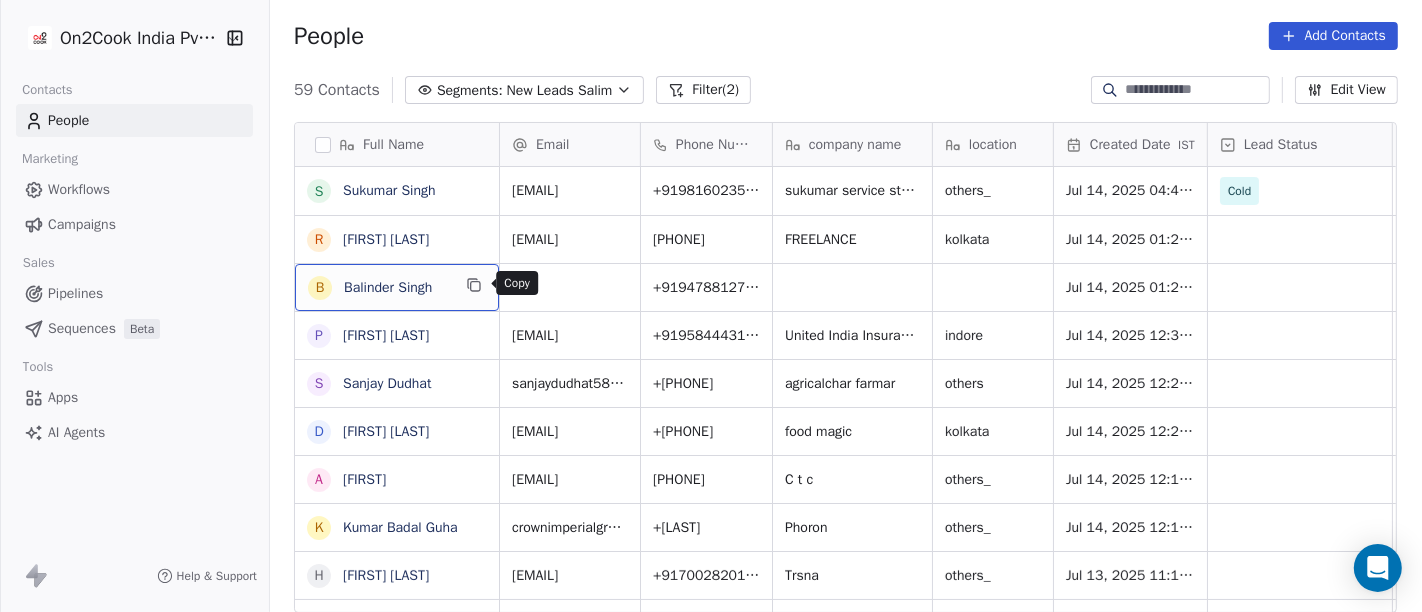 click at bounding box center [474, 285] 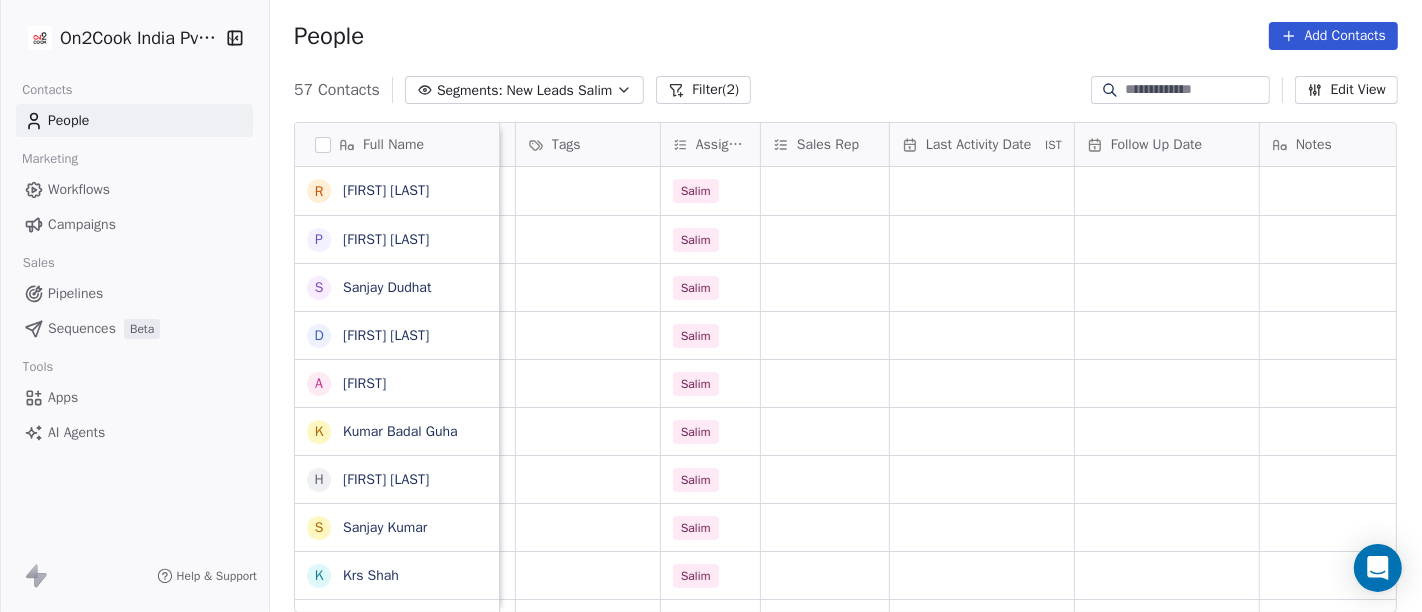 scroll, scrollTop: 1, scrollLeft: 0, axis: vertical 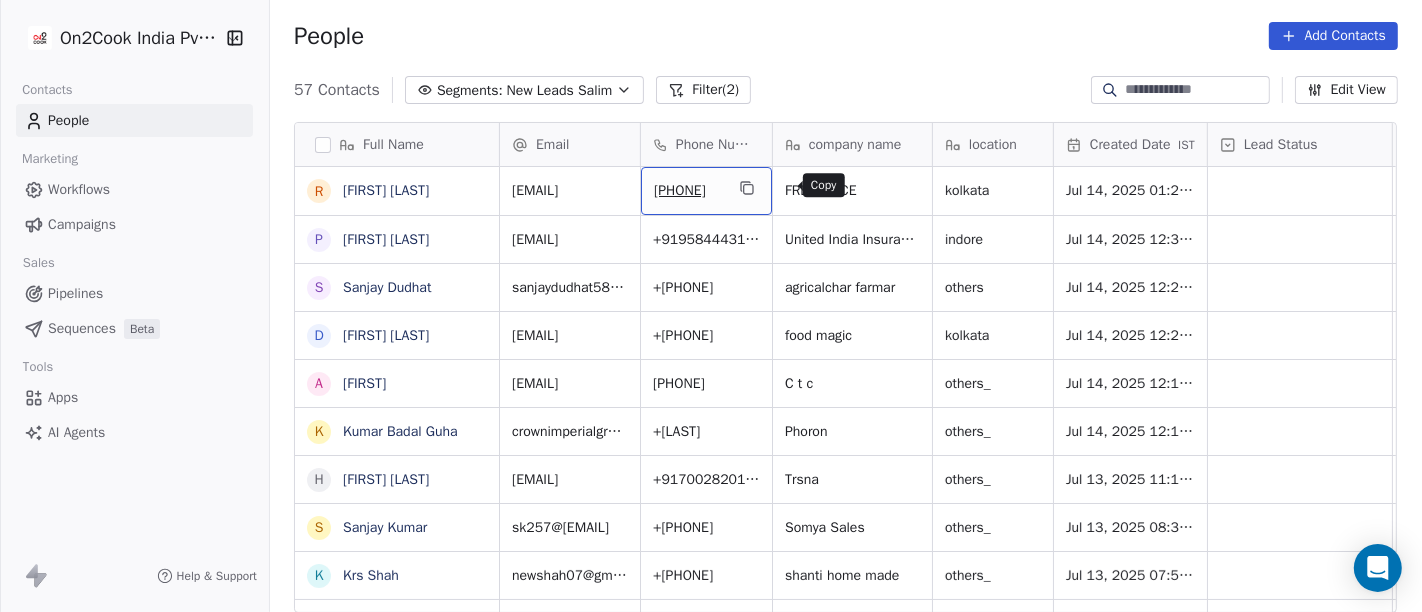 click 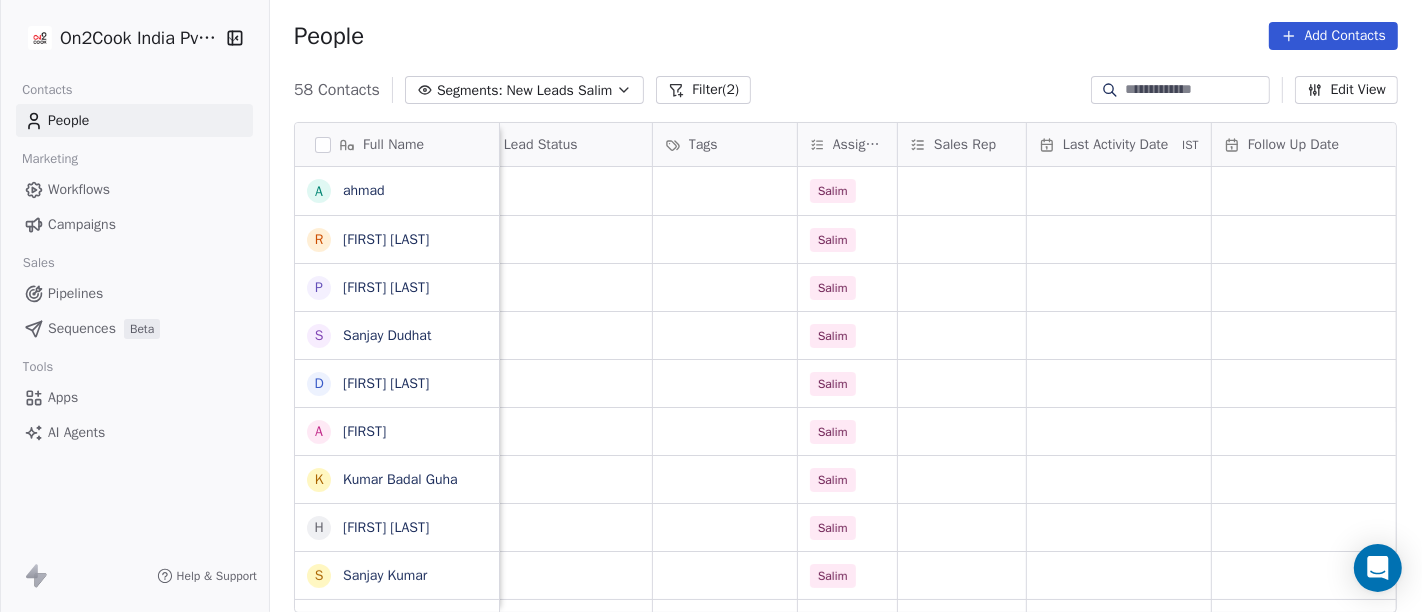 scroll, scrollTop: 1, scrollLeft: 742, axis: both 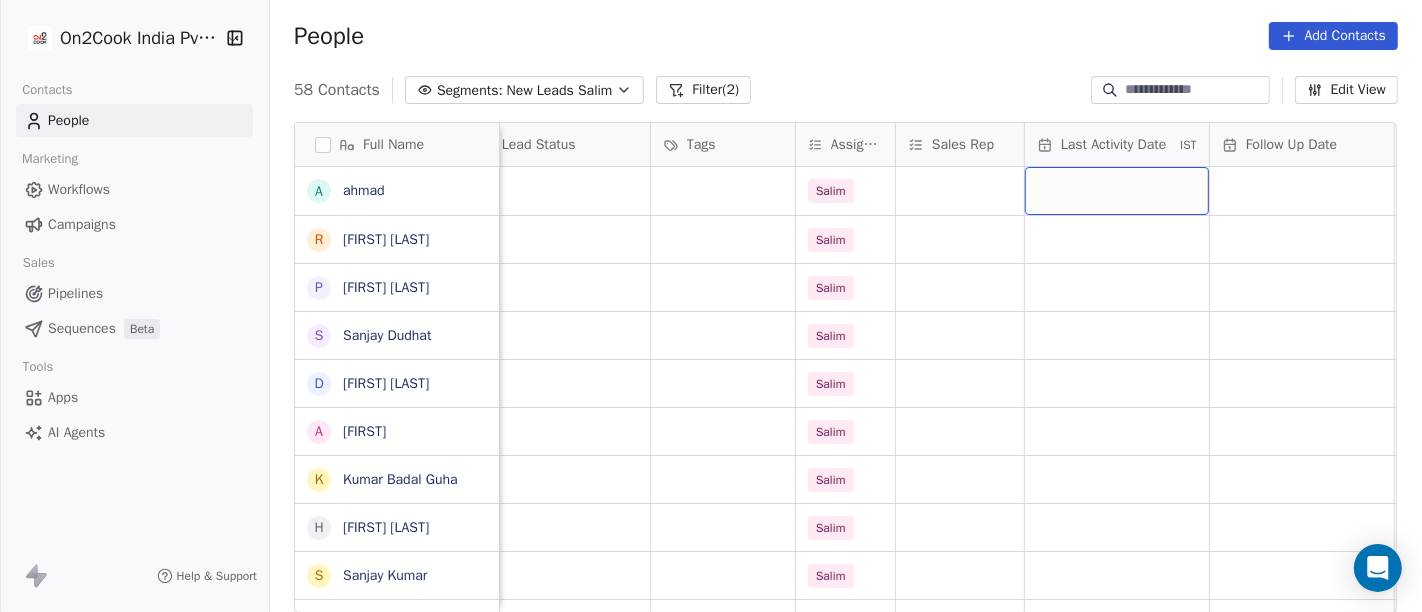 click at bounding box center (1117, 191) 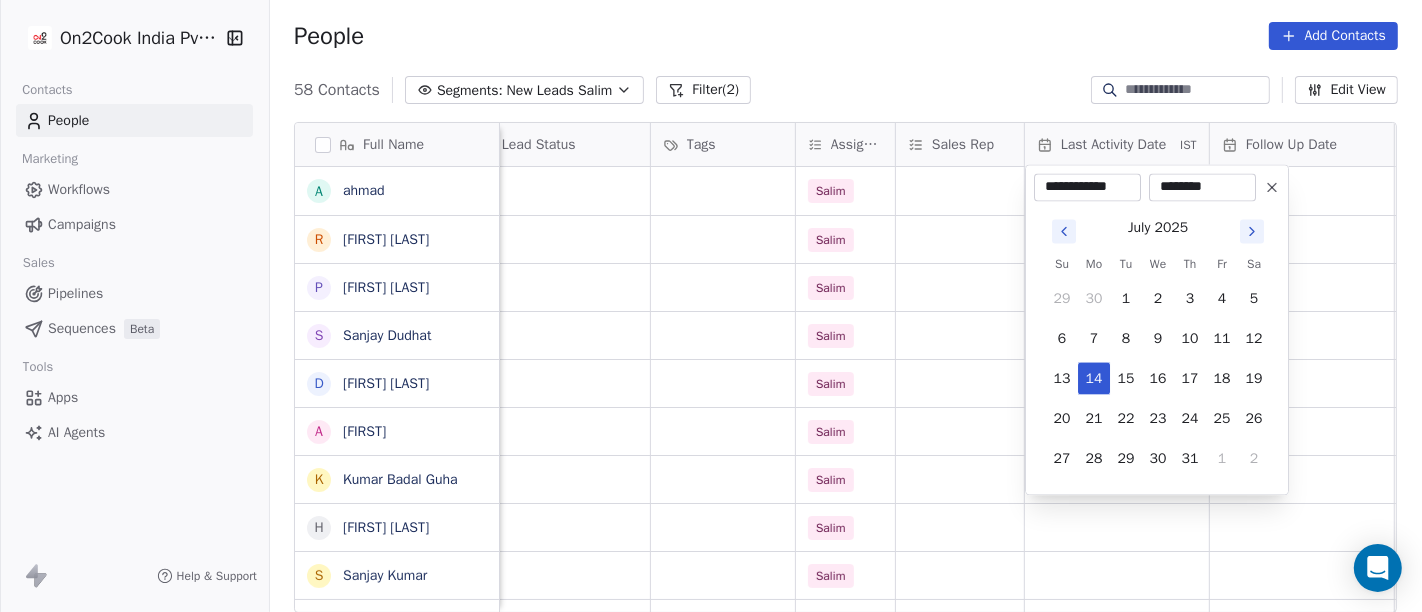 click on "On2Cook India Pvt. Ltd. Contacts People Marketing Workflows Campaigns Sales Pipelines Sequences Beta Tools Apps AI Agents Help & Support People  Add Contacts 58 Contacts Segments: New Leads Salim Filter  (2) Edit View Tag Add to Sequence Full Name a ahmad R Rajat Dutta P Prakash Bhawalkar S Sanjay Dudhat D Debashis sinha A Aman K Kumar Badal Guha H Himangshu Sarma S Sanjay Kumar K Krs Shah a ashish jaiswal S Sadiq v vijaya maibam D Dushyant Deshmukh अ अजय वर्मा A Aman Jaiswal T Tenzin Nawang P Pranab Kumar Das V Vinod Lamror S Sanjay Singh A Alok Sharma N Neena Kumari V Vinod Wanchoo M Mayil Murugan P Pawan Swami A Ajay Singh a ayushmat b Soni N Neeraj Kumar Chauhan A Abhishek Takawane J Jayshree Nimbekar company name location Created Date IST Lead Status Tags Assignee Sales Rep Last Activity Date IST Follow Up Date Notes Call Attempts Website zomato link   Jul 14, 2025 08:34 AM Salim   FREELANCE kolkata Jul 14, 2025 01:28 AM Salim   United India Insurance Co. Ltd. indore Salim   others" at bounding box center (711, 306) 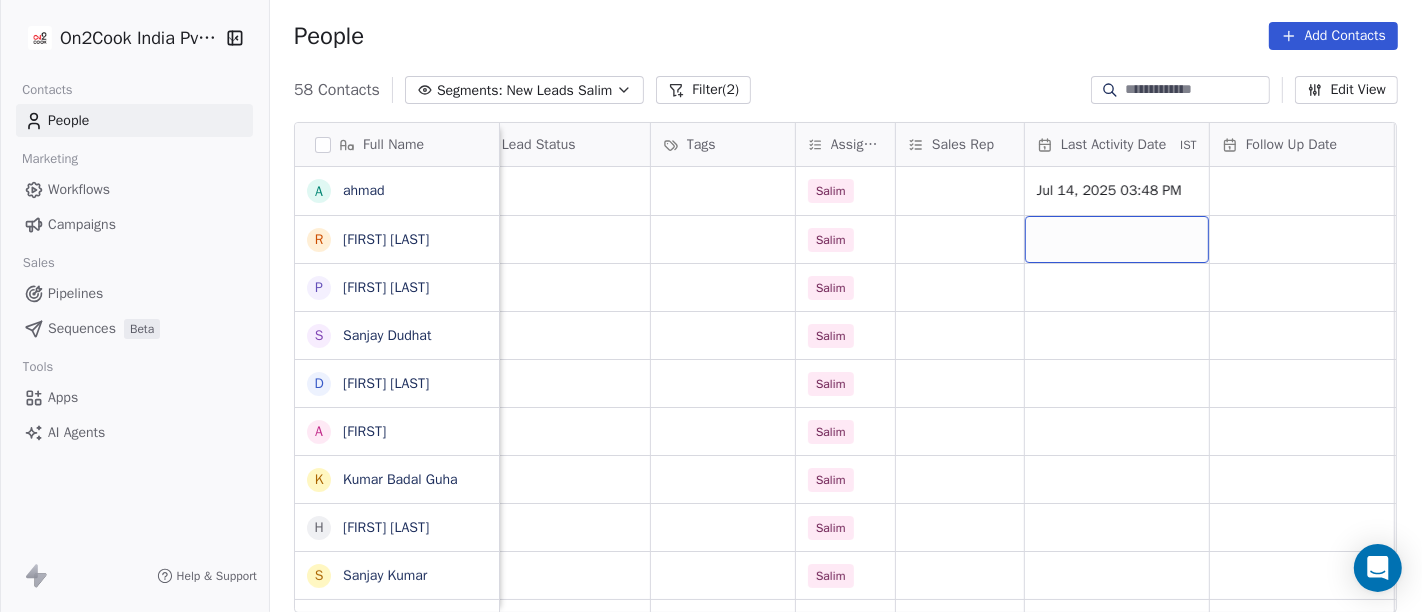 click at bounding box center (1117, 239) 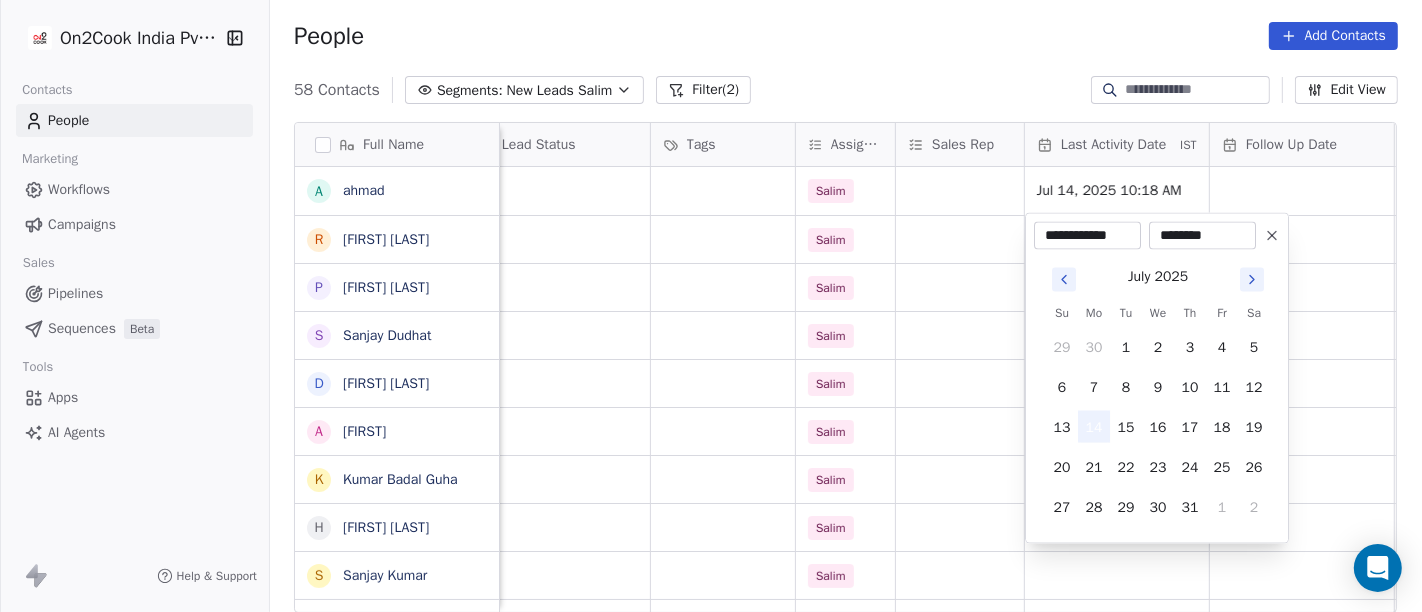 click on "14" at bounding box center [1094, 427] 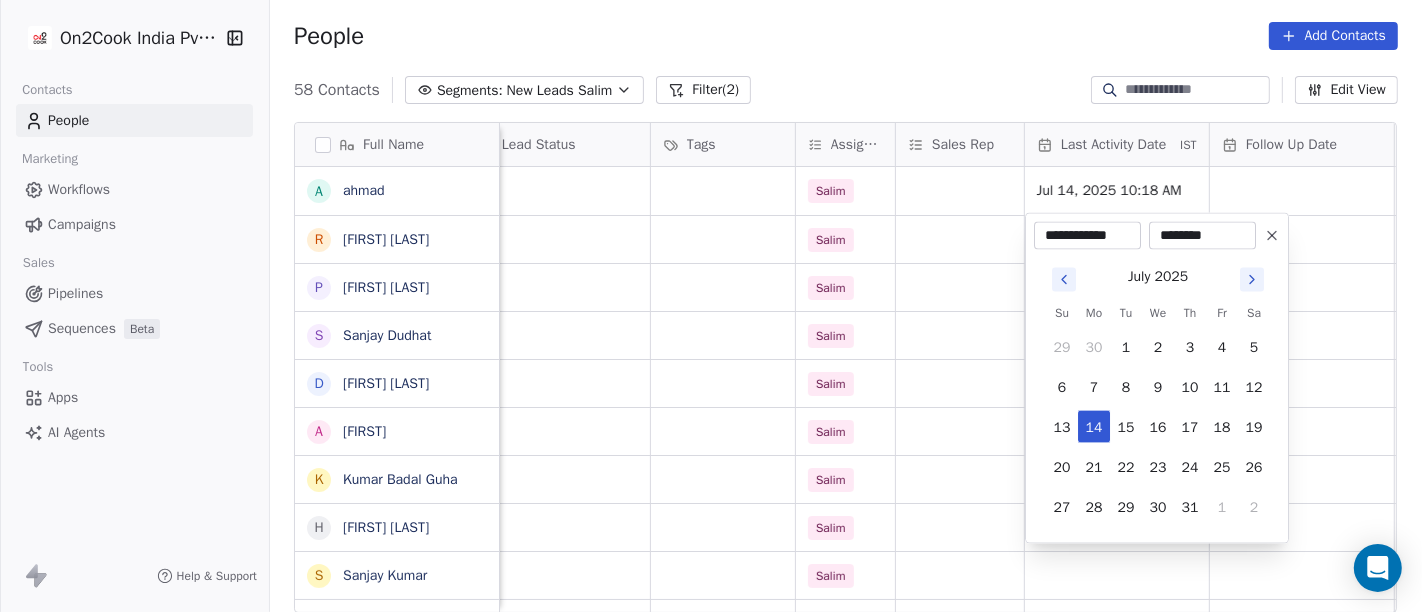 click on "On2Cook India Pvt. Ltd. Contacts People Marketing Workflows Campaigns Sales Pipelines Sequences Beta Tools Apps AI Agents Help & Support People  Add Contacts 58 Contacts Segments: New Leads Salim Filter  (2) Edit View Tag Add to Sequence Full Name a ahmad R Rajat Dutta P Prakash Bhawalkar S Sanjay Dudhat D Debashis sinha A Aman K Kumar Badal Guha H Himangshu Sarma S Sanjay Kumar K Krs Shah a ashish jaiswal S Sadiq v vijaya maibam D Dushyant Deshmukh अ अजय वर्मा A Aman Jaiswal T Tenzin Nawang P Pranab Kumar Das V Vinod Lamror S Sanjay Singh A Alok Sharma N Neena Kumari V Vinod Wanchoo M Mayil Murugan P Pawan Swami A Ajay Singh a ayushmat b Soni N Neeraj Kumar Chauhan A Abhishek Takawane J Jayshree Nimbekar company name location Created Date IST Lead Status Tags Assignee Sales Rep Last Activity Date IST Follow Up Date Notes Call Attempts Website zomato link   Jul 14, 2025 08:34 AM Salim Jul 14, 2025 10:18 AM   FREELANCE kolkata Jul 14, 2025 01:28 AM Salim   United India Insurance Co. Ltd." at bounding box center (711, 306) 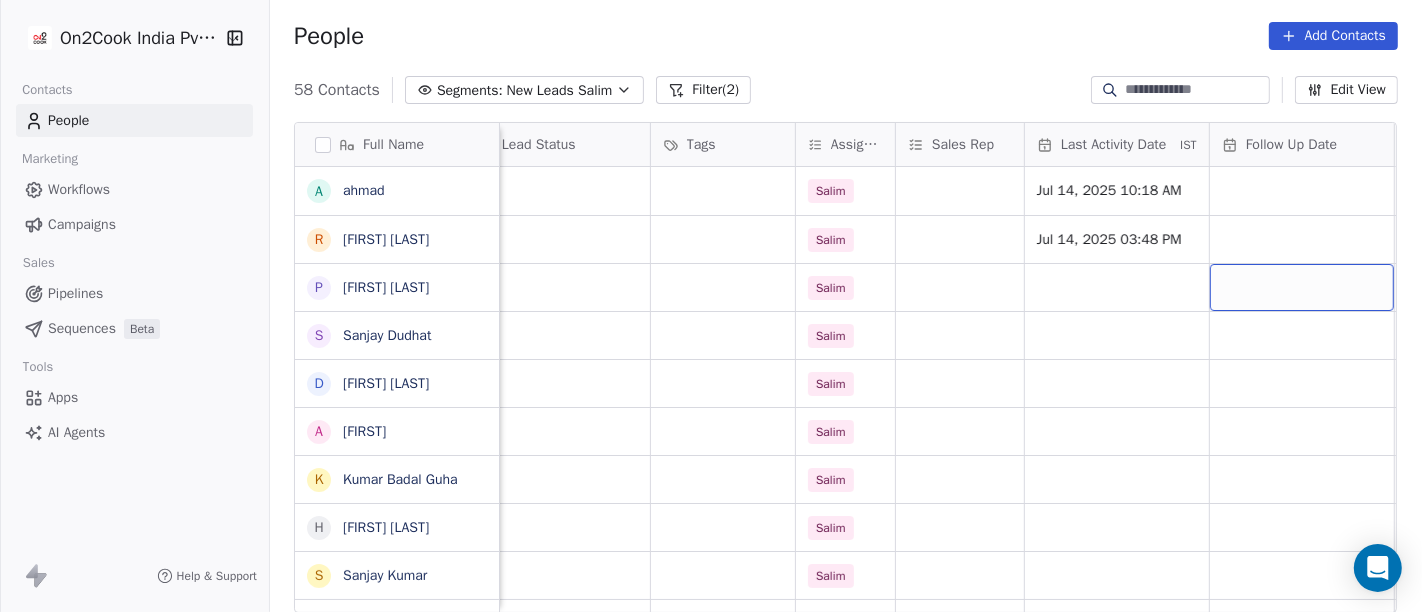 scroll, scrollTop: 1, scrollLeft: 757, axis: both 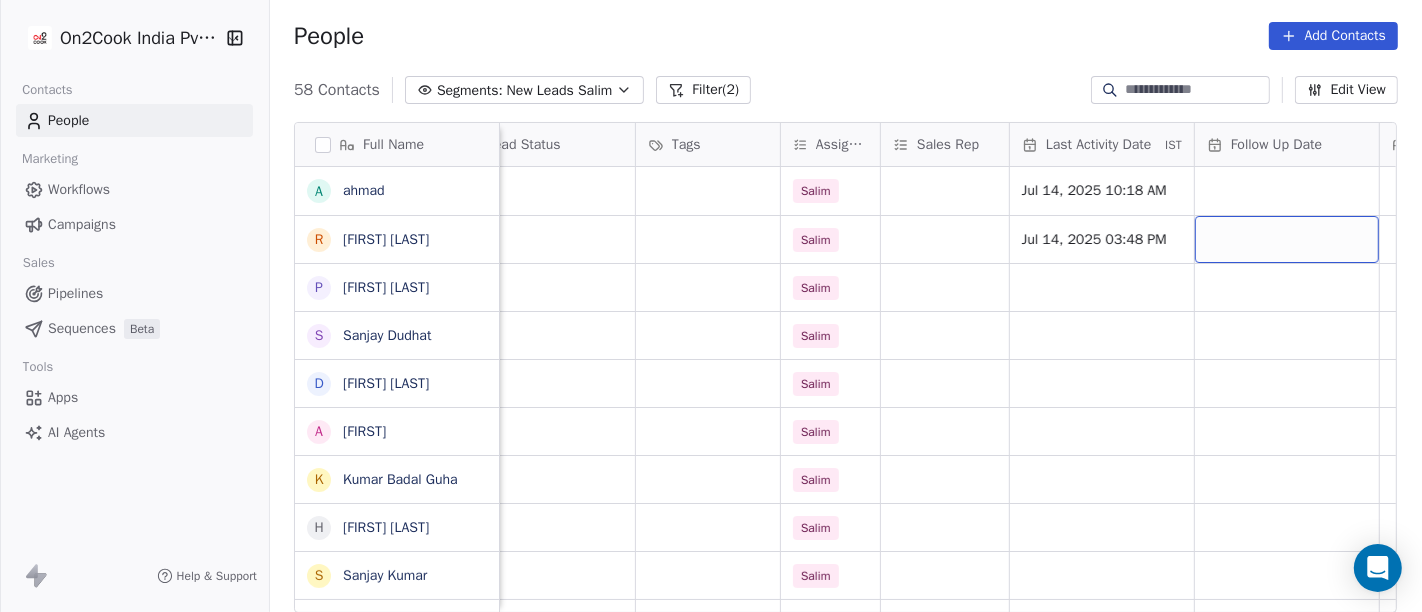 click at bounding box center [1287, 239] 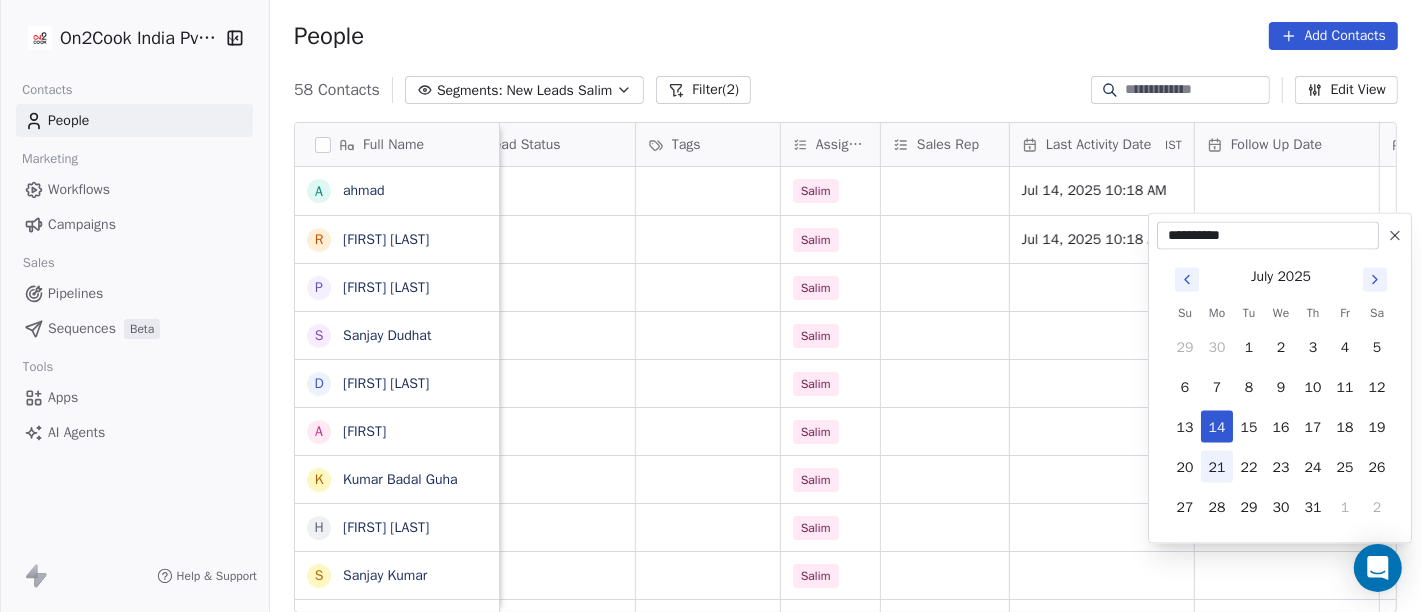click on "21" at bounding box center (1217, 467) 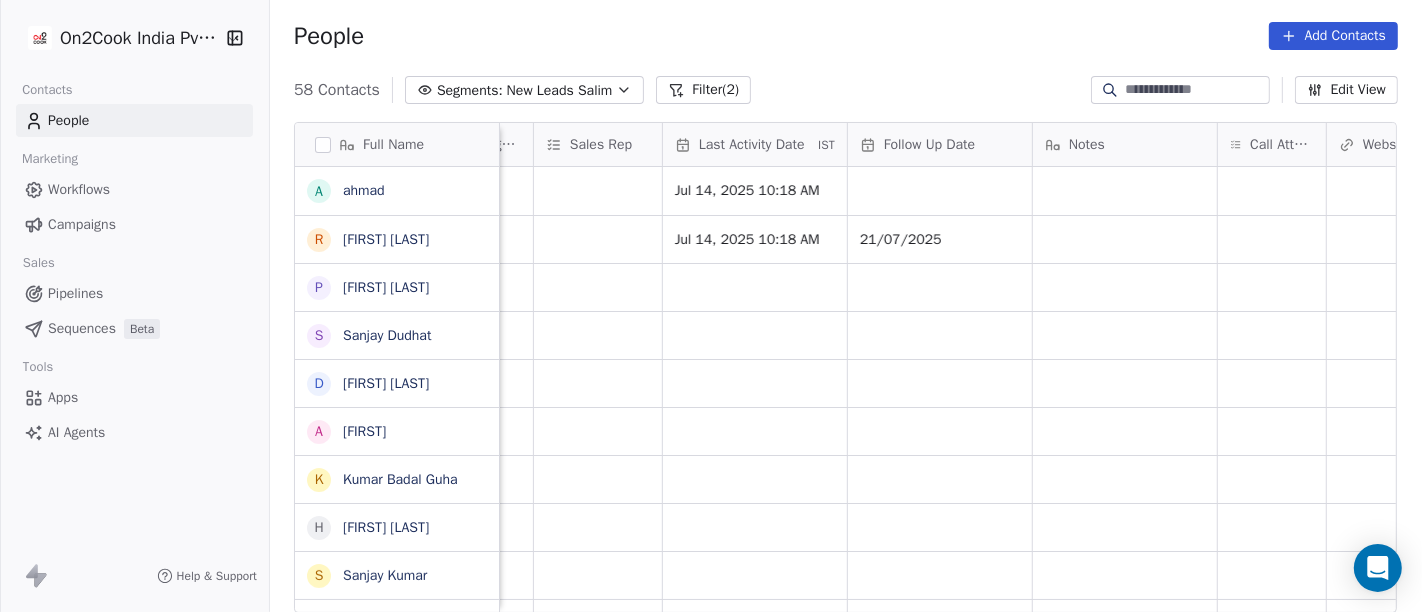 scroll, scrollTop: 1, scrollLeft: 1105, axis: both 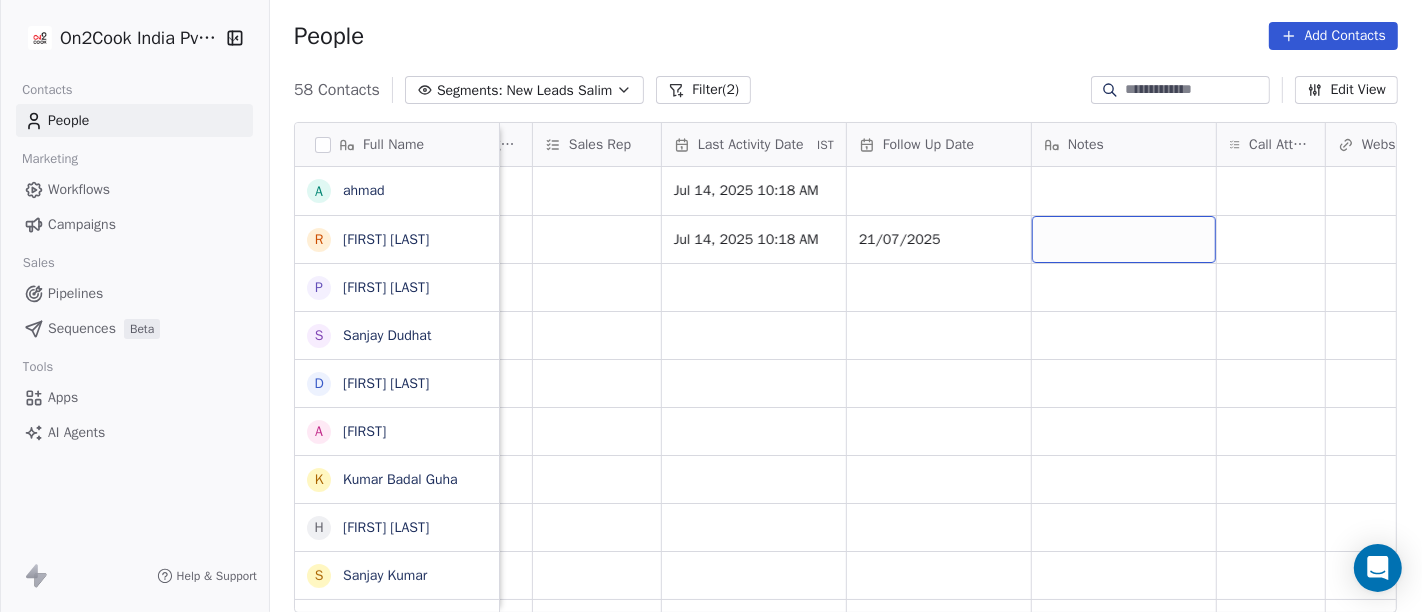 click at bounding box center (1124, 239) 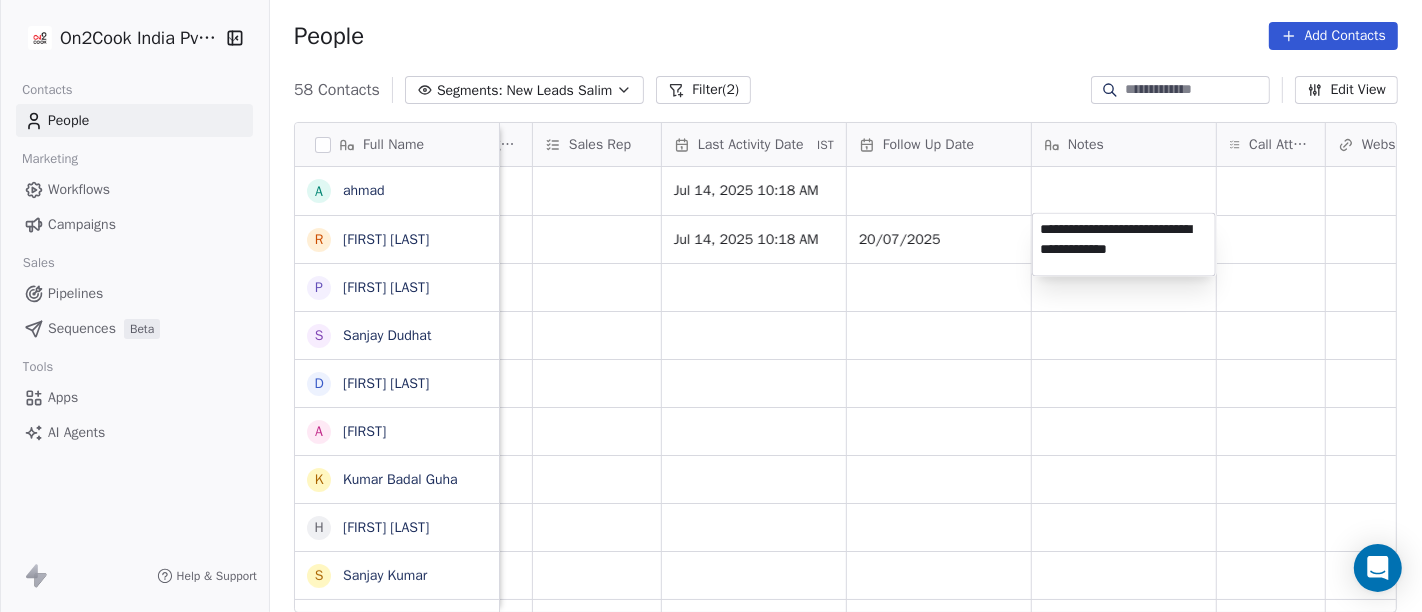 type on "**********" 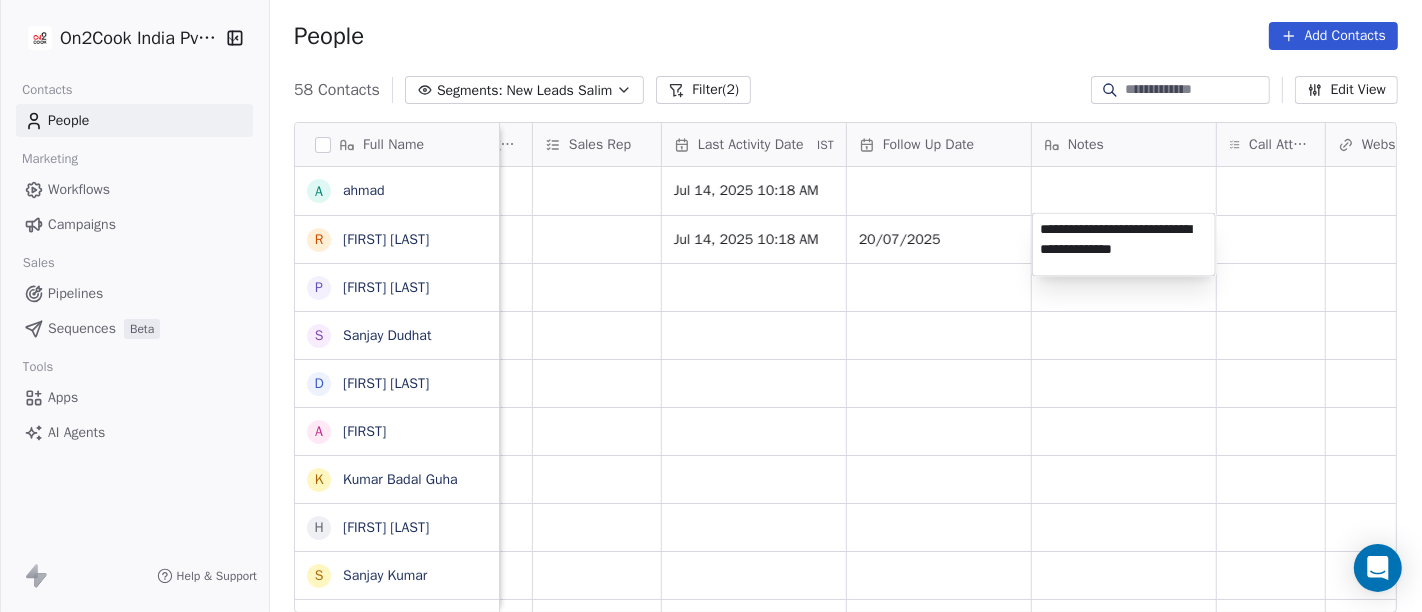 click on "On2Cook India Pvt. Ltd. Contacts People Marketing Workflows Campaigns Sales Pipelines Sequences Beta Tools Apps AI Agents Help & Support People  Add Contacts 58 Contacts Segments: New Leads Salim Filter  (2) Edit View Tag Add to Sequence Full Name a ahmad R Rajat Dutta P Prakash Bhawalkar S Sanjay Dudhat D Debashis sinha A Aman K Kumar Badal Guha H Himangshu Sarma S Sanjay Kumar K Krs Shah a ashish jaiswal S Sadiq v vijaya maibam D Dushyant Deshmukh अ अजय वर्मा A Aman Jaiswal T Tenzin Nawang P Pranab Kumar Das V Vinod Lamror S Sanjay Singh A Alok Sharma N Neena Kumari V Vinod Wanchoo M Mayil Murugan P Pawan Swami A Ajay Singh a ayushmat b Soni N Neeraj Kumar Chauhan A Abhishek Takawane J Jayshree Nimbekar Created Date IST Lead Status Tags Assignee Sales Rep Last Activity Date IST Follow Up Date Notes Call Attempts Website zomato link outlet type Location   Jul 14, 2025 08:34 AM Salim Jul 14, 2025 10:18 AM   Jul 14, 2025 01:28 AM Salim Jul 14, 2025 10:18 AM 20/07/2025 food_consultants" at bounding box center (711, 306) 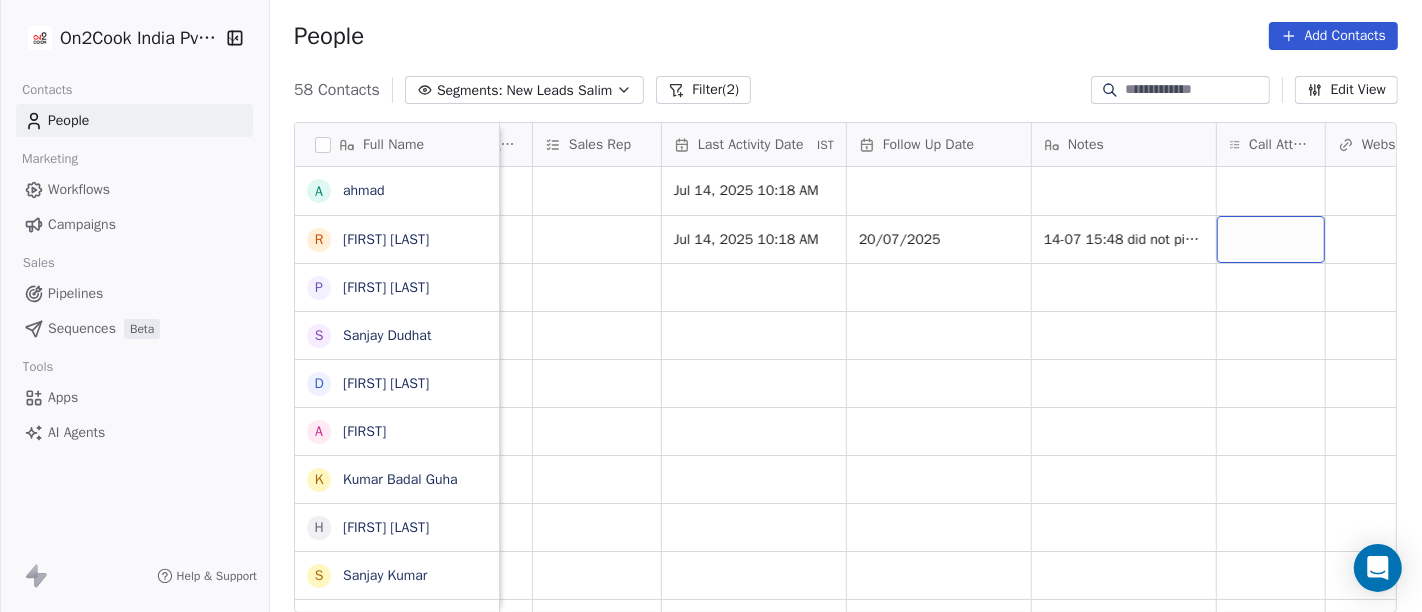click at bounding box center [1271, 239] 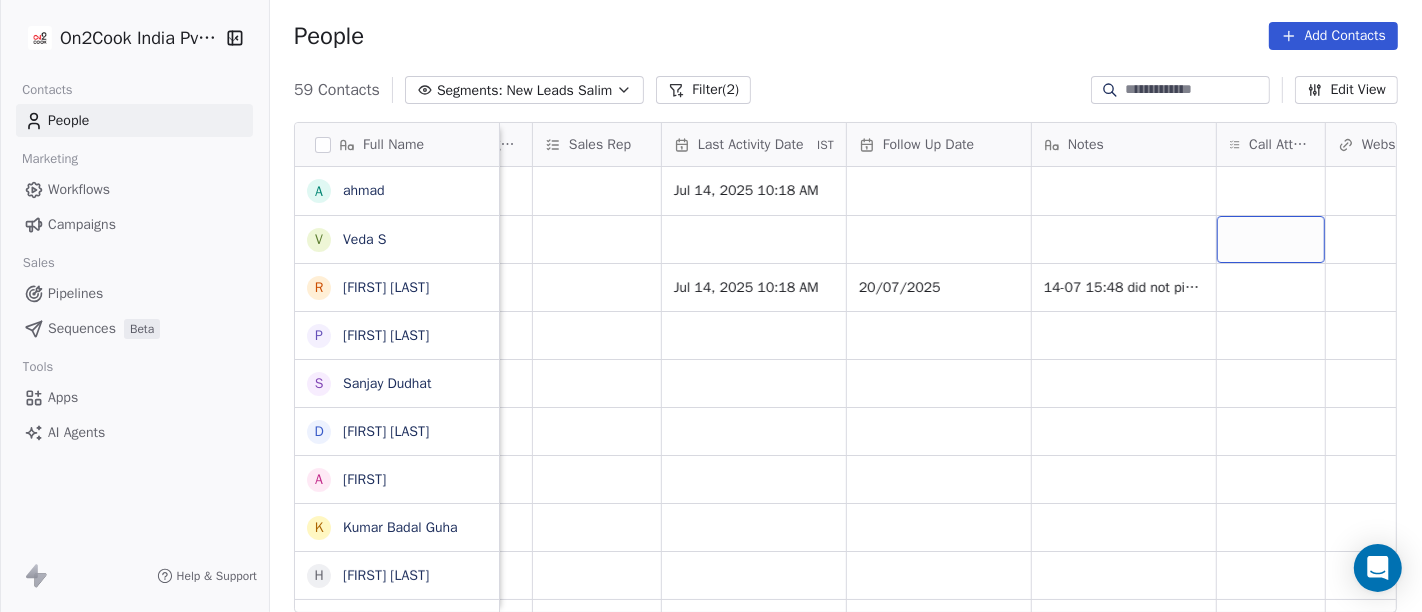 click at bounding box center (1271, 239) 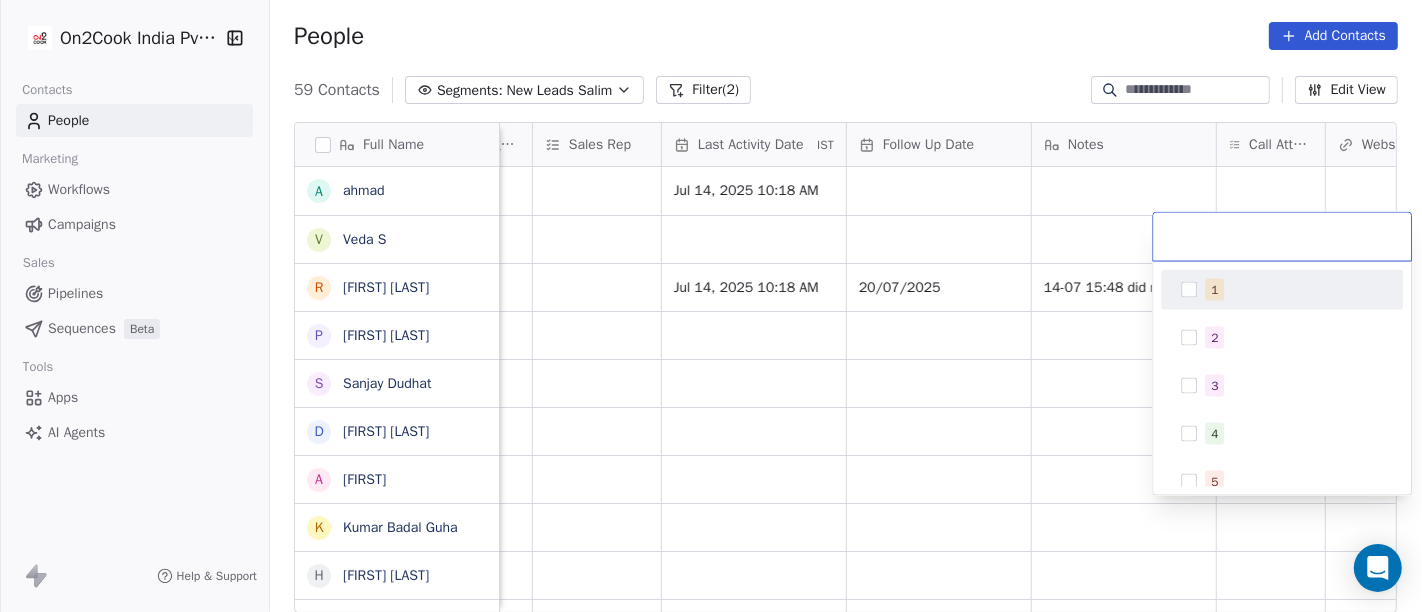 click on "On2Cook India Pvt. Ltd. Contacts People Marketing Workflows Campaigns Sales Pipelines Sequences Beta Tools Apps AI Agents Help & Support People  Add Contacts 59 Contacts Segments: New Leads Salim Filter  (2) Edit View Tag Add to Sequence Full Name a ahmad V Veda S R Rajat Dutta P Prakash Bhawalkar S Sanjay Dudhat D Debashis sinha A Aman K Kumar Badal Guha H Himangshu Sarma S Sanjay Kumar K Krs Shah a ashish jaiswal S Sadiq v vijaya maibam D Dushyant Deshmukh अ अजय वर्मा A Aman Jaiswal T Tenzin Nawang P Pranab Kumar Das V Vinod Lamror S Sanjay Singh A Alok Sharma N Neena Kumari V Vinod Wanchoo M Mayil Murugan P Pawan Swami A Ajay Singh a ayushmat b Soni N Neeraj Kumar Chauhan A Abhishek Takawane Created Date IST Lead Status Tags Assignee Sales Rep Last Activity Date IST Follow Up Date Notes Call Attempts Website zomato link outlet type Location   Jul 14, 2025 08:34 AM Salim Jul 14, 2025 10:18 AM   Jul 14, 2025 07:28 AM Salim   Jul 14, 2025 01:28 AM Salim Jul 14, 2025 10:18 AM 20/07/2025" at bounding box center (711, 306) 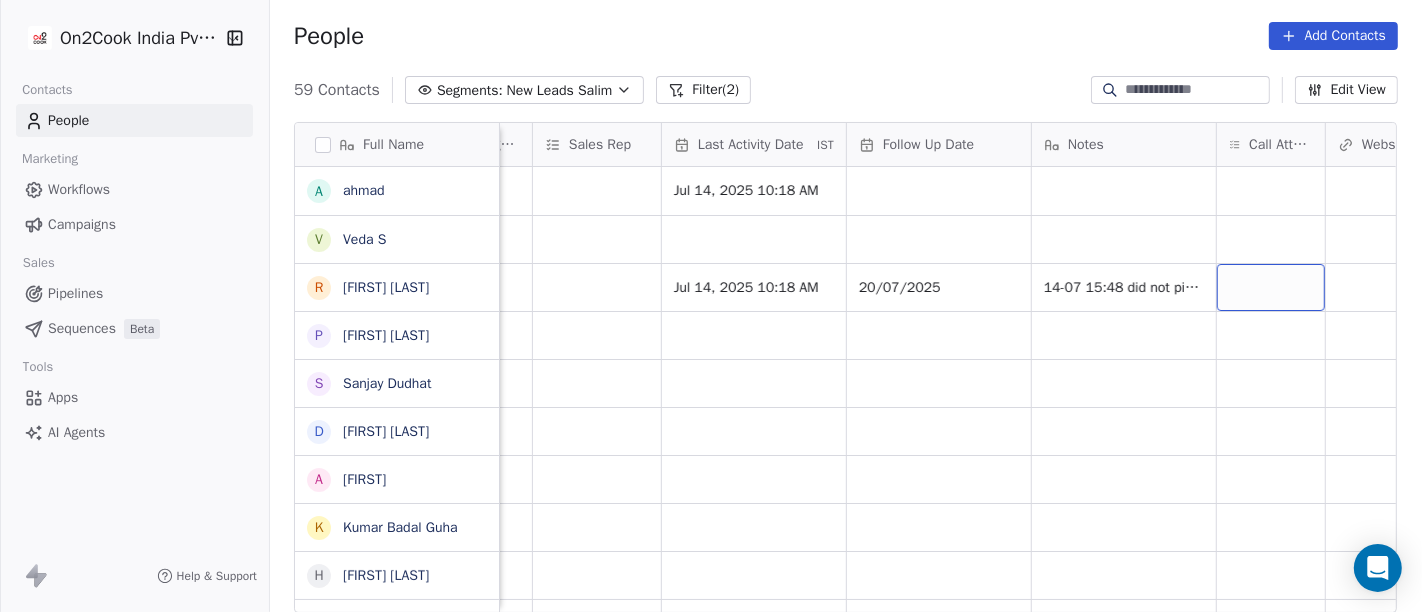 click at bounding box center [1271, 287] 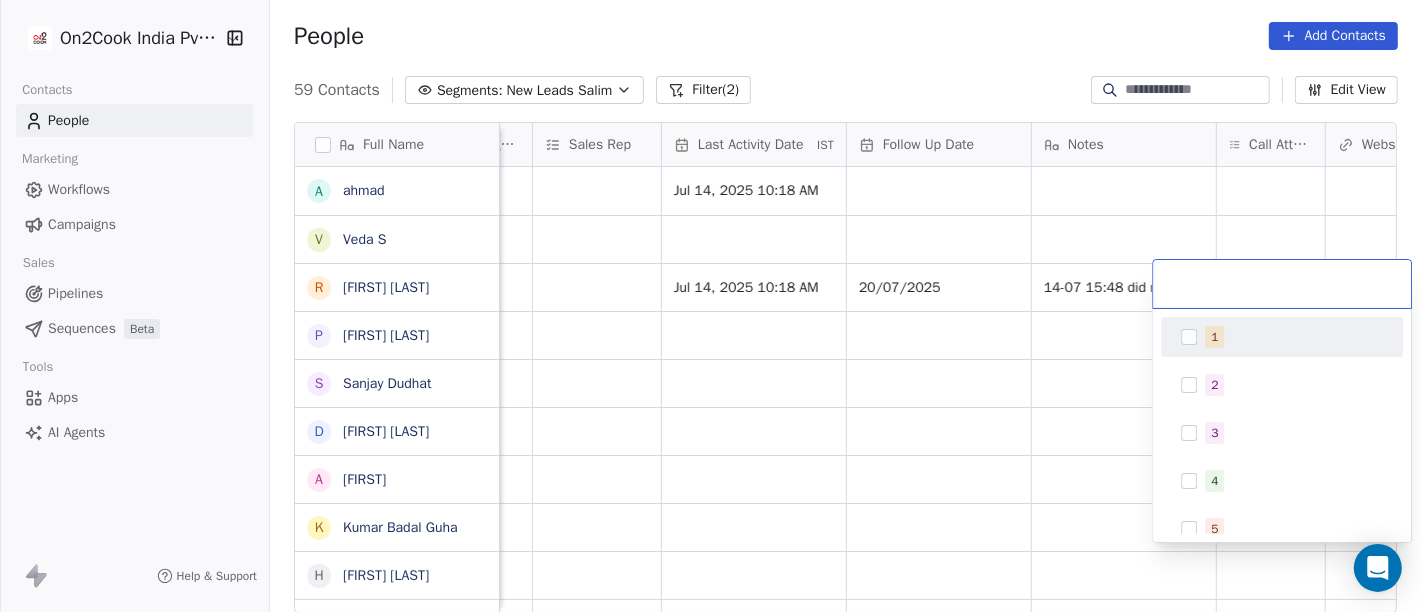 click on "1" at bounding box center [1294, 337] 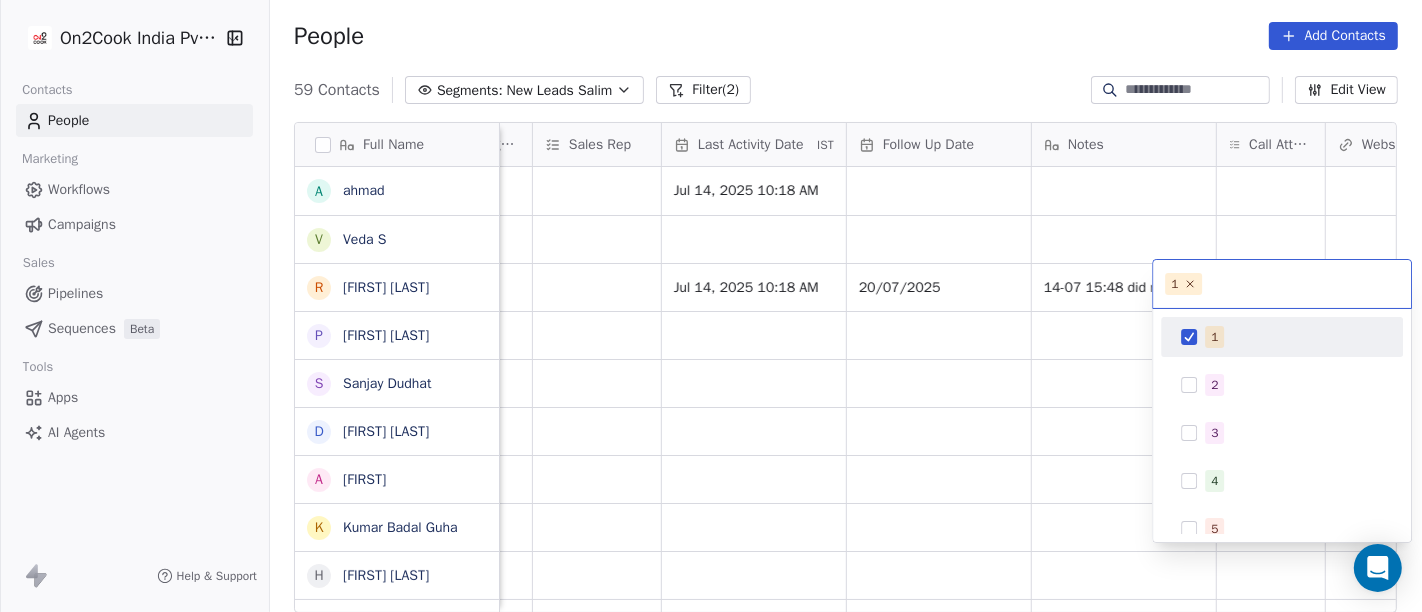 click on "On2Cook India Pvt. Ltd. Contacts People Marketing Workflows Campaigns Sales Pipelines Sequences Beta Tools Apps AI Agents Help & Support People  Add Contacts 59 Contacts Segments: New Leads Salim Filter  (2) Edit View Tag Add to Sequence Full Name a ahmad V Veda S R Rajat Dutta P Prakash Bhawalkar S Sanjay Dudhat D Debashis sinha A Aman K Kumar Badal Guha H Himangshu Sarma S Sanjay Kumar K Krs Shah a ashish jaiswal S Sadiq v vijaya maibam D Dushyant Deshmukh अ अजय वर्मा A Aman Jaiswal T Tenzin Nawang P Pranab Kumar Das V Vinod Lamror S Sanjay Singh A Alok Sharma N Neena Kumari V Vinod Wanchoo M Mayil Murugan P Pawan Swami A Ajay Singh a ayushmat b Soni N Neeraj Kumar Chauhan A Abhishek Takawane Created Date IST Lead Status Tags Assignee Sales Rep Last Activity Date IST Follow Up Date Notes Call Attempts Website zomato link outlet type Location   Jul 14, 2025 08:34 AM Salim Jul 14, 2025 10:18 AM   Jul 14, 2025 07:28 AM Salim   Jul 14, 2025 01:28 AM Salim Jul 14, 2025 10:18 AM 20/07/2025" at bounding box center [711, 306] 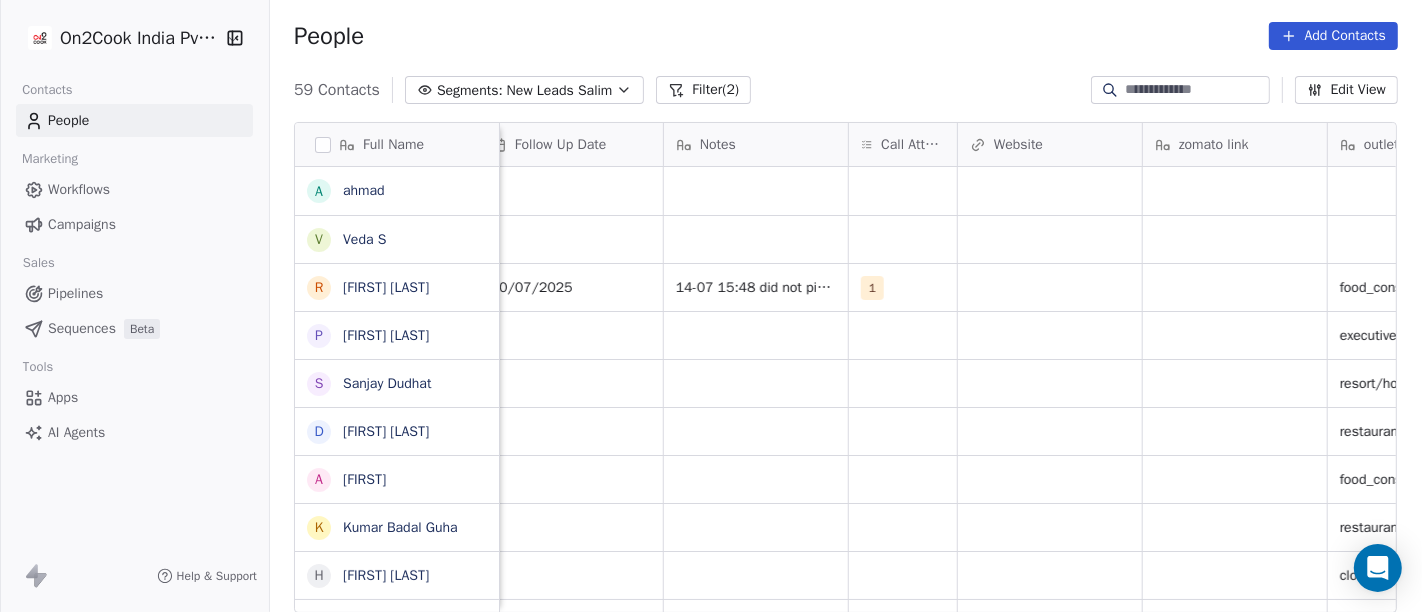 scroll, scrollTop: 1, scrollLeft: 1472, axis: both 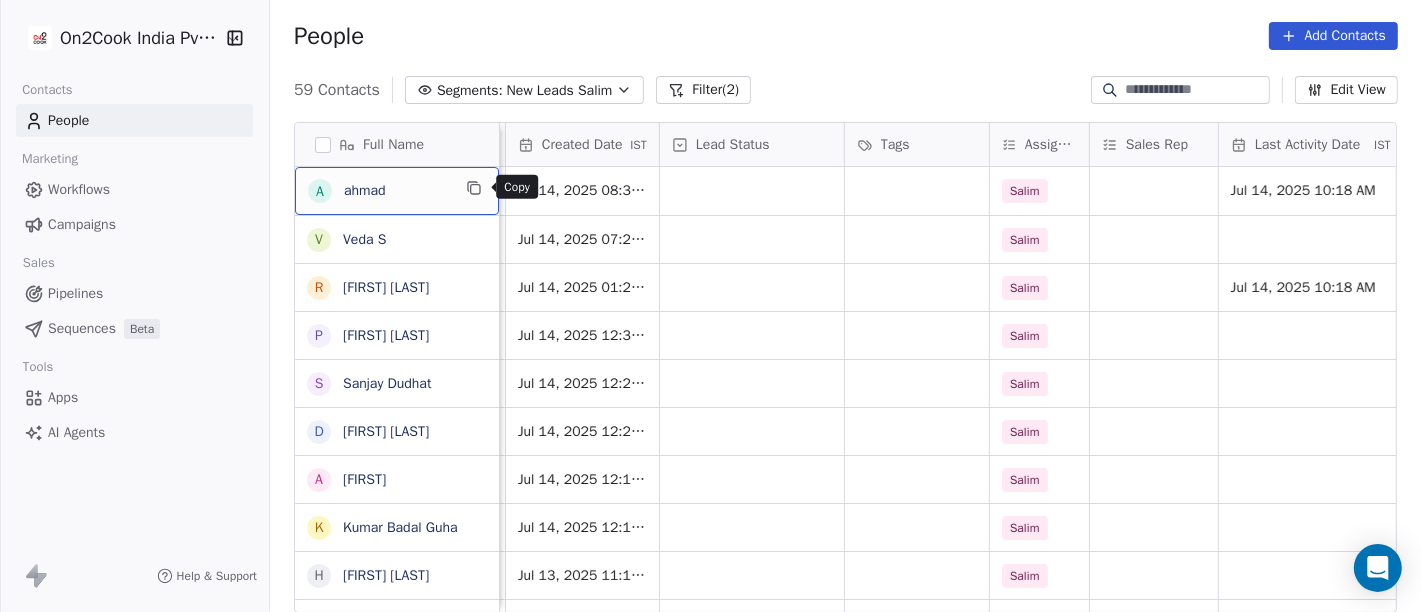 click 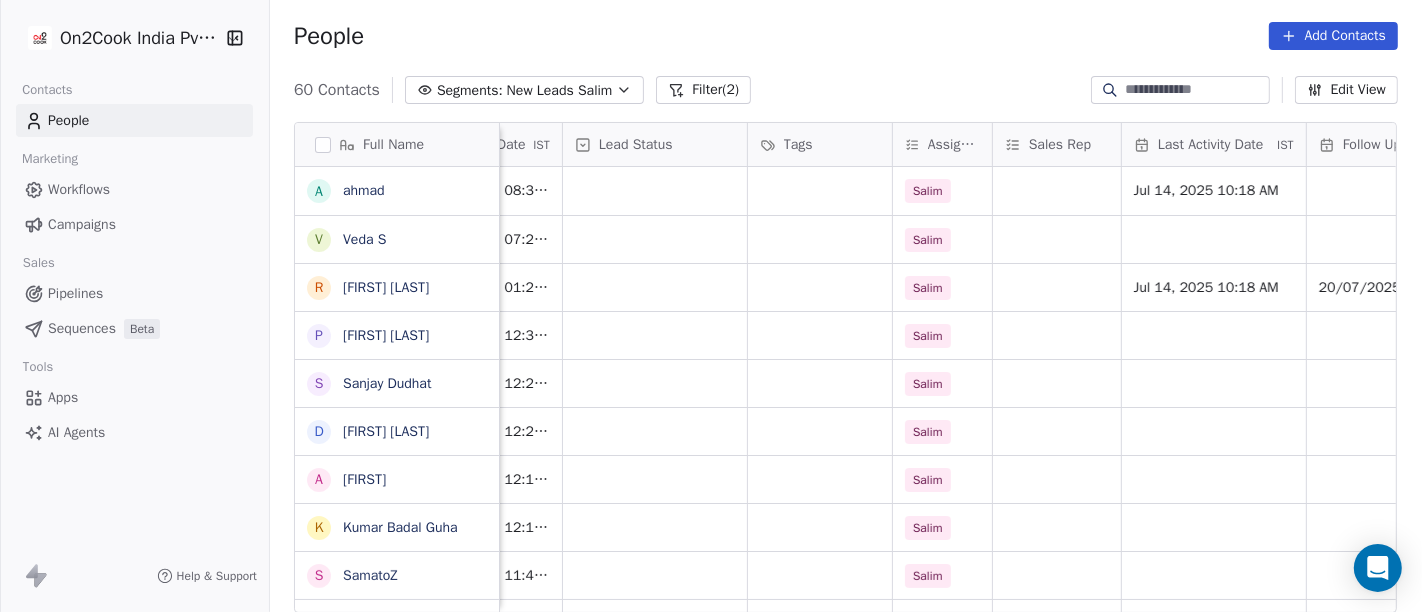 scroll, scrollTop: 1, scrollLeft: 662, axis: both 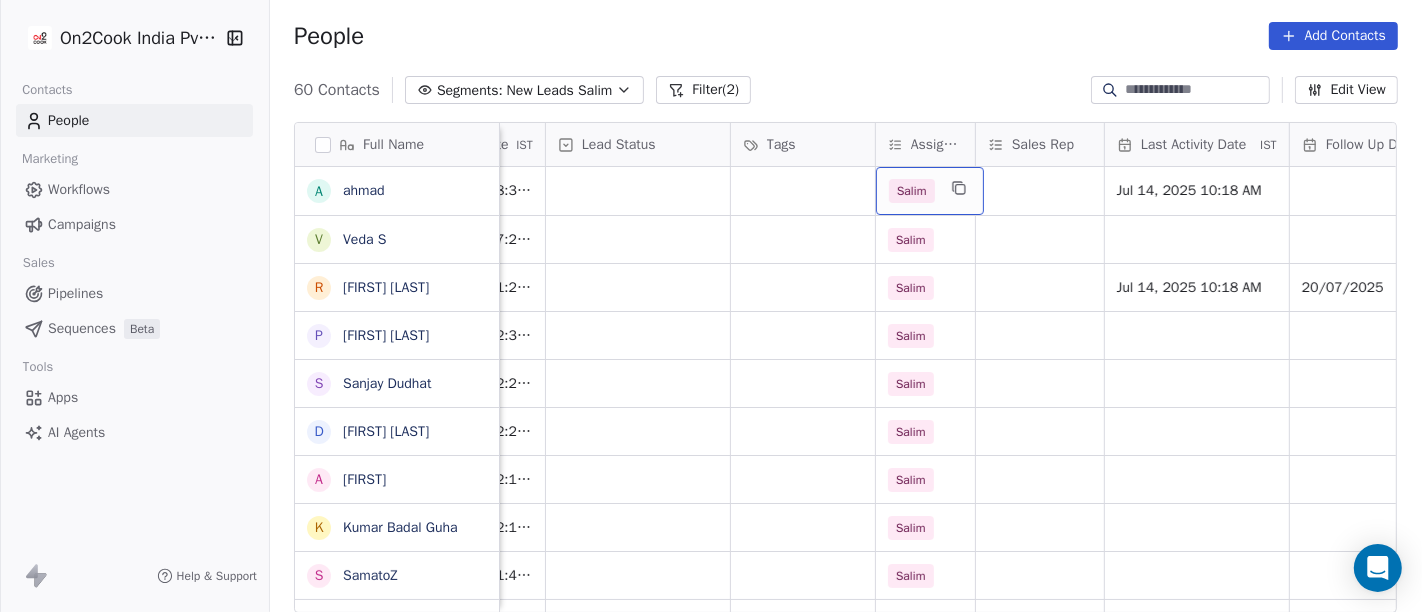 click on "Salim" at bounding box center (912, 191) 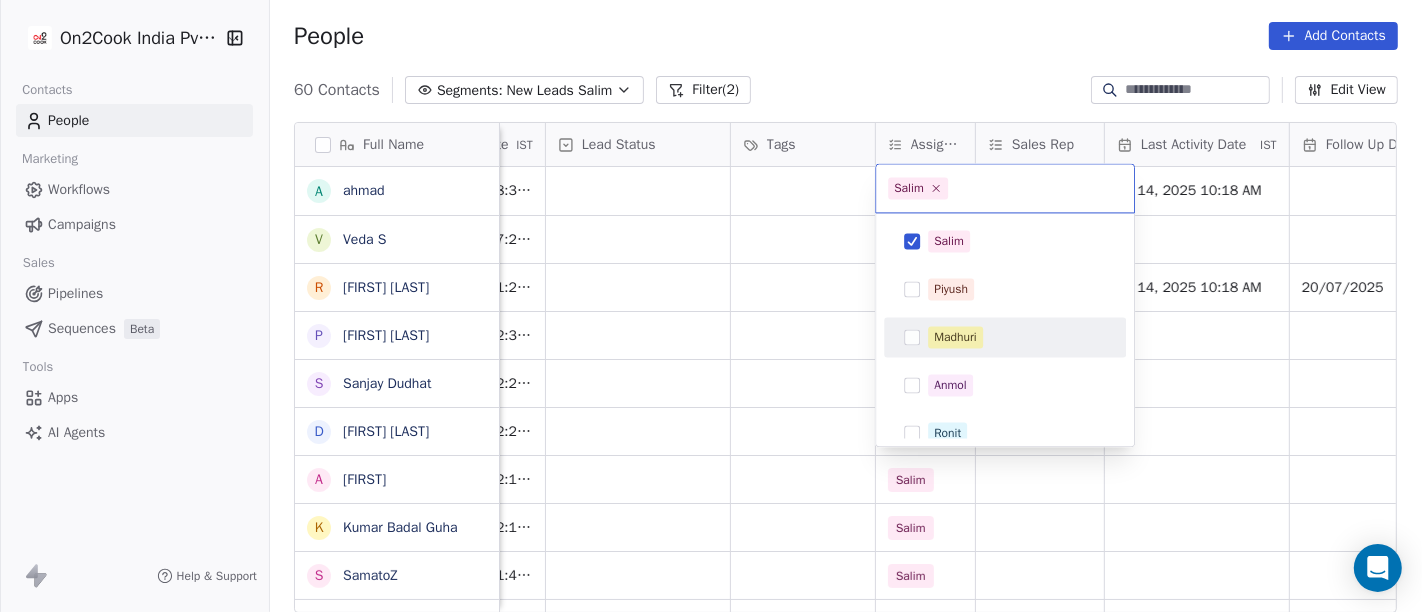 click on "Madhuri" at bounding box center (955, 337) 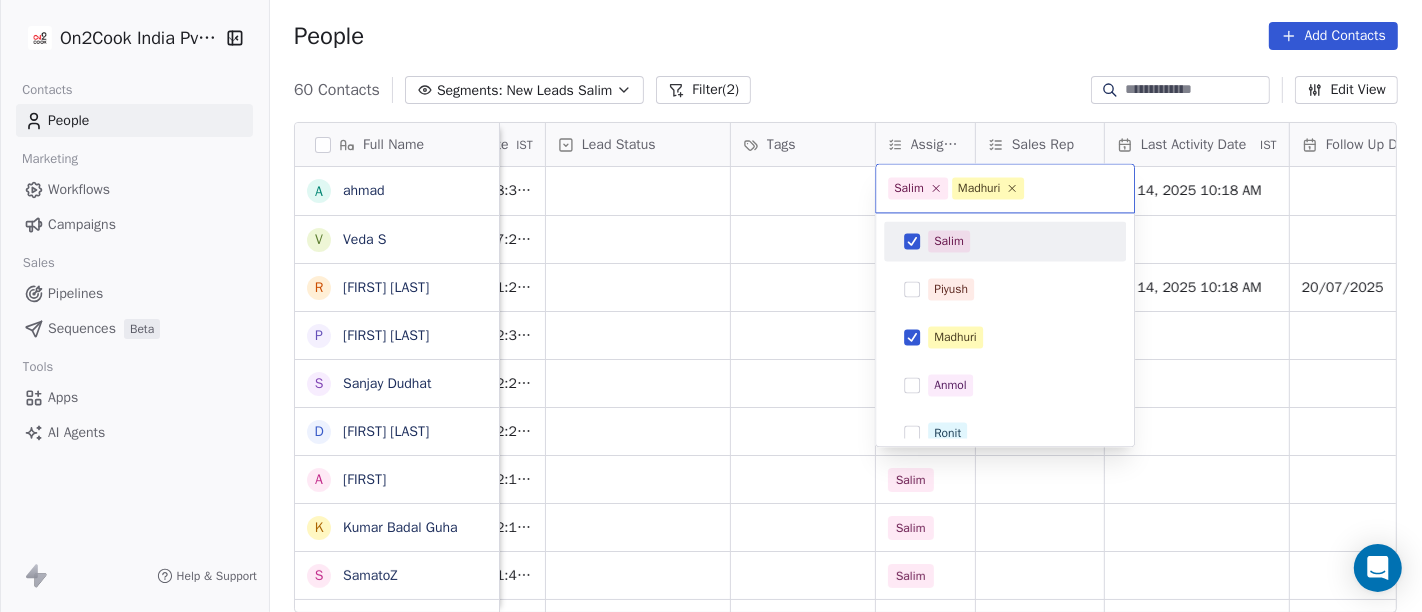 click on "Salim" at bounding box center [949, 241] 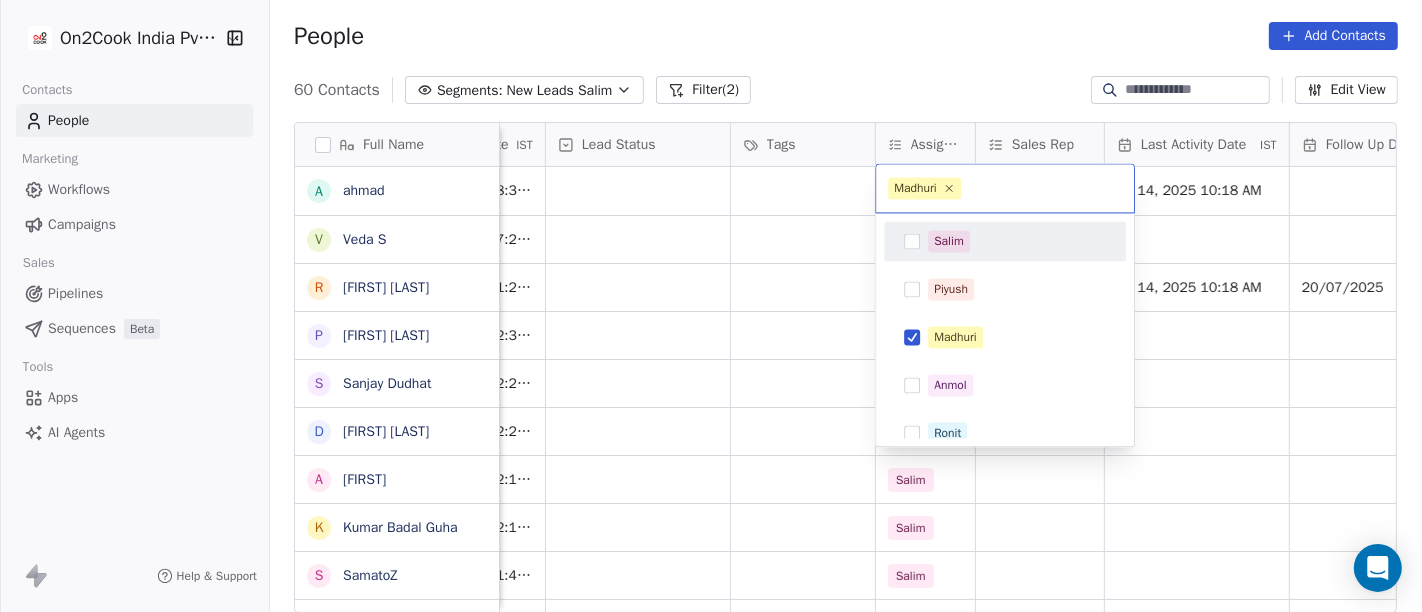 click on "On2Cook India Pvt. Ltd. Contacts People Marketing Workflows Campaigns Sales Pipelines Sequences Beta Tools Apps AI Agents Help & Support People  Add Contacts 60 Contacts Segments: New Leads Salim Filter  (2) Edit View Tag Add to Sequence Full Name a ahmad V Veda S R Rajat Dutta P Prakash Bhawalkar S Sanjay Dudhat D Debashis sinha A Aman K Kumar Badal Guha S SamatoZ H Himangshu Sarma S Sanjay Kumar K Krs Shah a ashish jaiswal S Sadiq v vijaya maibam D Dushyant Deshmukh अ अजय वर्मा A Aman Jaiswal T Tenzin Nawang P Pranab Kumar Das V Vinod Lamror S Sanjay Singh A Alok Sharma N Neena Kumari V Vinod Wanchoo M Mayil Murugan P Pawan Swami A Ajay Singh a ayushmat b Soni N Neeraj Kumar Chauhan Phone Number company name location Created Date IST Lead Status Tags Assignee Sales Rep Last Activity Date IST Follow Up Date Notes Call Attempts Website   +919598035683 Jul 14, 2025 08:34 AM Salim Jul 14, 2025 10:18 AM   +919902900424 Jul 14, 2025 07:28 AM Salim   +918334091664 FREELANCE kolkata Salim 1" at bounding box center (711, 306) 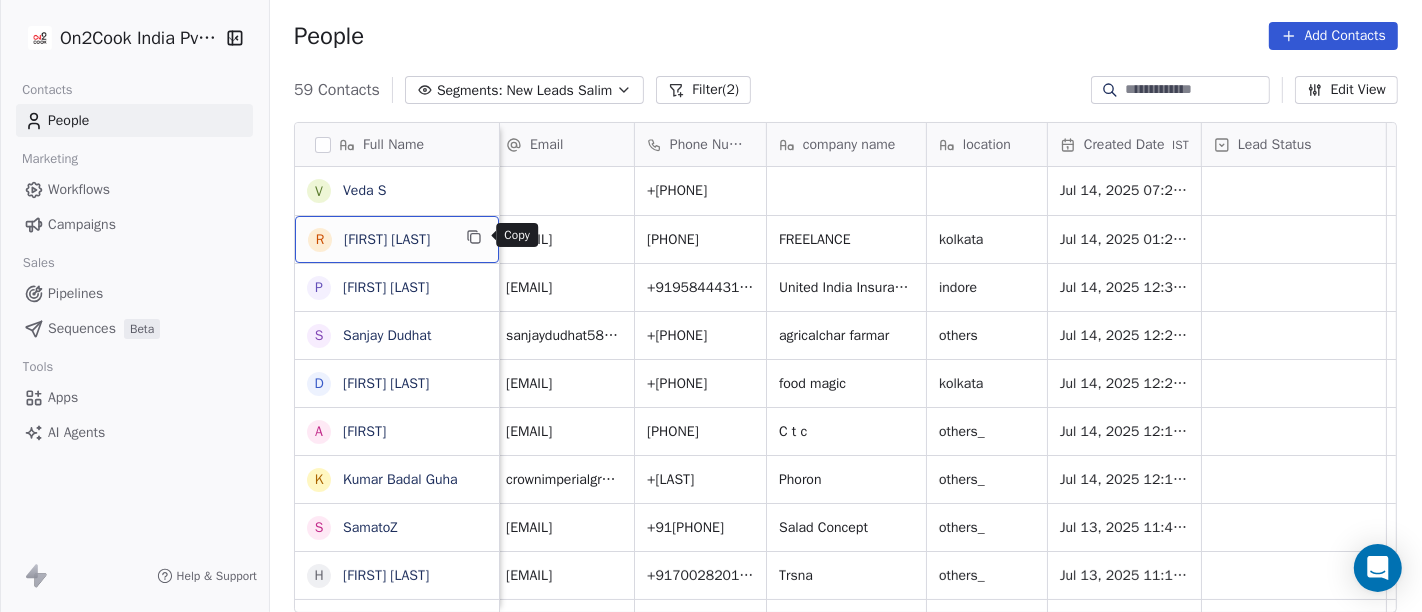 scroll, scrollTop: 1, scrollLeft: 4, axis: both 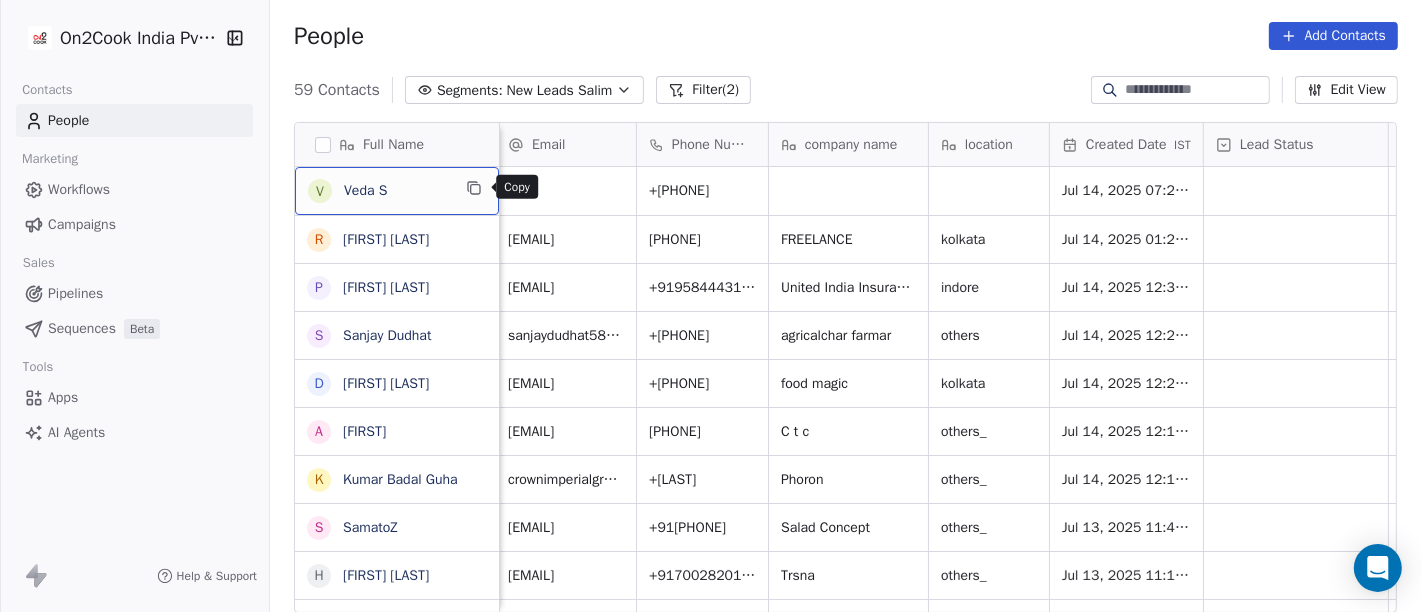 click 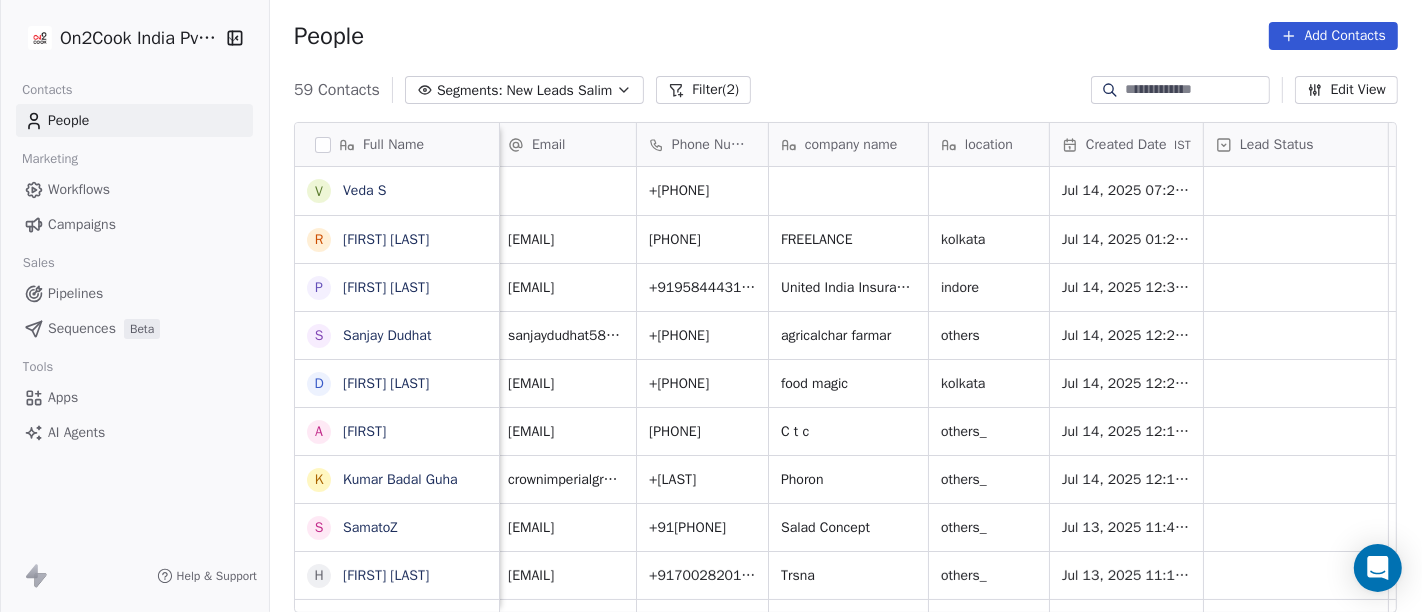 scroll, scrollTop: 1, scrollLeft: 0, axis: vertical 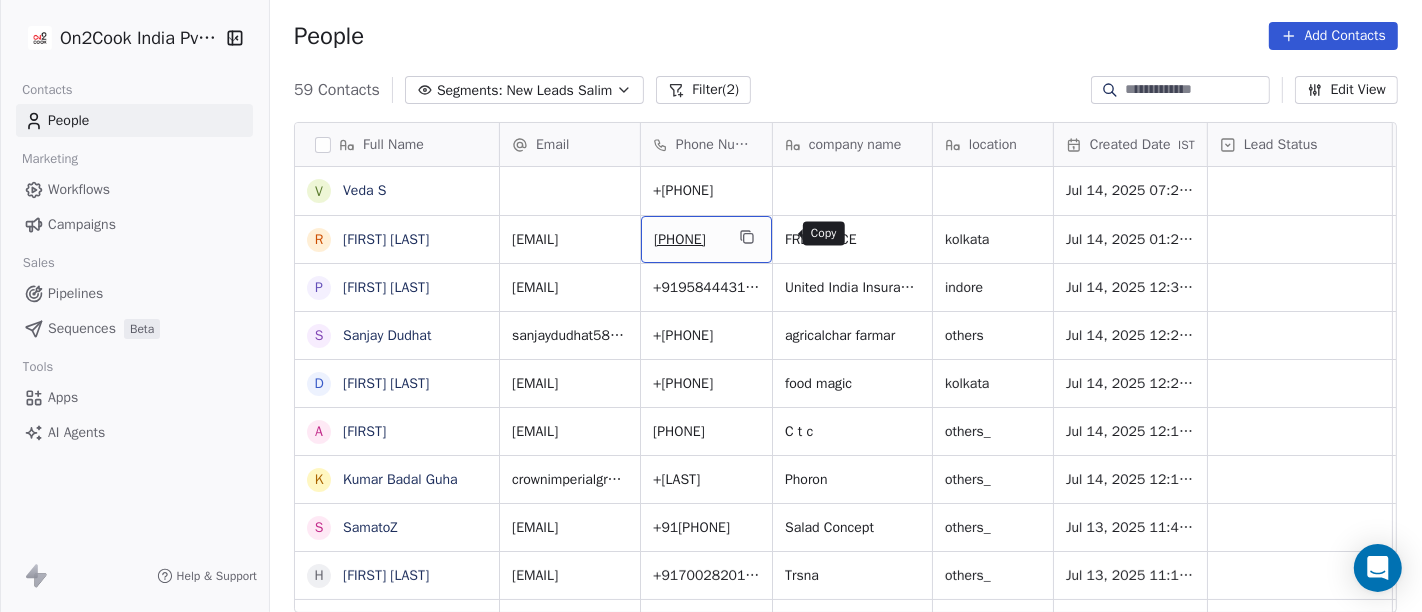 click at bounding box center [747, 237] 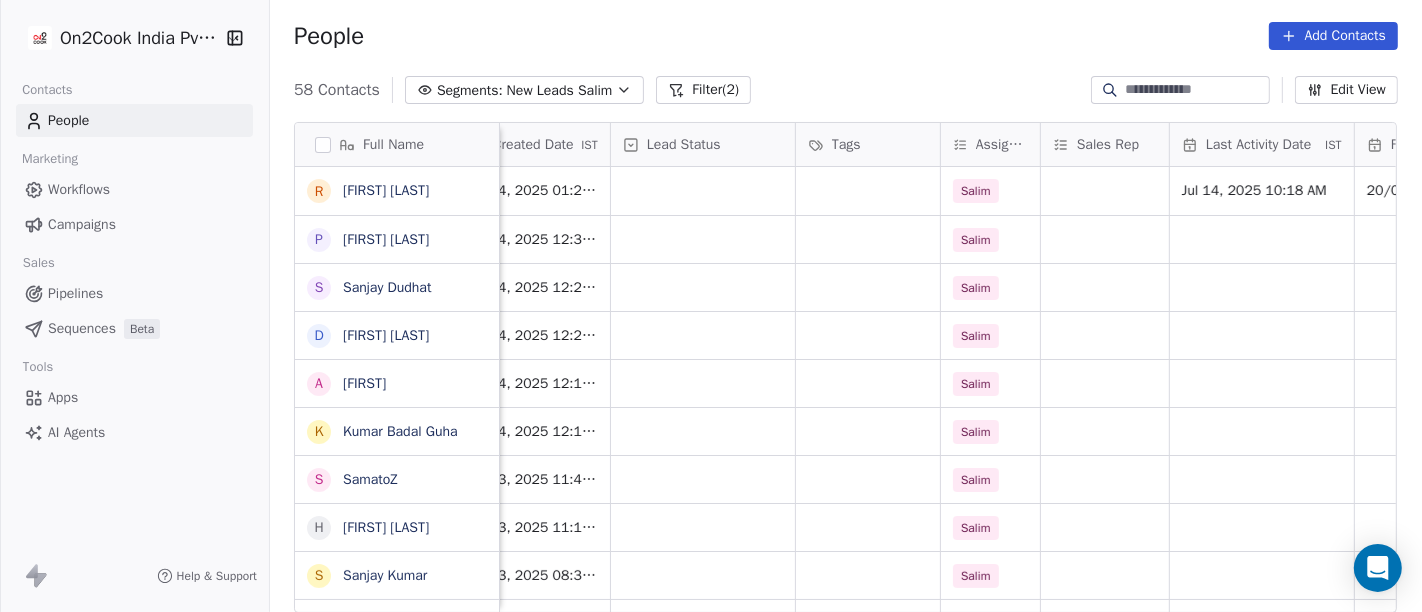 scroll, scrollTop: 0, scrollLeft: 595, axis: horizontal 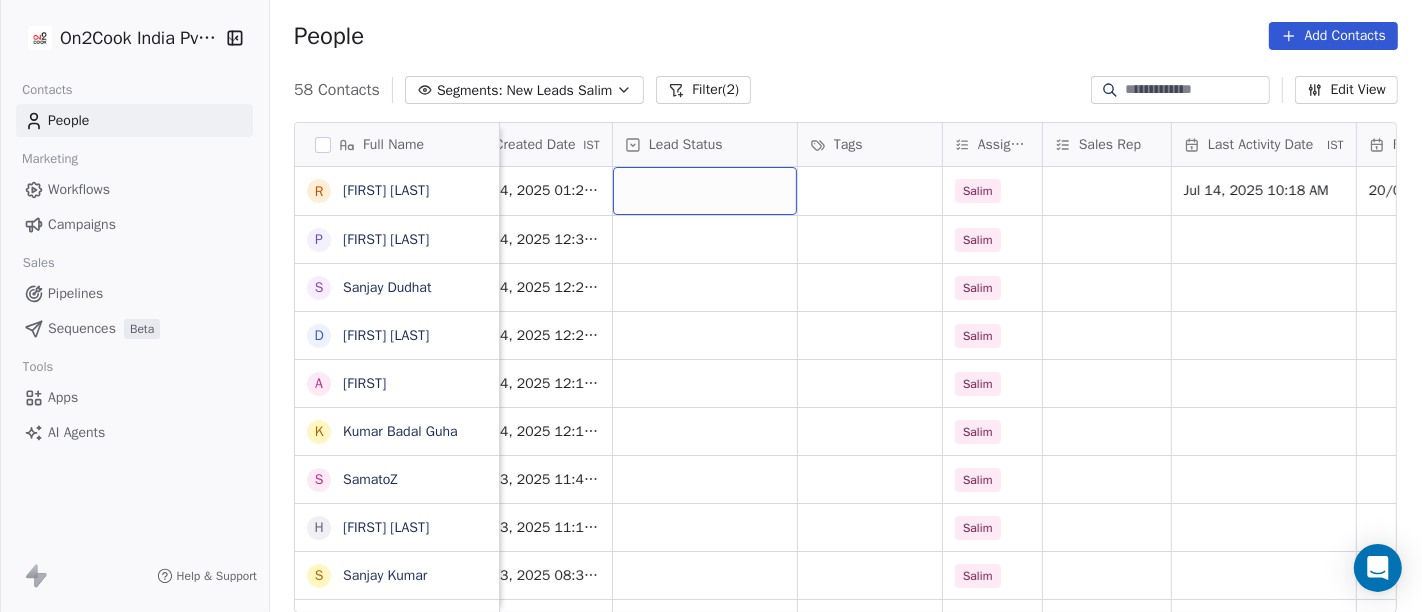 click at bounding box center (705, 191) 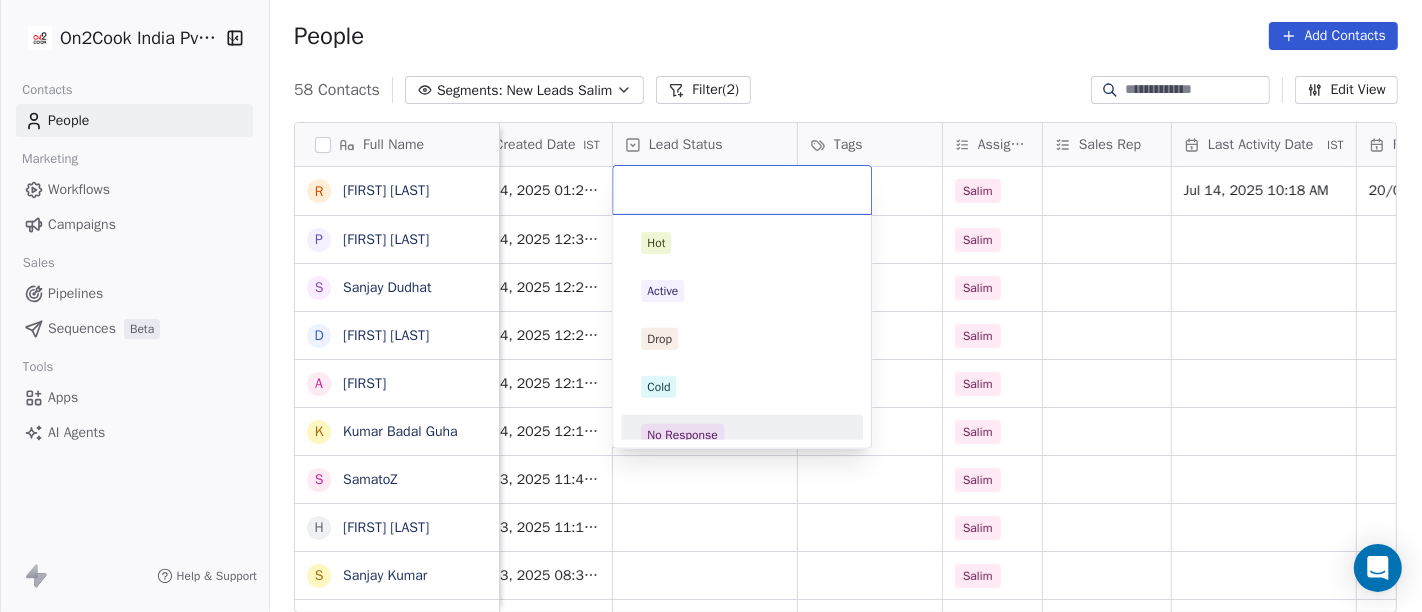 click on "No Response" at bounding box center (742, 435) 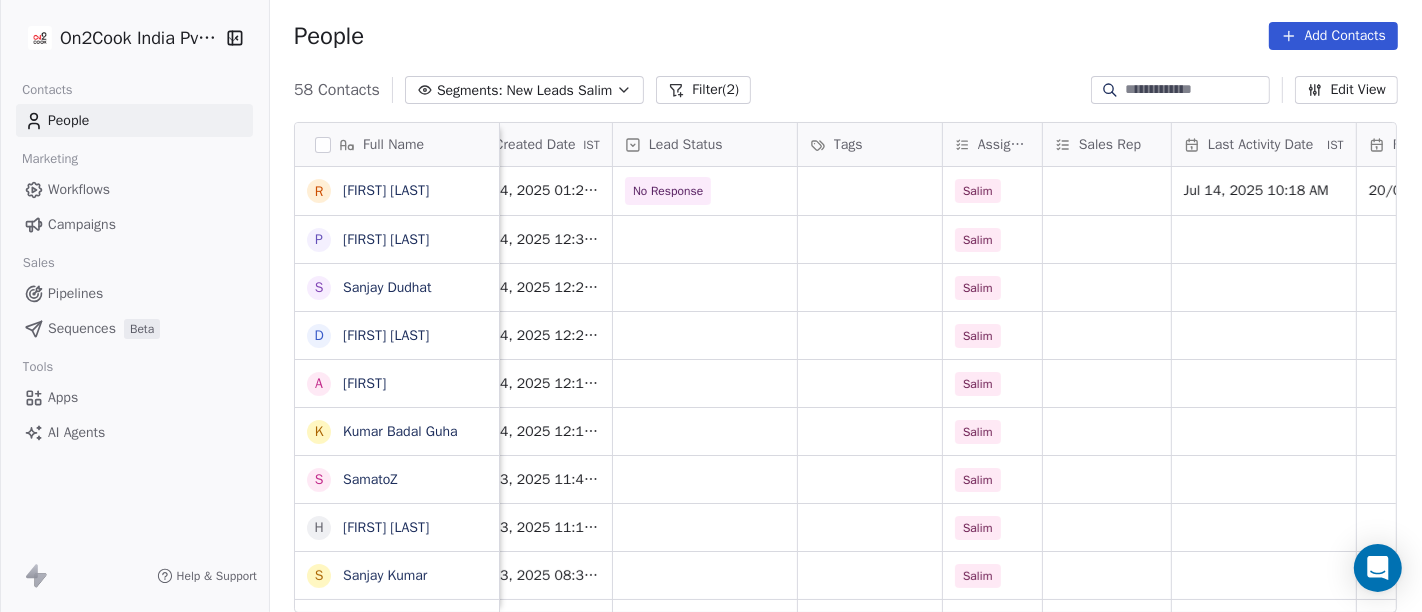 click on "People  Add Contacts" at bounding box center [846, 36] 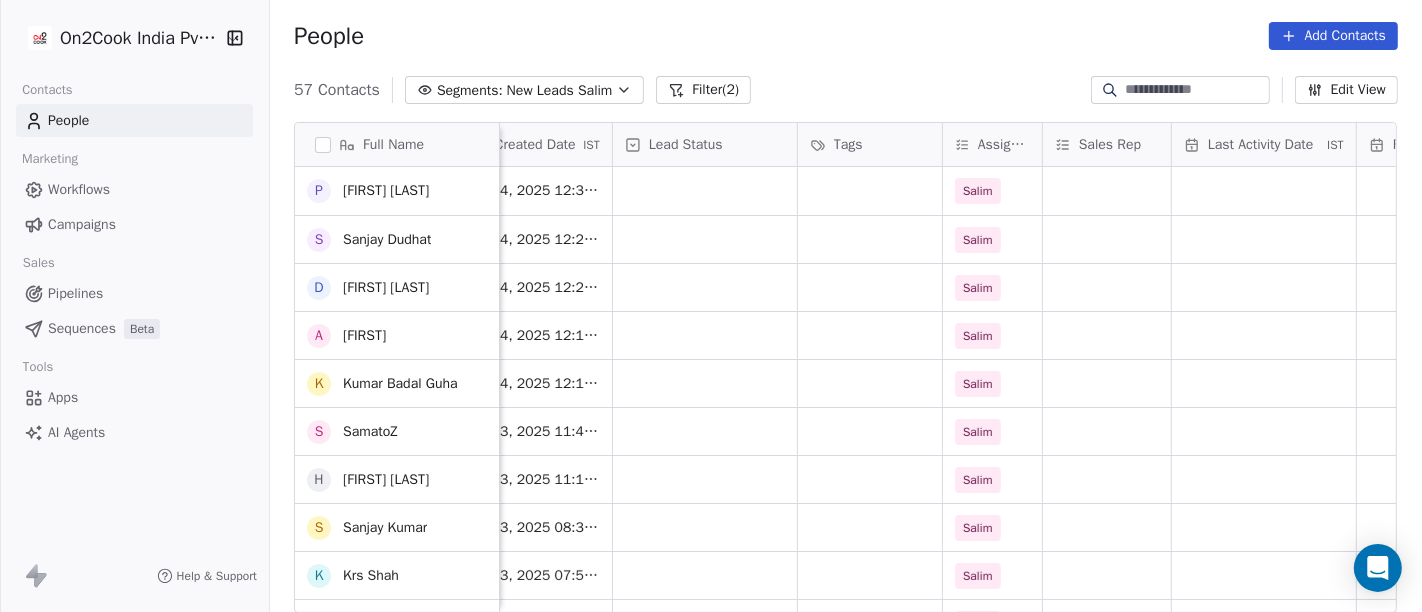 scroll, scrollTop: 165, scrollLeft: 0, axis: vertical 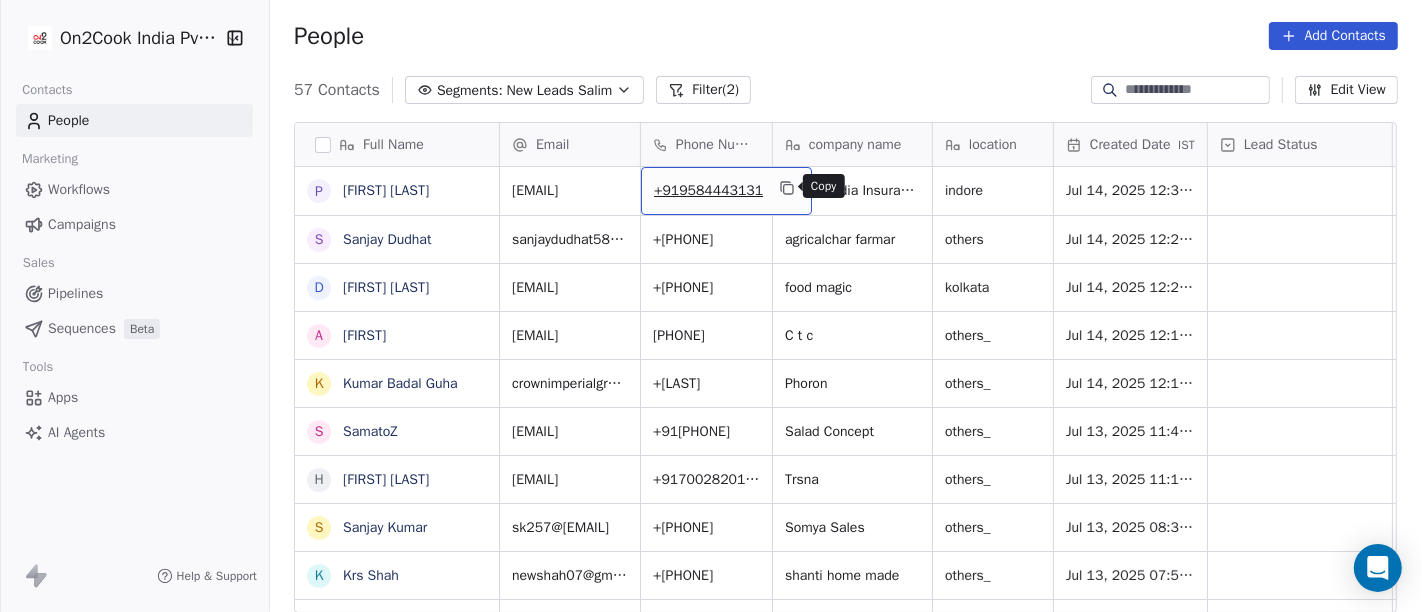 click 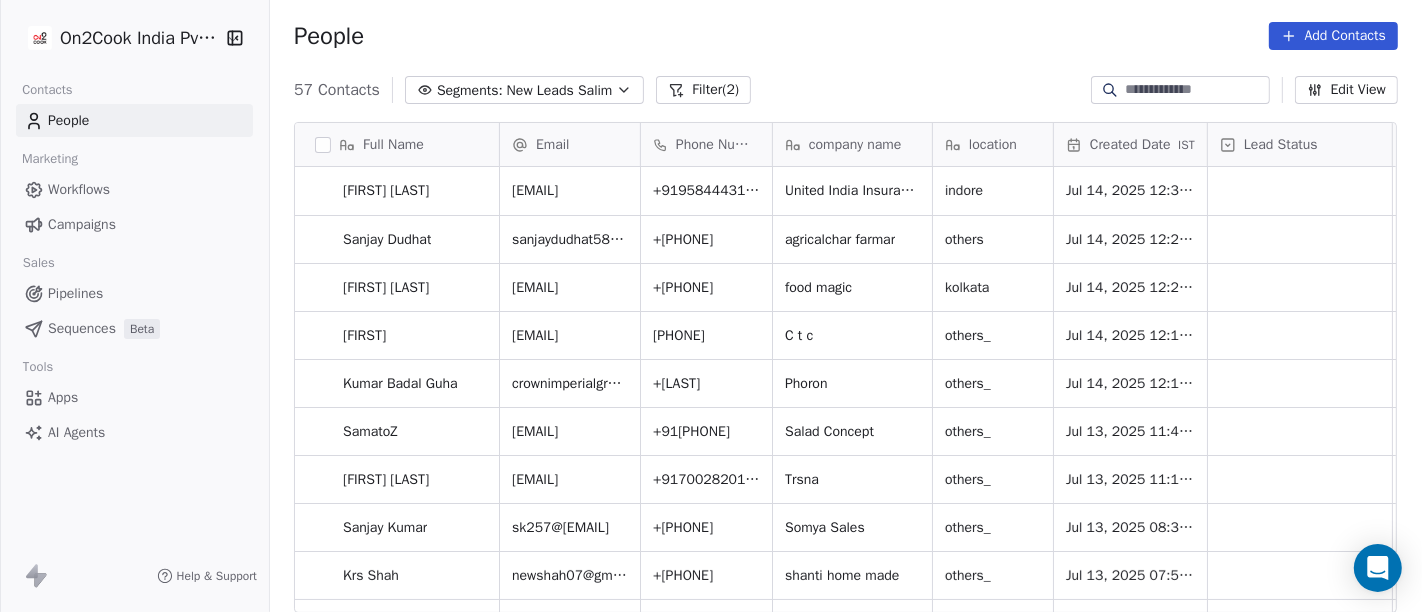 scroll, scrollTop: 0, scrollLeft: 0, axis: both 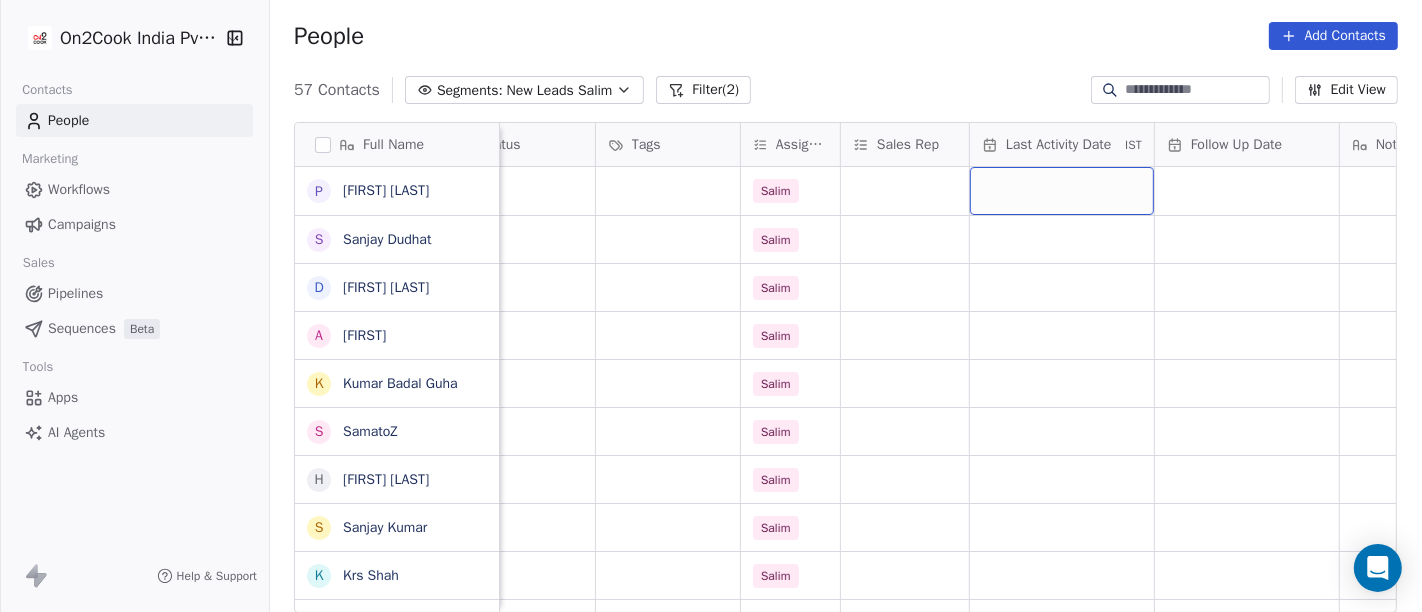 click at bounding box center [1062, 191] 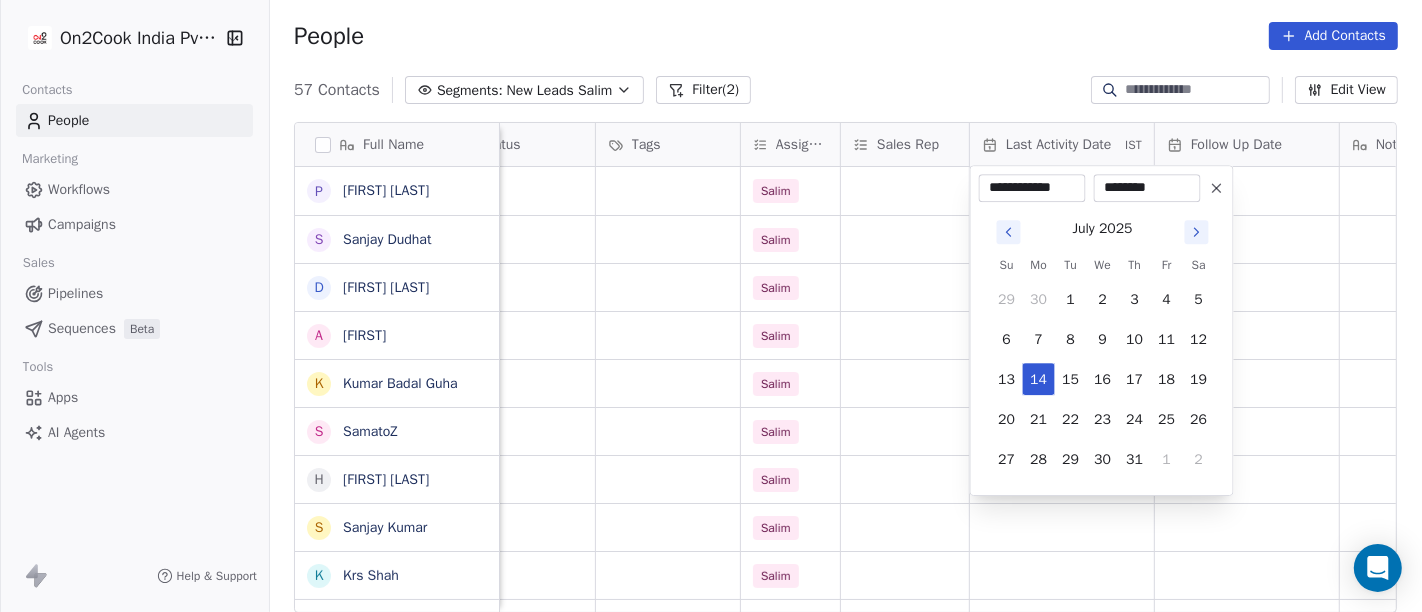 scroll, scrollTop: 0, scrollLeft: 0, axis: both 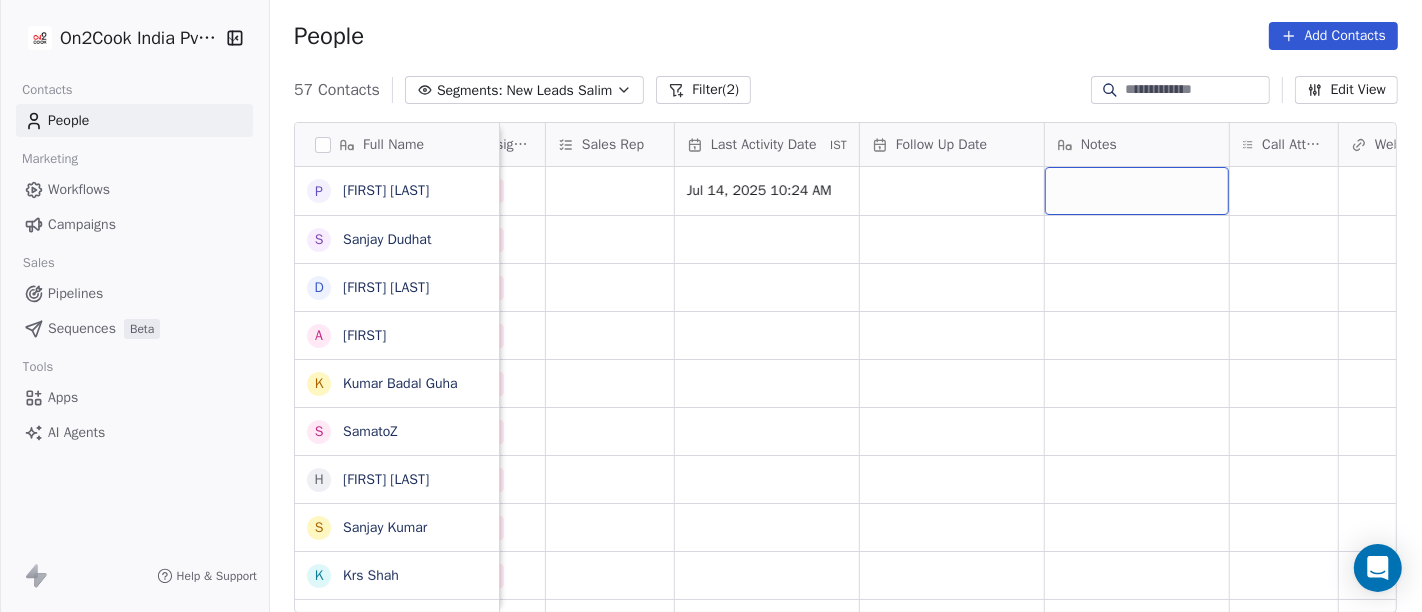 click at bounding box center [1137, 191] 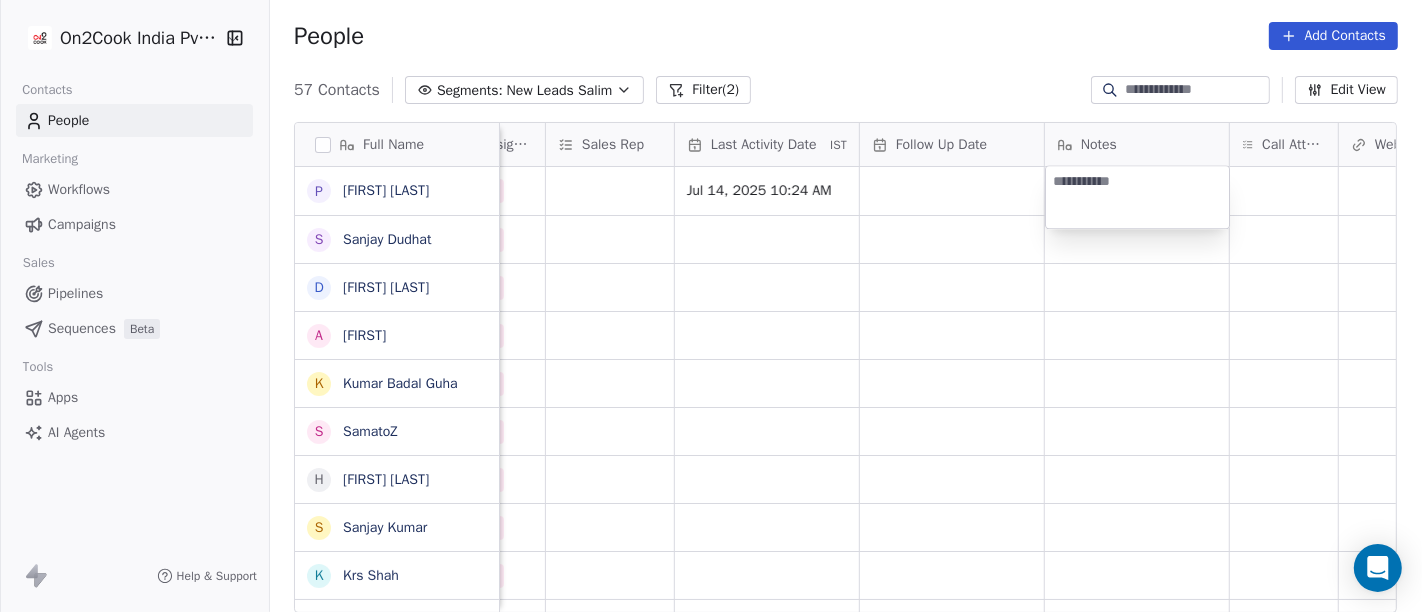 scroll, scrollTop: 0, scrollLeft: 0, axis: both 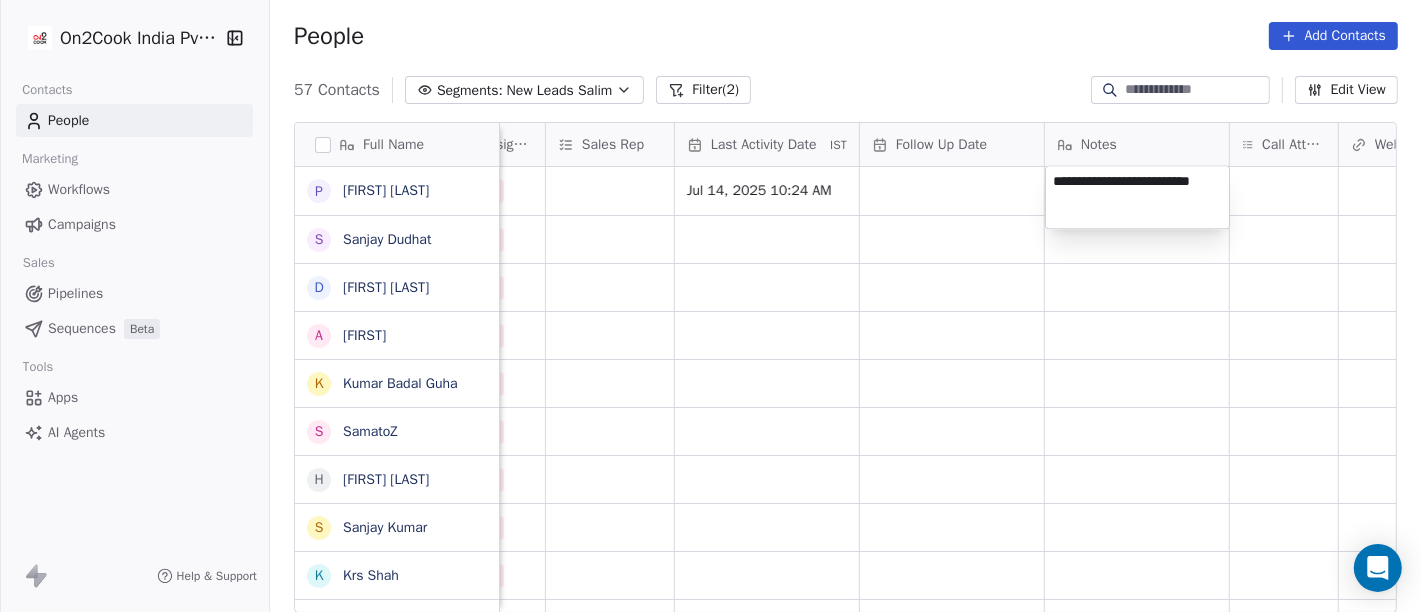 type on "**********" 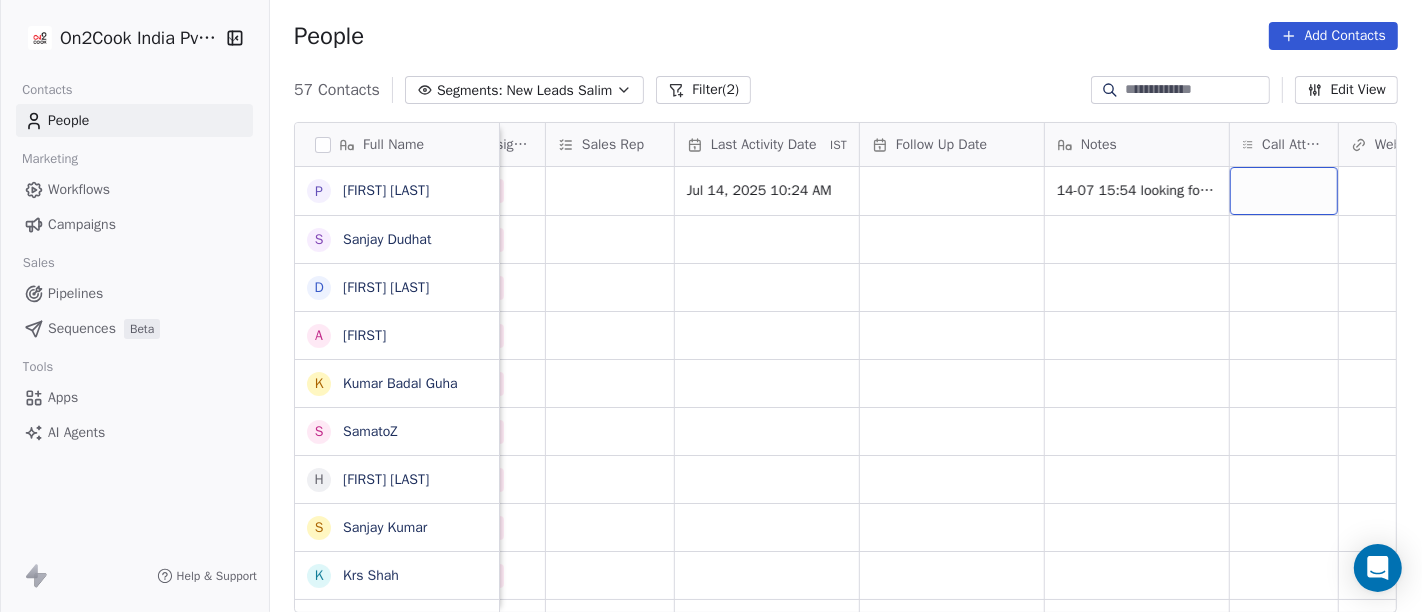 scroll, scrollTop: 0, scrollLeft: 0, axis: both 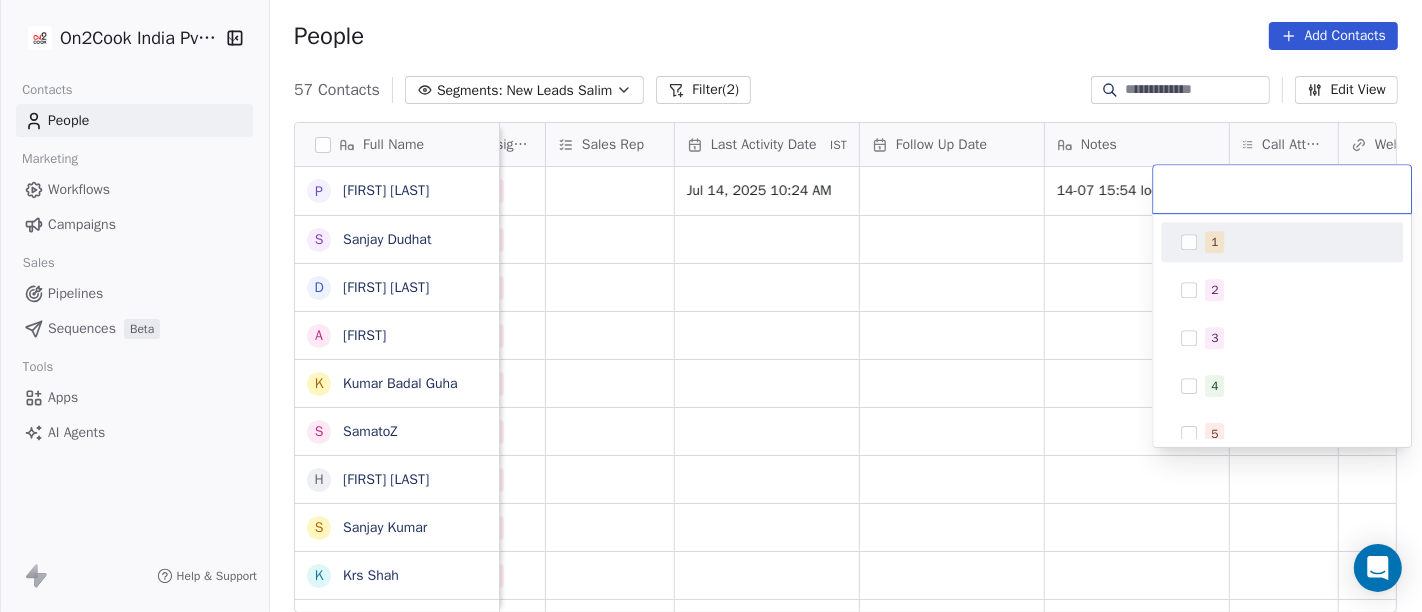 drag, startPoint x: 1265, startPoint y: 236, endPoint x: 1106, endPoint y: 256, distance: 160.25293 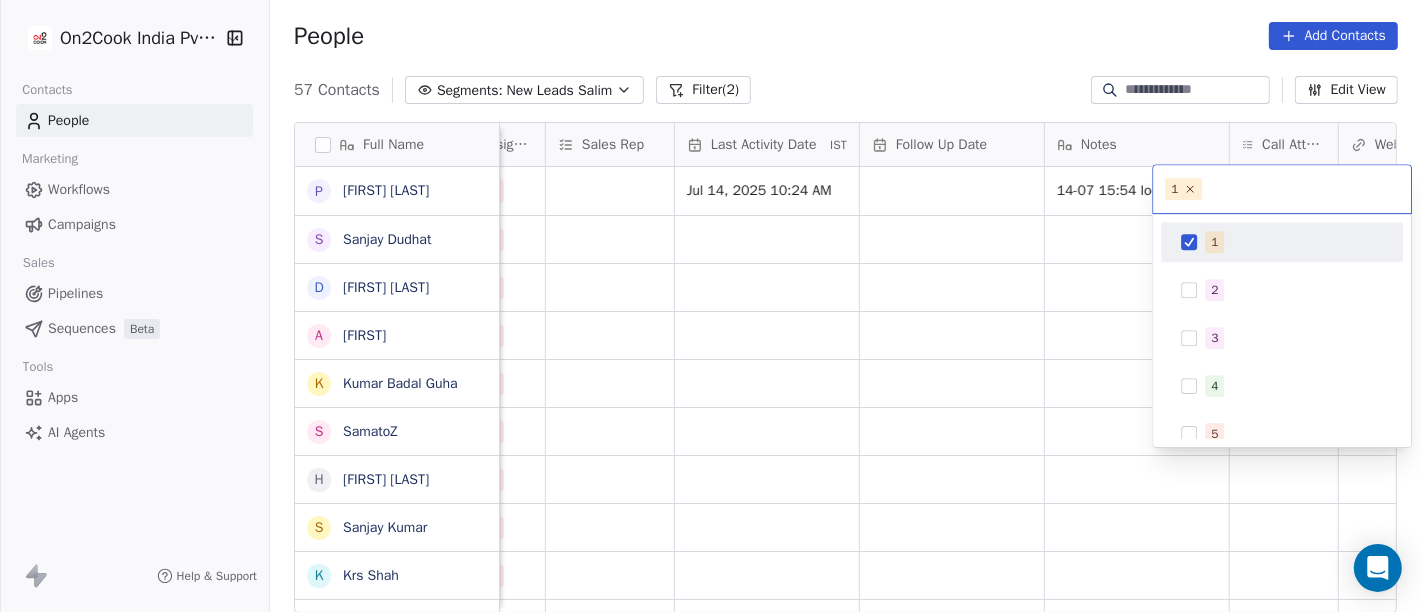 click on "On2Cook India Pvt. Ltd. Contacts People Marketing Workflows Campaigns Sales Pipelines Sequences Beta Tools Apps AI Agents Help & Support People  Add Contacts 57 Contacts Segments: New Leads Salim Filter  (2) Edit View Tag Add to Sequence Full Name P Prakash Bhawalkar S Sanjay Dudhat D Debashis sinha A Aman K Kumar Badal Guha S SamatoZ H Himangshu Sarma S Sanjay Kumar K Krs Shah a ashish jaiswal S Sadiq v vijaya maibam D Dushyant Deshmukh अ अजय वर्मा A Aman Jaiswal T Tenzin Nawang P Pranab Kumar Das V Vinod Lamror S Sanjay Singh A Alok Sharma N Neena Kumari V Vinod Wanchoo M Mayil Murugan P Pawan Swami A Ajay Singh a ayushmat b Soni N Neeraj Kumar Chauhan A Abhishek Takawane J Jayshree Nimbekar A Avinaya Created Date IST Lead Status Tags Assignee Sales Rep Last Activity Date IST Follow Up Date Notes Call Attempts Website zomato link outlet type Location   Jul 14, 2025 12:39 AM Salim Jul 14, 2025 10:24 AM 14-07 15:54 looking for B2C executive_kitchens   Jul 14, 2025 12:24 AM Salim   Salim" at bounding box center (711, 306) 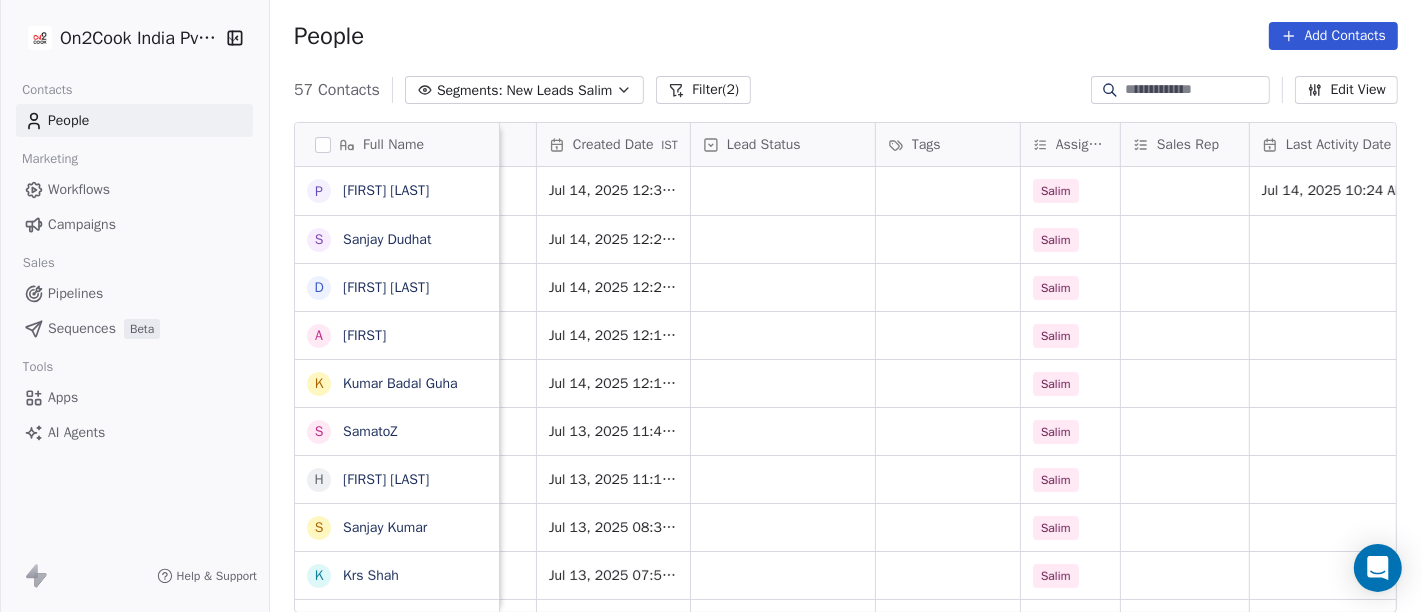 scroll, scrollTop: 0, scrollLeft: 514, axis: horizontal 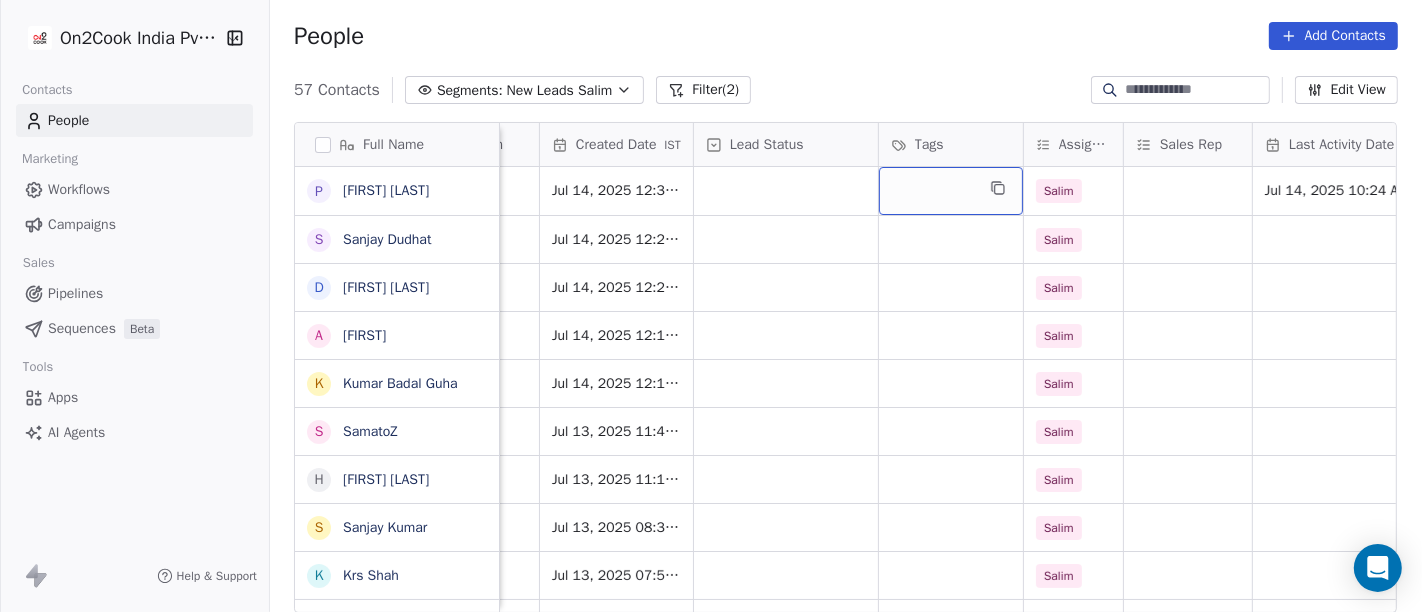 click at bounding box center (951, 191) 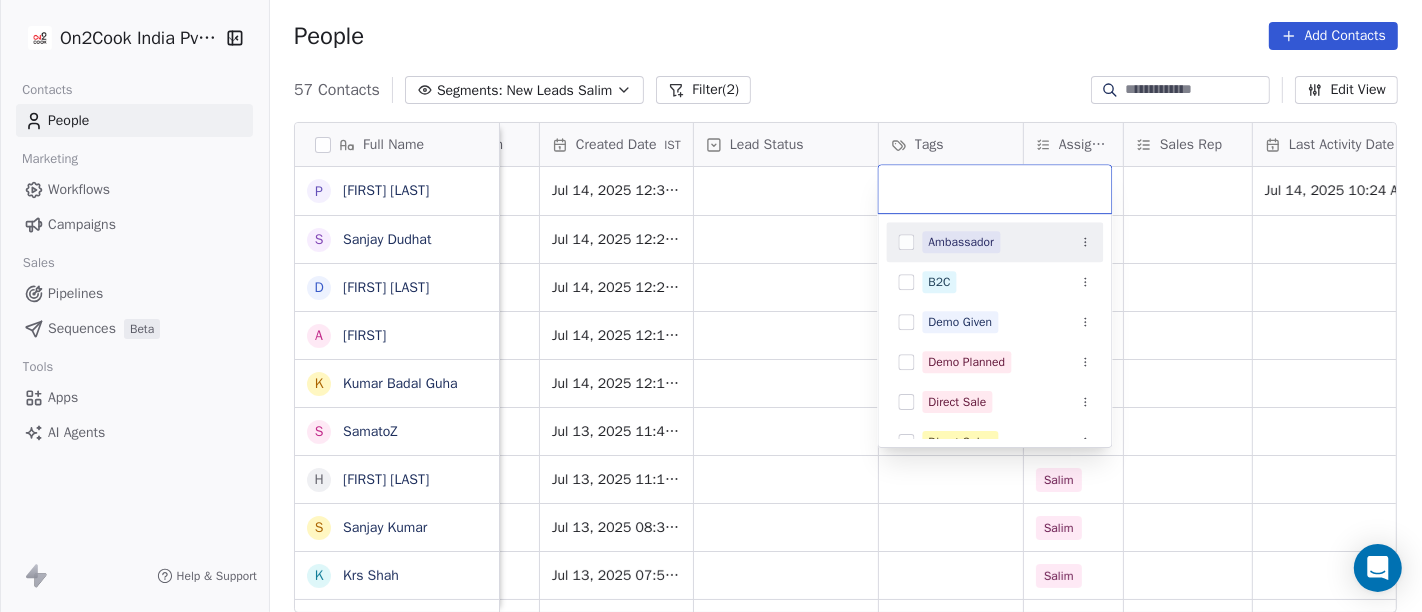 scroll, scrollTop: 0, scrollLeft: 0, axis: both 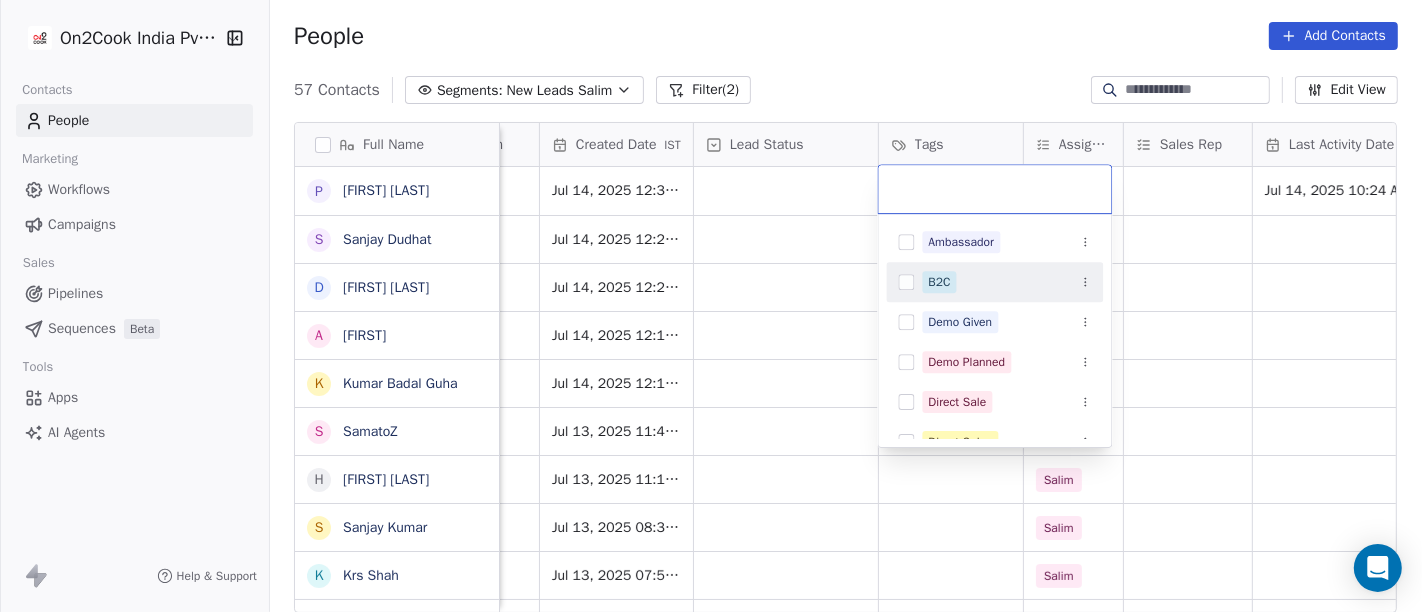 click on "B2C" at bounding box center [940, 282] 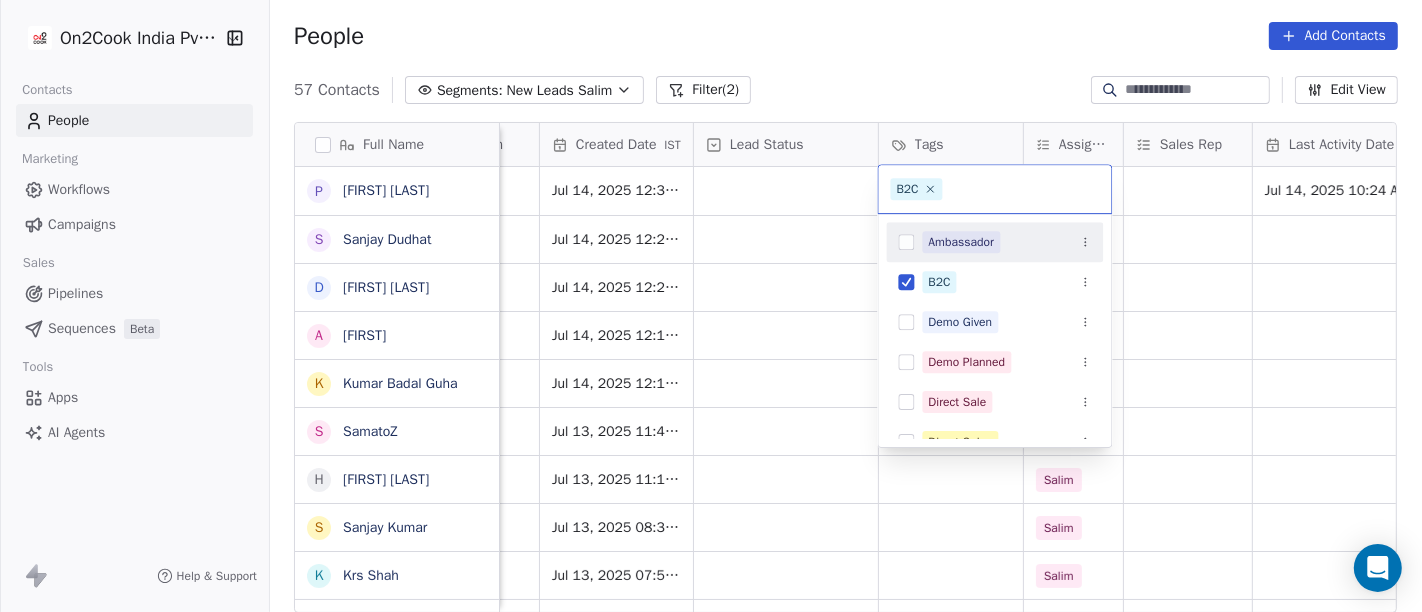 click on "On2Cook India Pvt. Ltd. Contacts People Marketing Workflows Campaigns Sales Pipelines Sequences Beta Tools Apps AI Agents Help & Support People  Add Contacts 57 Contacts Segments: New Leads Salim Filter  (2) Edit View Tag Add to Sequence Full Name P Prakash Bhawalkar S Sanjay Dudhat D Debashis sinha A Aman K Kumar Badal Guha S SamatoZ H Himangshu Sarma S Sanjay Kumar K Krs Shah a ashish jaiswal S Sadiq v vijaya maibam D Dushyant Deshmukh अ अजय वर्मा A Aman Jaiswal T Tenzin Nawang P Pranab Kumar Das V Vinod Lamror S Sanjay Singh A Alok Sharma N Neena Kumari V Vinod Wanchoo M Mayil Murugan P Pawan Swami A Ajay Singh a ayushmat b Soni N Neeraj Kumar Chauhan A Abhishek Takawane J Jayshree Nimbekar A Avinaya Email Phone Number company name location Created Date IST Lead Status Tags Assignee Sales Rep Last Activity Date IST Follow Up Date Notes Call Attempts bhawalkar_10@yahoo.co.in +919584443131 United India Insurance Co. Ltd. indore Jul 14, 2025 12:39 AM Salim Jul 14, 2025 10:24 AM 1 others aa" at bounding box center (711, 306) 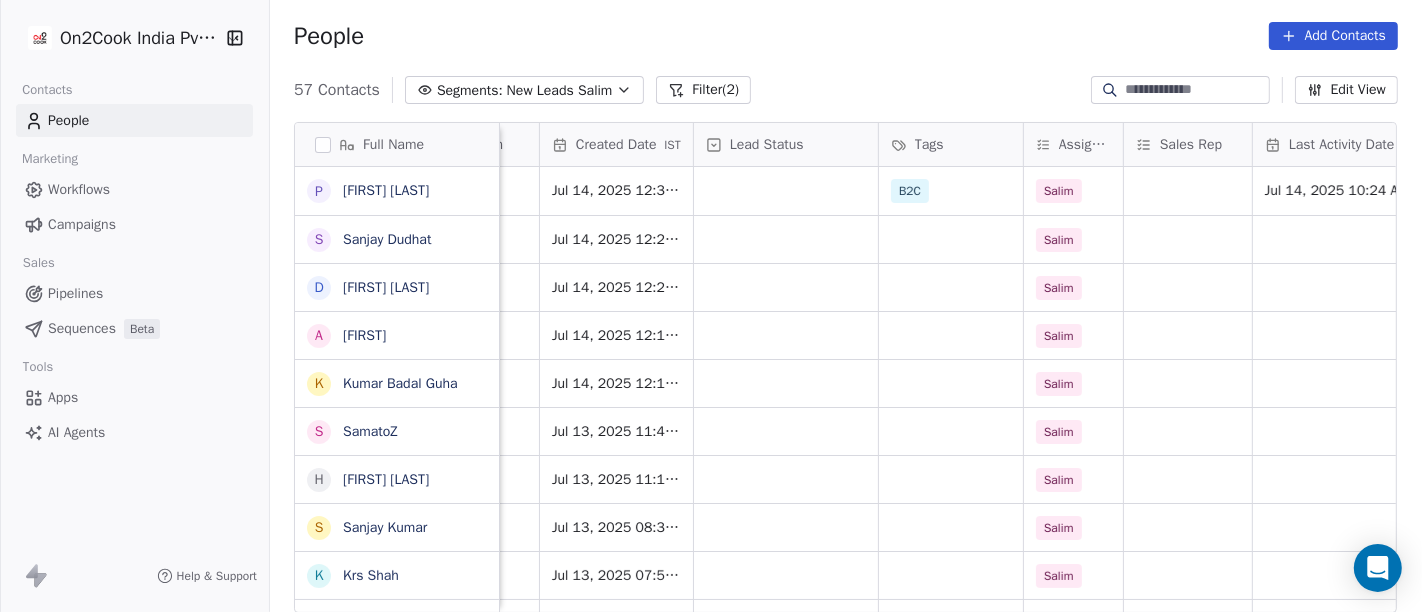 scroll, scrollTop: 0, scrollLeft: 0, axis: both 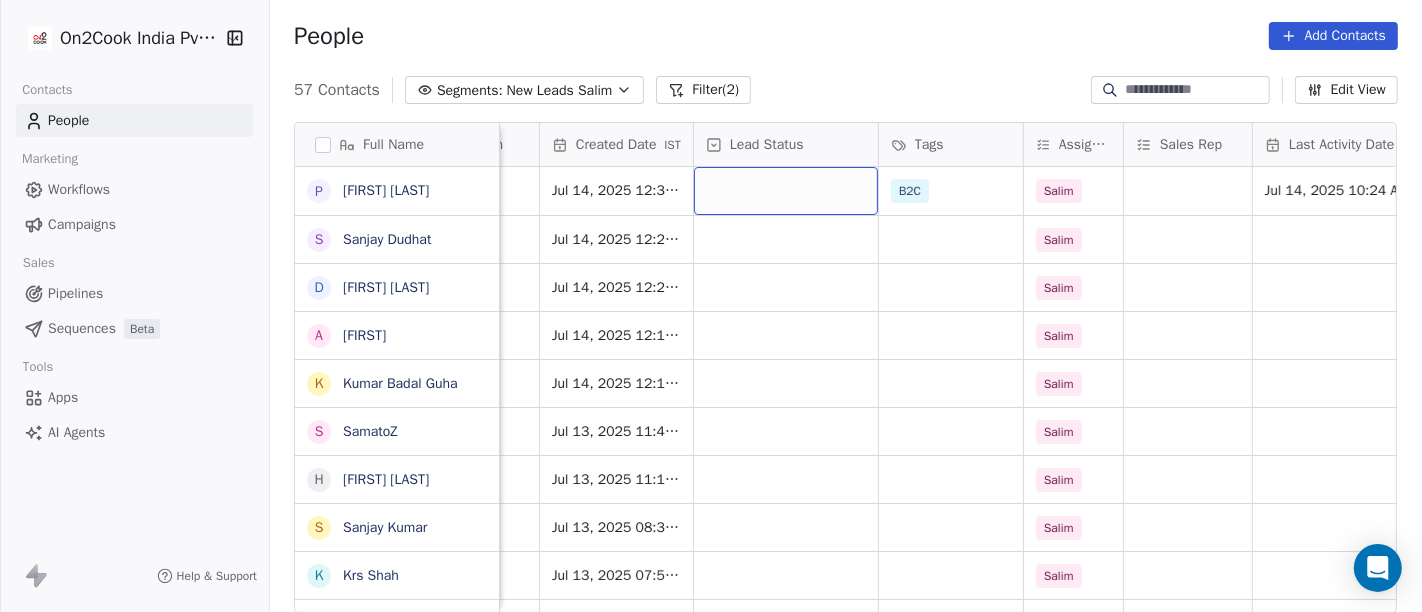 click at bounding box center [786, 191] 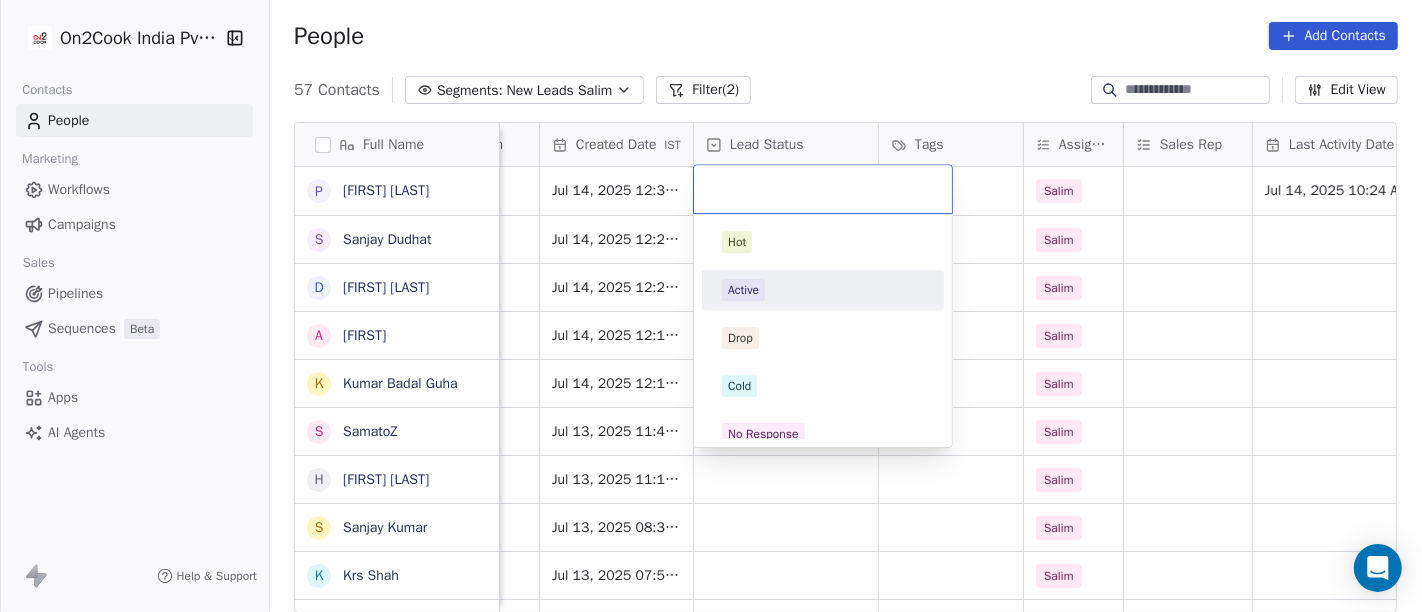 scroll, scrollTop: 0, scrollLeft: 0, axis: both 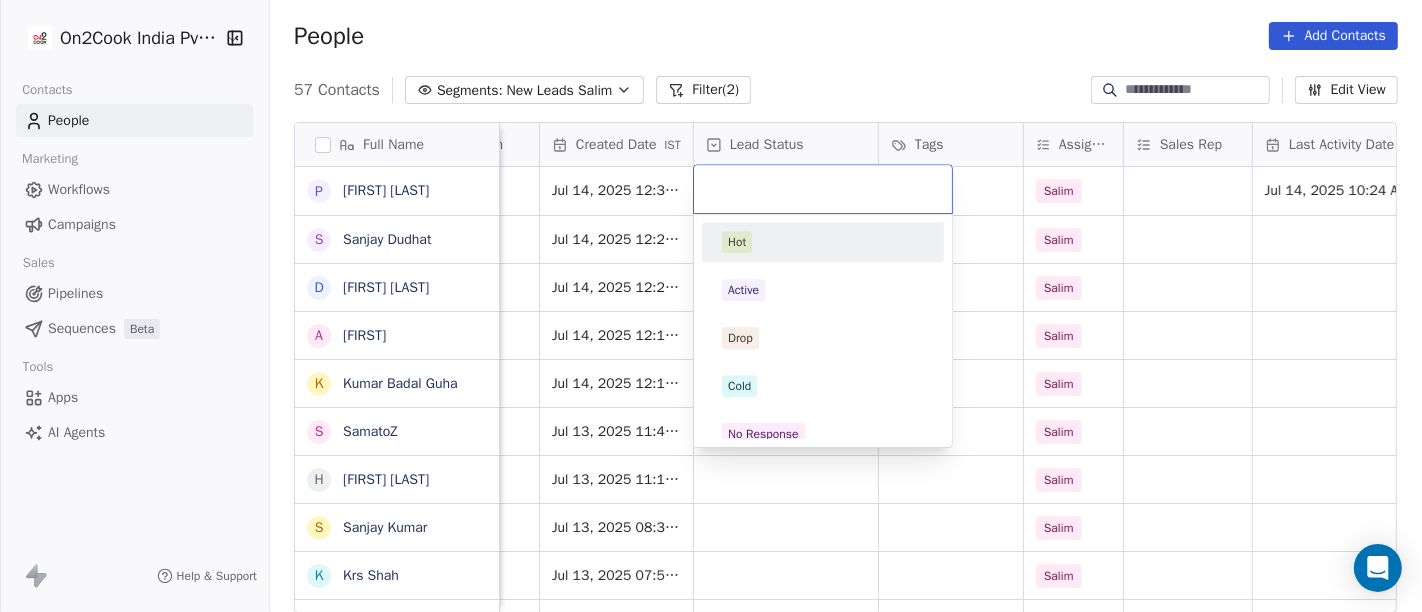 click at bounding box center [823, 189] 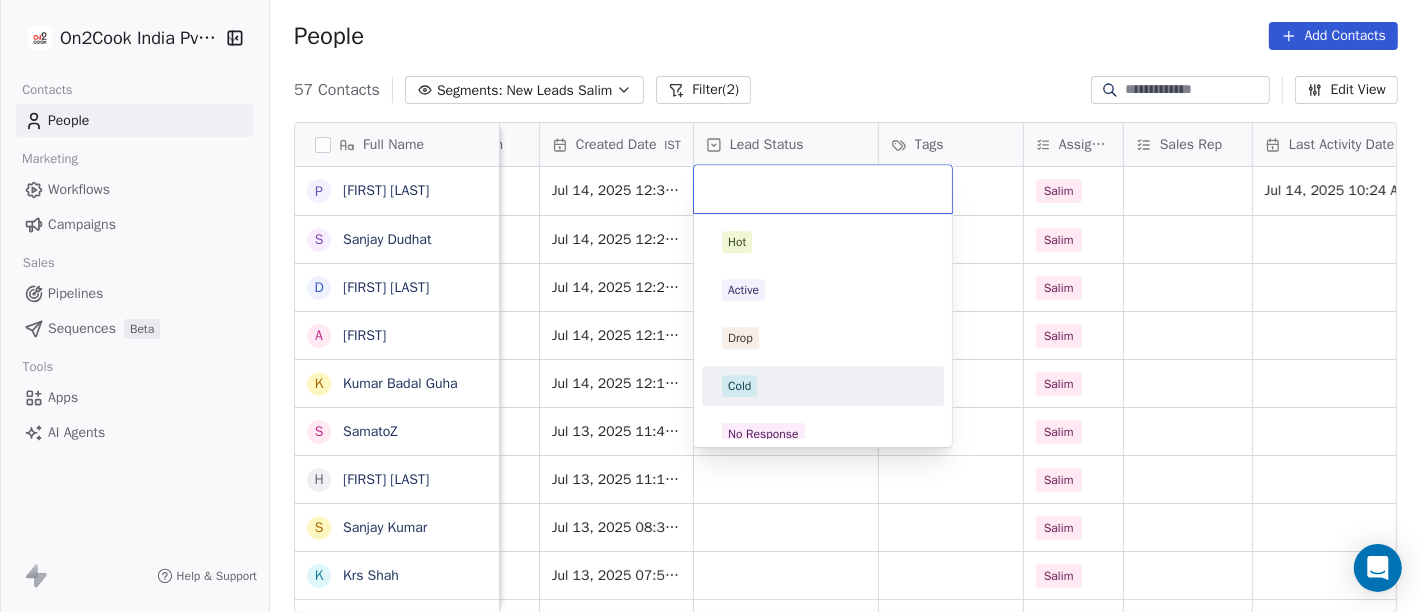 click on "Cold" at bounding box center [823, 386] 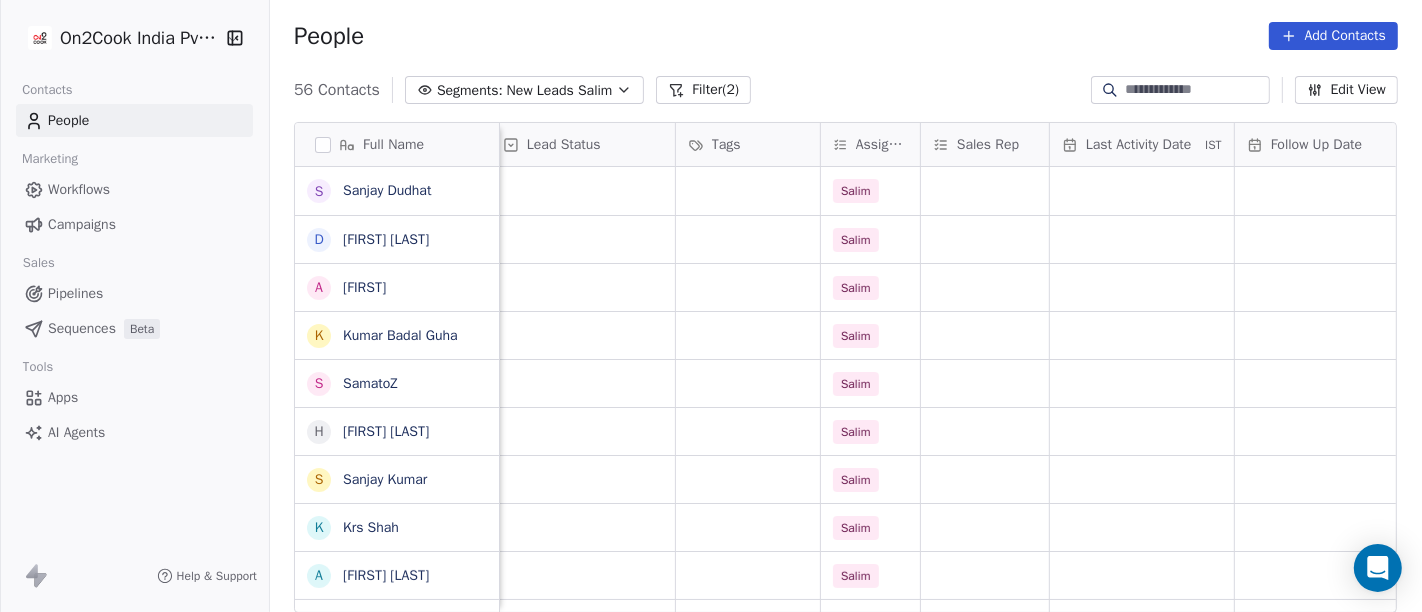 scroll, scrollTop: 0, scrollLeft: 784, axis: horizontal 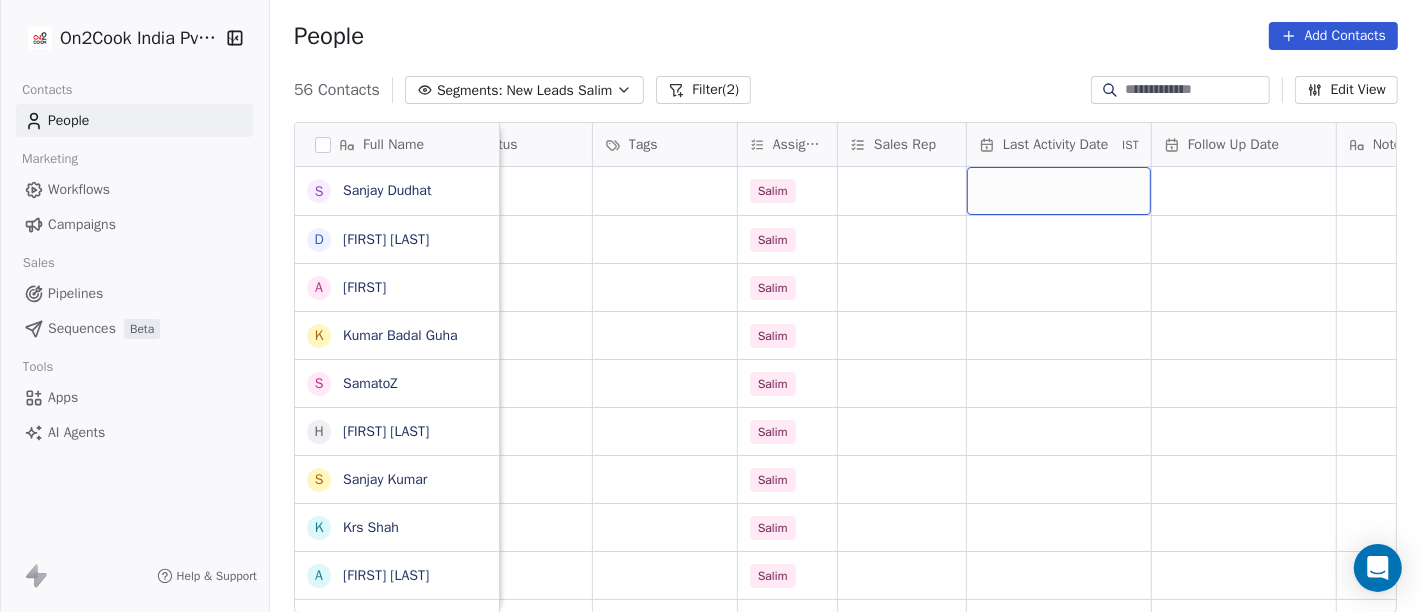 click at bounding box center (1059, 191) 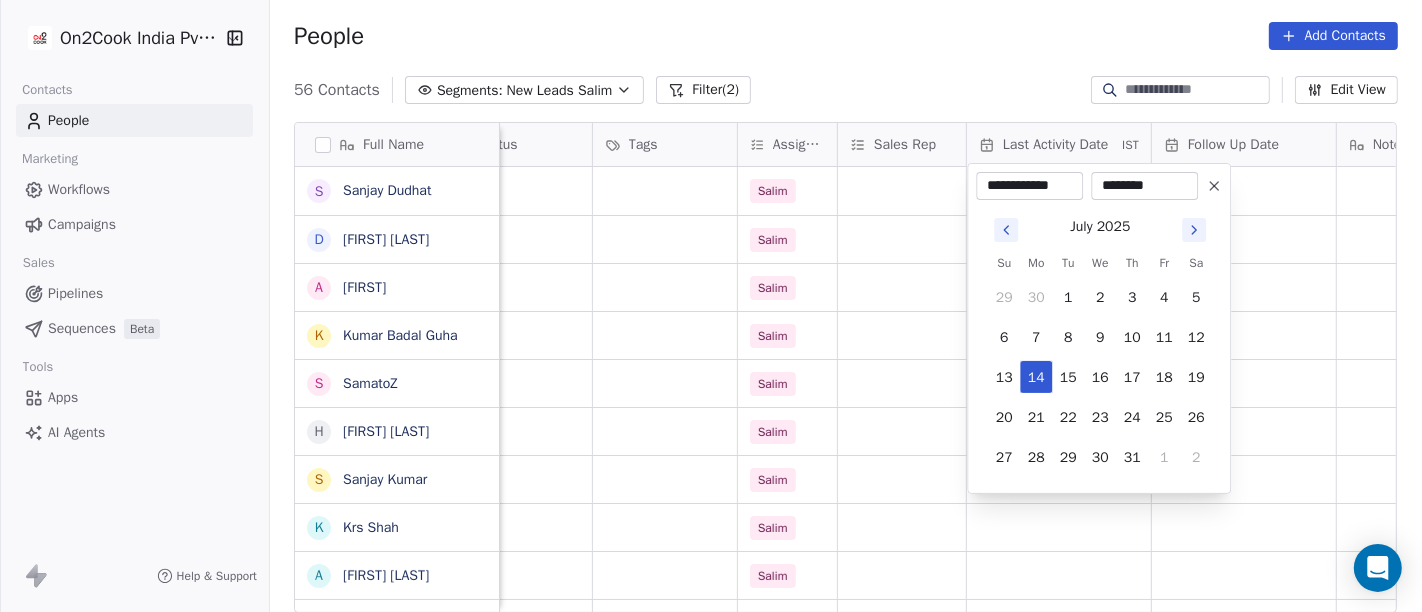 scroll, scrollTop: 0, scrollLeft: 0, axis: both 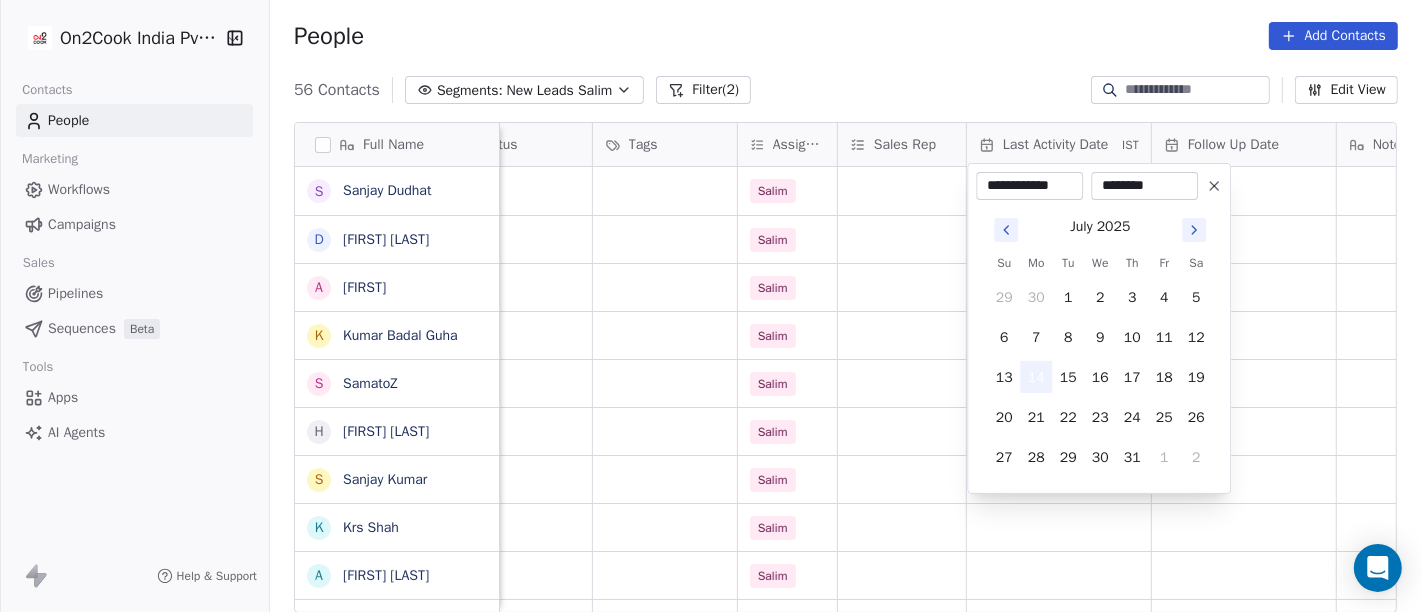 click on "14" at bounding box center [1036, 377] 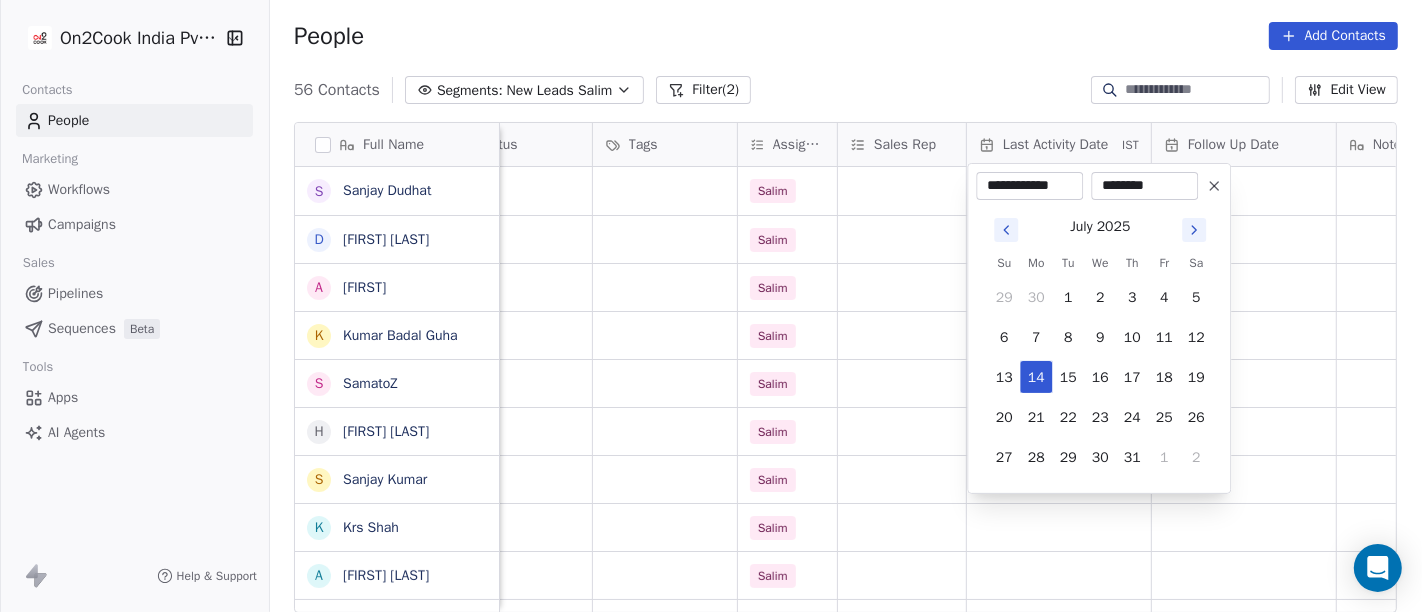 click on "On2Cook India Pvt. Ltd. Contacts People Marketing Workflows Campaigns Sales Pipelines Sequences Beta Tools Apps AI Agents Help & Support People  Add Contacts 56 Contacts Segments: New Leads Salim Filter  (2) Edit View Tag Add to Sequence Full Name S Sanjay Dudhat D Debashis sinha A Aman K Kumar Badal Guha S SamatoZ H Himangshu Sarma S Sanjay Kumar K Krs Shah a ashish jaiswal S Sadiq v vijaya maibam D Dushyant Deshmukh अ अजय वर्मा A Aman Jaiswal T Tenzin Nawang P Pranab Kumar Das V Vinod Lamror S Sanjay Singh A Alok Sharma N Neena Kumari V Vinod Wanchoo M Mayil Murugan P Pawan Swami A Ajay Singh a ayushmat b Soni N Neeraj Kumar Chauhan A Abhishek Takawane J Jayshree Nimbekar A Avinaya D Dinesh Kothari company name location Created Date IST Lead Status Tags Assignee Sales Rep Last Activity Date IST Follow Up Date Notes Call Attempts Website zomato link   agricalchar farmar others Jul 14, 2025 12:24 AM Salim   food magic kolkata Jul 14, 2025 12:21 AM Salim   C t c others_ Salim   Phoron Salim" at bounding box center [711, 306] 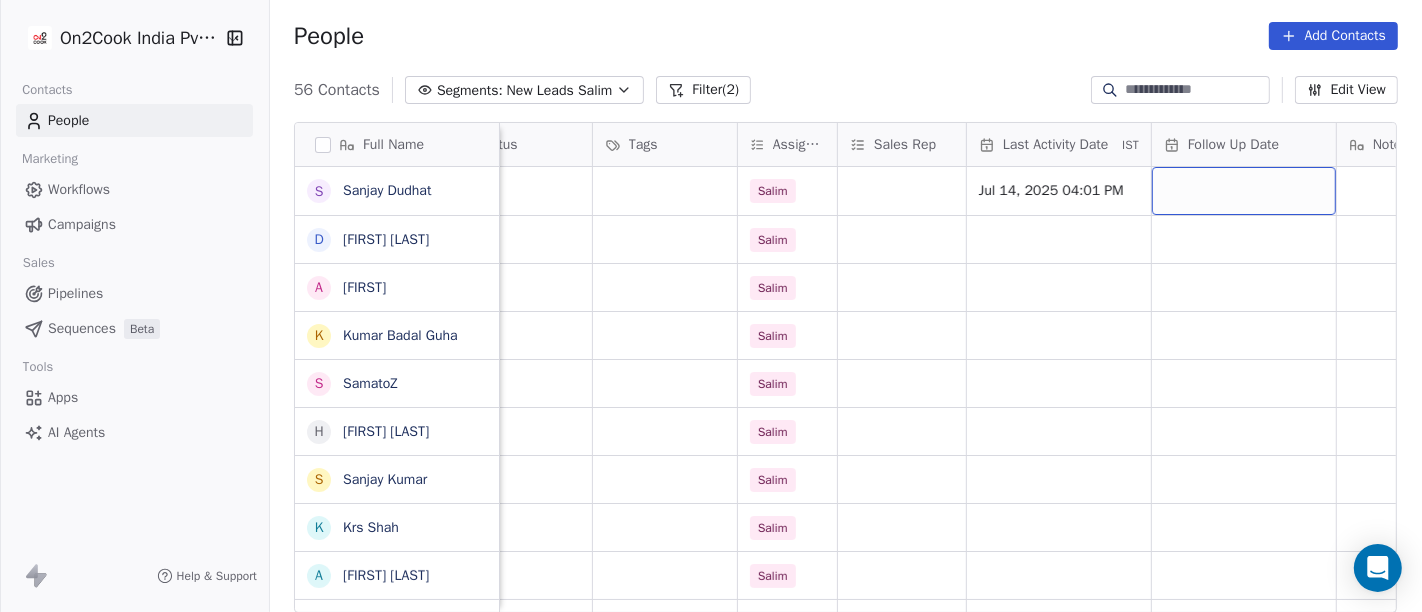 scroll, scrollTop: 0, scrollLeft: 0, axis: both 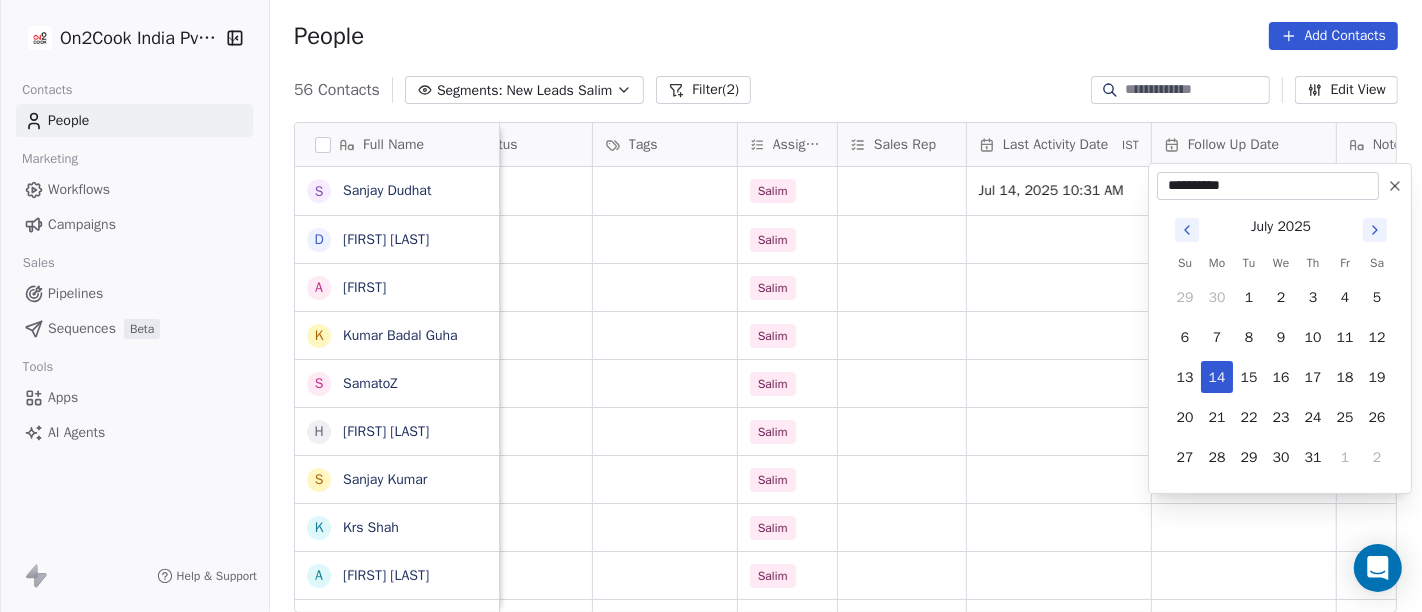 click on "On2Cook India Pvt. Ltd. Contacts People Marketing Workflows Campaigns Sales Pipelines Sequences Beta Tools Apps AI Agents Help & Support People  Add Contacts 56 Contacts Segments: New Leads Salim Filter  (2) Edit View Tag Add to Sequence Full Name S Sanjay Dudhat D Debashis sinha A Aman K Kumar Badal Guha S SamatoZ H Himangshu Sarma S Sanjay Kumar K Krs Shah a ashish jaiswal S Sadiq v vijaya maibam D Dushyant Deshmukh अ अजय वर्मा A Aman Jaiswal T Tenzin Nawang P Pranab Kumar Das V Vinod Lamror S Sanjay Singh A Alok Sharma N Neena Kumari V Vinod Wanchoo M Mayil Murugan P Pawan Swami A Ajay Singh a ayushmat b Soni N Neeraj Kumar Chauhan A Abhishek Takawane J Jayshree Nimbekar A Avinaya D Dinesh Kothari company name location Created Date IST Lead Status Tags Assignee Sales Rep Last Activity Date IST Follow Up Date Notes Call Attempts Website zomato link   agricalchar farmar others Jul 14, 2025 12:24 AM Salim Jul 14, 2025 10:31 AM   food magic kolkata Jul 14, 2025 12:21 AM Salim   C t c Salim" at bounding box center [711, 306] 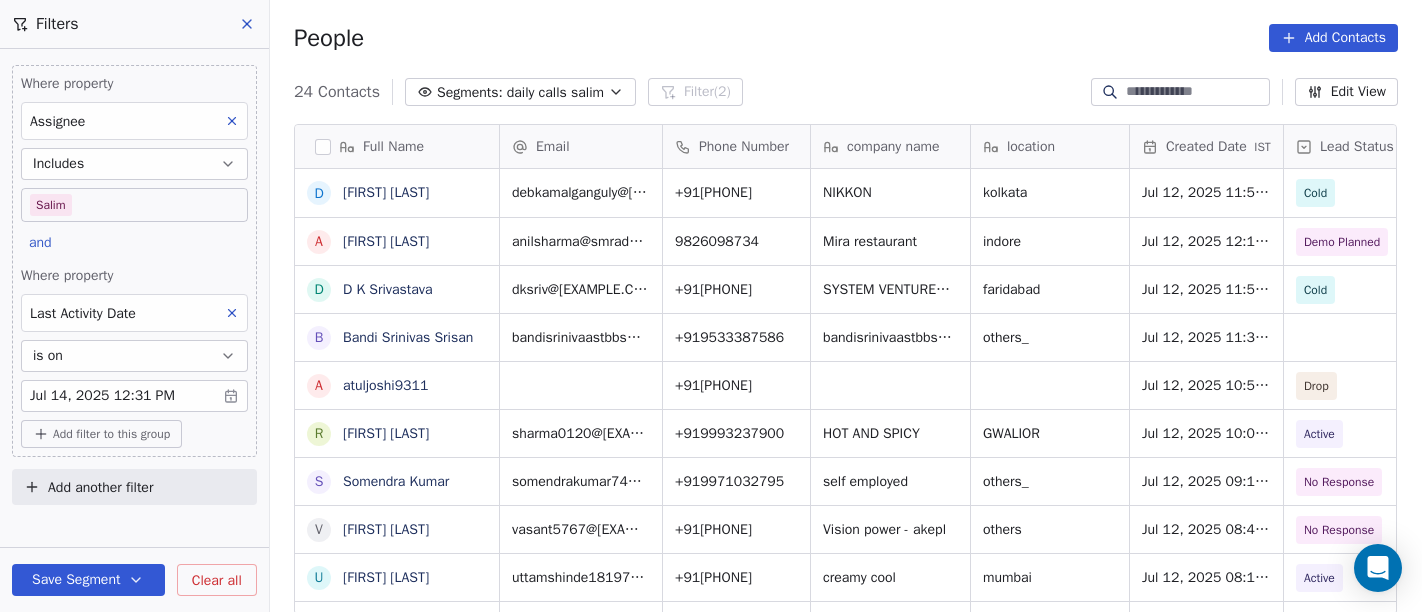 click on "24 Contacts Segments: daily calls [NAME] Filter  (2) Edit View" at bounding box center (846, 92) 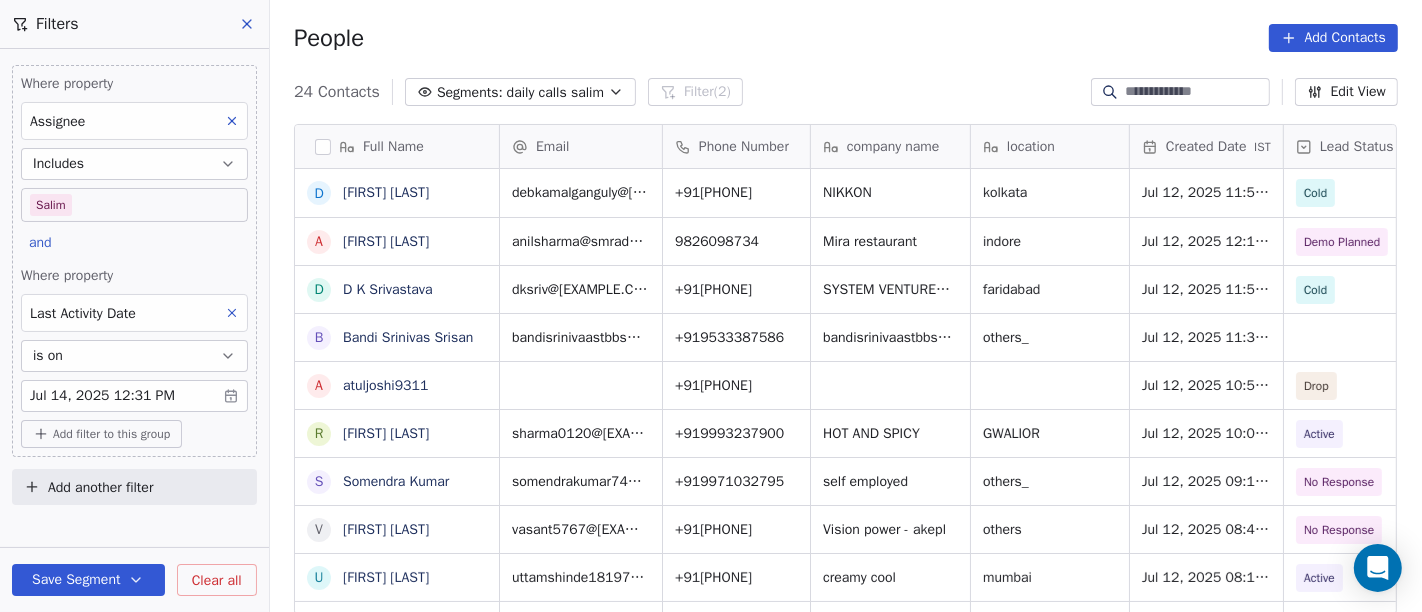 scroll, scrollTop: 17, scrollLeft: 17, axis: both 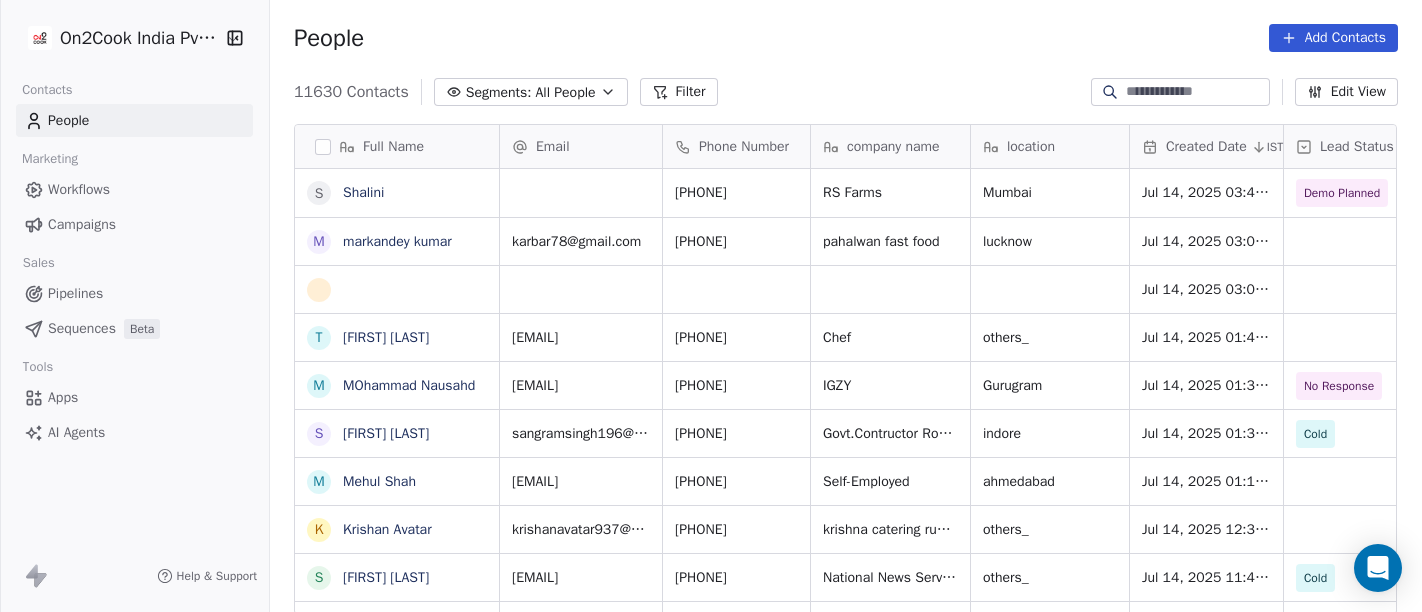 click at bounding box center [1180, 92] 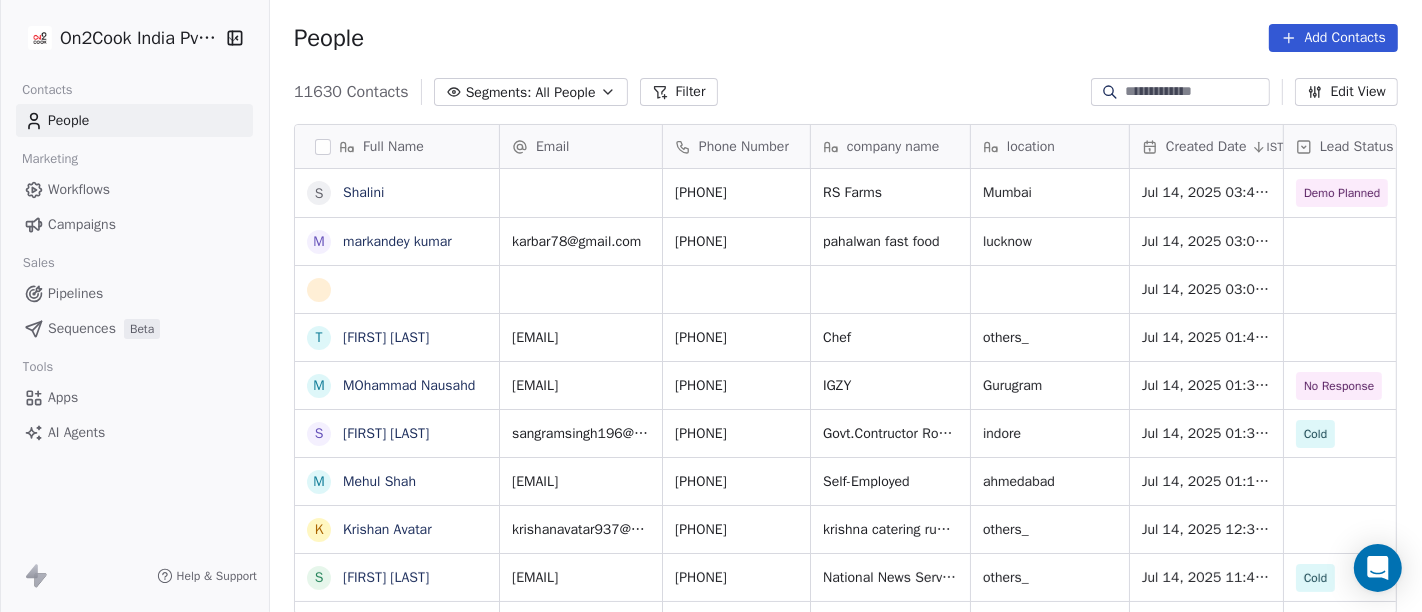 scroll, scrollTop: 17, scrollLeft: 17, axis: both 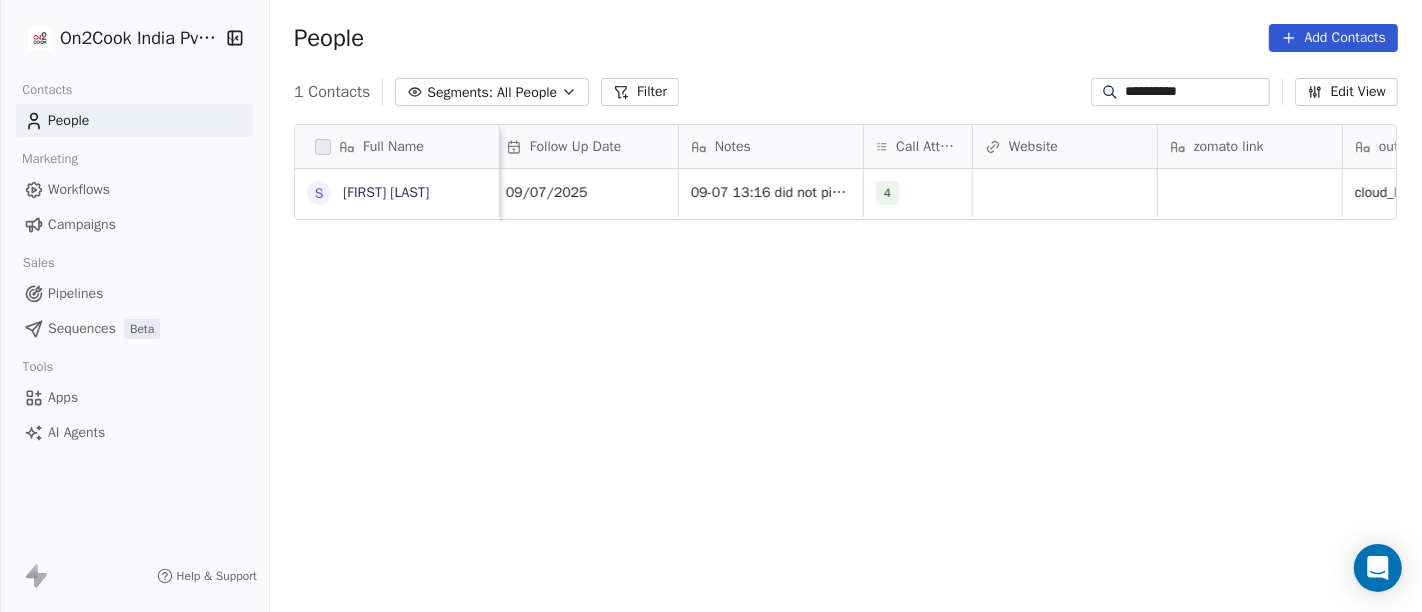 type on "**********" 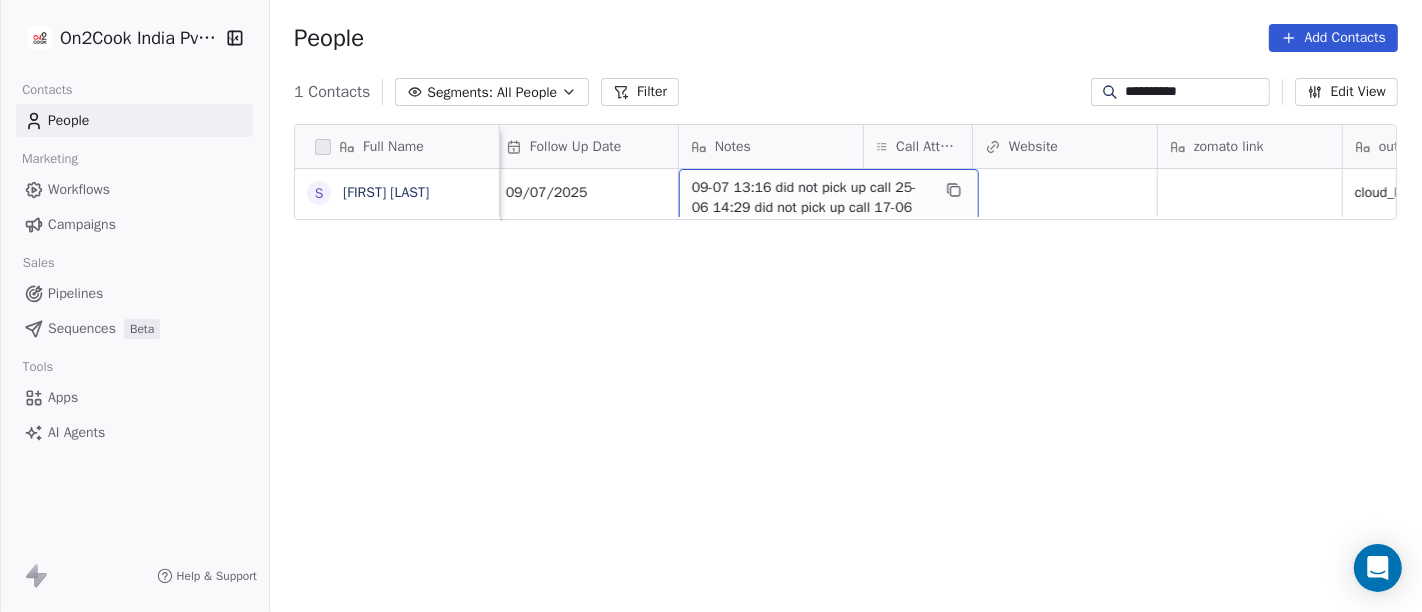 click on "09-07 13:16 did not pick up call 25-06 14:29 did not pick up call 17-06 11:01 not reachable  13-06 client have 10 room hotel and 10 rooms in under construction and he is planning for restaurant 13-06 17:51 did not pick up call WA msg sent" at bounding box center (811, 248) 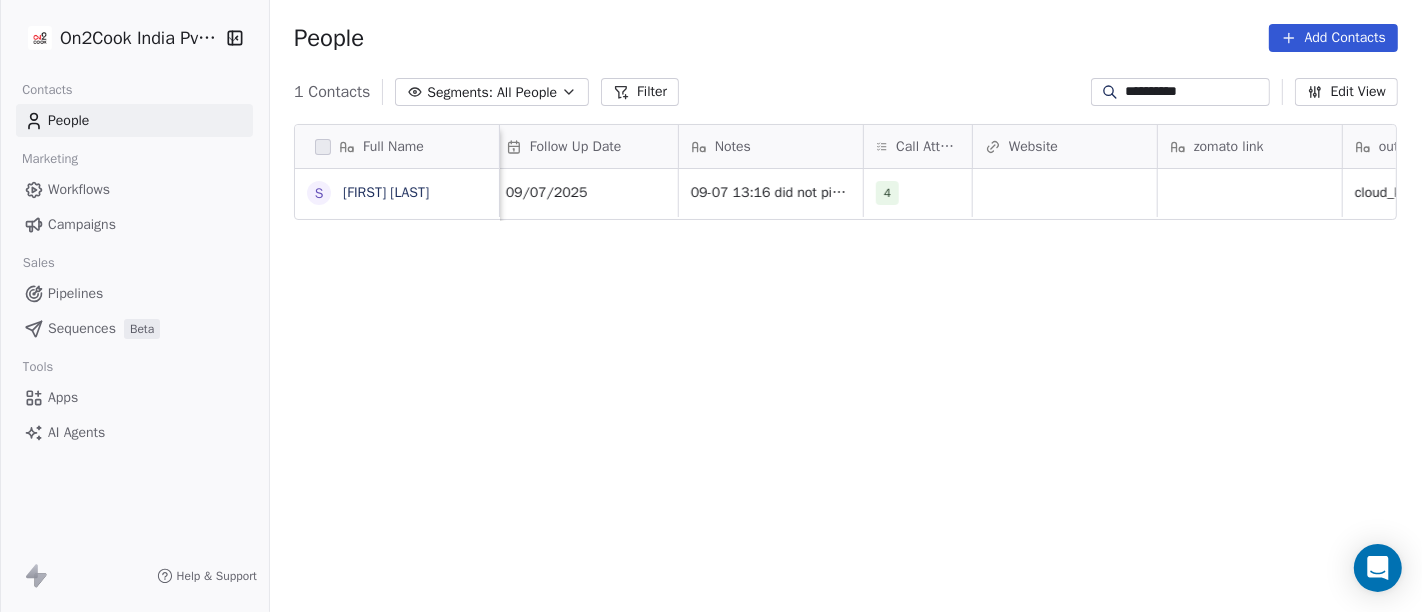 click on "Full Name S [LAST] Assignee Sales Rep Last Activity Date IST Follow Up Date Notes Call Attempts Website zomato link outlet type Location Job Title Whastapp Message    Salim Jul 09, 2025 12:21 PM 09/07/2025 09-07 13:16 did not pick up call 25-06 14:29 did not pick up call 17-06 11:01 not reachable  13-06 client have 10 room hotel and 10 rooms in under construction and he is planning for restaurant 13-06 17:51 did not pick up call WA msg sent 4 cloud_kitchen
To pick up a draggable item, press the space bar.
While dragging, use the arrow keys to move the item.
Press space again to drop the item in its new position, or press escape to cancel." at bounding box center (711, 306) 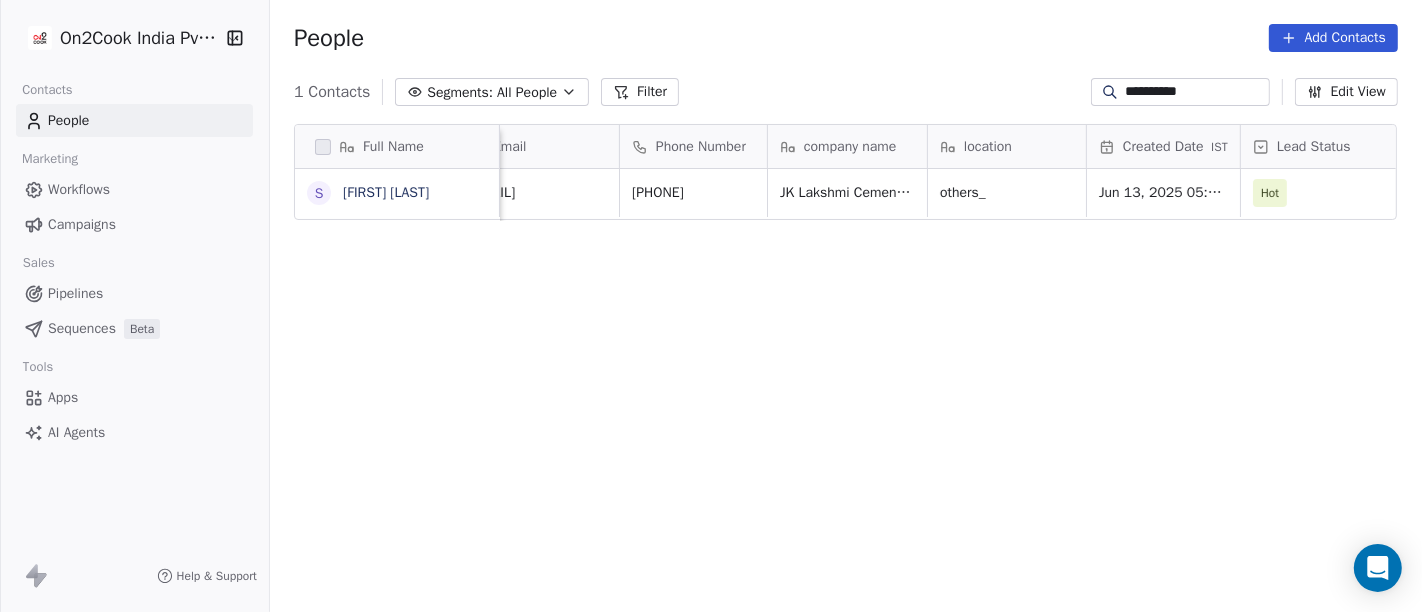 scroll, scrollTop: 0, scrollLeft: 34, axis: horizontal 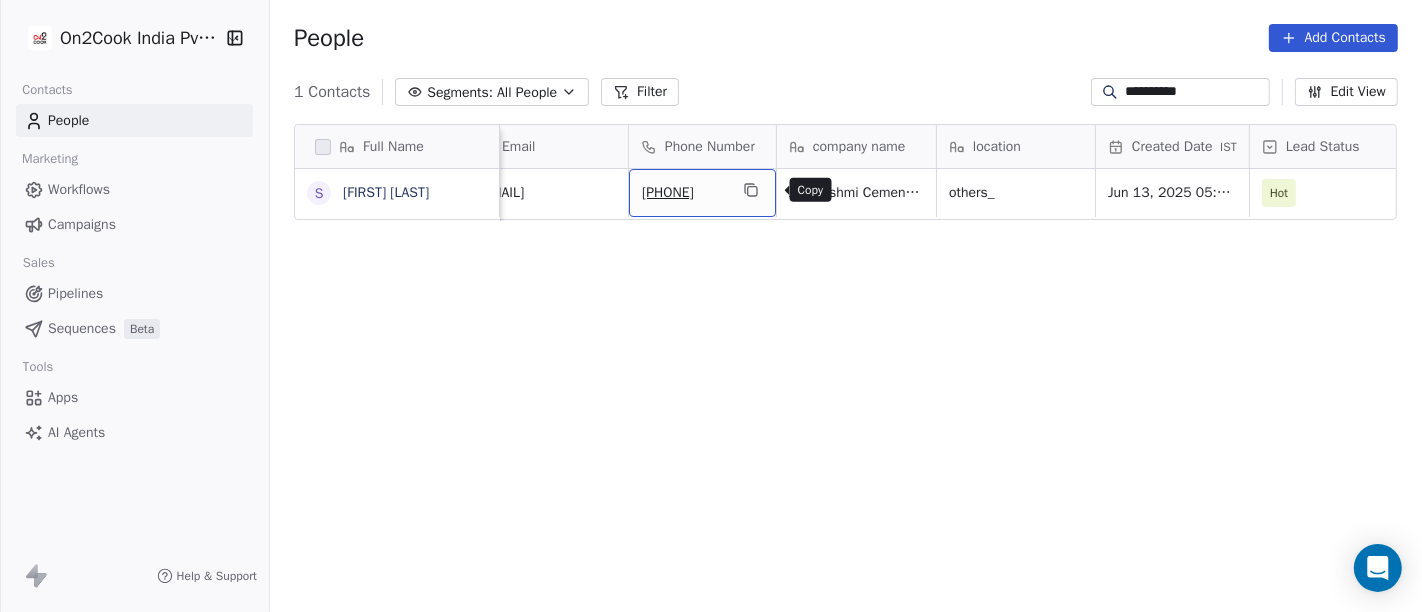 click at bounding box center [751, 190] 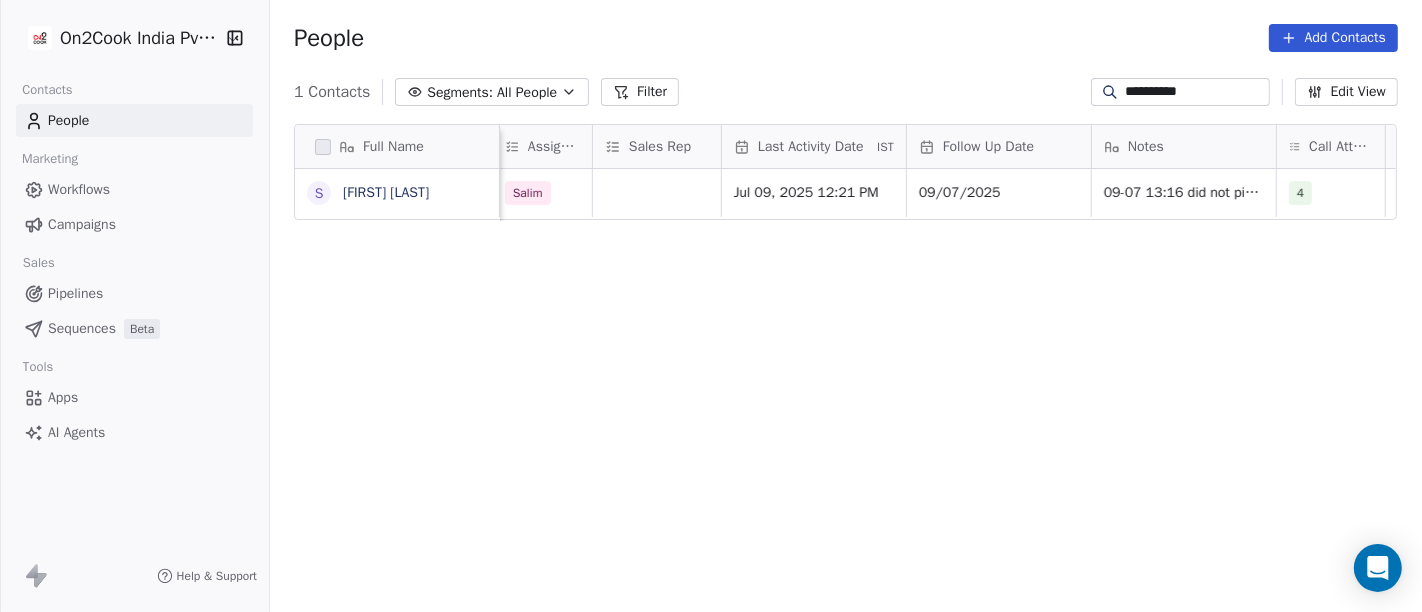 scroll, scrollTop: 0, scrollLeft: 1117, axis: horizontal 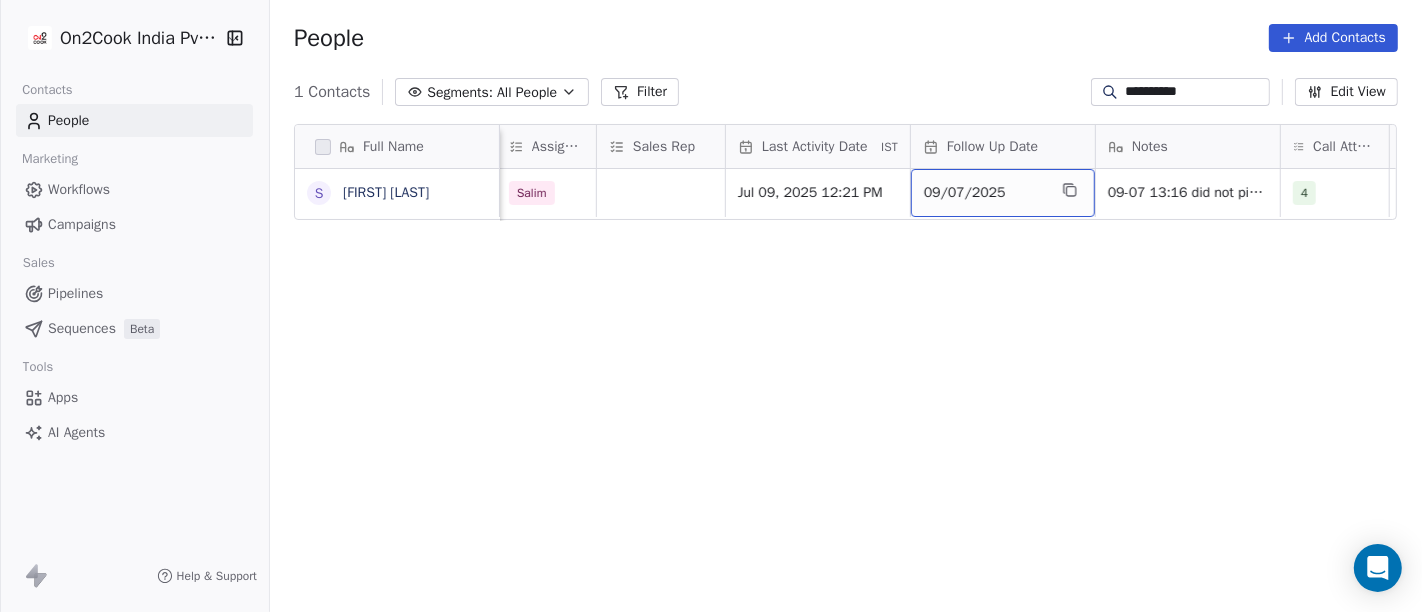 click on "09/07/2025" at bounding box center [985, 193] 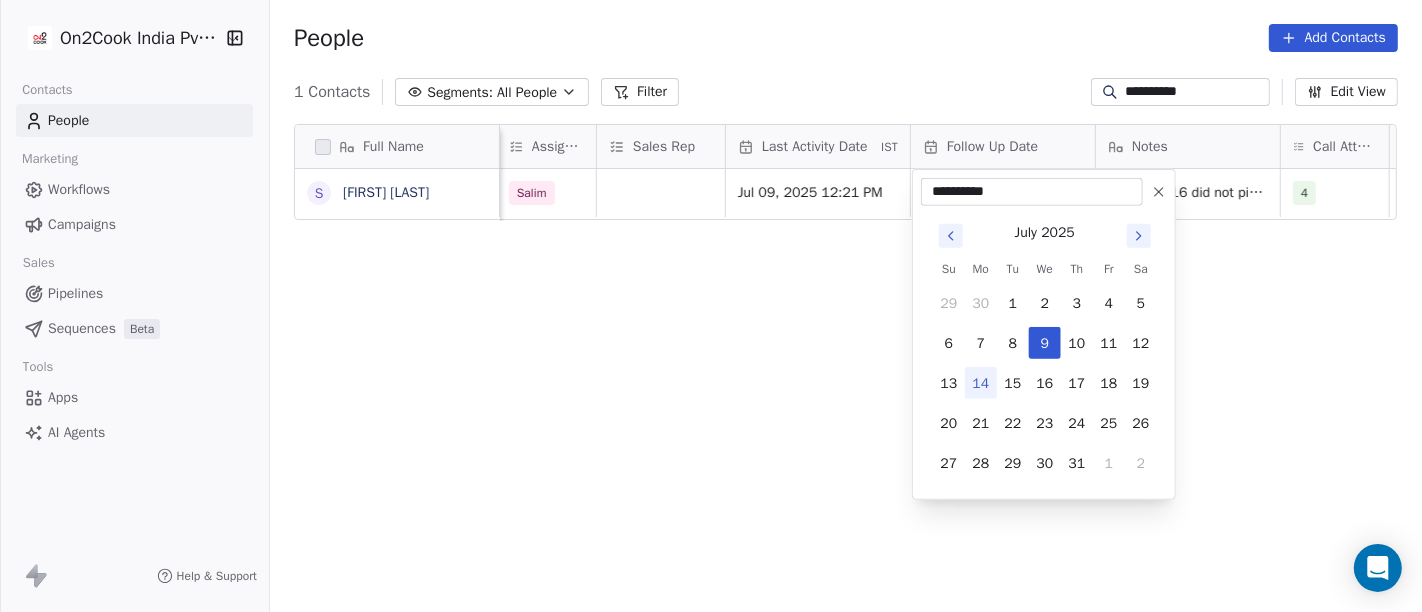 click on "14" at bounding box center [981, 383] 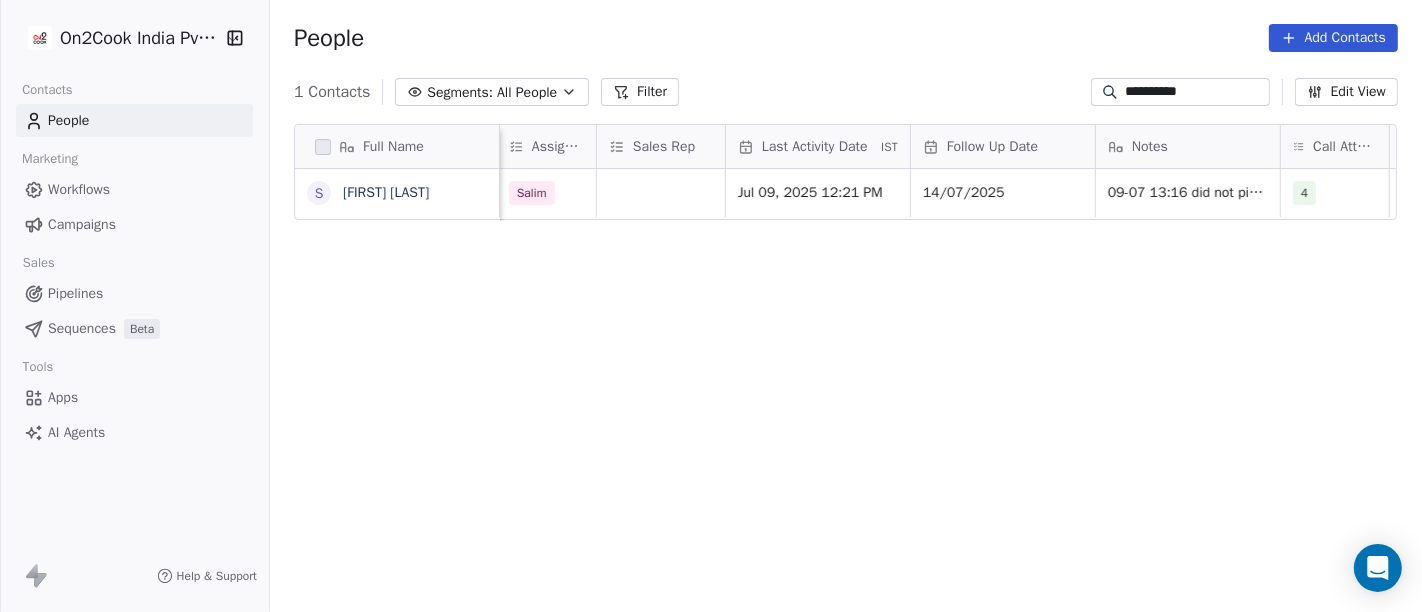 click on "Full Name S [LAST] Created Date IST Lead Status Tags Assignee Sales Rep Last Activity Date IST Follow Up Date Notes Call Attempts Website zomato link outlet type Location   Jun 13, 2025 05:12 PM Hot Salim Jul 09, 2025 12:21 PM 14/07/2025 09-07 13:16 did not pick up call 25-06 14:29 did not pick up call 17-06 11:01 not reachable  13-06 client have 10 room hotel and 10 rooms in under construction and he is planning for restaurant 13-06 17:51 did not pick up call WA msg sent 4 cloud_kitchen
To pick up a draggable item, press the space bar.
While dragging, use the arrow keys to move the item.
Press space again to drop the item in its new position, or press escape to cancel." at bounding box center [846, 377] 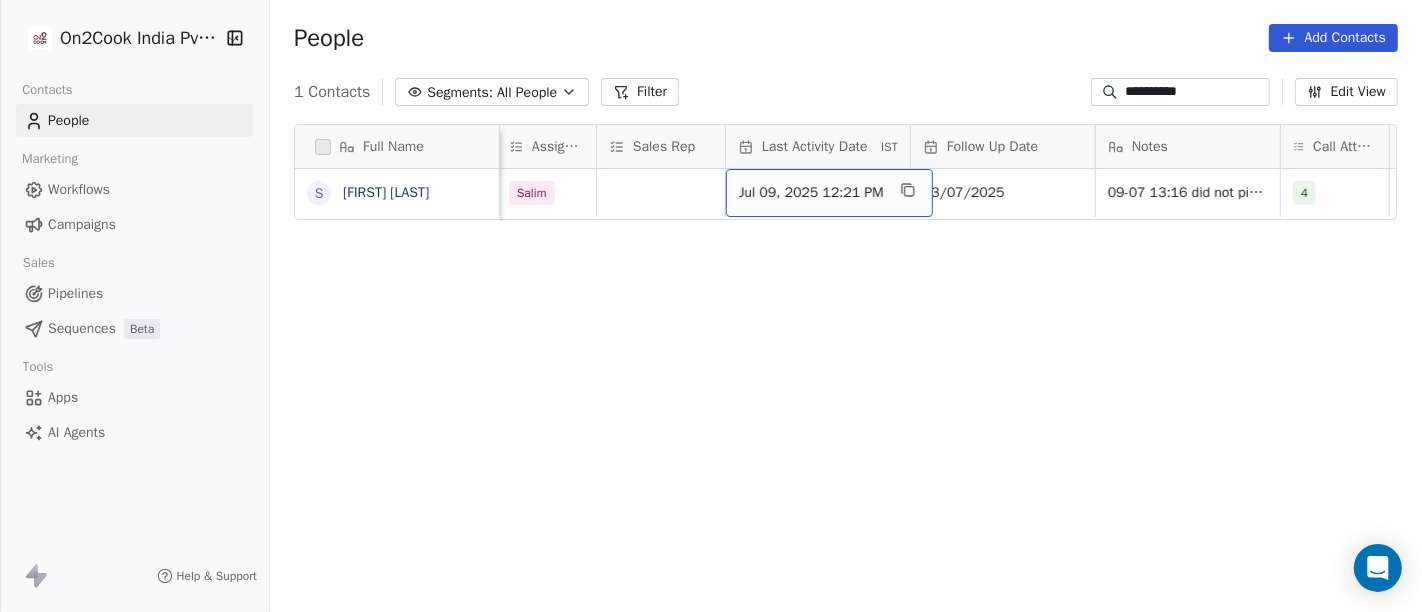 click on "Jul 09, 2025 12:21 PM" at bounding box center [811, 193] 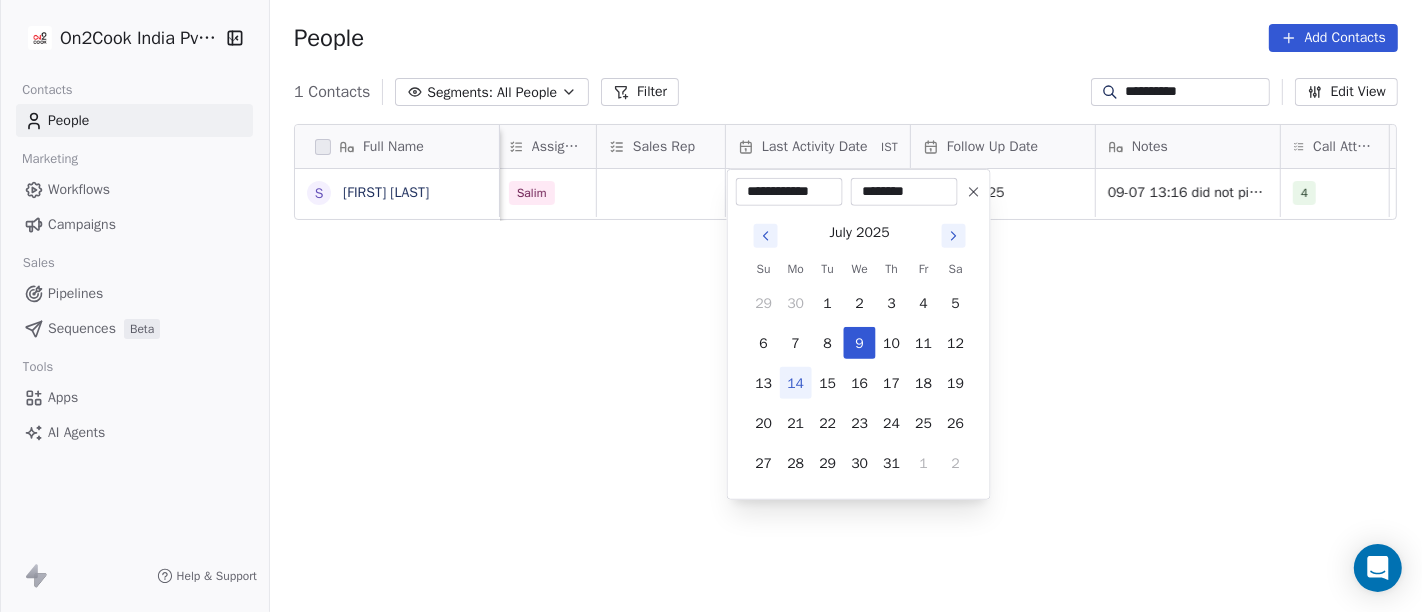 click on "14" at bounding box center (796, 383) 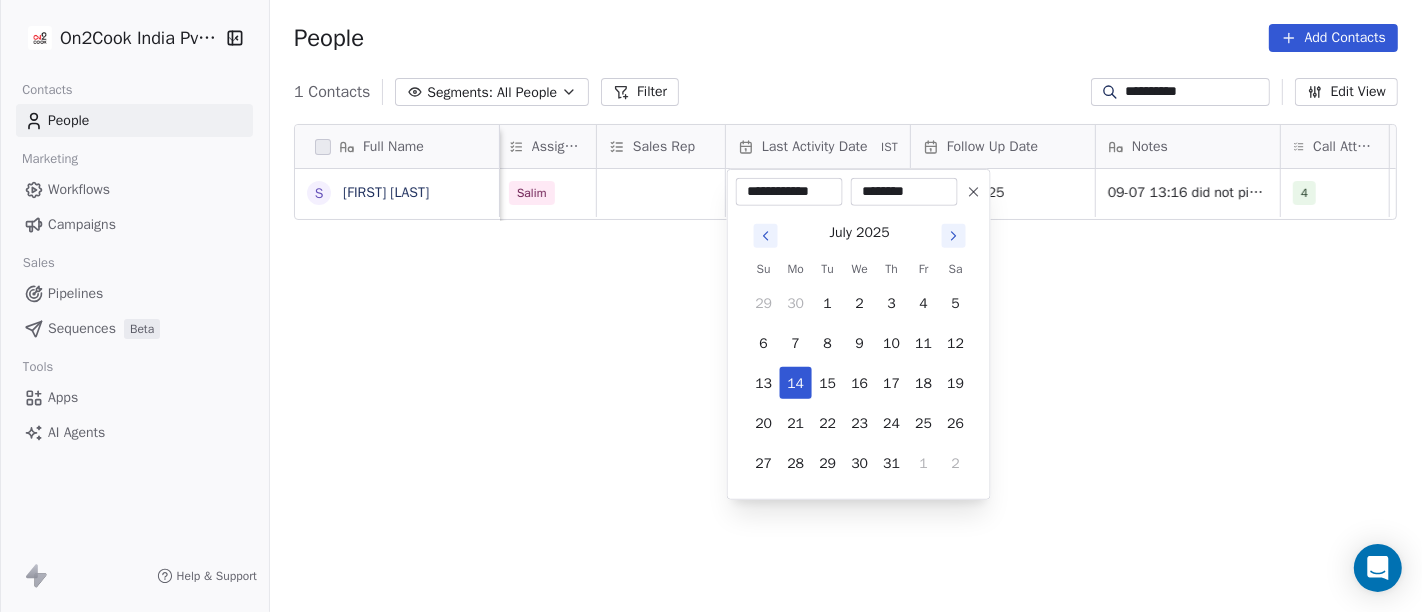 click on "**********" at bounding box center [711, 306] 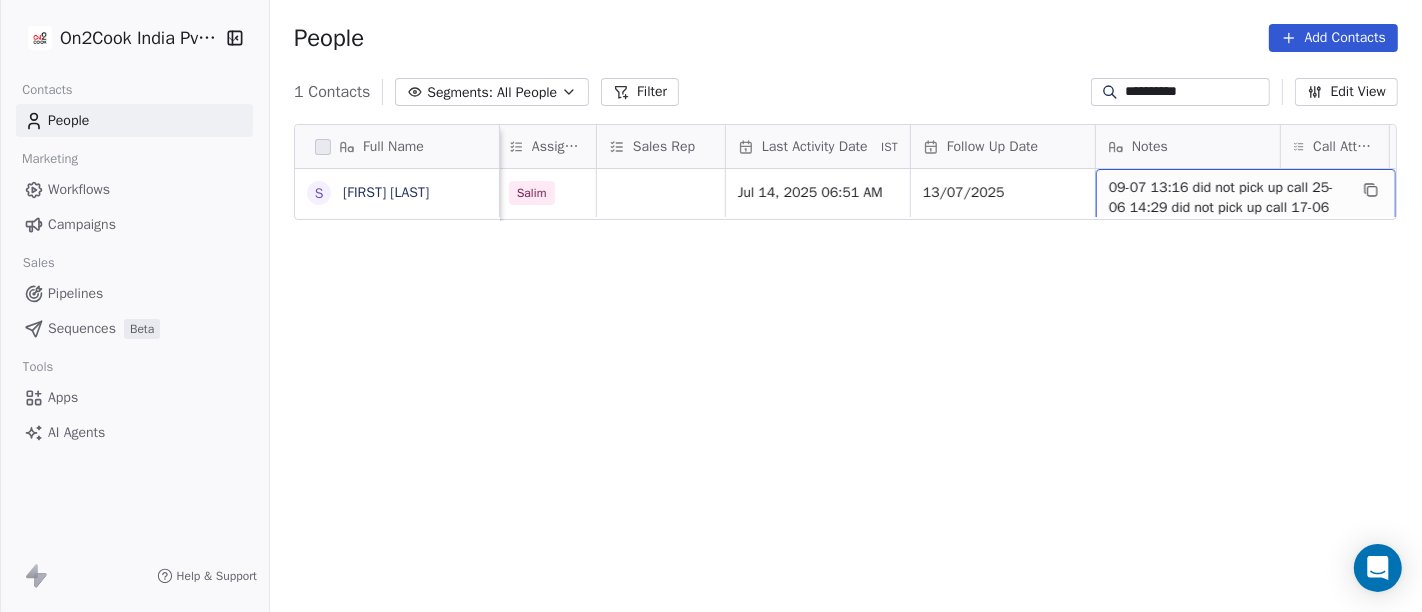 click on "09-07 13:16 did not pick up call 25-06 14:29 did not pick up call 17-06 11:01 not reachable  13-06 client have 10 room hotel and 10 rooms in under construction and he is planning for restaurant 13-06 17:51 did not pick up call WA msg sent" at bounding box center (1228, 248) 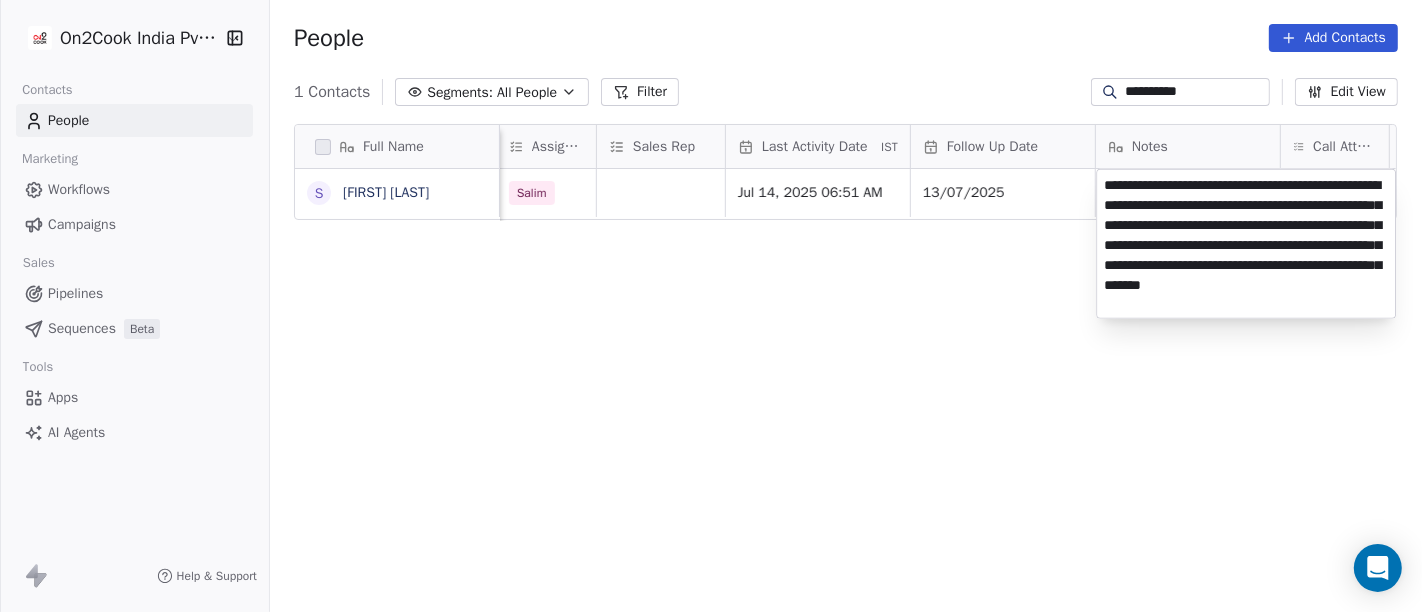 type on "**********" 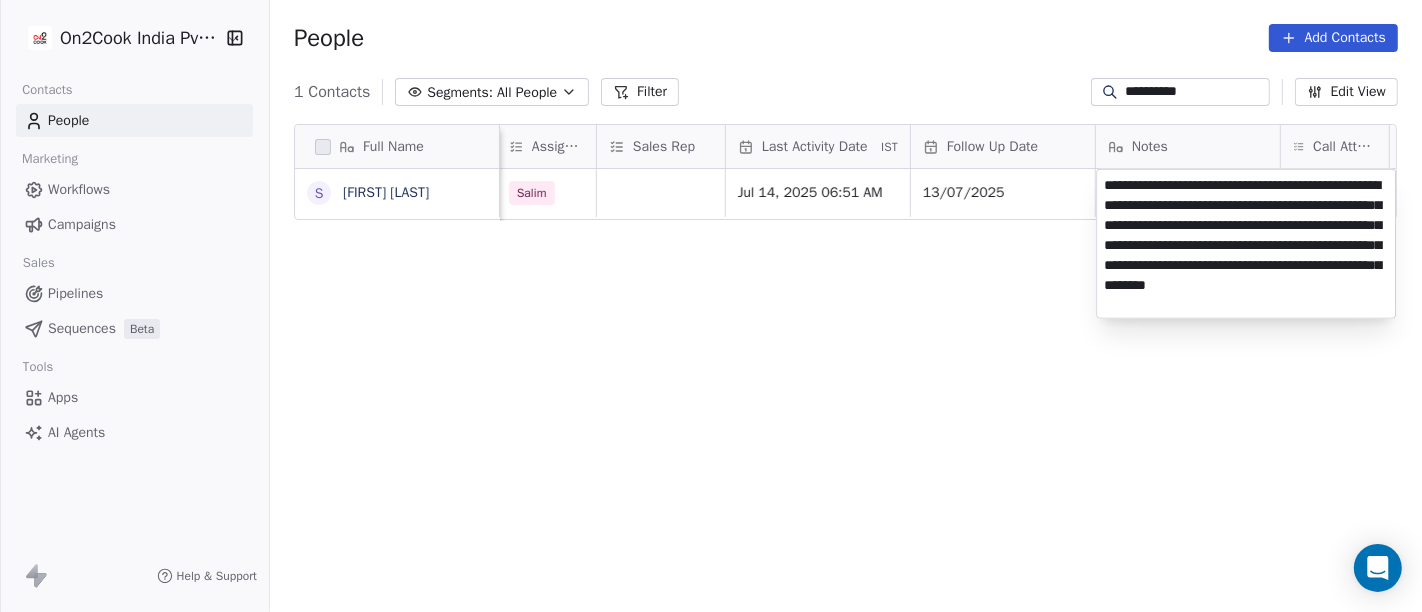 click on "Full Name S [LAST] Created Date IST Lead Status Tags Assignee Sales Rep Last Activity Date IST Follow Up Date Notes Call Attempts Website zomato link outlet type Location   Jun 13, 2025 05:12 PM Hot Salim Jul 14, 2025 06:51 AM 13/07/2025 09-07 13:16 did not pick up call 25-06 14:29 did not pick up call 17-06 11:01 not reachable  13-06 client have 10 room hotel and 10 rooms in under construction and he is planning for restaurant 13-06 17:51 did not pick up call WA msg sent 4 cloud_kitchen
To pick up a draggable item, press the space bar.
While dragging, use the arrow keys to move the item.
Press space again to drop the item in its new position, or press escape to cancel.
5 1 2 3 4 5 6 7 8 9 10" at bounding box center (711, 306) 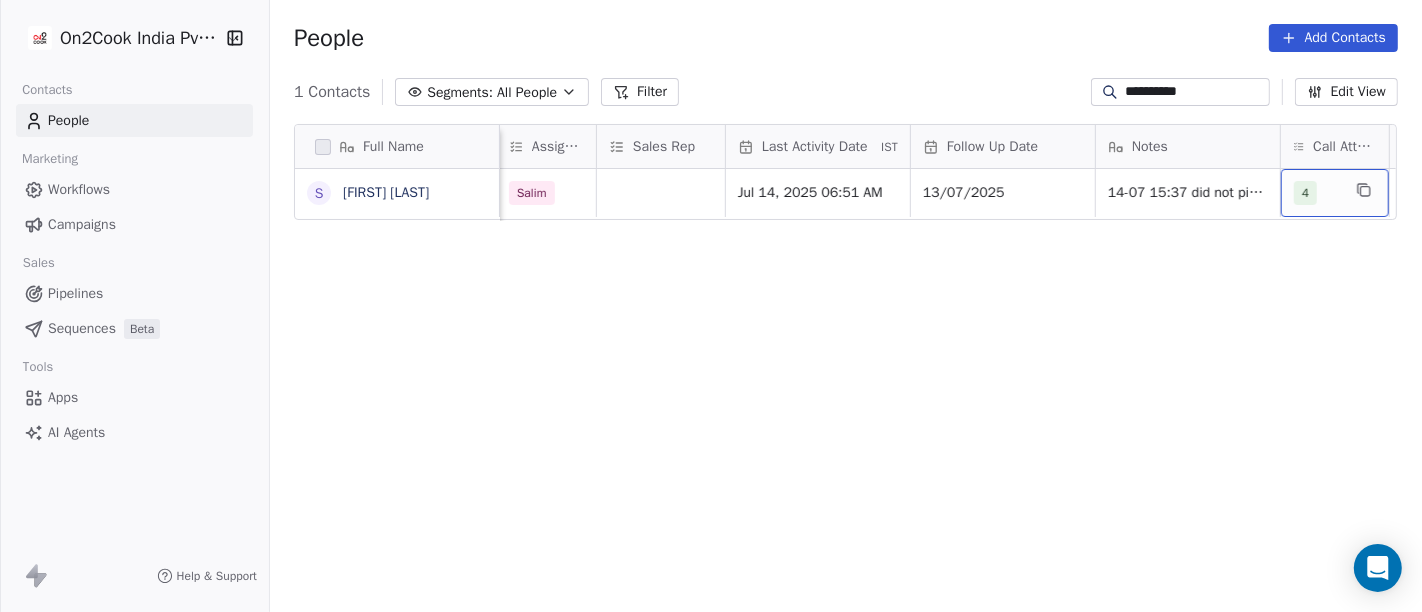 scroll, scrollTop: 0, scrollLeft: 1128, axis: horizontal 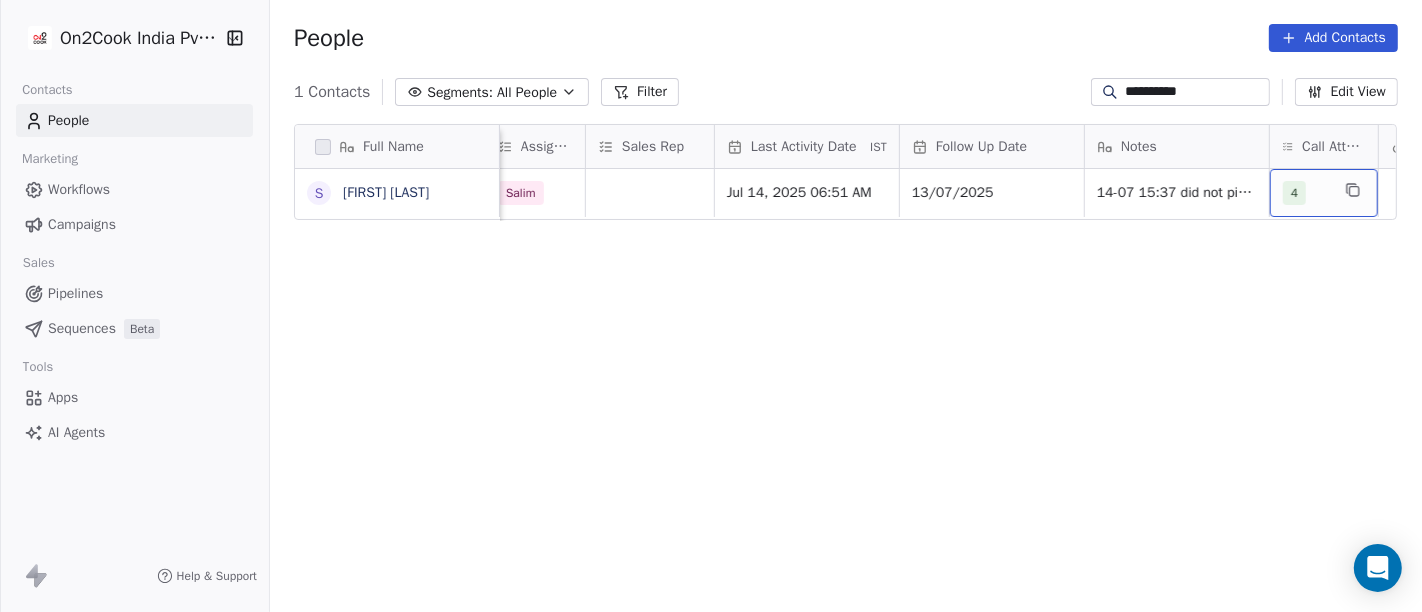 click on "4" at bounding box center (1324, 193) 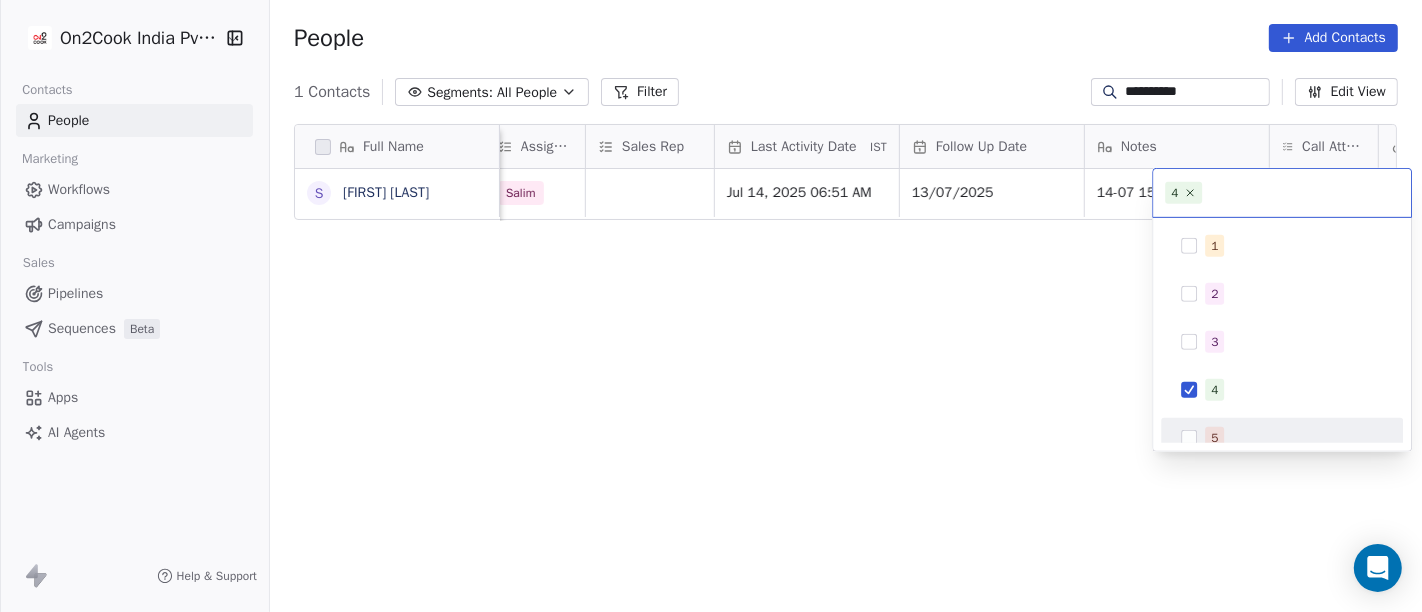 click on "5" at bounding box center (1282, 438) 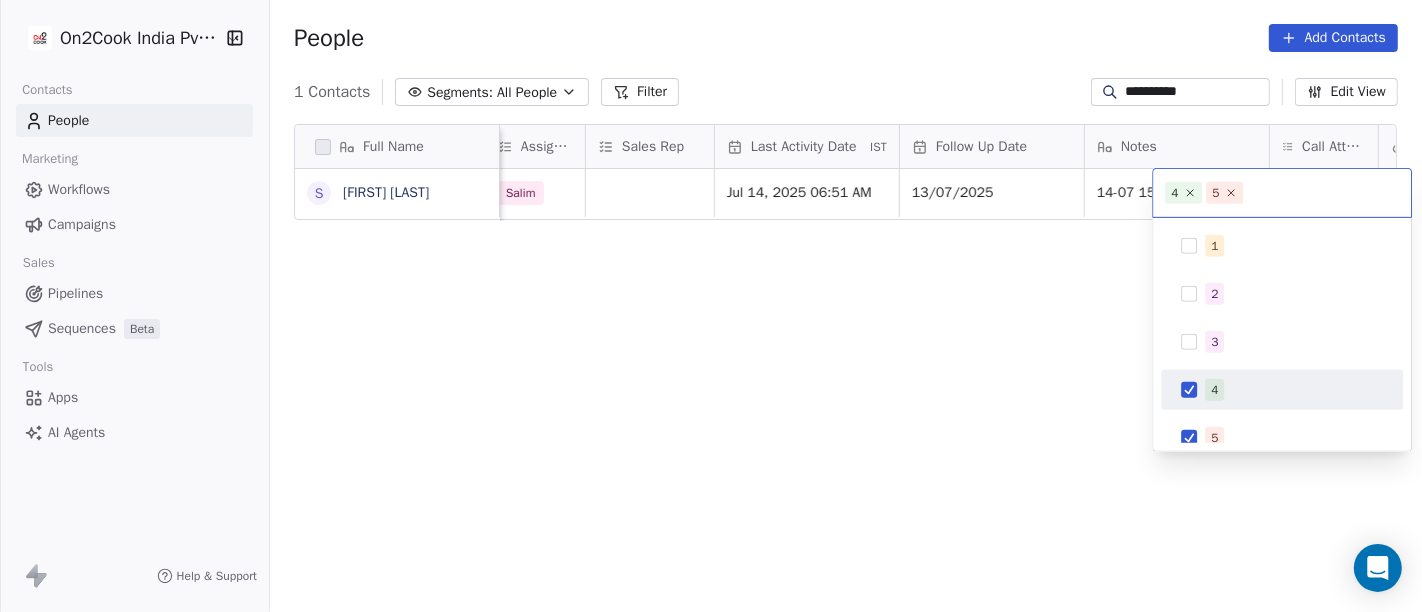 click on "4" at bounding box center [1282, 390] 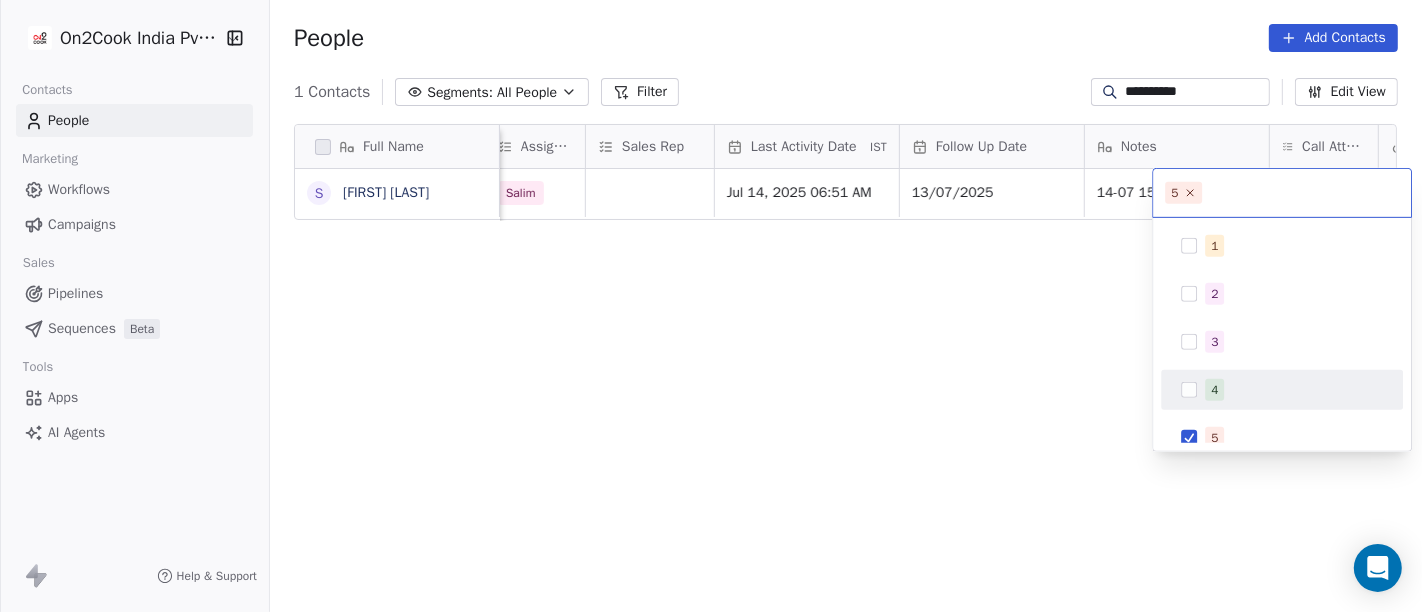 click on "Full Name S [LAST] Created Date IST Lead Status Tags Assignee Sales Rep Last Activity Date IST Follow Up Date Notes Call Attempts Website zomato link outlet type Location   Jun 13, 2025 05:12 PM Hot Salim Jul 14, 2025 06:51 AM 13/07/2025 14-07 15:37 did not pick up call WA msg sent 09-07 13:16 did not pick up call 25-06 14:29 did not pick up call 17-06 11:01 not reachable  13-06 client have 10 room hotel and 10 rooms in under construction and he is planning for restaurant 13-06 17:51 did not pick up call WA msg sent 4 cloud_kitchen
To pick up a draggable item, press the space bar.
While dragging, use the arrow keys to move the item.
Press space again to drop the item in its new position, or press escape to cancel.
5 1 2 3 4 5 6 7 8 9 10" at bounding box center (711, 306) 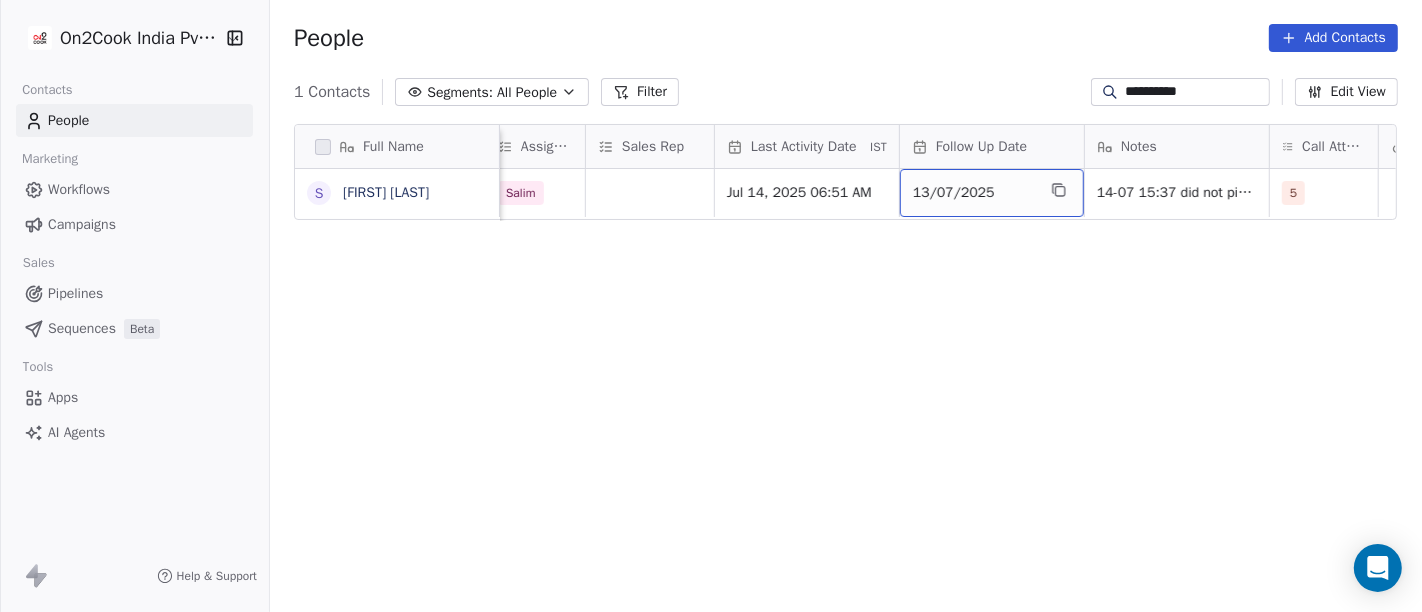 click on "13/07/2025" at bounding box center [974, 193] 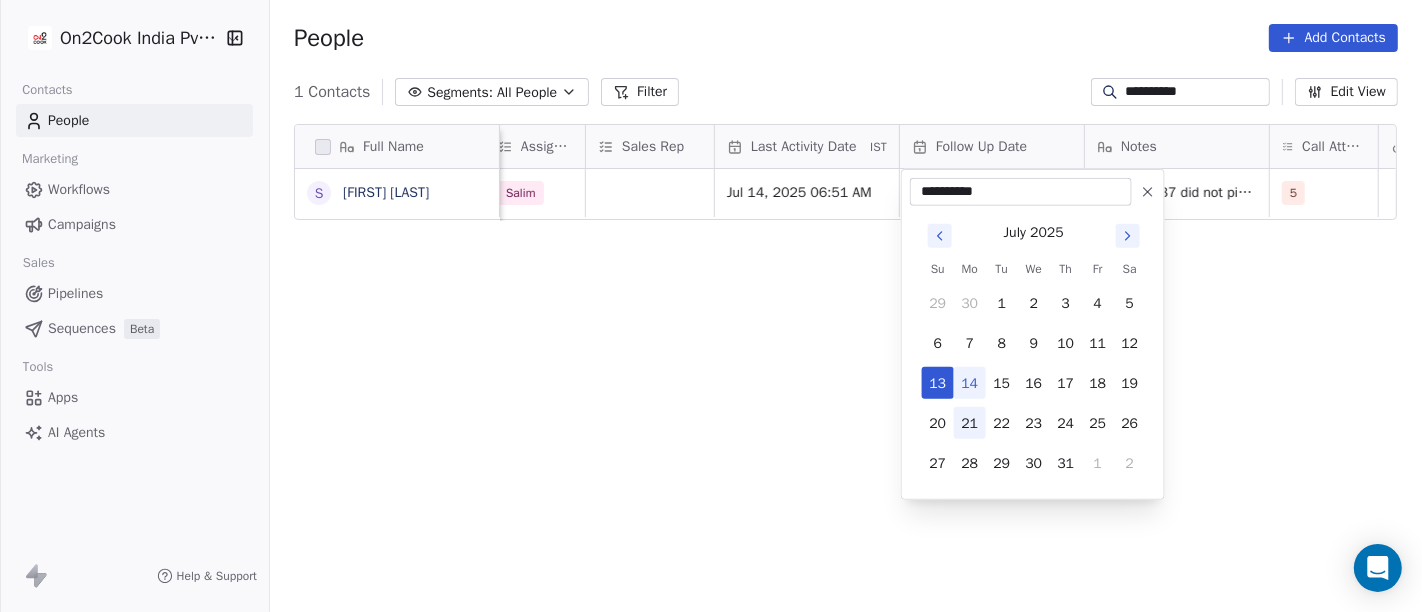 click on "21" at bounding box center (970, 423) 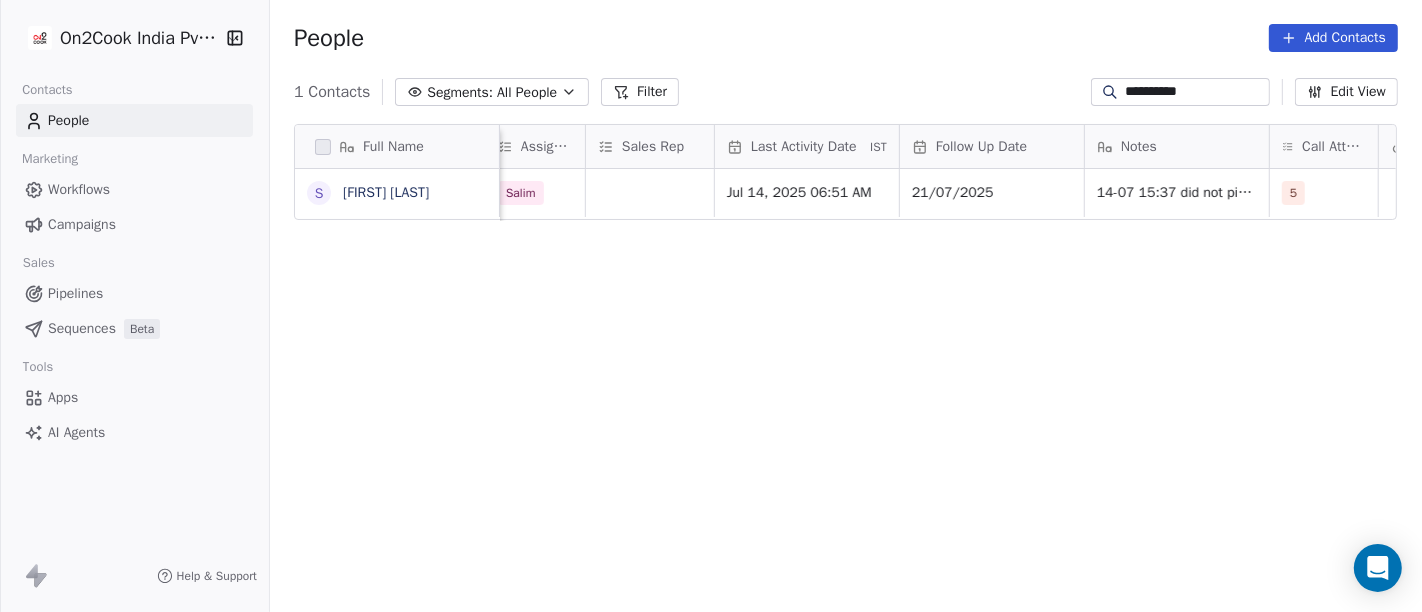 click on "Full Name S [LAST] Created Date IST Lead Status Tags Assignee Sales Rep Last Activity Date IST Follow Up Date Notes Call Attempts Website zomato link outlet type Location   Jun 13, 2025 05:12 PM Hot Salim Jul 14, 2025 06:51 AM 21/07/2025 14-07 15:37 did not pick up call WA msg sent 09-07 13:16 did not pick up call 25-06 14:29 did not pick up call 17-06 11:01 not reachable  13-06 client have 10 room hotel and 10 rooms in under construction and he is planning for restaurant 13-06 17:51 did not pick up call WA msg sent 5 cloud_kitchen
To pick up a draggable item, press the space bar.
While dragging, use the arrow keys to move the item.
Press space again to drop the item in its new position, or press escape to cancel." at bounding box center (846, 377) 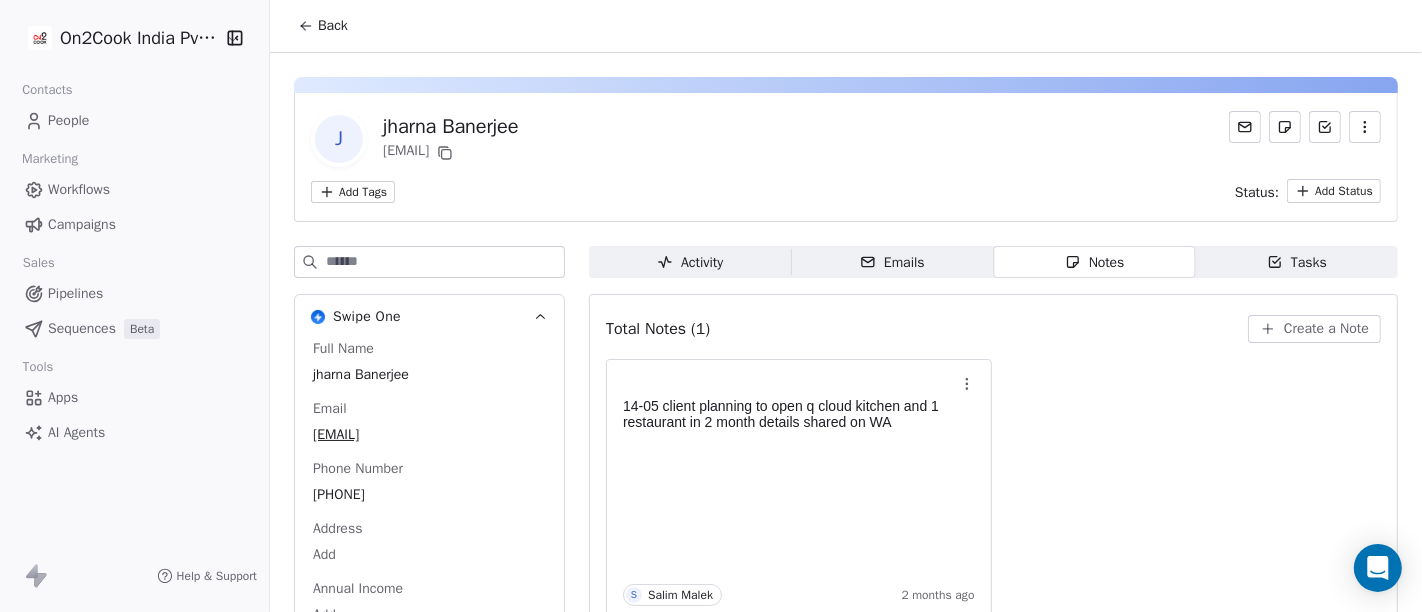 click on "Back" at bounding box center (333, 26) 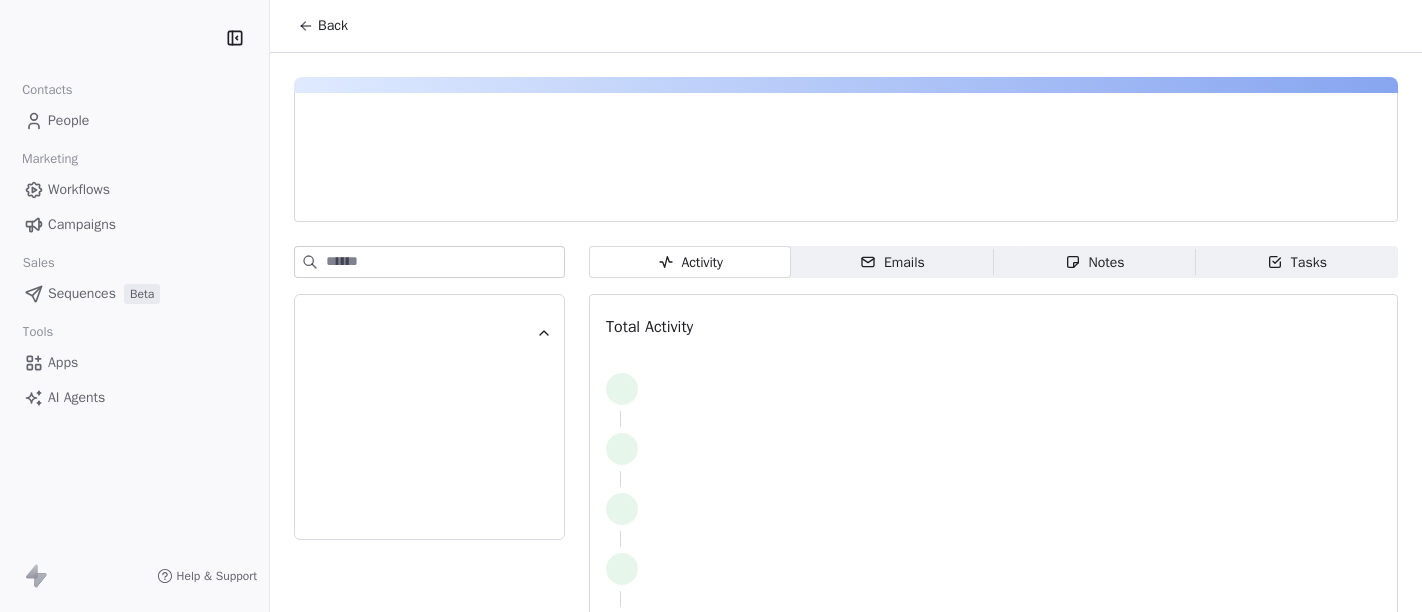 scroll, scrollTop: 0, scrollLeft: 0, axis: both 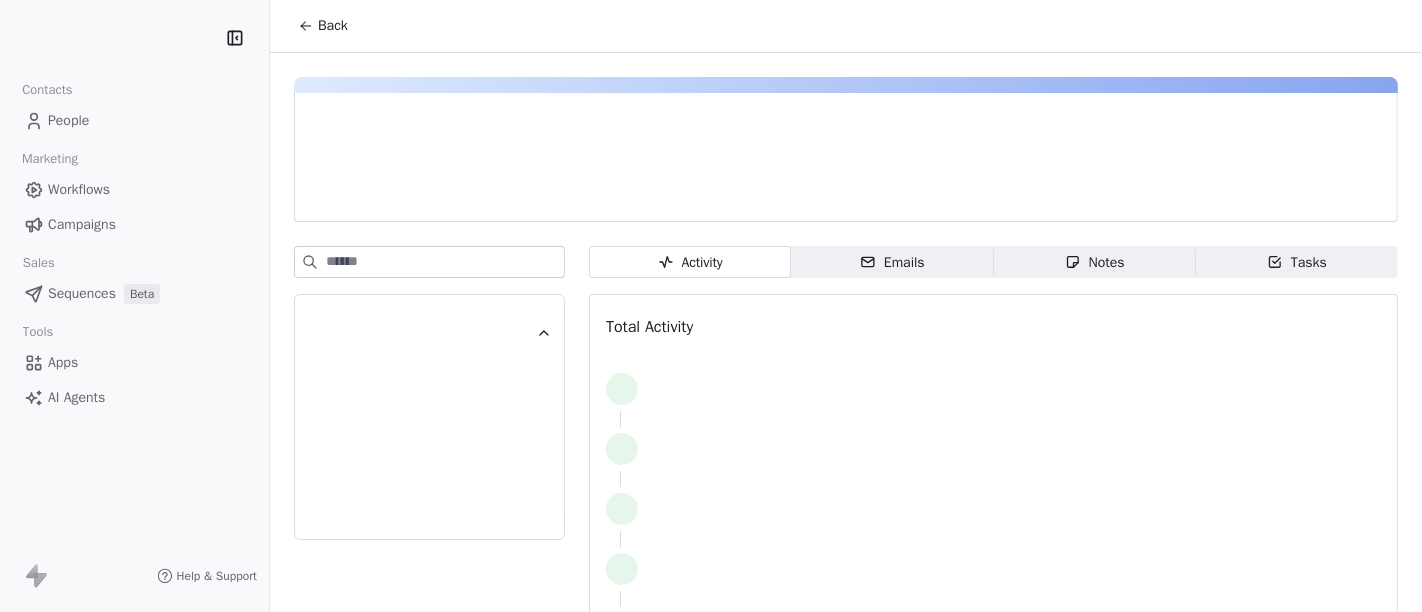 click on "Back" at bounding box center (333, 26) 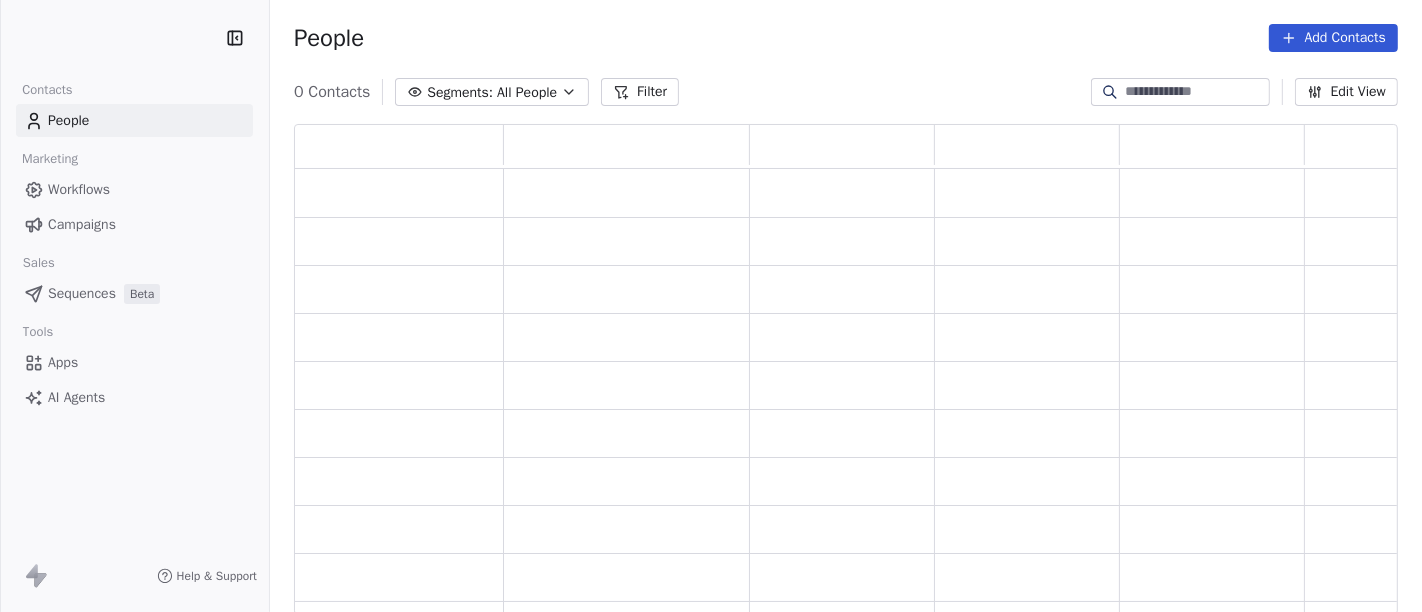 scroll, scrollTop: 17, scrollLeft: 17, axis: both 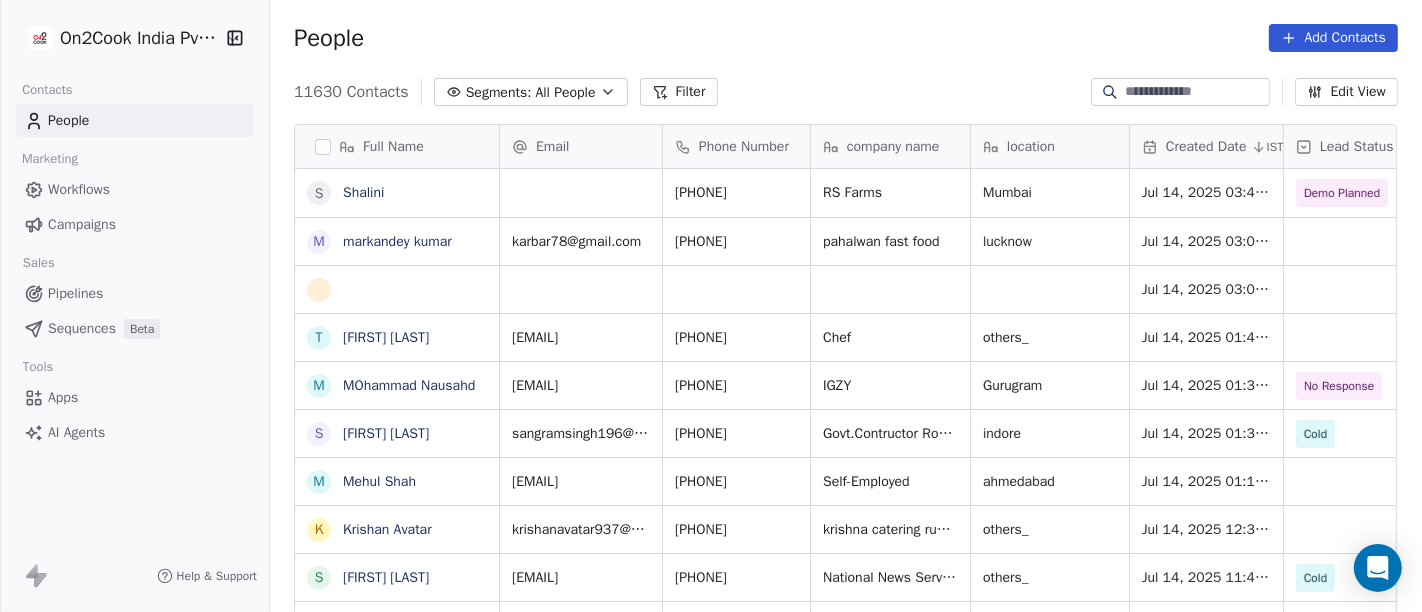 click at bounding box center (1196, 92) 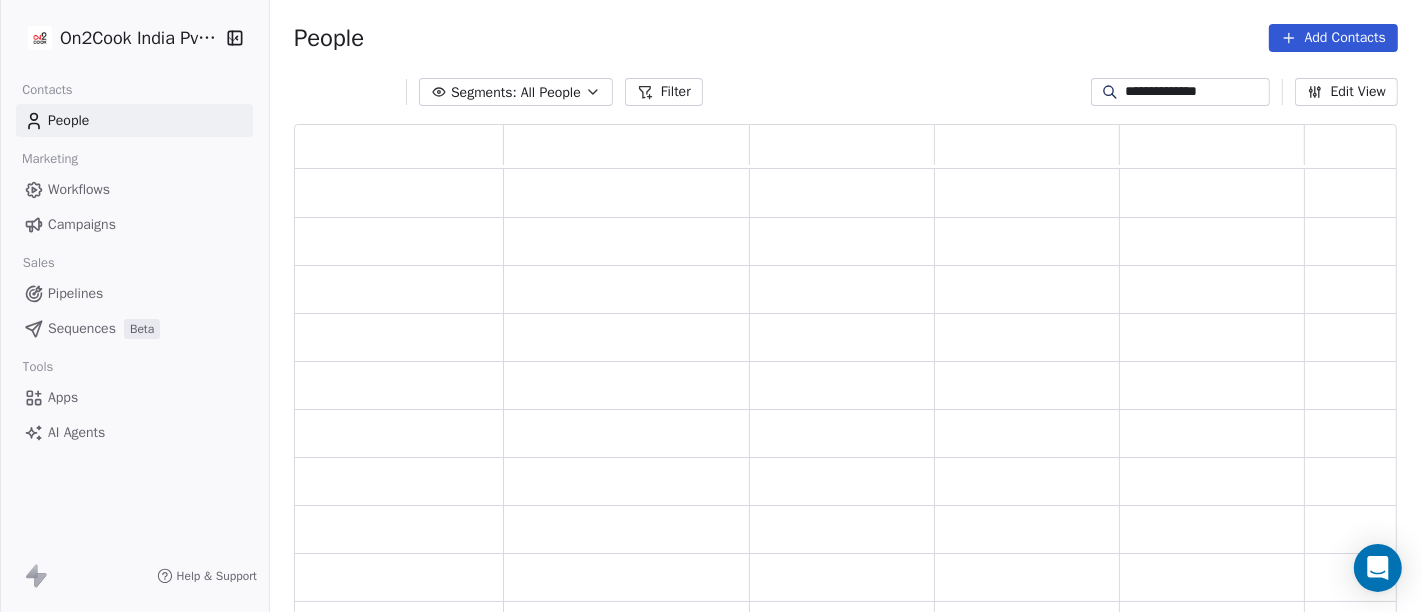 scroll, scrollTop: 17, scrollLeft: 17, axis: both 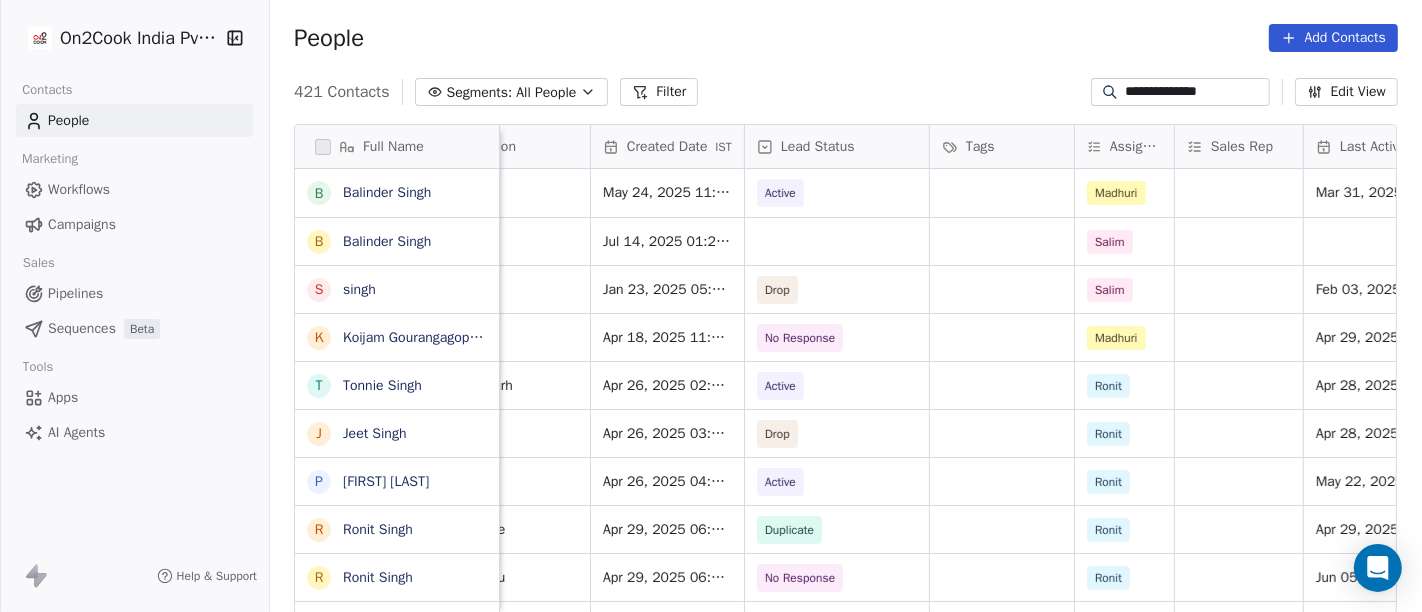 type on "**********" 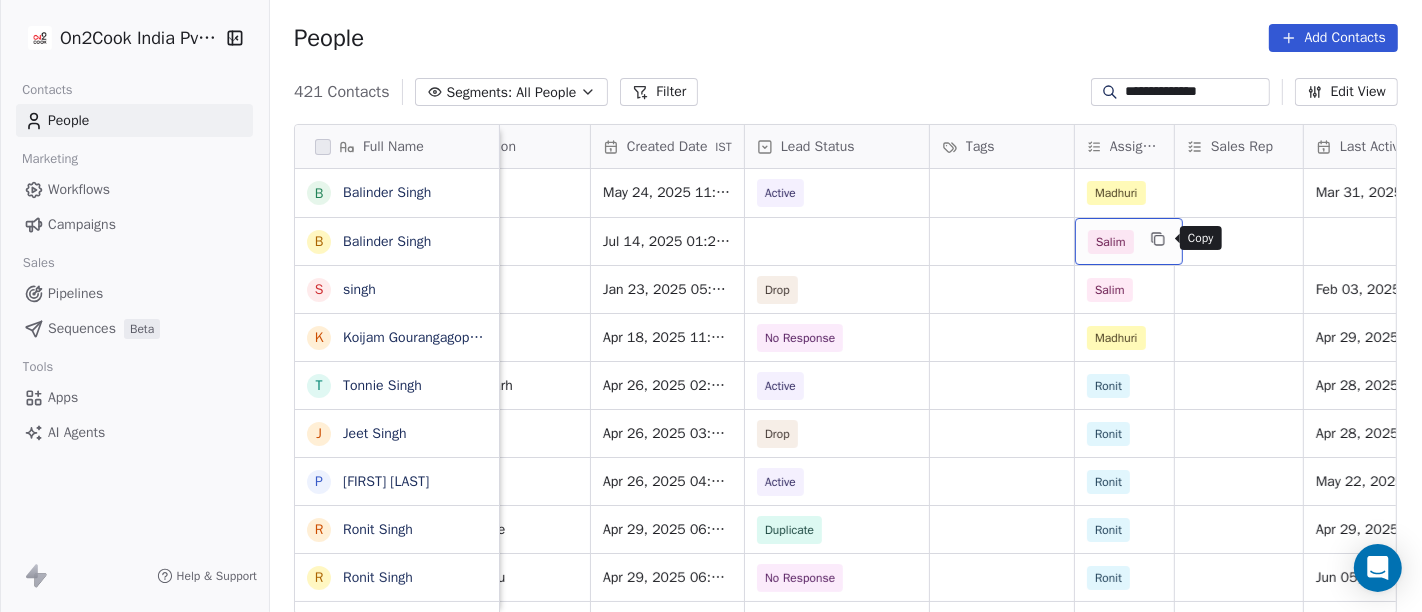click at bounding box center (1158, 239) 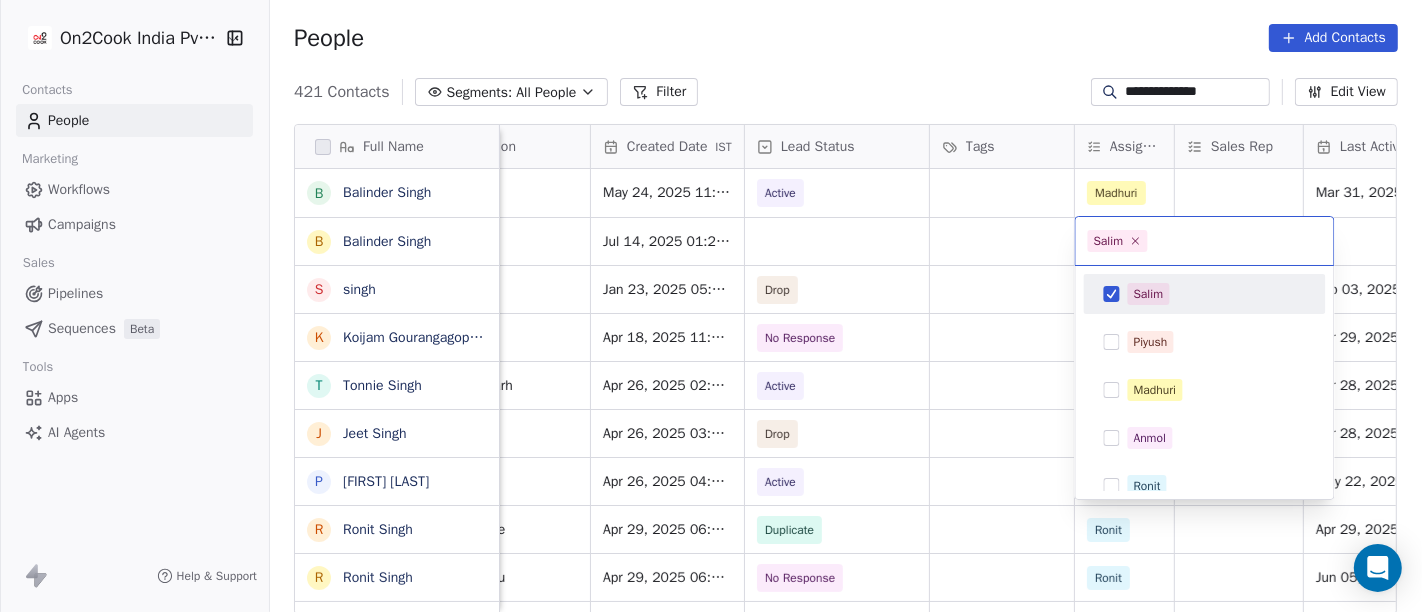 click on "Salim" at bounding box center (1149, 294) 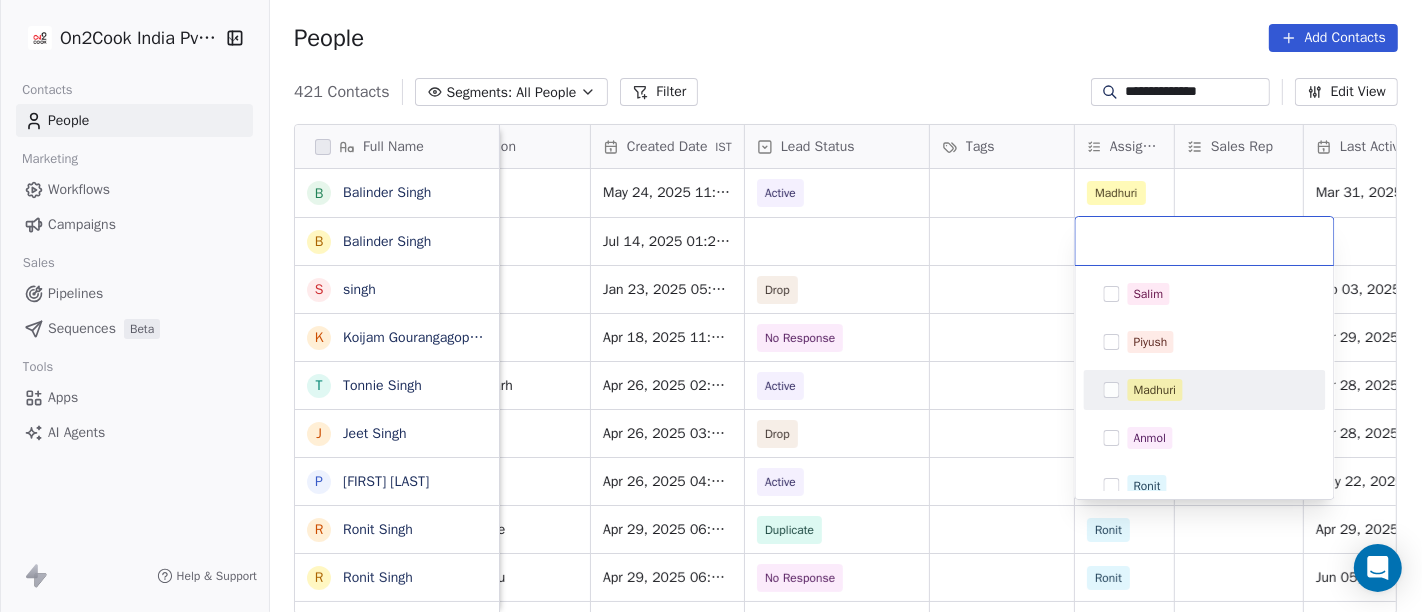 click on "Madhuri" at bounding box center [1205, 390] 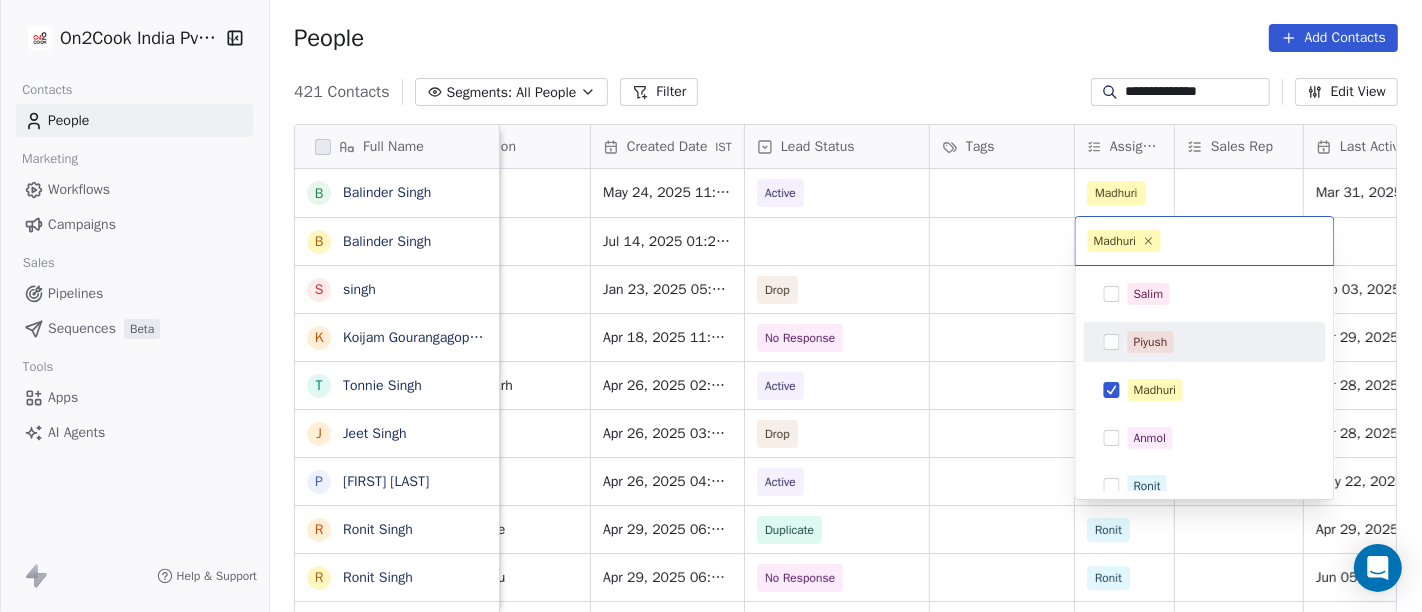 click on "[COMPANY] [PEOPLE] [MARKETING] [WORKFLOWS] [CAMPAIGNS] [SALES] [PIPELINES] [SEQUENCES] [BETA] [TOOLS] [APPS] [AI] [AGENTS] [HELP] & [SUPPORT] [PEOPLE]  [ADD] [CONTACTS] [CONTACTS] [SEGMENTS]: [ALL] [PEOPLE] [FILTER]  [EDIT] [VIEW] [TAG] [ADD] [TO] [SEQUENCE] [FULL] [NAME] [B] [FIRST] [LAST] [B] [FIRST] [LAST] [LAST] [K] [FIRST] [LAST] [LAST] [T] [FIRST] [LAST] [J] [FIRST] [LAST] [P] [FIRST] [LAST] [R] [FIRST] [LAST] [R] [FIRST] [LAST] [V] [FIRST] [LAST] [J] [FIRST] [LAST] [S] [FIRST] [LAST] [V] [FIRST] [LAST] [M] [FIRST] [LAST] [D] [FIRST] [LAST] [A] [FIRST] [LAST] [G] [FIRST] [LAST] [N] [FIRST] [LAST] [L] [FIRST] [LAST] [I] [FIRST] [LAST] [J] [FIRST] [LAST] [M] [FIRST] [LAST] [A] [FIRST] [LAST] [M] [FIRST] [LAST] [D] [FIRST] [LAST] [A] [FIRST] [LAST] [G] [FIRST] [LAST] [N] [FIRST] [LAST] [L] [FIRST] [LAST] [I] [FIRST] [LAST] [H] [FIRST] [LAST] [P] [FIRST] [LAST] [J] [FIRST] [LAST] [P] [FIRST] [LAST] [EMAIL] [PHONE] [COMPANY] [LOCATION] [DATE] [TIME] [STATUS] [TAGS] [ASSIGNEE] [SALES] [LAST] [DATE] [TIME] [PHONE] [DATE] [TIME] [ASSIGNEE]" at bounding box center (711, 306) 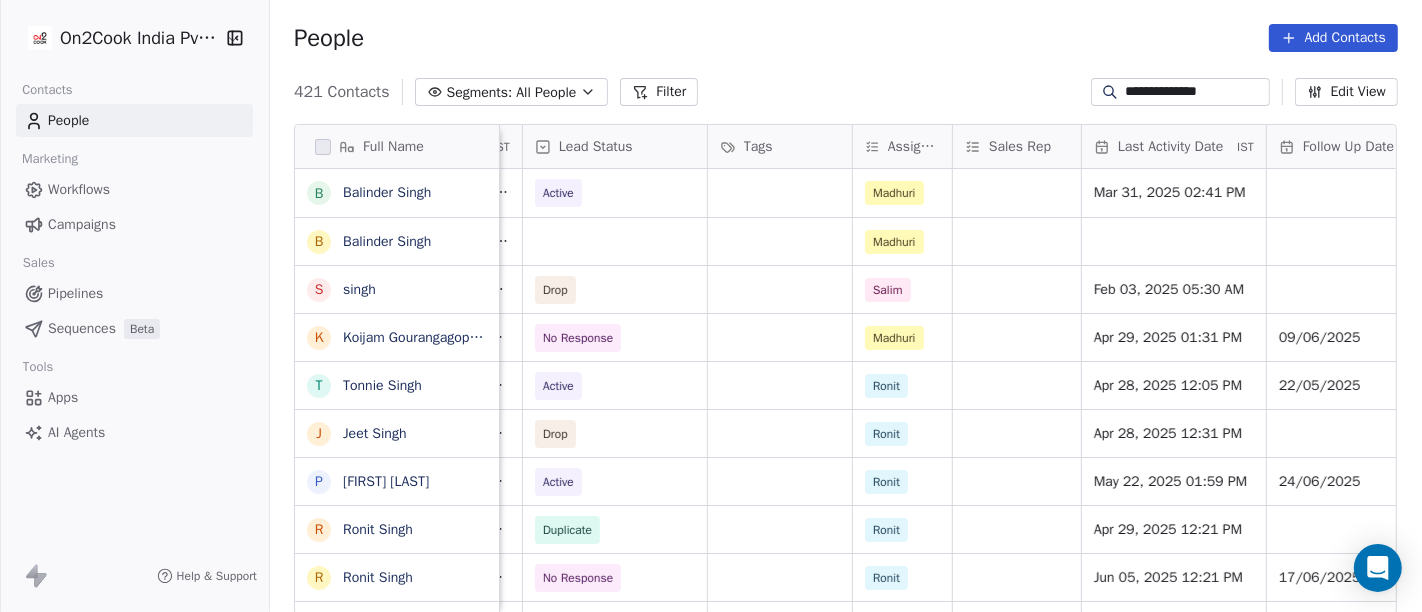 scroll, scrollTop: 0, scrollLeft: 753, axis: horizontal 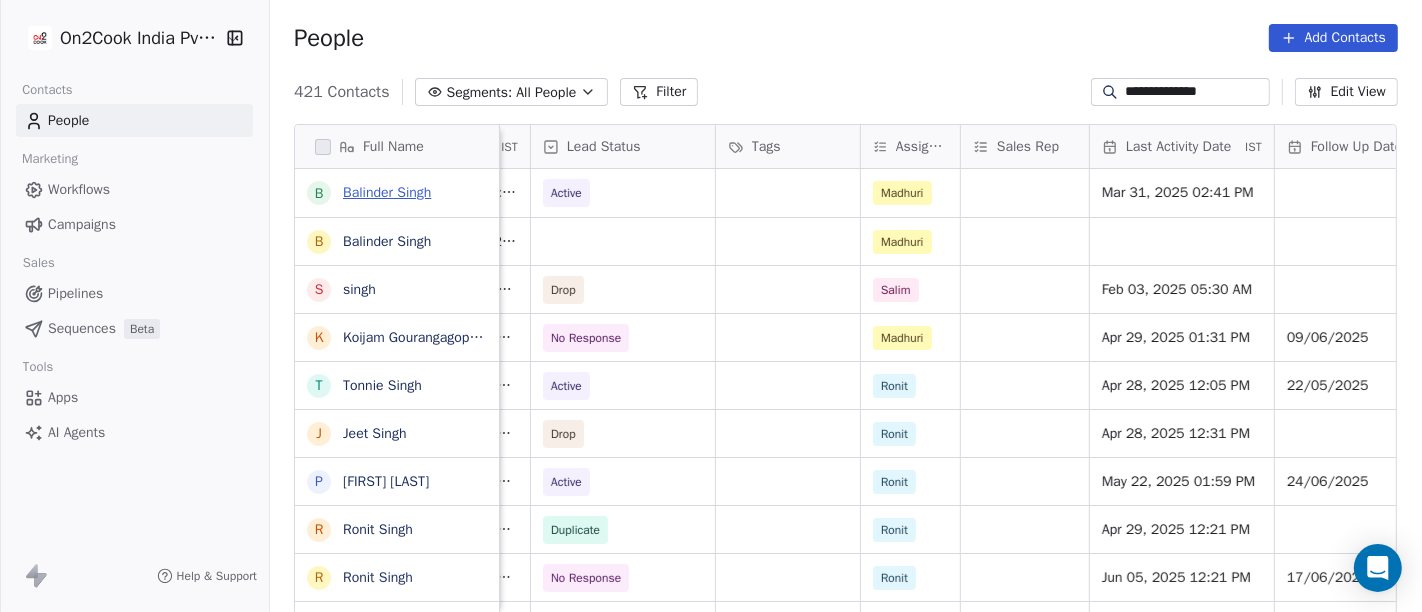 click on "Balinder Singh" at bounding box center (387, 192) 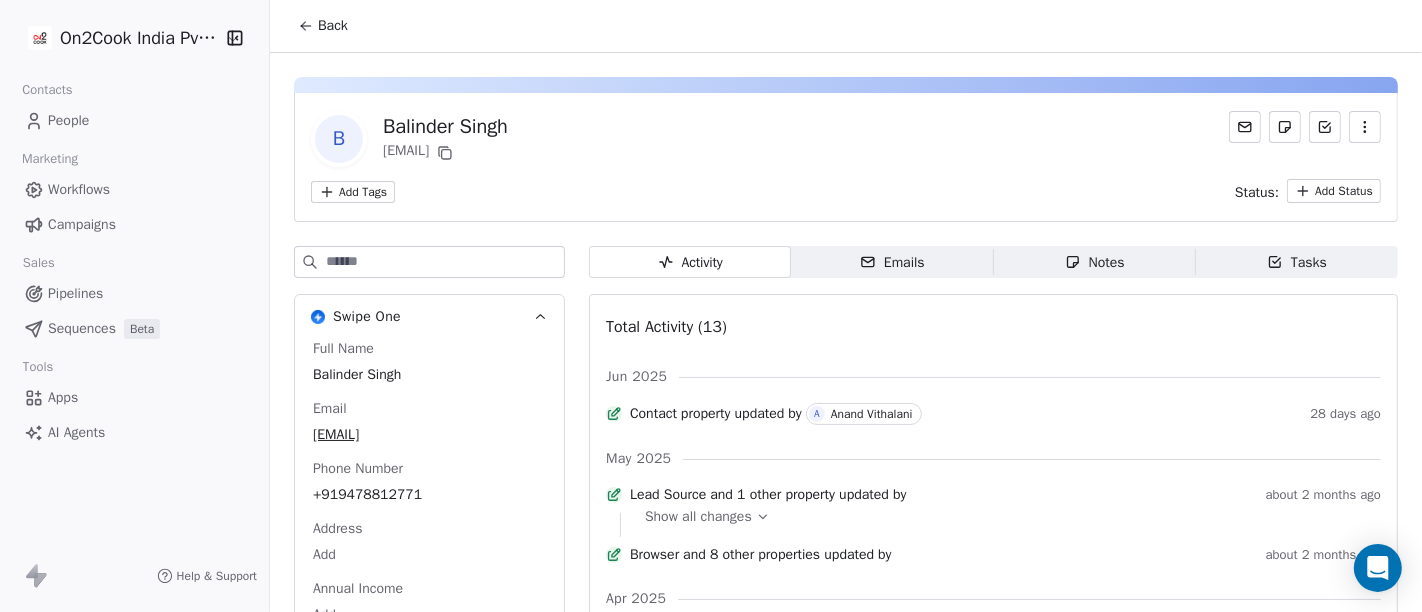 click on "Notes" at bounding box center (1095, 262) 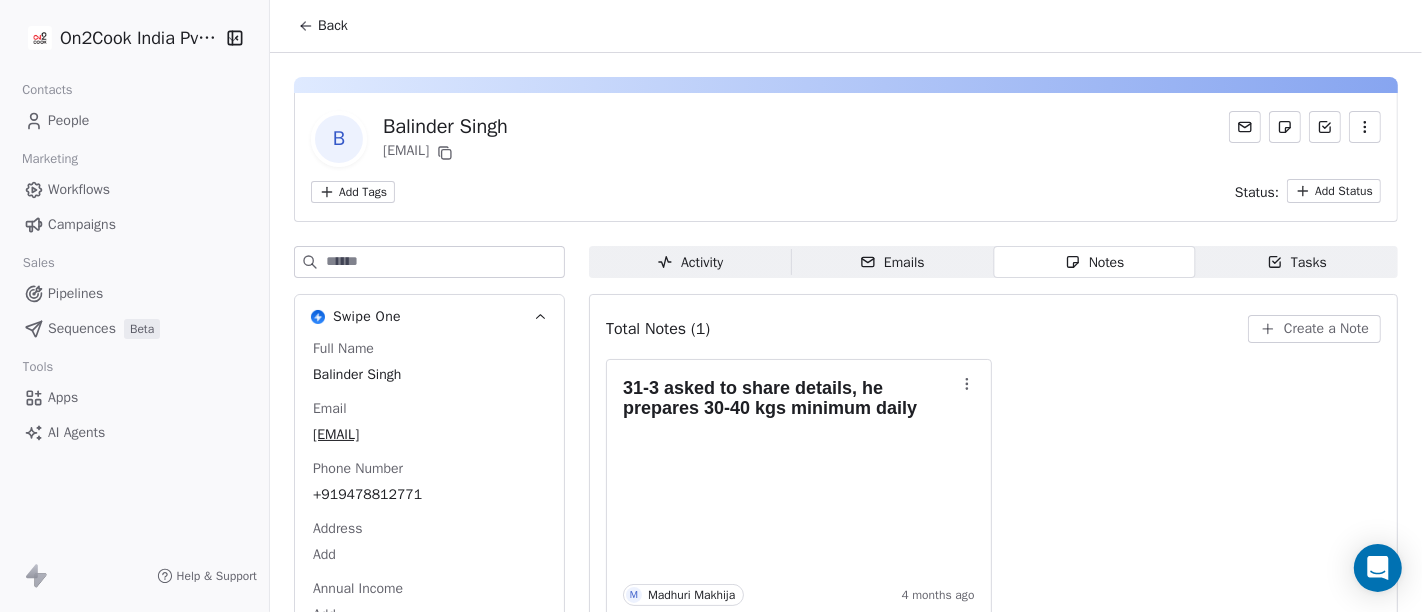 click on "Back" at bounding box center (323, 26) 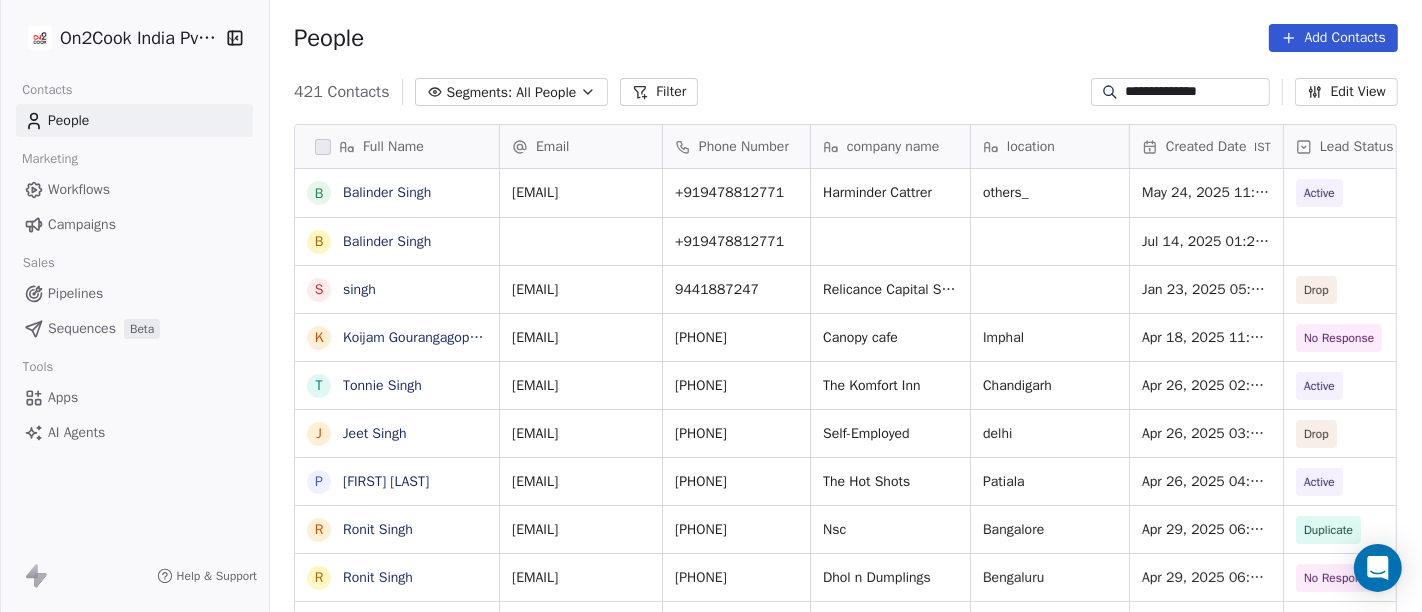 scroll, scrollTop: 17, scrollLeft: 17, axis: both 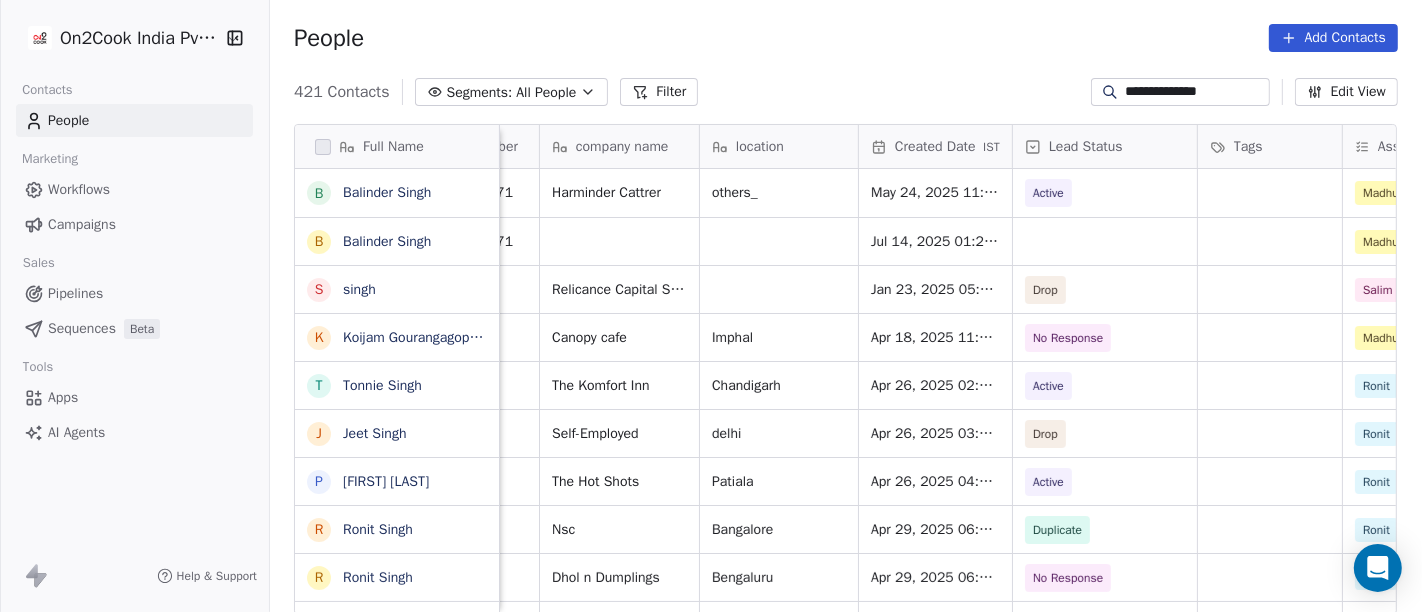 click on "**********" at bounding box center (1196, 92) 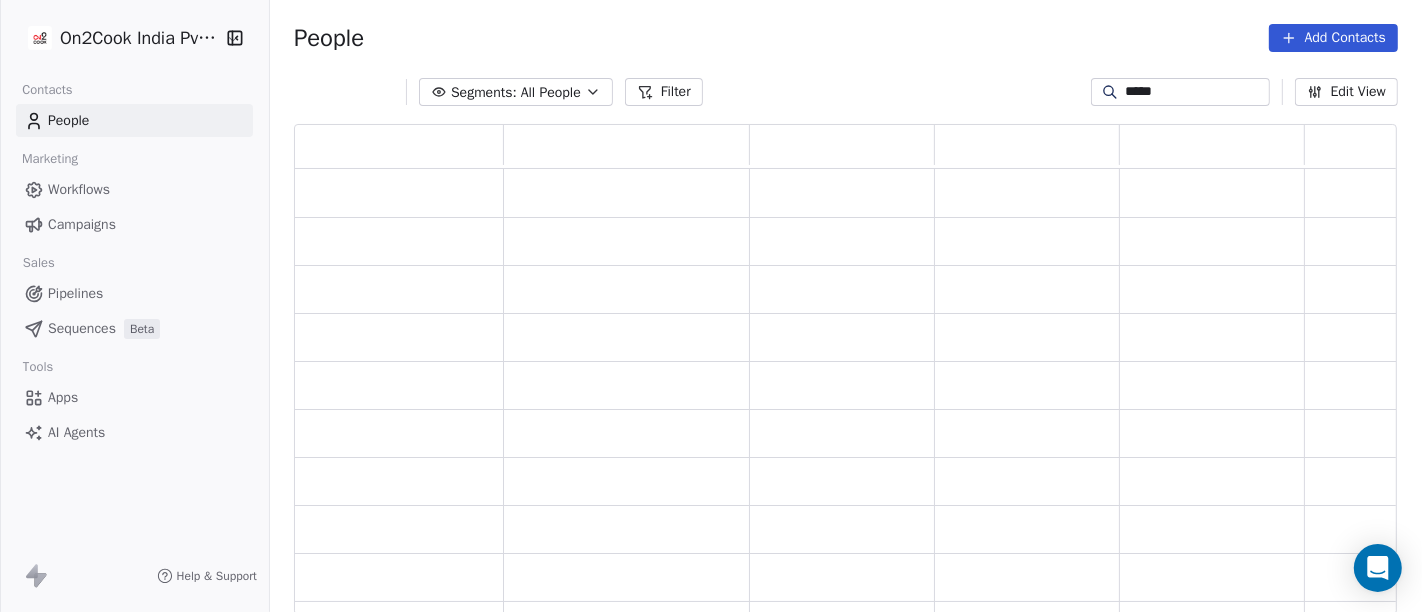 scroll, scrollTop: 17, scrollLeft: 17, axis: both 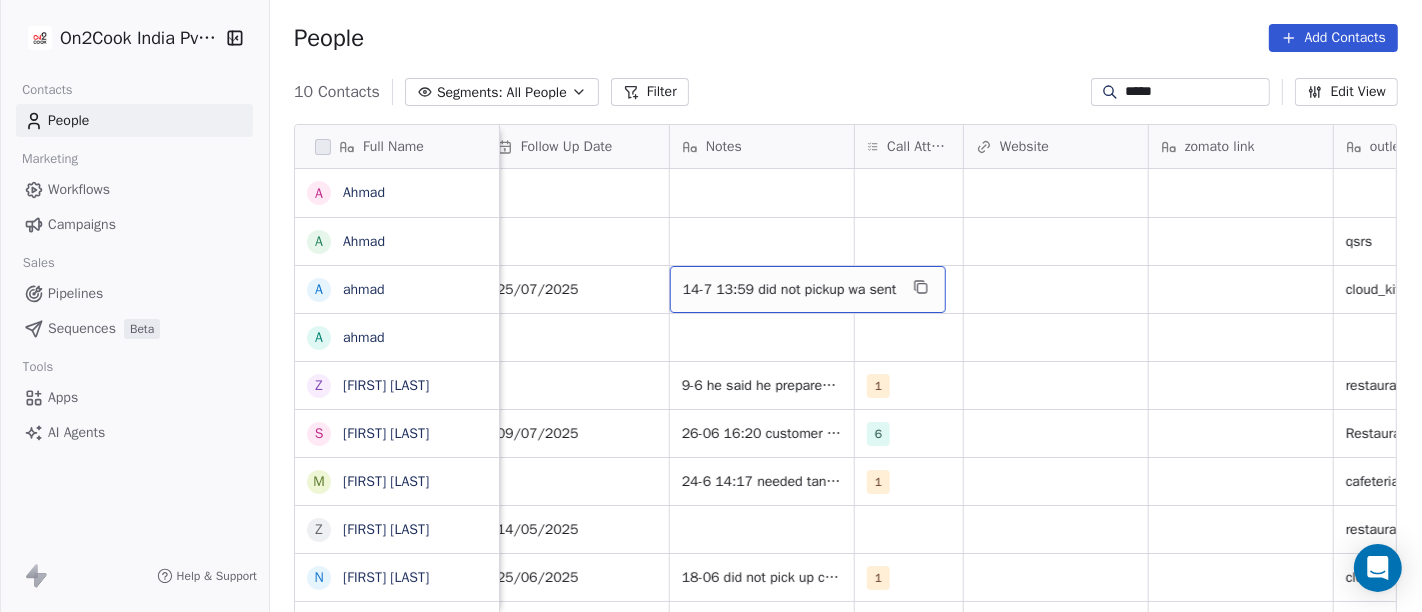 click on "People  Add Contacts" at bounding box center [846, 38] 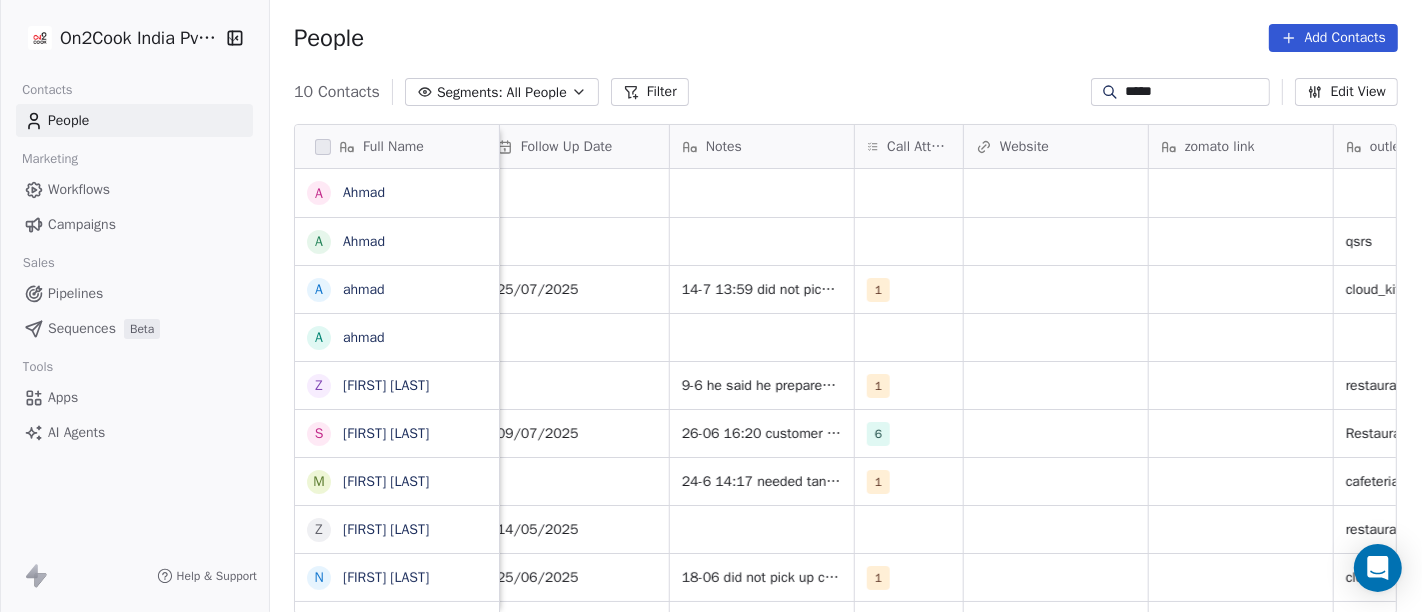 click on "*****" at bounding box center [1196, 92] 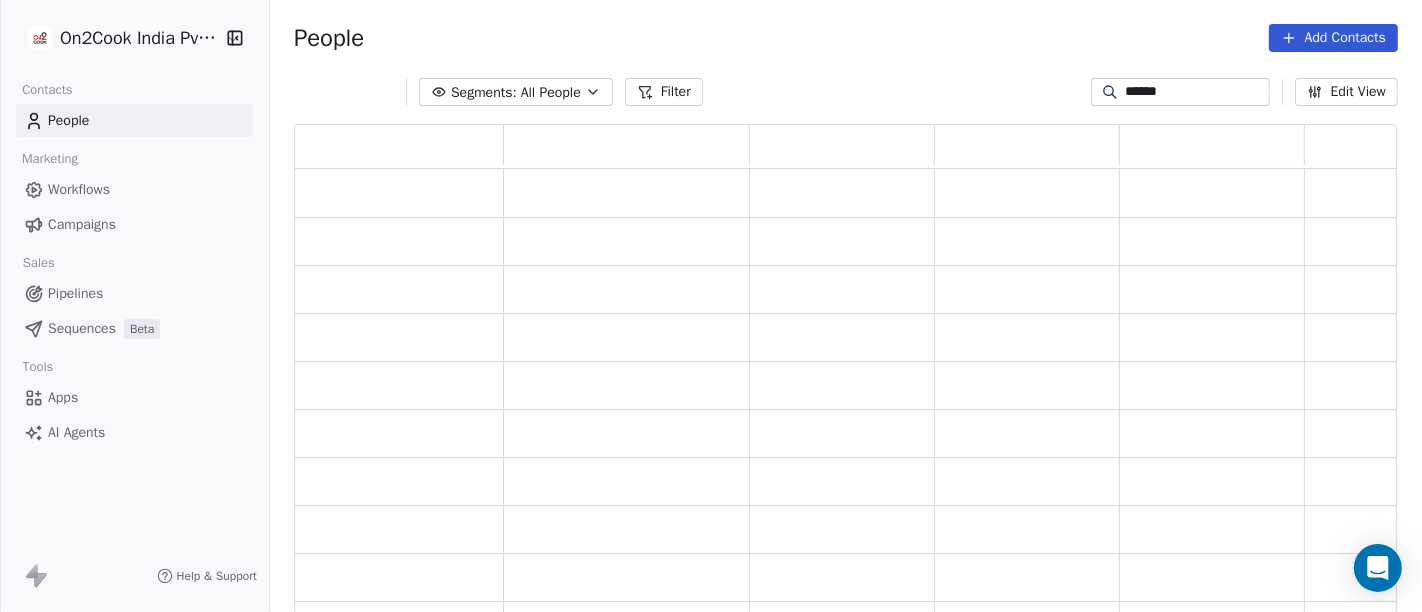 scroll, scrollTop: 17, scrollLeft: 17, axis: both 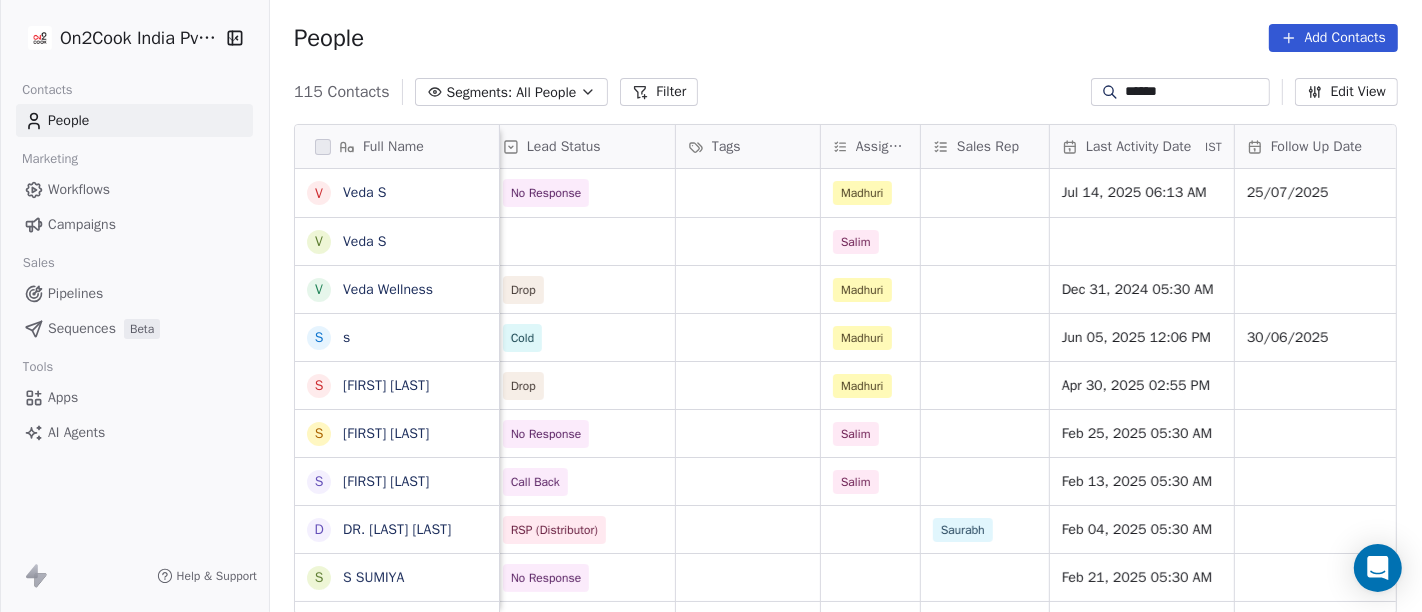 type on "******" 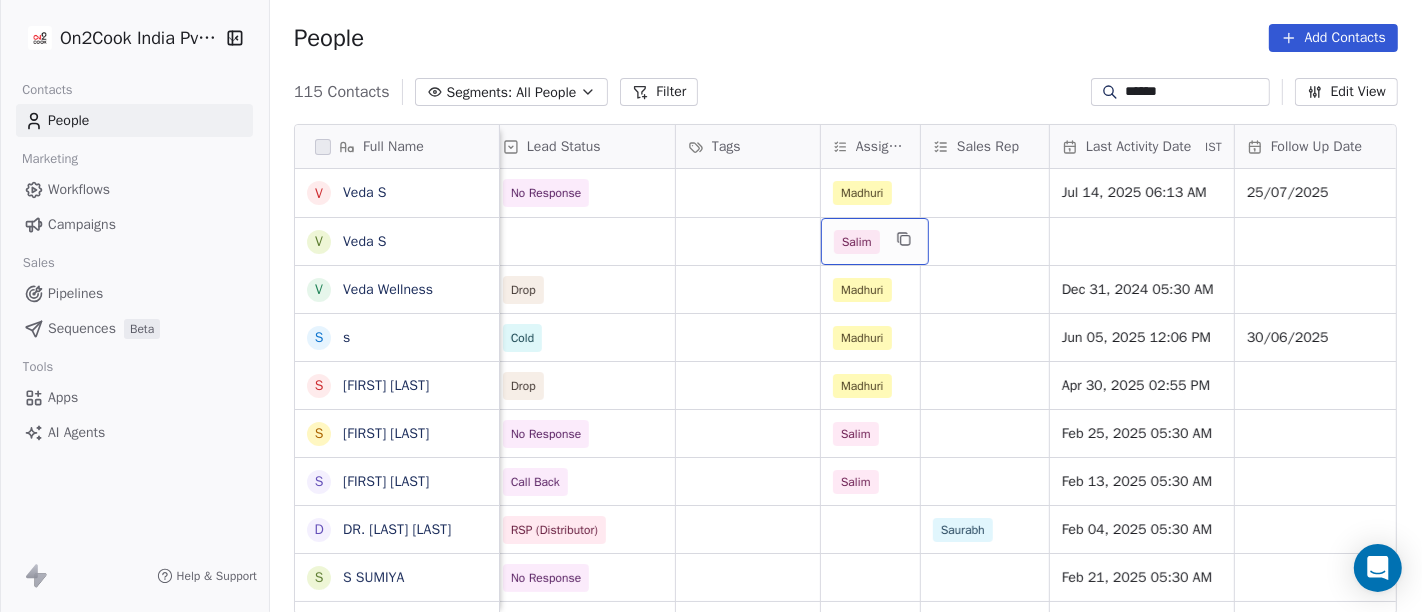 click on "Salim" at bounding box center [857, 242] 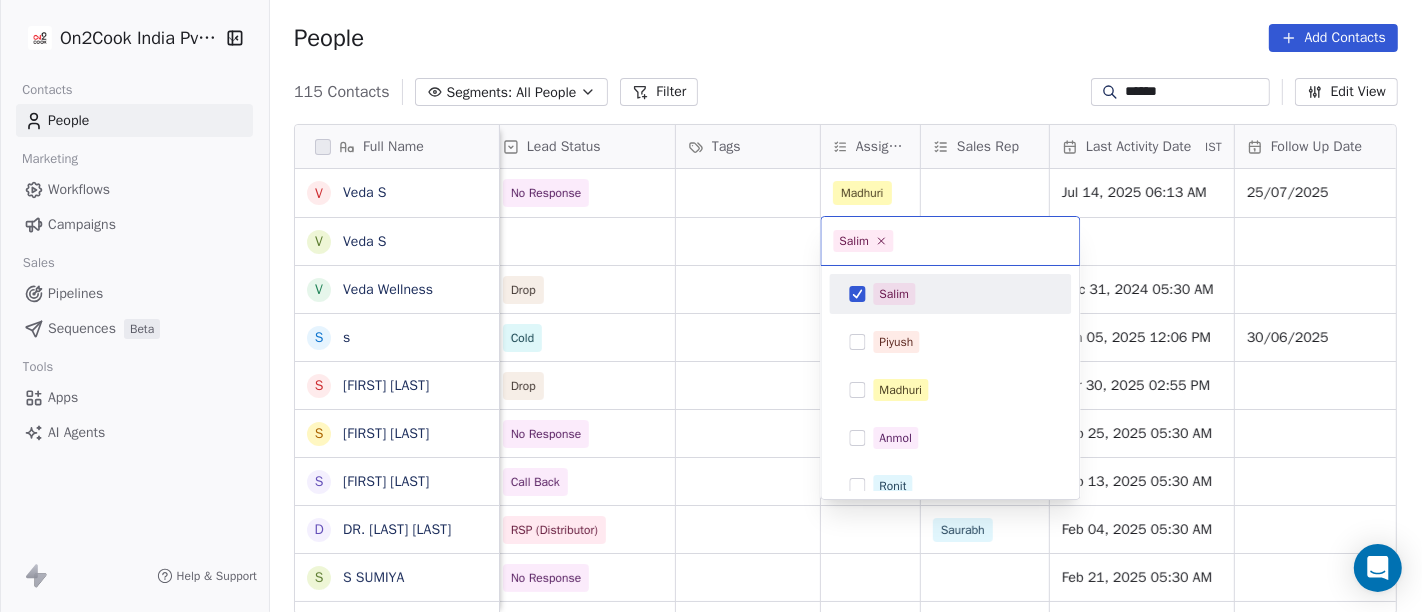 click on "Salim" at bounding box center (894, 294) 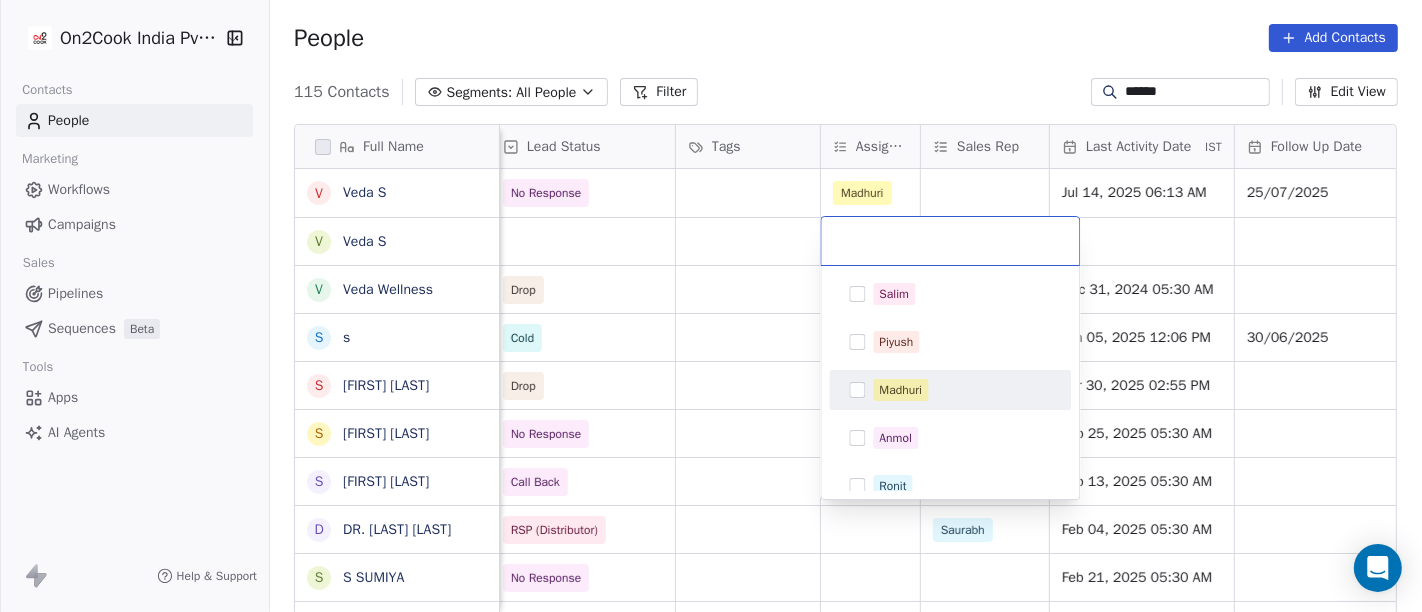 click on "Madhuri" at bounding box center (900, 390) 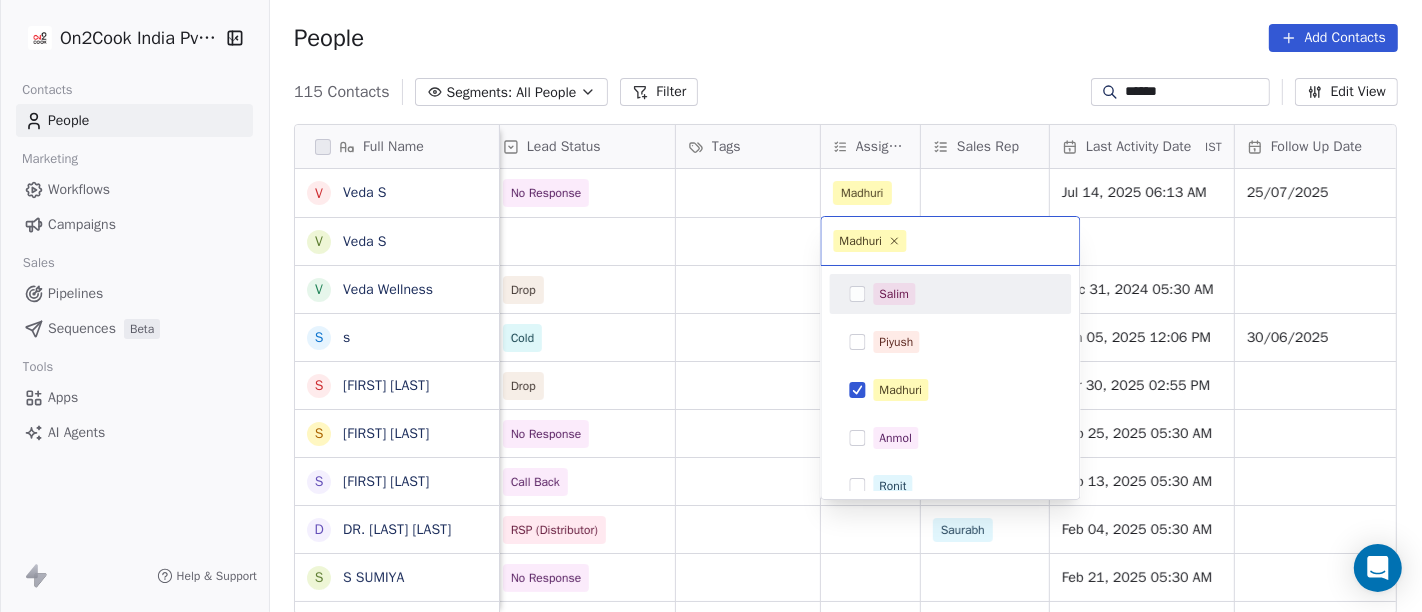 click on "On2Cook India Pvt. Ltd. Contacts People Marketing Workflows Campaigns Sales Pipelines Sequences Beta Tools Apps AI Agents Help & Support People  Add Contacts 115 Contacts Segments: All People Filter  ****** Edit View Tag Add to Sequence Full Name V Veda S V Veda S V Veda Wellness s s S S RudraSarat S S Kumar S S Banerjee D DR.INDIRAKUMAR S S S SUMIYA s s palke R Riyaz S C Christy S A Ajay S T Thomas S ? ??us????s? ?. T Thomas S I Iniyan S B Bhuvi S S Shivaranjini S H Himansshu S S S NAVANEETHAN8667450153 G Gnanaselvan S R Rameshkumar S K Kanna S R Renugopal S s s. Sable S S Raman S S Dhmmija P Praveen S S S Sunil company name location Created Date IST Lead Status Tags Assignee Sales Rep Last Activity Date IST Follow Up Date Notes Call Attempts Website   house bengaluru Jul 11, 2025 03:04 PM No Response Madhuri Jul 14, 2025 06:13 AM 25/07/2025 14-7 11:43 did not pickup wa sent 1   Jul 14, 2025 07:28 AM Salim   medplus.in Nov 15, 2024 05:30 AM Drop Madhuri Dec 31, 2024 05:30 AM   Self-Employed Nashik Cold 1" at bounding box center [711, 306] 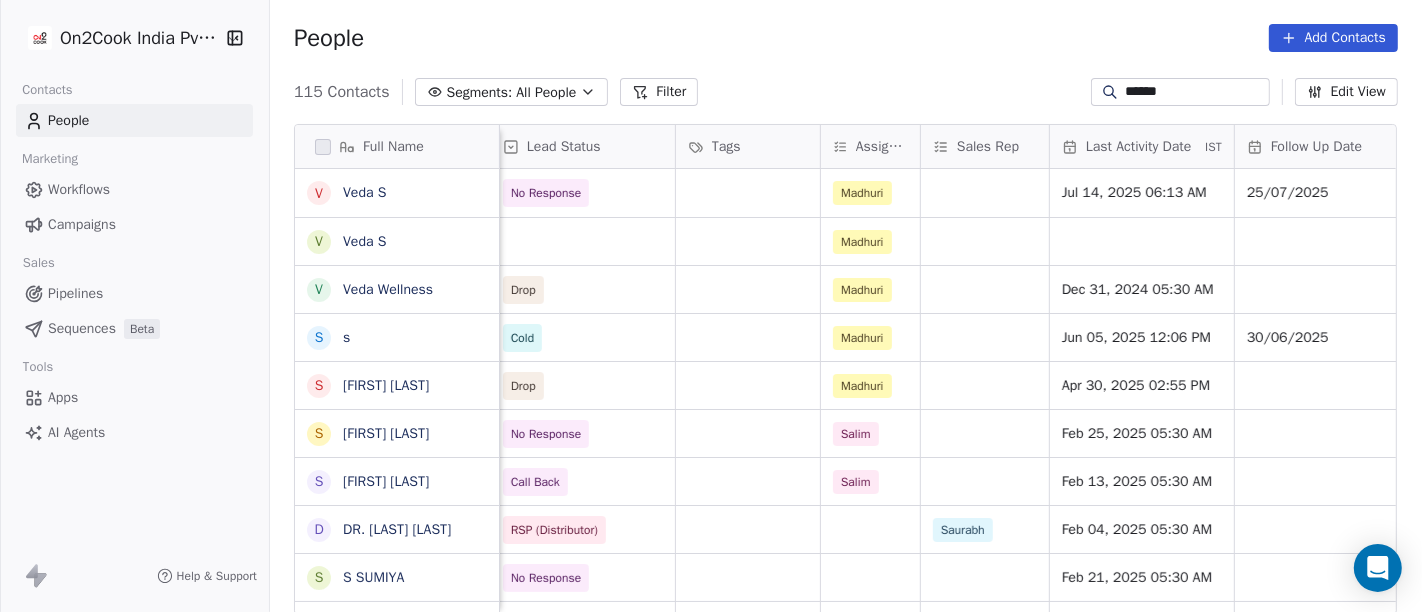 click on "115 Contacts Segments: All People Filter  ****** Edit View" at bounding box center [846, 92] 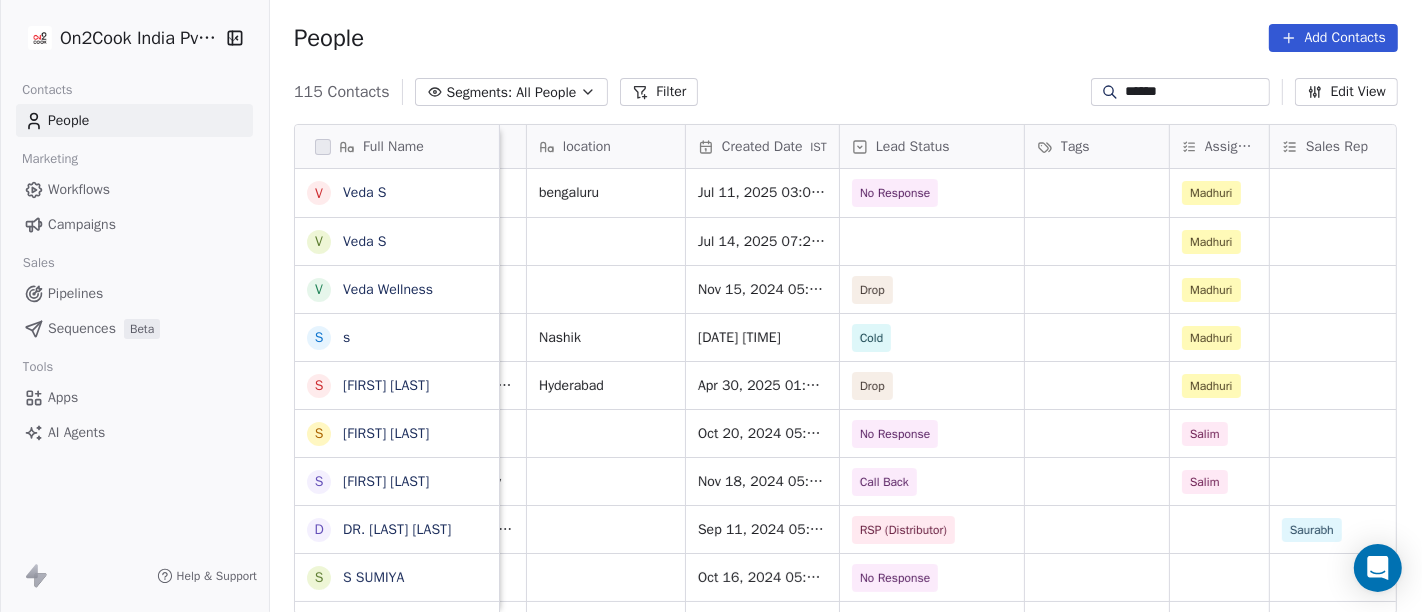 scroll, scrollTop: 0, scrollLeft: 0, axis: both 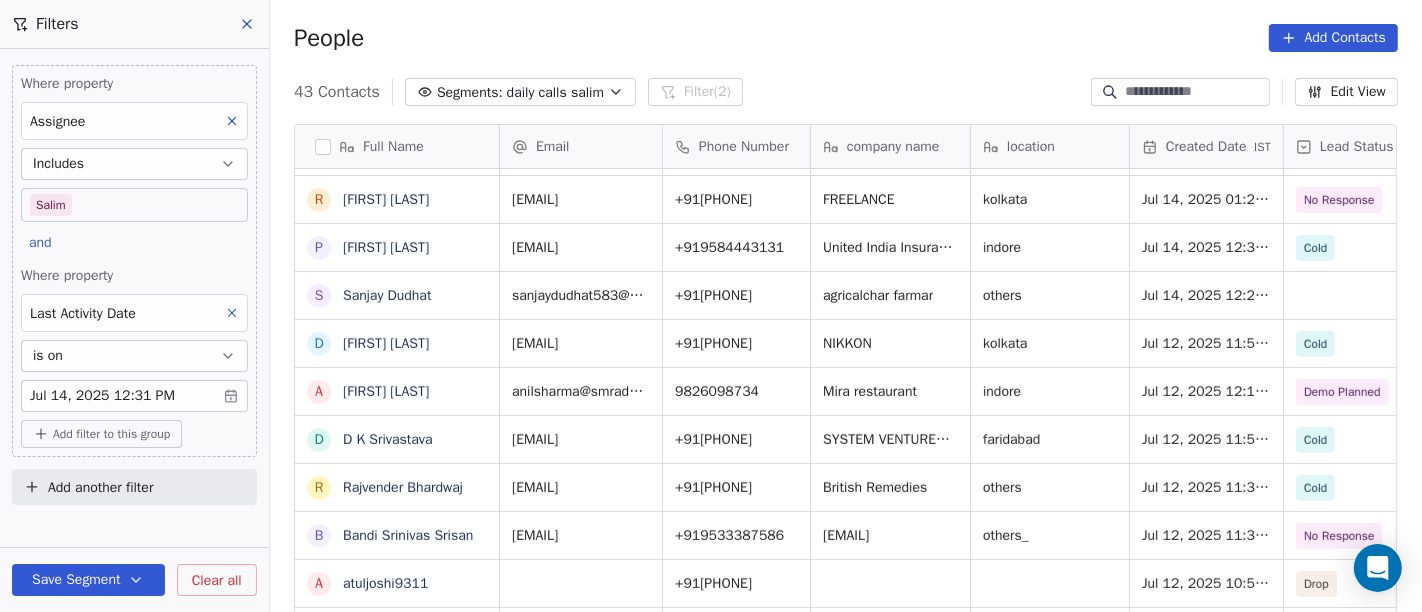 click on "Save Segment" at bounding box center [88, 580] 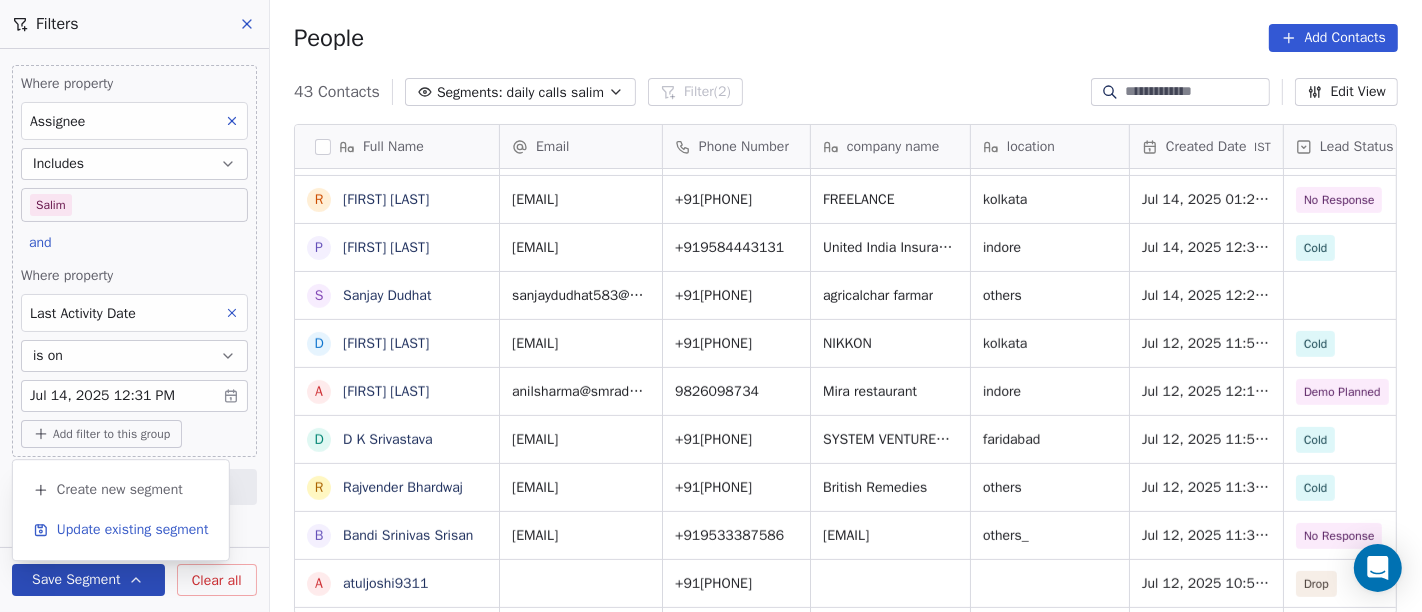 click on "Update existing segment" at bounding box center (133, 530) 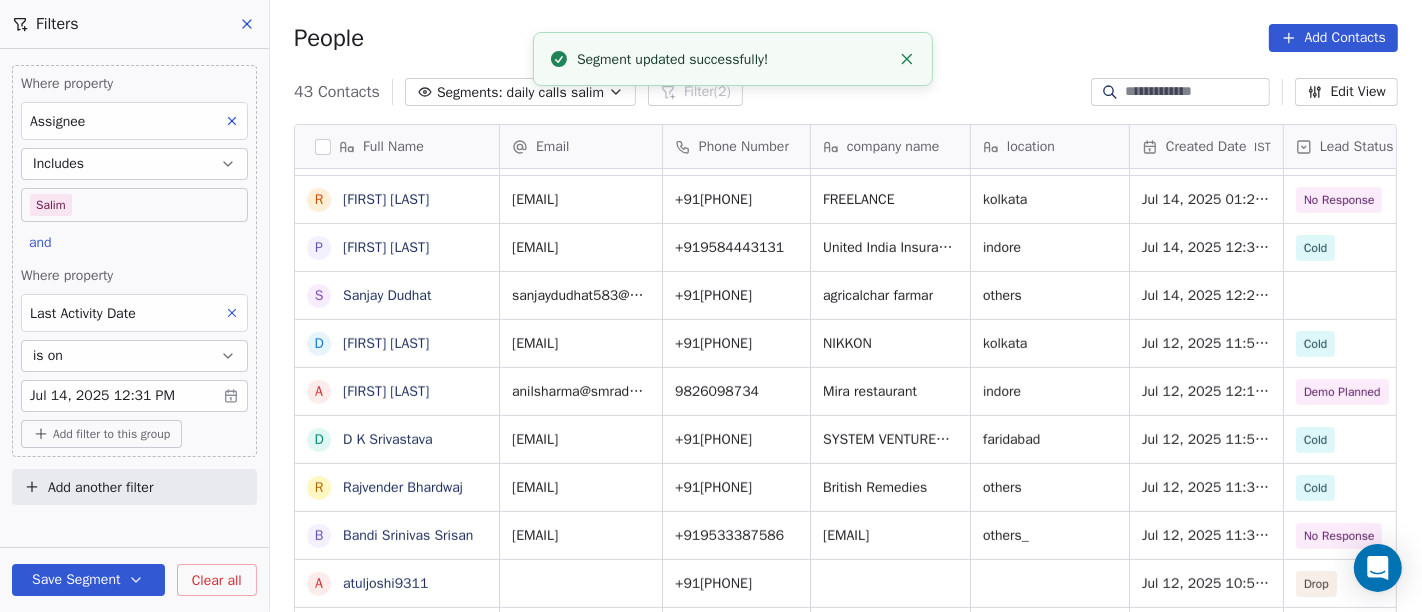 click on "People  Add Contacts" at bounding box center [846, 38] 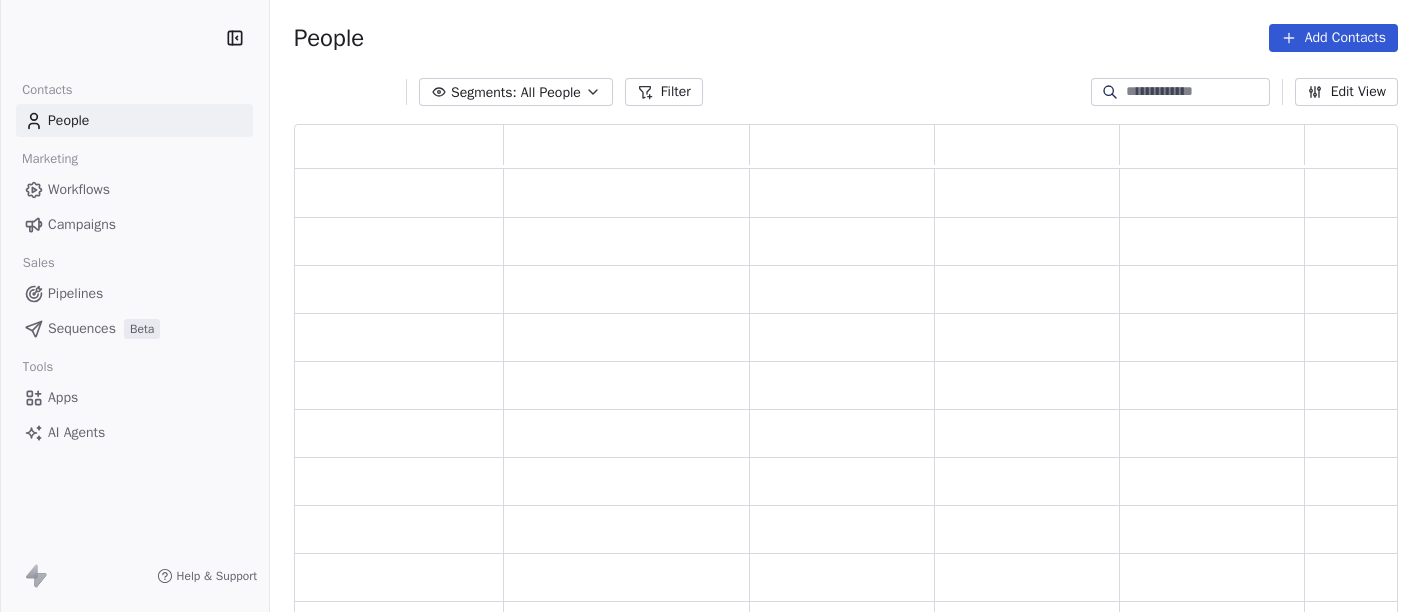scroll, scrollTop: 0, scrollLeft: 0, axis: both 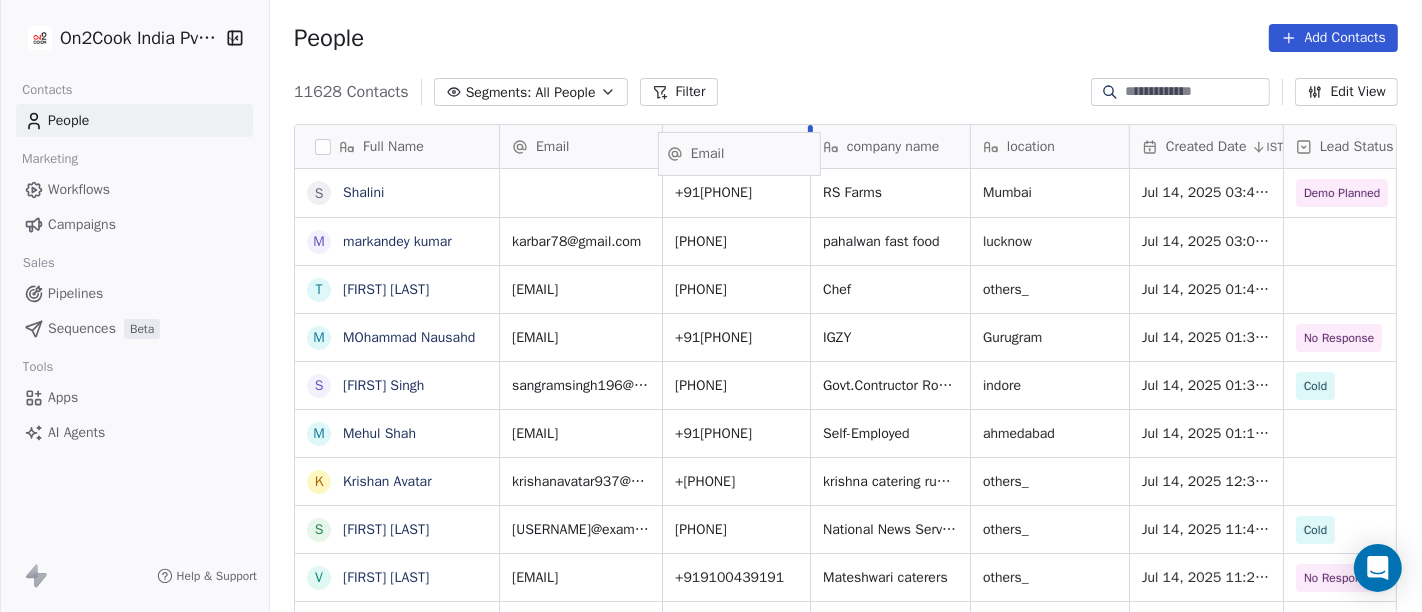 drag, startPoint x: 582, startPoint y: 141, endPoint x: 744, endPoint y: 149, distance: 162.19742 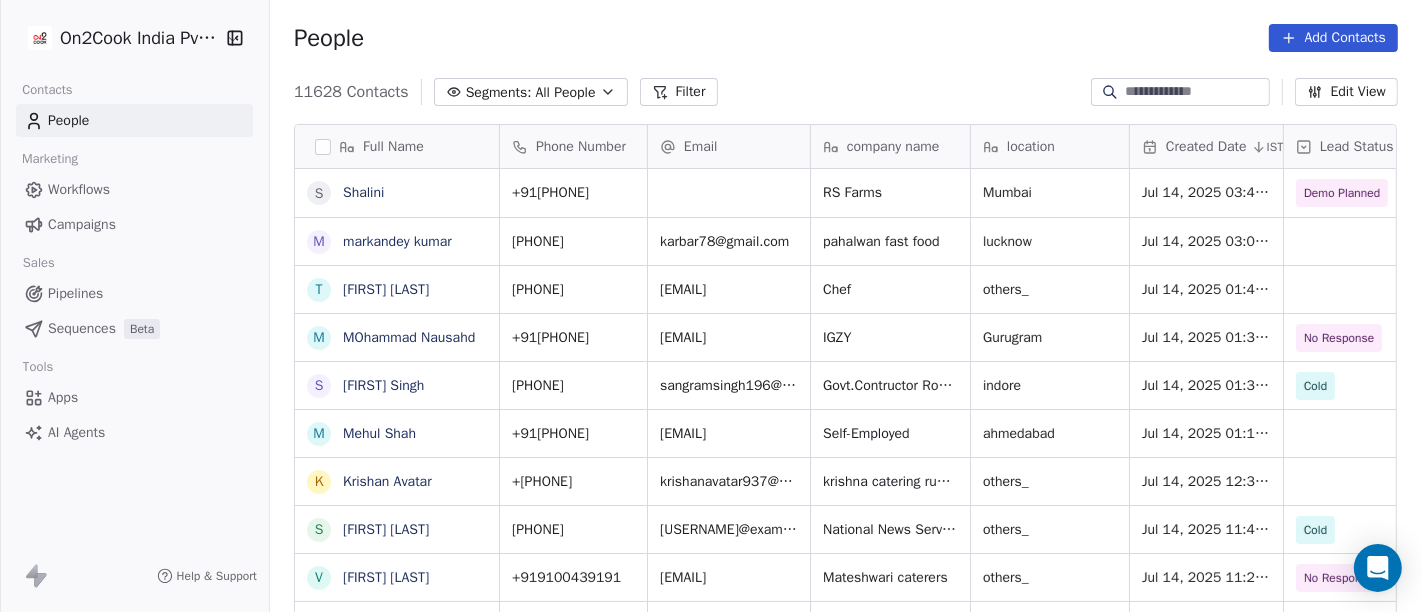 click on "People  Add Contacts" at bounding box center [846, 38] 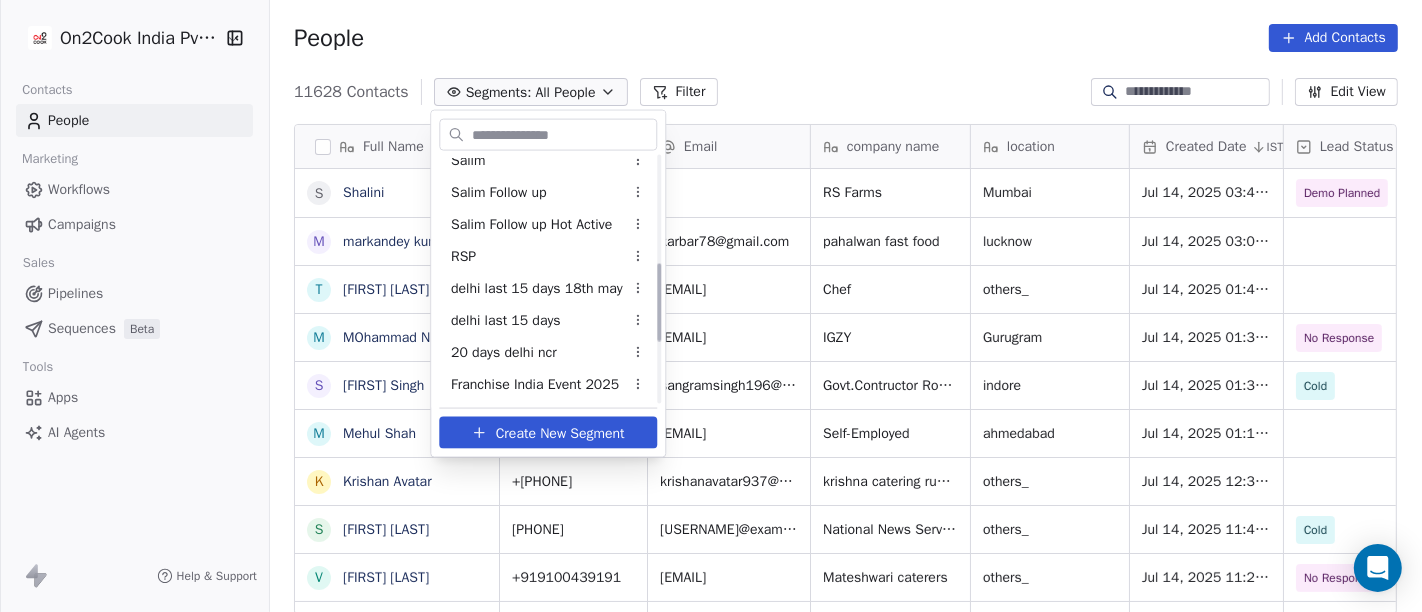scroll, scrollTop: 525, scrollLeft: 0, axis: vertical 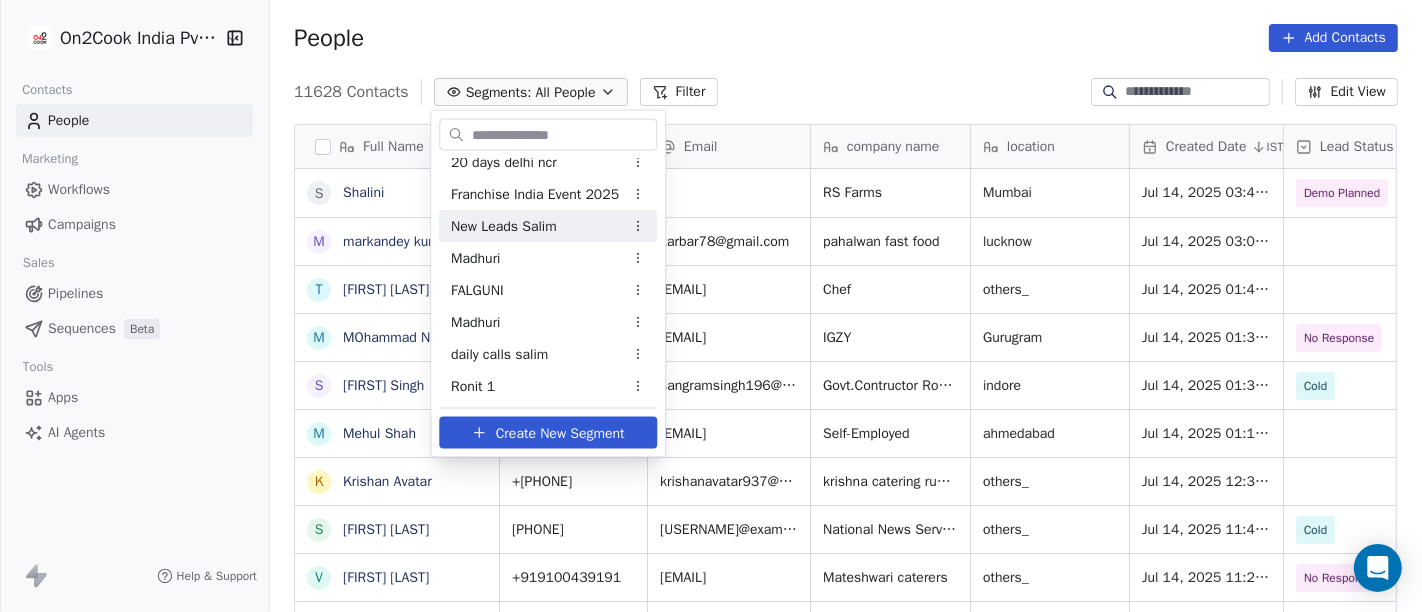 click on "New Leads Salim" at bounding box center [548, 226] 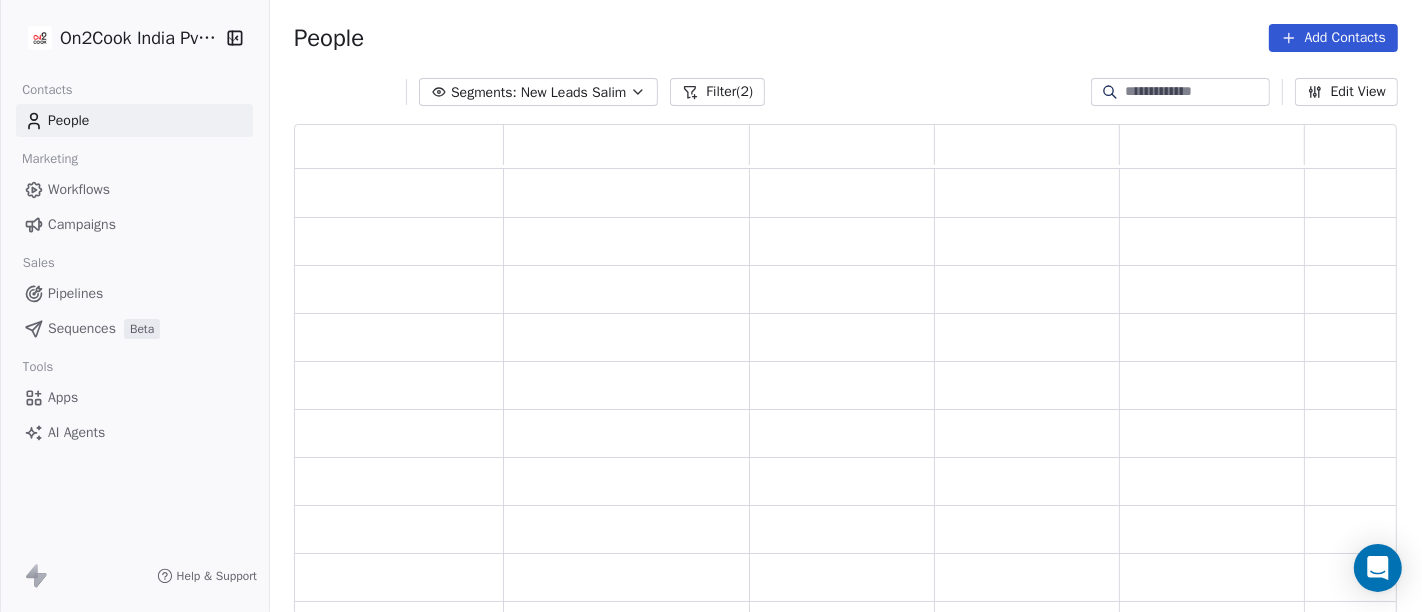 scroll, scrollTop: 17, scrollLeft: 17, axis: both 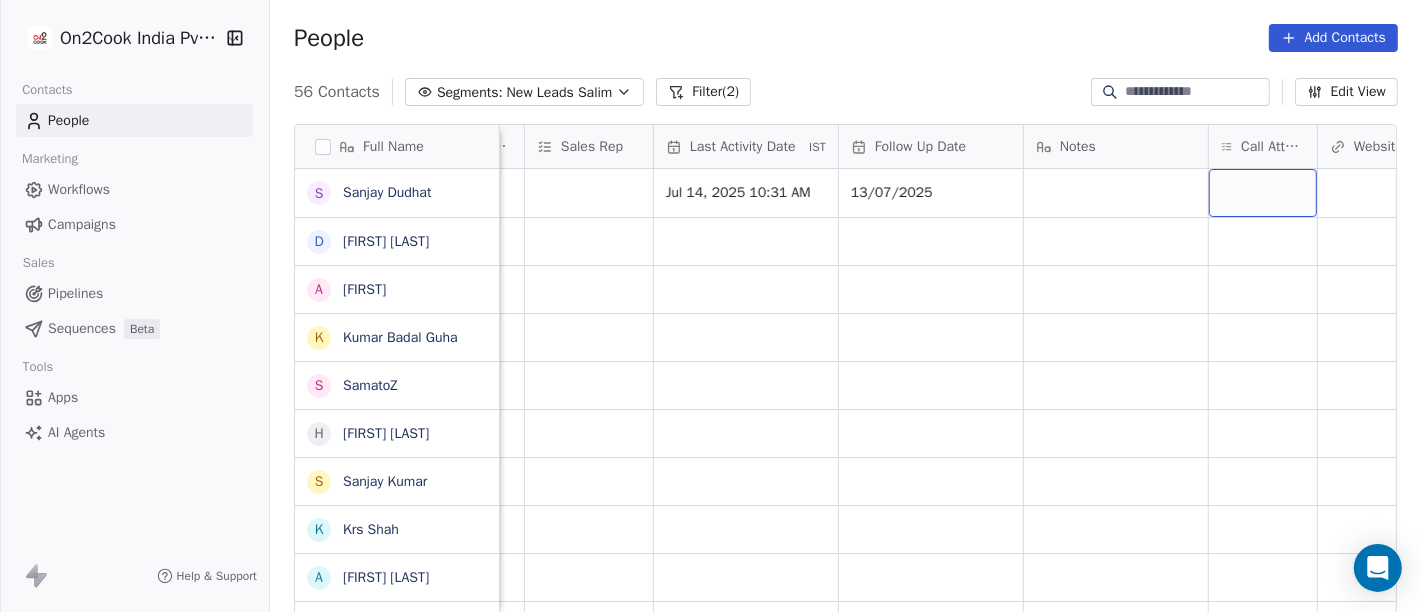 click at bounding box center [1263, 193] 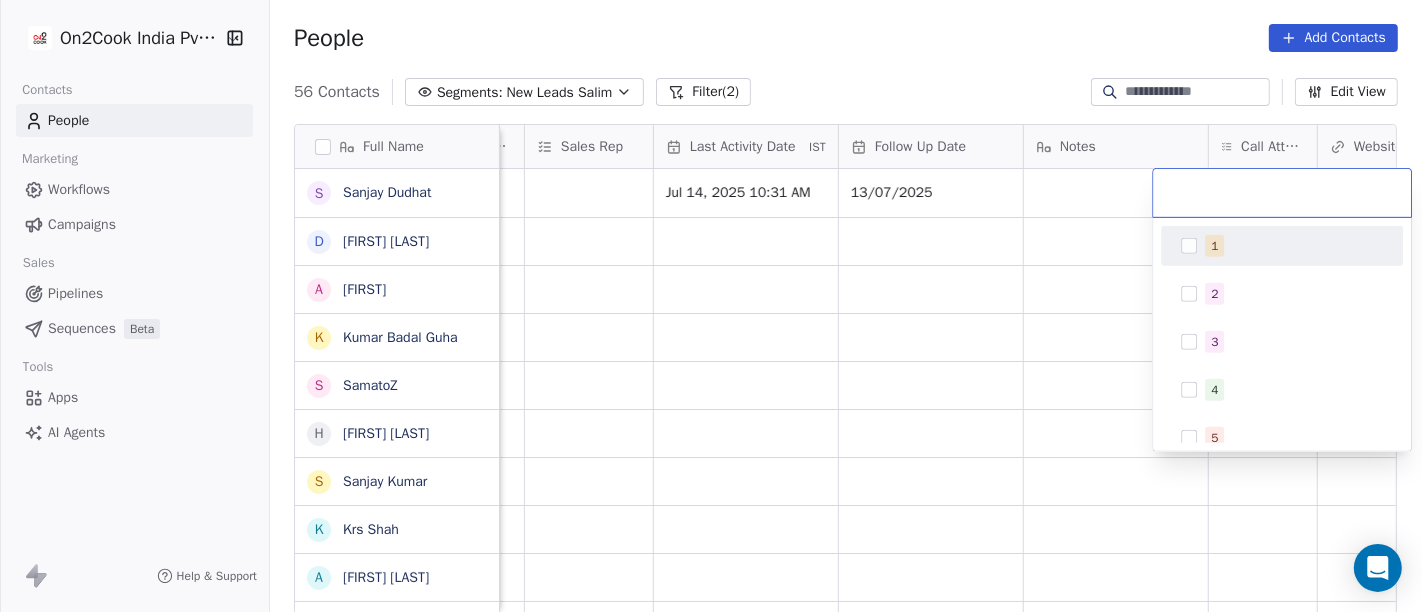 click on "1" at bounding box center (1294, 246) 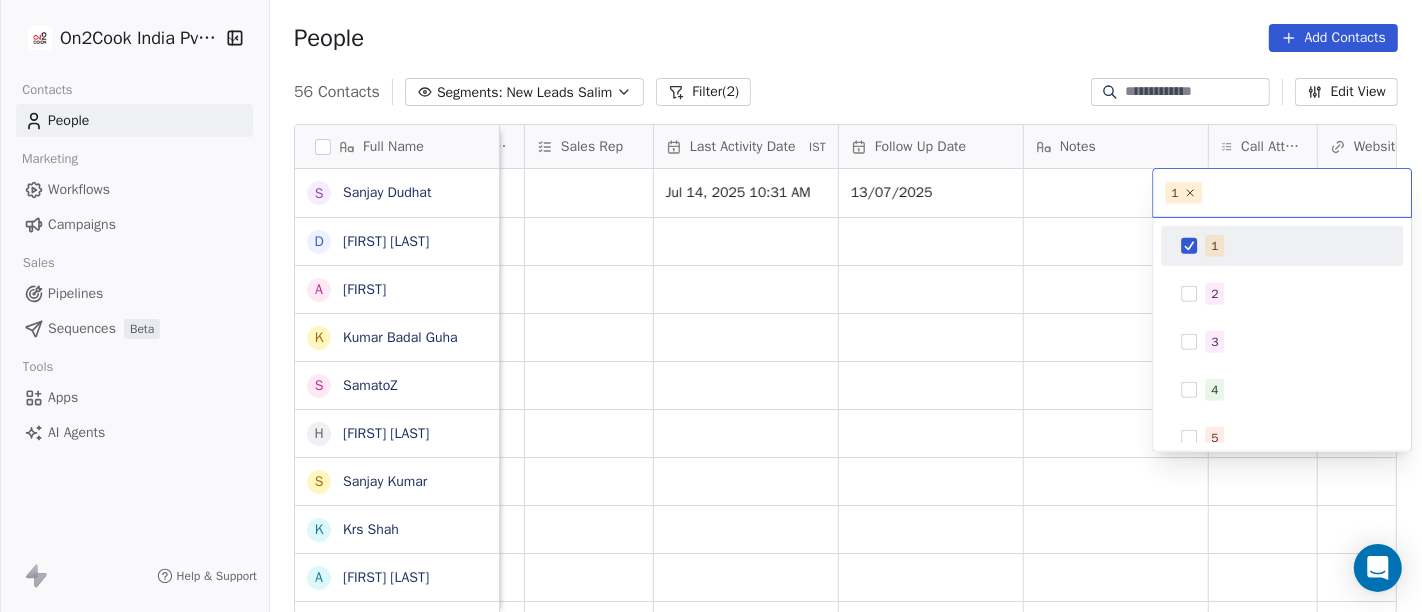 click on "On2Cook India Pvt. Ltd. Contacts People Marketing Workflows Campaigns Sales Pipelines Sequences Beta Tools Apps AI Agents Help & Support People Add Contacts 56 Contacts Segments: New Leads Salim Filter (2) Edit View Tag Add to Sequence Full Name S [LAST] D [LAST] s [LAST] A [LAST] K [LAST] Badal Guha S [LAST] Z H [LAST] S [LAST] K K [LAST] a [LAST] S [LAST] v [LAST] D [LAST] अ [LAST] A [LAST] T [LAST] P [LAST] V [LAST] S [LAST] A [LAST] N [LAST] V [LAST] M [LAST] P [LAST] A [LAST] a [LAST] b [LAST] N [LAST] A [LAST] J [LAST] A [LAST] D [LAST] Created Date IST Lead Status Tags Assignee Sales Rep Last Activity Date IST Follow Up Date Notes Call Attempts Website zomato link outlet type Location Jul 14, 2025 12:24 AM Salim Jul 14, 2025 10:31 AM 13/07/2025 resort/hotels Jul 14, 2025 12:21 AM Salim restaurants Jul 14, 2025 12:14 AM" at bounding box center [711, 306] 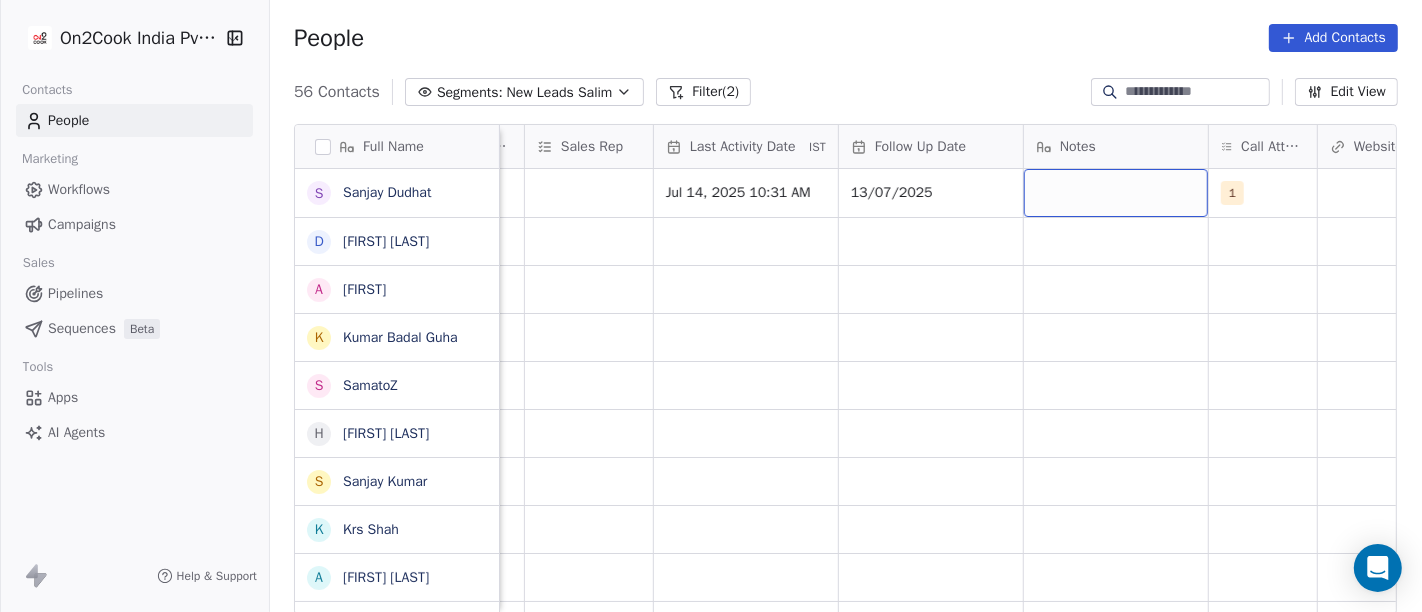 click at bounding box center (1116, 193) 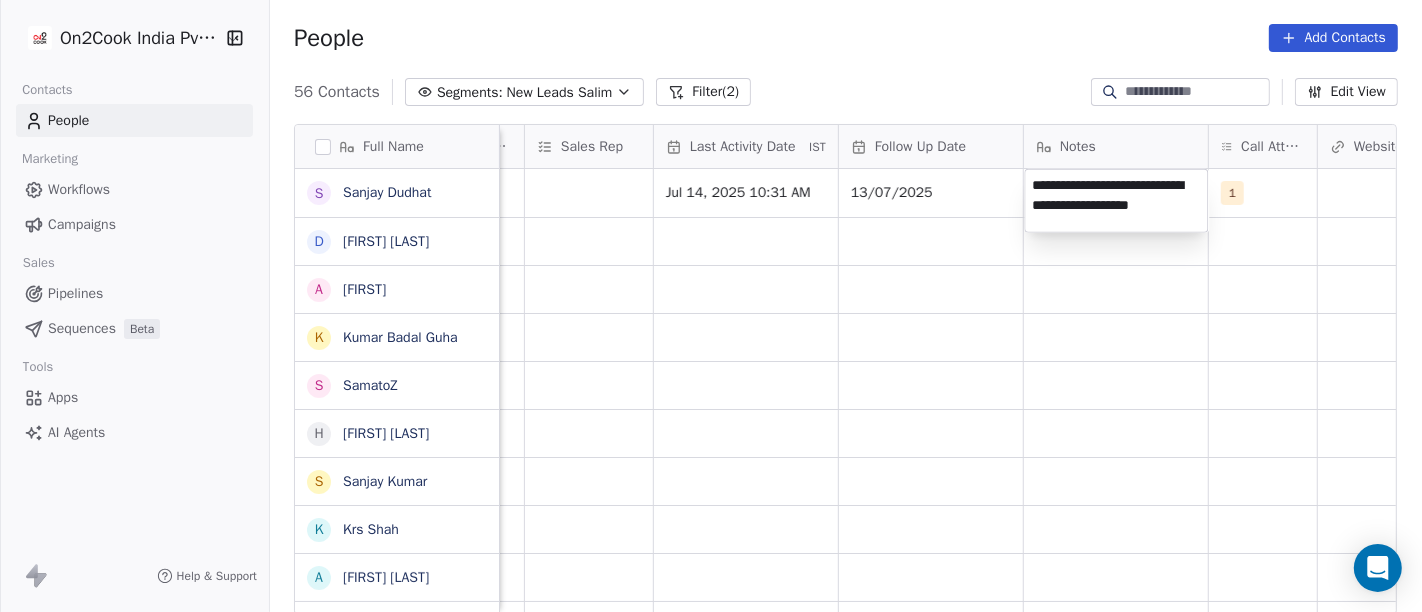 type on "**********" 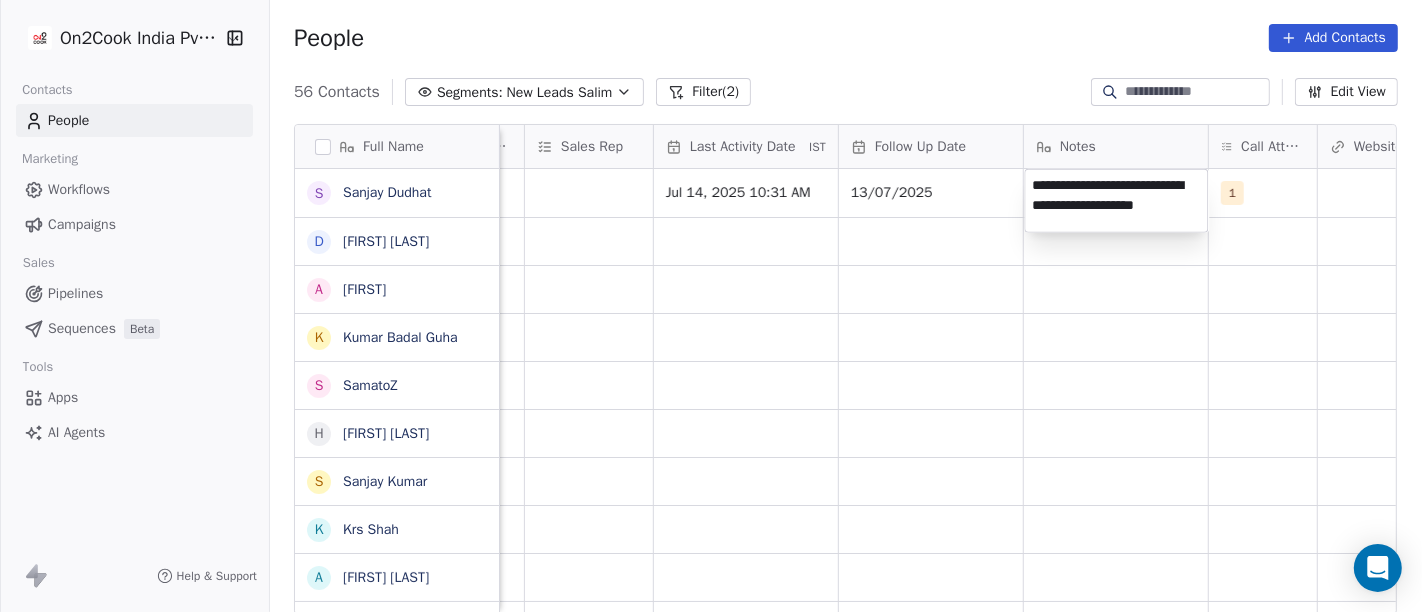 click on "On2Cook India Pvt. Ltd. Contacts People Marketing Workflows Campaigns Sales Pipelines Sequences Beta Tools Apps AI Agents Help & Support People Add Contacts 56 Contacts Segments: New Leads Salim Filter (2) Edit View Tag Add to Sequence Full Name S [LAST] D [LAST] s [LAST] A [LAST] K [LAST] Badal Guha S [LAST] Z H [LAST] S [LAST] K K [LAST] a [LAST] S [LAST] v [LAST] D [LAST] अ [LAST] A [LAST] T [LAST] P [LAST] V [LAST] S [LAST] A [LAST] N [LAST] V [LAST] M [LAST] P [LAST] A [LAST] a [LAST] b [LAST] N [LAST] A [LAST] J [LAST] A [LAST] D [LAST] Created Date IST Lead Status Tags Assignee Sales Rep Last Activity Date IST Follow Up Date Notes Call Attempts Website zomato link outlet type Location Jul 14, 2025 12:24 AM Salim Jul 14, 2025 10:31 AM 13/07/2025 1 resort/hotels Jul 14, 2025 12:21 AM Salim restaurants Salim Salim" at bounding box center [711, 306] 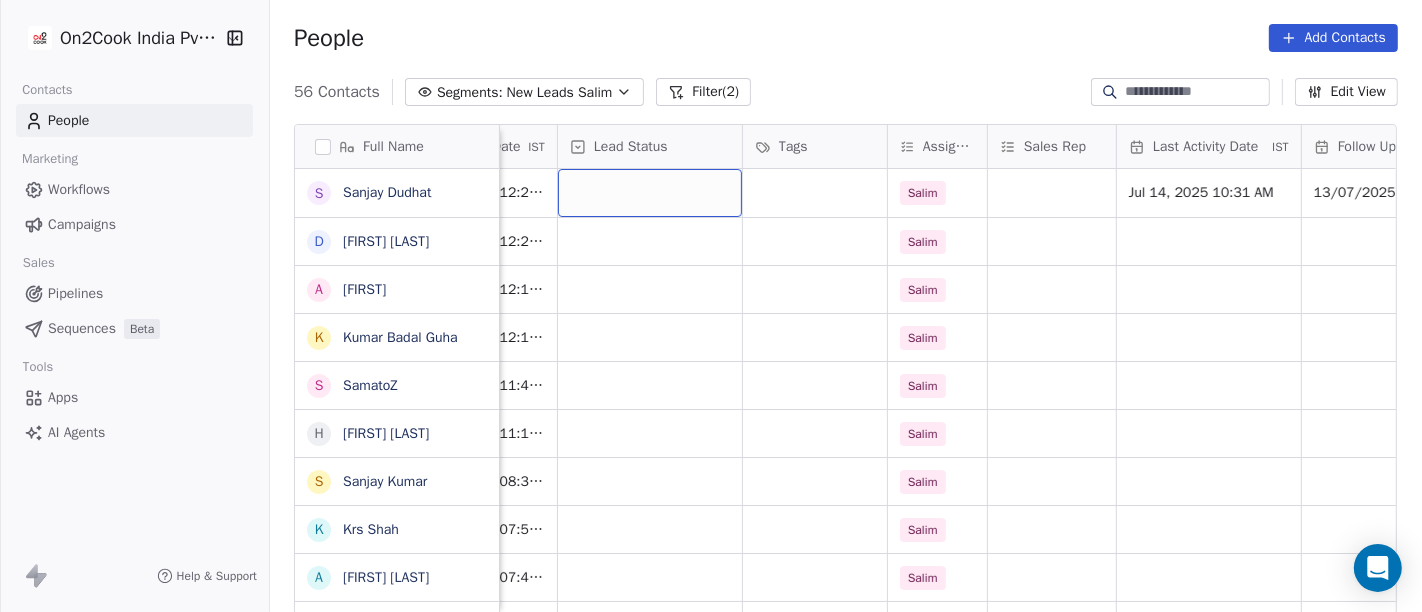 scroll, scrollTop: 0, scrollLeft: 648, axis: horizontal 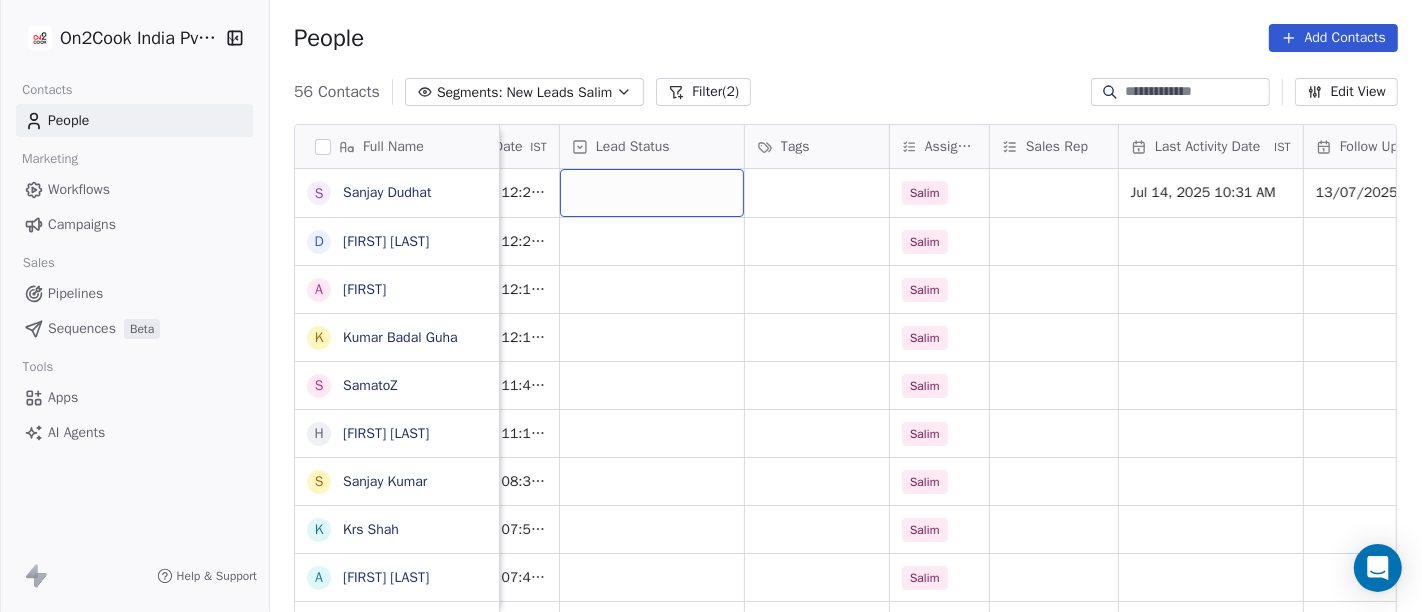 click at bounding box center [652, 193] 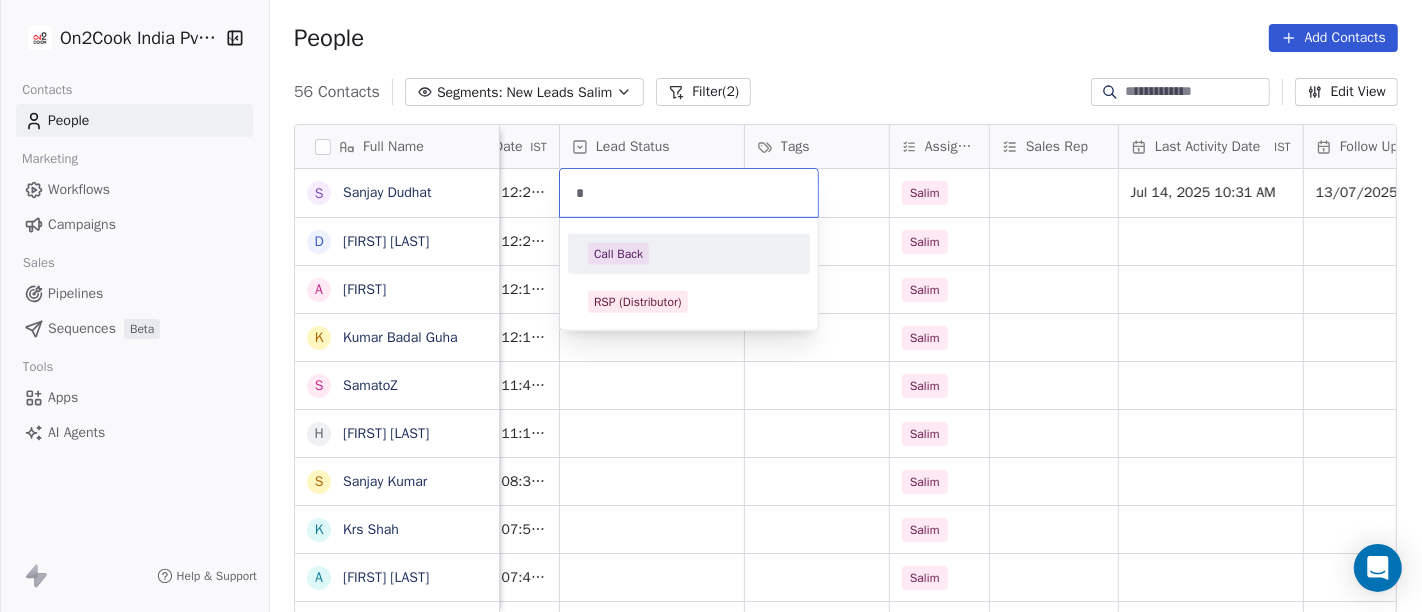 type on "*" 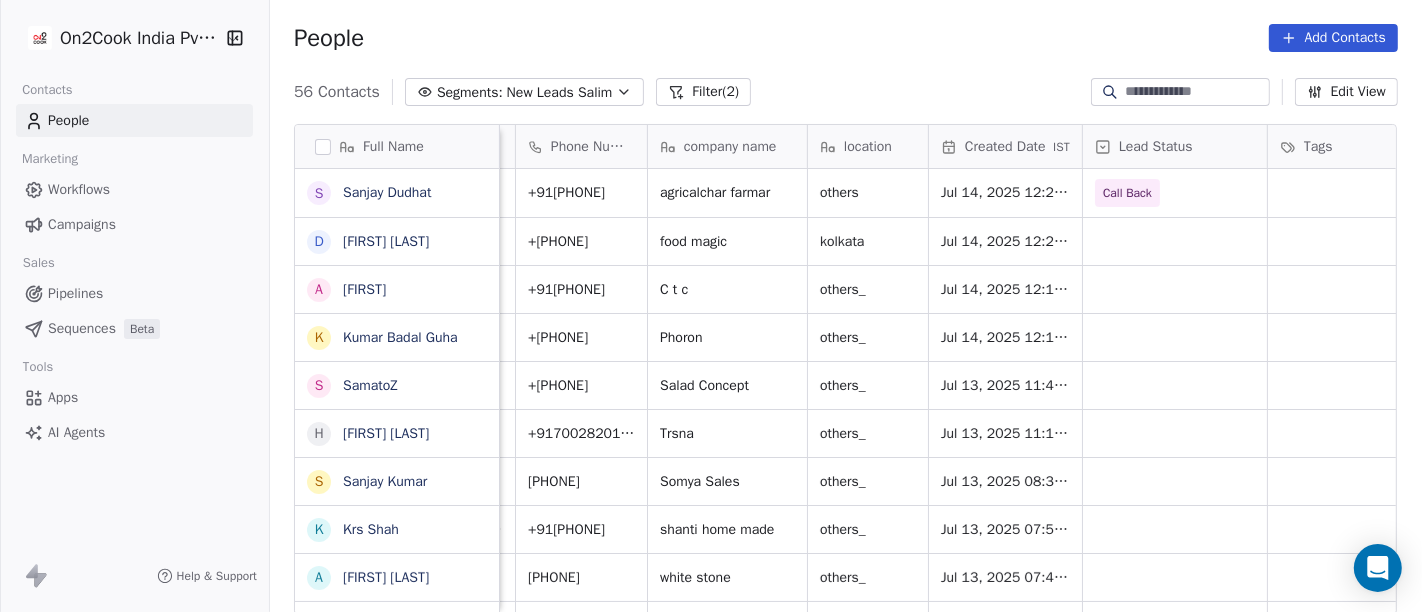 scroll, scrollTop: 0, scrollLeft: 124, axis: horizontal 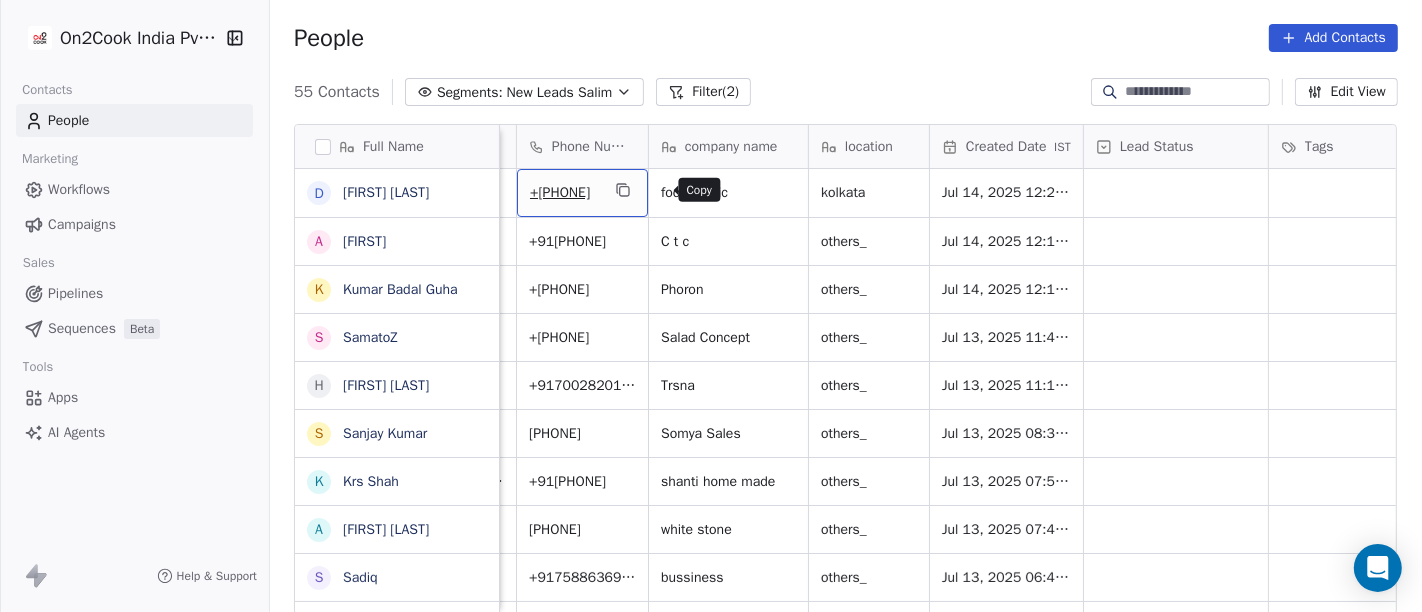 click 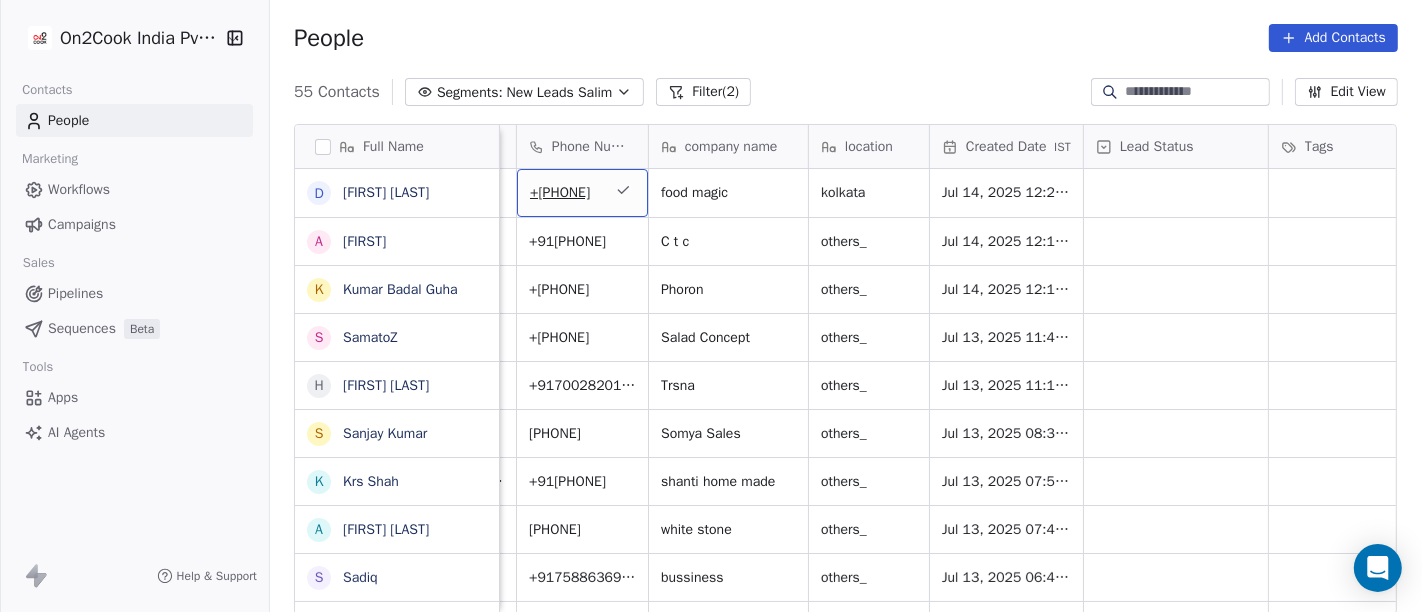 click on "People  Add Contacts" at bounding box center (846, 38) 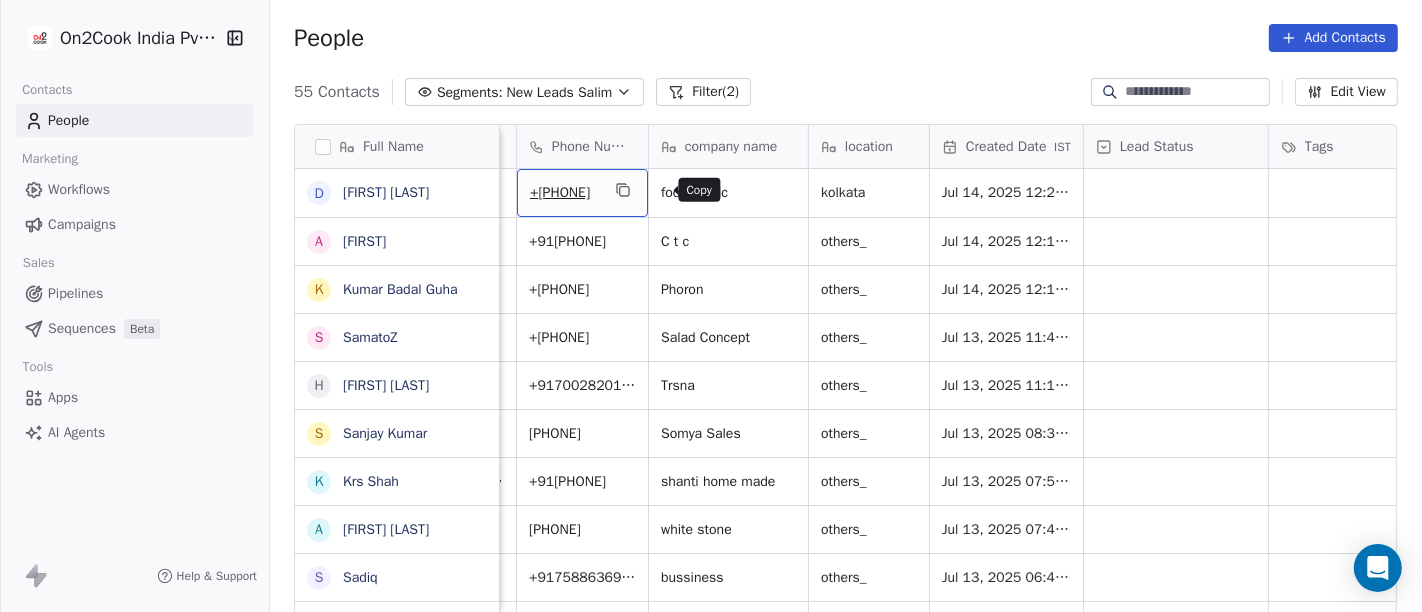 click 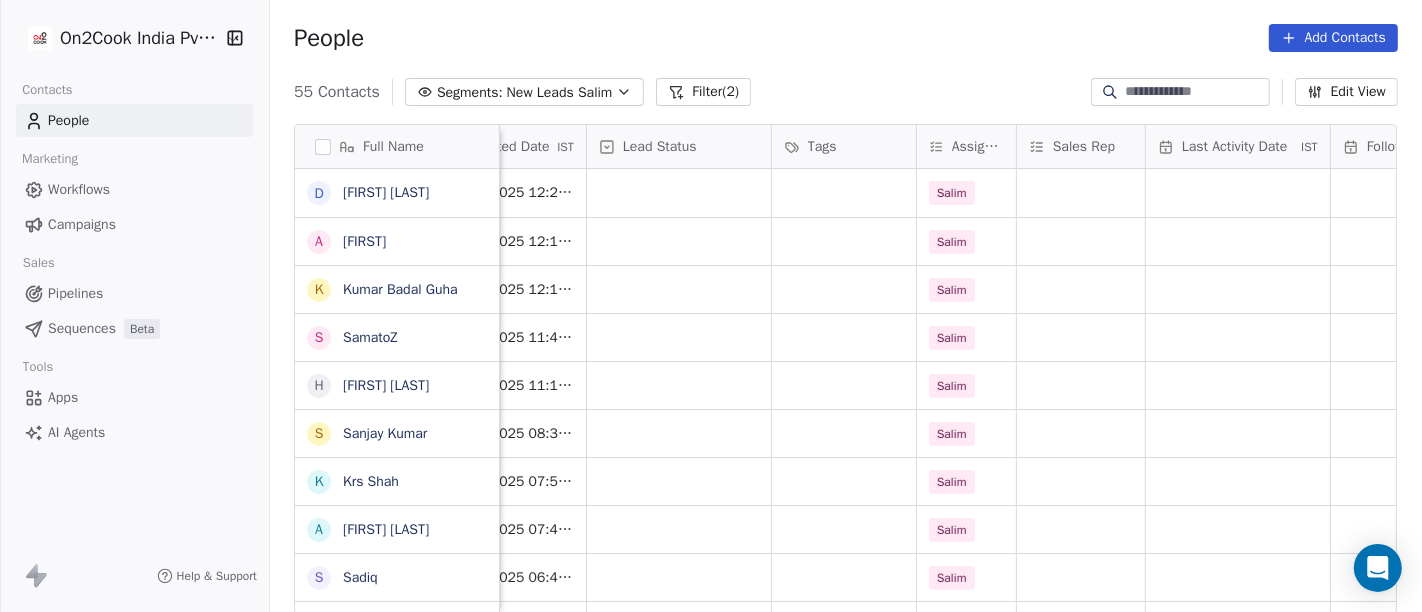 scroll, scrollTop: 0, scrollLeft: 628, axis: horizontal 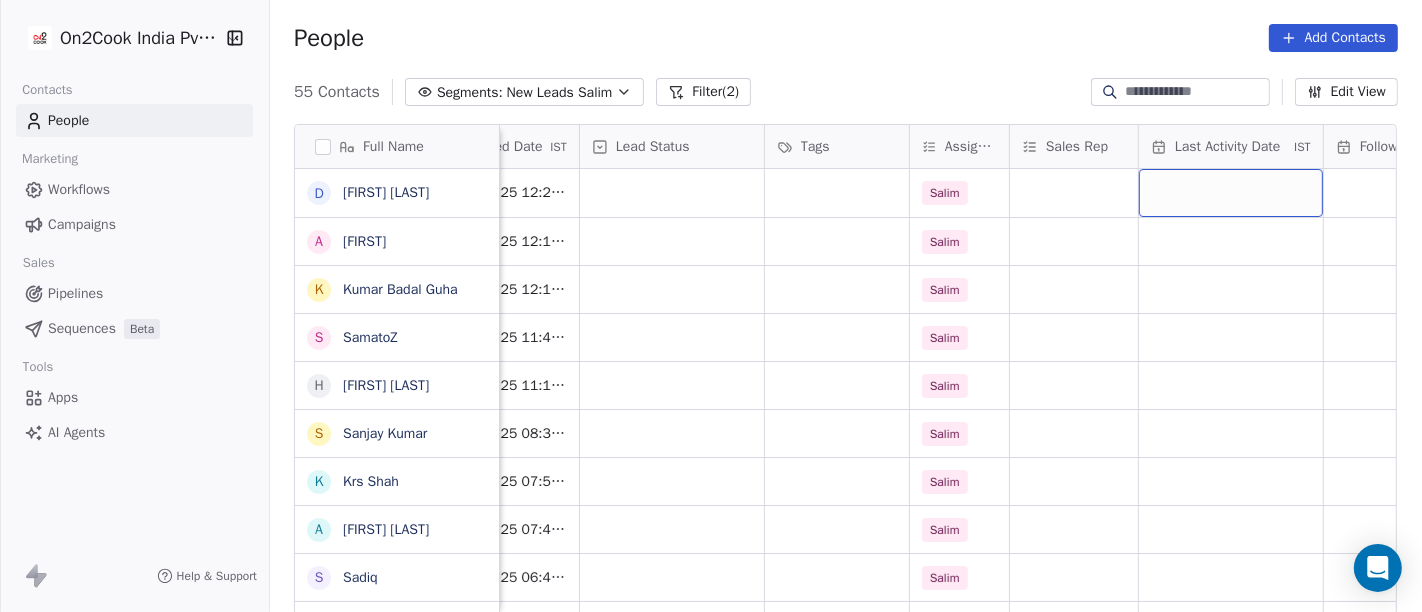 click at bounding box center [1231, 193] 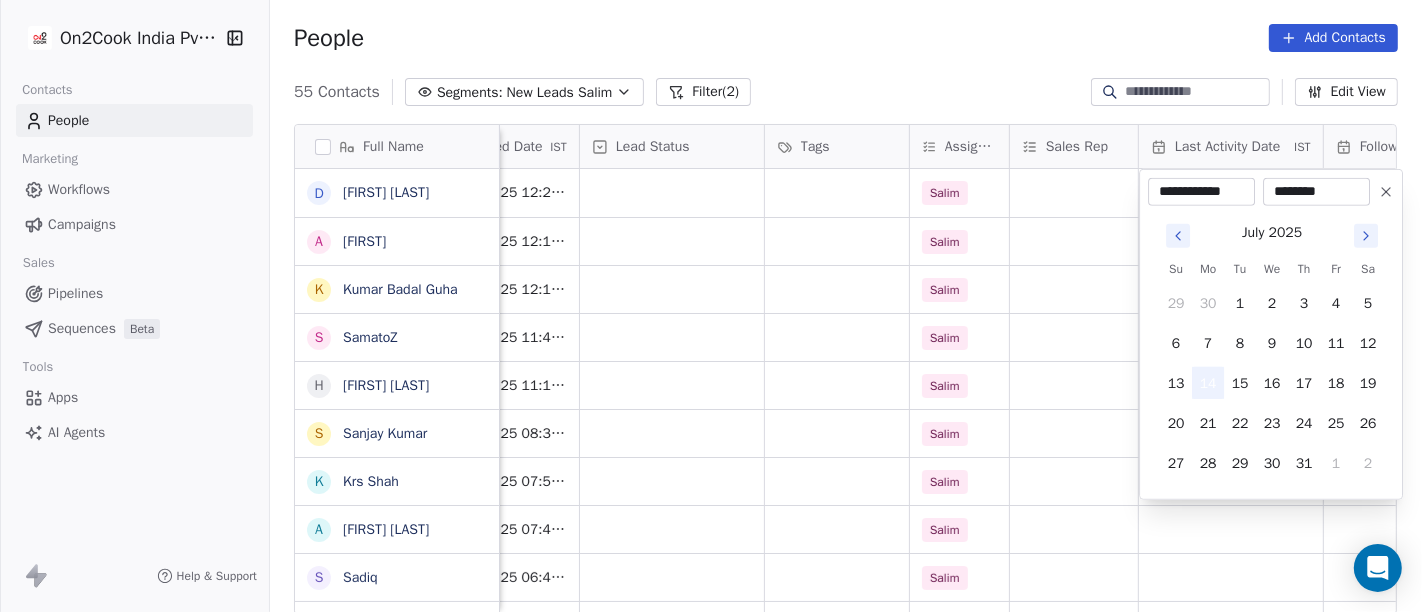 click on "14" at bounding box center [1208, 383] 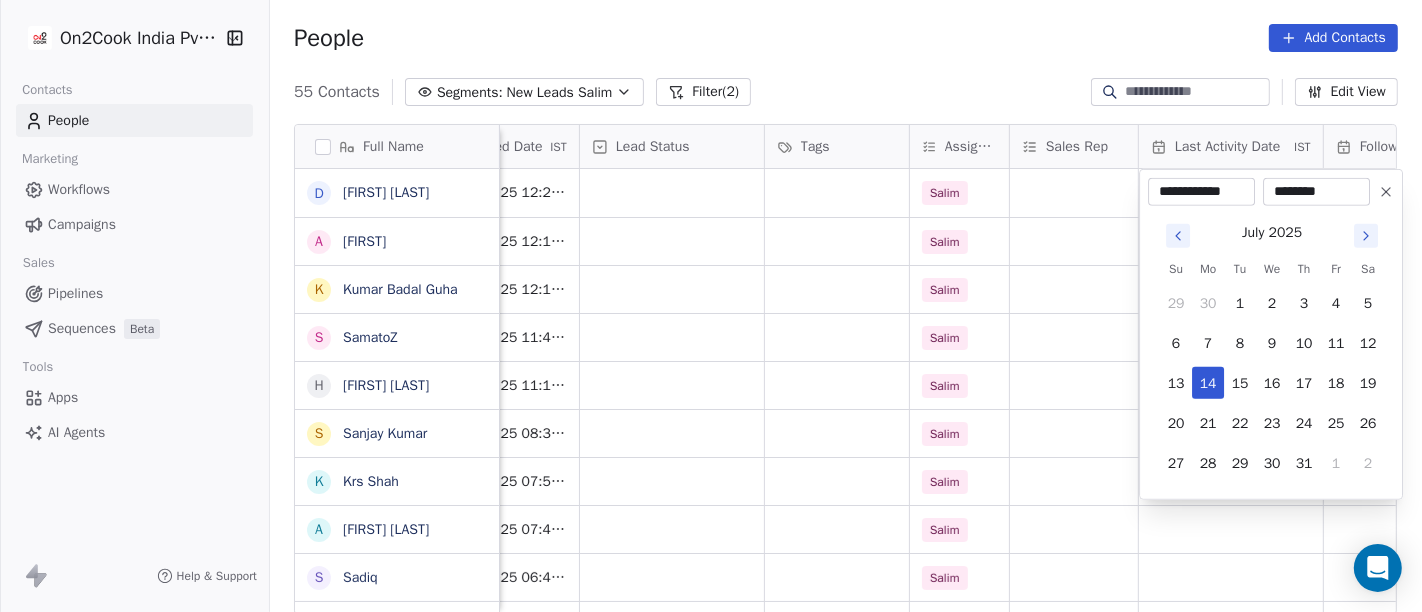 click on "On2Cook India Pvt. Ltd. Contacts People Marketing Workflows Campaigns Sales Pipelines Sequences Beta Tools Apps AI Agents Help & Support People  Add Contacts 55 Contacts Segments: New Leads Salim Filter  (2) Edit View Tag Add to Sequence Full Name D [FIRST] [LAST] A [FIRST] [LAST] [FIRST] [LAST] S [FIRST] [LAST] H [FIRST] [LAST] S [FIRST] [LAST] K [FIRST] [LAST] a [FIRST] [LAST] S [FIRST] [LAST] v [FIRST] [LAST] D [FIRST] [LAST] अ [FIRST] [LAST] A [FIRST] [LAST] T [FIRST] [LAST] P [FIRST] [LAST] V [FIRST] [LAST] S [FIRST] [LAST] A [FIRST] [LAST] N [FIRST] [LAST] V [FIRST] [LAST] M [FIRST] [LAST] P [FIRST] [LAST] A [FIRST] [LAST] a [FIRST] [LAST] b [FIRST] [LAST] S [FIRST] [LAST] N [FIRST] [LAST] A [FIRST] [LAST] J [FIRST] [LAST] A [FIRST] [LAST] v [FIRST] [LAST] T [FIRST] [LAST] A [FIRST] [LAST] D [FIRST] [LAST] K [FIRST] [LAST] Phone Number company name location Created Date IST Lead Status Tags Assignee Sales Rep Last Activity Date IST Follow Up Date Notes Call Attempts Website   +[PHONE] food magic [CITY] Jul 14, 2025 12:21 AM Salim   +[PHONE] C t c others_ Jul 14, 2025 12:14 AM Salim   +[PHONE]" at bounding box center [711, 306] 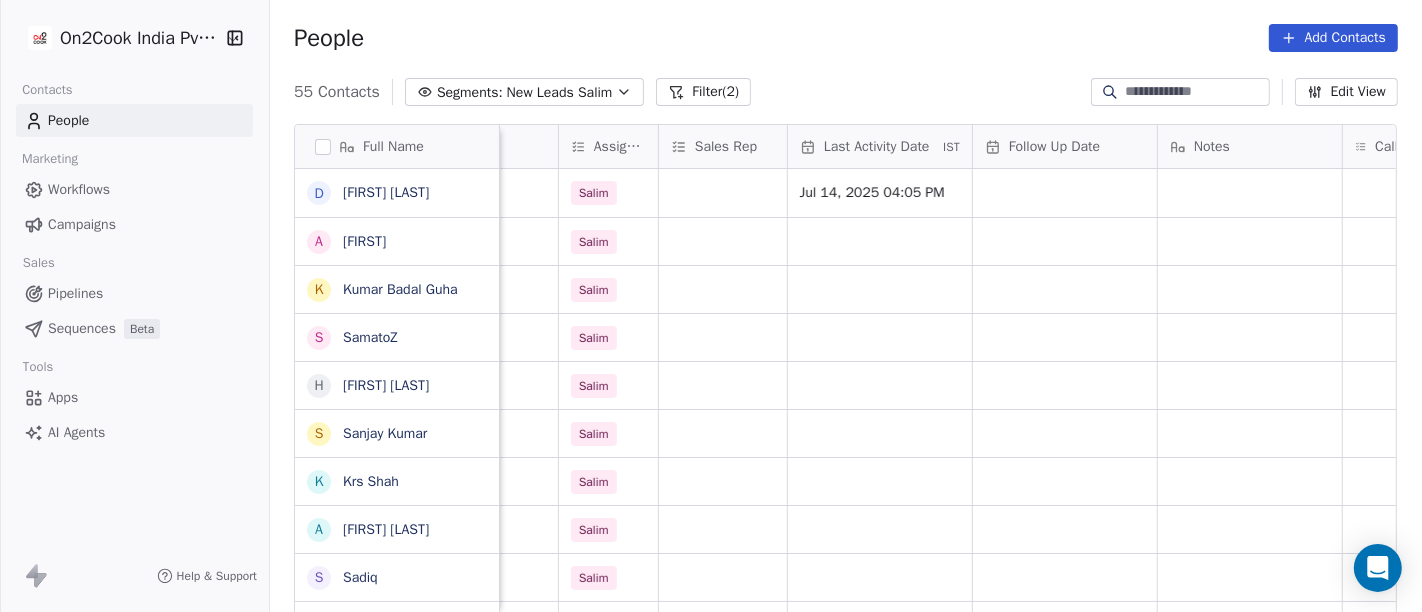 scroll, scrollTop: 0, scrollLeft: 997, axis: horizontal 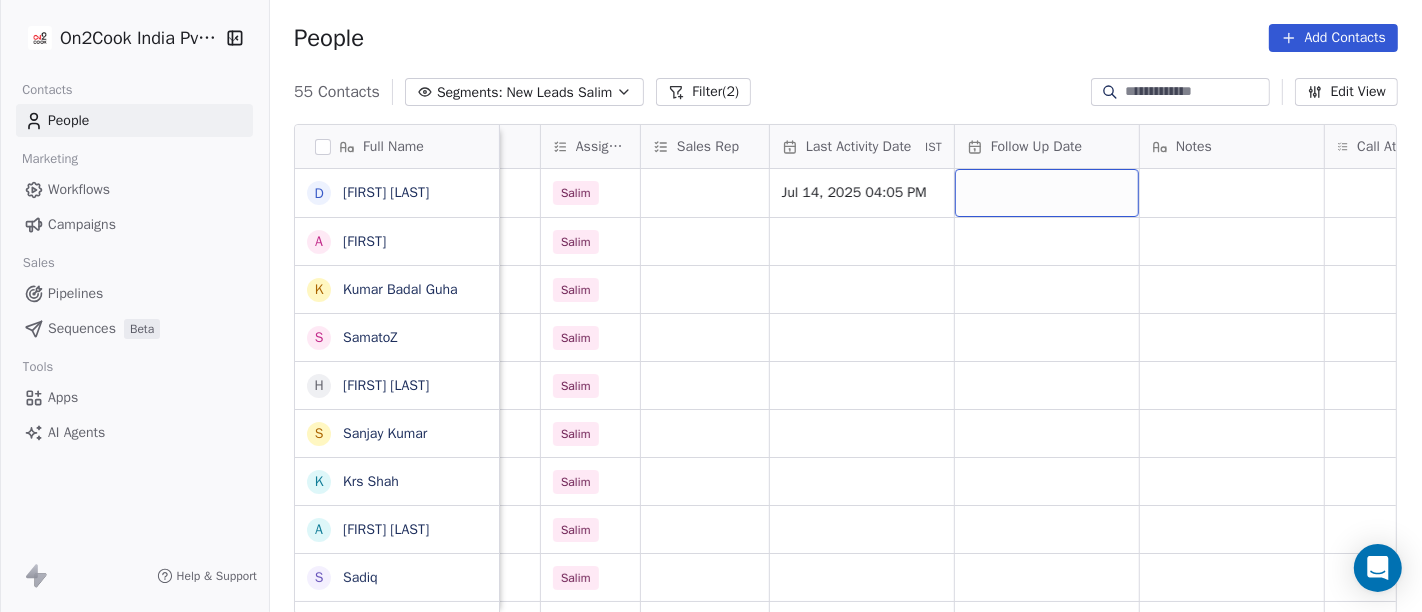 click at bounding box center [1047, 193] 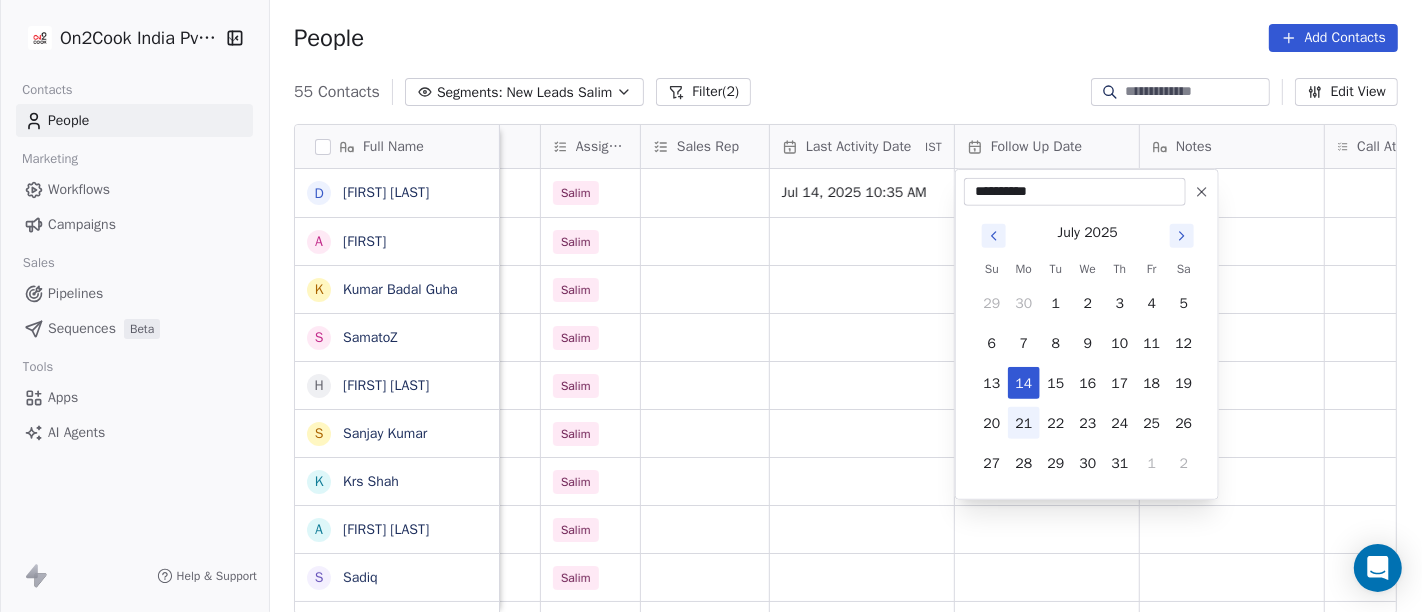 click on "21" at bounding box center (1024, 423) 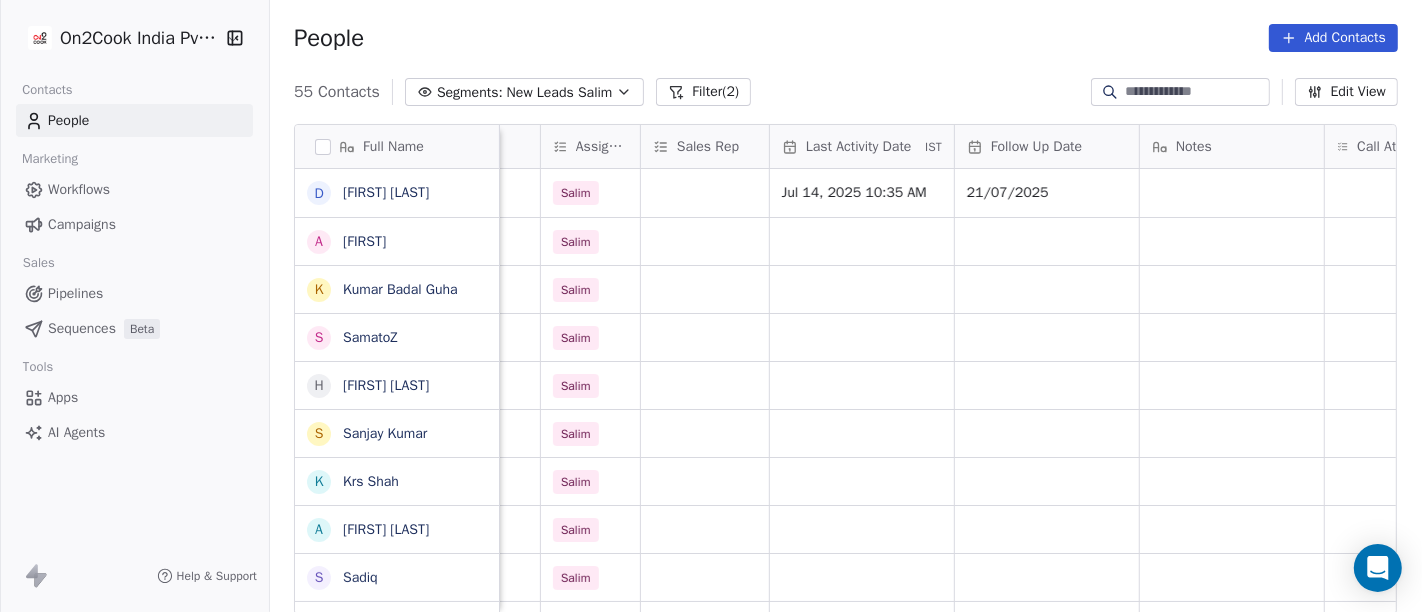 click on "Full Name D [FIRST] [LAST] A [FIRST] [LAST] K [FIRST] [LAST] S [FIRST] [LAST] H [FIRST] [LAST] S [FIRST] [LAST] K [FIRST] [LAST] a [FIRST] [LAST] S [FIRST] [LAST] v [FIRST] [LAST] D [FIRST] [LAST] अ [FIRST] [LAST] A [FIRST] [LAST] T [FIRST] [LAST] P [FIRST] [LAST] V [FIRST] [LAST] S [FIRST] [LAST] A [FIRST] [LAST] N [FIRST] [LAST] V [FIRST] [LAST] M [FIRST] [LAST] P [FIRST] [LAST] A [FIRST] [LAST] a [FIRST] [LAST] b [FIRST] [LAST] S [FIRST] [LAST] N [FIRST] [LAST] A [FIRST] [LAST] J [FIRST] [LAST] A [FIRST] [LAST] D [FIRST] [LAST] K [FIRST] [LAST] v [FIRST] [LAST] location Created Date IST Lead Status Tags Assignee Sales Rep Last Activity Date IST Follow Up Date Notes Call Attempts Website zomato link outlet type   kolkata Jul 14, 2025 12:21 AM Salim Jul 14, 2025 10:35 AM 21/07/2025 restaurants   others_ Jul 14, 2025 12:14 AM Salim food_consultants   others_ Jul 14, 2025 12:12 AM Salim restaurants   others_ Jul 13, 2025 11:47 PM Salim cloud_kitchen   others_ Jul 13, 2025 11:15 PM Salim cloud_kitchen   others_ Jul 13, 2025 08:35 PM Salim cafeteria   others_ Jul 13, 2025 07:54 PM Salim" at bounding box center [846, 377] 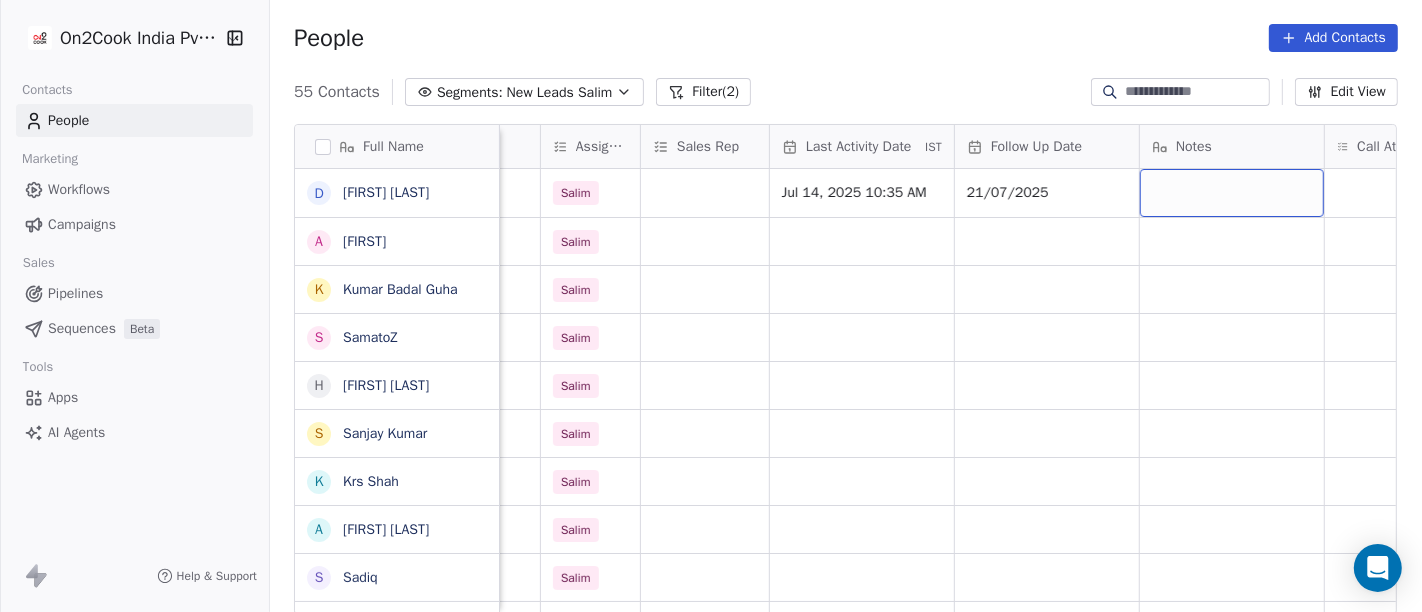click at bounding box center (1232, 193) 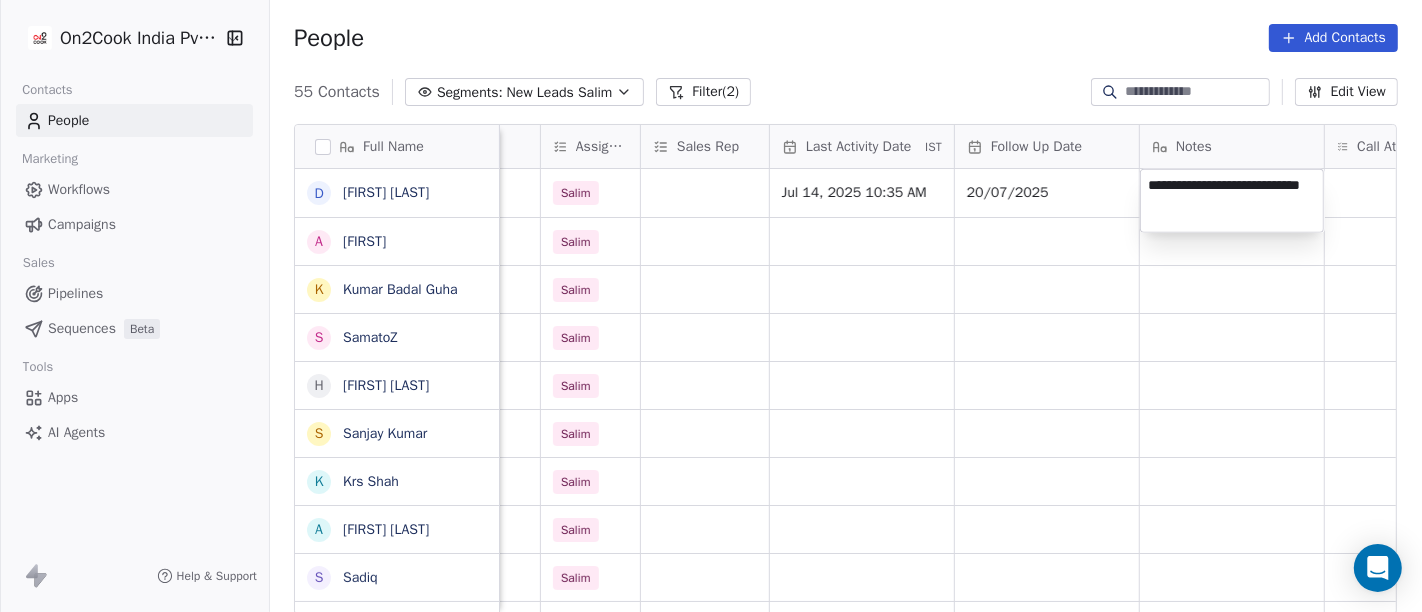 type on "**********" 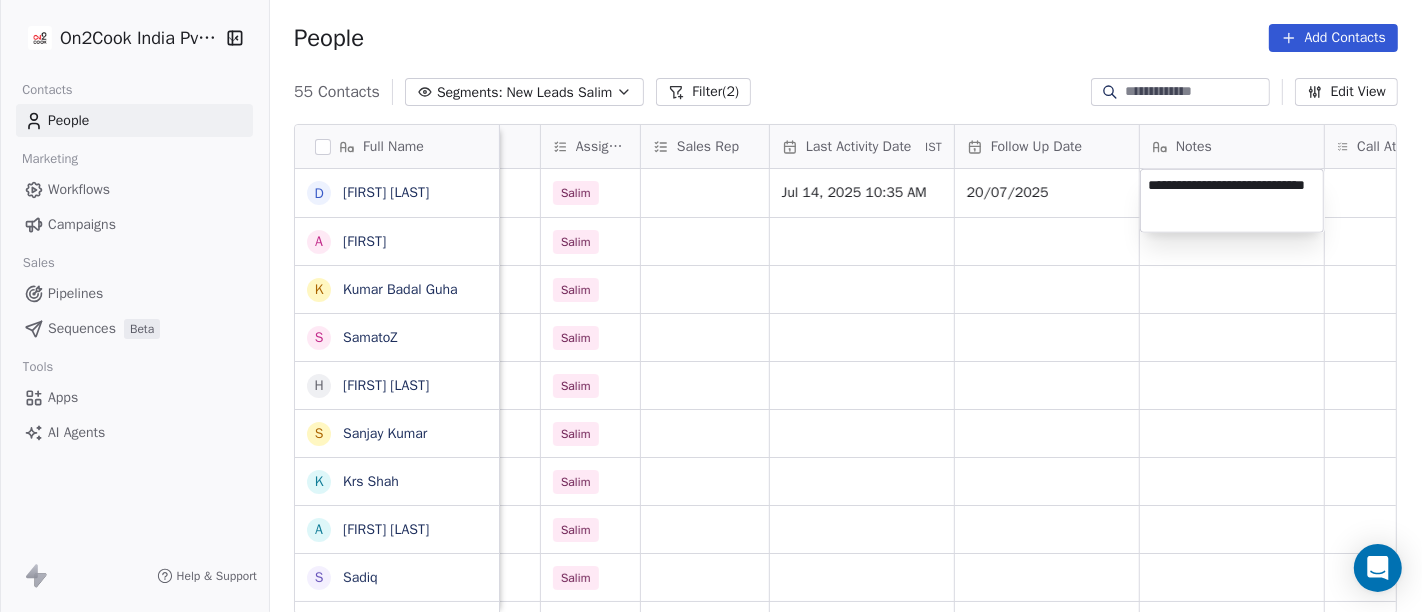 click on "On2Cook India Pvt. Ltd. Contacts People Marketing Workflows Campaigns Sales Pipelines Sequences Beta Tools Apps AI Agents Help & Support People Add Contacts 55 Contacts Segments: New Leads Salim Filter (2) Edit View Tag Add to Sequence Full Name D Debashis sinha A [FIRST] K Kumar Badal Guha S SamatoZ H Himangshu Sarma S Sanjay Kumar K Krs Shah a [FIRST] jaiswal S Sadiq v [FIRST] [LAST] D Dushyant Deshmukh अ [FIRST] [LAST] A [FIRST] Jaiswal T Tenzin Nawang P Pranab Kumar Das V Vinod Lamror S Sanjay Singh A Alok Sharma N Neena Kumari V Vinod Wanchoo M Mayil Murugan P Pawan Swami A Ajay Singh a [FIRST] b Soni N Neeraj Kumar Chauhan A Abhishek Takawane J Jayshree Nimbekar A Avinaya D Dinesh Kothari K Kshitij Dhameja location Created Date IST Lead Status Tags Assignee Sales Rep Last Activity Date IST Follow Up Date Notes Call Attempts Website zomato link outlet type kolkata Jul 14, 2025 12:21 AM Salim Jul 14, 2025 10:35 AM 20/07/2025 restaurants others_ Jul 14, 2025 12:14 AM Salim food_consultants" at bounding box center (711, 306) 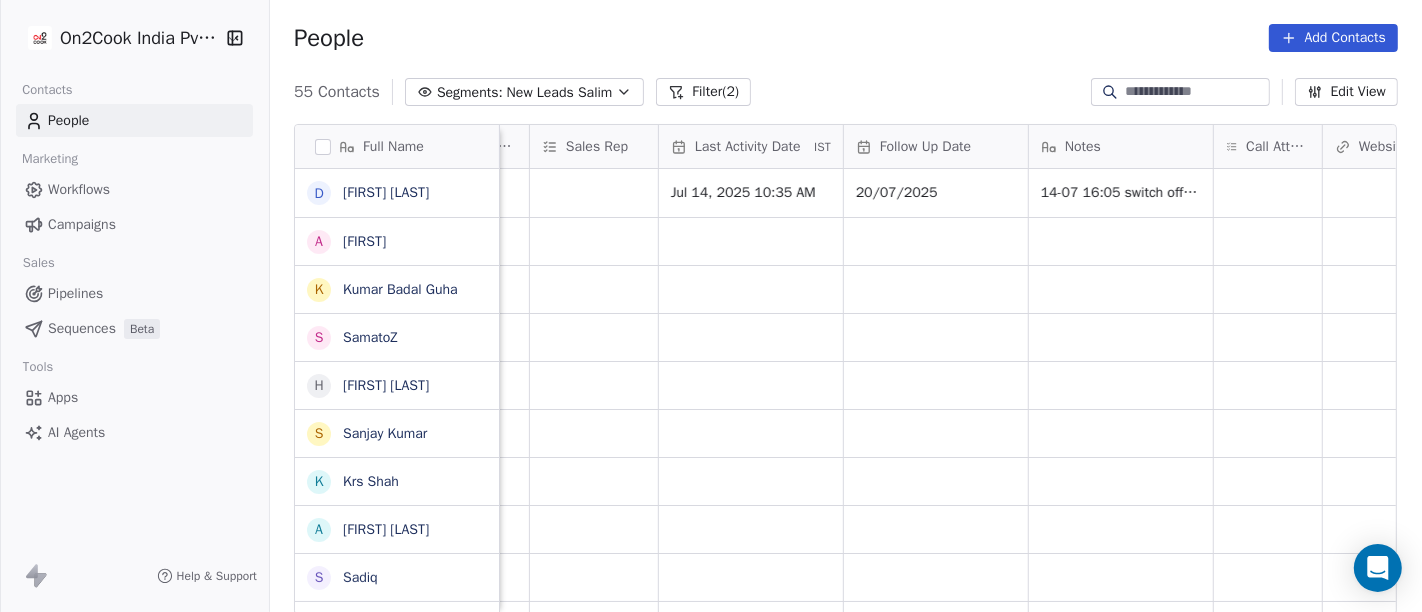 scroll, scrollTop: 0, scrollLeft: 1128, axis: horizontal 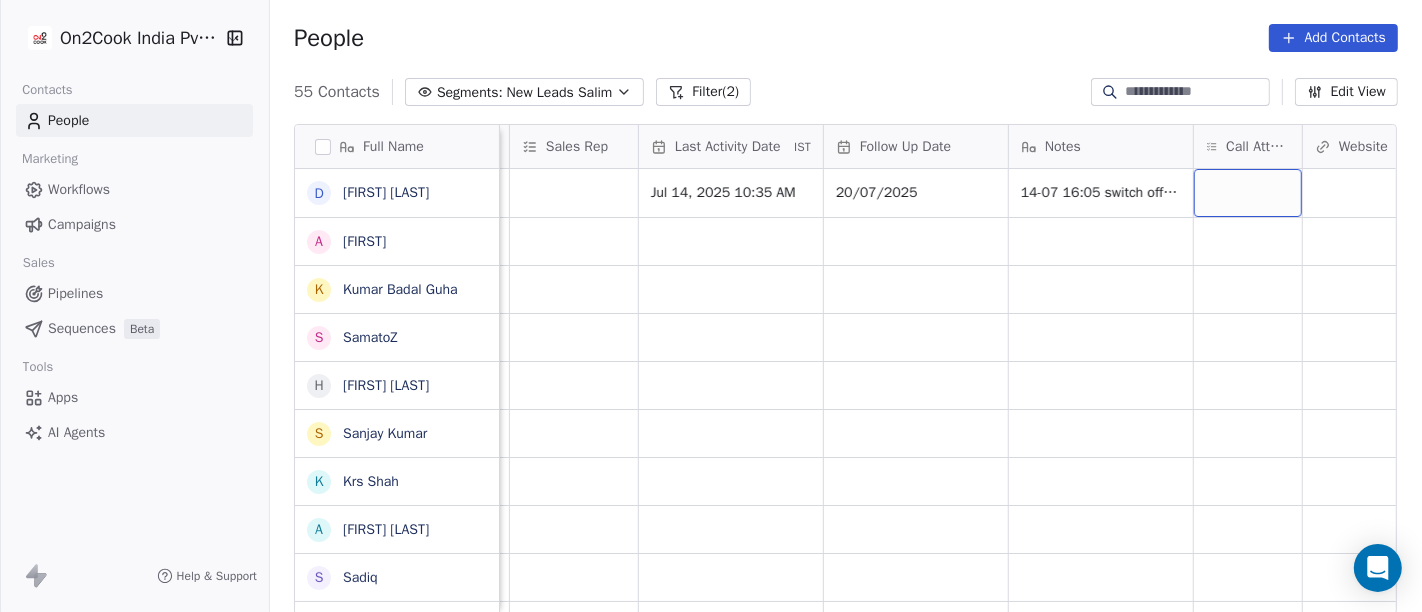 click at bounding box center [1248, 193] 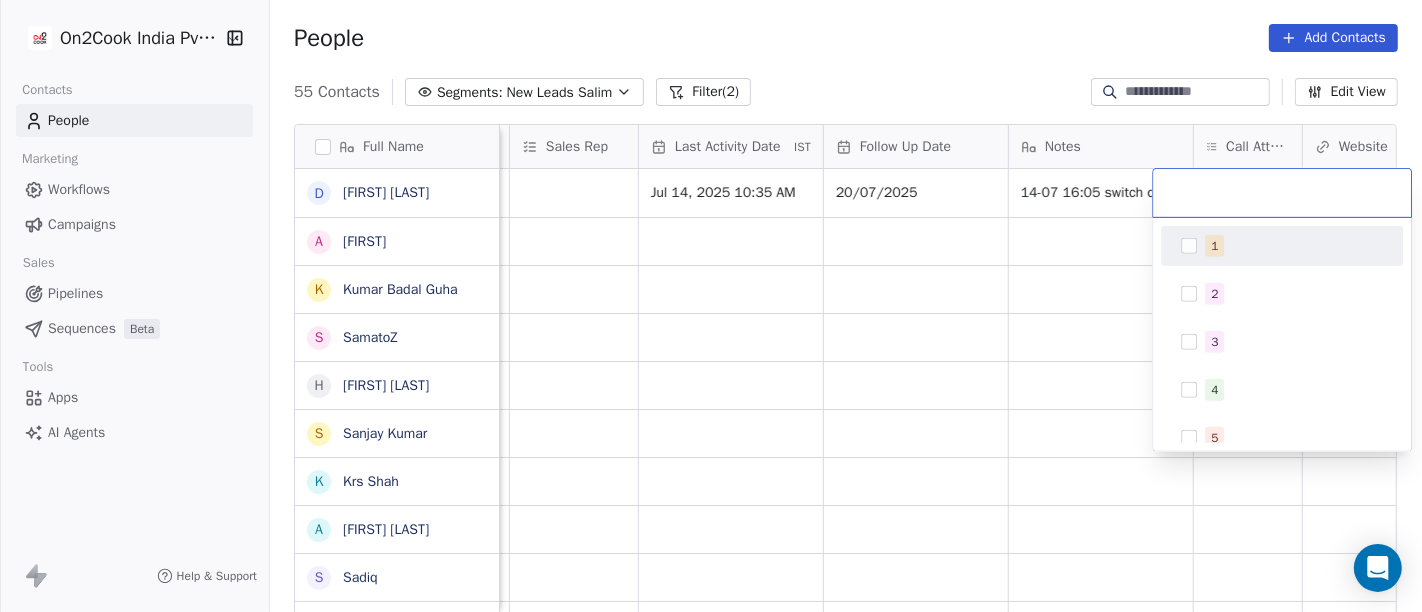 click on "1" at bounding box center [1294, 246] 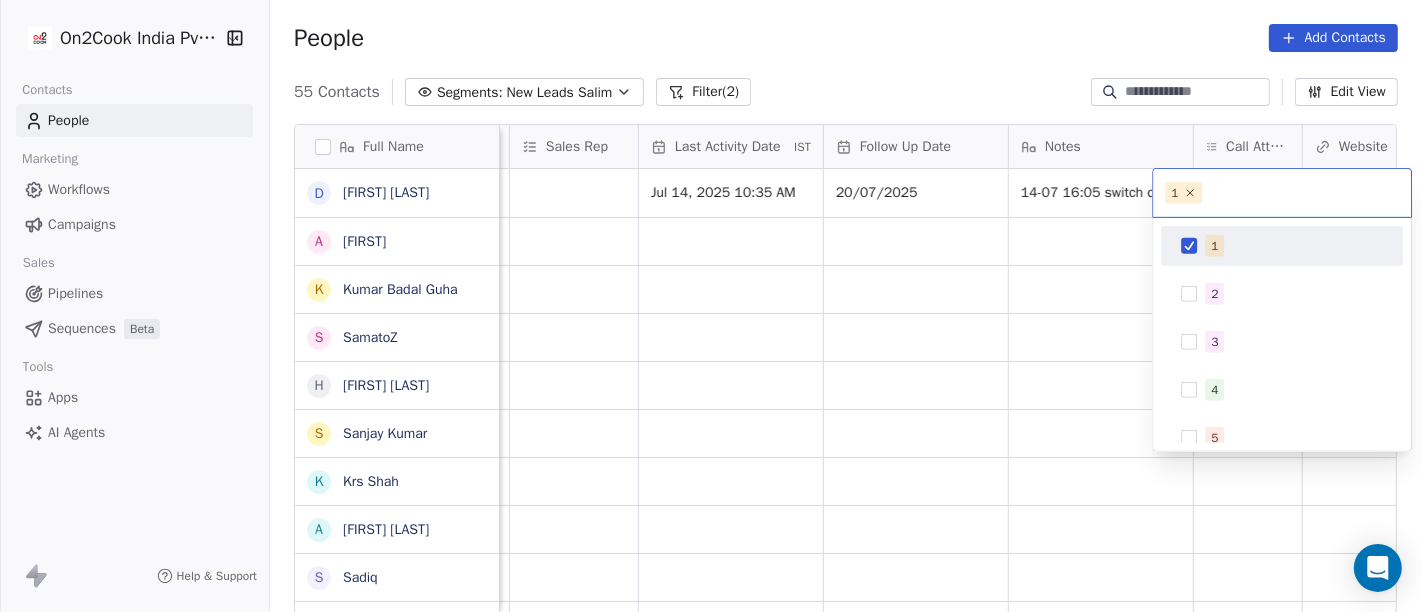 click on "On2Cook India Pvt. Ltd. Contacts People Marketing Workflows Campaigns Sales Pipelines Sequences Beta Tools Apps AI Agents Help & Support People Add Contacts 55 Contacts Segments: New Leads Salim Filter (2) Edit View Tag Add to Sequence Full Name D Debashis sinha A Aman K Kumar Badal Guha S SamatoZ H Himangshu Sarma S Sanjay Kumar K Krs Shah a ashish jaiswal S Sadiq v vijaya maibam D Dushyant Deshmukh अ Ajay Verma A Aman Jaiswal T Tenzin Nawang P Pranab Kumar Das V Vinod Lamror S Sanjay Singh A Alok Sharma N Neena Kumari V Vinod Wanchoo M Mayil Murugan P Pawan Swami A Ajay Singh a ayushmat b Soni N Neeraj Kumar Chauhan A Abhishek Takawane J Jayshree Nimbekar A Avinaya D Dinesh Kothari K Kshitij Dhameja Created Date IST Lead Status Tags Assignee Sales Rep Last Activity Date IST Follow Up Date Notes Call Attempts Website zomato link outlet type Location   Jul 14, 2025 12:21 AM Salim Jul 14, 2025 10:35 AM 20/07/2025 14-07 16:05 switch off WA sent restaurants   Jul 14, 2025 12:14 AM Salim" at bounding box center [711, 306] 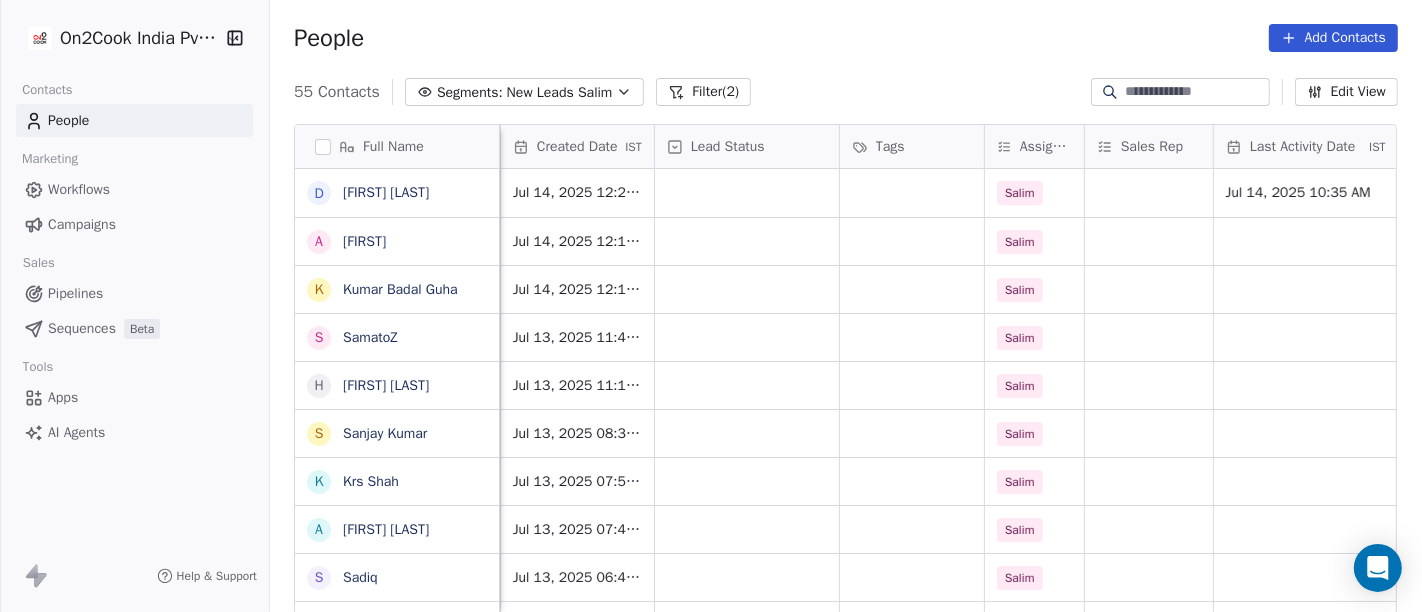 scroll, scrollTop: 0, scrollLeft: 552, axis: horizontal 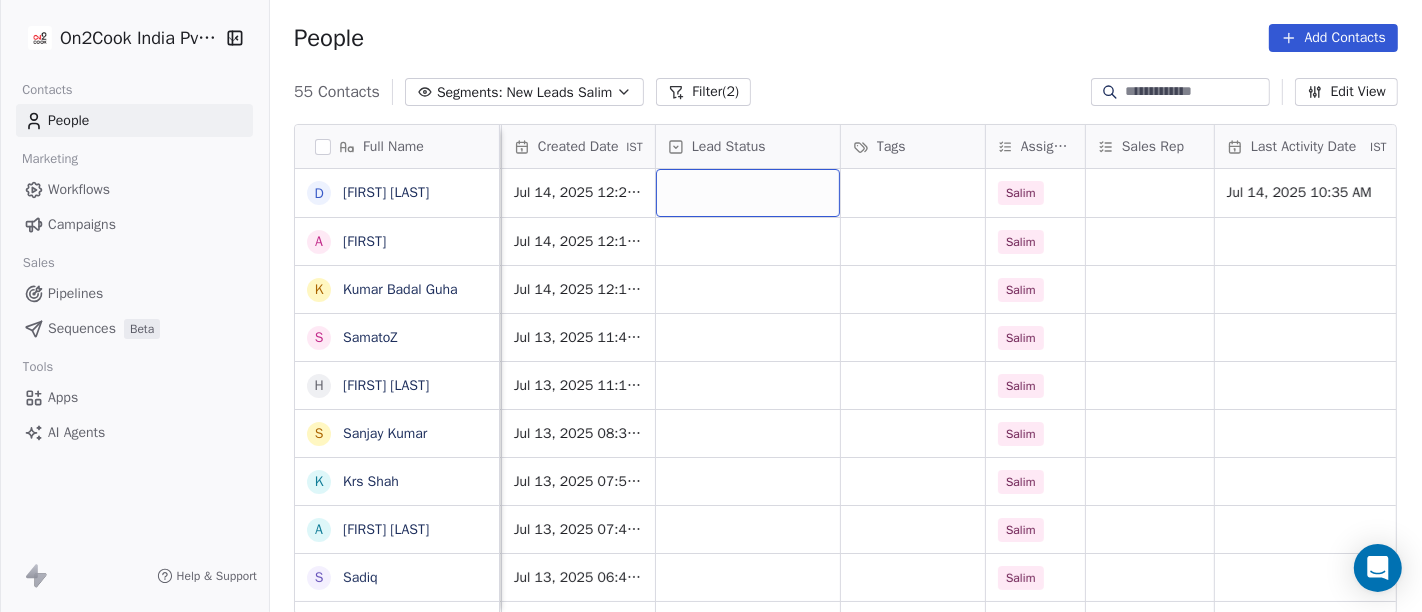 click at bounding box center [748, 193] 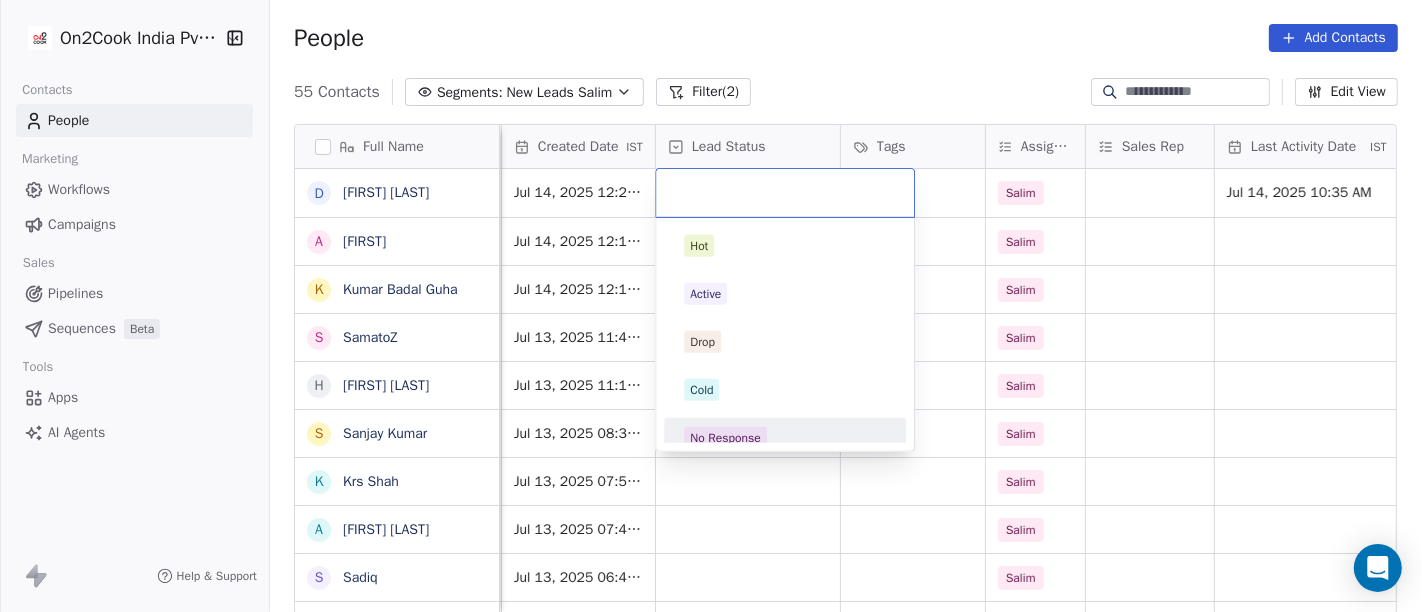 click on "No Response" at bounding box center [725, 438] 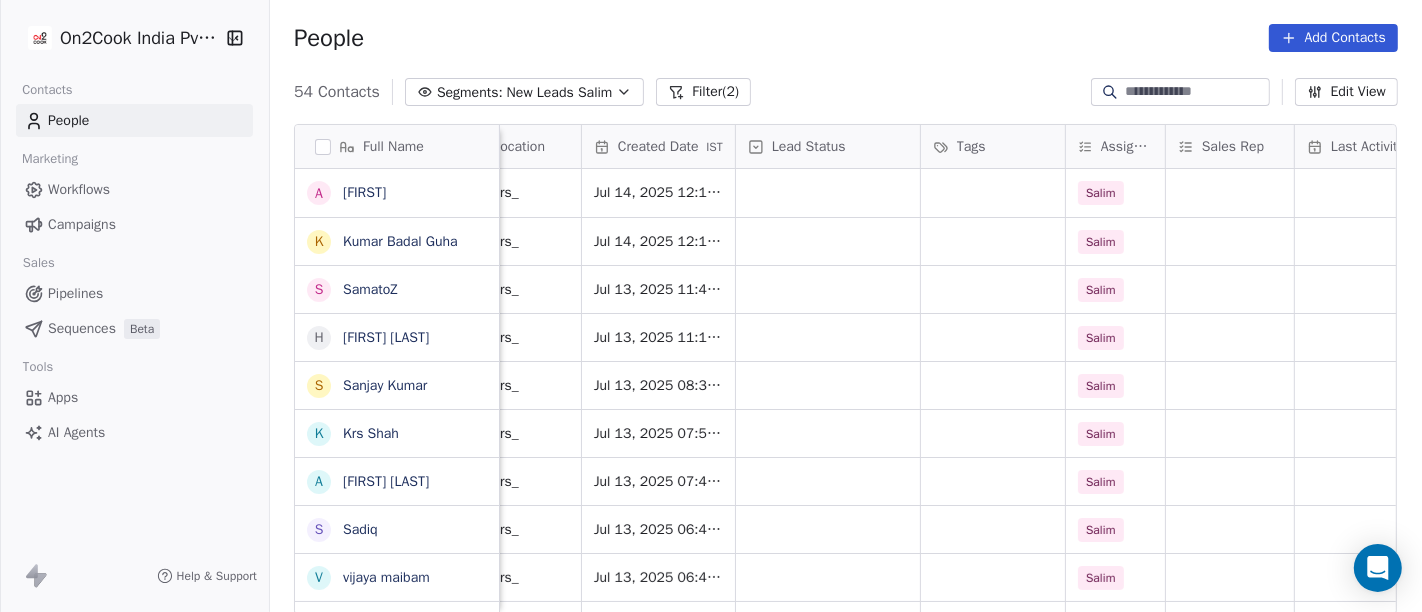 scroll, scrollTop: 0, scrollLeft: 0, axis: both 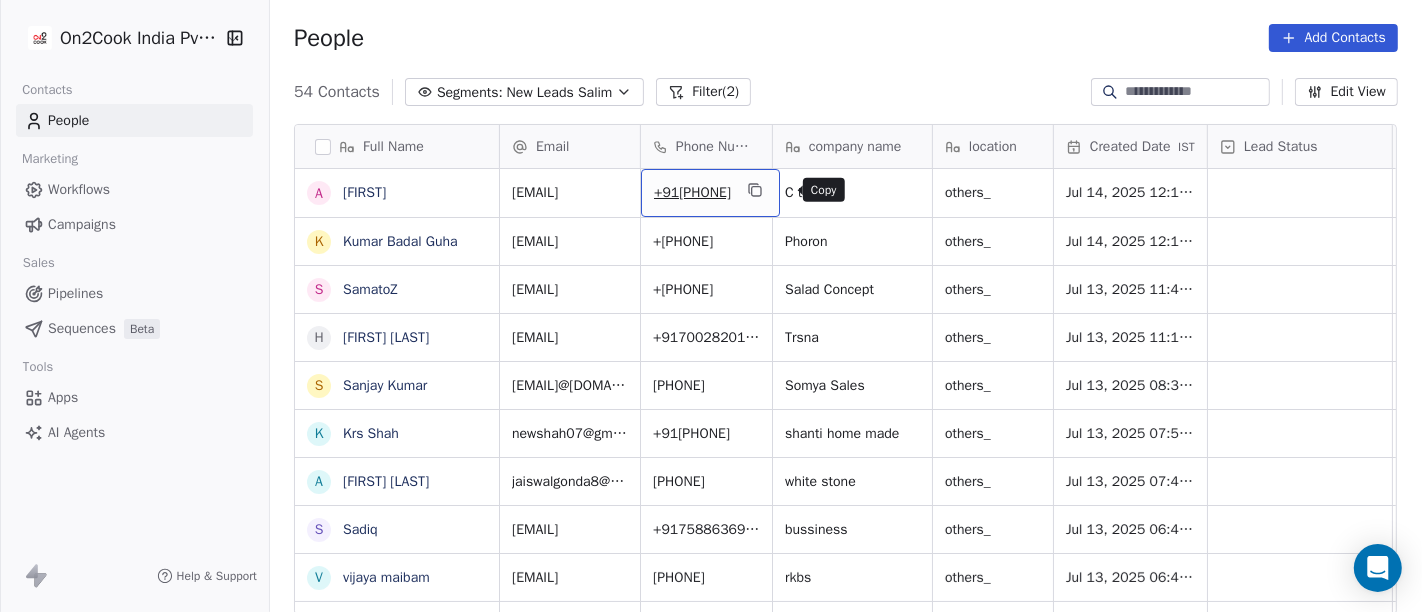 click 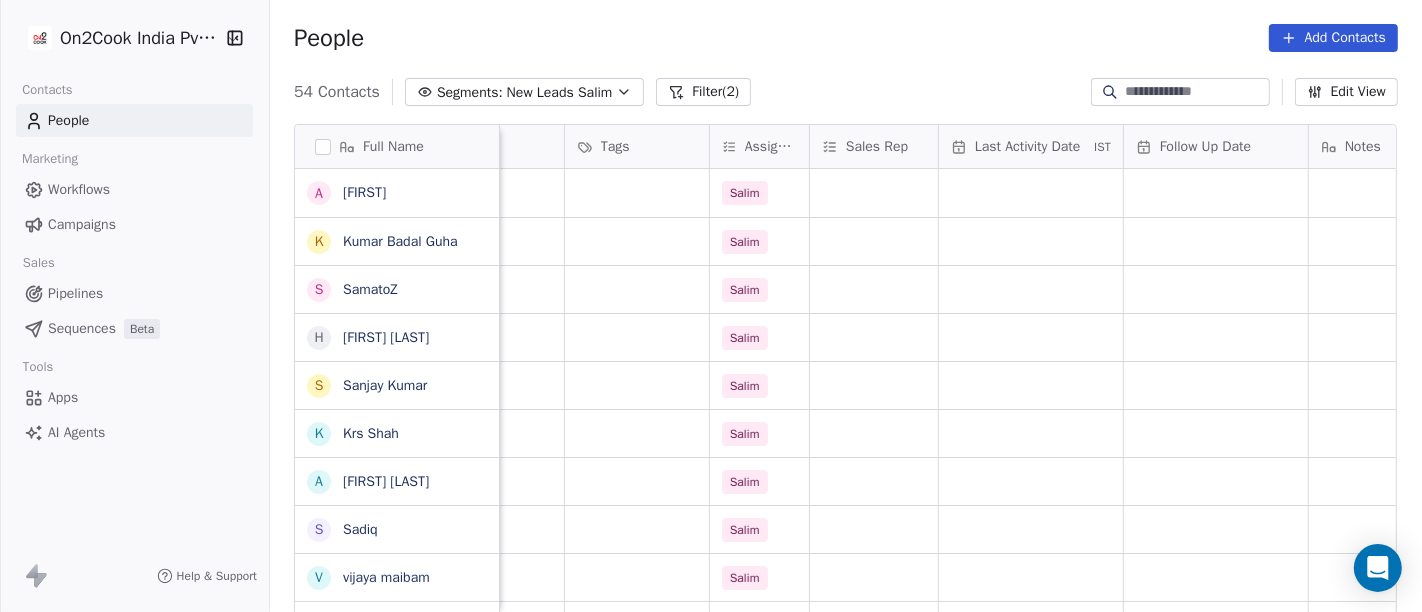 scroll, scrollTop: 0, scrollLeft: 831, axis: horizontal 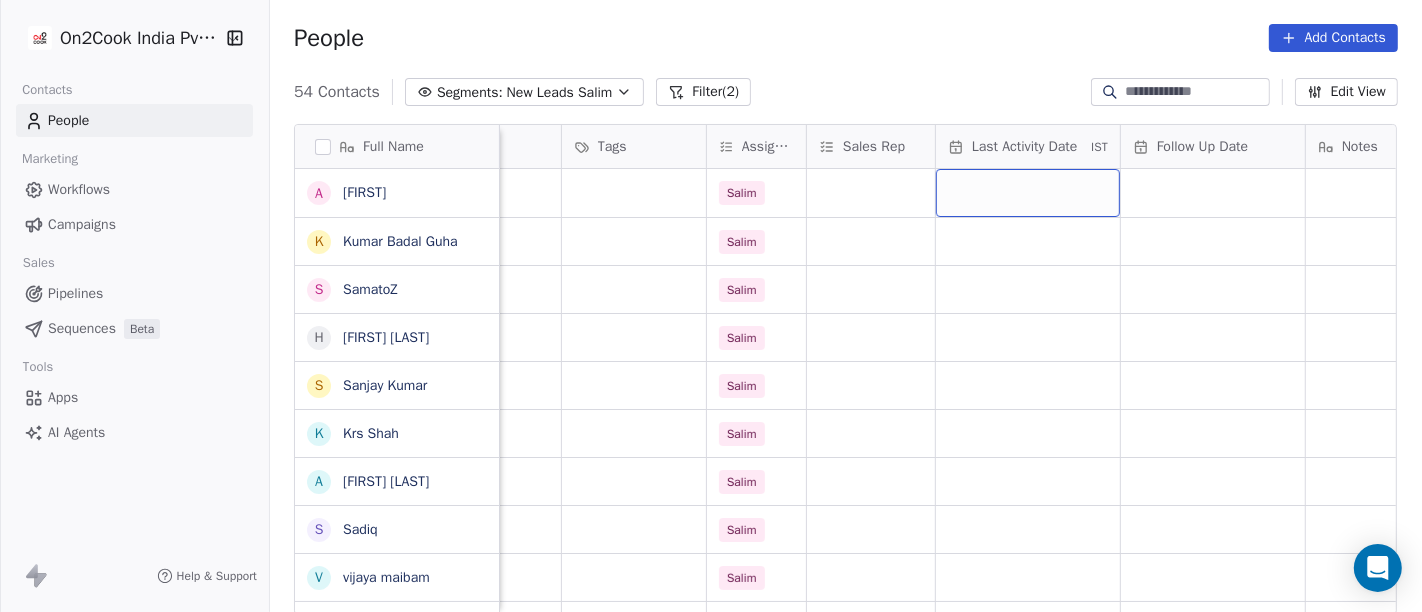 click at bounding box center [1028, 193] 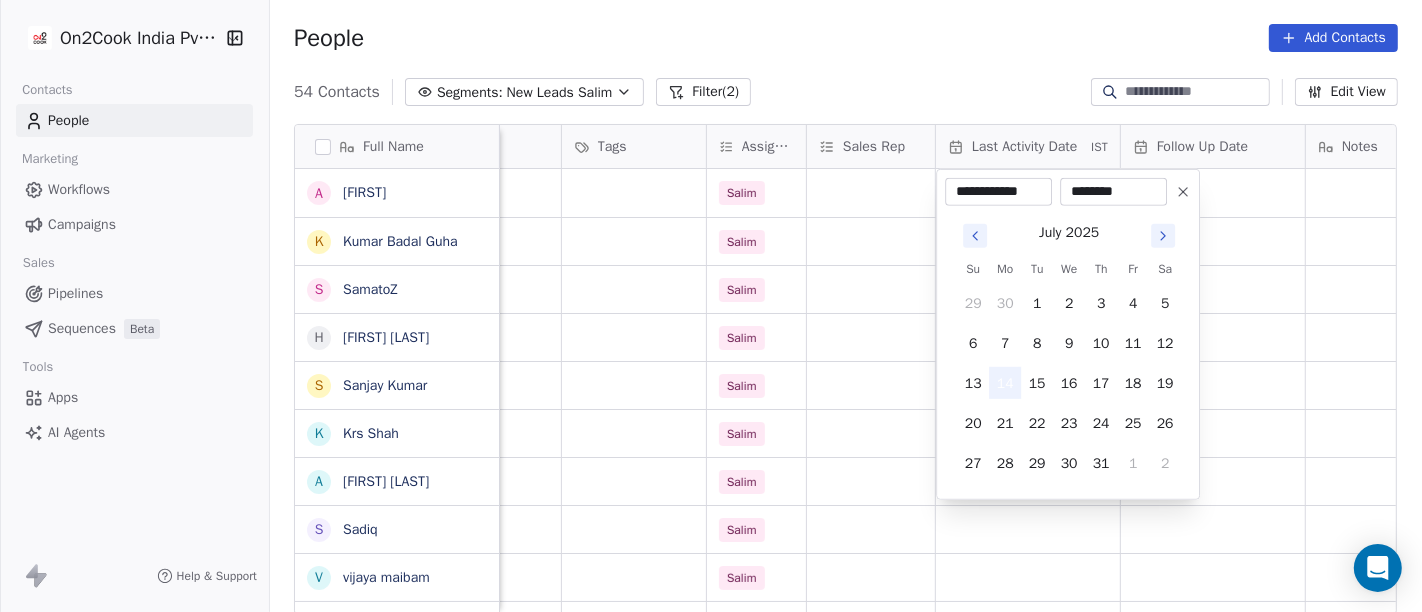click on "14" at bounding box center [1005, 383] 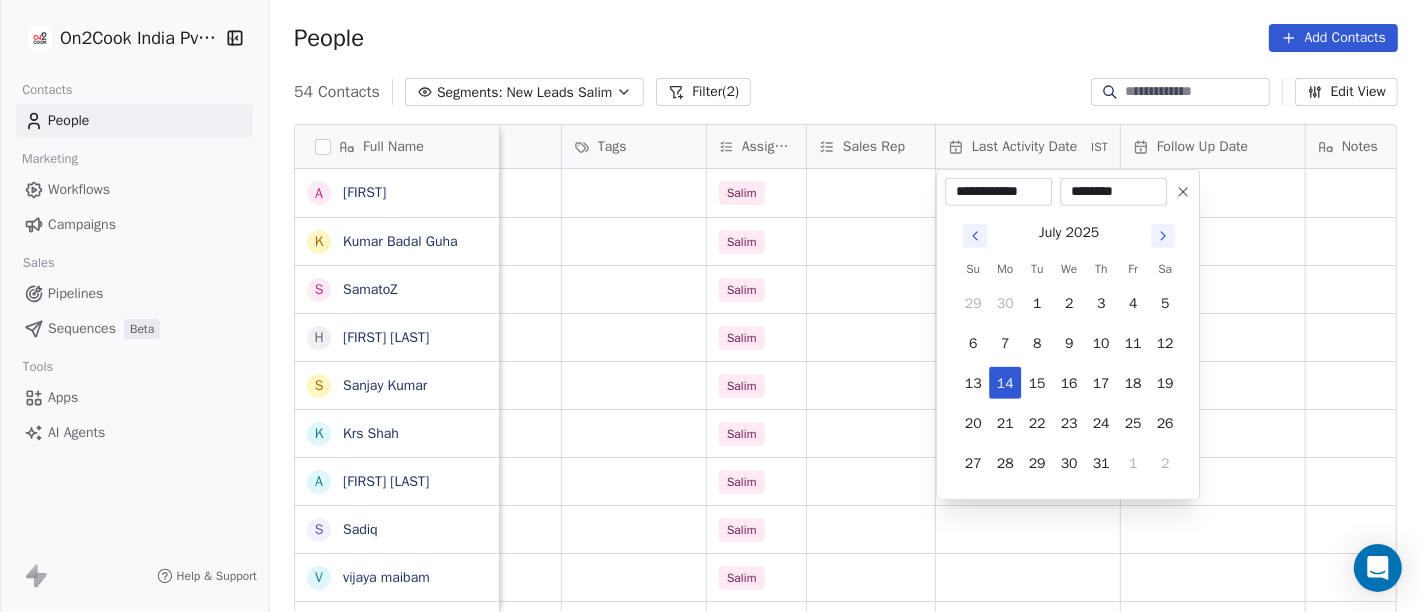 click on "On2Cook India Pvt. Ltd. Contacts People Marketing Workflows Campaigns Sales Pipelines Sequences Beta Tools Apps AI Agents Help & Support People  Add Contacts 54 Contacts Segments: New Leads Salim Filter  (2) Edit View Tag Add to Sequence Full Name A Aman K Kumar Badal Guha S SamatoZ H Himangshu Sarma S Sanjay Kumar K Krs Shah a ashish jaiswal S Sadiq v vijaya maibam D Dushyant Deshmukh अ अजय वर्मा A Aman Jaiswal T Tenzin Nawang P Pranab Kumar Das V Vinod Lamror S Sanjay Singh A Alok Sharma N Neena Kumari V Vinod Wanchoo M Mayil Murugan P Pawan Swami A Ajay Singh a ayushmat b Soni N Neeraj Kumar Chauhan A Abhishek Takawane J Jayshree Nimbekar A Avinaya D Dinesh Kothari K Kshitij Dhameja v vatsal^^ company name location Created Date IST Lead Status Tags Assignee Sales Rep Last Activity Date IST Follow Up Date Notes Call Attempts Website zomato link   C t c others_ Jul 14, 2025 12:14 AM Salim   Phoron others_ Jul 14, 2025 12:12 AM Salim   Salad Concept others_ Jul 13, 2025 11:47 PM Salim" at bounding box center (711, 306) 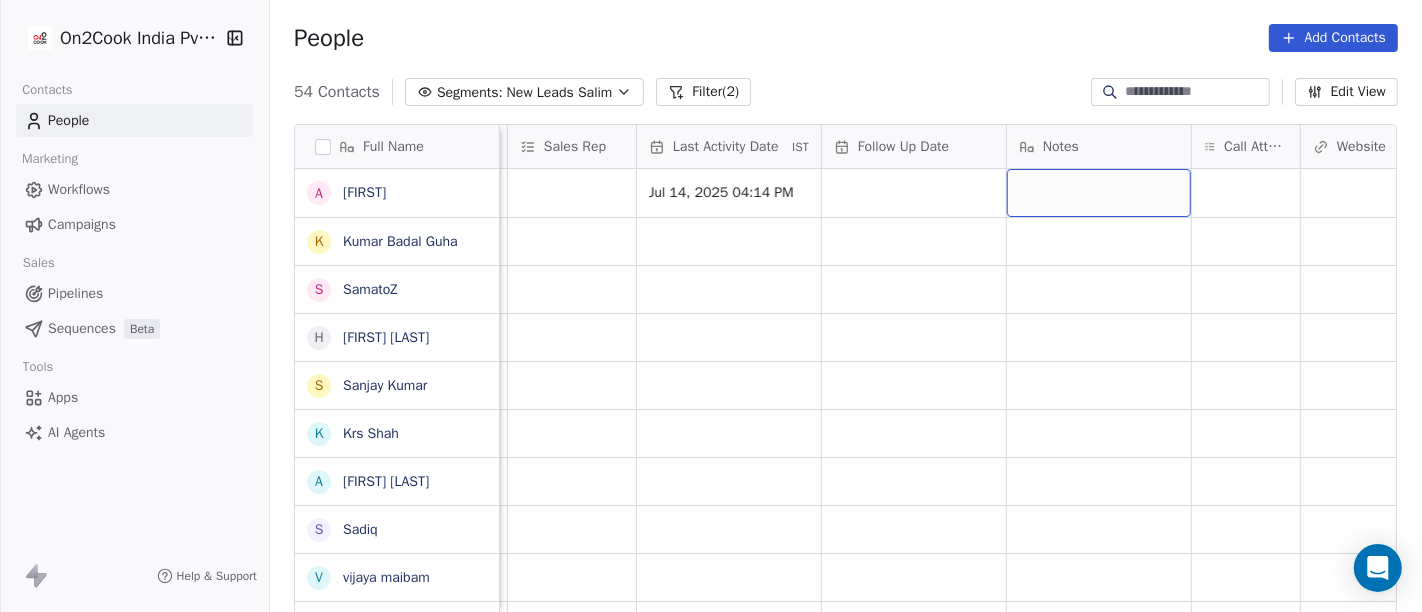 scroll, scrollTop: 0, scrollLeft: 1131, axis: horizontal 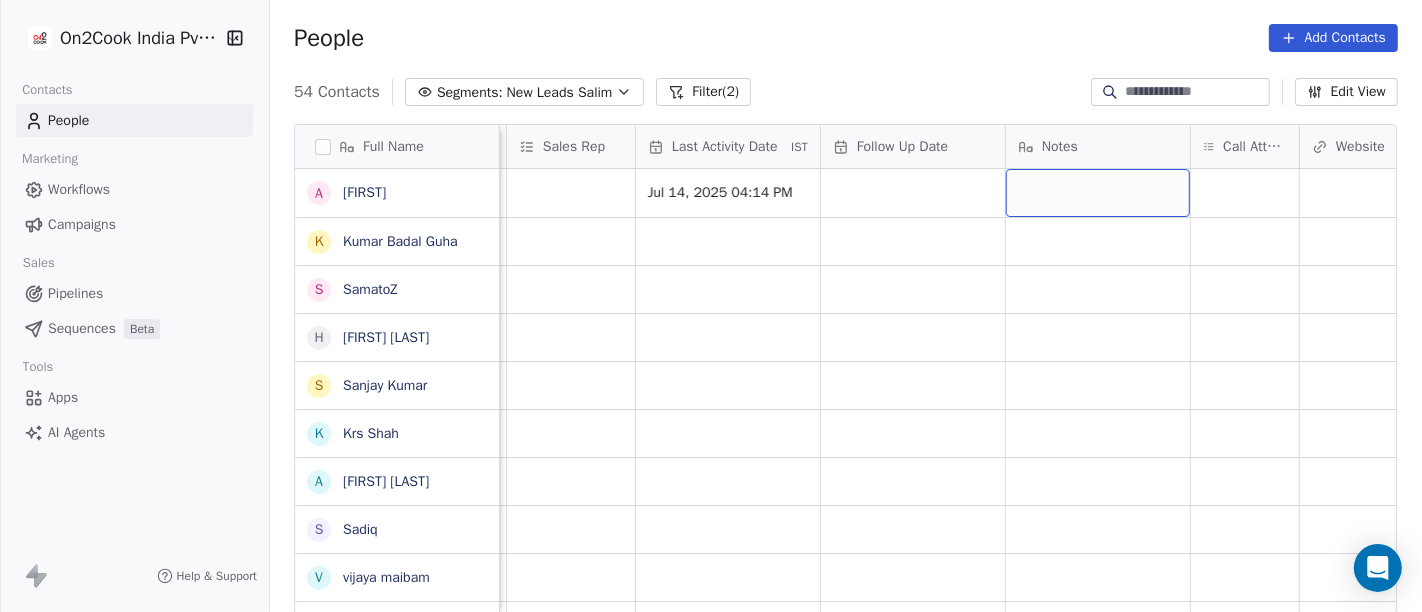 click at bounding box center [1098, 193] 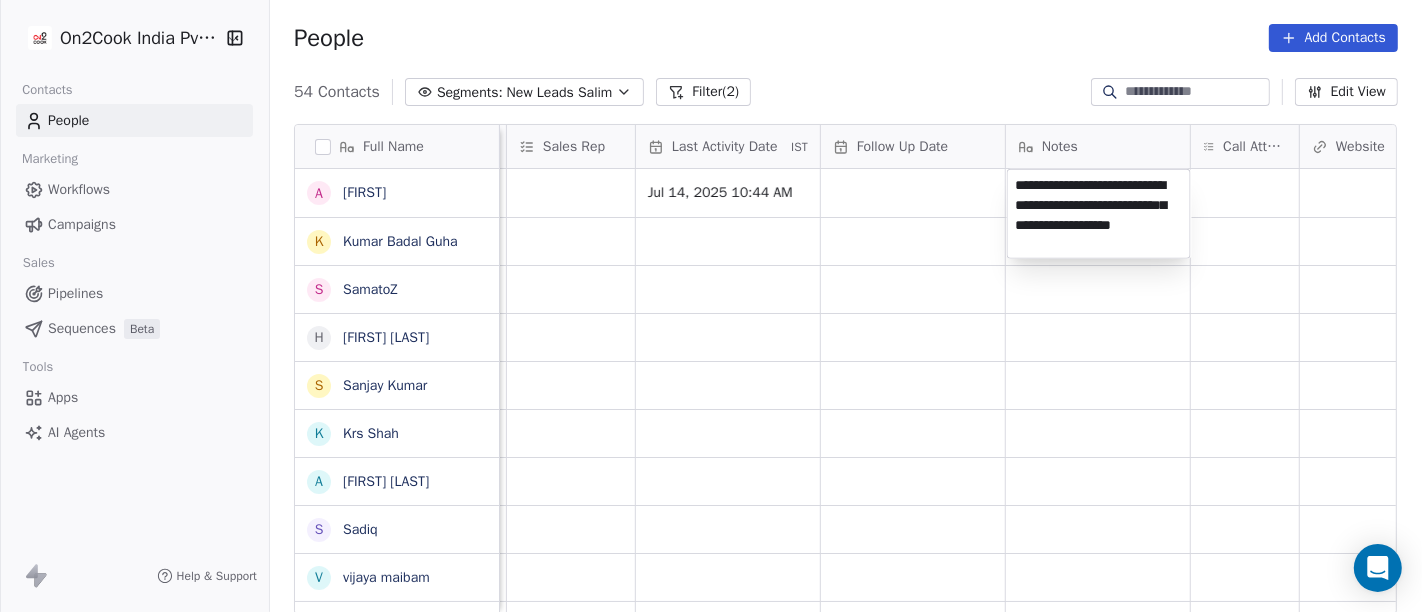 type on "**********" 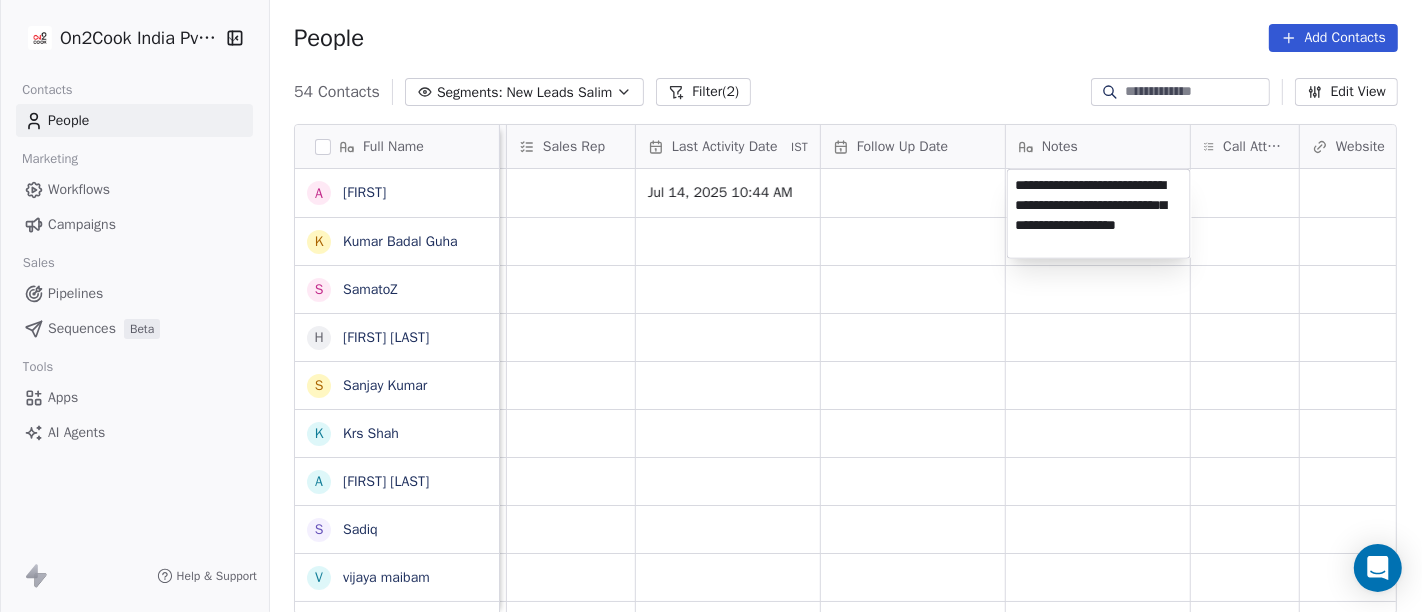 click on "On2Cook India Pvt. Ltd. Contacts People Marketing Workflows Campaigns Sales Pipelines Sequences Beta Tools Apps AI Agents Help & Support People  Add Contacts 54 Contacts Segments: New Leads Salim Filter  (2) Edit View Tag Add to Sequence Full Name A Aman K Kumar Badal Guha S SamatoZ H Himangshu Sarma S Sanjay Kumar K Krs Shah a ashish jaiswal S Sadiq v vijaya maibam D Dushyant Deshmukh अ अजय वर्मा A Aman Jaiswal T Tenzin Nawang P Pranab Kumar Das V Vinod Lamror S Sanjay Singh A Alok Sharma N Neena Kumari V Vinod Wanchoo M Mayil Murugan P Pawan Swami A Ajay Singh a ayushmat b Soni N Neeraj Kumar Chauhan A Abhishek Takawane J Jayshree Nimbekar A Avinaya D Dinesh Kothari K Kshitij Dhameja v vatsal^^ Created Date IST Lead Status Tags Assignee Sales Rep Last Activity Date IST Follow Up Date Notes Call Attempts Website zomato link outlet type Location   Jul 14, 2025 12:14 AM Salim Jul 14, 2025 10:44 AM food_consultants   Jul 14, 2025 12:12 AM Salim restaurants   Jul 13, 2025 11:47 PM Salim" at bounding box center [711, 306] 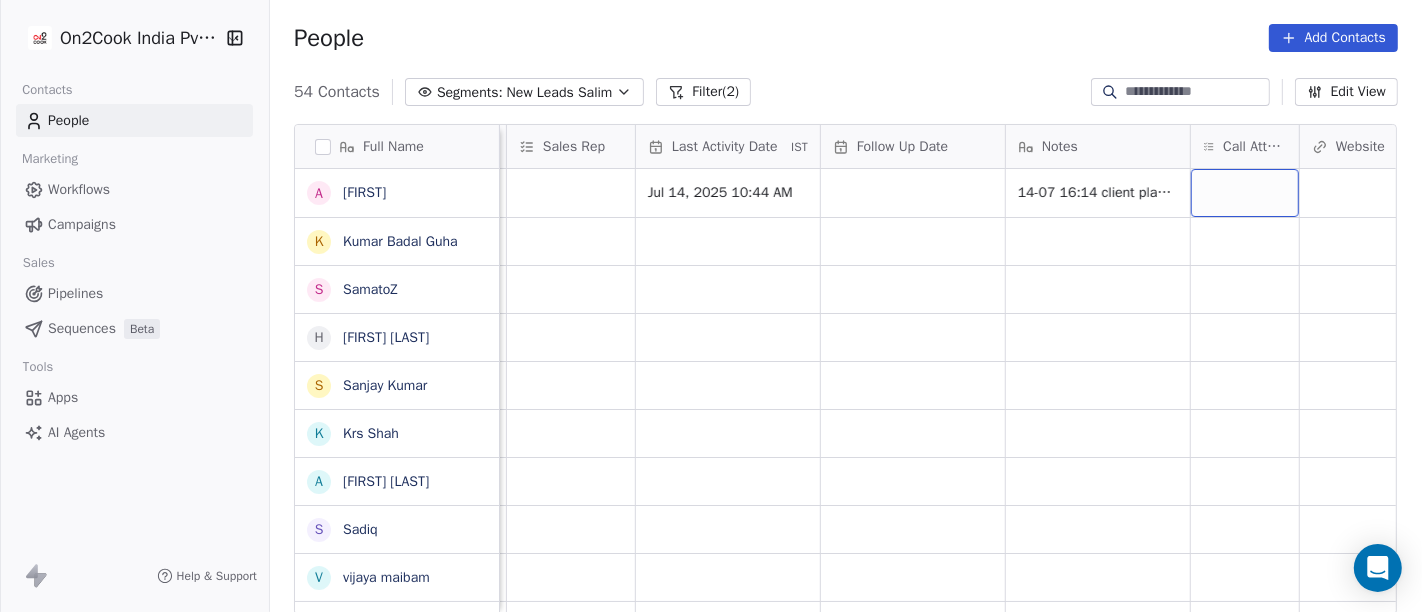 click at bounding box center (1245, 193) 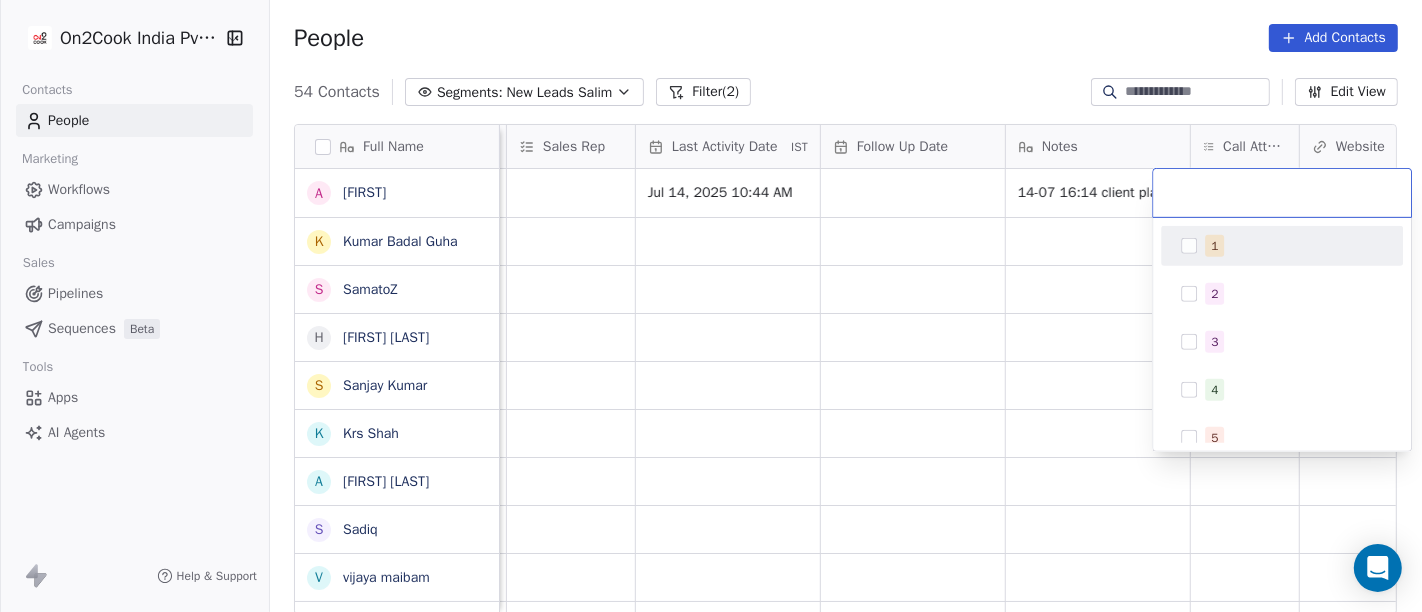 click on "1" at bounding box center (1214, 246) 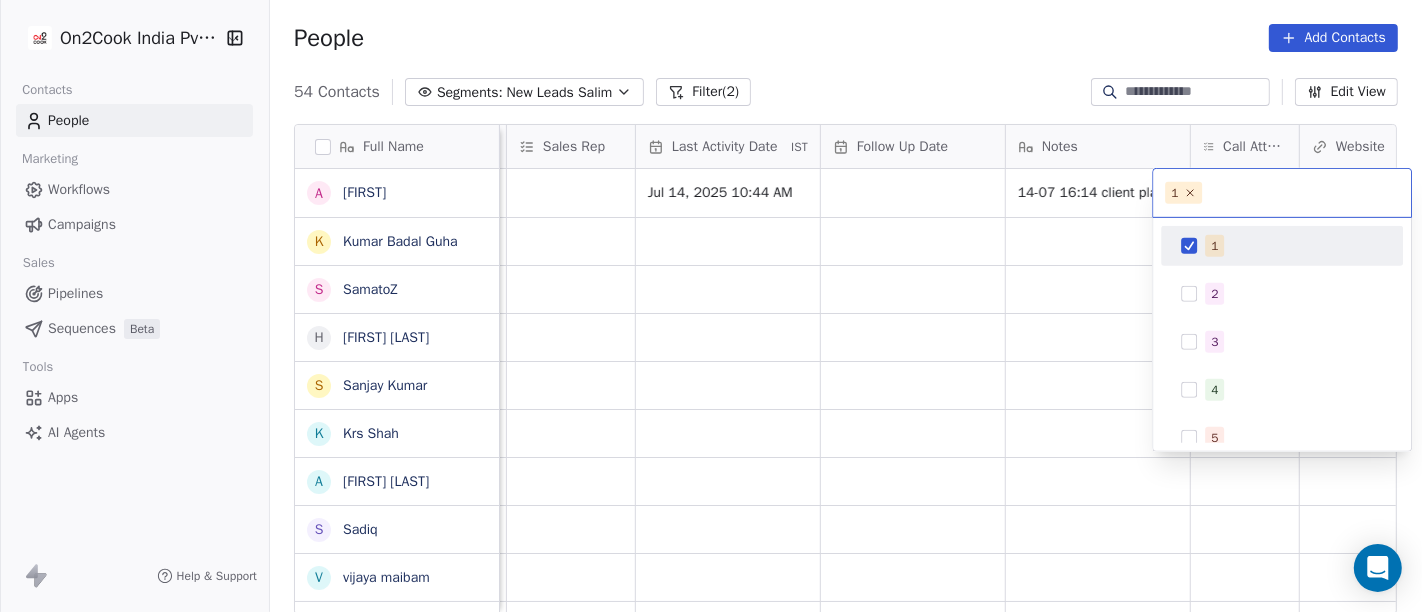 click on "On2Cook India Pvt. Ltd. Contacts People Marketing Workflows Campaigns Sales Pipelines Sequences Beta Tools Apps AI Agents Help & Support People  Add Contacts 54 Contacts Segments: New Leads Salim Filter  (2) Edit View Tag Add to Sequence Full Name A Aman K Kumar Badal Guha S SamatoZ H Himangshu Sarma S Sanjay Kumar K Krs Shah a ashish jaiswal S Sadiq v vijaya maibam D Dushyant Deshmukh अ अजय वर्मा A Aman Jaiswal T Tenzin Nawang P Pranab Kumar Das V Vinod Lamror S Sanjay Singh A Alok Sharma N Neena Kumari V Vinod Wanchoo M Mayil Murugan P Pawan Swami A Ajay Singh a ayushmat b Soni N Neeraj Kumar Chauhan A Abhishek Takawane J Jayshree Nimbekar A Avinaya D Dinesh Kothari K Kshitij Dhameja v vatsal^^ Created Date IST Lead Status Tags Assignee Sales Rep Last Activity Date IST Follow Up Date Notes Call Attempts Website zomato link outlet type Location   Jul 14, 2025 12:14 AM Salim Jul 14, 2025 10:44 AM 14-07 16:14 client planning for cloud kitchen in 2-3 month details shared on WA   Salim" at bounding box center [711, 306] 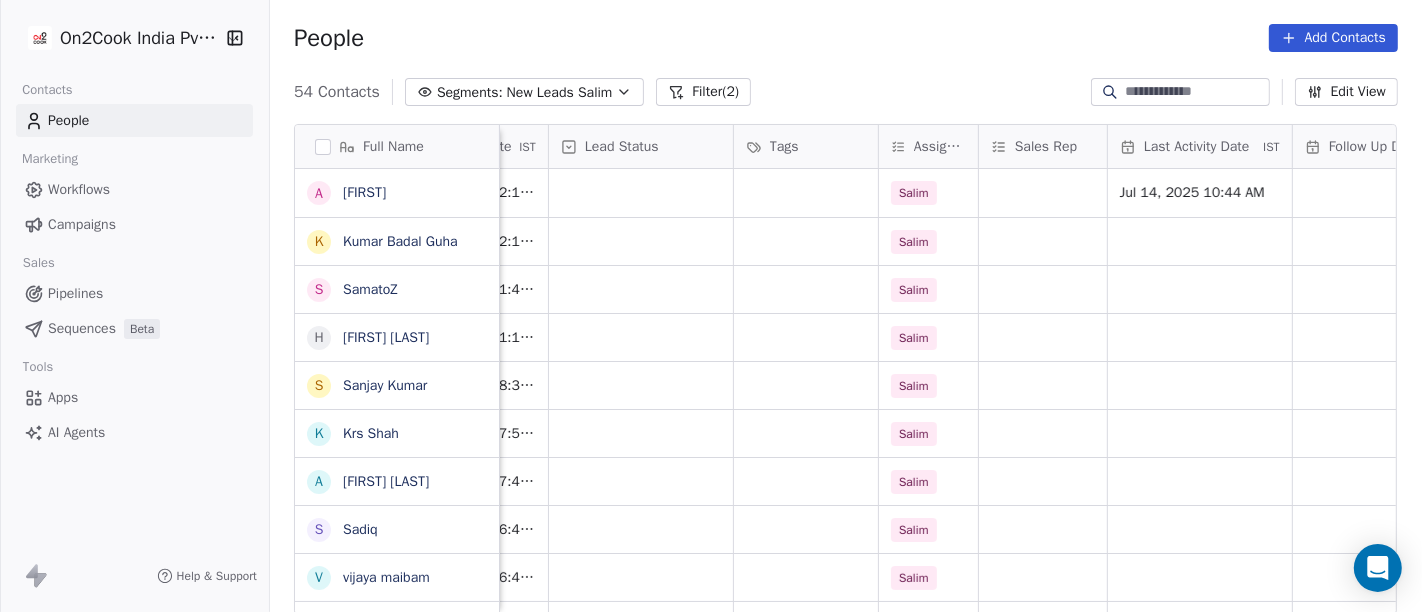 scroll, scrollTop: 0, scrollLeft: 470, axis: horizontal 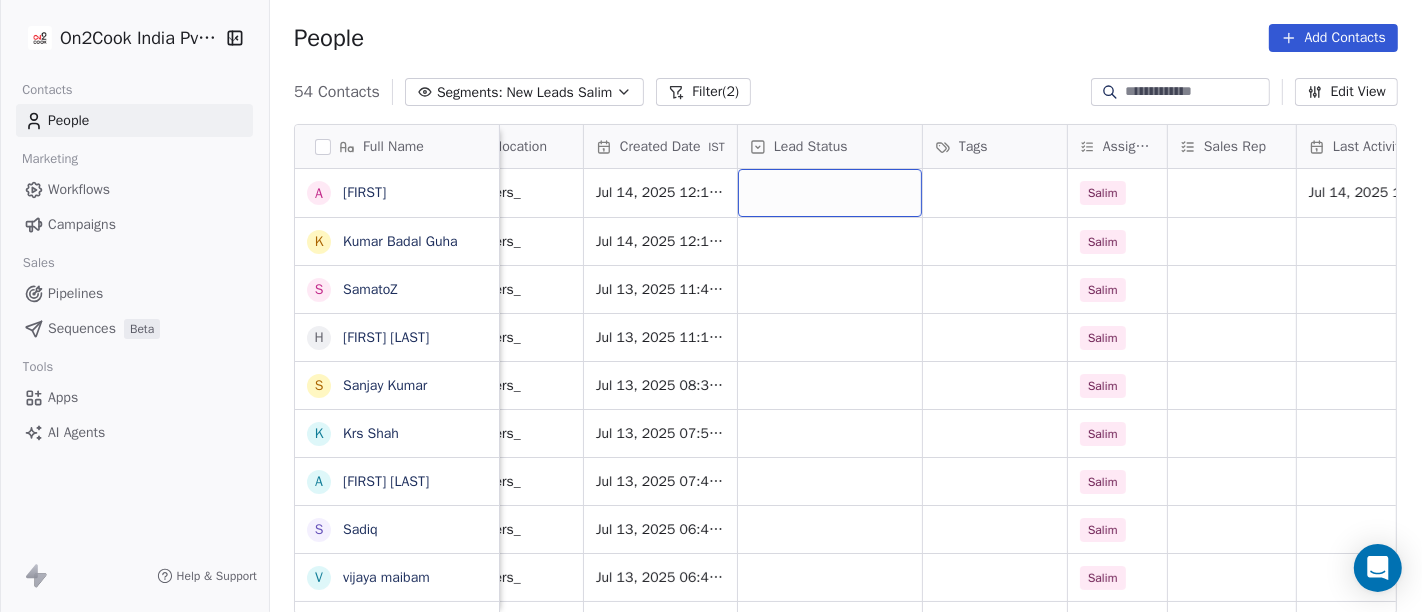 click at bounding box center [830, 193] 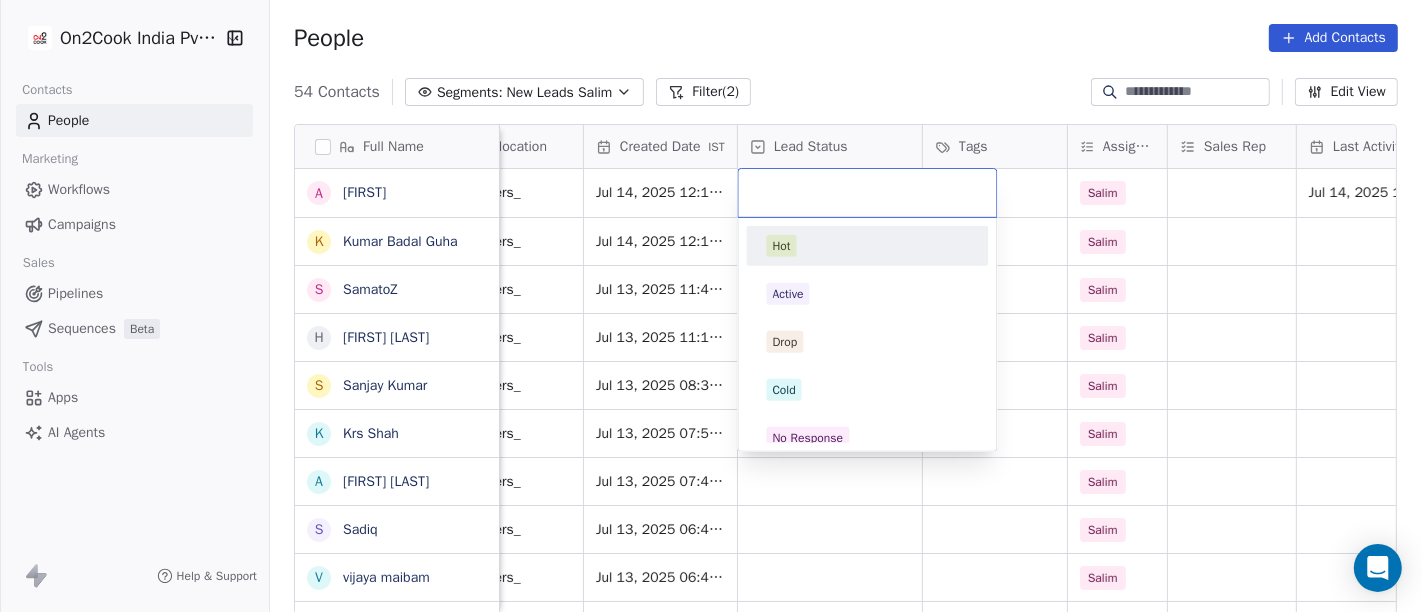 click on "On2Cook India Pvt. Ltd. Contacts People Marketing Workflows Campaigns Sales Pipelines Sequences Beta Tools Apps AI Agents Help & Support People  Add Contacts 54 Contacts Segments: New Leads Salim Filter  (2) Edit View Tag Add to Sequence Full Name A Aman K Kumar Badal Guha S SamatoZ H Himangshu Sarma S Sanjay Kumar K Krs Shah a ashish jaiswal S Sadiq v vijaya maibam D Dushyant Deshmukh अ अजय वर्मा A Aman Jaiswal T Tenzin Nawang P Pranab Kumar Das V Vinod Lamror S Sanjay Singh A Alok Sharma N Neena Kumari V Vinod Wanchoo M Mayil Murugan P Pawan Swami A Ajay Singh a ayushmat b Soni N Neeraj Kumar Chauhan A Abhishek Takawane J Jayshree Nimbekar A Avinaya D Dinesh Kothari K Kshitij Dhameja v vatsal^^ Email Phone Number company name location Created Date IST Lead Status Tags Assignee Sales Rep Last Activity Date IST Follow Up Date Notes Call Attempts sonuchawla75@gmail.com +919815482959 C t c others_ Jul 14, 2025 12:14 AM Salim Jul 14, 2025 10:44 AM 1 crownimperialgroup@gmail.com +919432329092" at bounding box center [711, 306] 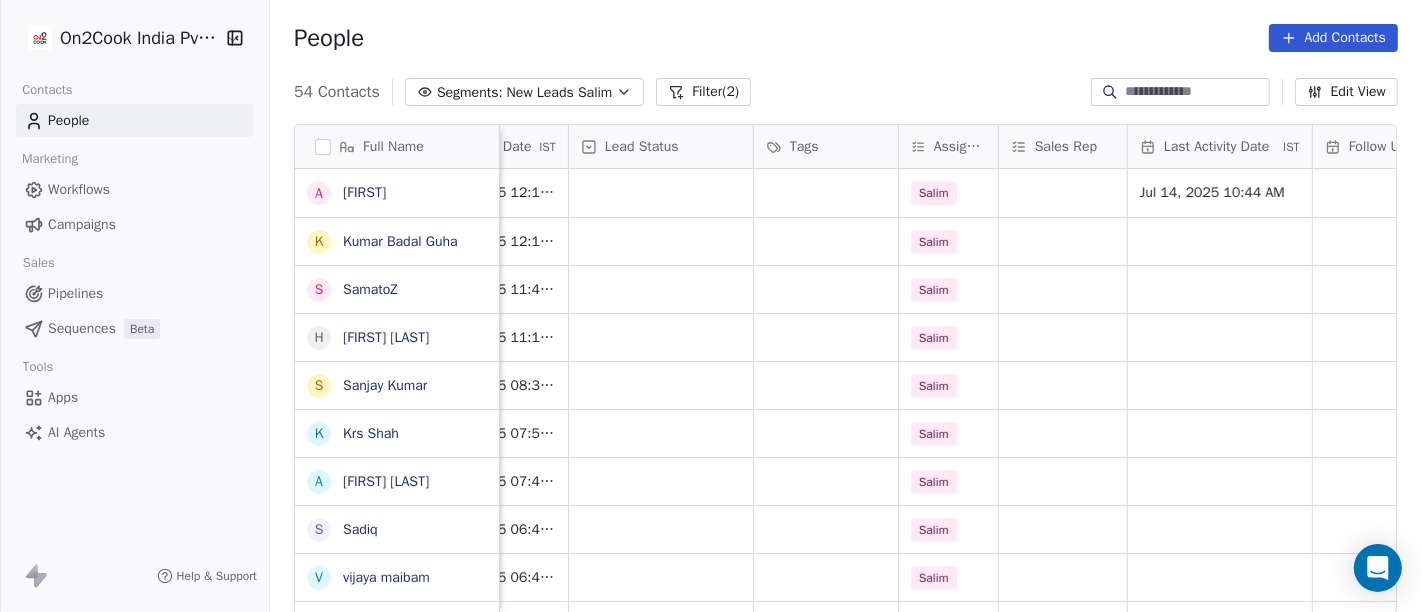 scroll, scrollTop: 0, scrollLeft: 637, axis: horizontal 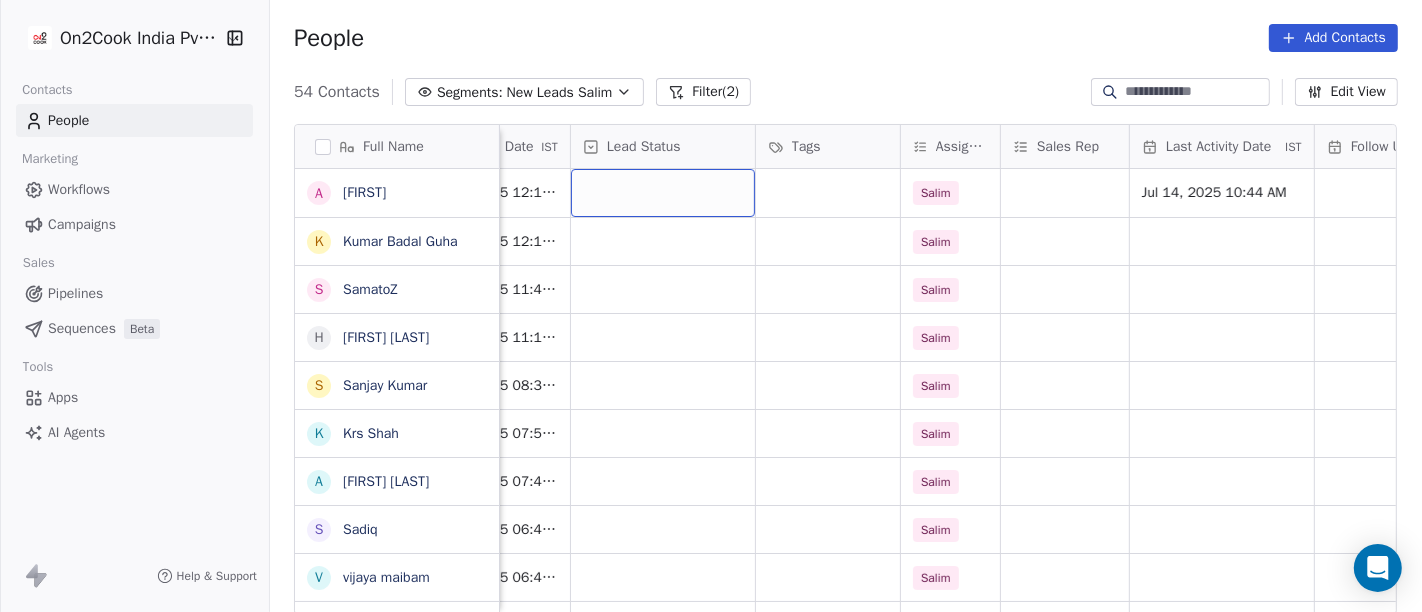 click at bounding box center (663, 193) 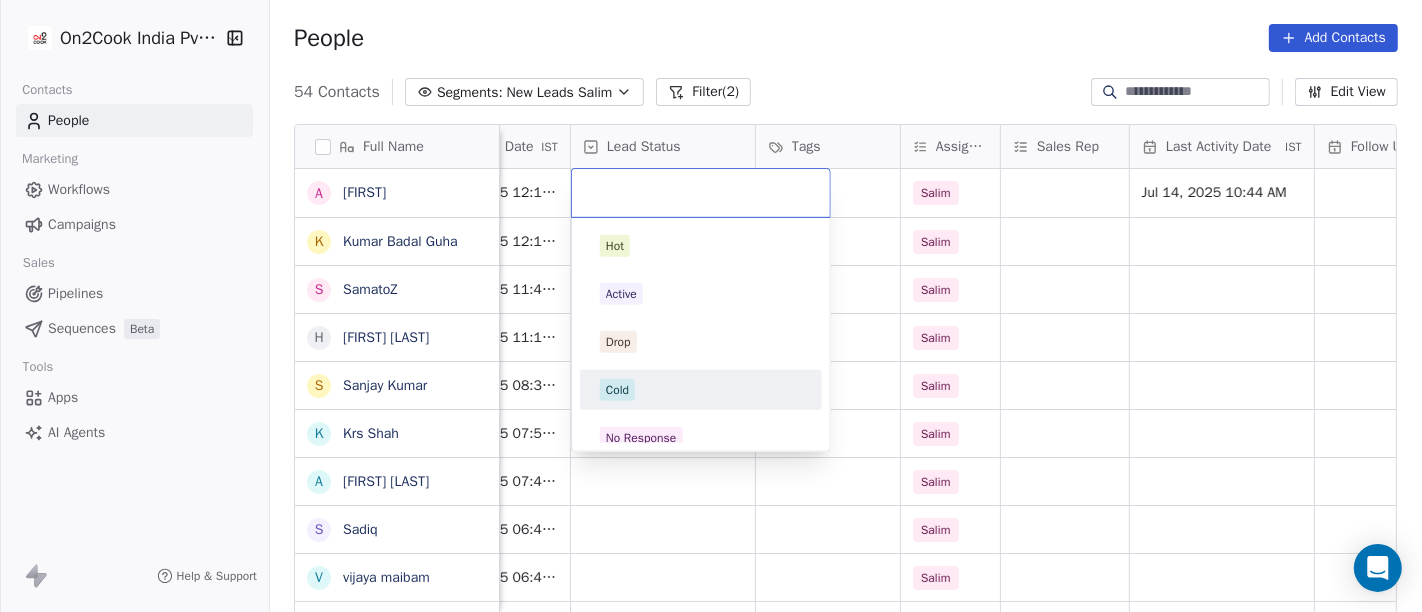click on "Cold" at bounding box center [701, 390] 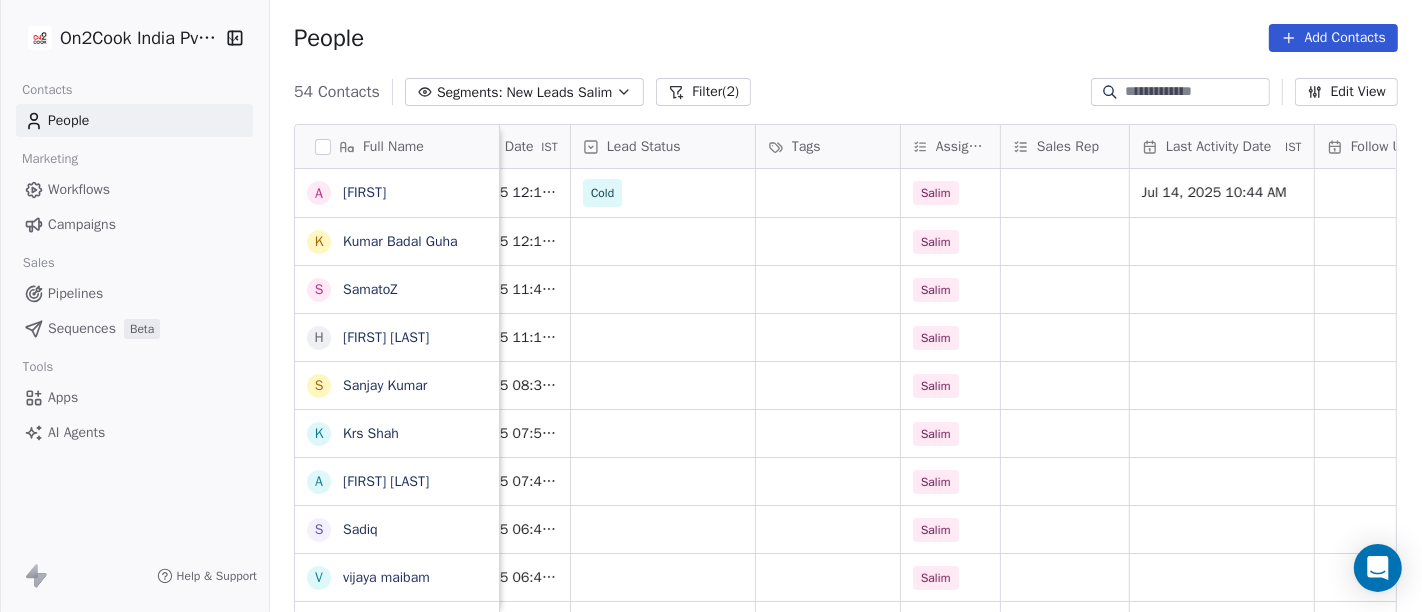 scroll, scrollTop: 0, scrollLeft: 0, axis: both 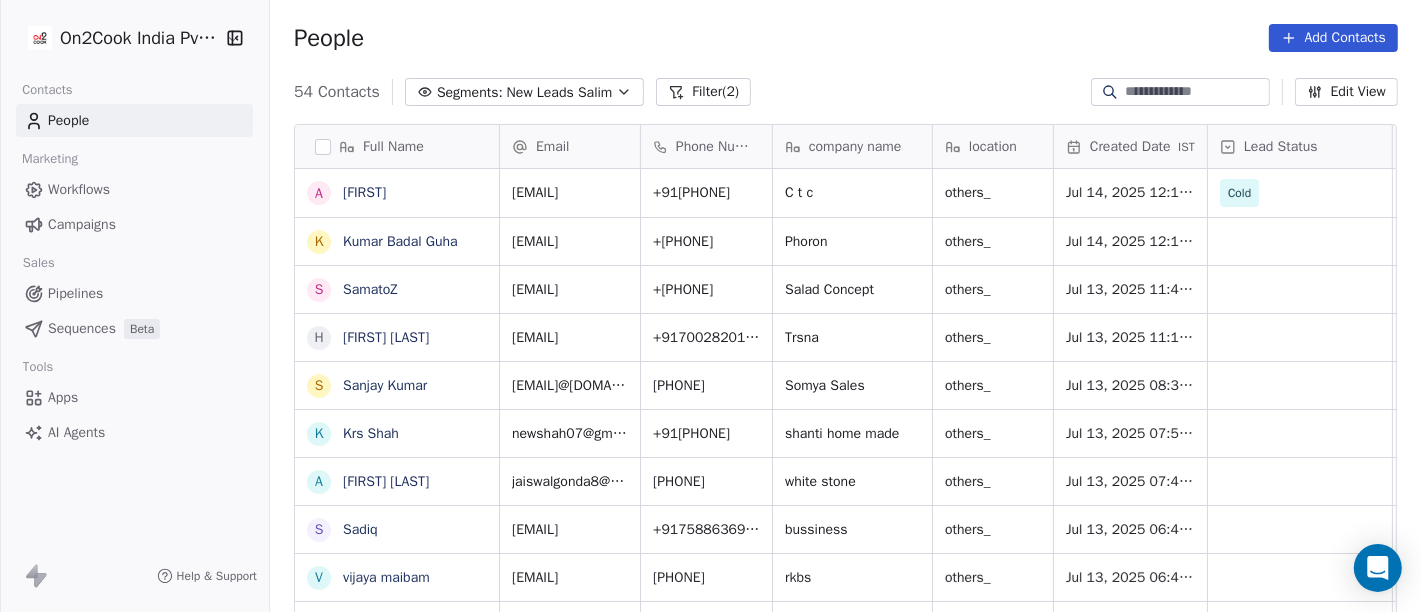click on "People  Add Contacts" at bounding box center (846, 38) 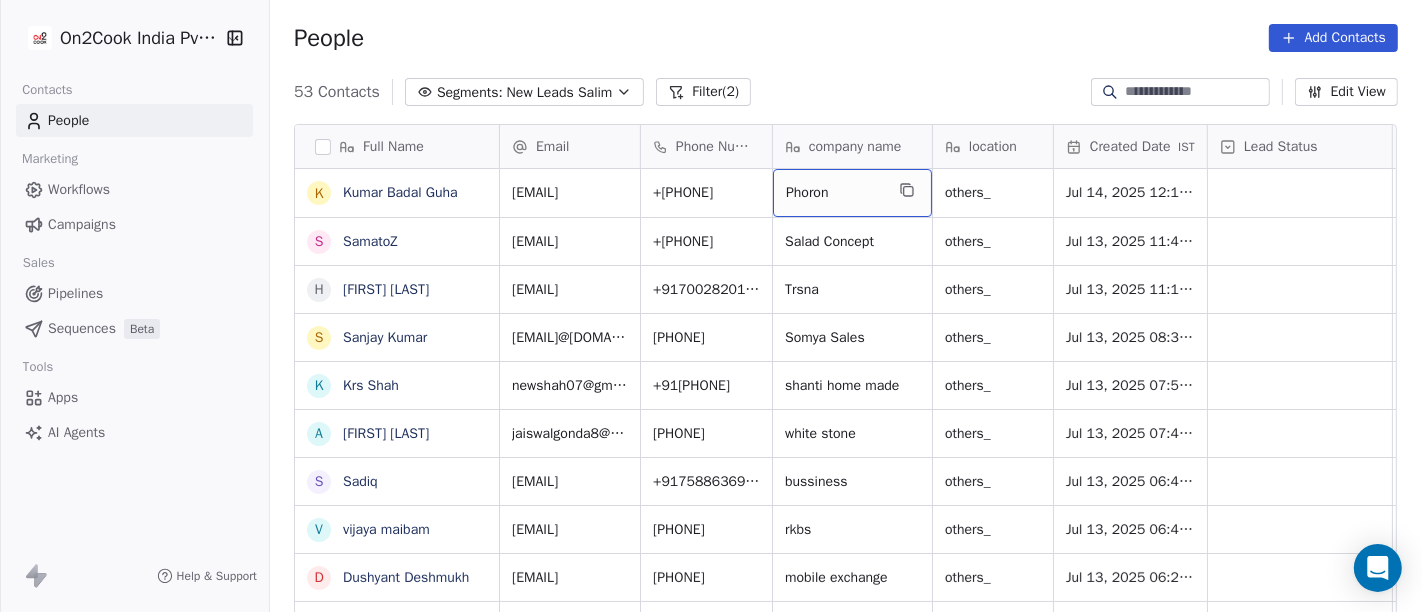 click on "Phoron" at bounding box center (834, 193) 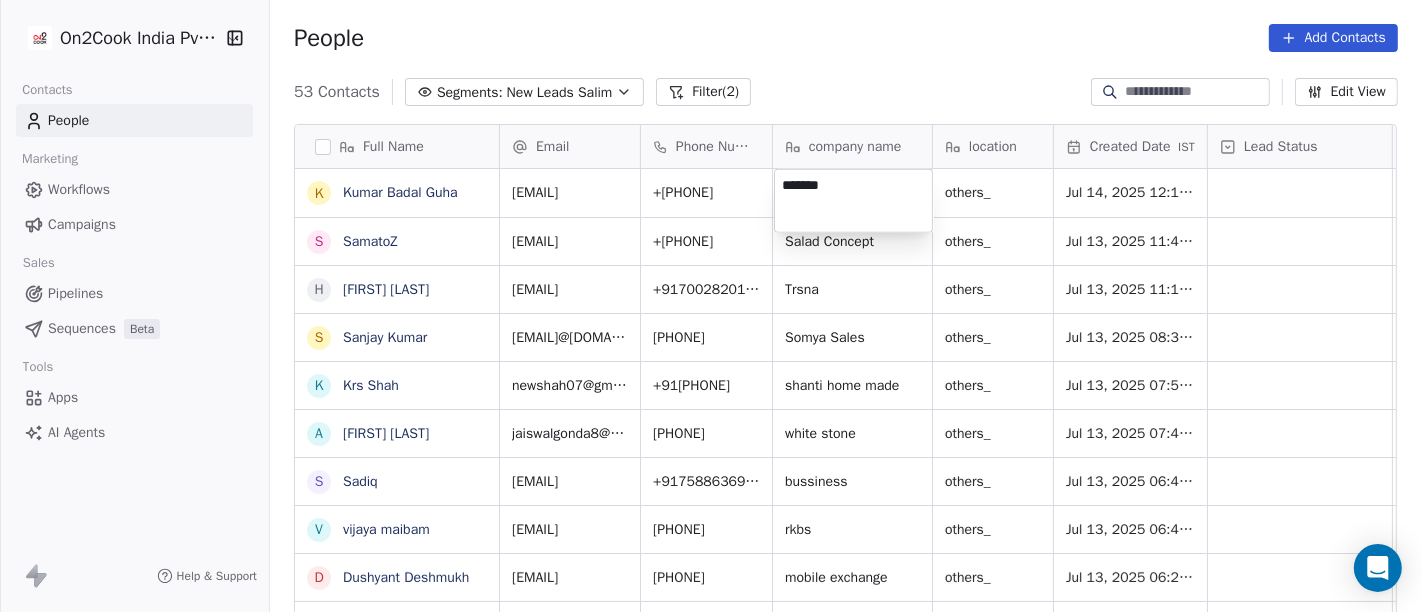 type on "******" 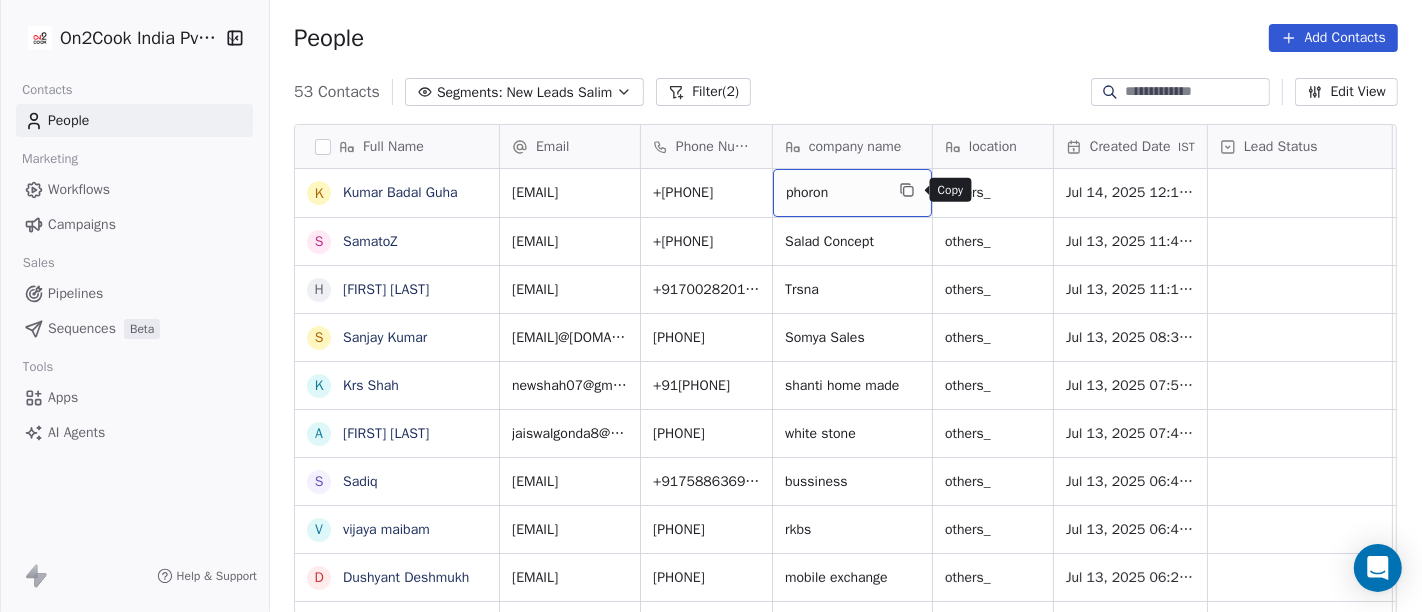 click 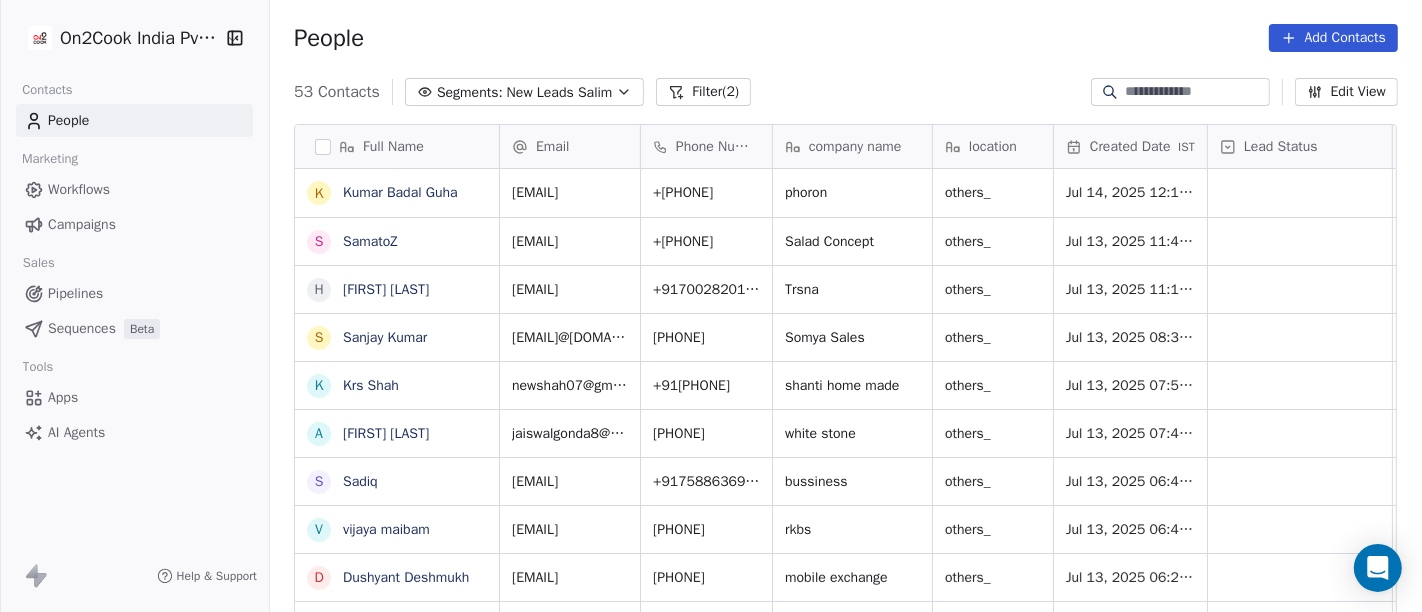 scroll, scrollTop: 2, scrollLeft: 0, axis: vertical 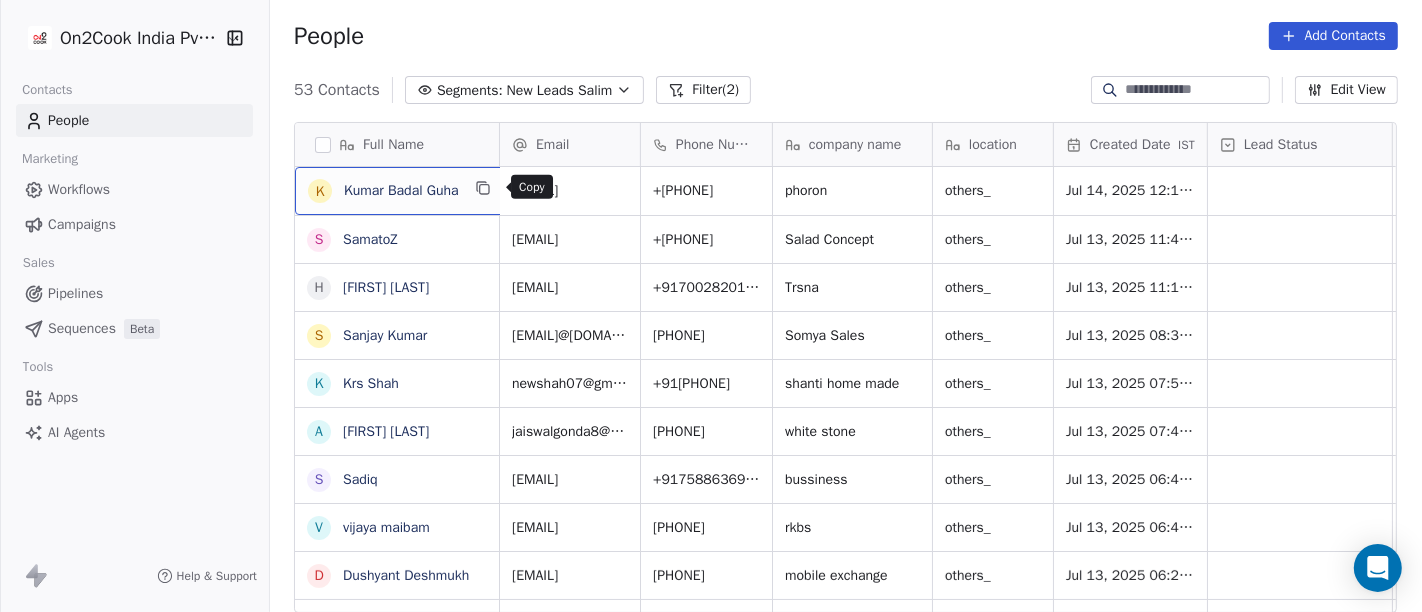 click at bounding box center (483, 188) 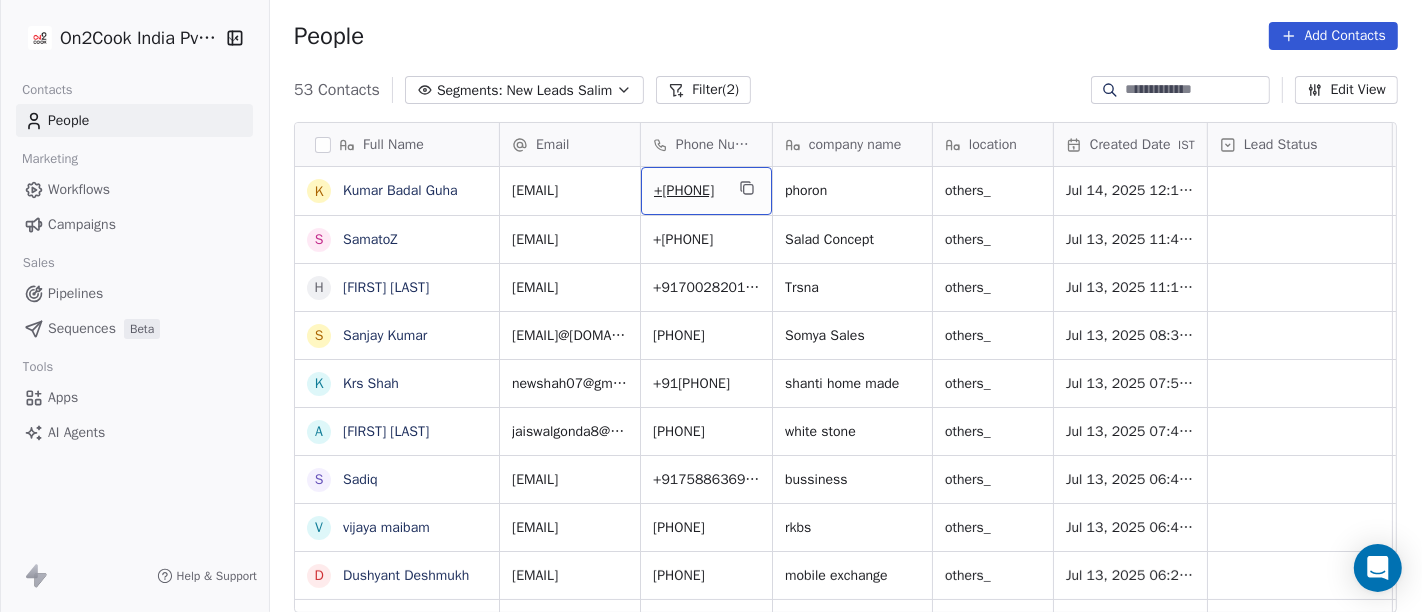 click on "+919432329092" at bounding box center [688, 191] 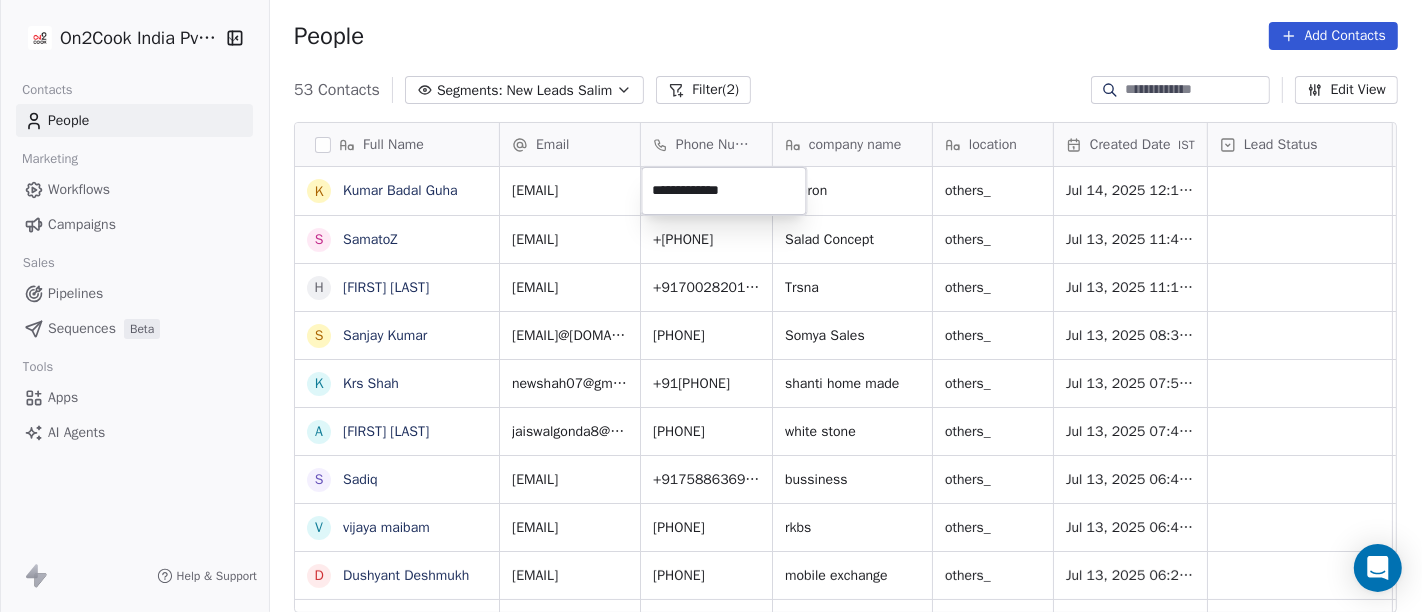 click on "**********" at bounding box center [723, 191] 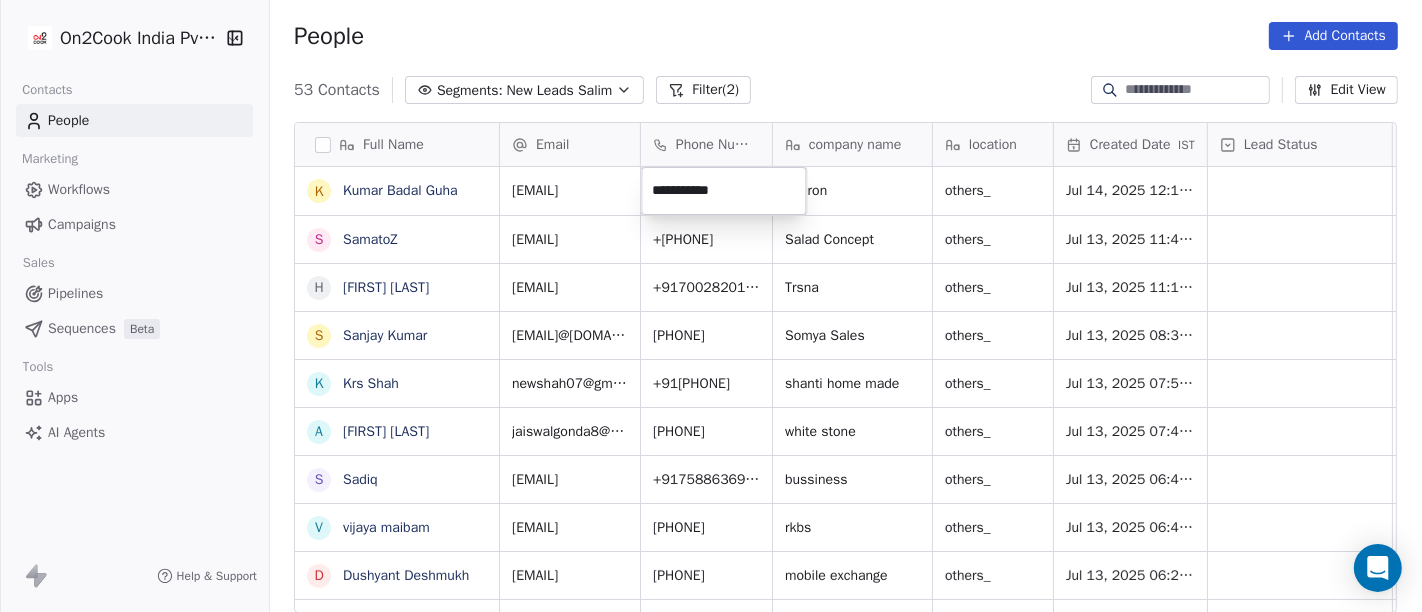 type on "**********" 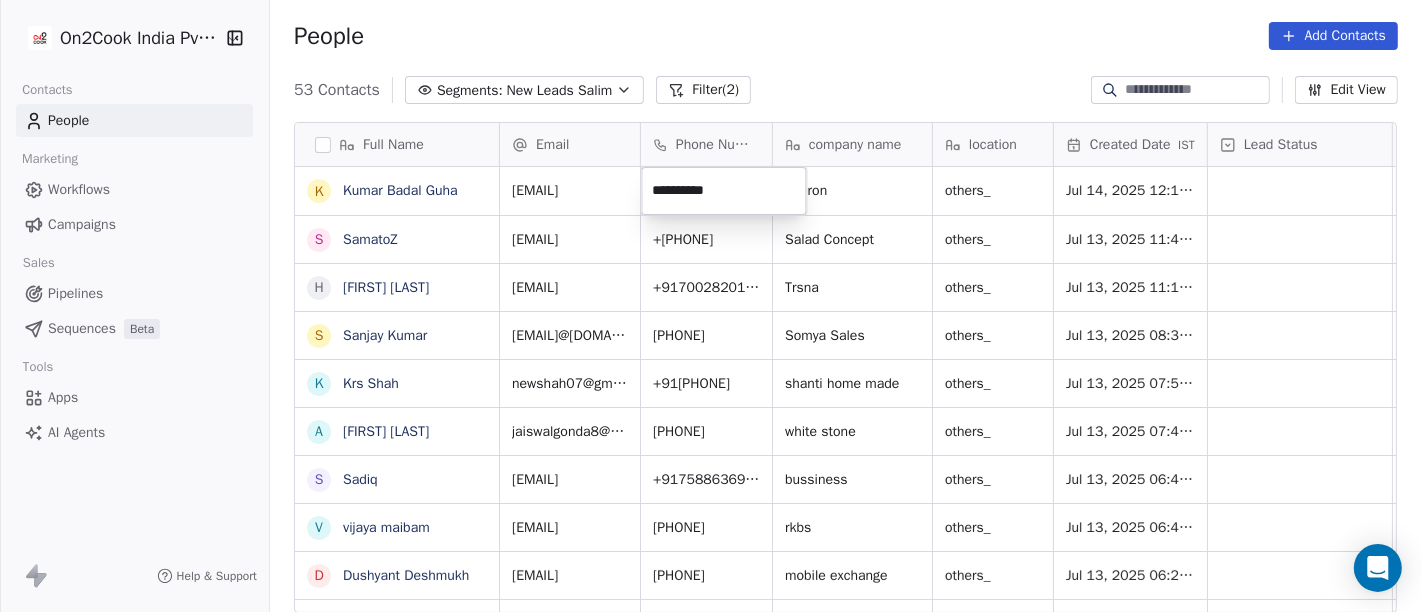 click on "On2Cook India Pvt. Ltd. Contacts People Marketing Workflows Campaigns Sales Pipelines Sequences Beta Tools Apps AI Agents Help & Support People  Add Contacts 53 Contacts Segments: New Leads Salim Filter  (2) Edit View Tag Add to Sequence Full Name K Kumar Badal Guha S SamatoZ H Himangshu Sarma S Sanjay Kumar K Krs Shah a ashish jaiswal S Sadiq v vijaya maibam D Dushyant Deshmukh अ अजय वर्मा A Aman Jaiswal T Tenzin Nawang P Pranab Kumar Das V Vinod Lamror S Sanjay Singh A Alok Sharma N Neena Kumari V Vinod Wanchoo M Mayil Murugan P Pawan Swami A Ajay Singh a ayushmat b Soni N Neeraj Kumar Chauhan A Abhishek Takawane J Jayshree Nimbekar A Avinaya D Dinesh Kothari K Kshitij Dhameja v vatsal^^ T Tanmoy Mandal Email Phone Number company name location Created Date IST Lead Status Tags Assignee Sales Rep Last Activity Date IST crownimperialgroup@gmail.com +919432329092 phoron others_ Jul 14, 2025 12:12 AM Salim psaman.sis@gmail.com +918113910200 Salad Concept others_ Jul 13, 2025 11:47 PM Salim" at bounding box center (711, 306) 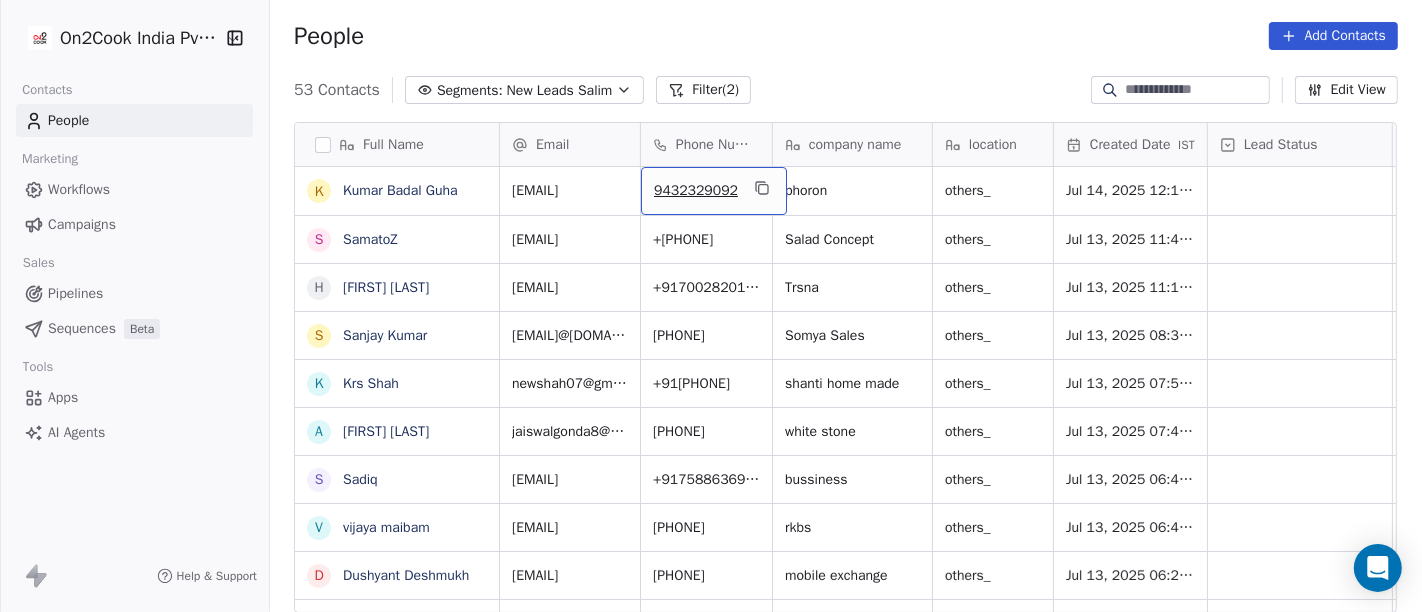 click on "9432329092" at bounding box center (714, 191) 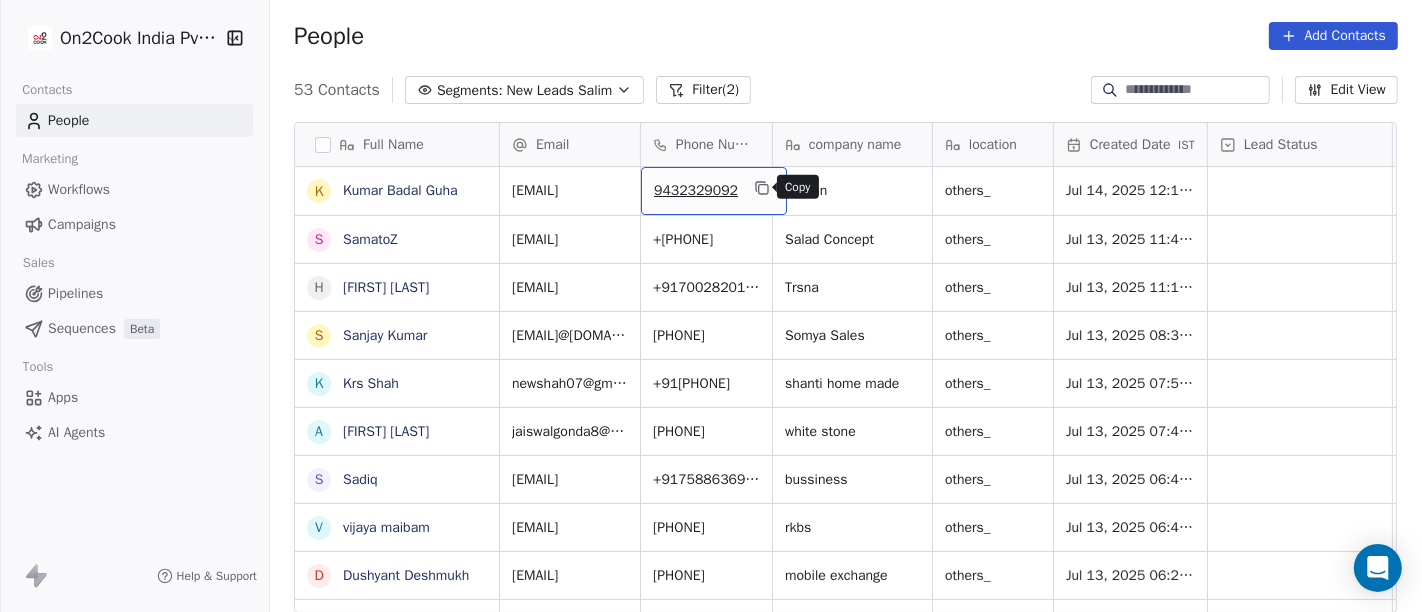 click 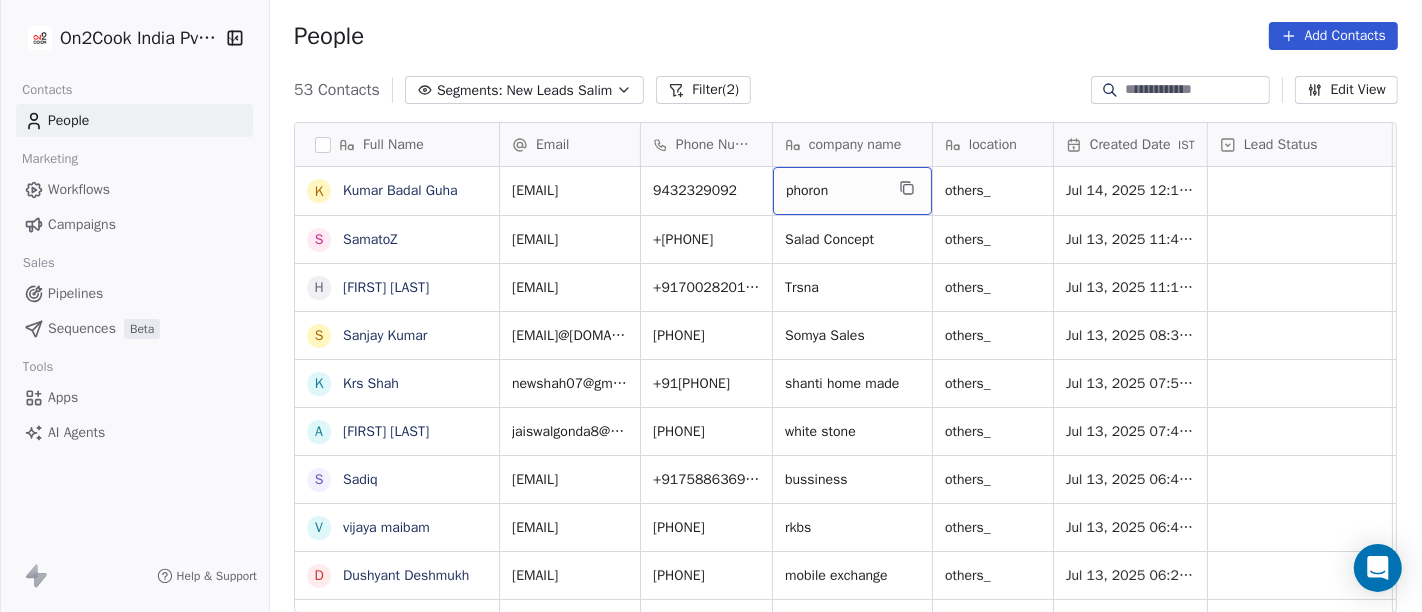 click on "phoron" at bounding box center [852, 191] 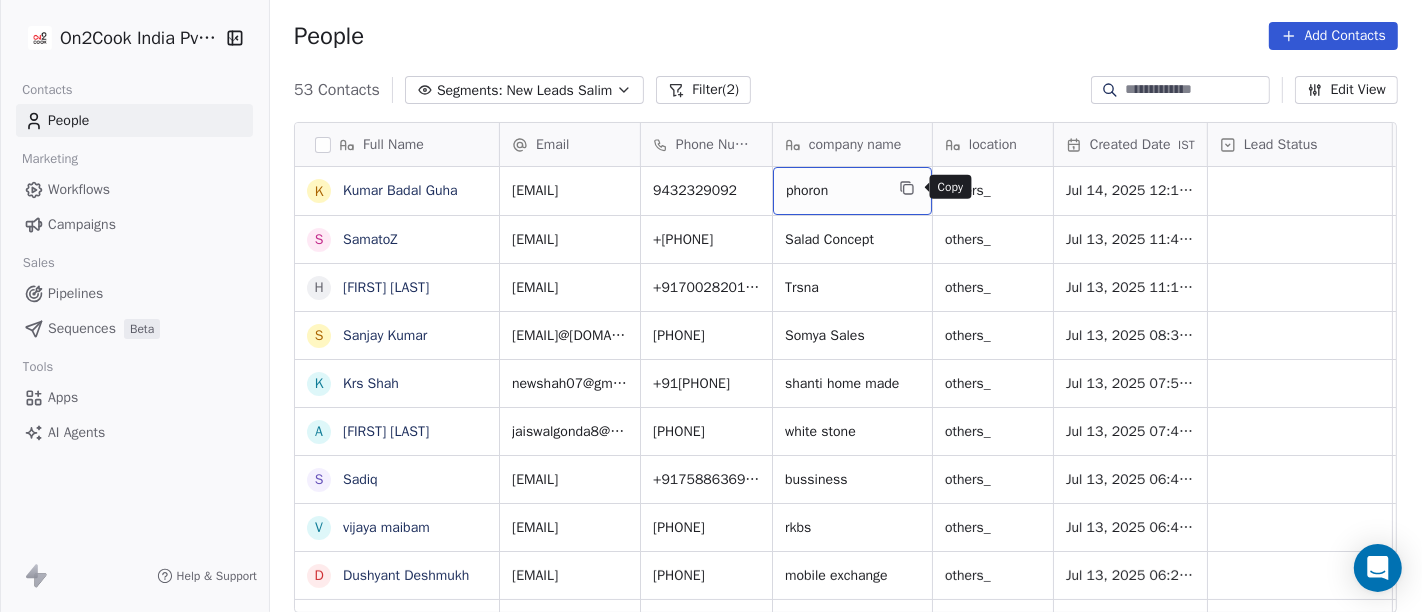click 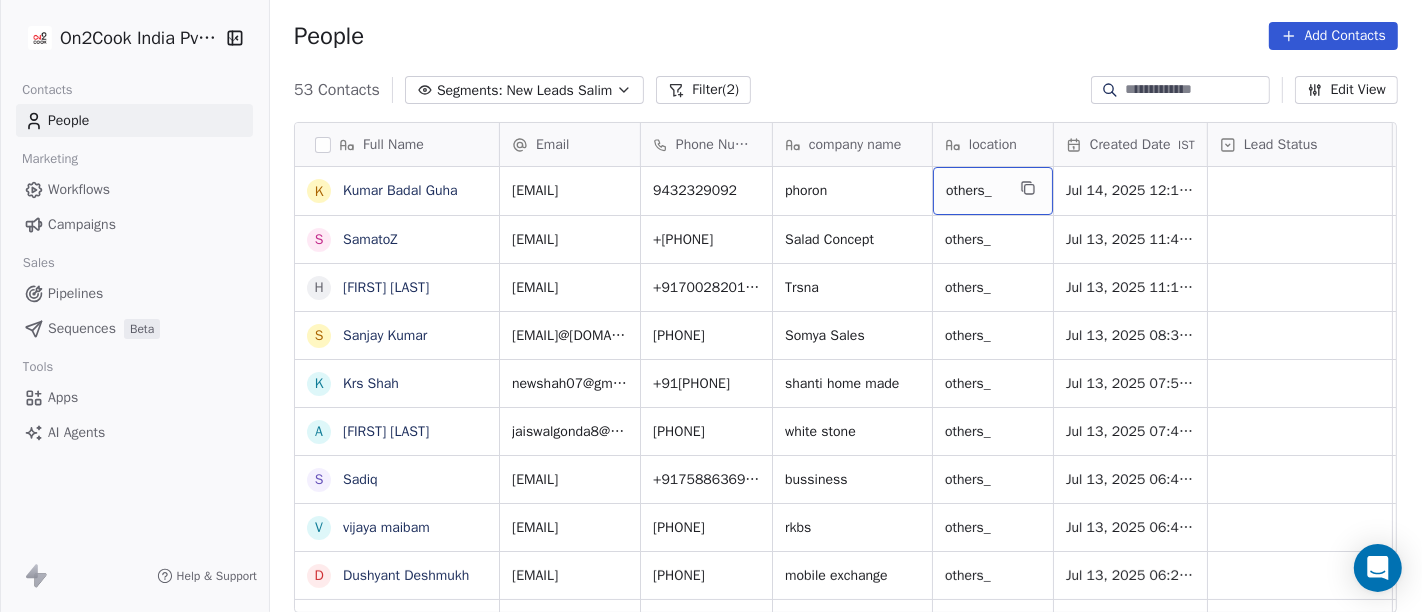 click on "others_" at bounding box center [975, 191] 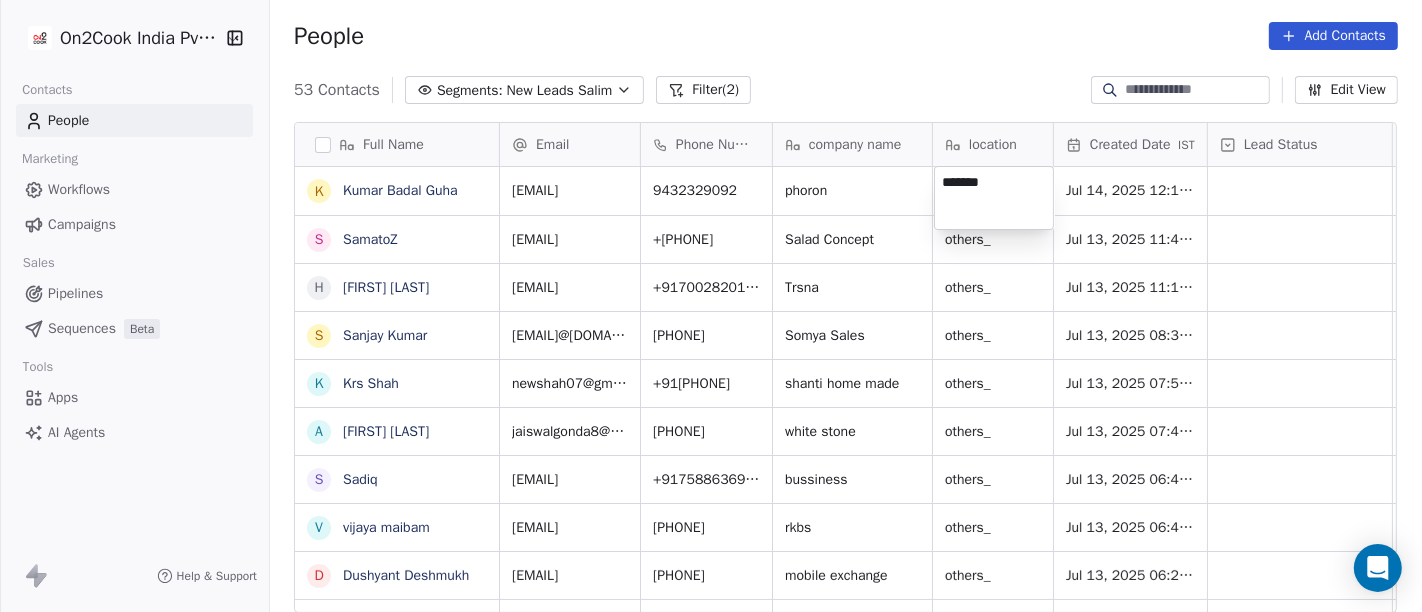 paste on "***" 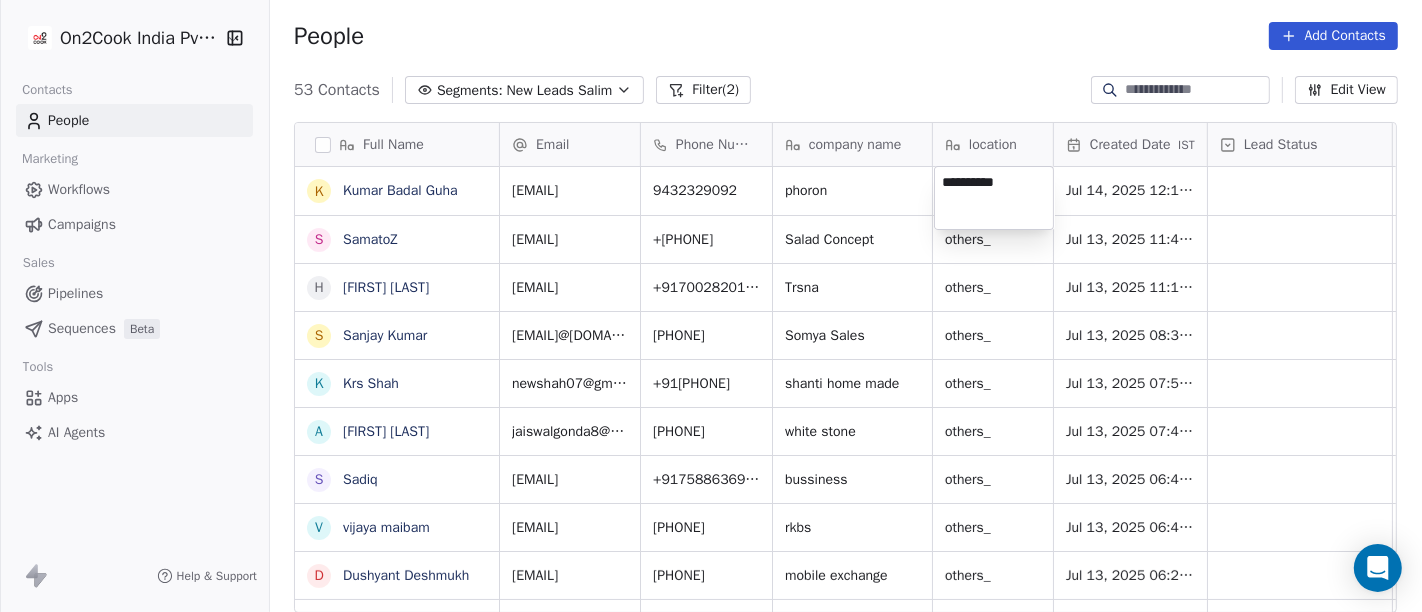 click on "On2Cook India Pvt. Ltd. Contacts People Marketing Workflows Campaigns Sales Pipelines Sequences Beta Tools Apps AI Agents Help & Support People  Add Contacts 53 Contacts Segments: New Leads Salim Filter  (2) Edit View Tag Add to Sequence Full Name K Kumar Badal Guha S SamatoZ H Himangshu Sarma S Sanjay Kumar K Krs Shah a ashish jaiswal S Sadiq v vijaya maibam D Dushyant Deshmukh अ अजय वर्मा A Aman Jaiswal T Tenzin Nawang P Pranab Kumar Das V Vinod Lamror S Sanjay Singh A Alok Sharma N Neena Kumari V Vinod Wanchoo M Mayil Murugan P Pawan Swami A Ajay Singh a ayushmat b Soni N Neeraj Kumar Chauhan A Abhishek Takawane J Jayshree Nimbekar A Avinaya D Dinesh Kothari K Kshitij Dhameja v vatsal^^ T Tanmoy Mandal Email Phone Number company name location Created Date IST Lead Status Tags Assignee Sales Rep Last Activity Date IST crownimperialgroup@gmail.com 9432329092 phoron others_ Jul 14, 2025 12:12 AM Salim psaman.sis@gmail.com +918113910200 Salad Concept others_ Jul 13, 2025 11:47 PM Salim rkbs" at bounding box center (711, 306) 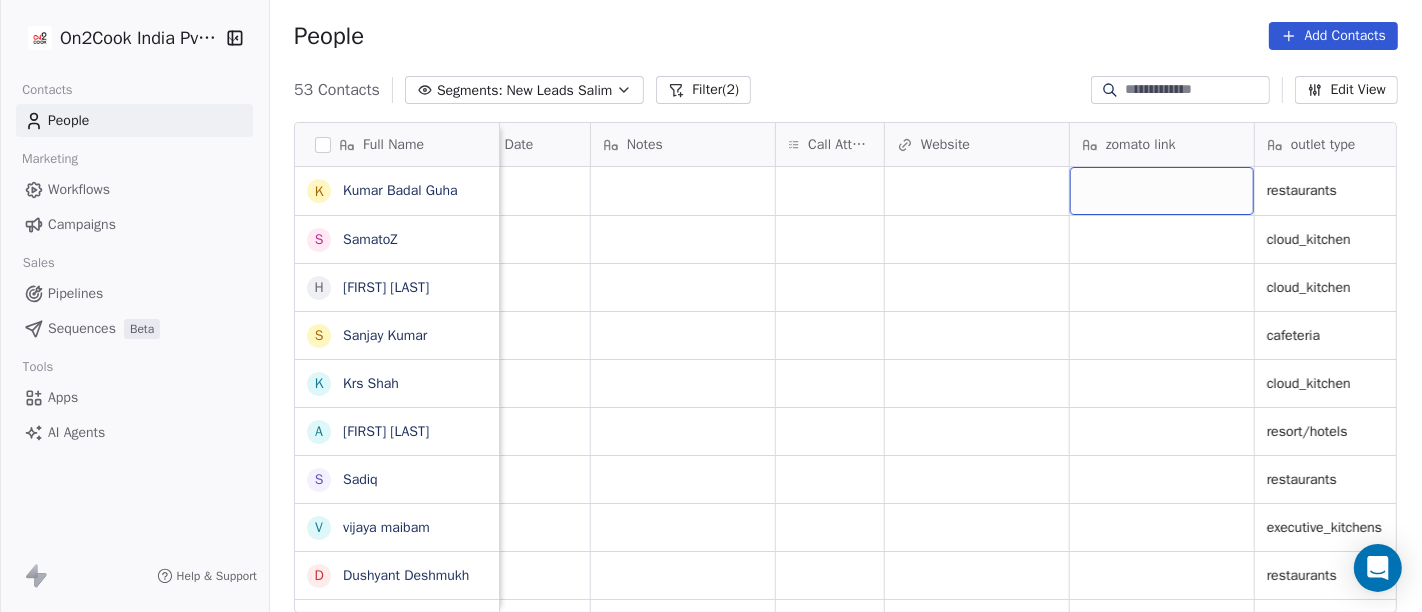 click at bounding box center [1162, 191] 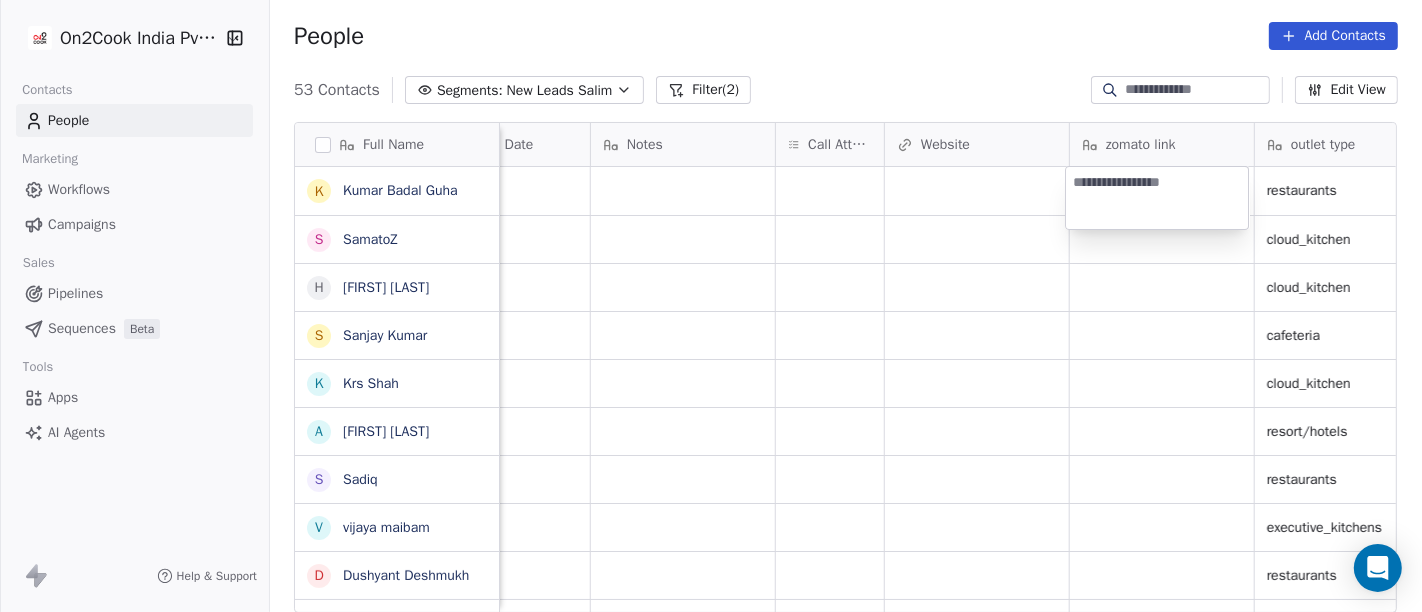 scroll, scrollTop: 0, scrollLeft: 1552, axis: horizontal 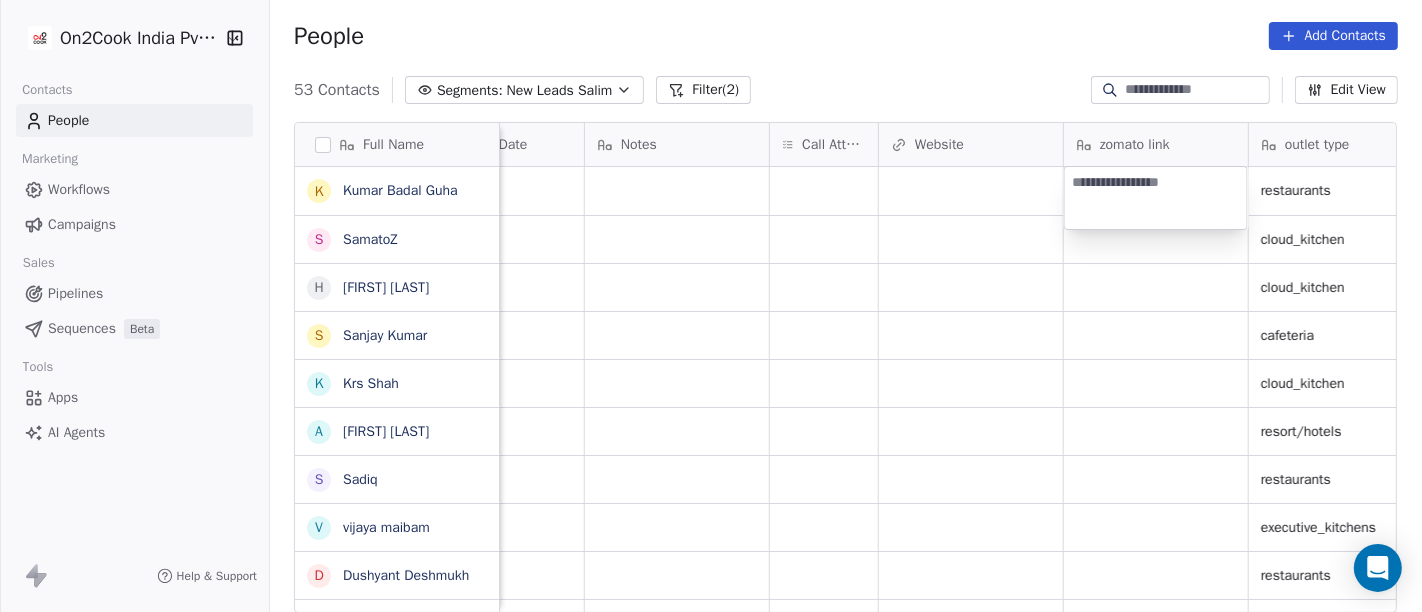 type on "**********" 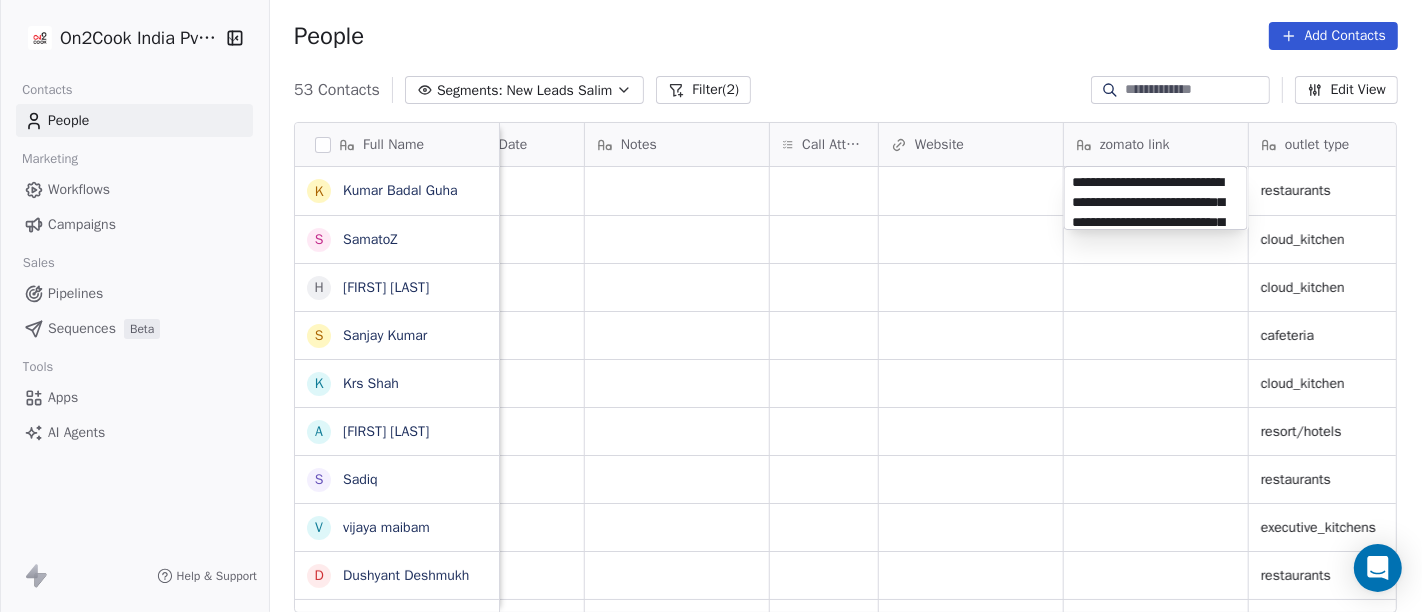 scroll, scrollTop: 187, scrollLeft: 0, axis: vertical 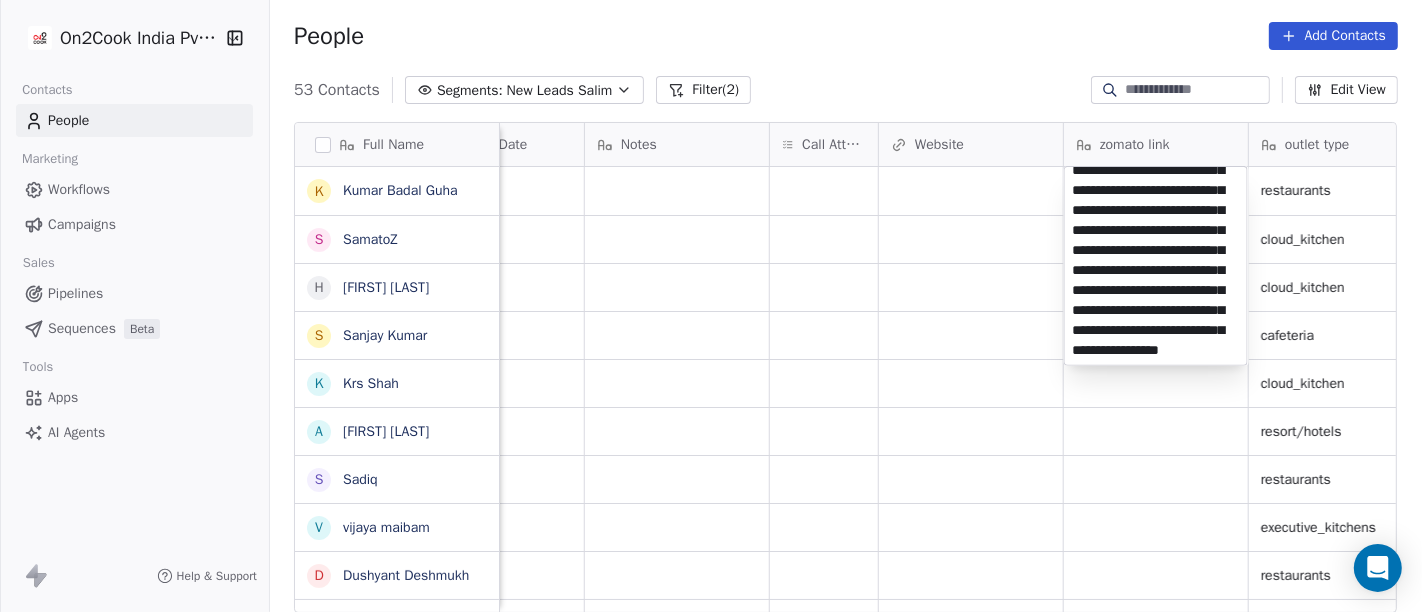 click on "On2Cook India Pvt. Ltd. Contacts People Marketing Workflows Campaigns Sales Pipelines Sequences Beta Tools Apps AI Agents Help & Support People  Add Contacts 53 Contacts Segments: New Leads Salim Filter  (2) Edit View Tag Add to Sequence Full Name K Kumar Badal Guha S SamatoZ H Himangshu Sarma S Sanjay Kumar K Krs Shah a ashish jaiswal S Sadiq v vijaya maibam D Dushyant Deshmukh अ अजय वर्मा A Aman Jaiswal T Tenzin Nawang P Pranab Kumar Das V Vinod Lamror S Sanjay Singh A Alok Sharma N Neena Kumari V Vinod Wanchoo M Mayil Murugan P Pawan Swami A Ajay Singh a ayushmat b Soni N Neeraj Kumar Chauhan A Abhishek Takawane J Jayshree Nimbekar A Avinaya D Dinesh Kothari K Kshitij Dhameja v vatsal^^ T Tanmoy Mandal Assignee Sales Rep Last Activity Date IST Follow Up Date Notes Call Attempts Website zomato link outlet type Location Job Title Whastapp Message    Salim restaurants   Salim cloud_kitchen   Salim cloud_kitchen   Salim cafeteria   Salim cloud_kitchen   Salim resort/hotels   Salim   Salim" at bounding box center [711, 306] 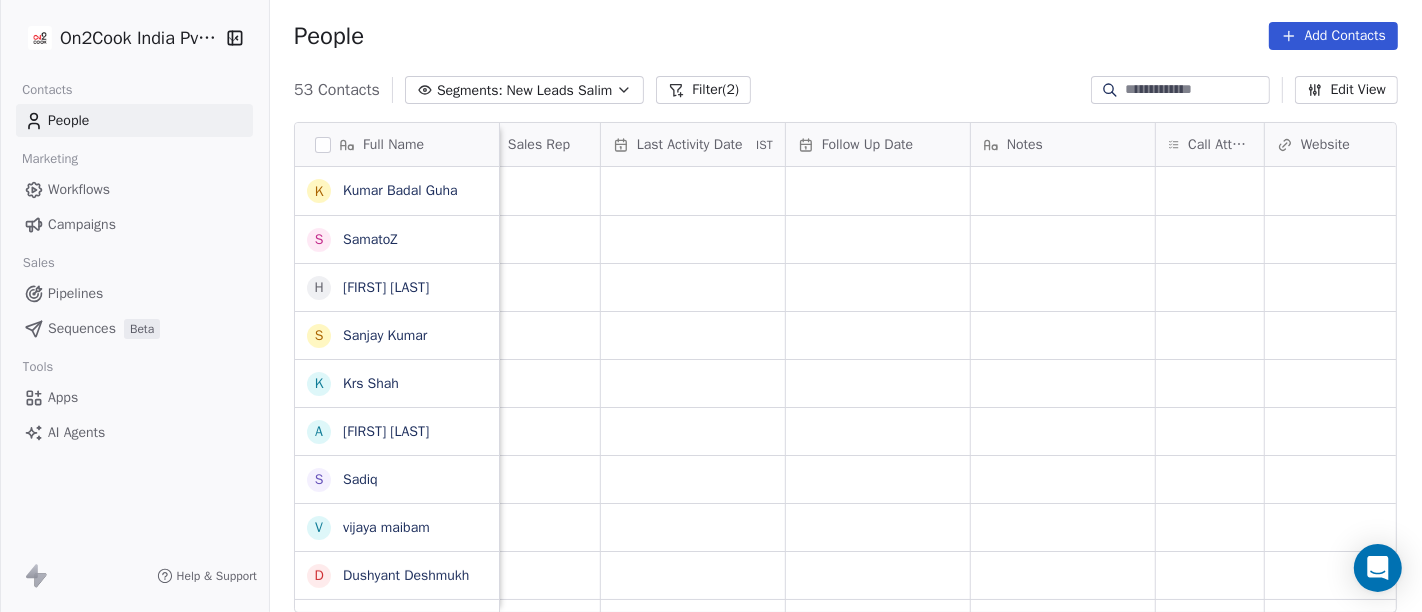 scroll, scrollTop: 0, scrollLeft: 1168, axis: horizontal 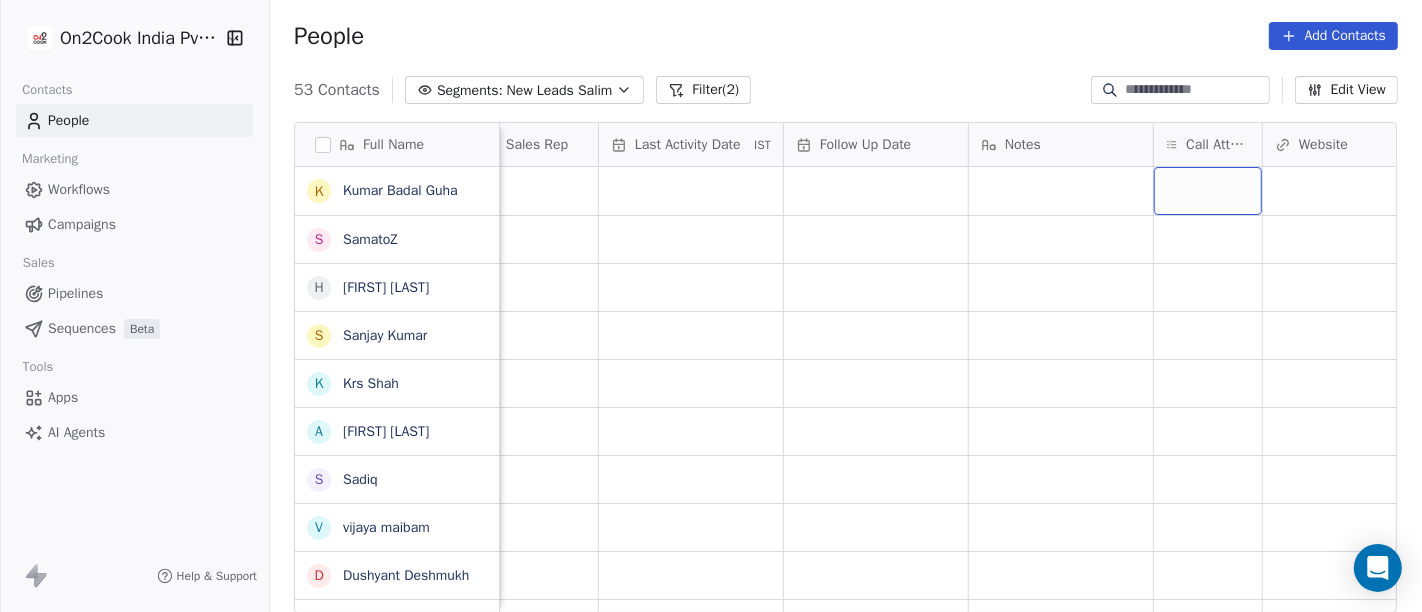 click at bounding box center [1208, 191] 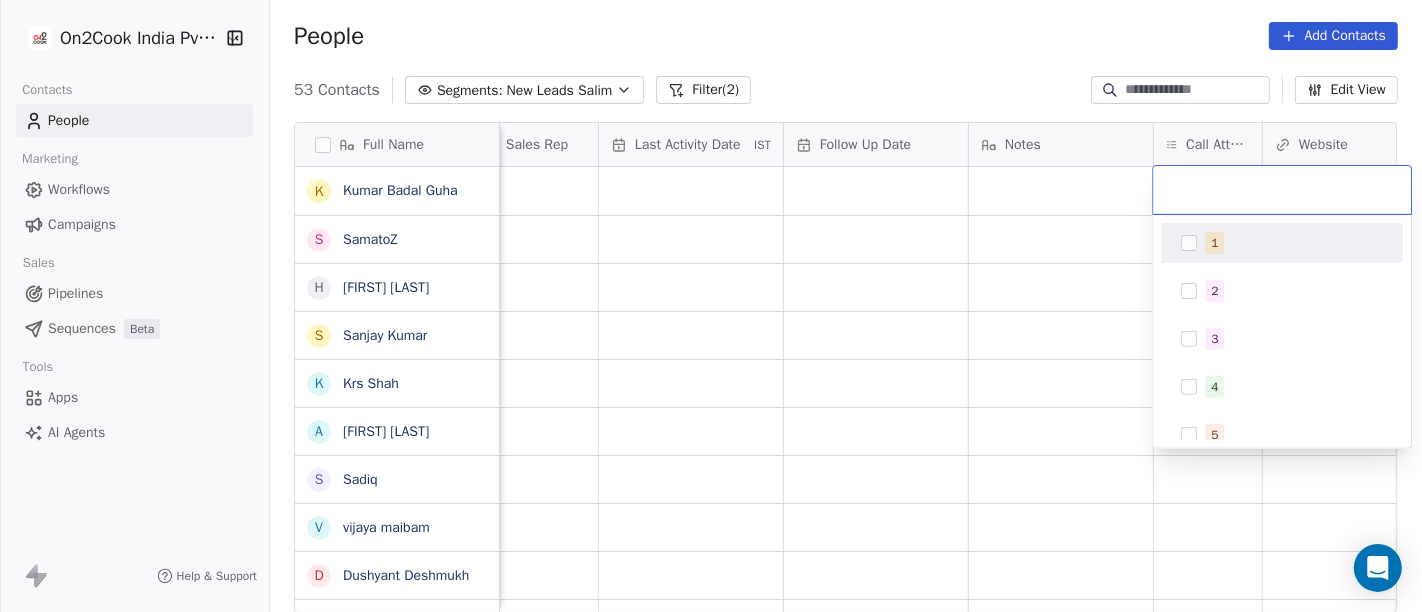 click on "1" at bounding box center (1282, 243) 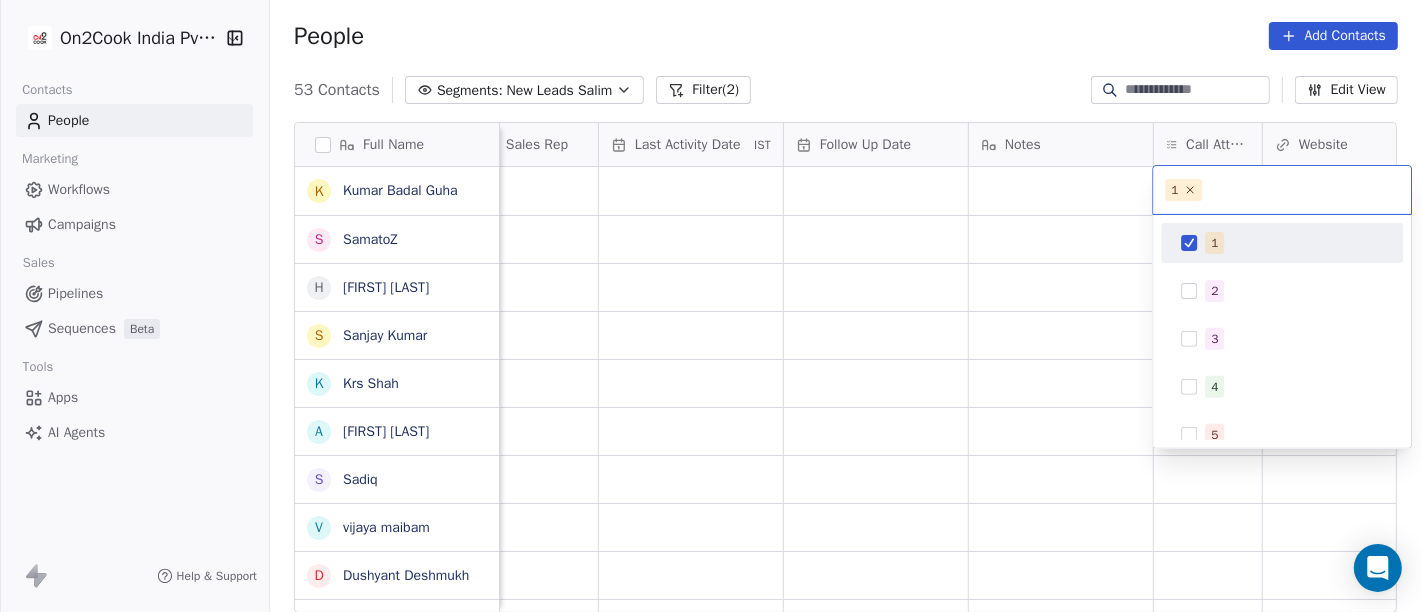 click on "On2Cook India Pvt. Ltd. Contacts People Marketing Workflows Campaigns Sales Pipelines Sequences Beta Tools Apps AI Agents Help & Support People  Add Contacts 53 Contacts Segments: New Leads Salim Filter  (2) Edit View Tag Add to Sequence Full Name K Kumar Badal Guha S SamatoZ H Himangshu Sarma S Sanjay Kumar K Krs Shah a ashish jaiswal S Sadiq v vijaya maibam D Dushyant Deshmukh अ अजय वर्मा A Aman Jaiswal T Tenzin Nawang P Pranab Kumar Das V Vinod Lamror S Sanjay Singh A Alok Sharma N Neena Kumari V Vinod Wanchoo M Mayil Murugan P Pawan Swami A Ajay Singh a ayushmat b Soni N Neeraj Kumar Chauhan A Abhishek Takawane J Jayshree Nimbekar A Avinaya D Dinesh Kothari K Kshitij Dhameja v vatsal^^ T Tanmoy Mandal Lead Status Tags Assignee Sales Rep Last Activity Date IST Follow Up Date Notes Call Attempts Website zomato link outlet type Location   Salim restaurants   Salim cloud_kitchen   Salim cloud_kitchen   Salim cafeteria   Salim cloud_kitchen   Salim resort/hotels   Salim restaurants   Salim" at bounding box center [711, 306] 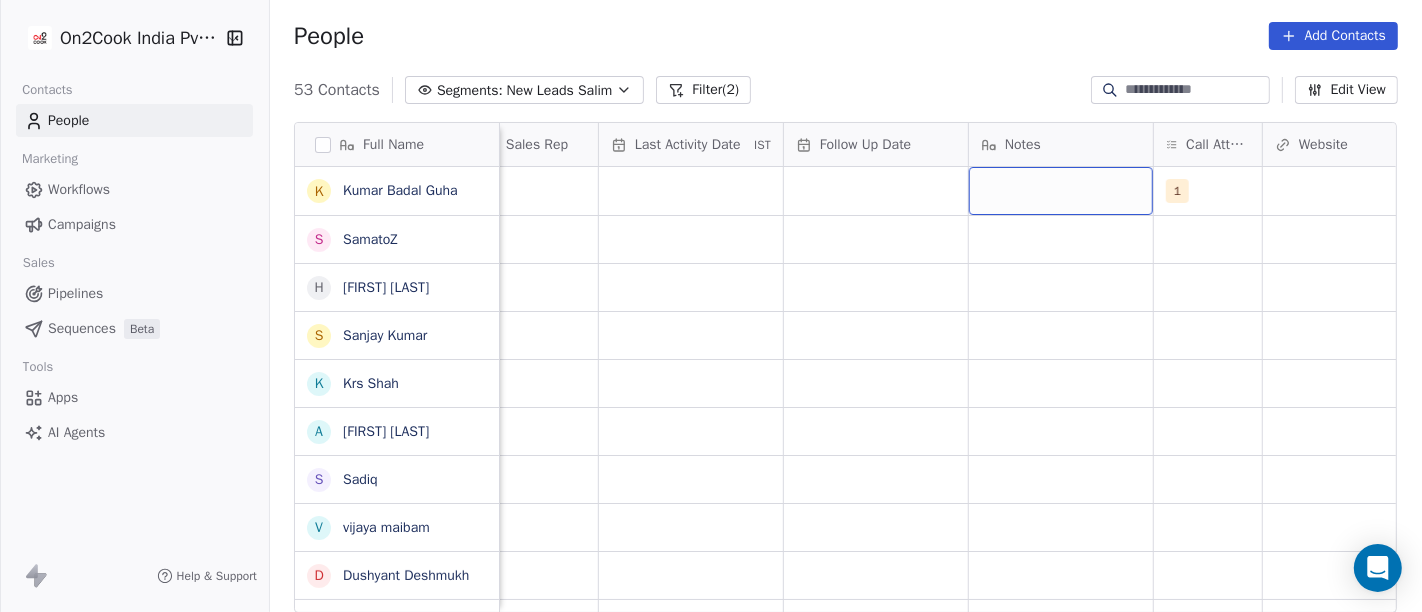 click at bounding box center [1061, 191] 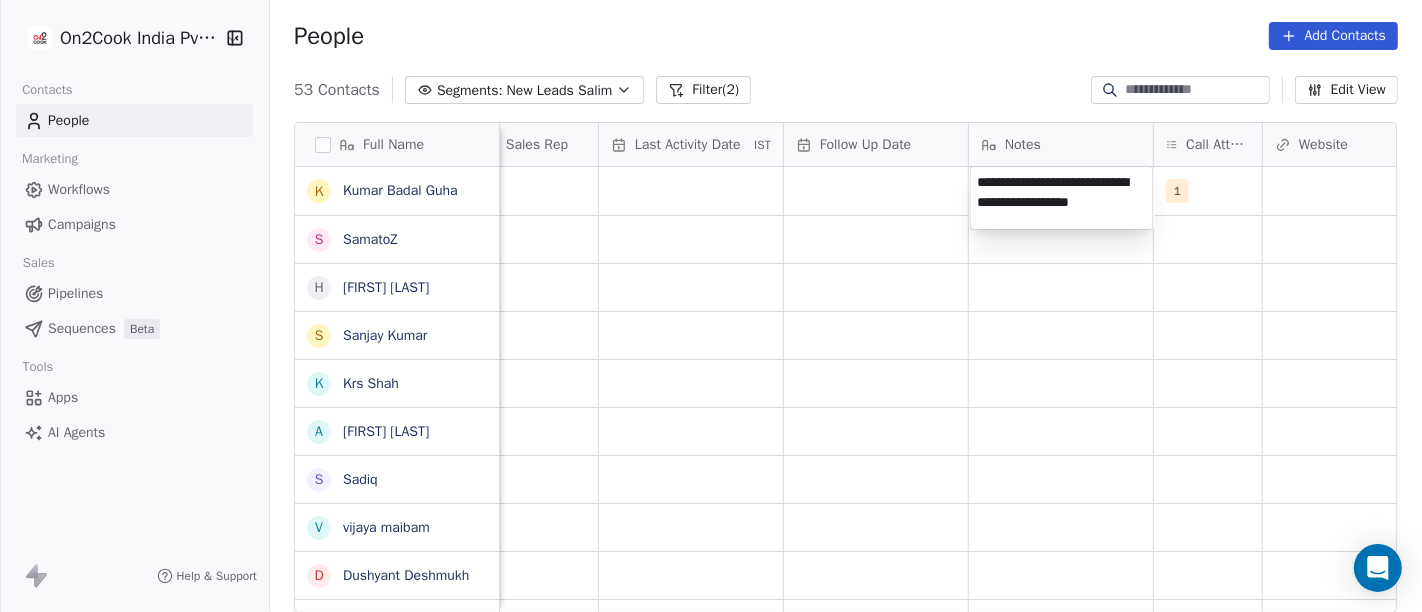 type on "**********" 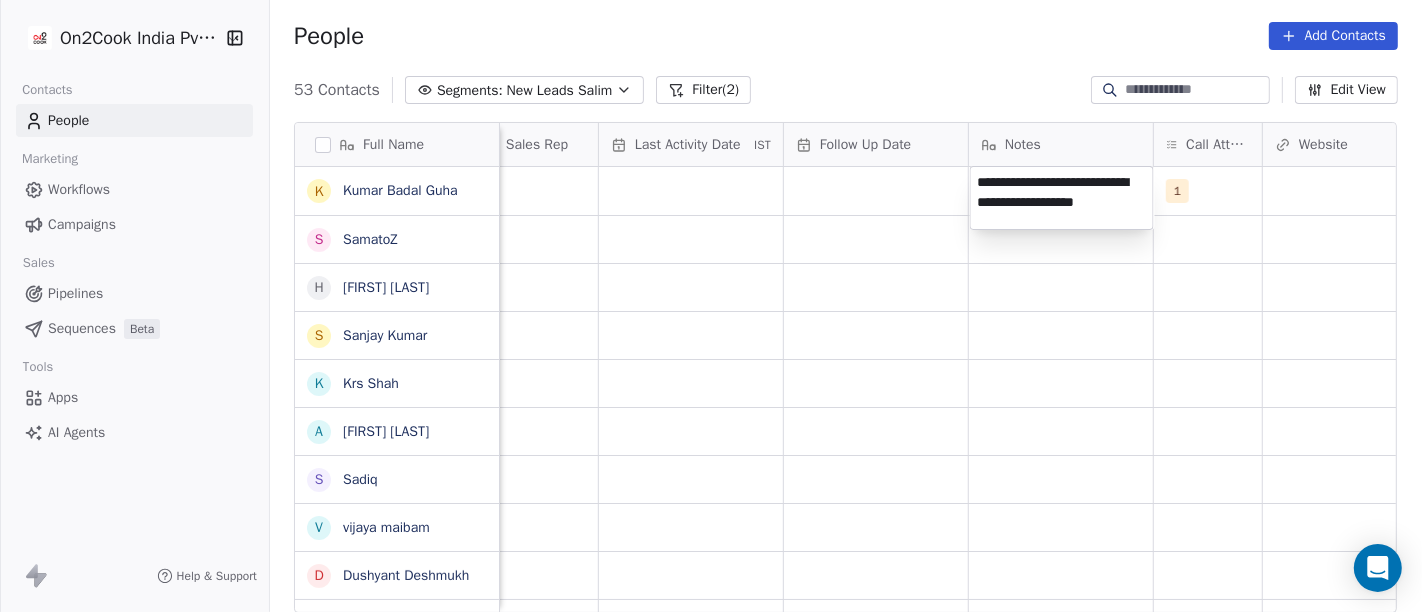 click on "On2Cook India Pvt. Ltd. Contacts People Marketing Workflows Campaigns Sales Pipelines Sequences Beta Tools Apps AI Agents Help & Support People  Add Contacts 53 Contacts Segments: New Leads Salim Filter  (2) Edit View Tag Add to Sequence Full Name K Kumar Badal Guha S SamatoZ H Himangshu Sarma S Sanjay Kumar K Krs Shah a ashish jaiswal S Sadiq v vijaya maibam D Dushyant Deshmukh अ अजय वर्मा A Aman Jaiswal T Tenzin Nawang P Pranab Kumar Das V Vinod Lamror S Sanjay Singh A Alok Sharma N Neena Kumari V Vinod Wanchoo M Mayil Murugan P Pawan Swami A Ajay Singh a ayushmat b Soni N Neeraj Kumar Chauhan A Abhishek Takawane J Jayshree Nimbekar A Avinaya D Dinesh Kothari K Kshitij Dhameja v vatsal^^ T Tanmoy Mandal Lead Status Tags Assignee Sales Rep Last Activity Date IST Follow Up Date Notes Call Attempts Website zomato link outlet type Location   Salim 1 restaurants   Salim cloud_kitchen   Salim cloud_kitchen   Salim cafeteria   Salim cloud_kitchen   Salim resort/hotels   Salim restaurants" at bounding box center (711, 306) 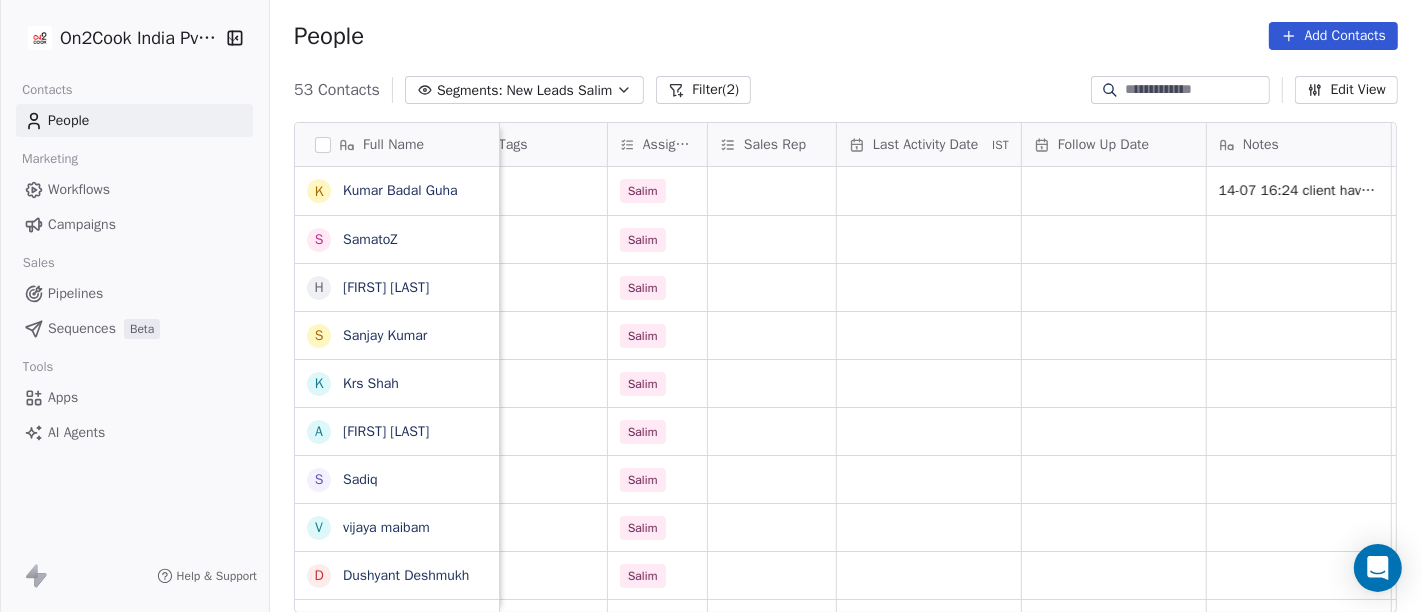 scroll, scrollTop: 0, scrollLeft: 926, axis: horizontal 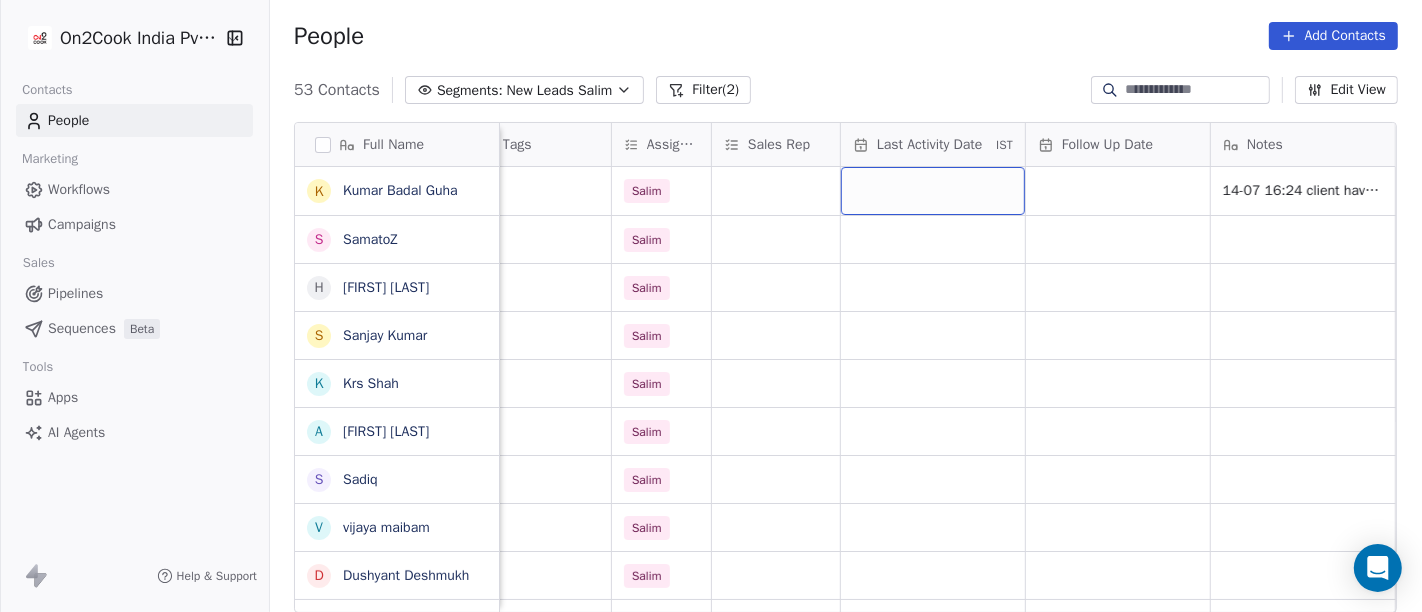 click at bounding box center (933, 191) 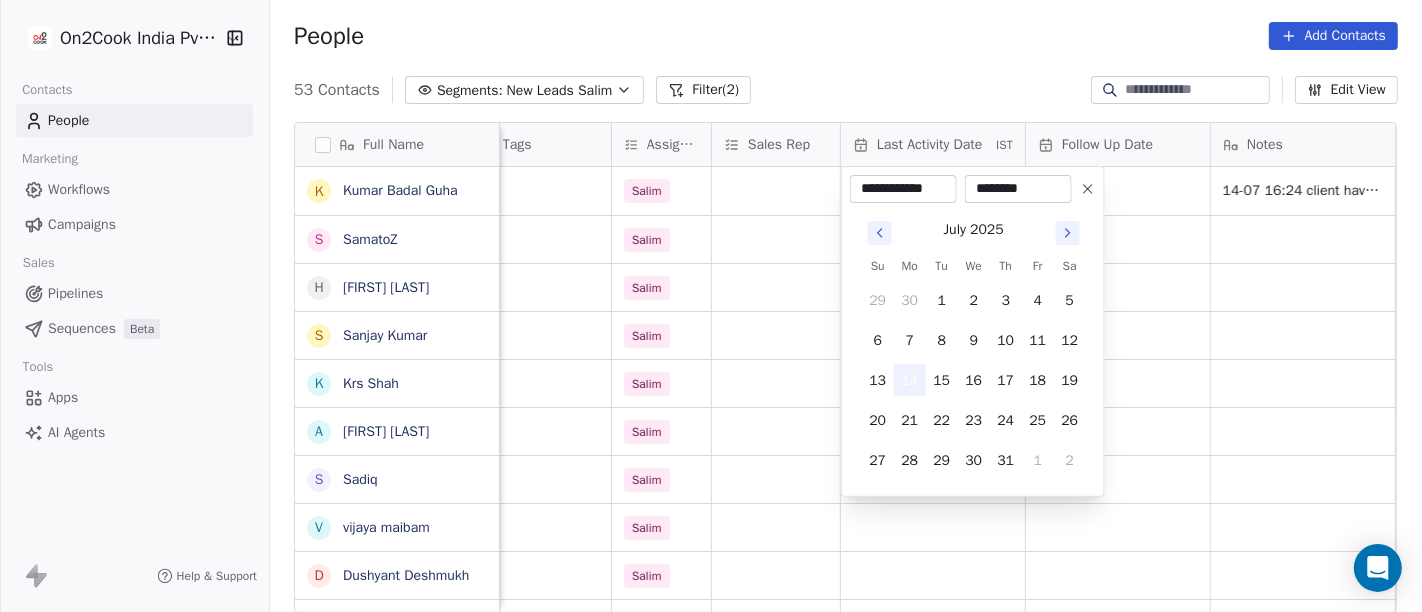 click on "14" at bounding box center (910, 380) 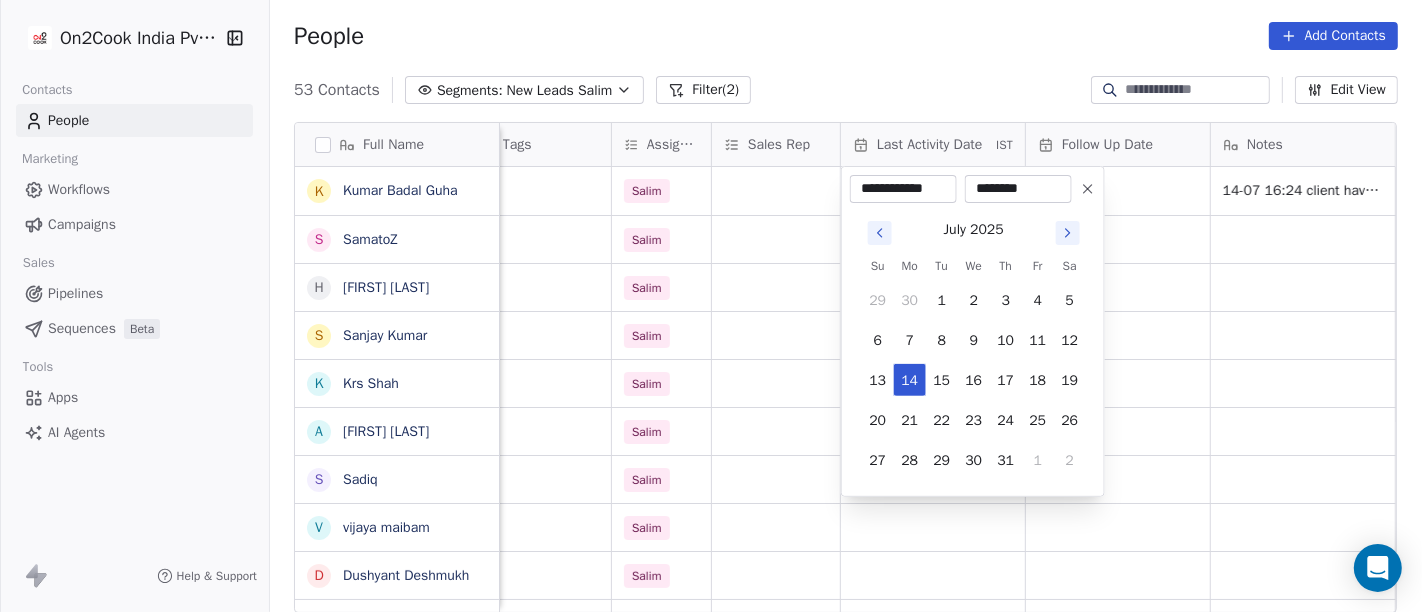 click on "On2Cook India Pvt. Ltd. Contacts People Marketing Workflows Campaigns Sales Pipelines Sequences Beta Tools Apps AI Agents Help & Support People  Add Contacts 53 Contacts Segments: New Leads Salim Filter  (2) Edit View Tag Add to Sequence Full Name K Kumar Badal Guha S SamatoZ H Himangshu Sarma S Sanjay Kumar K Krs Shah a ashish jaiswal S Sadiq v vijaya maibam D Dushyant Deshmukh अ अजय वर्मा A Aman Jaiswal T Tenzin Nawang P Pranab Kumar Das V Vinod Lamror S Sanjay Singh A Alok Sharma N Neena Kumari V Vinod Wanchoo M Mayil Murugan P Pawan Swami A Ajay Singh a ayushmat b Soni N Neeraj Kumar Chauhan A Abhishek Takawane J Jayshree Nimbekar A Avinaya D Dinesh Kothari K Kshitij Dhameja v vatsal^^ T Tanmoy Mandal location Created Date IST Lead Status Tags Assignee Sales Rep Last Activity Date IST Follow Up Date Notes Call Attempts Website zomato link outlet type   Darjeeling Jul 14, 2025 12:12 AM Salim 14-07  16:24 client have restaurant demo planned 1 restaurants   others_ Jul 13, 2025 11:47 PM" at bounding box center (711, 306) 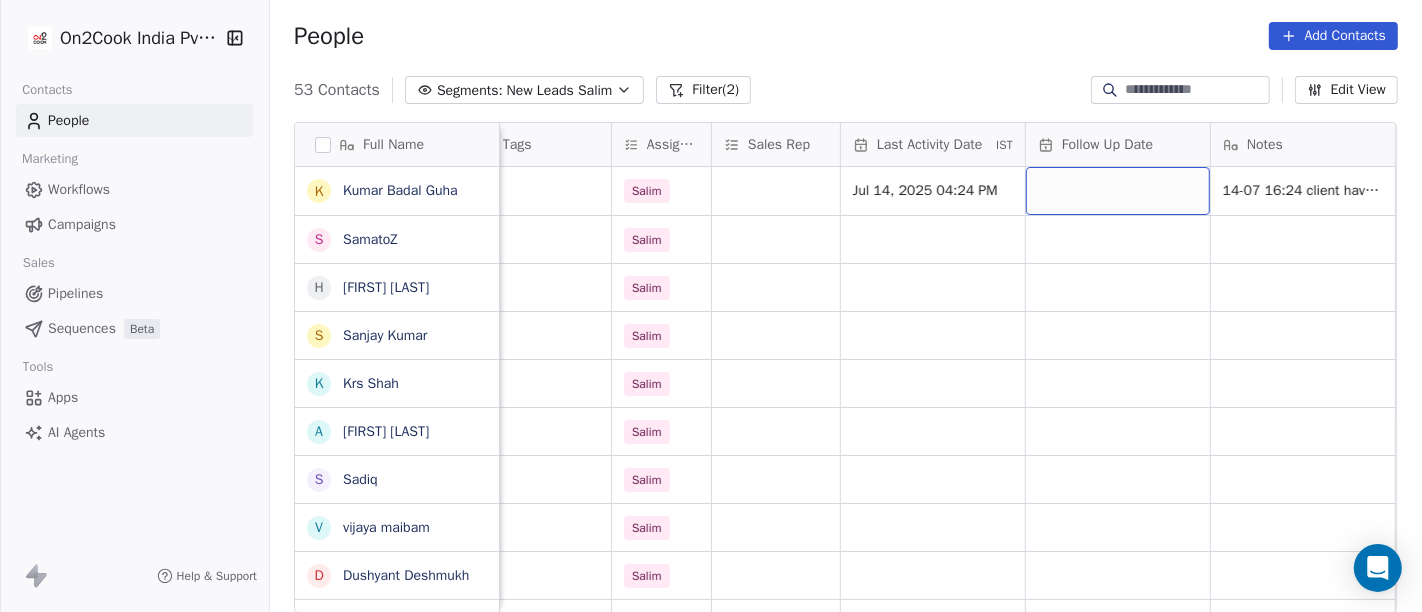 click at bounding box center [1118, 191] 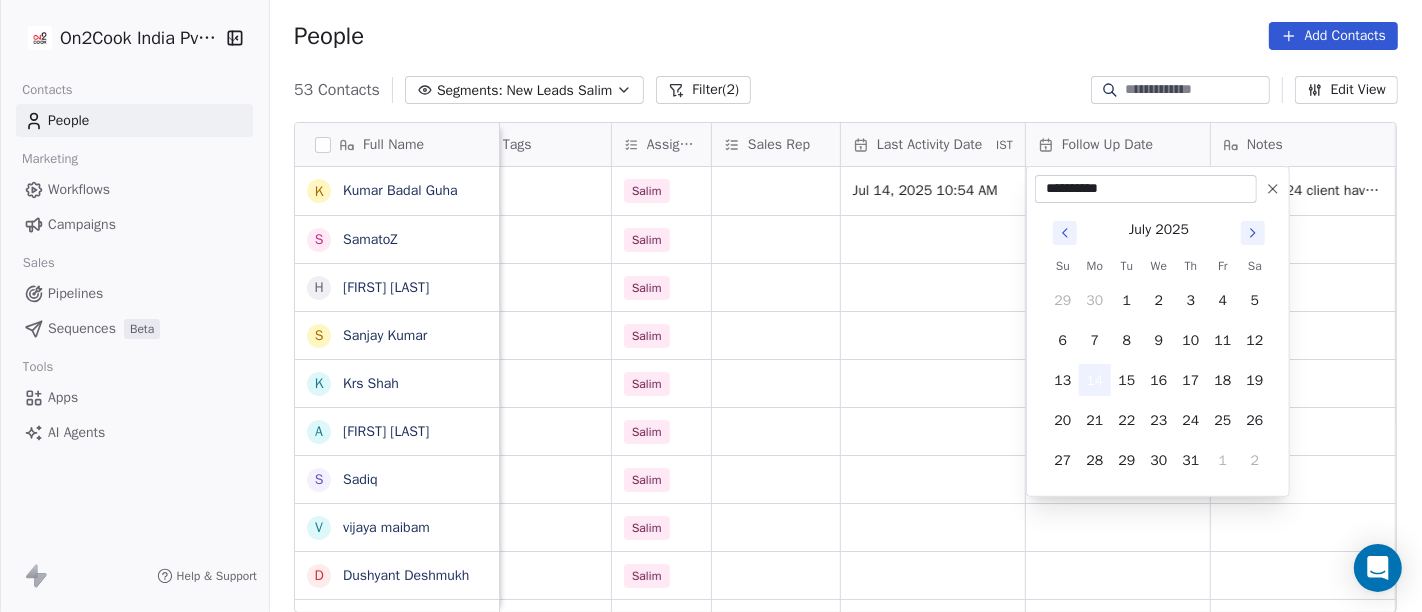 click on "14" at bounding box center [1095, 380] 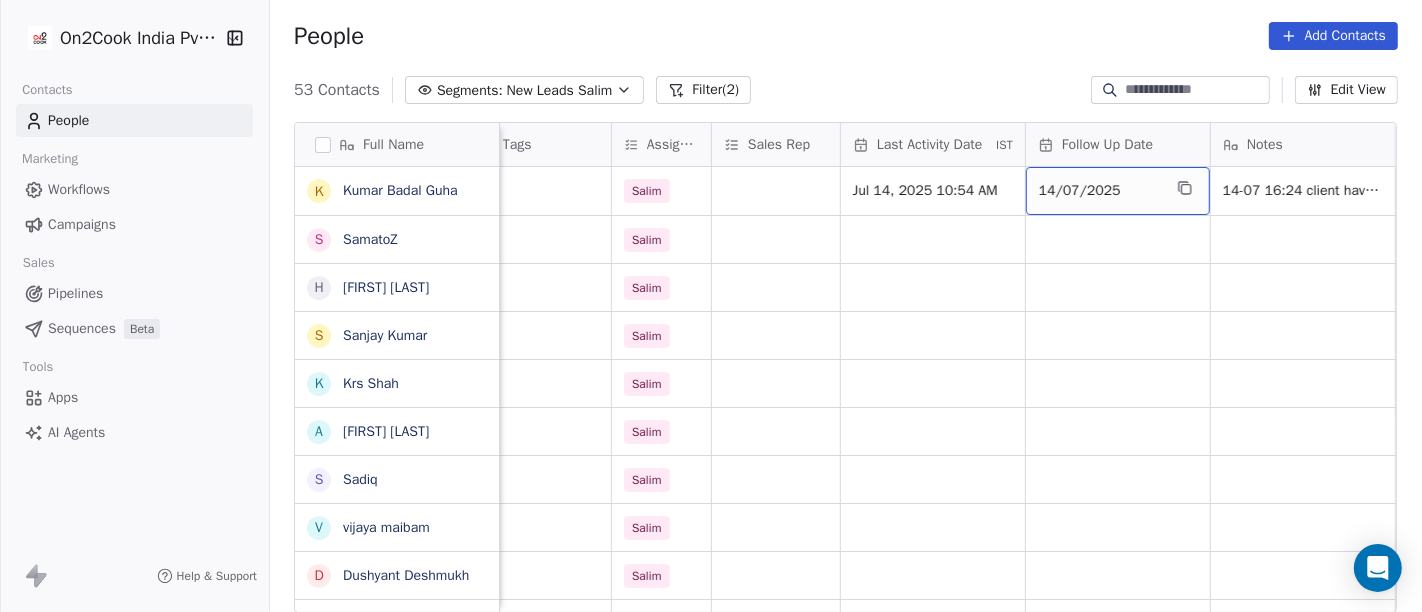 click on "14/07/2025" at bounding box center (1100, 191) 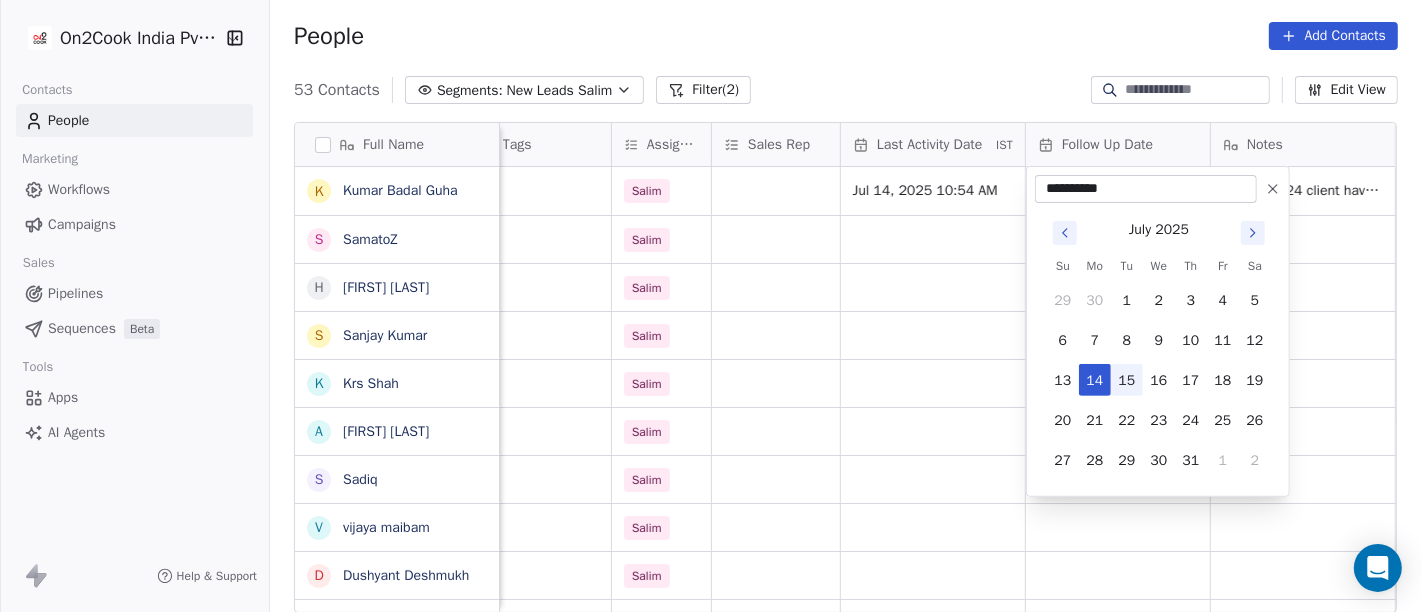 click on "15" at bounding box center (1127, 380) 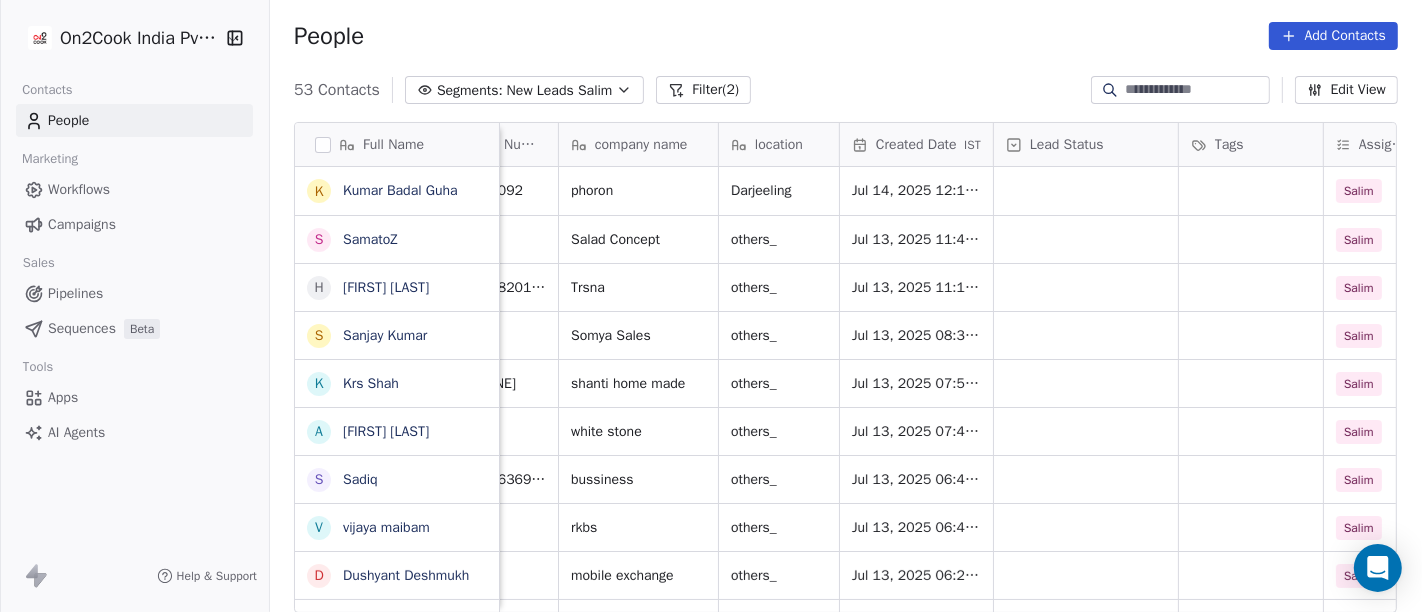 scroll, scrollTop: 0, scrollLeft: 0, axis: both 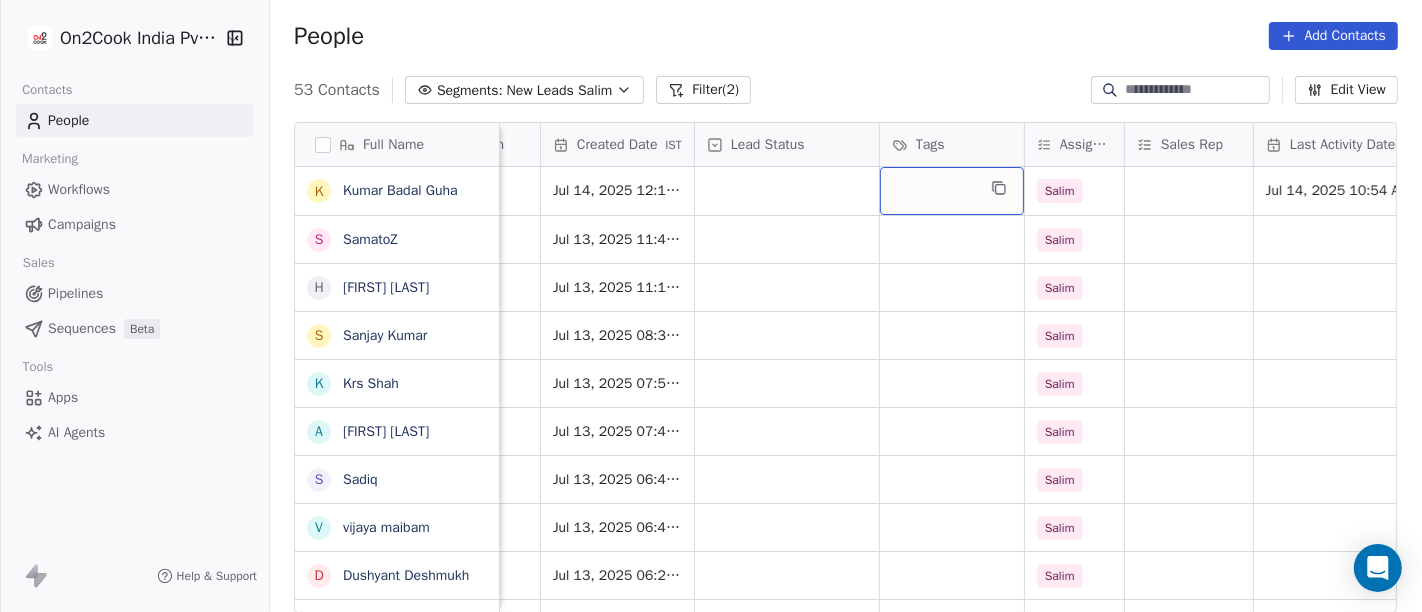 click at bounding box center [952, 191] 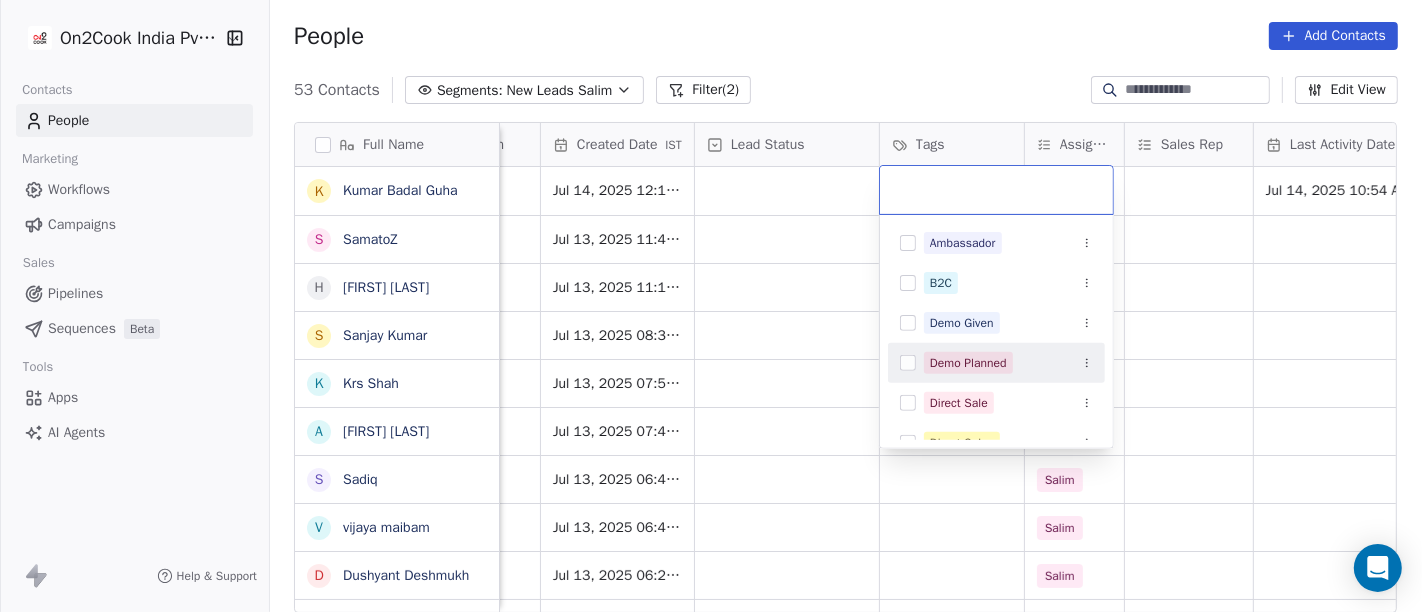 click on "Demo Planned" at bounding box center (996, 363) 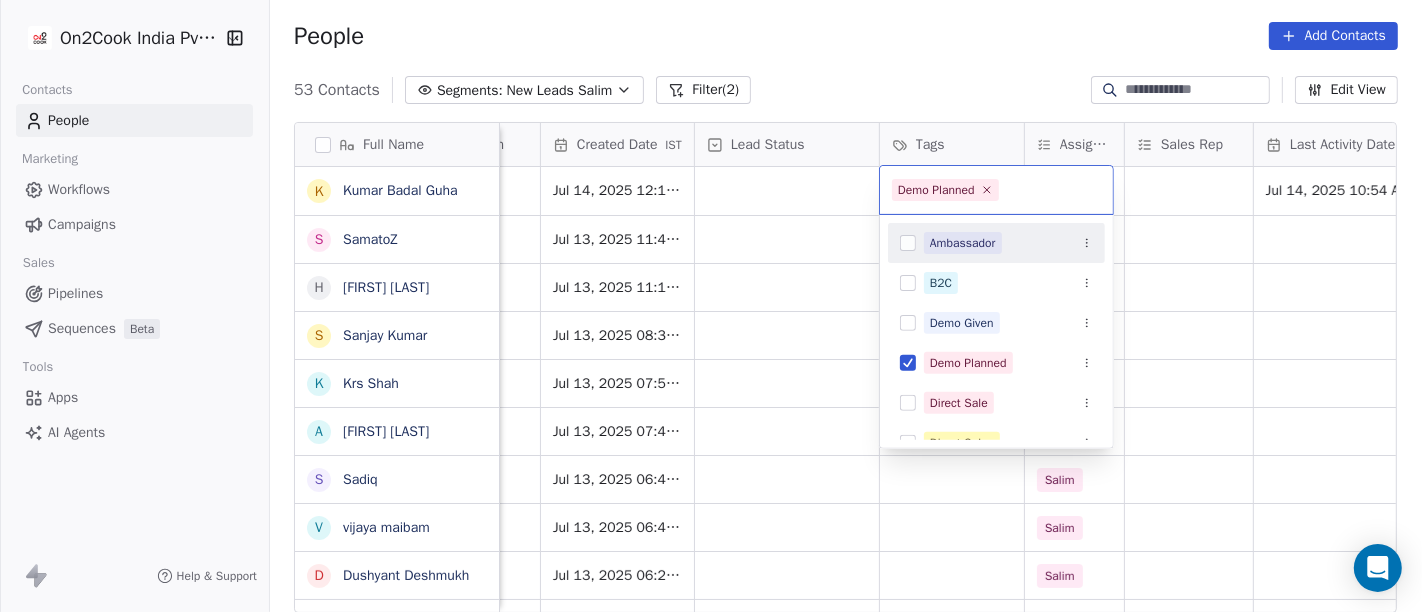 click on "On2Cook India Pvt. Ltd. Contacts People Marketing Workflows Campaigns Sales Pipelines Sequences Beta Tools Apps AI Agents Help & Support People  Add Contacts 53 Contacts Segments: New Leads Salim Filter  (2) Edit View Tag Add to Sequence Full Name K Kumar Badal Guha S SamatoZ H Himangshu Sarma S Sanjay Kumar K Krs Shah a ashish jaiswal S Sadiq v vijaya maibam D Dushyant Deshmukh अ अजय वर्मा A Aman Jaiswal T Tenzin Nawang P Pranab Kumar Das V Vinod Lamror S Sanjay Singh A Alok Sharma N Neena Kumari V Vinod Wanchoo M Mayil Murugan P Pawan Swami A Ajay Singh a ayushmat b Soni N Neeraj Kumar Chauhan A Abhishek Takawane J Jayshree Nimbekar A Avinaya D Dinesh Kothari K Kshitij Dhameja v vatsal^^ T Tanmoy Mandal Email Phone Number company name location Created Date IST Lead Status Tags Assignee Sales Rep Last Activity Date IST Follow Up Date Notes Call Attempts crownimperialgroup@gmail.com 9432329092 phoron Darjeeling Jul 14, 2025 12:12 AM Salim Jul 14, 2025 10:54 AM 14/07/2025 1 +918113910200 aa" at bounding box center [711, 306] 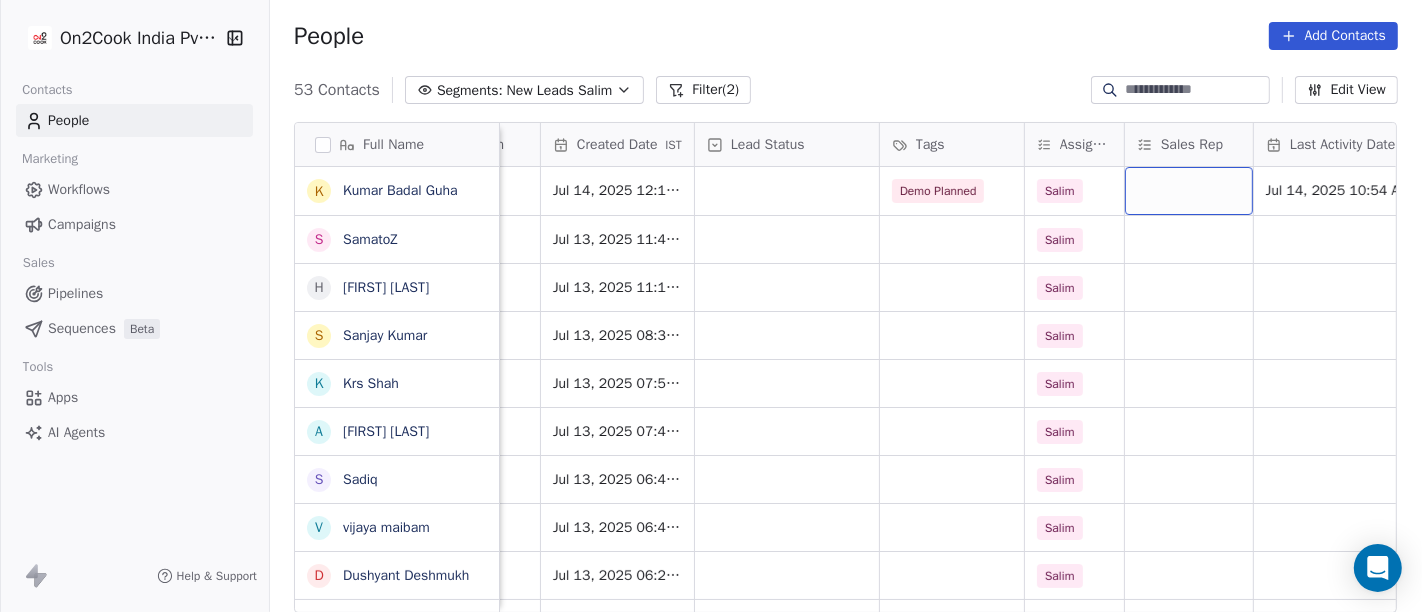 click at bounding box center (1189, 191) 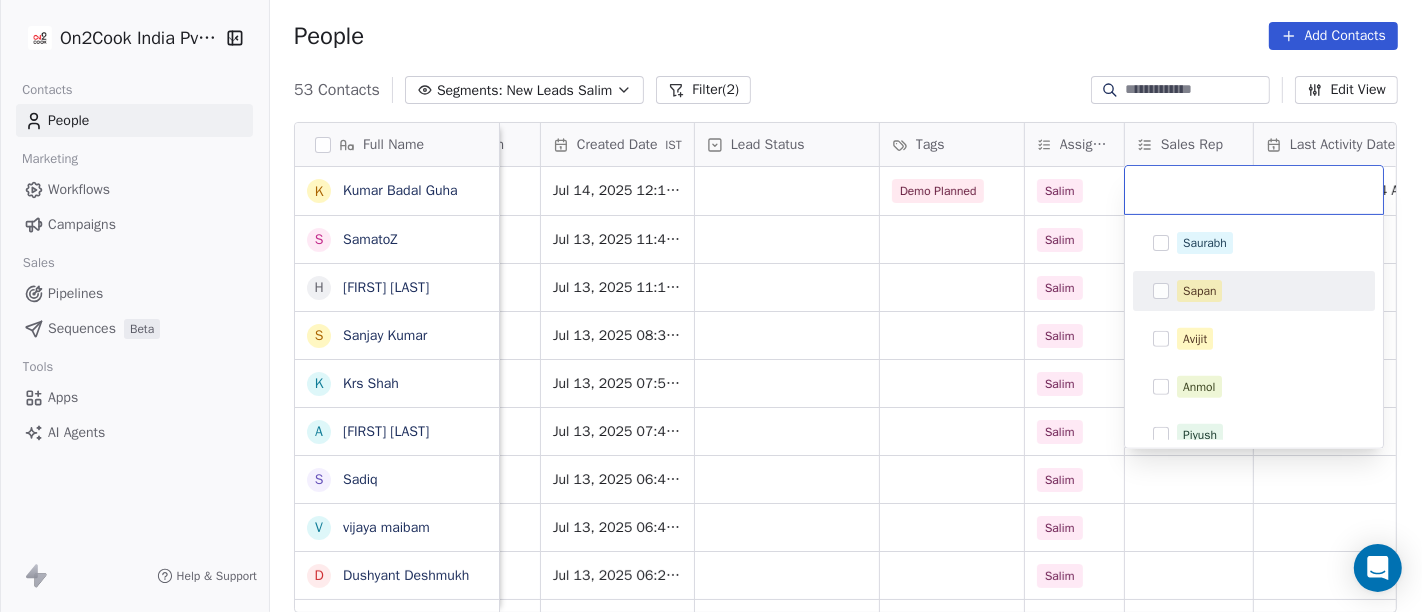 click at bounding box center (1161, 291) 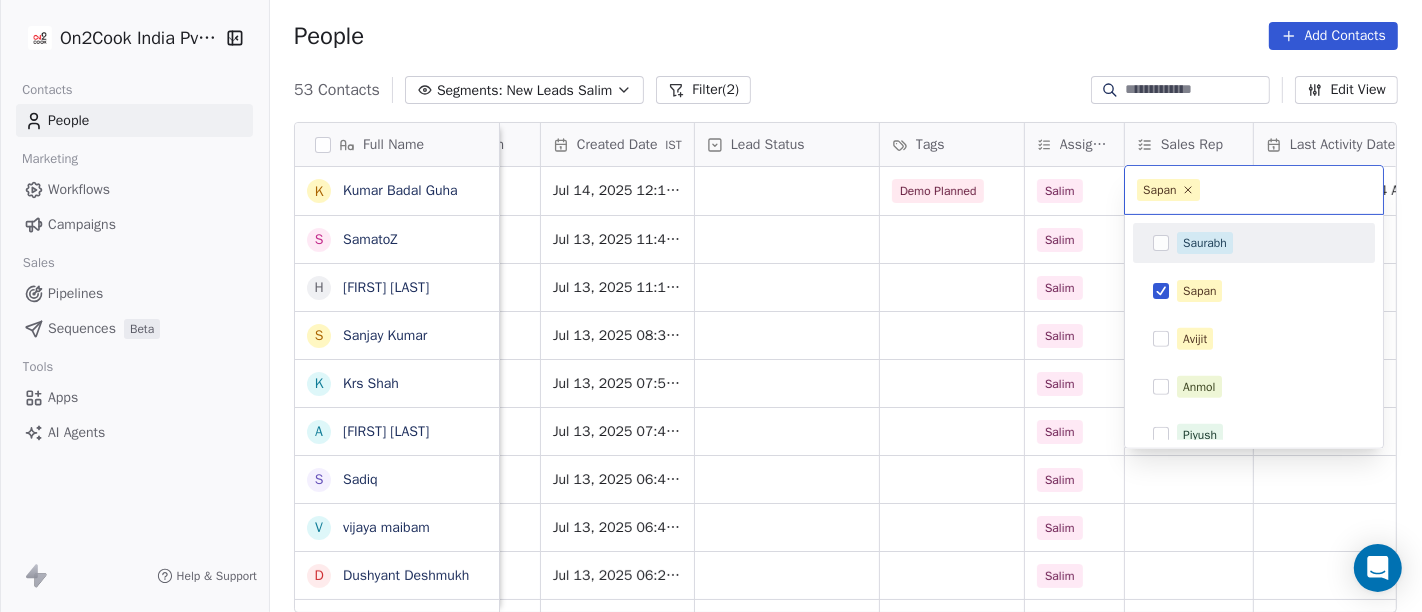 click on "On2Cook India Pvt. Ltd. Contacts People Marketing Workflows Campaigns Sales Pipelines Sequences Beta Tools Apps AI Agents Help & Support People  Add Contacts 53 Contacts Segments: New Leads Salim Filter  (2) Edit View Tag Add to Sequence Full Name K Kumar Badal Guha S SamatoZ H Himangshu Sarma S Sanjay Kumar K Krs Shah a ashish jaiswal S Sadiq v vijaya maibam D Dushyant Deshmukh अ अजय वर्मा A Aman Jaiswal T Tenzin Nawang P Pranab Kumar Das V Vinod Lamror S Sanjay Singh A Alok Sharma N Neena Kumari V Vinod Wanchoo M Mayil Murugan P Pawan Swami A Ajay Singh a ayushmat b Soni N Neeraj Kumar Chauhan A Abhishek Takawane J Jayshree Nimbekar A Avinaya D Dinesh Kothari K Kshitij Dhameja v vatsal^^ T Tanmoy Mandal Email Phone Number company name location Created Date IST Lead Status Tags Assignee Sales Rep Last Activity Date IST Follow Up Date Notes Call Attempts crownimperialgroup@gmail.com 9432329092 phoron Darjeeling Jul 14, 2025 12:12 AM Demo Planned Salim Jul 14, 2025 10:54 AM 14/07/2025 1 aa" at bounding box center [711, 306] 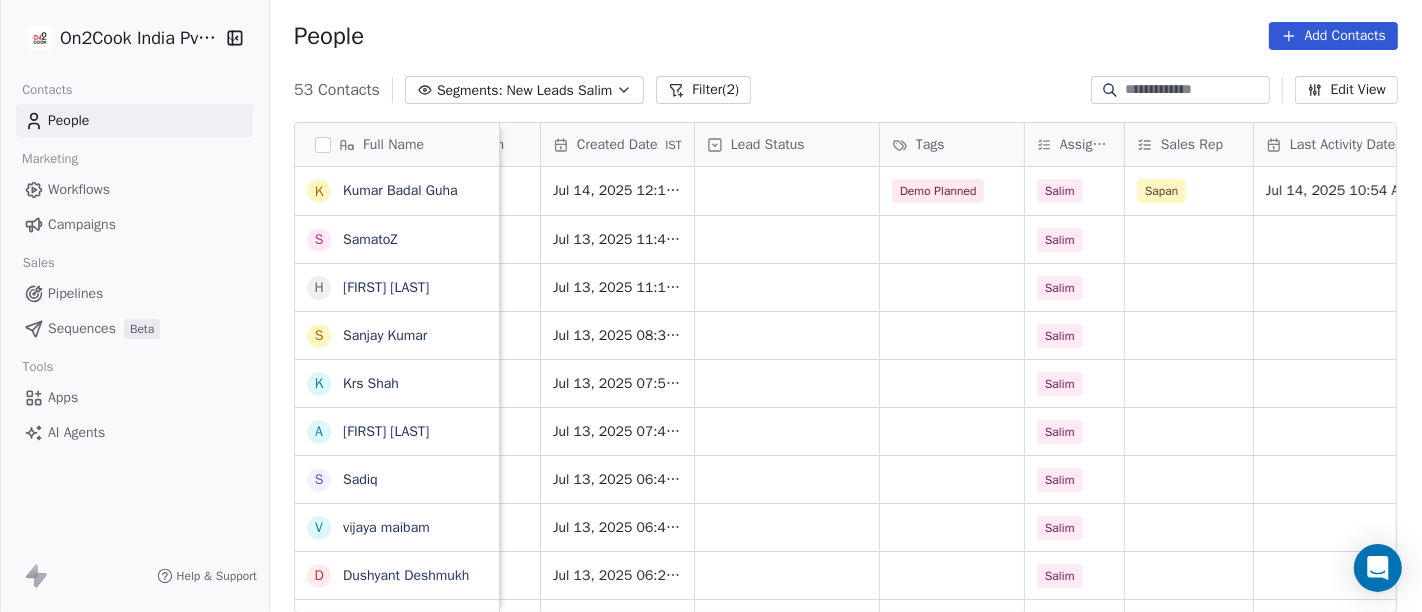 click on "Sales Rep" at bounding box center [1189, 144] 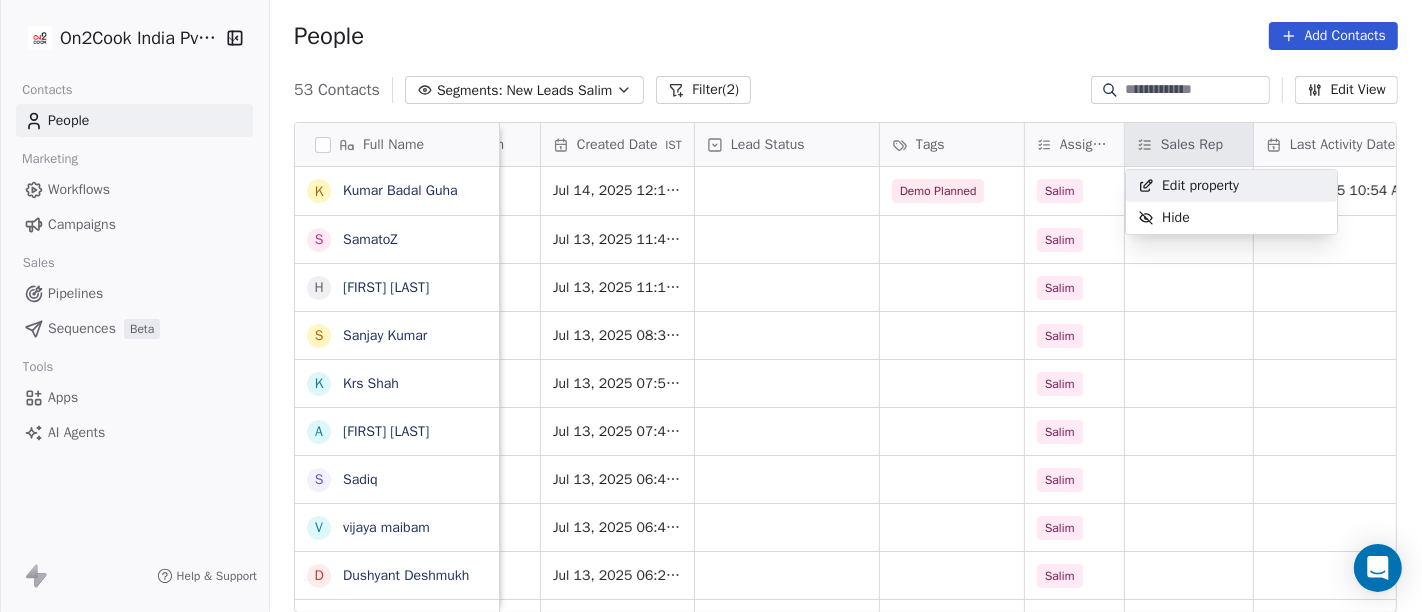 click on "Edit property" at bounding box center [1200, 186] 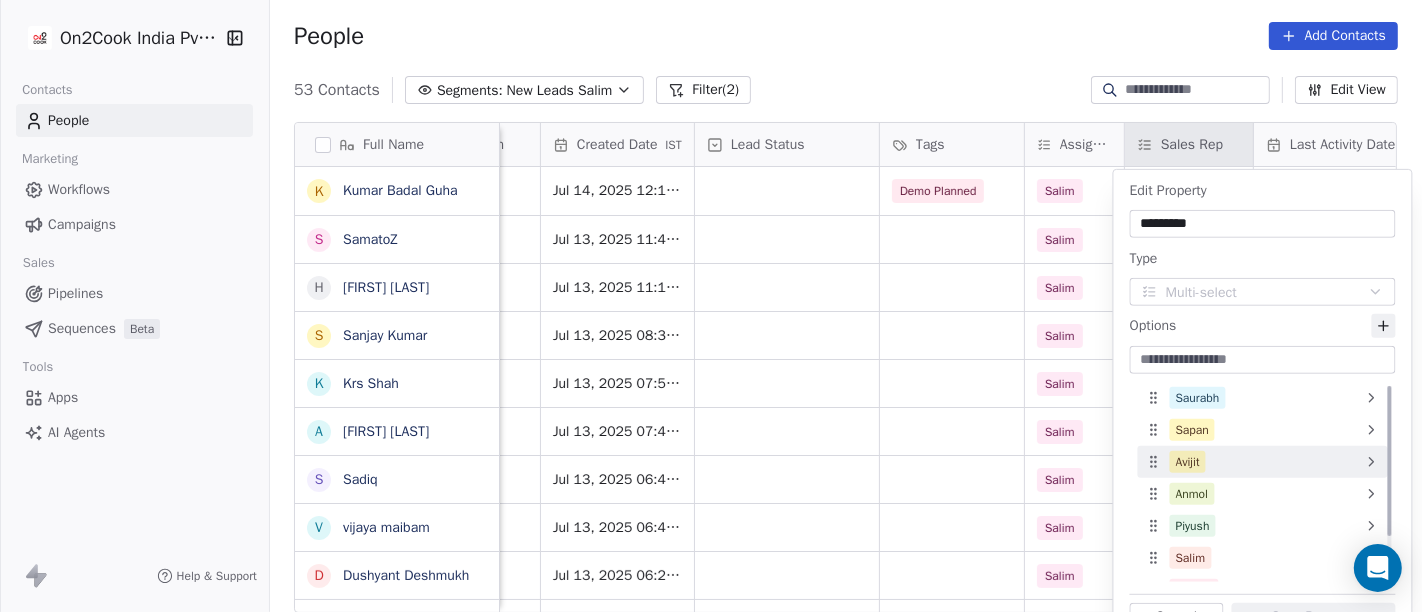 click 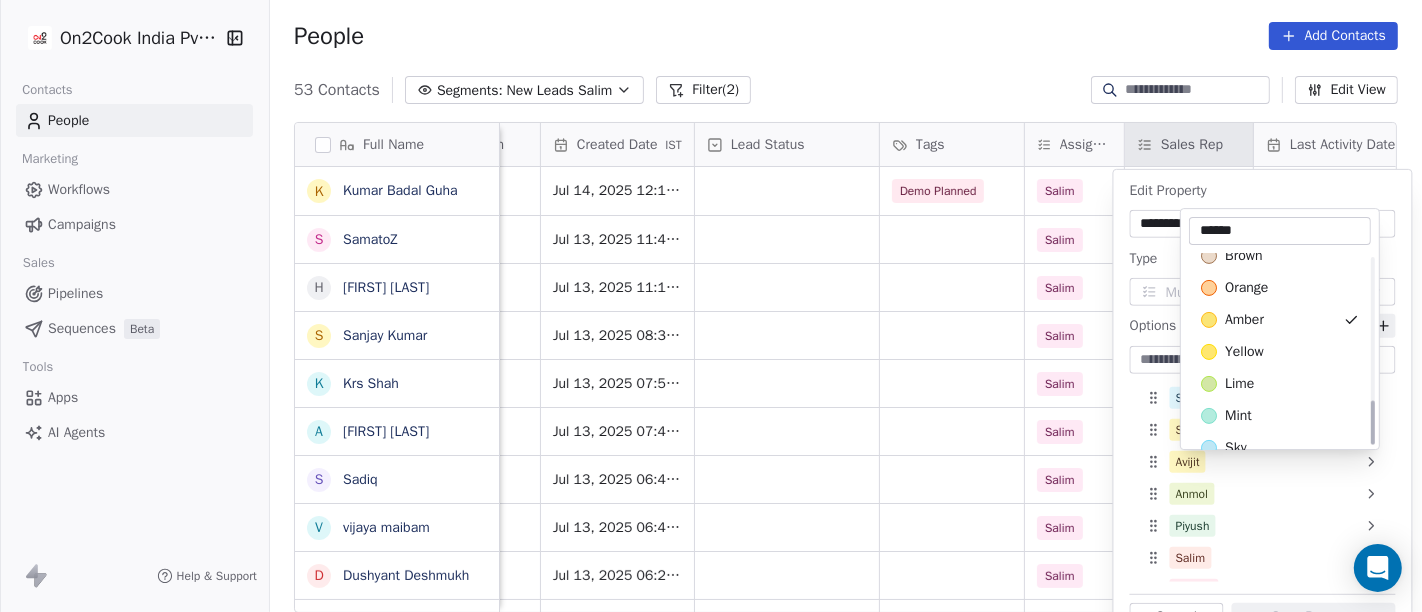 scroll, scrollTop: 635, scrollLeft: 0, axis: vertical 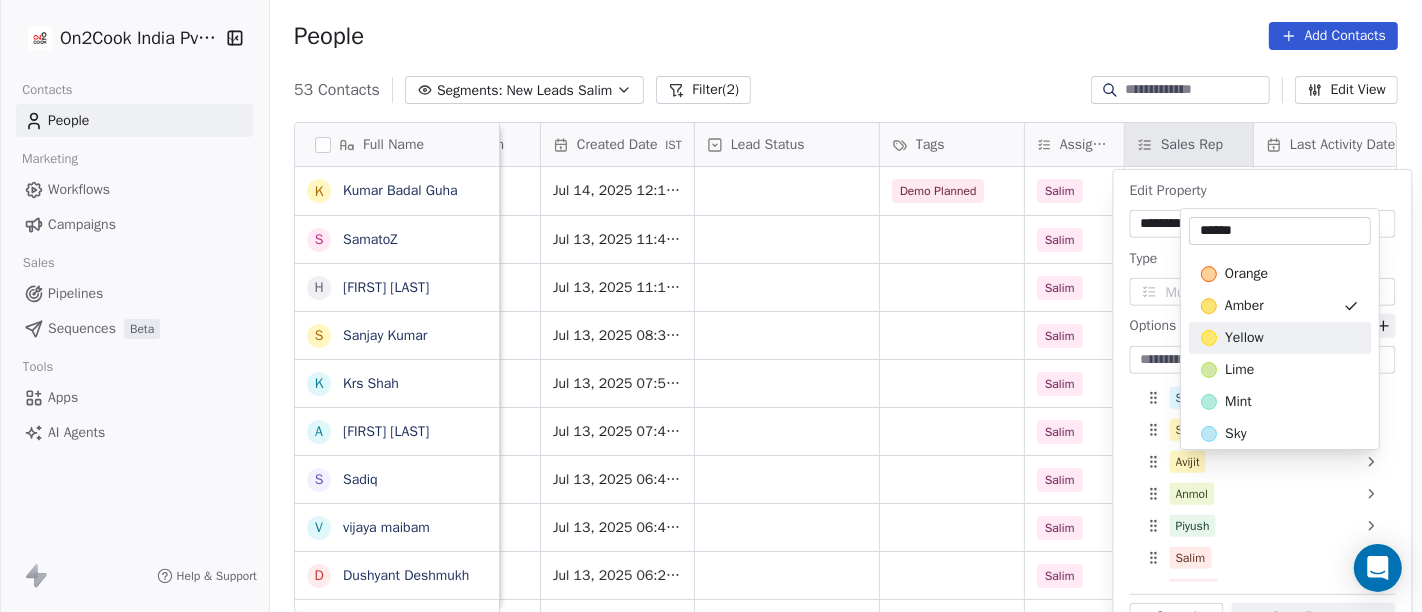 click on "On2Cook India Pvt. Ltd. Contacts People Marketing Workflows Campaigns Sales Pipelines Sequences Beta Tools Apps AI Agents Help & Support People  Add Contacts 53 Contacts Segments: New Leads Salim Filter  (2) Edit View Tag Add to Sequence Full Name K Kumar Badal Guha S SamatoZ H Himangshu Sarma S Sanjay Kumar K Krs Shah a ashish jaiswal S Sadiq v vijaya maibam D Dushyant Deshmukh अ अजय वर्मा A Aman Jaiswal T Tenzin Nawang P Pranab Kumar Das V Vinod Lamror S Sanjay Singh A Alok Sharma N Neena Kumari V Vinod Wanchoo M Mayil Murugan P Pawan Swami A Ajay Singh a ayushmat b Soni N Neeraj Kumar Chauhan A Abhishek Takawane J Jayshree Nimbekar A Avinaya D Dinesh Kothari K Kshitij Dhameja v vatsal^^ T Tanmoy Mandal Email Phone Number company name location Created Date IST Lead Status Tags Assignee Sales Rep Last Activity Date IST Follow Up Date Notes Call Attempts crownimperialgroup@gmail.com 9432329092 phoron Darjeeling Jul 14, 2025 12:12 AM Demo Planned Salim Sapan Jul 14, 2025 10:54 AM 14/07/2025" at bounding box center (711, 306) 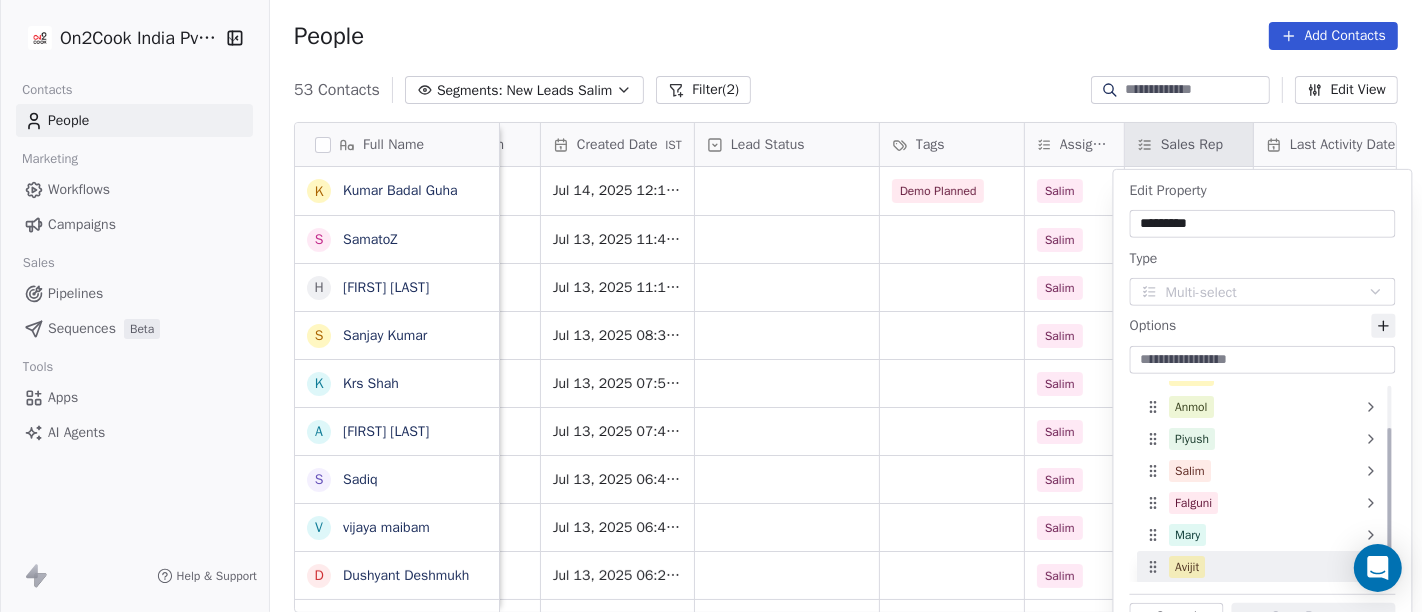 scroll, scrollTop: 56, scrollLeft: 0, axis: vertical 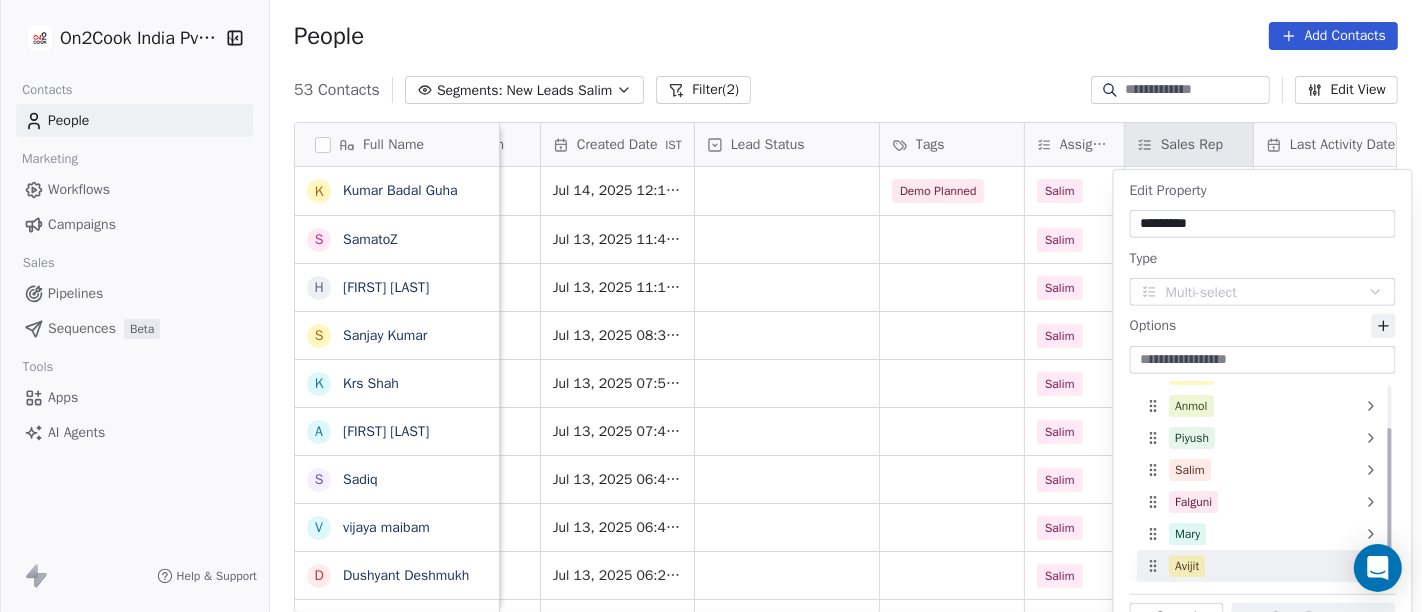drag, startPoint x: 1154, startPoint y: 461, endPoint x: 1140, endPoint y: 567, distance: 106.92053 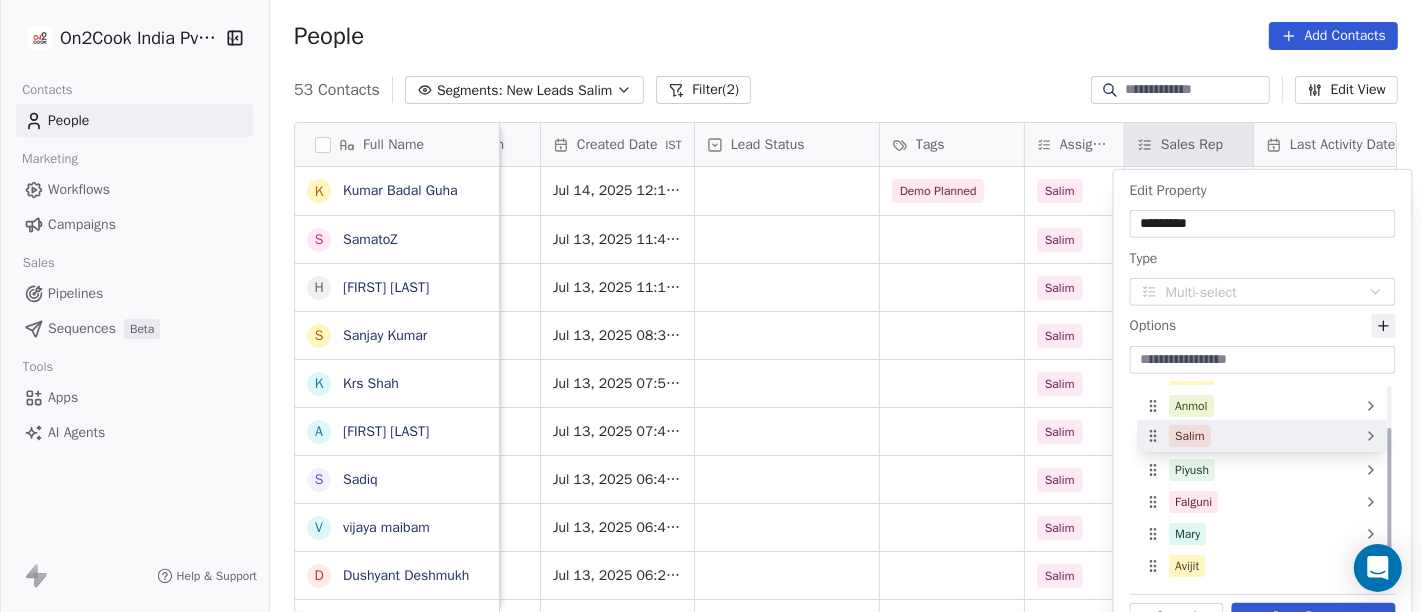 drag, startPoint x: 1157, startPoint y: 470, endPoint x: 1154, endPoint y: 436, distance: 34.132095 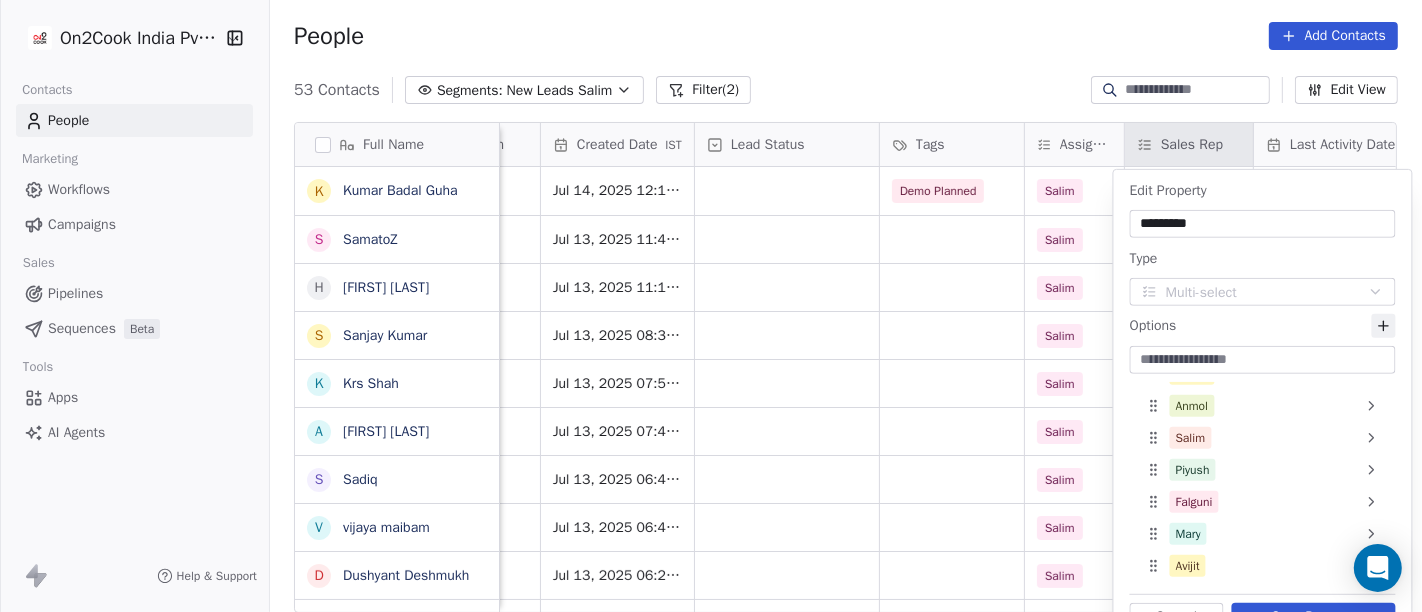 click on "On2Cook India Pvt. Ltd. Contacts People Marketing Workflows Campaigns Sales Pipelines Sequences Beta Tools Apps AI Agents Help & Support People  Add Contacts 53 Contacts Segments: New Leads Salim Filter  (2) Edit View Tag Add to Sequence Full Name K Kumar Badal Guha S SamatoZ H Himangshu Sarma S Sanjay Kumar K Krs Shah a ashish jaiswal S Sadiq v vijaya maibam D Dushyant Deshmukh अ अजय वर्मा A Aman Jaiswal T Tenzin Nawang P Pranab Kumar Das V Vinod Lamror S Sanjay Singh A Alok Sharma N Neena Kumari V Vinod Wanchoo M Mayil Murugan P Pawan Swami A Ajay Singh a ayushmat b Soni N Neeraj Kumar Chauhan A Abhishek Takawane J Jayshree Nimbekar A Avinaya D Dinesh Kothari K Kshitij Dhameja v vatsal^^ T Tanmoy Mandal Email Phone Number company name location Created Date IST Lead Status Tags Assignee Sales Rep Last Activity Date IST Follow Up Date Notes Call Attempts crownimperialgroup@gmail.com 9432329092 phoron Darjeeling Jul 14, 2025 12:12 AM Demo Planned Salim Sapan Jul 14, 2025 10:54 AM 14/07/2025" at bounding box center (711, 306) 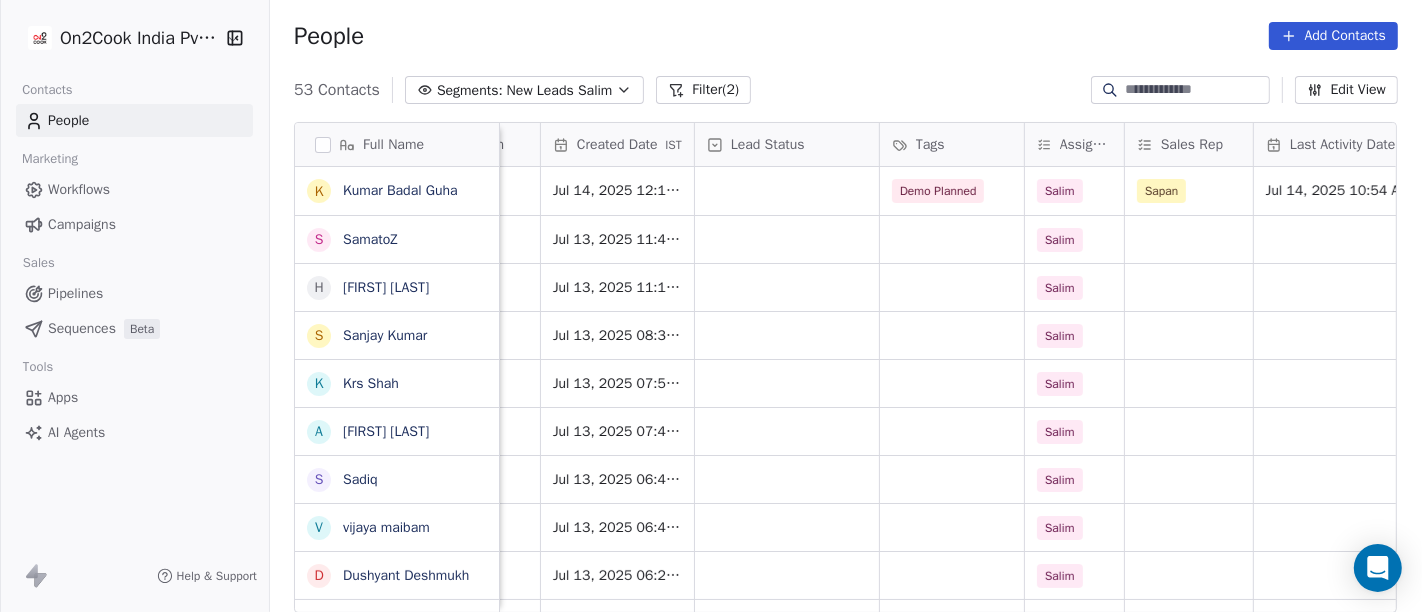 click on "People  Add Contacts" at bounding box center (846, 36) 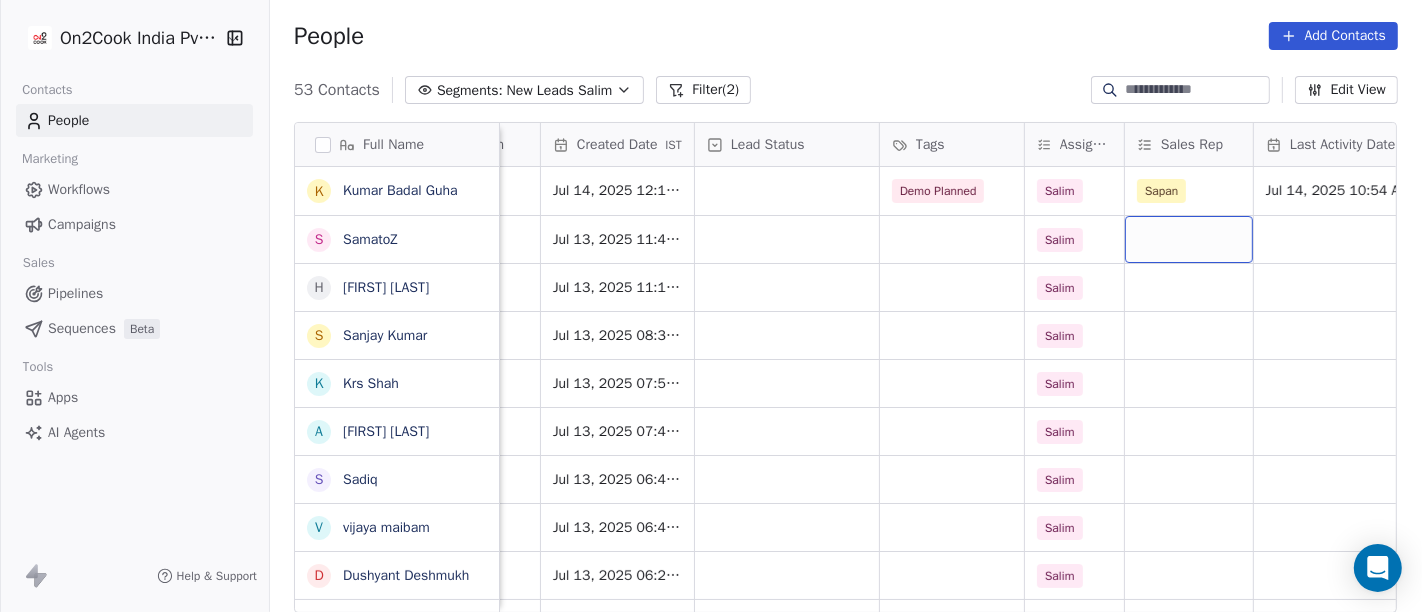 click at bounding box center [1189, 239] 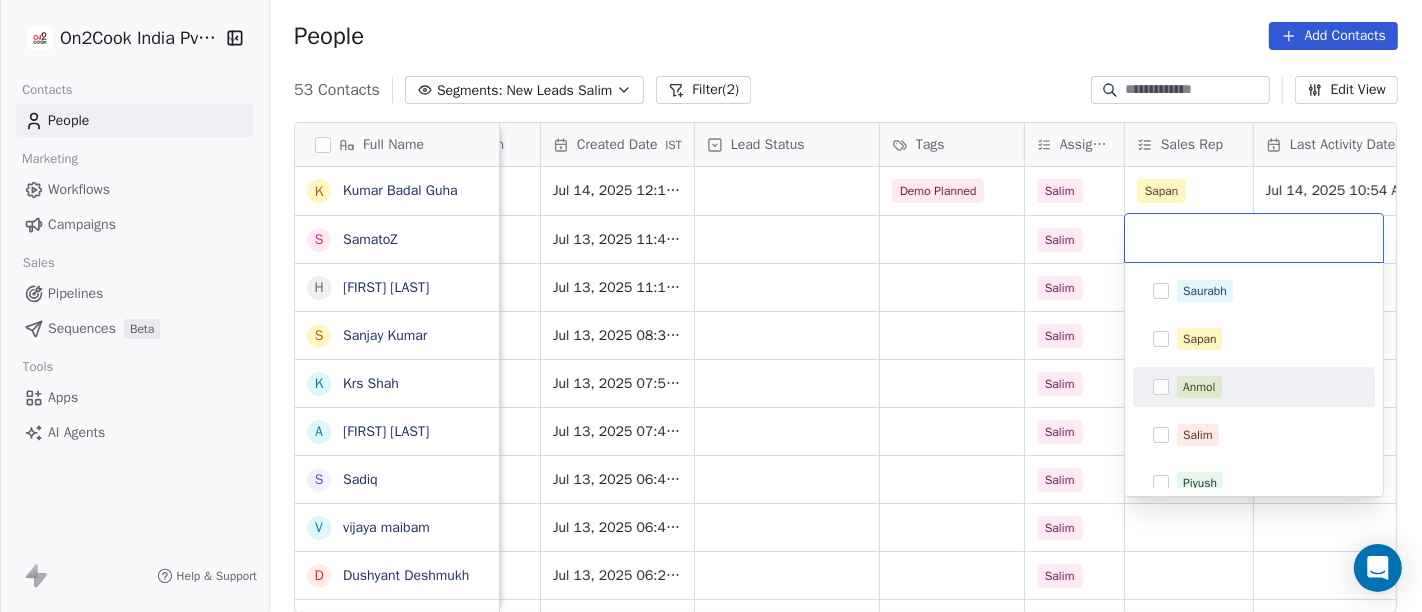 click on "On2Cook India Pvt. Ltd. Contacts People Marketing Workflows Campaigns Sales Pipelines Sequences Beta Tools Apps AI Agents Help & Support People  Add Contacts 53 Contacts Segments: New Leads Salim Filter  (2) Edit View Tag Add to Sequence Full Name K Kumar Badal Guha S SamatoZ H Himangshu Sarma S Sanjay Kumar K Krs Shah a ashish jaiswal S Sadiq v vijaya maibam D Dushyant Deshmukh अ अजय वर्मा A Aman Jaiswal T Tenzin Nawang P Pranab Kumar Das V Vinod Lamror S Sanjay Singh A Alok Sharma N Neena Kumari V Vinod Wanchoo M Mayil Murugan P Pawan Swami A Ajay Singh a ayushmat b Soni N Neeraj Kumar Chauhan A Abhishek Takawane J Jayshree Nimbekar A Avinaya D Dinesh Kothari K Kshitij Dhameja v vatsal^^ T Tanmoy Mandal Email Phone Number company name location Created Date IST Lead Status Tags Assignee Sales Rep Last Activity Date IST Follow Up Date Notes Call Attempts crownimperialgroup@gmail.com 9432329092 phoron Darjeeling Jul 14, 2025 12:12 AM Demo Planned Salim Sapan Jul 14, 2025 10:54 AM 14/07/2025" at bounding box center (711, 306) 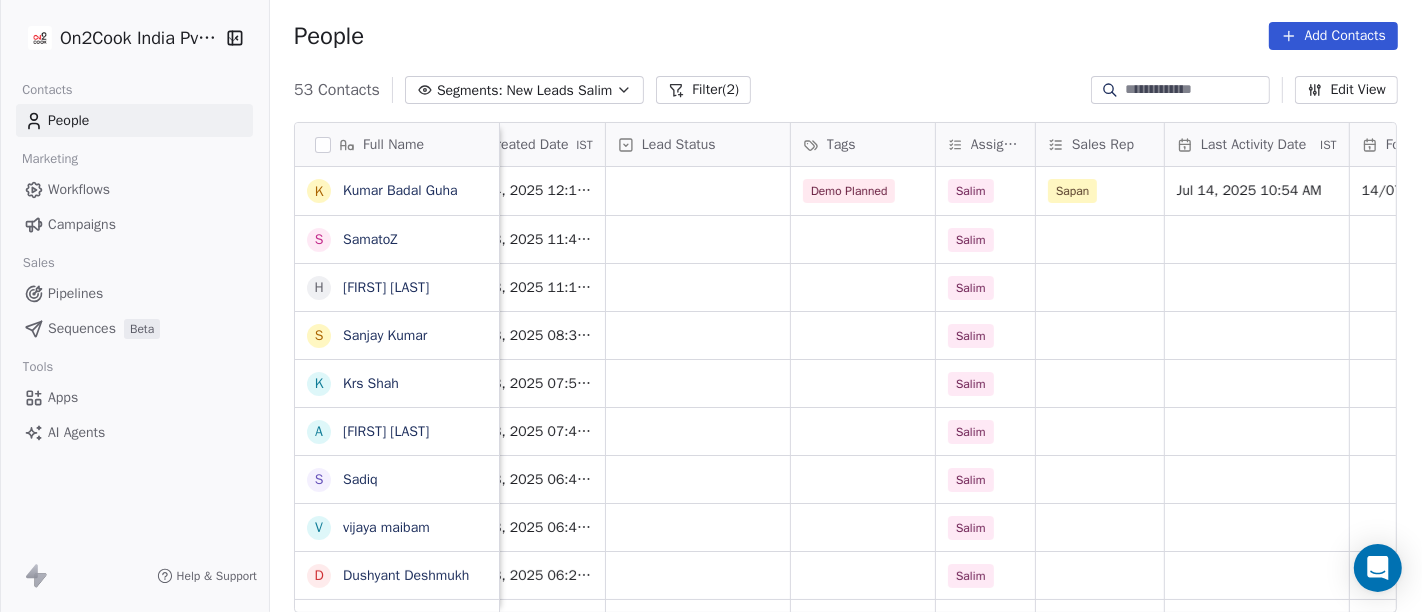 scroll, scrollTop: 0, scrollLeft: 604, axis: horizontal 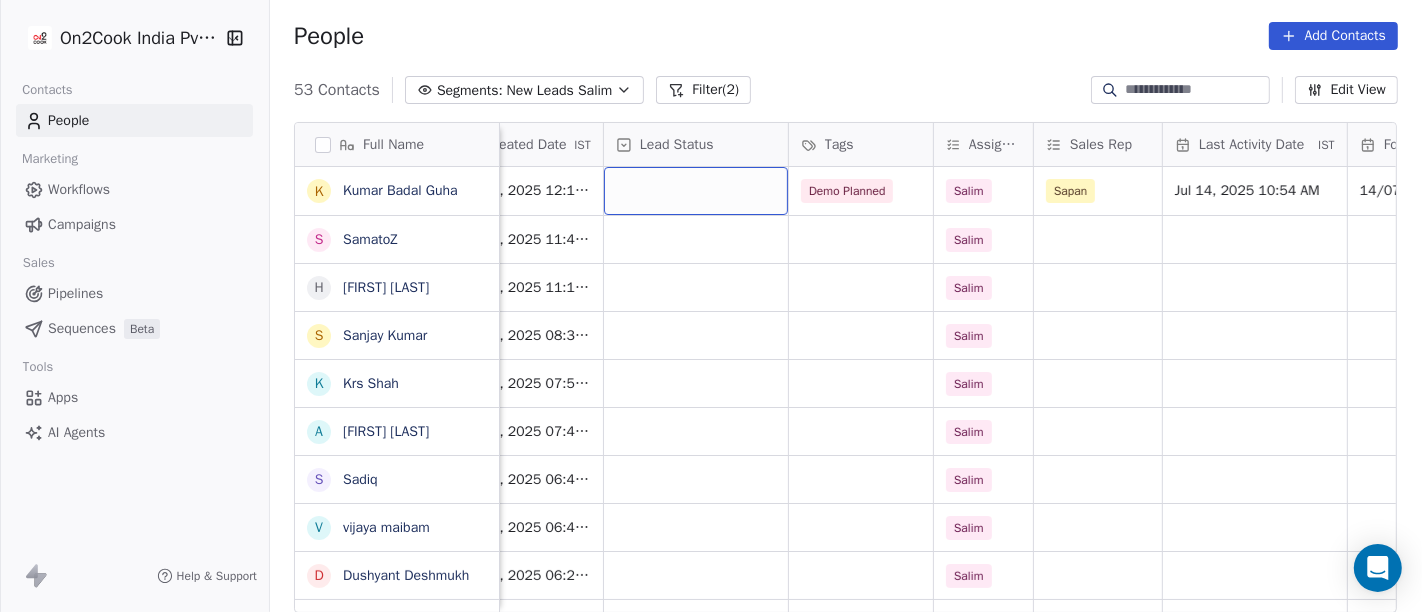 click at bounding box center [696, 191] 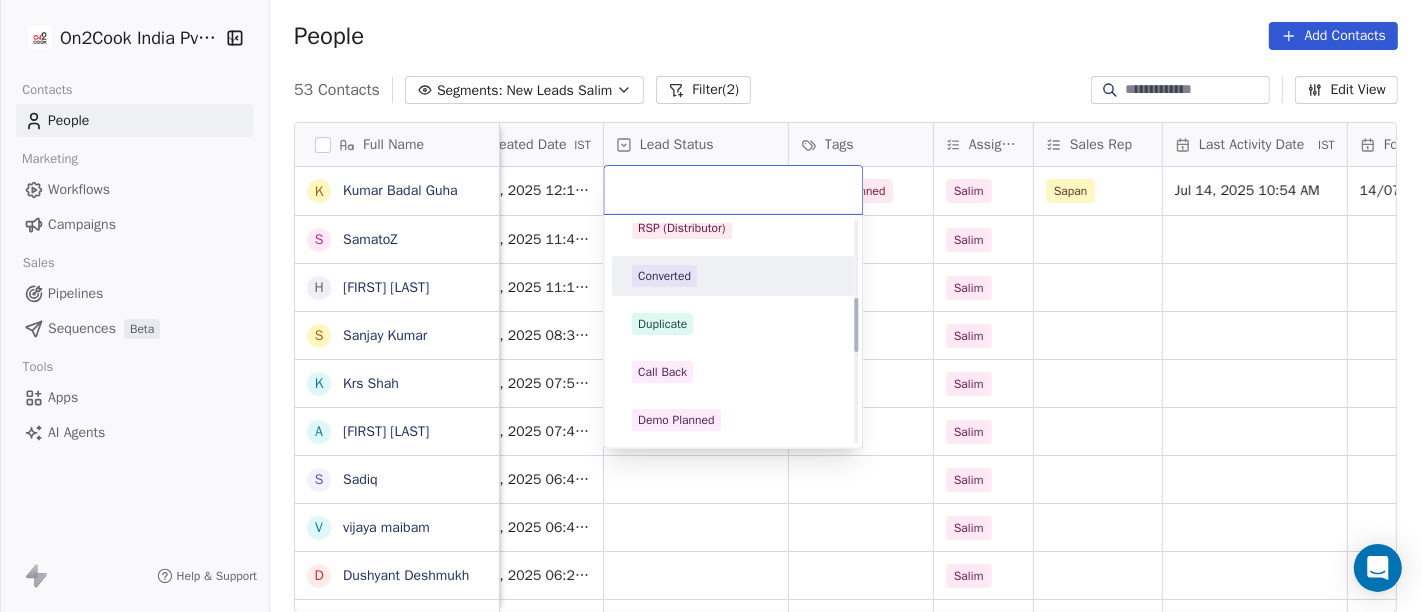 scroll, scrollTop: 333, scrollLeft: 0, axis: vertical 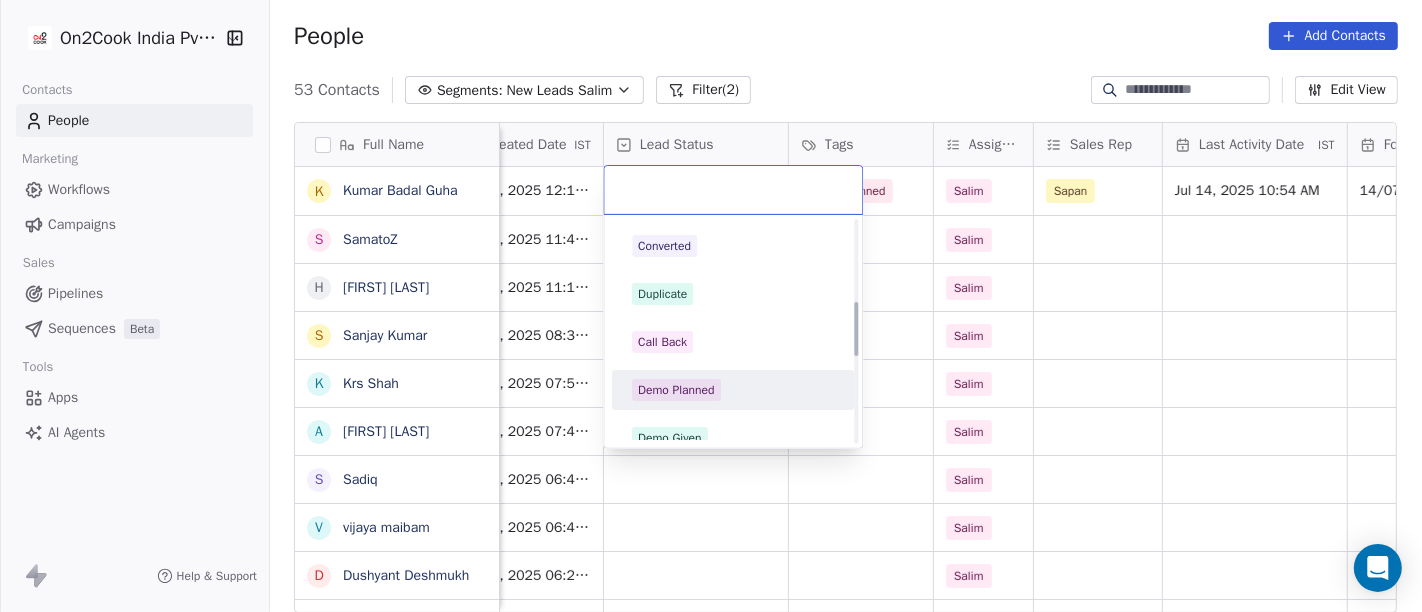 click on "Demo Planned" at bounding box center [733, 390] 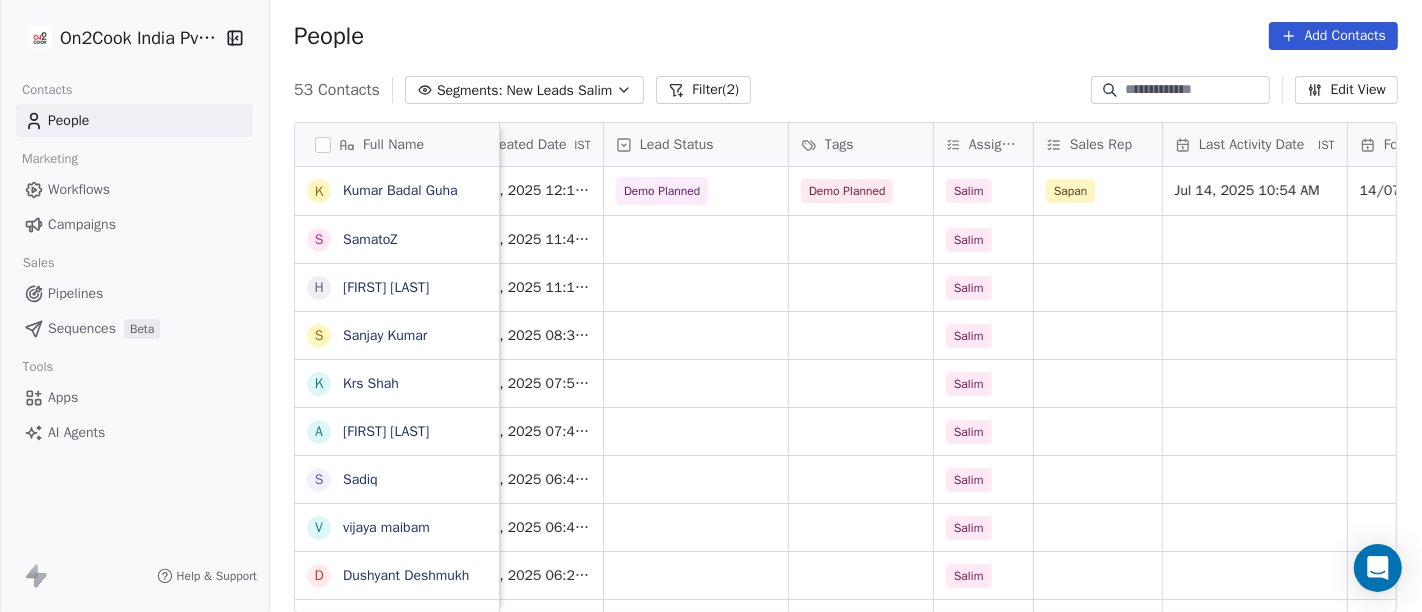 click on "People  Add Contacts" at bounding box center (846, 36) 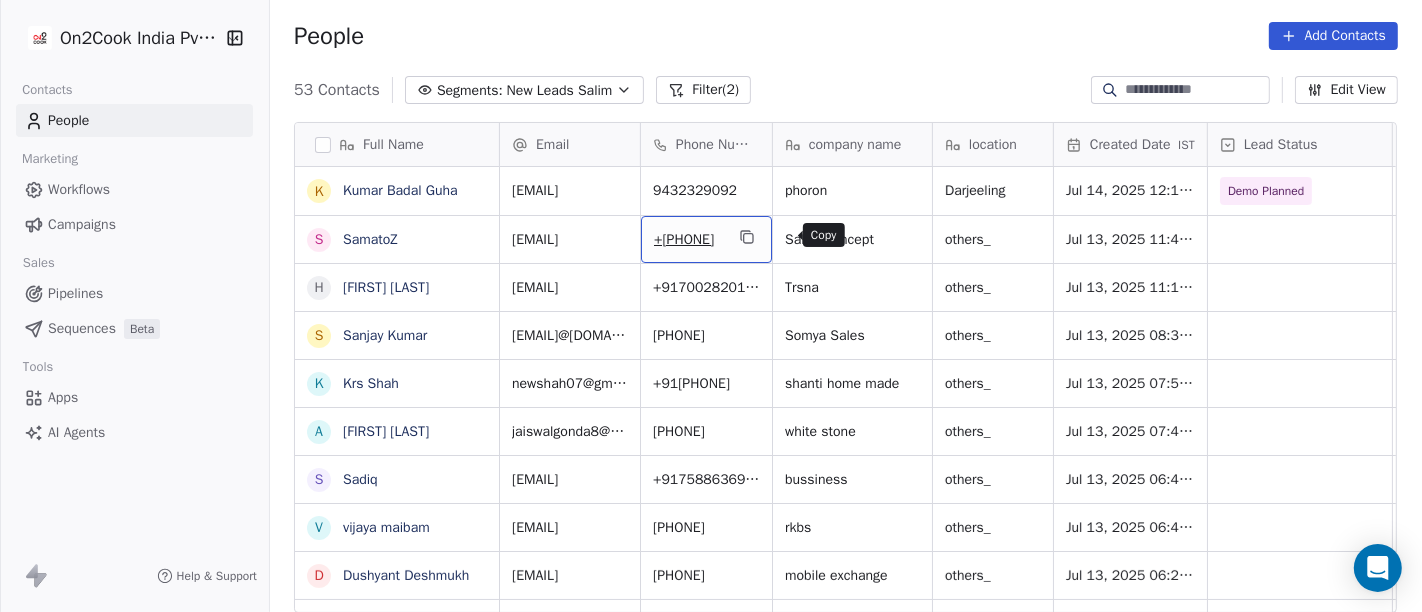 click at bounding box center (747, 237) 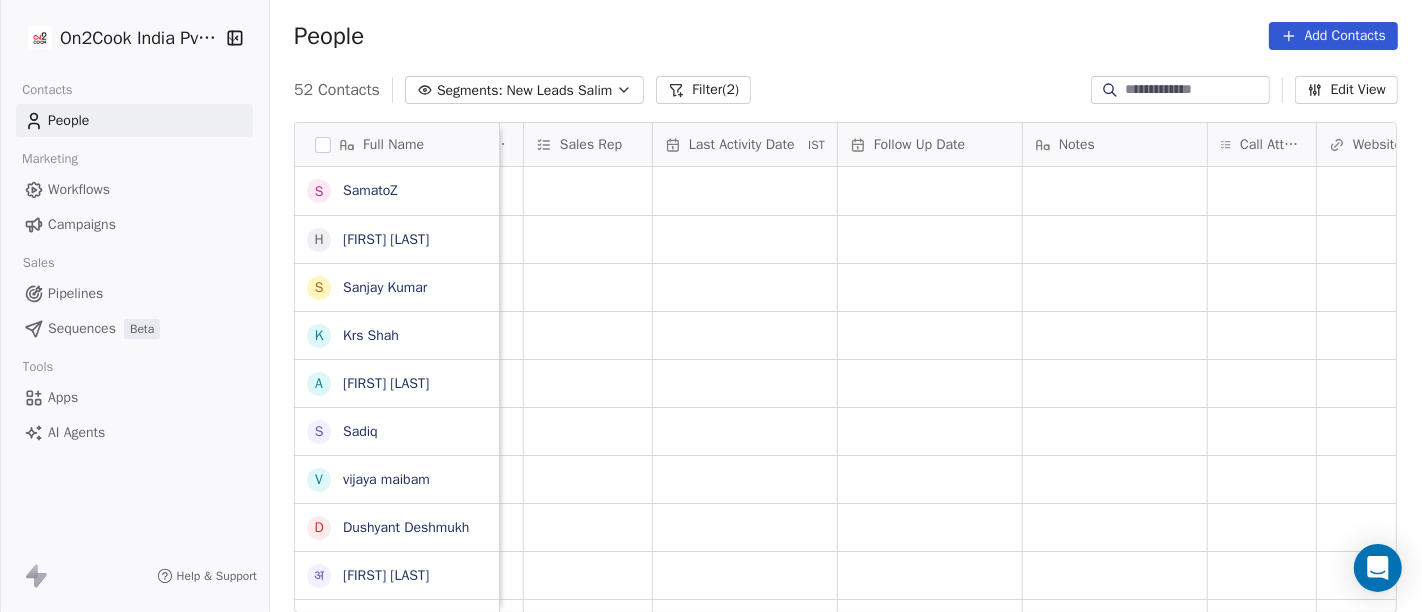 scroll, scrollTop: 0, scrollLeft: 1115, axis: horizontal 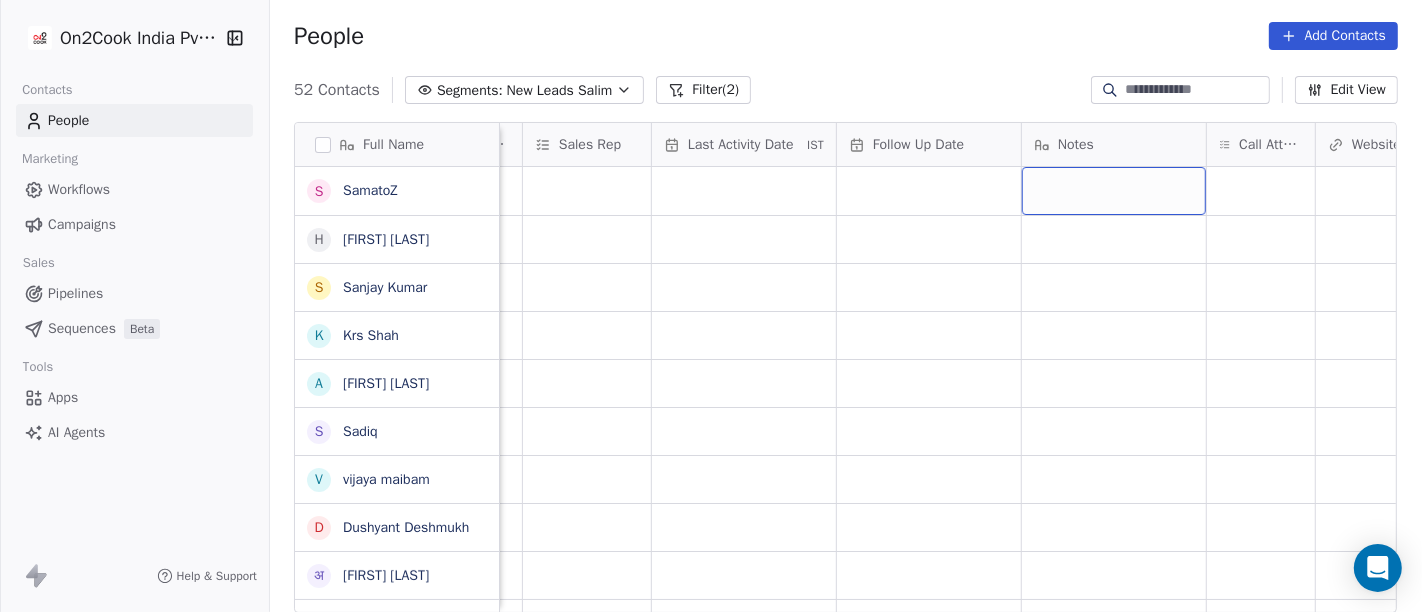 click at bounding box center (1114, 191) 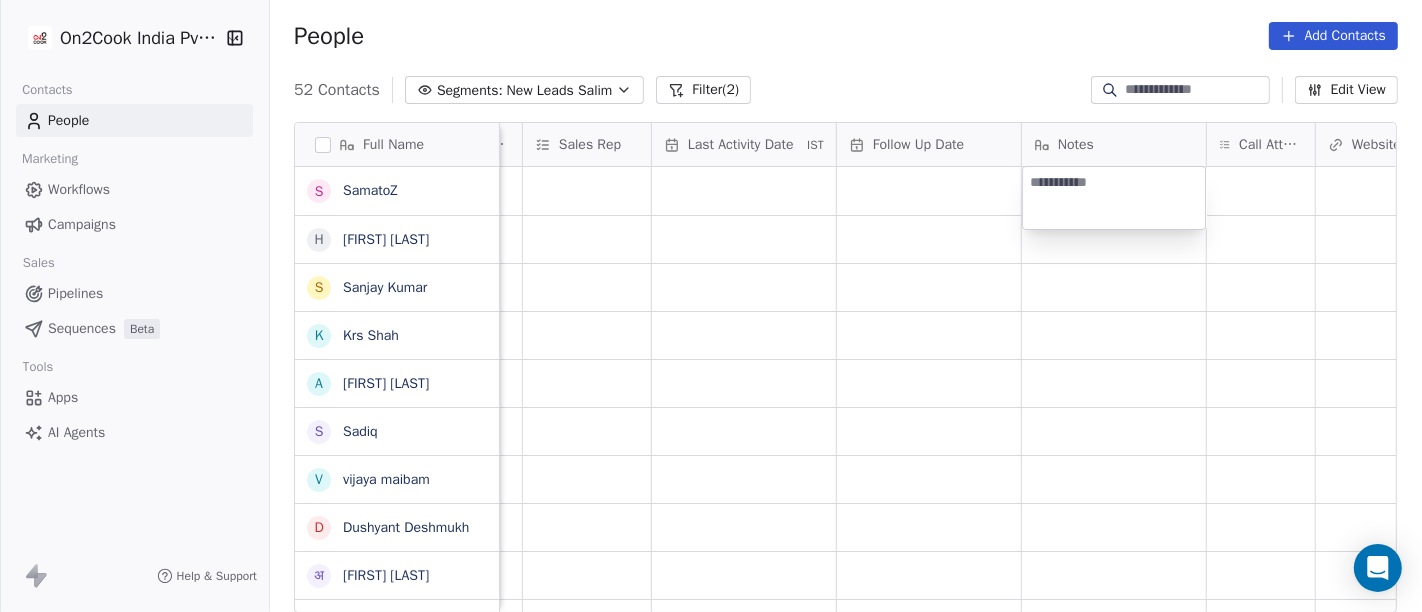 type on "*" 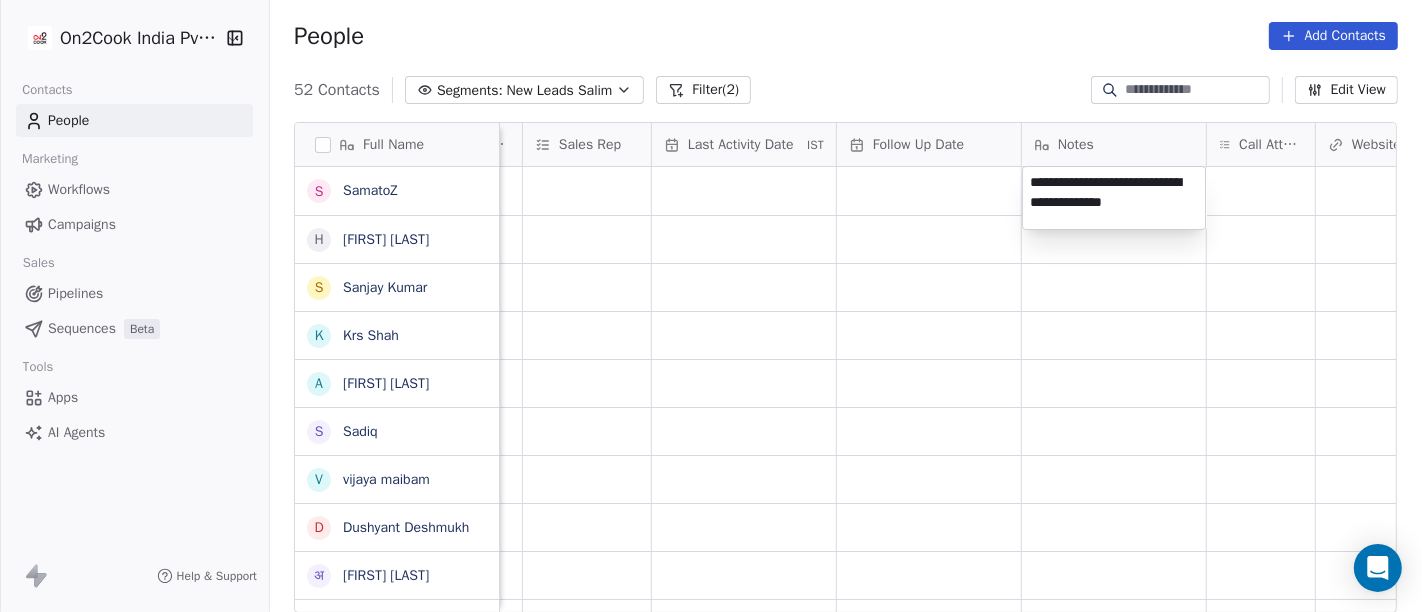 type on "**********" 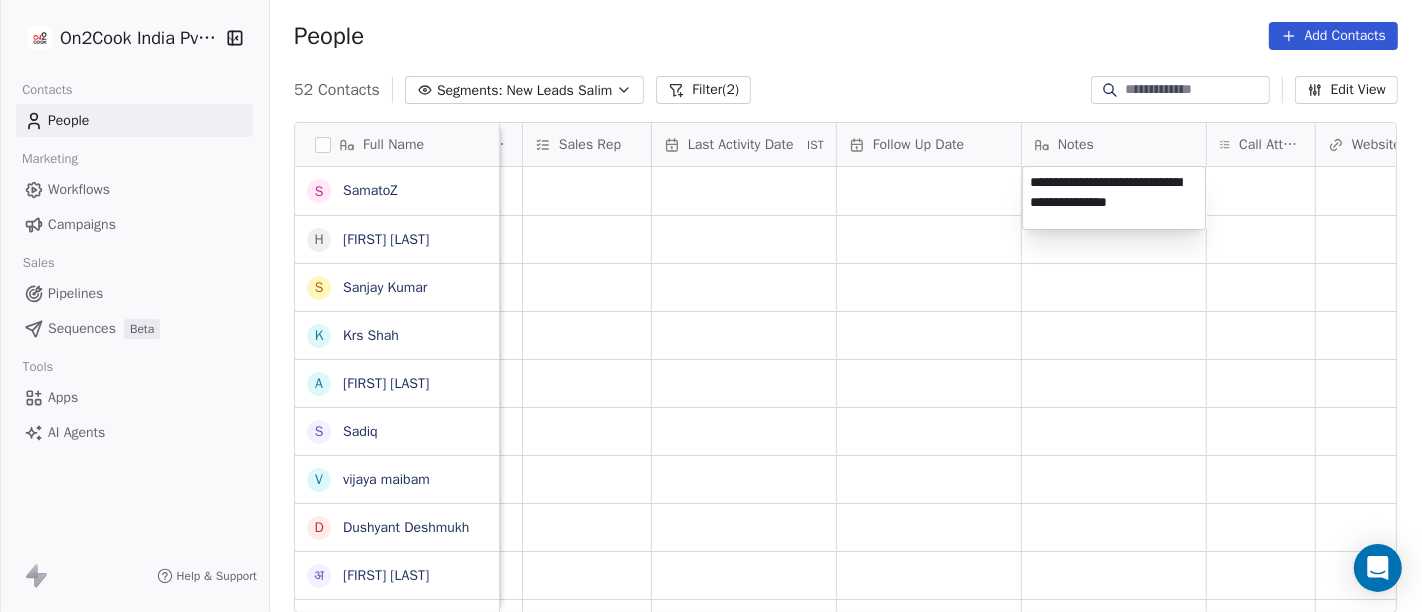 click on "On2Cook India Pvt. Ltd. Contacts People Marketing Workflows Campaigns Sales Pipelines Sequences Beta Tools Apps AI Agents Help & Support People  Add Contacts 52 Contacts Segments: New Leads Salim Filter  (2) Edit View Tag Add to Sequence Full Name S SamatoZ H Himangshu Sarma S Sanjay Kumar K Krs Shah a ashish jaiswal S Sadiq v vijaya maibam D Dushyant Deshmukh अ अजय वर्मा A Aman Jaiswal T Tenzin Nawang P Pranab Kumar Das V Vinod Lamror S Sanjay Singh A Alok Sharma N Neena Kumari V Vinod Wanchoo M Mayil Murugan P Pawan Swami A Ajay Singh a ayushmat b Soni N Neeraj Kumar Chauhan A Abhishek Takawane J Jayshree Nimbekar A Avinaya D Dinesh Kothari K Kshitij Dhameja v vatsal^^ T Tanmoy Mandal A Anup Melwani Created Date IST Lead Status Tags Assignee Sales Rep Last Activity Date IST Follow Up Date Notes Call Attempts Website zomato link outlet type Location   Jul 13, 2025 11:47 PM Salim cloud_kitchen   Jul 13, 2025 11:15 PM Salim cloud_kitchen   Jul 13, 2025 08:35 PM Salim cafeteria   Salim" at bounding box center (711, 306) 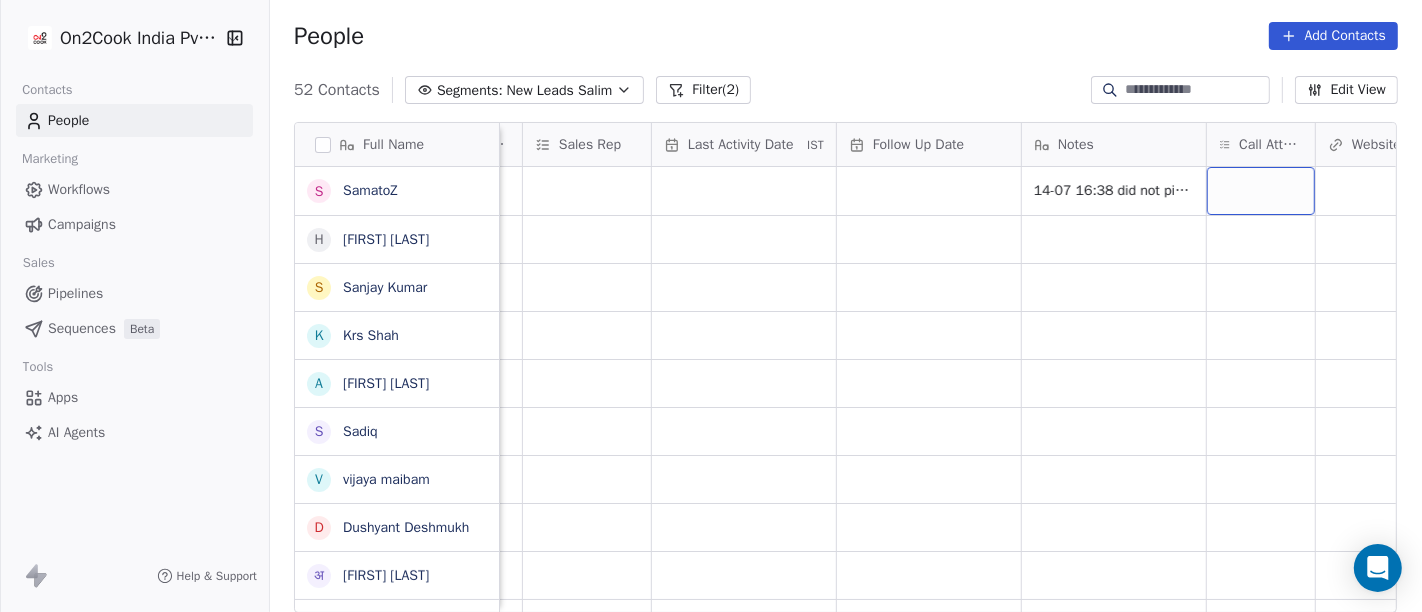 click at bounding box center [1261, 191] 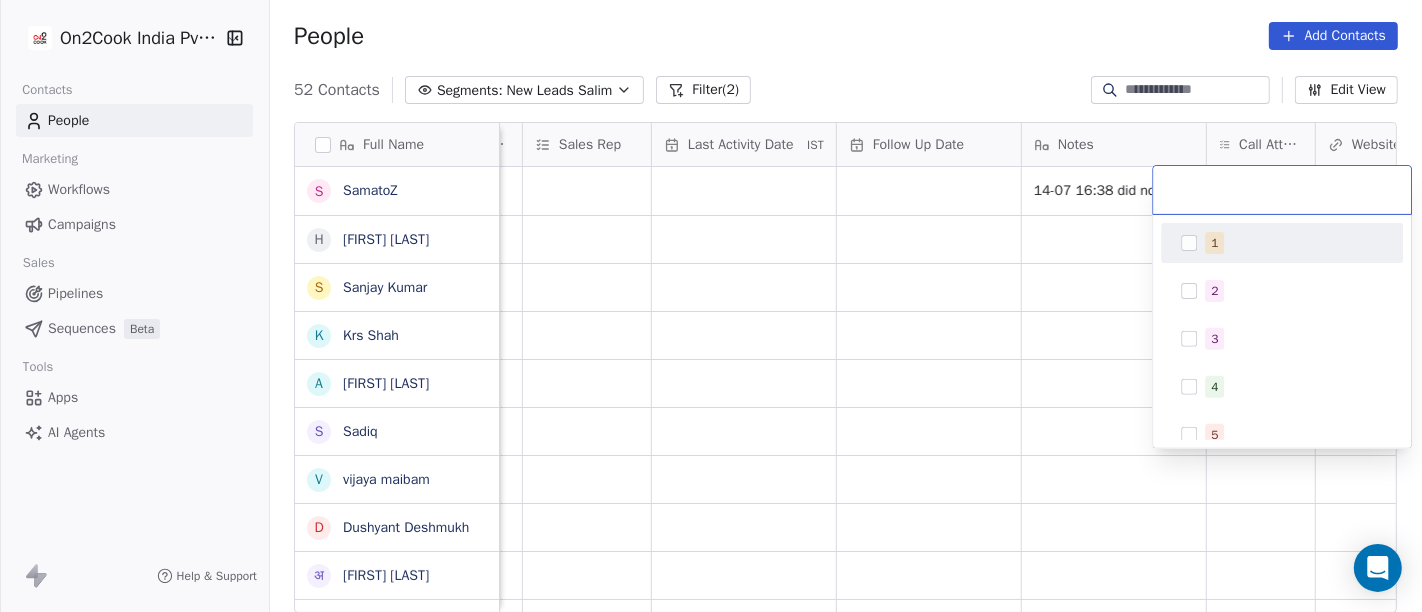 click on "1" at bounding box center [1282, 243] 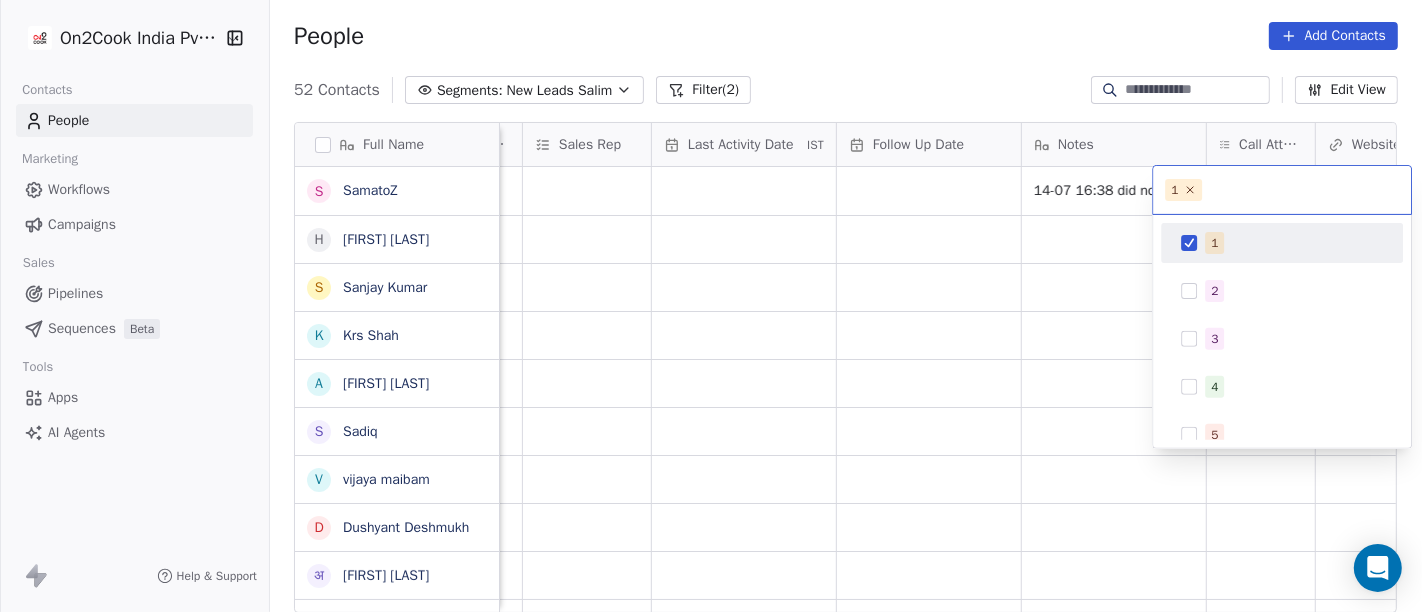 click on "On2Cook India Pvt. Ltd. Contacts People Marketing Workflows Campaigns Sales Pipelines Sequences Beta Tools Apps AI Agents Help & Support People  Add Contacts 52 Contacts Segments: New Leads Salim Filter  (2) Edit View Tag Add to Sequence Full Name S SamatoZ H Himangshu Sarma S Sanjay Kumar K Krs Shah a ashish jaiswal S Sadiq v vijaya maibam D Dushyant Deshmukh अ अजय वर्मा A Aman Jaiswal T Tenzin Nawang P Pranab Kumar Das V Vinod Lamror S Sanjay Singh A Alok Sharma N Neena Kumari V Vinod Wanchoo M Mayil Murugan P Pawan Swami A Ajay Singh a ayushmat b Soni N Neeraj Kumar Chauhan A Abhishek Takawane J Jayshree Nimbekar A Avinaya D Dinesh Kothari K Kshitij Dhameja v vatsal^^ T Tanmoy Mandal A Anup Melwani Created Date IST Lead Status Tags Assignee Sales Rep Last Activity Date IST Follow Up Date Notes Call Attempts Website zomato link outlet type Location   Jul 13, 2025 11:47 PM Salim 14-07 16:38 did not pick up call WA msg sent cloud_kitchen   Jul 13, 2025 11:15 PM Salim cloud_kitchen   Salim" at bounding box center (711, 306) 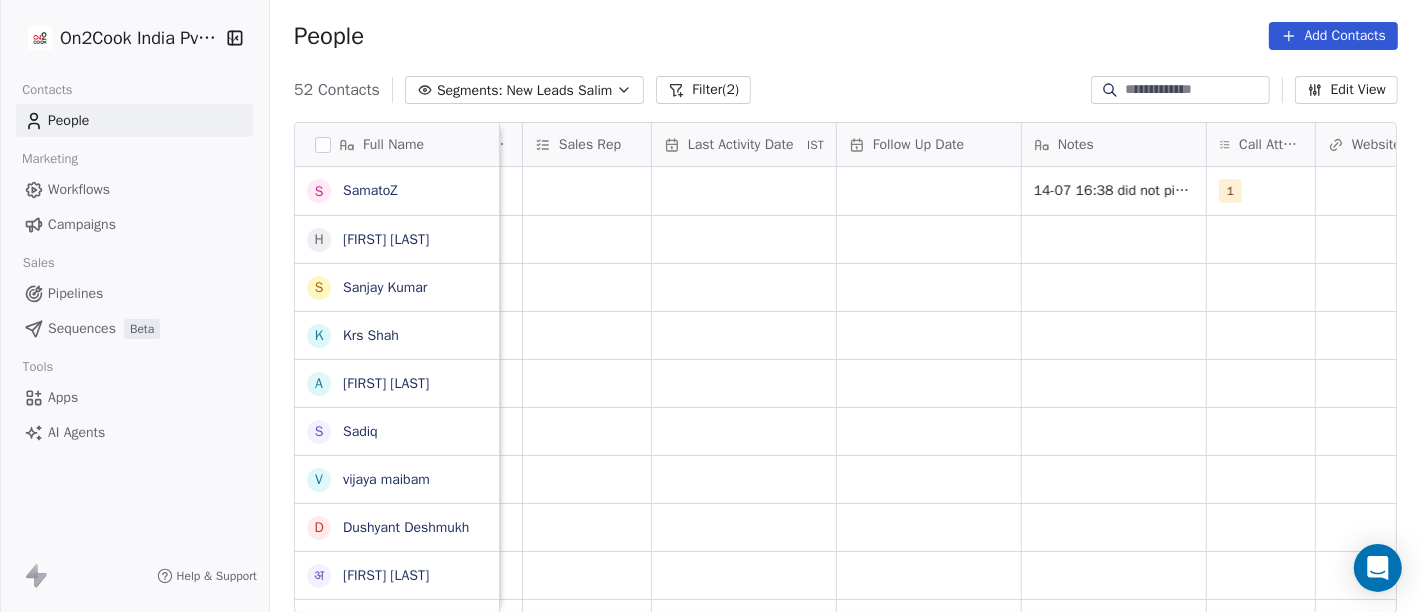 click on "Jul 13, 2025 11:15 PM Salim cloud_kitchen" at bounding box center (973, 239) 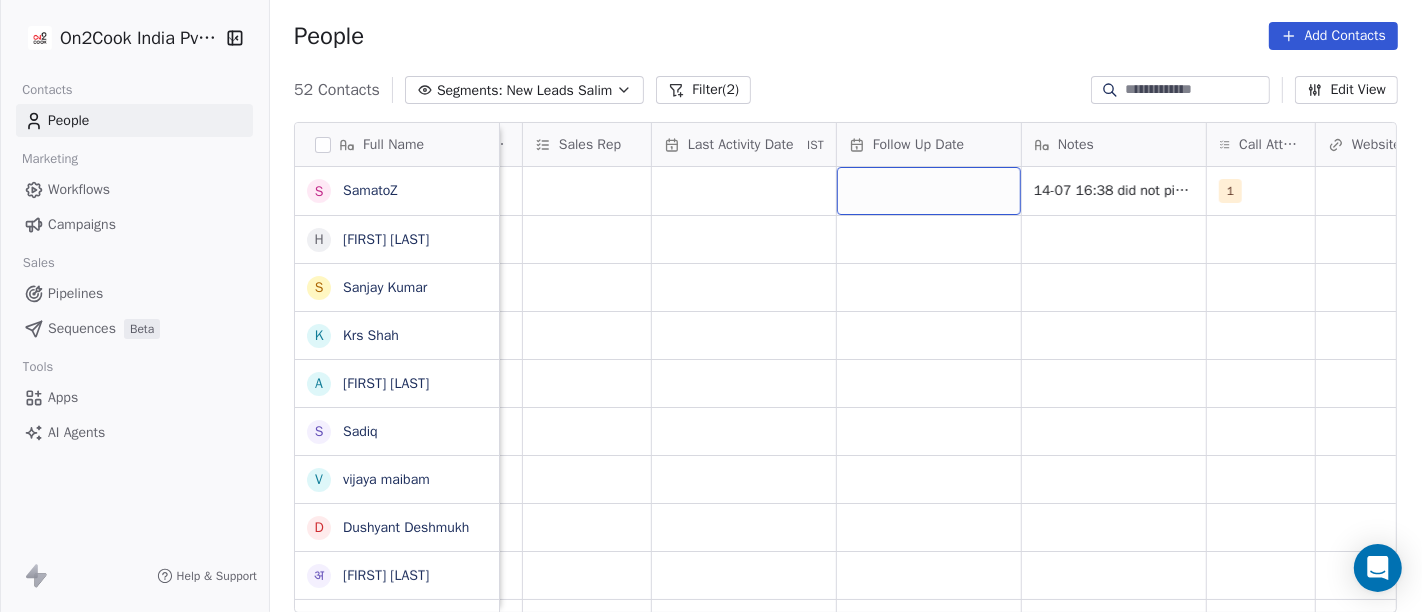 click at bounding box center (929, 191) 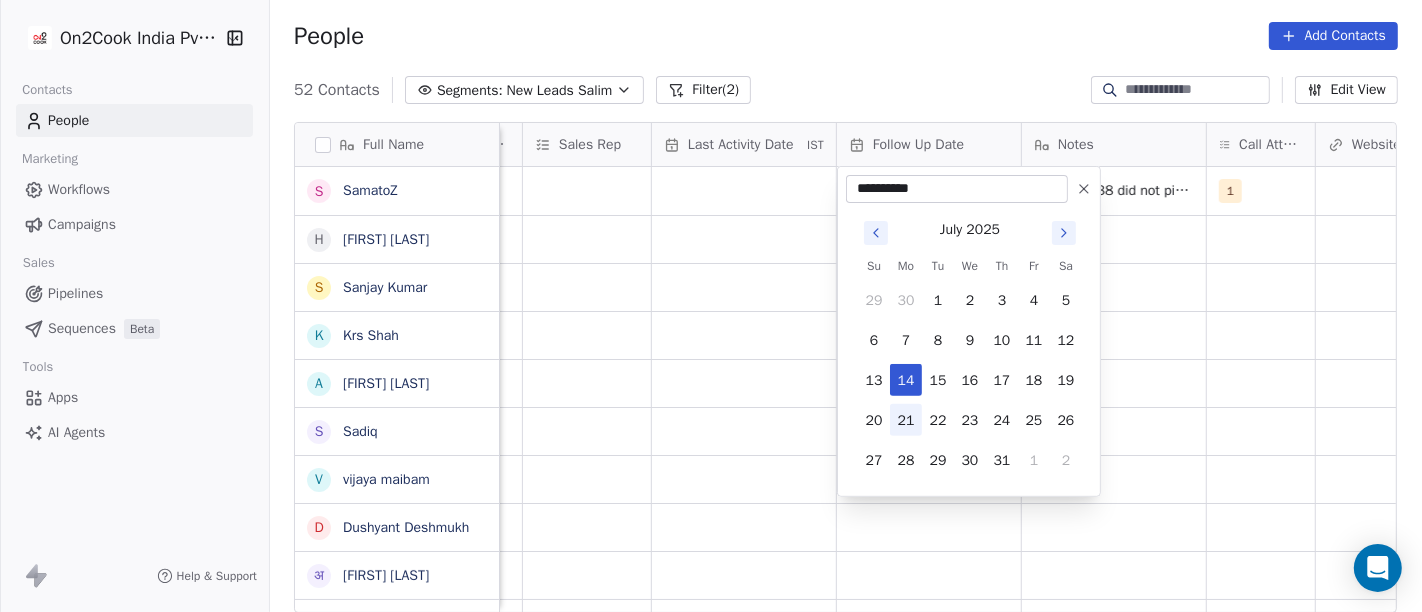 click on "21" at bounding box center [906, 420] 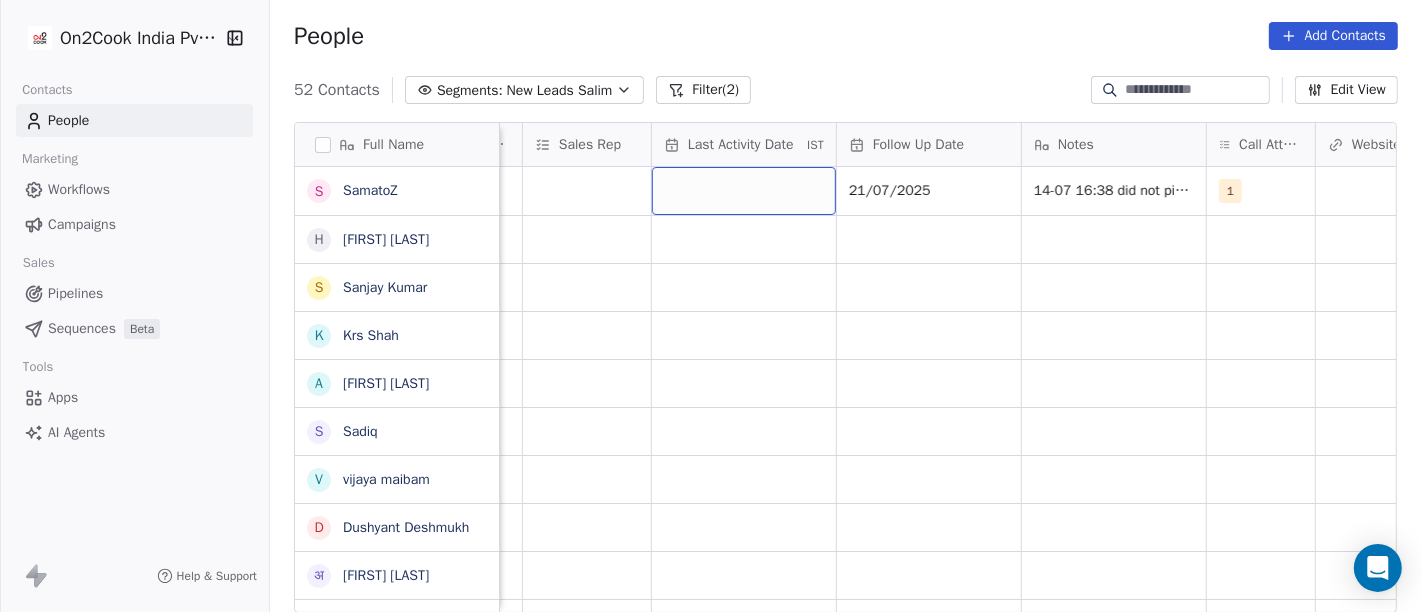 click at bounding box center (744, 191) 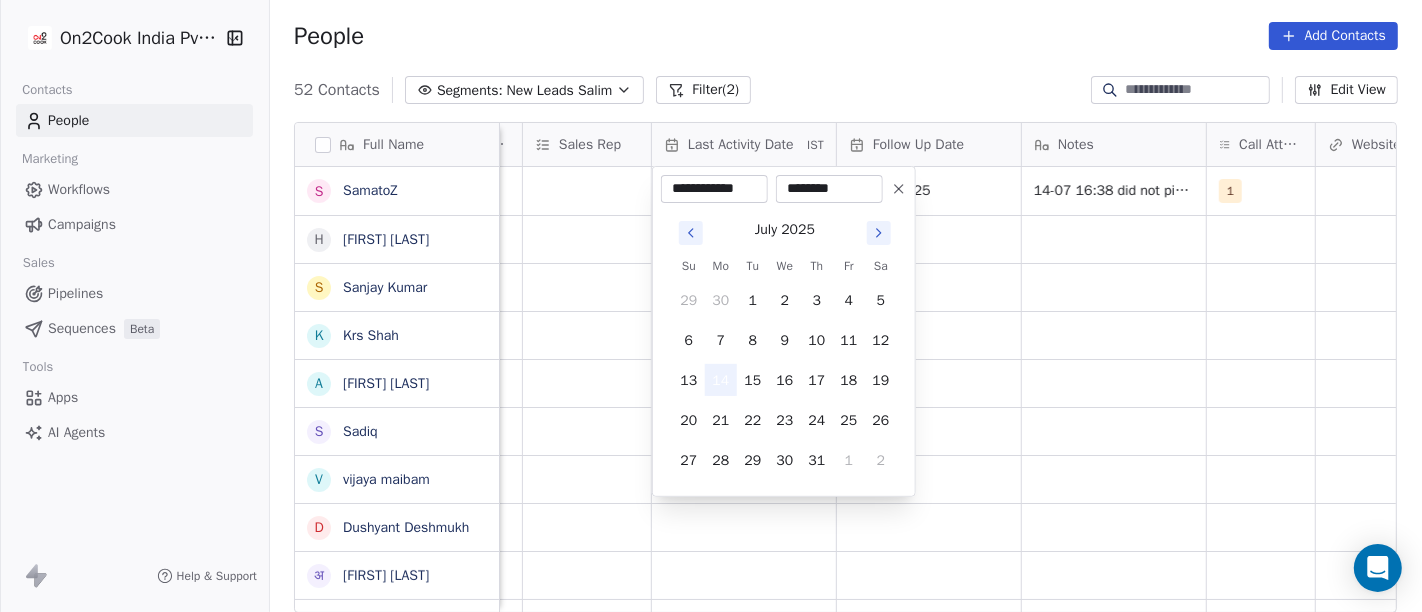 click on "14" at bounding box center (721, 380) 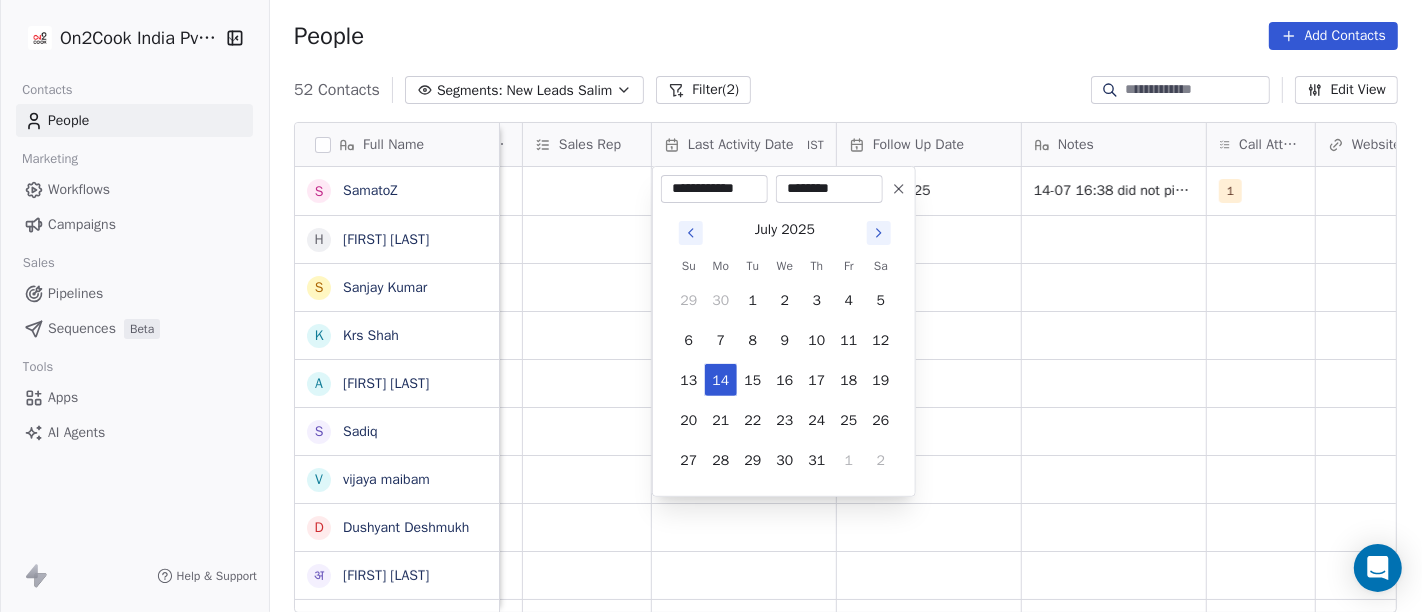 click on "On2Cook India Pvt. Ltd. Contacts People Marketing Workflows Campaigns Sales Pipelines Sequences Beta Tools Apps AI Agents Help & Support People  Add Contacts 52 Contacts Segments: New Leads Salim Filter  (2) Edit View Tag Add to Sequence Full Name S SamatoZ H Himangshu Sarma S Sanjay Kumar K Krs Shah a ashish jaiswal S Sadiq v vijaya maibam D Dushyant Deshmukh अ अजय वर्मा A Aman Jaiswal T Tenzin Nawang P Pranab Kumar Das V Vinod Lamror S Sanjay Singh A Alok Sharma N Neena Kumari V Vinod Wanchoo M Mayil Murugan P Pawan Swami A Ajay Singh a ayushmat b Soni N Neeraj Kumar Chauhan A Abhishek Takawane J Jayshree Nimbekar A Avinaya D Dinesh Kothari K Kshitij Dhameja v vatsal^^ T Tanmoy Mandal A Anup Melwani Created Date IST Lead Status Tags Assignee Sales Rep Last Activity Date IST Follow Up Date Notes Call Attempts Website zomato link outlet type Location   Jul 13, 2025 11:47 PM Salim 20/07/2025 14-07 16:38 did not pick up call WA msg sent 1 cloud_kitchen   Jul 13, 2025 11:15 PM Salim   Salim" at bounding box center [711, 306] 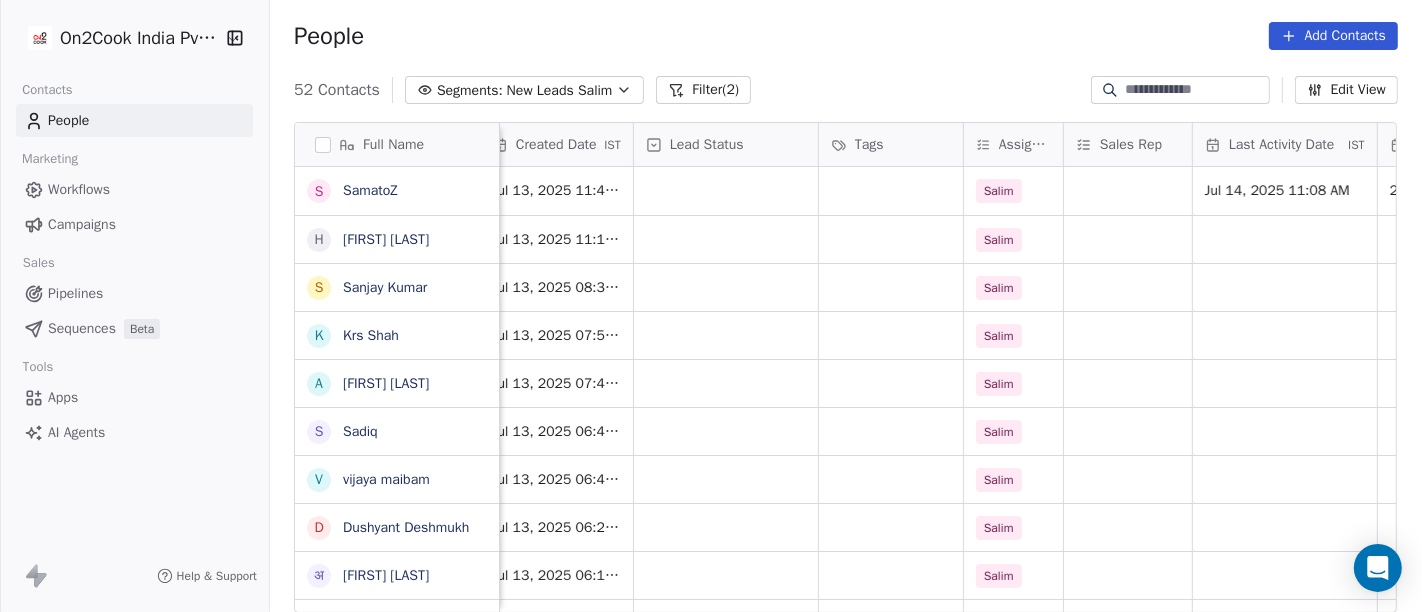 scroll, scrollTop: 0, scrollLeft: 552, axis: horizontal 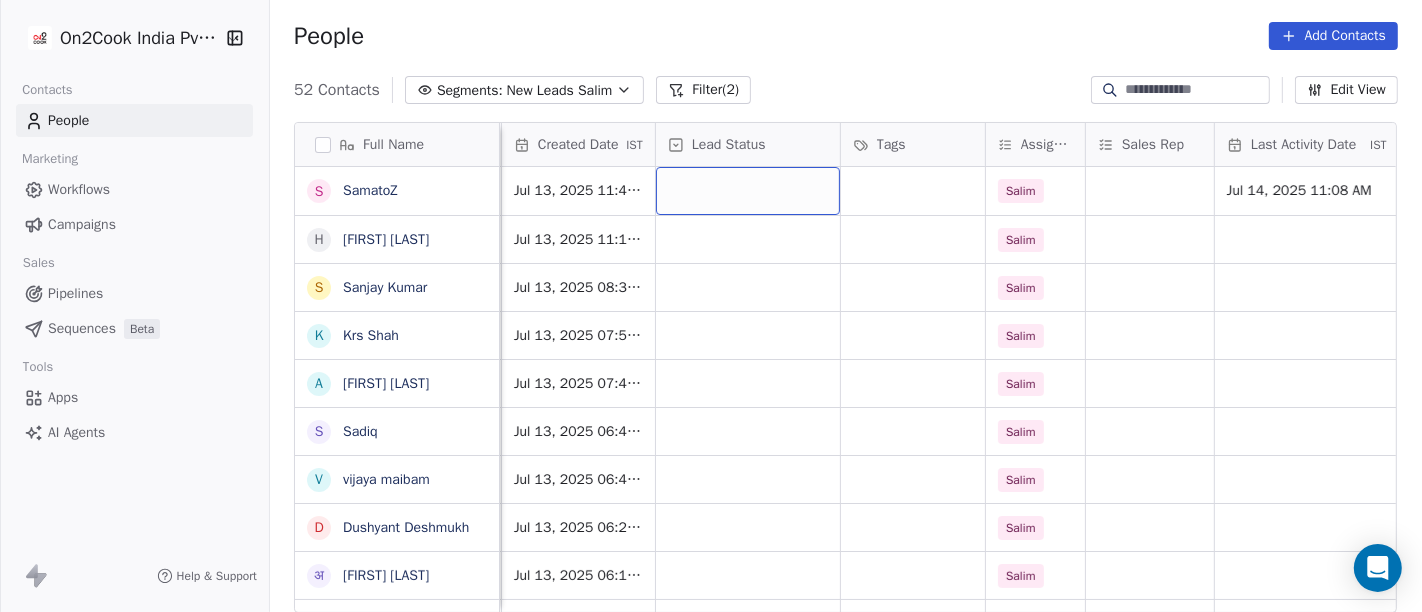 click at bounding box center [748, 191] 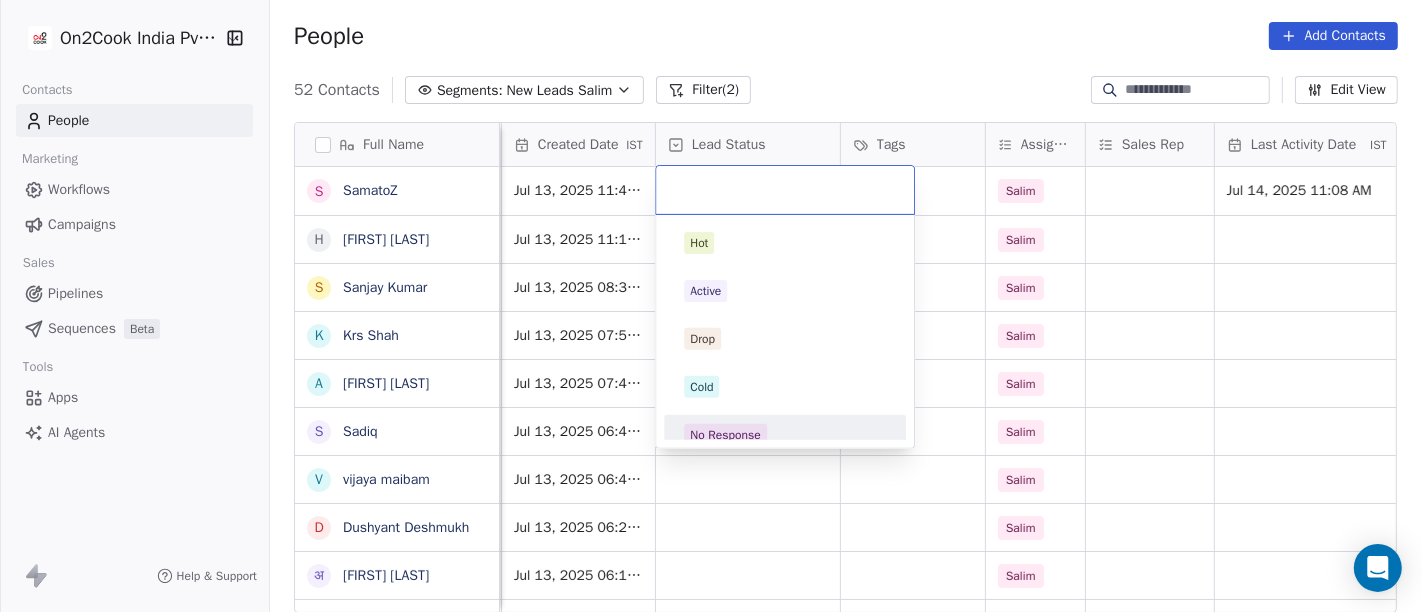 click on "No Response" at bounding box center (785, 435) 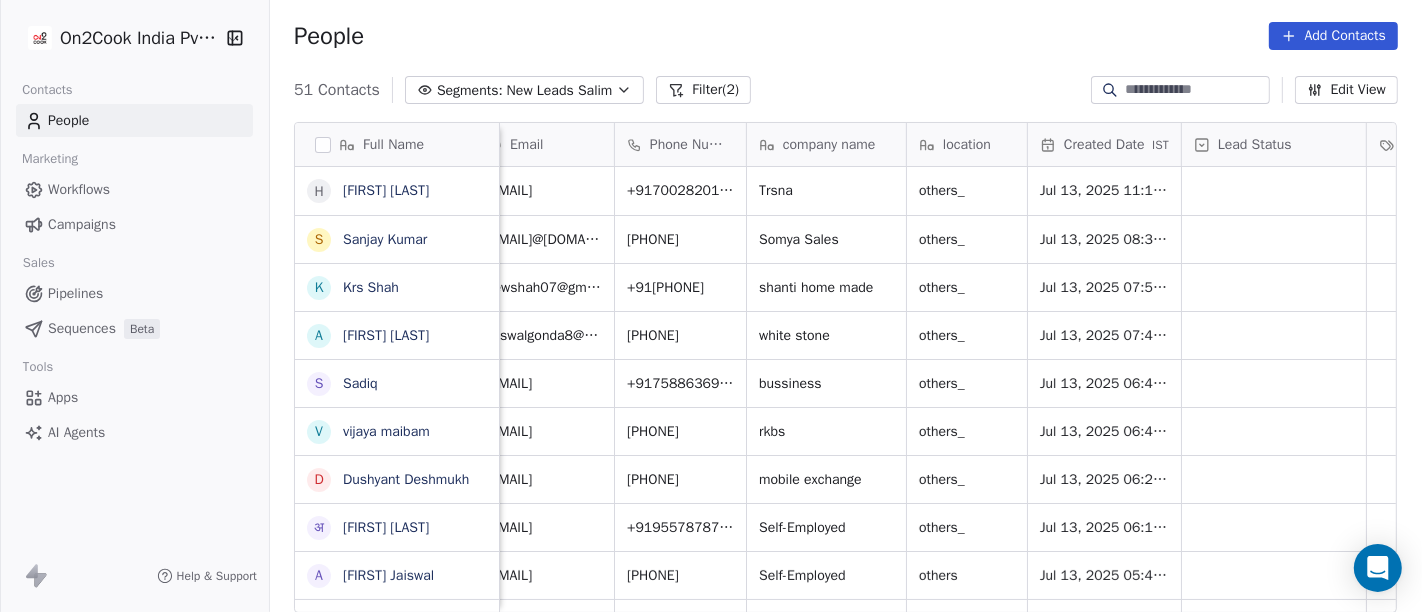 scroll, scrollTop: 0, scrollLeft: 0, axis: both 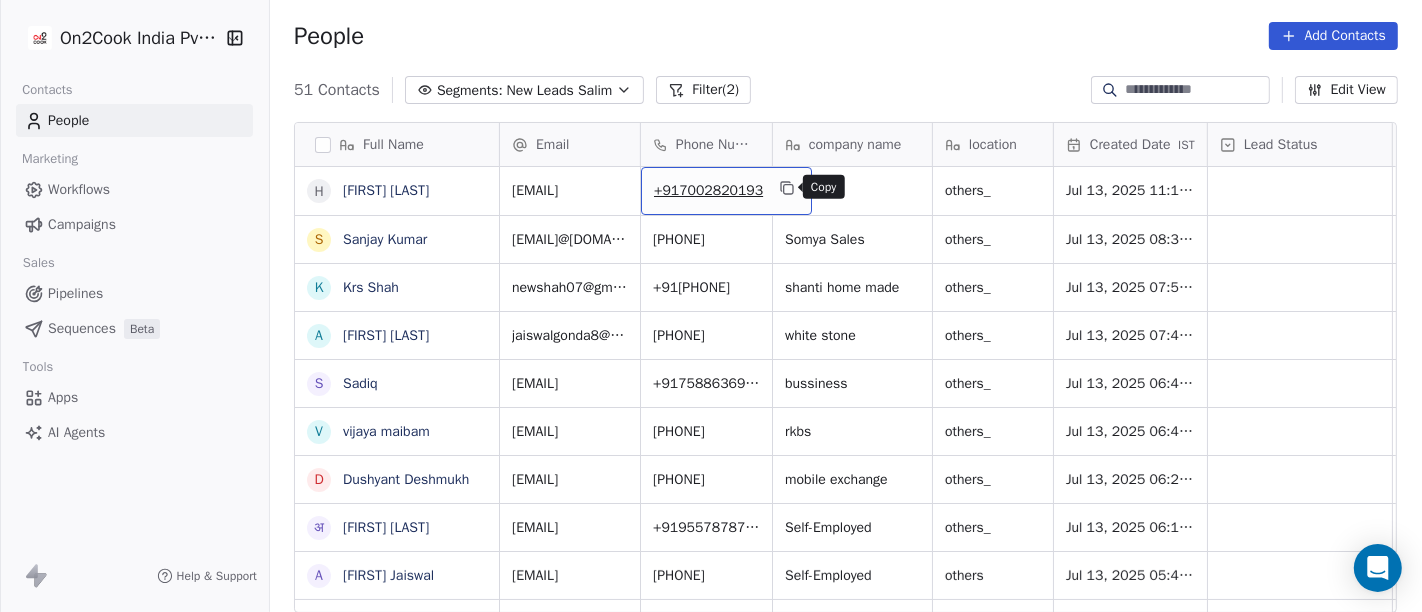 click 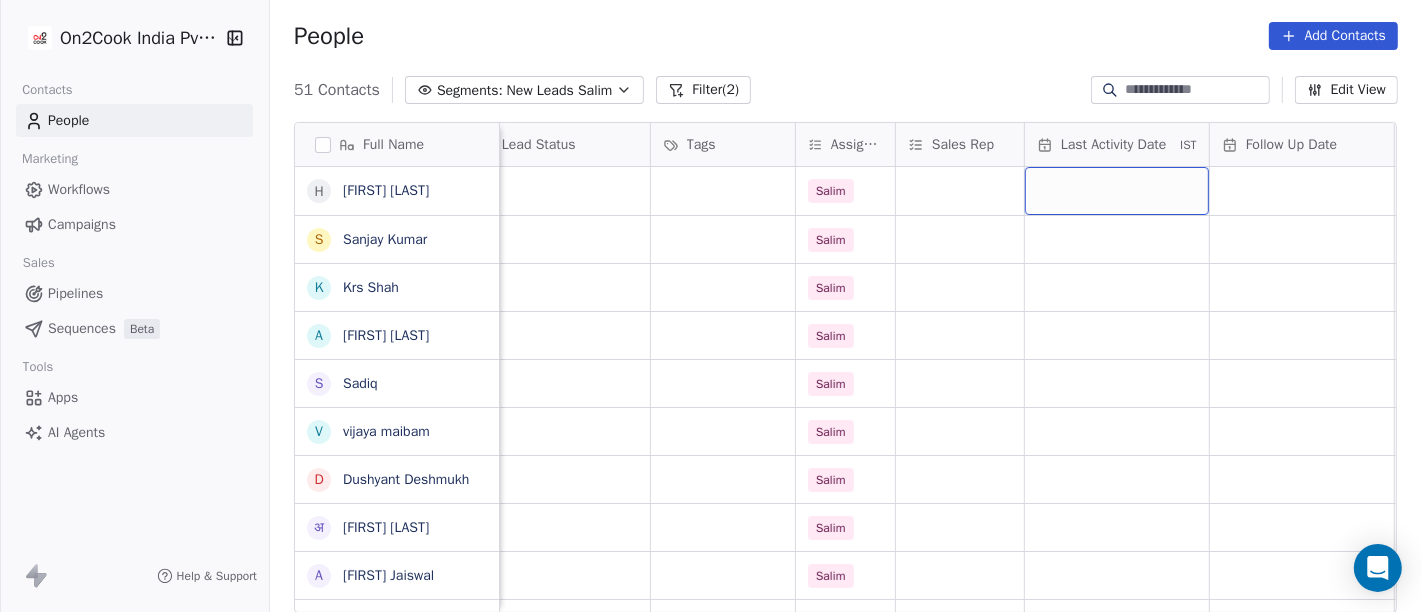 scroll, scrollTop: 0, scrollLeft: 741, axis: horizontal 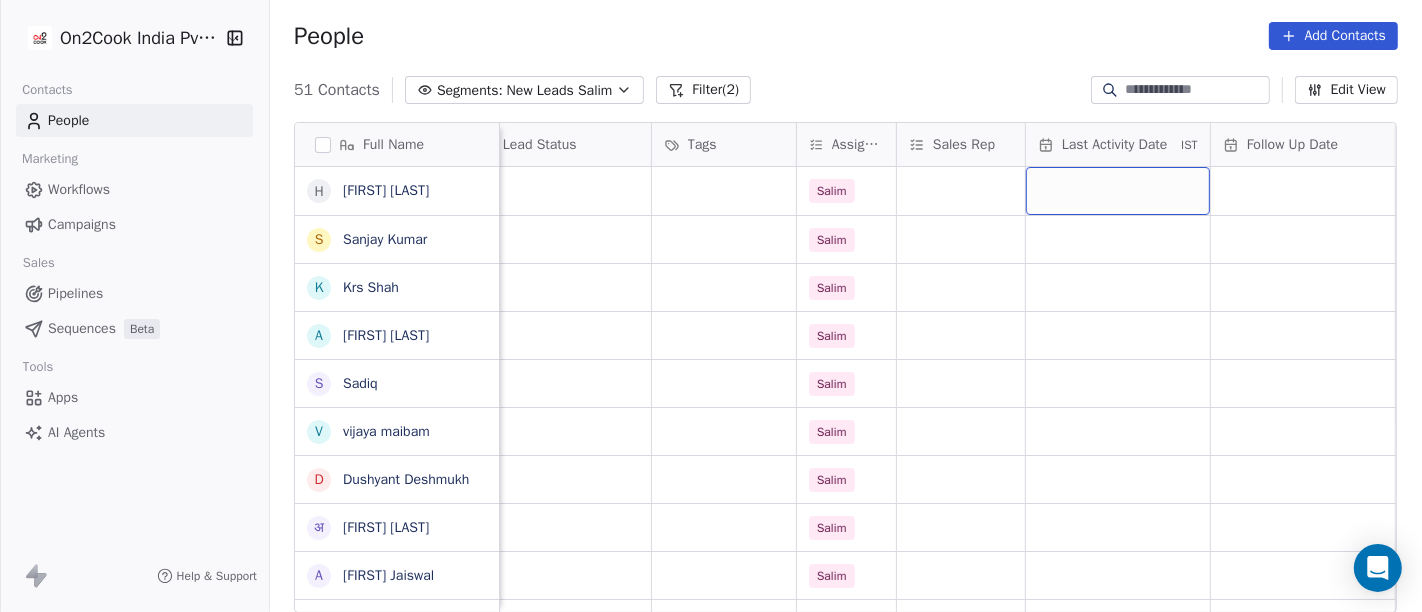 click at bounding box center [1118, 191] 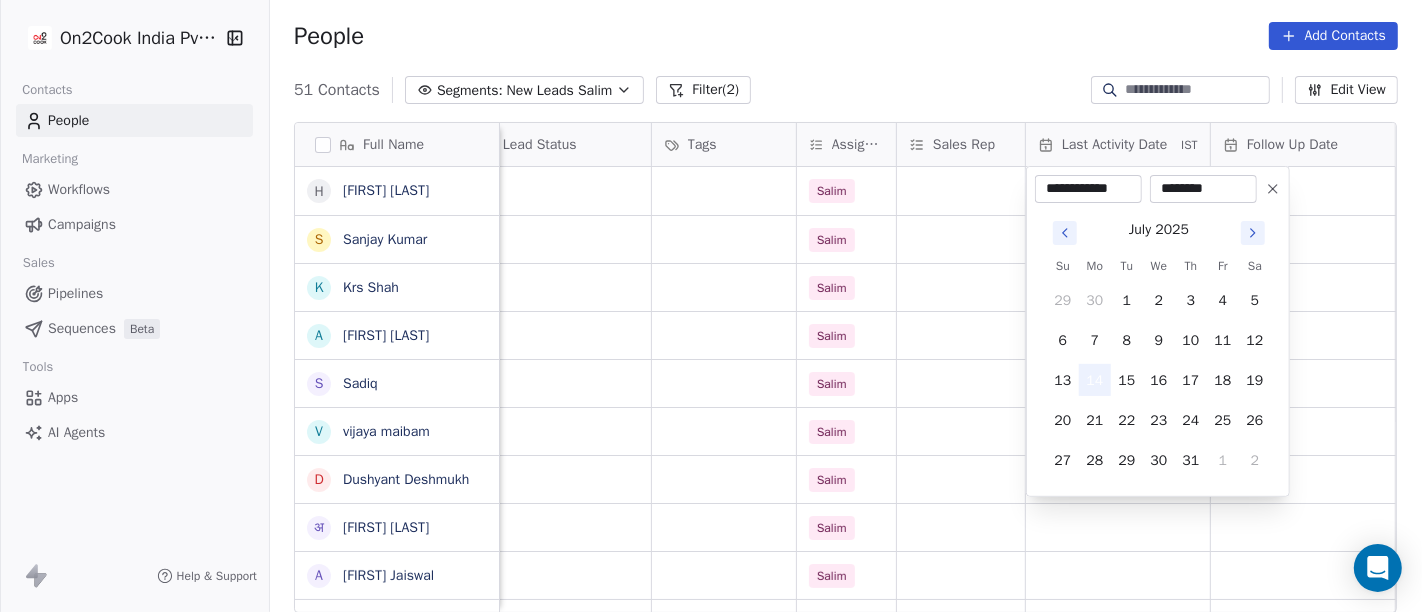click on "14" at bounding box center (1095, 380) 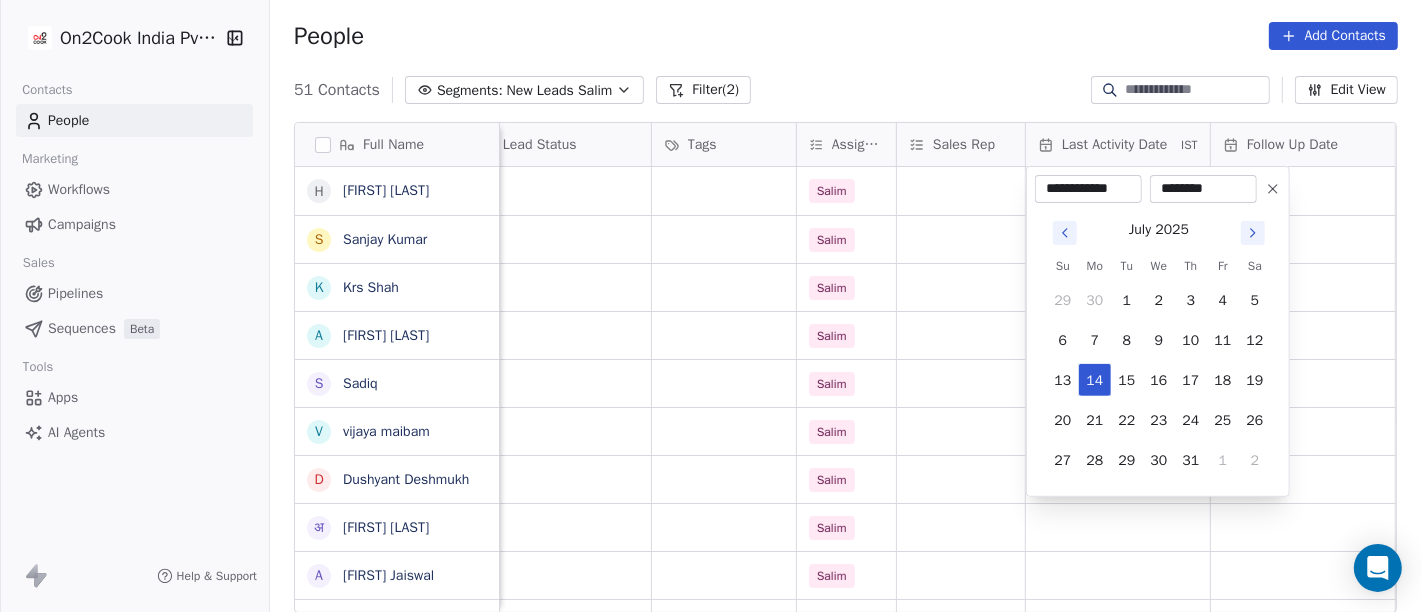 click on "On2Cook India Pvt. Ltd. Contacts People Marketing Workflows Campaigns Sales Pipelines Sequences Beta Tools Apps AI Agents Help & Support People  Add Contacts 51 Contacts Segments: New Leads Salim Filter  (2) Edit View Tag Add to Sequence Full Name H Himangshu Sarma S Sanjay Kumar K Krs Shah a ashish jaiswal S Sadiq v vijaya maibam D Dushyant Deshmukh अ अजय वर्मा A Aman Jaiswal T Tenzin Nawang P Pranab Kumar Das V Vinod Lamror S Sanjay Singh A Alok Sharma N Neena Kumari V Vinod Wanchoo M Mayil Murugan P Pawan Swami A Ajay Singh a ayushmat b Soni N Neeraj Kumar Chauhan A Abhishek Takawane J Jayshree Nimbekar A Avinaya D Dinesh Kothari K Kshitij Dhameja v vatsal^^ T Tanmoy Mandal A Anup Melwani B Bhaskar Kedarisetty company name location Created Date IST Lead Status Tags Assignee Sales Rep Last Activity Date IST Follow Up Date Notes Call Attempts Website zomato link   Trsna others_ Jul 13, 2025 11:15 PM Salim   Somya Sales others_ Jul 13, 2025 08:35 PM Salim   shanti home made others_ Salim" at bounding box center (711, 306) 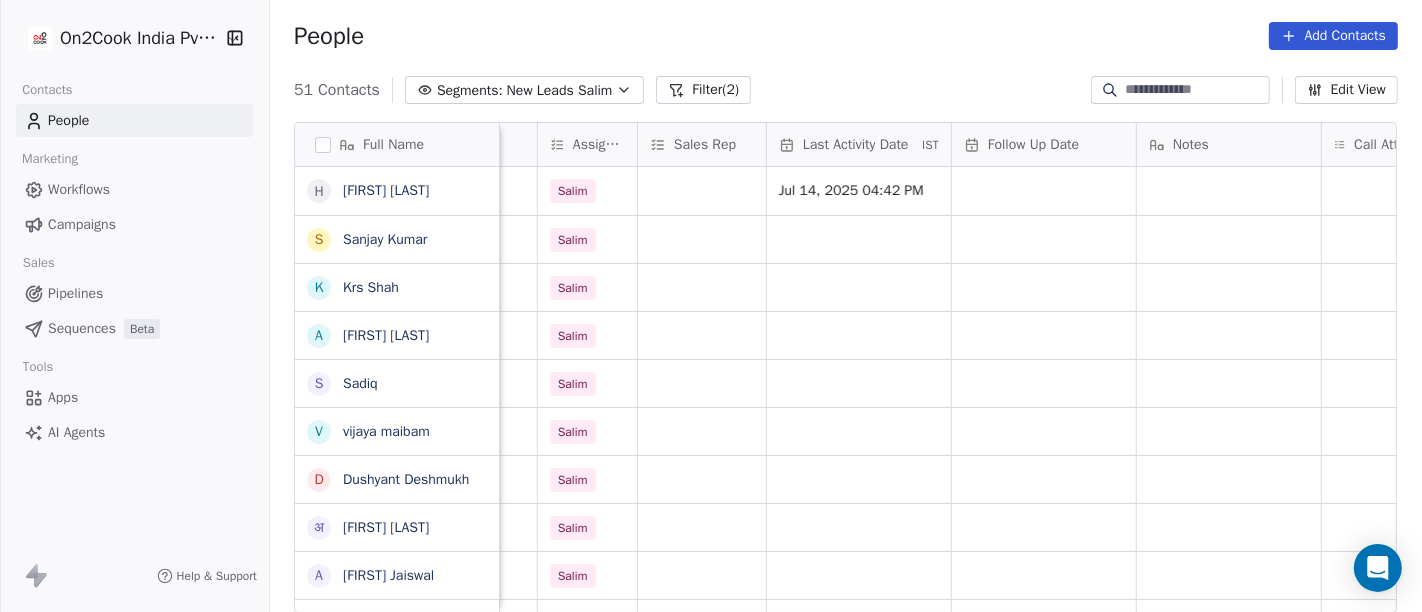 scroll, scrollTop: 0, scrollLeft: 1073, axis: horizontal 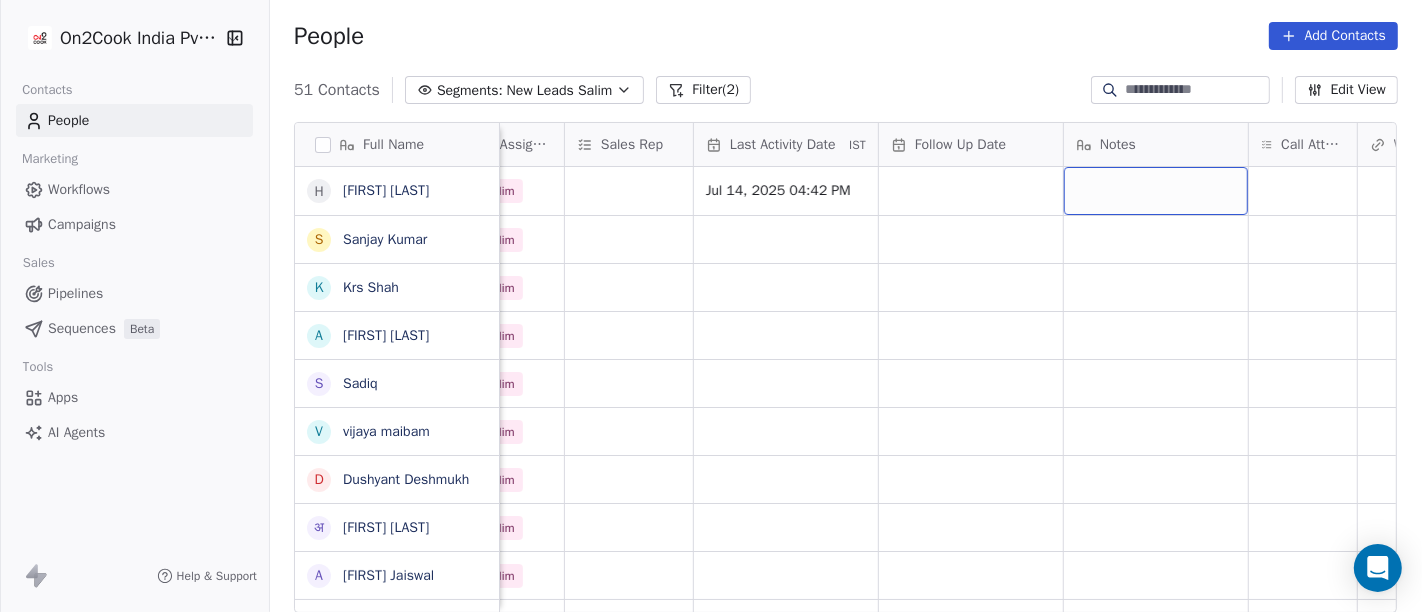 click at bounding box center [1156, 191] 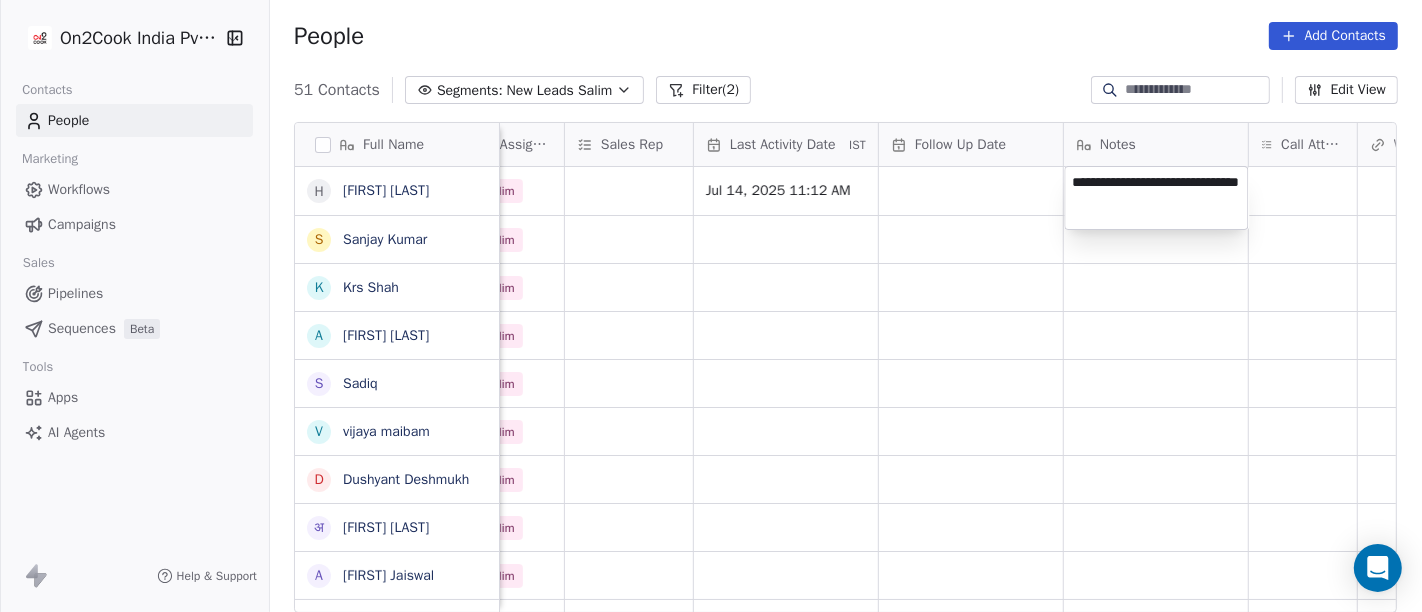 click on "**********" at bounding box center [1156, 198] 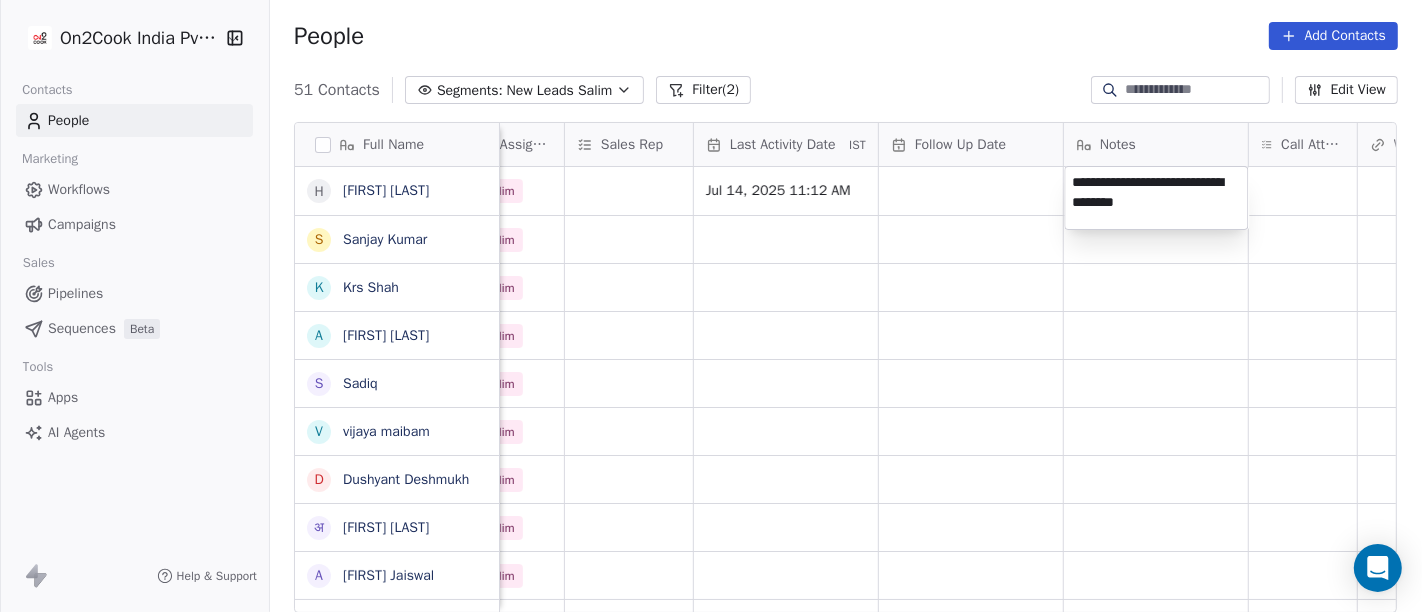 type on "**********" 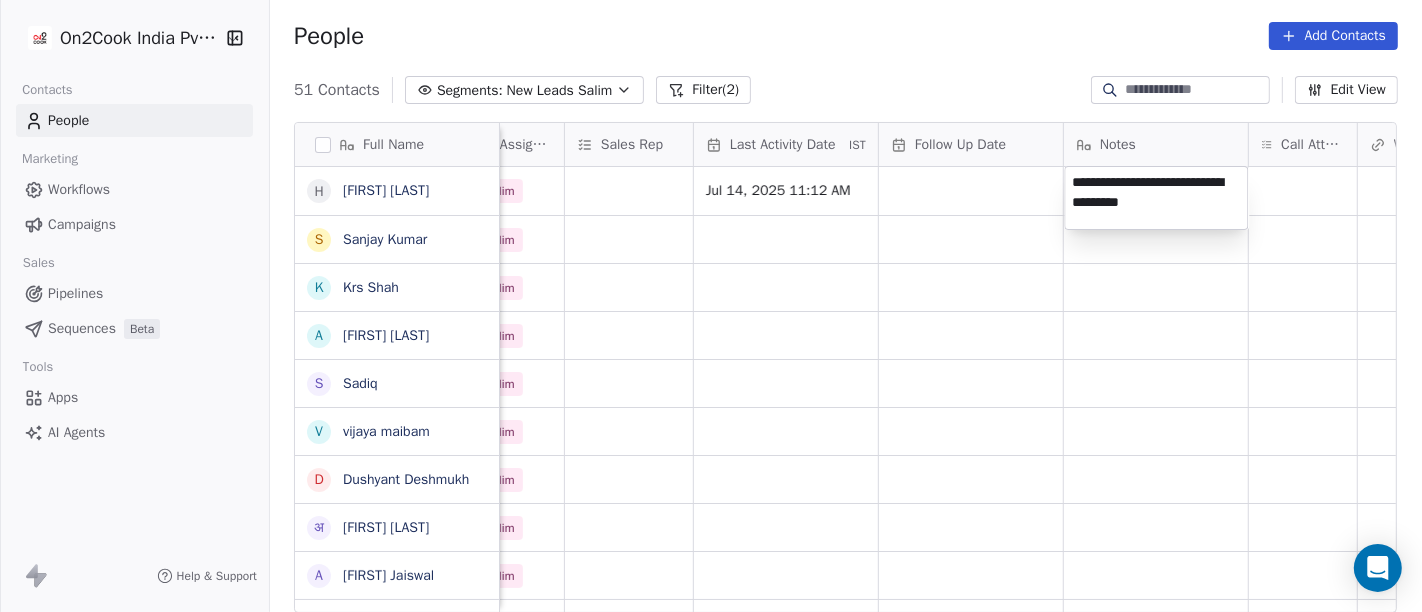 click on "On2Cook India Pvt. Ltd. Contacts People Marketing Workflows Campaigns Sales Pipelines Sequences Beta Tools Apps AI Agents Help & Support People  Add Contacts 51 Contacts Segments: New Leads Salim Filter  (2) Edit View Tag Add to Sequence Full Name H Himangshu Sarma S Sanjay Kumar K Krs Shah a ashish jaiswal S Sadiq v vijaya maibam D Dushyant Deshmukh अ अजय वर्मा A Aman Jaiswal T Tenzin Nawang P Pranab Kumar Das V Vinod Lamror S Sanjay Singh A Alok Sharma N Neena Kumari V Vinod Wanchoo M Mayil Murugan P Pawan Swami A Ajay Singh a ayushmat b Soni N Neeraj Kumar Chauhan A Abhishek Takawane J Jayshree Nimbekar A Avinaya D Dinesh Kothari K Kshitij Dhameja v vatsal^^ T Tanmoy Mandal A Anup Melwani B Bhaskar Kedarisetty Created Date IST Lead Status Tags Assignee Sales Rep Last Activity Date IST Follow Up Date Notes Call Attempts Website zomato link outlet type Location   Jul 13, 2025 11:15 PM Salim Jul 14, 2025 11:12 AM cloud_kitchen   Jul 13, 2025 08:35 PM Salim cafeteria   Jul 13, 2025 07:54 PM" at bounding box center (711, 306) 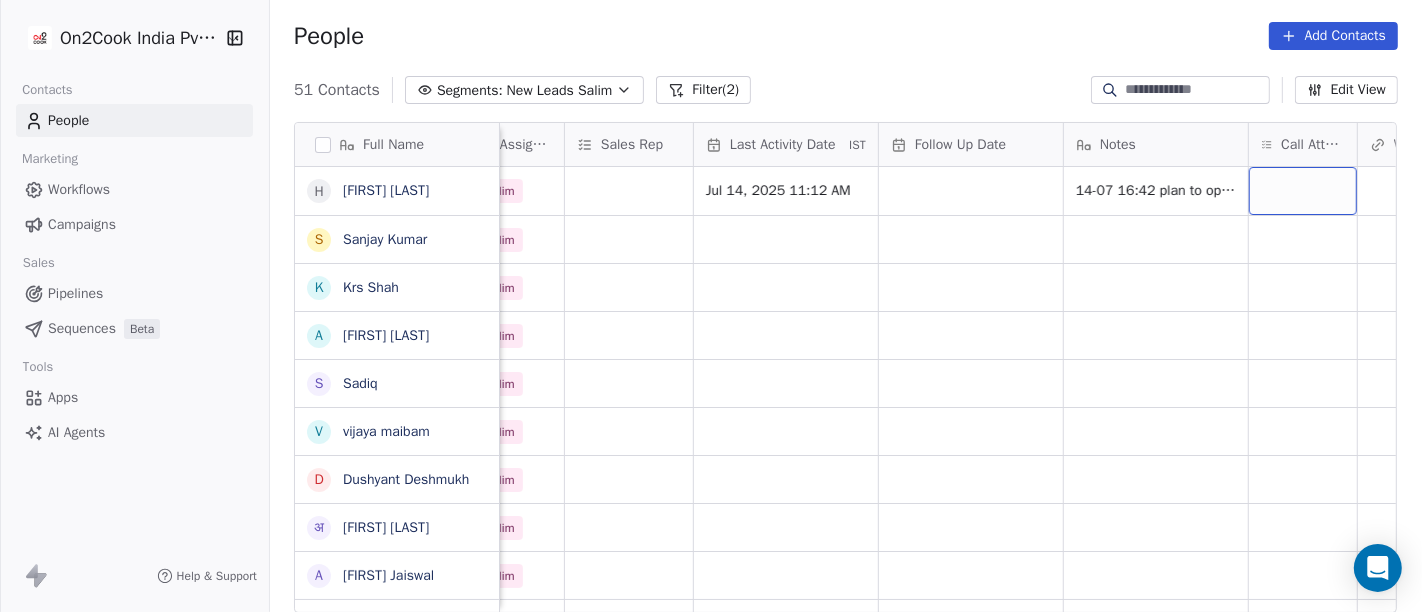 click at bounding box center (1303, 191) 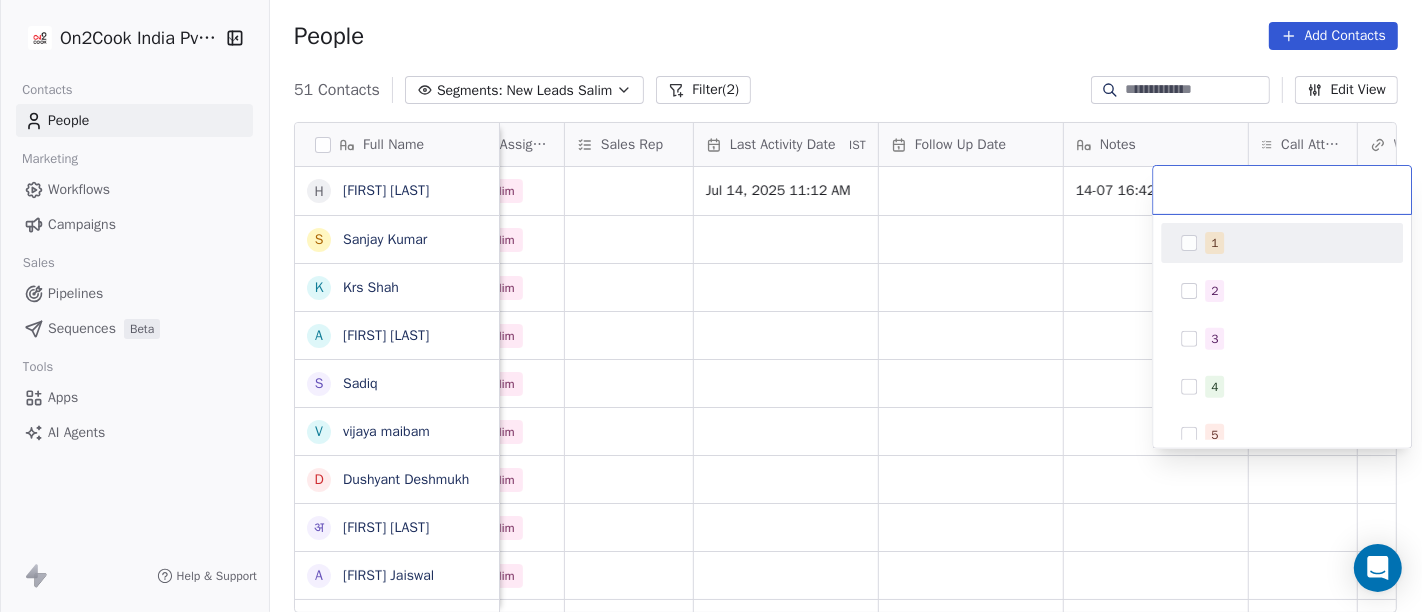 click on "1" at bounding box center [1294, 243] 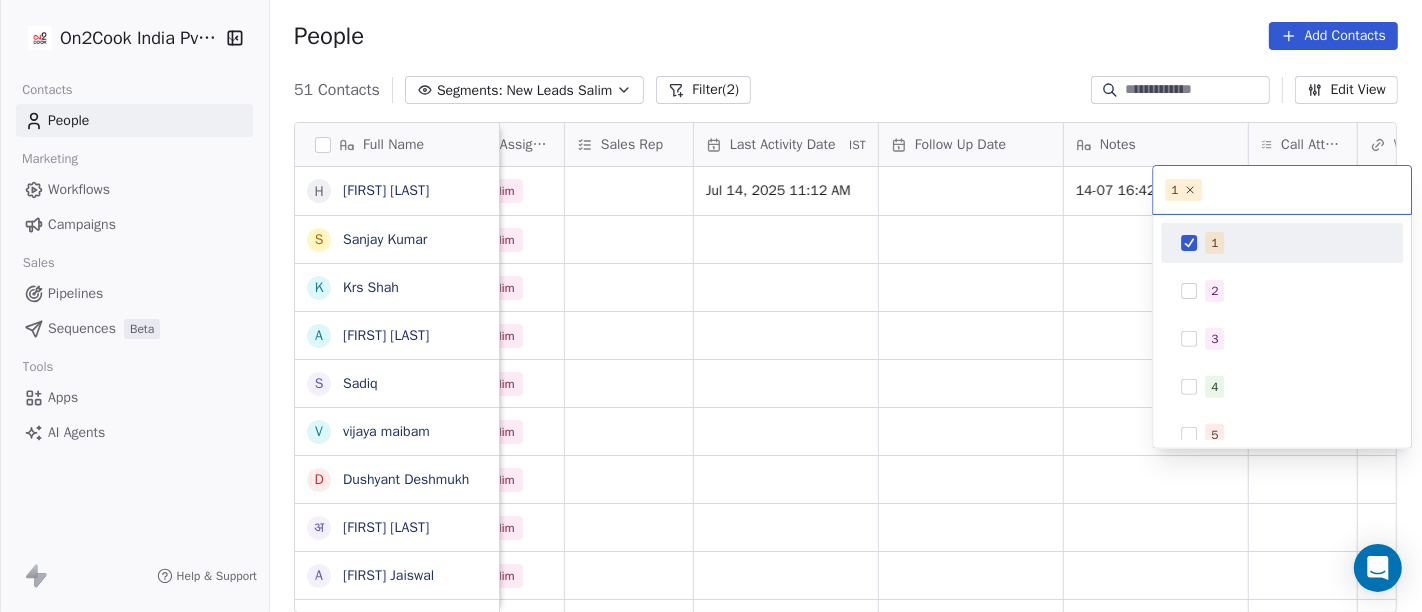 click on "On2Cook India Pvt. Ltd. Contacts People Marketing Workflows Campaigns Sales Pipelines Sequences Beta Tools Apps AI Agents Help & Support People  Add Contacts 51 Contacts Segments: New Leads Salim Filter  (2) Edit View Tag Add to Sequence Full Name H Himangshu Sarma S Sanjay Kumar K Krs Shah a ashish jaiswal S Sadiq v vijaya maibam D Dushyant Deshmukh अ अजय वर्मा A Aman Jaiswal T Tenzin Nawang P Pranab Kumar Das V Vinod Lamror S Sanjay Singh A Alok Sharma N Neena Kumari V Vinod Wanchoo M Mayil Murugan P Pawan Swami A Ajay Singh a ayushmat b Soni N Neeraj Kumar Chauhan A Abhishek Takawane J Jayshree Nimbekar A Avinaya D Dinesh Kothari K Kshitij Dhameja v vatsal^^ T Tanmoy Mandal A Anup Melwani B Bhaskar Kedarisetty Created Date IST Lead Status Tags Assignee Sales Rep Last Activity Date IST Follow Up Date Notes Call Attempts Website zomato link outlet type Location   Jul 13, 2025 11:15 PM Salim Jul 14, 2025 11:12 AM 14-07 16:42 plan to open cloud kitchen cloud_kitchen   Jul 13, 2025 08:35 PM" at bounding box center (711, 306) 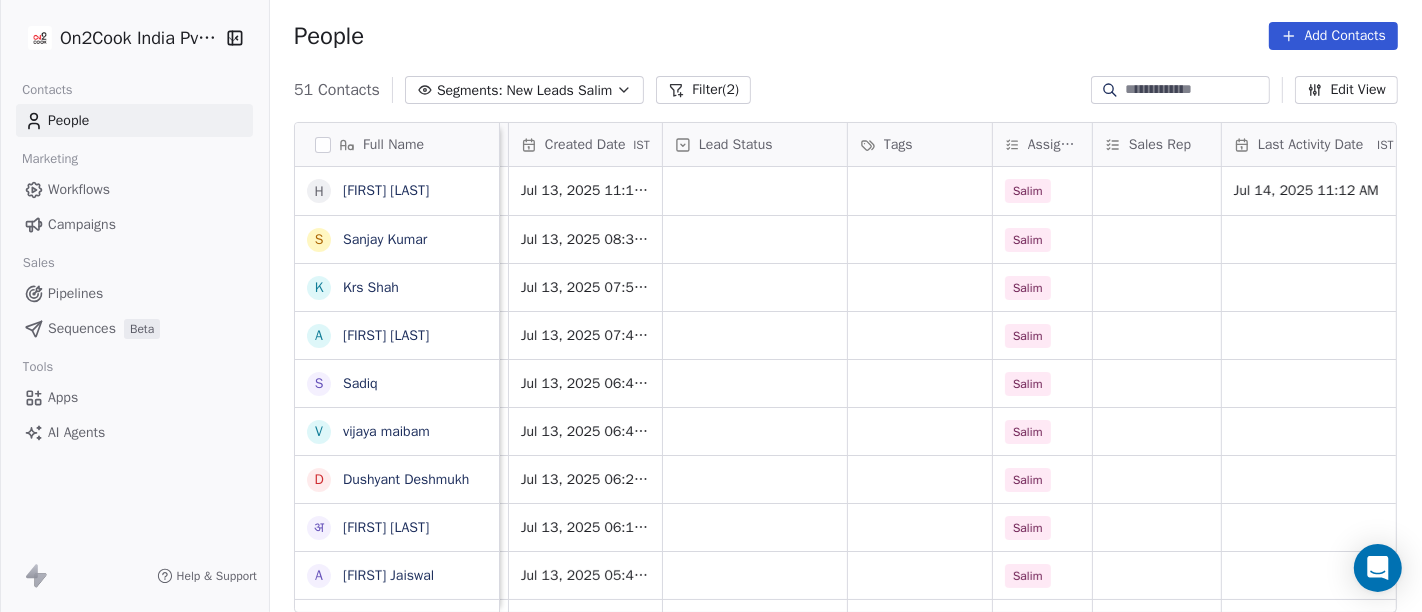 scroll, scrollTop: 0, scrollLeft: 546, axis: horizontal 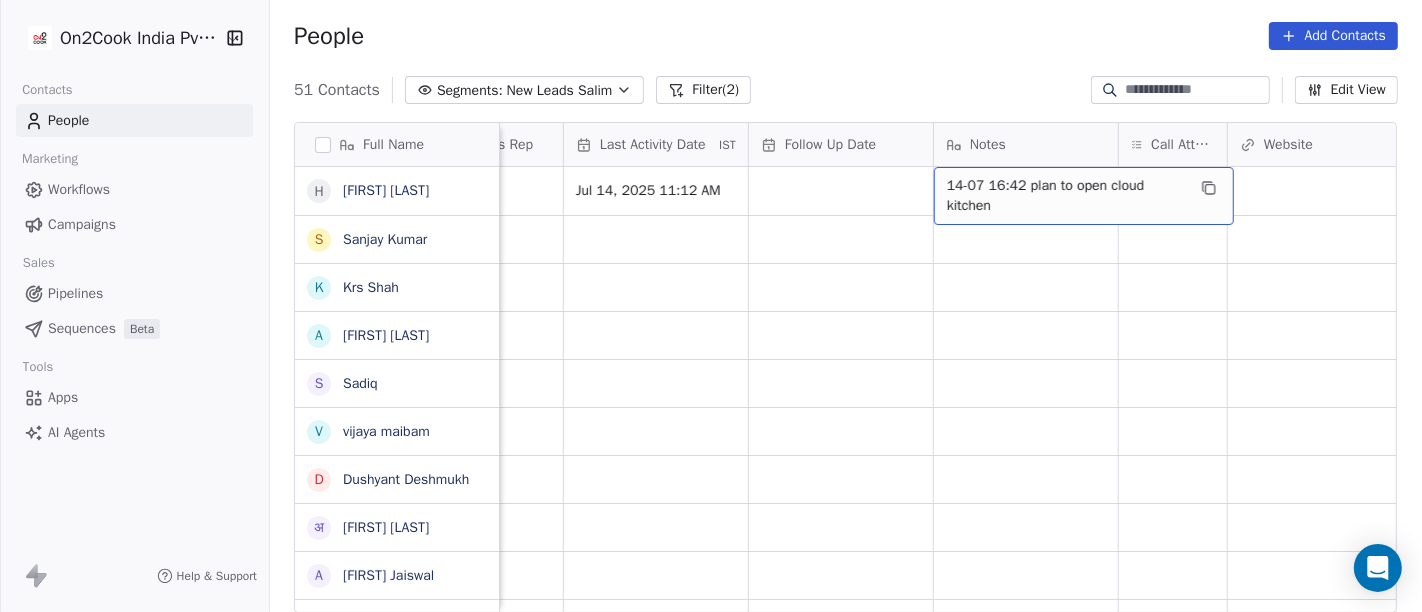 click on "14-07 16:42 plan to open cloud kitchen" at bounding box center (1066, 196) 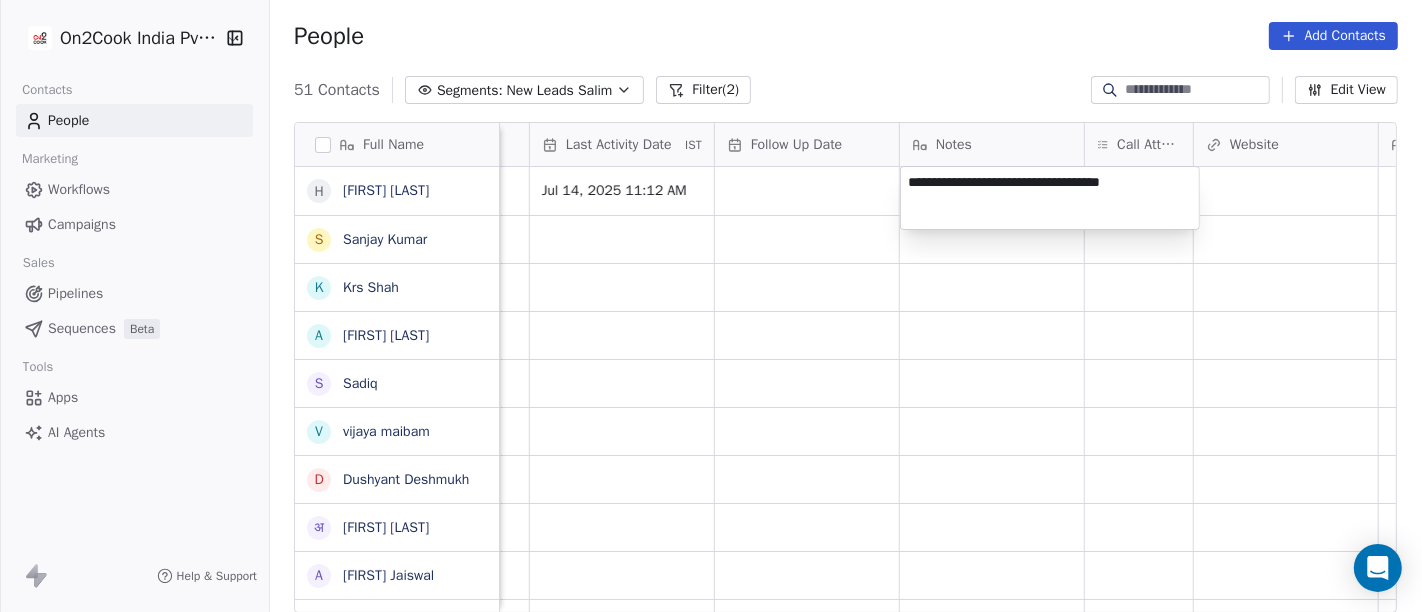scroll, scrollTop: 0, scrollLeft: 1240, axis: horizontal 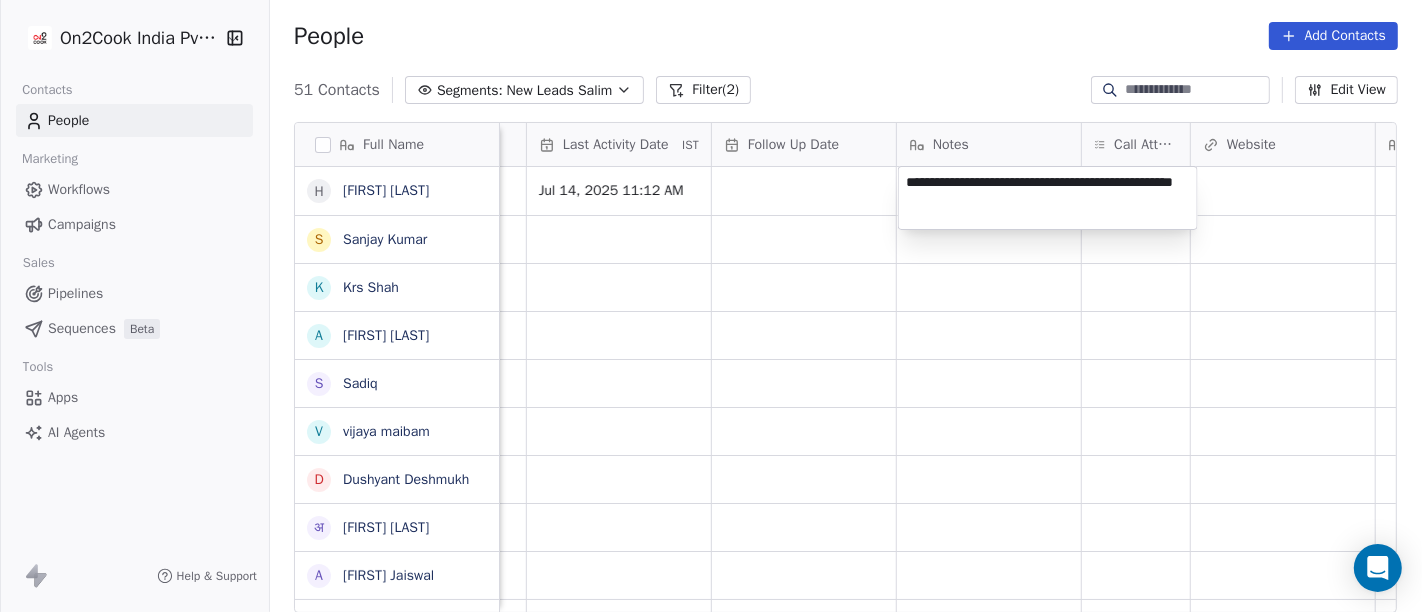 type on "**********" 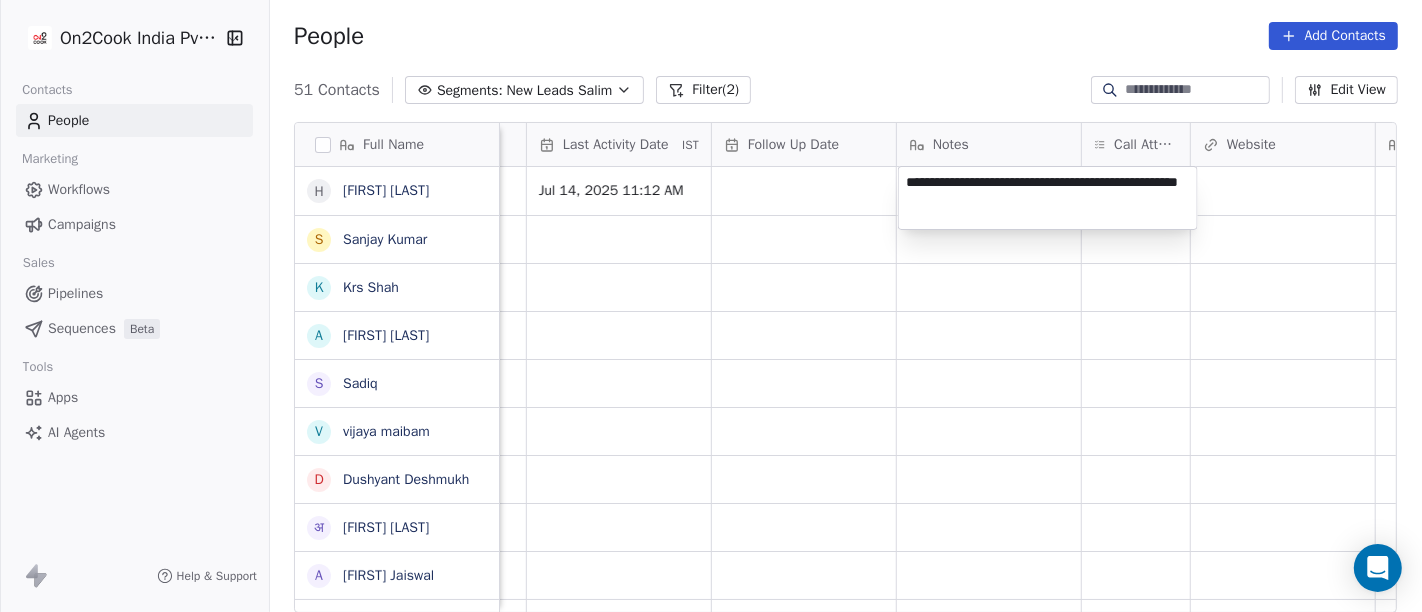 click on "On2Cook India Pvt. Ltd. Contacts People Marketing Workflows Campaigns Sales Pipelines Sequences Beta Tools Apps AI Agents Help & Support People  Add Contacts 51 Contacts Segments: New Leads Salim Filter  (2) Edit View Tag Add to Sequence Full Name H Himangshu Sarma S Sanjay Kumar K Krs Shah a ashish jaiswal S Sadiq v vijaya maibam D Dushyant Deshmukh अ अजय वर्मा A Aman Jaiswal T Tenzin Nawang P Pranab Kumar Das V Vinod Lamror S Sanjay Singh A Alok Sharma N Neena Kumari V Vinod Wanchoo M Mayil Murugan P Pawan Swami A Ajay Singh a ayushmat b Soni N Neeraj Kumar Chauhan A Abhishek Takawane J Jayshree Nimbekar A Avinaya D Dinesh Kothari K Kshitij Dhameja v vatsal^^ T Tanmoy Mandal A Anup Melwani B Bhaskar Kedarisetty Lead Status Tags Assignee Sales Rep Last Activity Date IST Follow Up Date Notes Call Attempts Website zomato link outlet type Location Job Title   Salim Jul 14, 2025 11:12 AM 14-07 16:42 plan to open cloud kitchen 1 cloud_kitchen   Salim cafeteria   Salim cloud_kitchen   Salim" at bounding box center (711, 306) 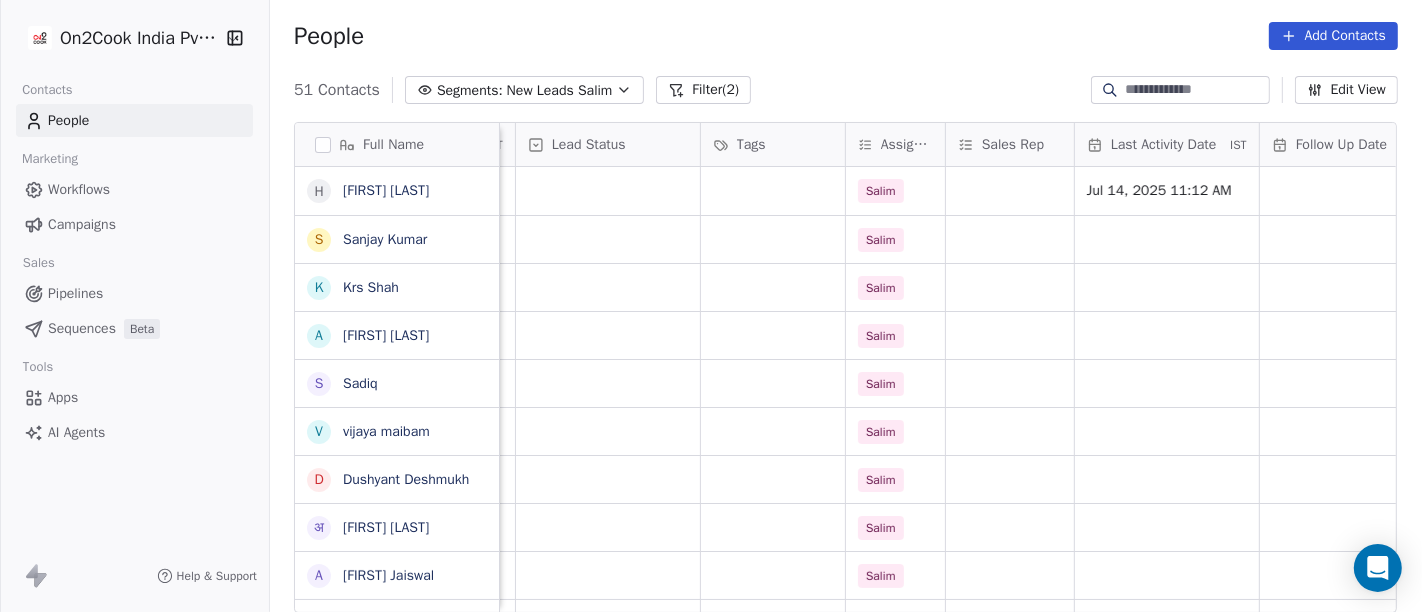 scroll, scrollTop: 0, scrollLeft: 693, axis: horizontal 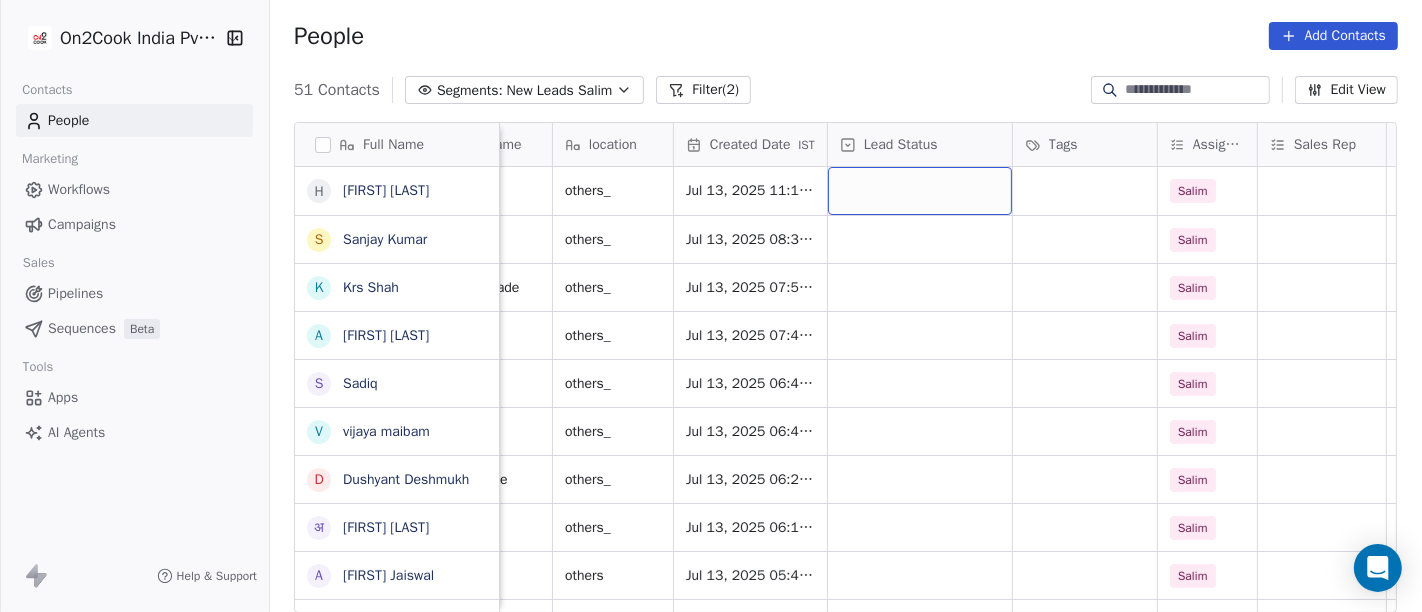click at bounding box center [920, 191] 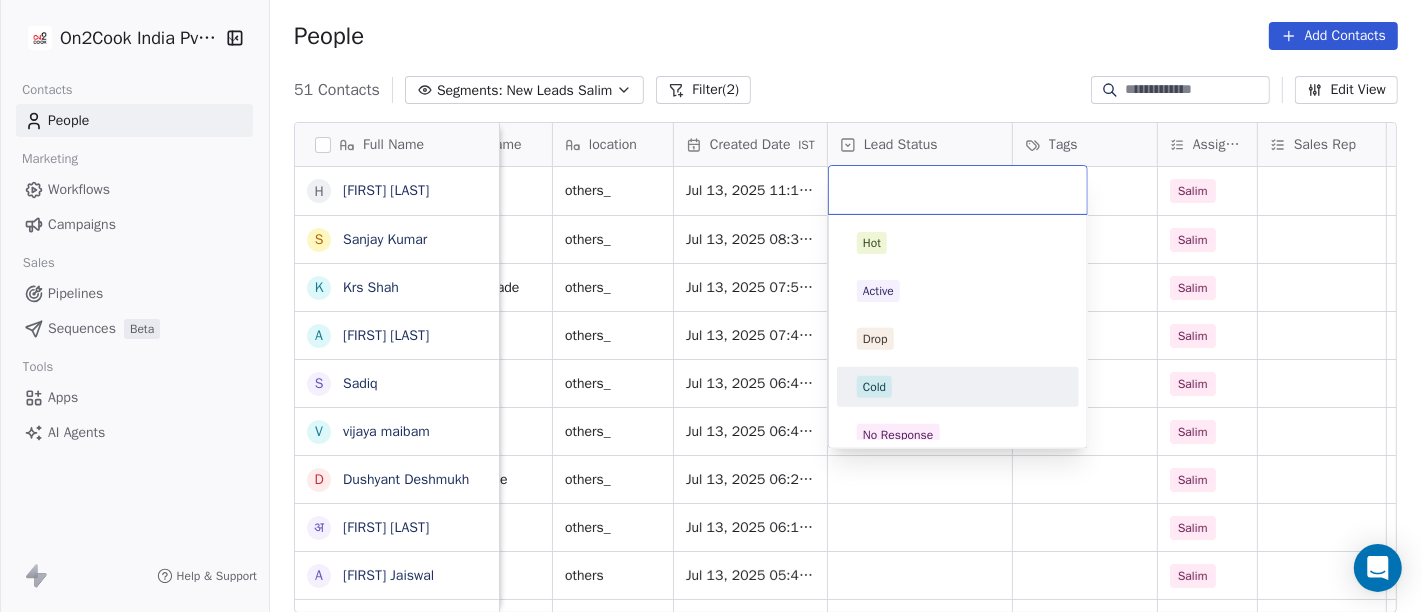 click on "Cold" at bounding box center [874, 387] 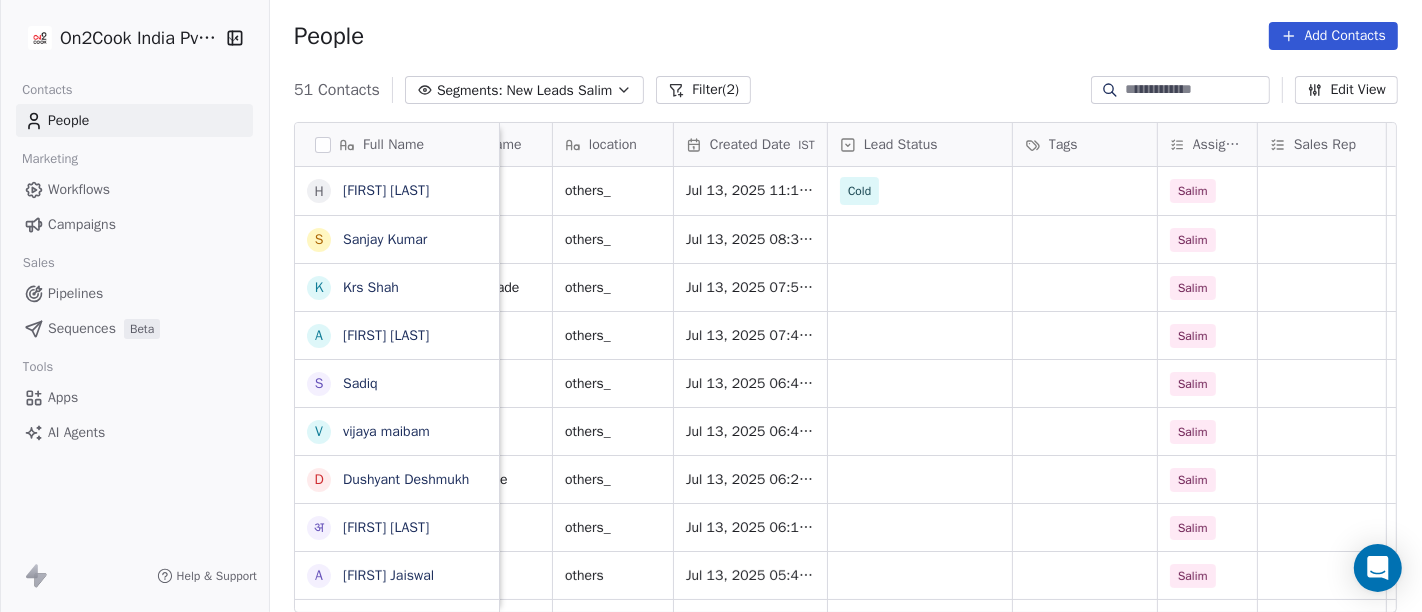 click on "People  Add Contacts" at bounding box center [846, 36] 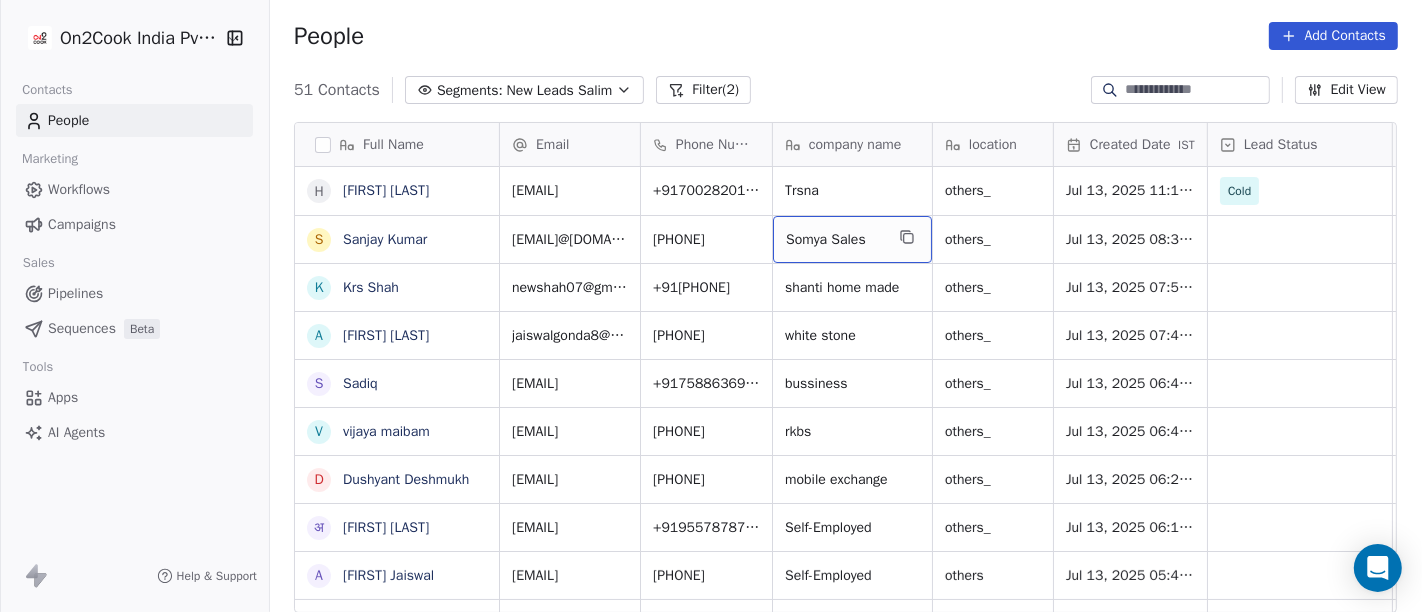 click on "Somya Sales" at bounding box center [852, 239] 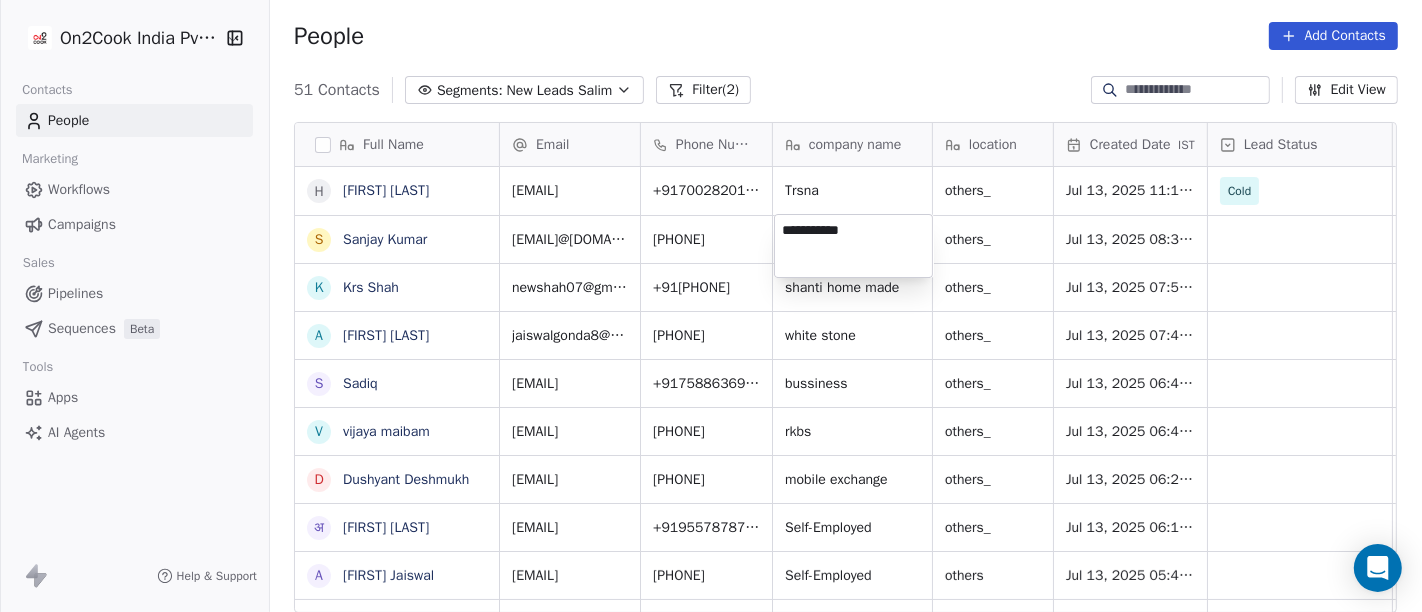 click on "On2Cook India Pvt. Ltd. Contacts People Marketing Workflows Campaigns Sales Pipelines Sequences Beta Tools Apps AI Agents Help & Support People  Add Contacts 51 Contacts Segments: New Leads Salim Filter  (2) Edit View Tag Add to Sequence Full Name H Himangshu Sarma S Sanjay Kumar K Krs Shah a ashish jaiswal S Sadiq v vijaya maibam D Dushyant Deshmukh अ अजय वर्मा A Aman Jaiswal T Tenzin Nawang P Pranab Kumar Das V Vinod Lamror S Sanjay Singh A Alok Sharma N Neena Kumari V Vinod Wanchoo M Mayil Murugan P Pawan Swami A Ajay Singh a ayushmat b Soni N Neeraj Kumar Chauhan A Abhishek Takawane J Jayshree Nimbekar A Avinaya D Dinesh Kothari K Kshitij Dhameja v vatsal^^ T Tanmoy Mandal A Anup Melwani B Bhaskar Kedarisetty Email Phone Number company name location Created Date IST Lead Status Tags Assignee Sales Rep Last Activity Date IST artof.mr.h.s@gmail.com +917002820193 Trsna others_ Jul 13, 2025 11:15 PM Cold Salim Jul 14, 2025 11:12 AM sk257@yahoo.com +919997424444 Somya Sales others_ Salim aa" at bounding box center (711, 306) 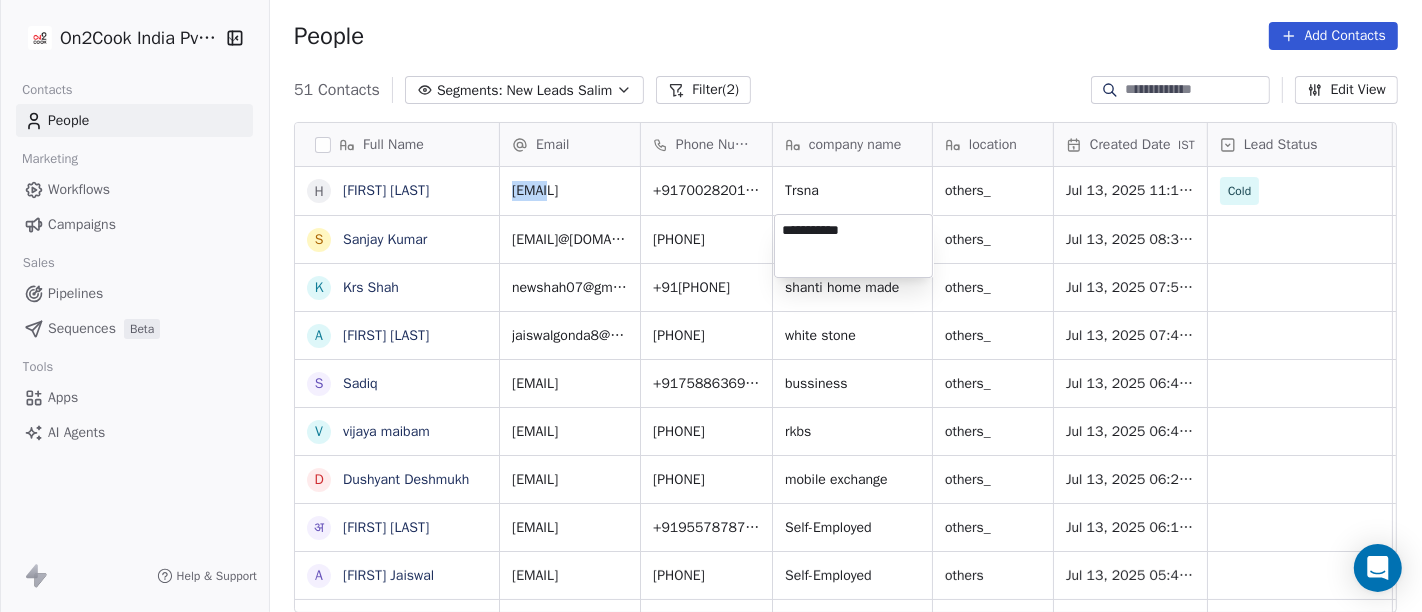 click on "On2Cook India Pvt. Ltd. Contacts People Marketing Workflows Campaigns Sales Pipelines Sequences Beta Tools Apps AI Agents Help & Support People  Add Contacts 51 Contacts Segments: New Leads Salim Filter  (2) Edit View Tag Add to Sequence Full Name H Himangshu Sarma S Sanjay Kumar K Krs Shah a ashish jaiswal S Sadiq v vijaya maibam D Dushyant Deshmukh अ अजय वर्मा A Aman Jaiswal T Tenzin Nawang P Pranab Kumar Das V Vinod Lamror S Sanjay Singh A Alok Sharma N Neena Kumari V Vinod Wanchoo M Mayil Murugan P Pawan Swami A Ajay Singh a ayushmat b Soni N Neeraj Kumar Chauhan A Abhishek Takawane J Jayshree Nimbekar A Avinaya D Dinesh Kothari K Kshitij Dhameja v vatsal^^ T Tanmoy Mandal A Anup Melwani B Bhaskar Kedarisetty Email Phone Number company name location Created Date IST Lead Status Tags Assignee Sales Rep Last Activity Date IST artof.mr.h.s@gmail.com +917002820193 Trsna others_ Jul 13, 2025 11:15 PM Cold Salim Jul 14, 2025 11:12 AM sk257@yahoo.com +919997424444 Somya Sales others_ Salim aa" at bounding box center (711, 306) 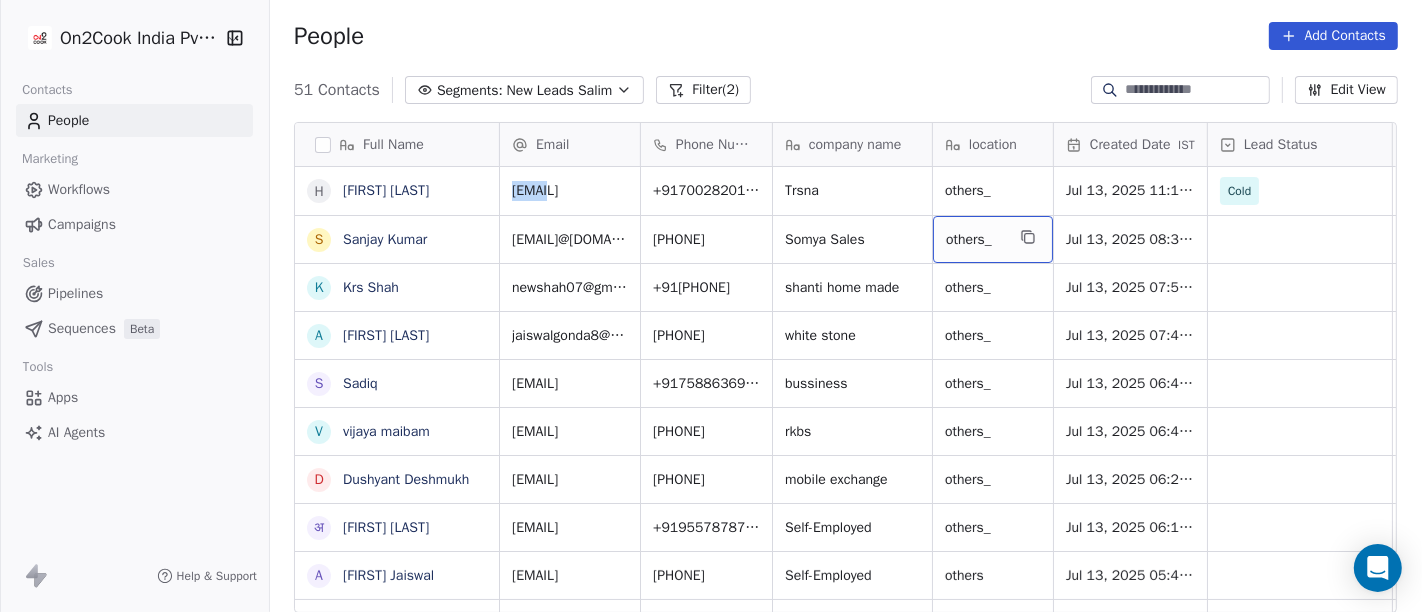 click on "others_" at bounding box center [975, 240] 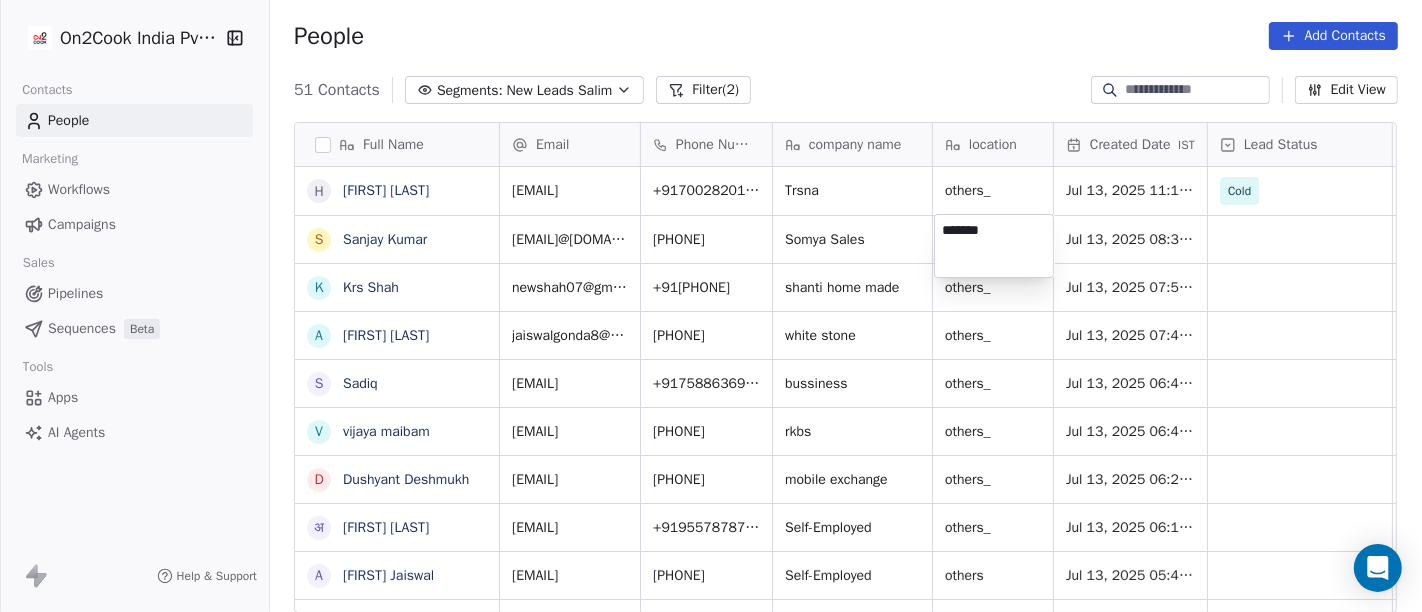 click on "*******" at bounding box center (994, 246) 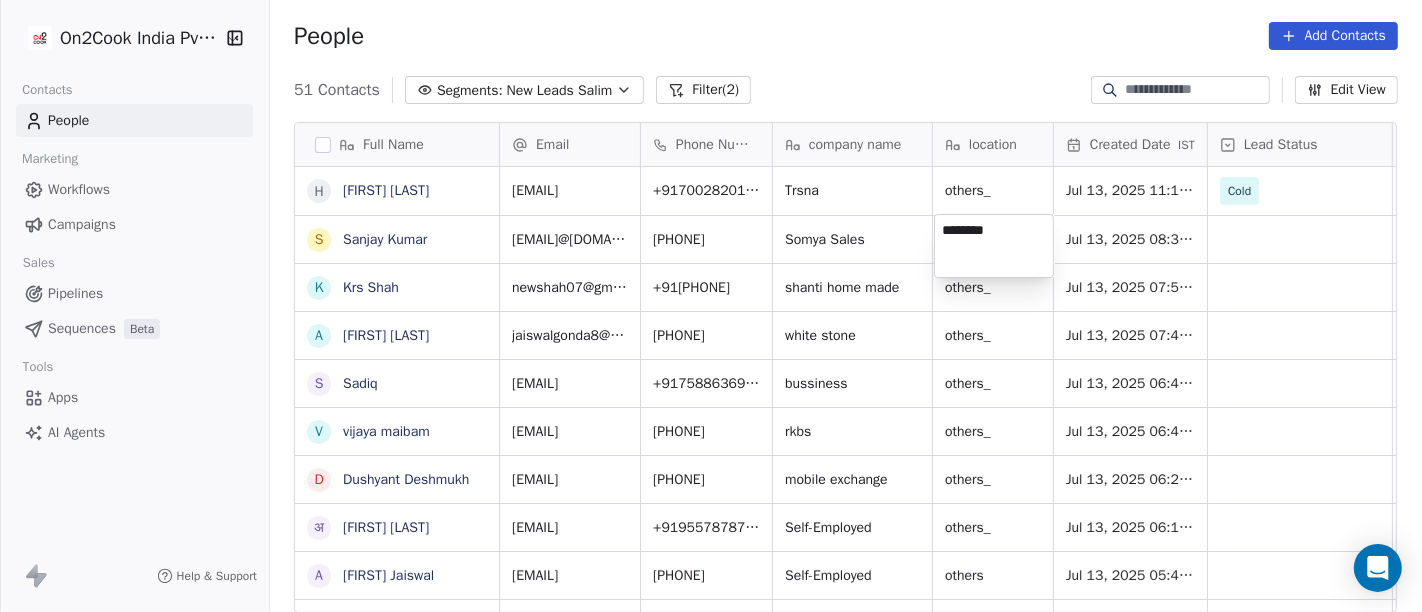 type on "********" 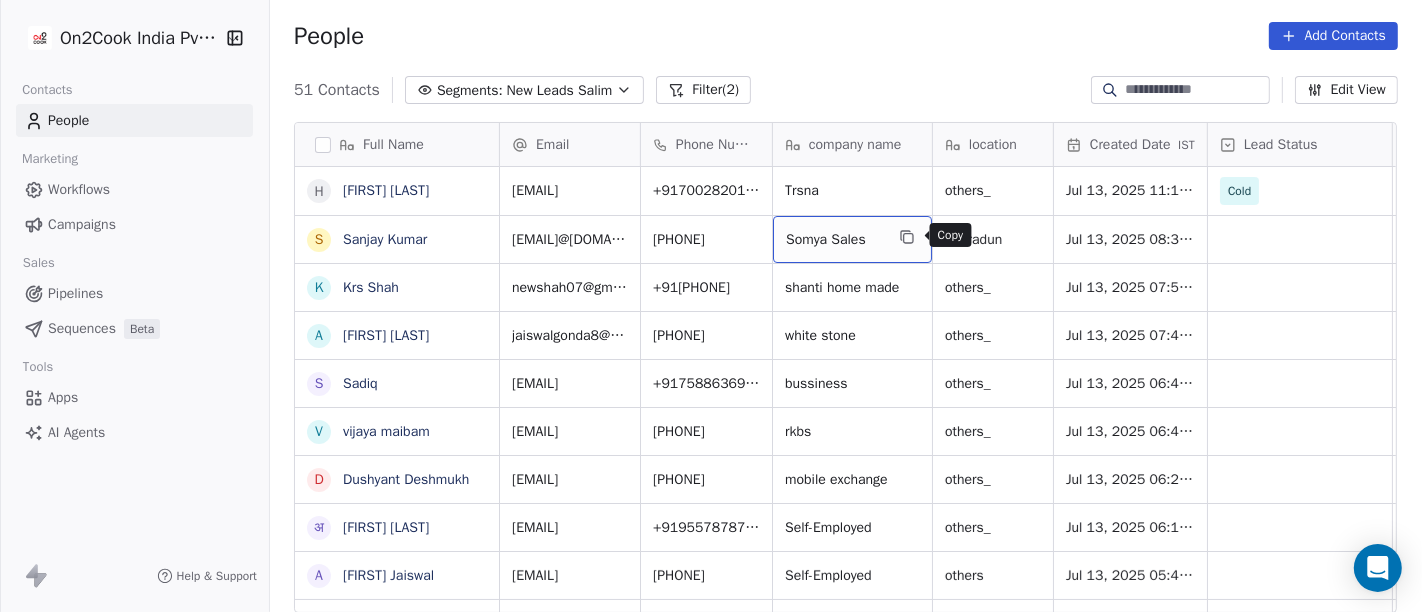 click at bounding box center (907, 237) 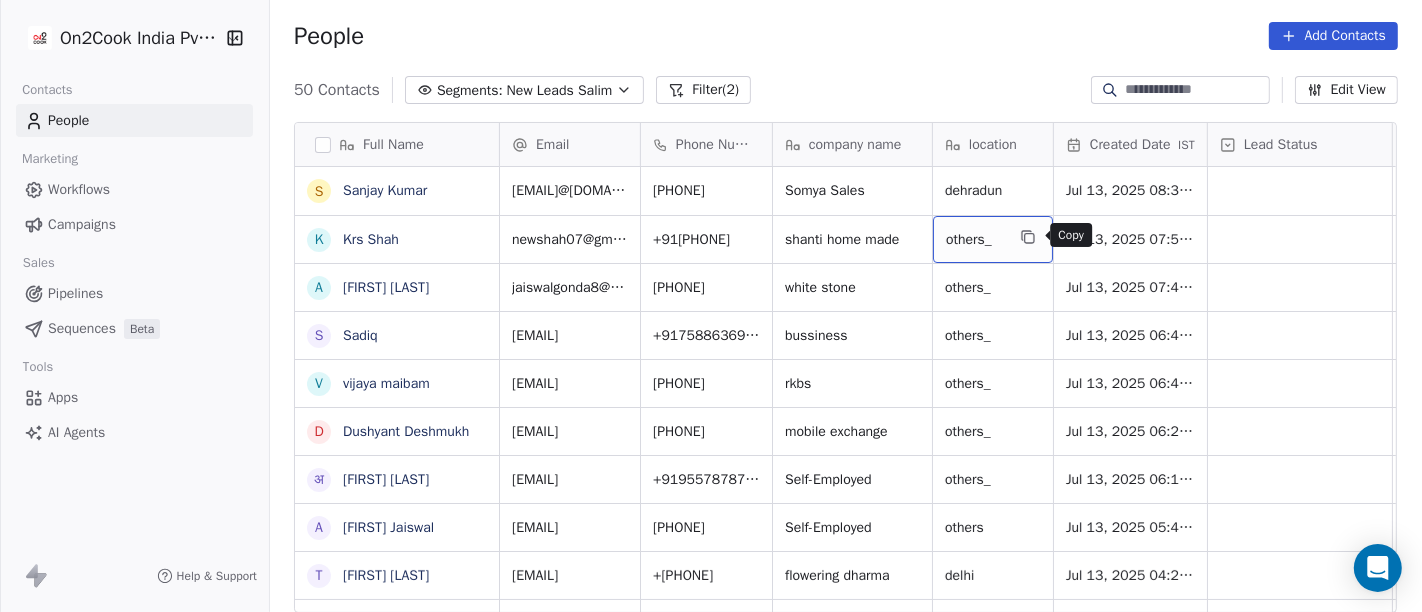 click 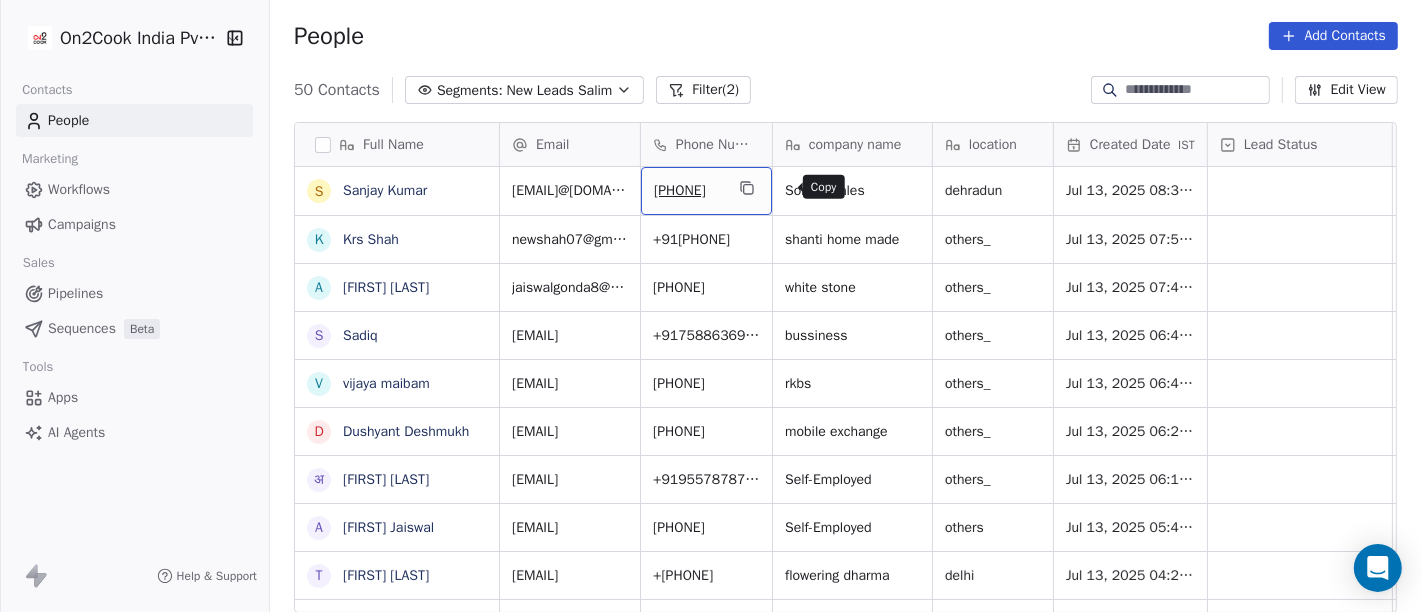 click 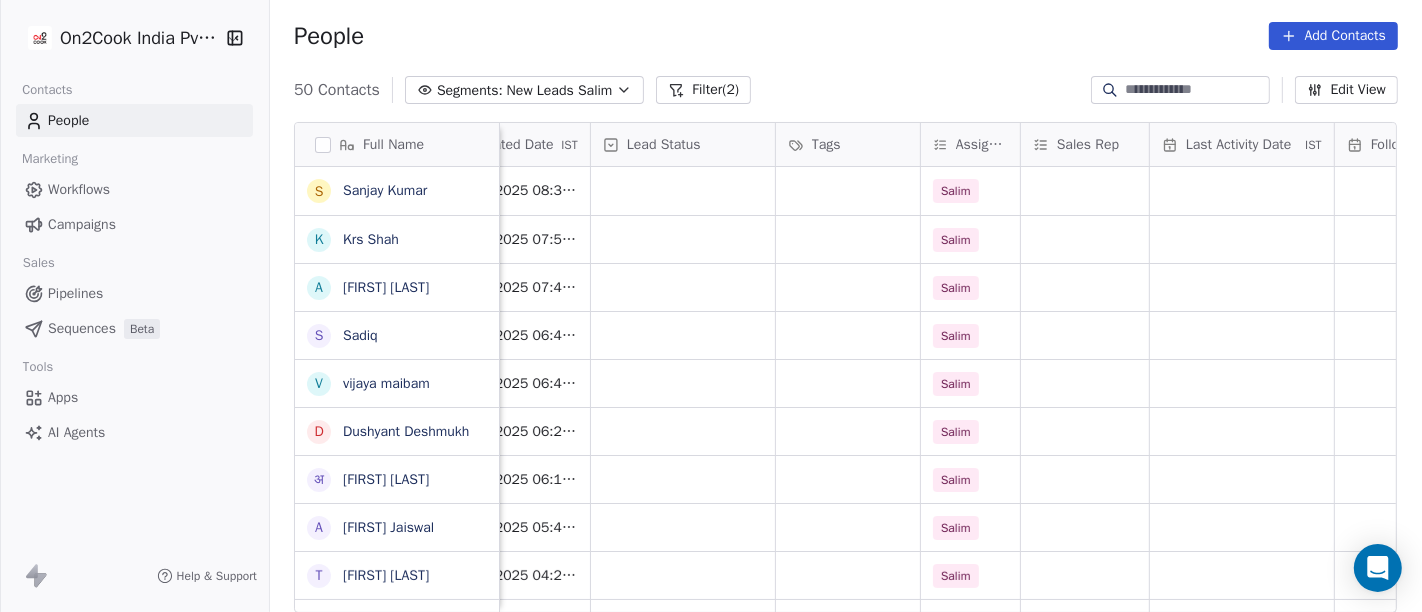 scroll, scrollTop: 0, scrollLeft: 642, axis: horizontal 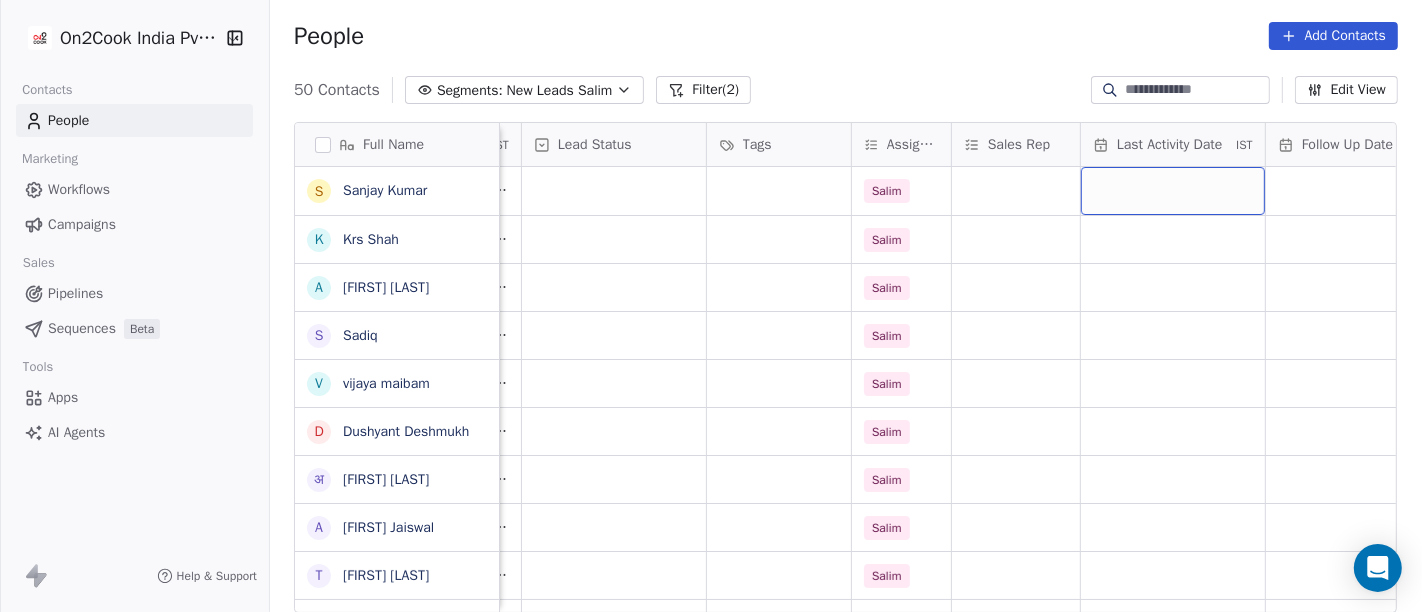 click at bounding box center (1173, 191) 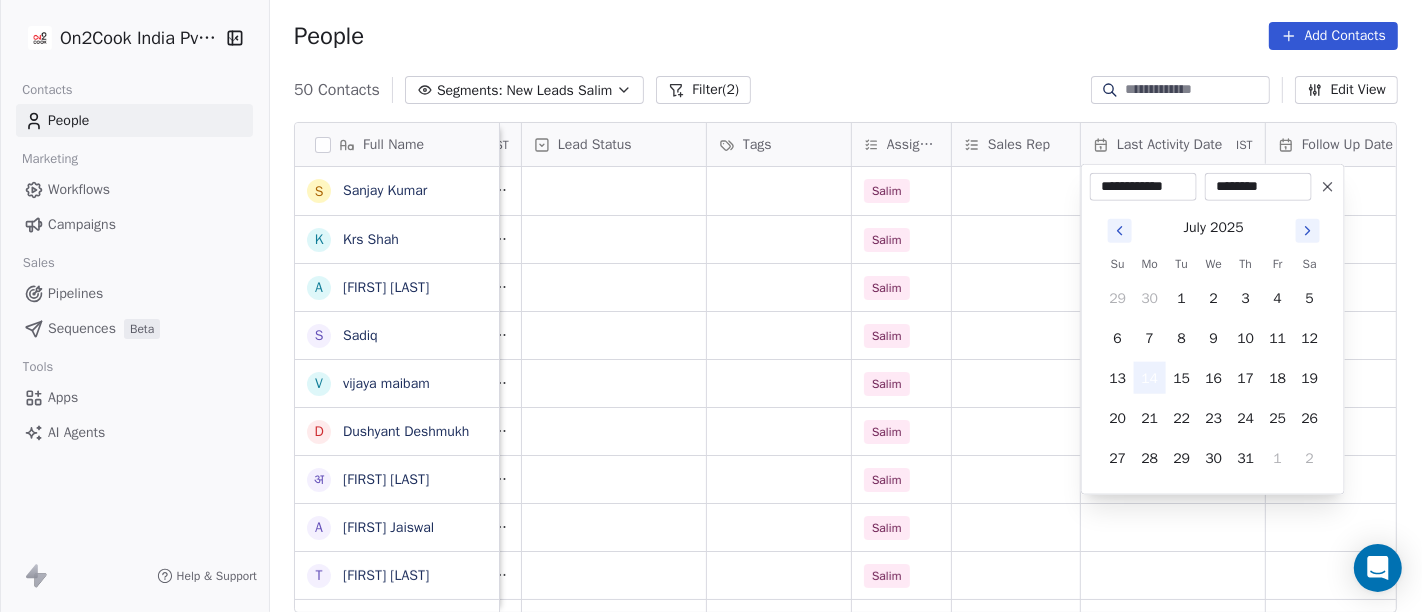 click on "14" at bounding box center (1150, 378) 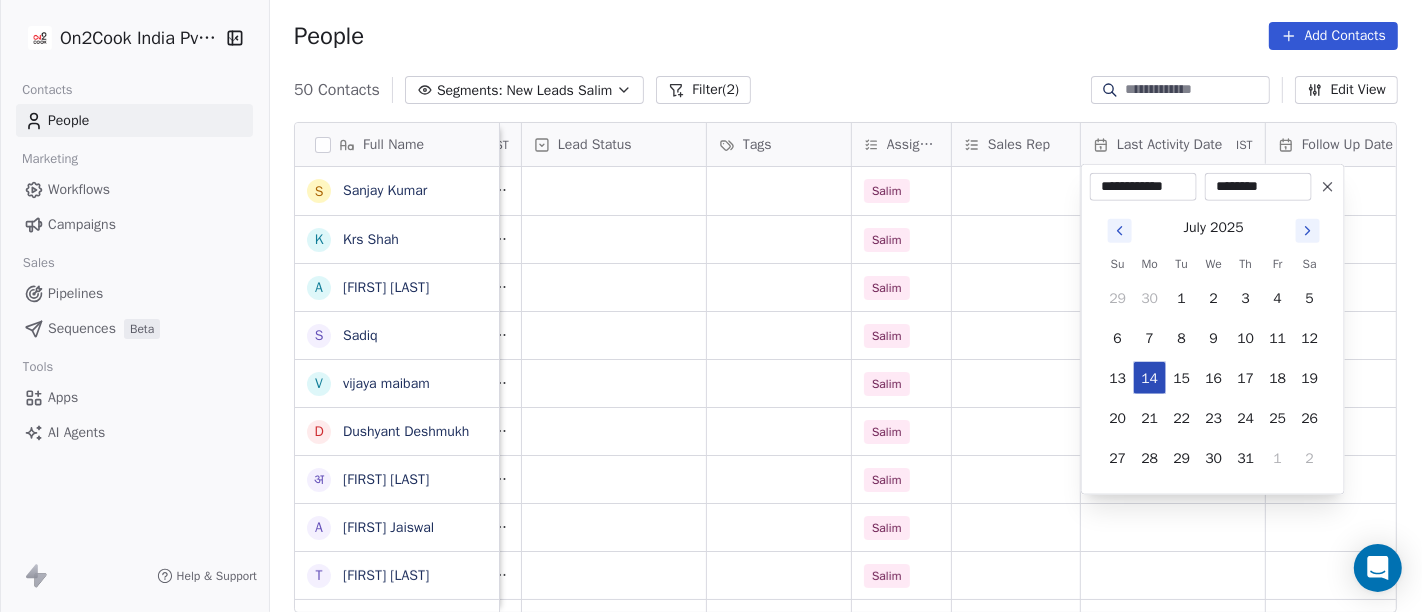 click on "14" at bounding box center (1150, 378) 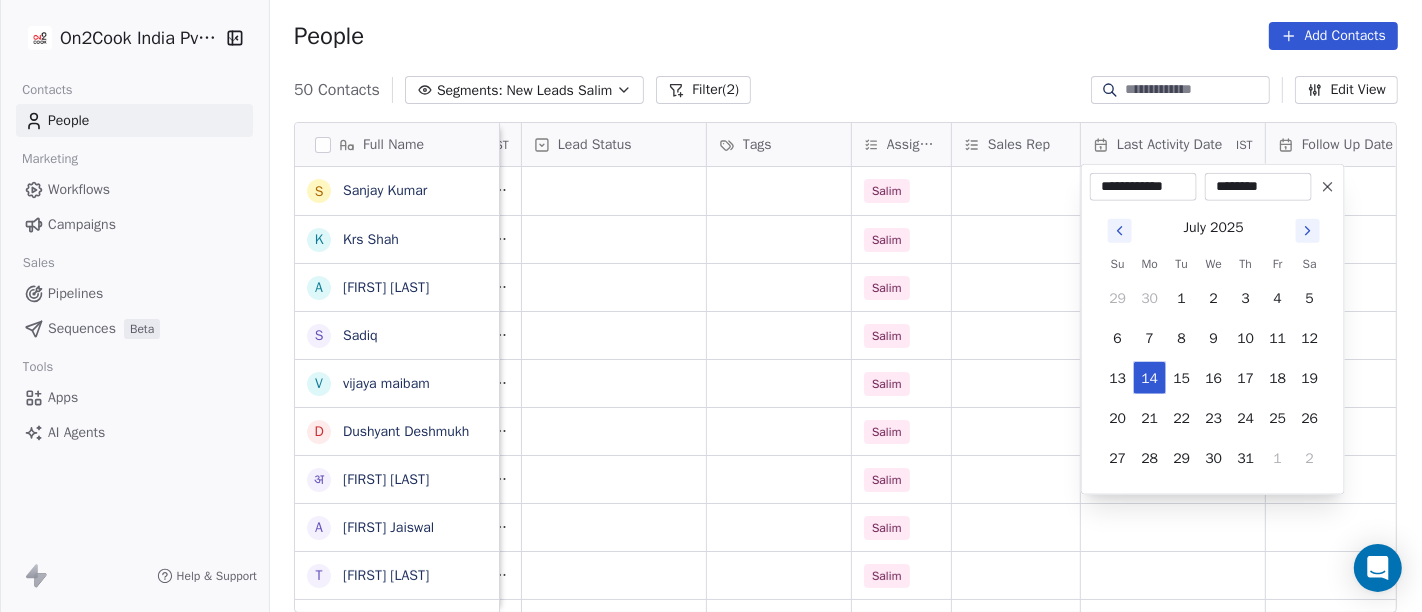 click on "On2Cook India Pvt. Ltd. Contacts People Marketing Workflows Campaigns Sales Pipelines Sequences Beta Tools Apps AI Agents Help & Support People  Add Contacts 50 Contacts Segments: New Leads Salim Filter  (2) Edit View Tag Add to Sequence Full Name S Sanjay Kumar K Krs Shah a ashish jaiswal S Sadiq v vijaya maibam D Dushyant Deshmukh अ अजय वर्मा A Aman Jaiswal T Tenzin Nawang P Pranab Kumar Das V Vinod Lamror S Sanjay Singh A Alok Sharma N Neena Kumari V Vinod Wanchoo M Mayil Murugan P Pawan Swami A Ajay Singh a ayushmat b Soni N Neeraj Kumar Chauhan A Abhishek Takawane J Jayshree Nimbekar A Avinaya D Dinesh Kothari K Kshitij Dhameja v vatsal^^ T Tanmoy Mandal A Anup Melwani B Bhaskar Kedarisetty N Nareshbhaisukhadiya Nareshbhaisukhadiya Phone Number company name location Created Date IST Lead Status Tags Assignee Sales Rep Last Activity Date IST Follow Up Date Notes Call Attempts Website   +919997424444 Somya Sales dehradun Jul 13, 2025 08:35 PM Salim   +919797768636 shanti home made Salim" at bounding box center [711, 306] 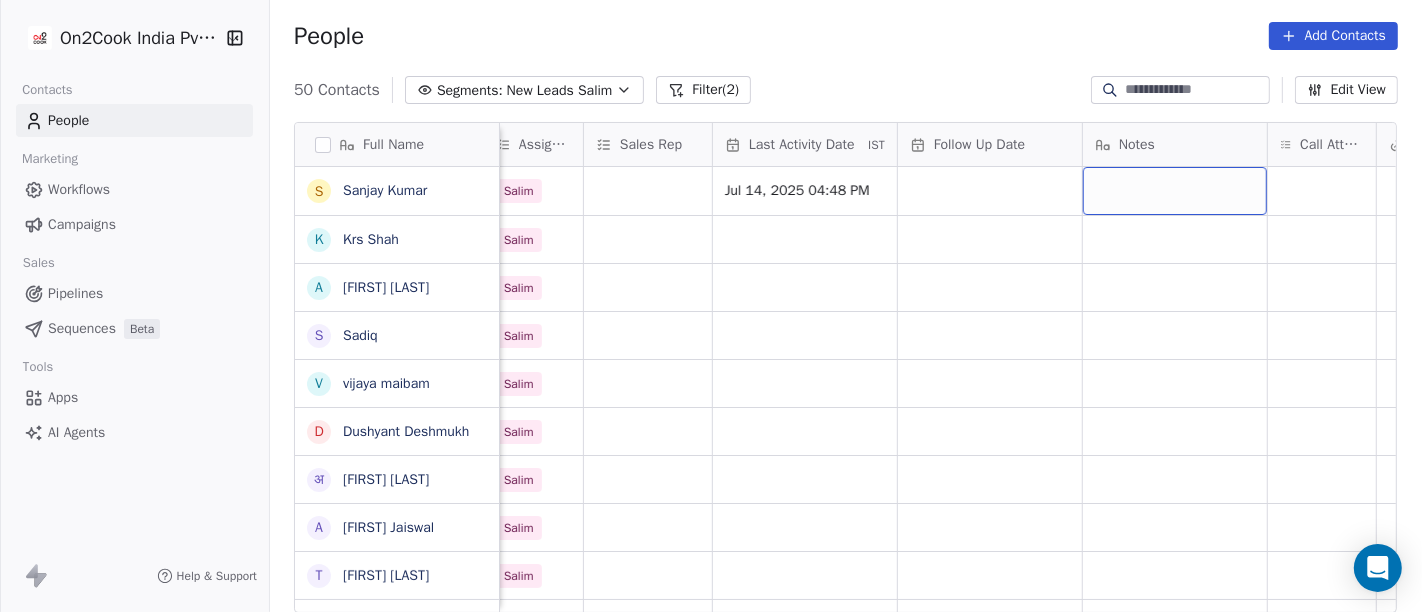 scroll, scrollTop: 2, scrollLeft: 1055, axis: both 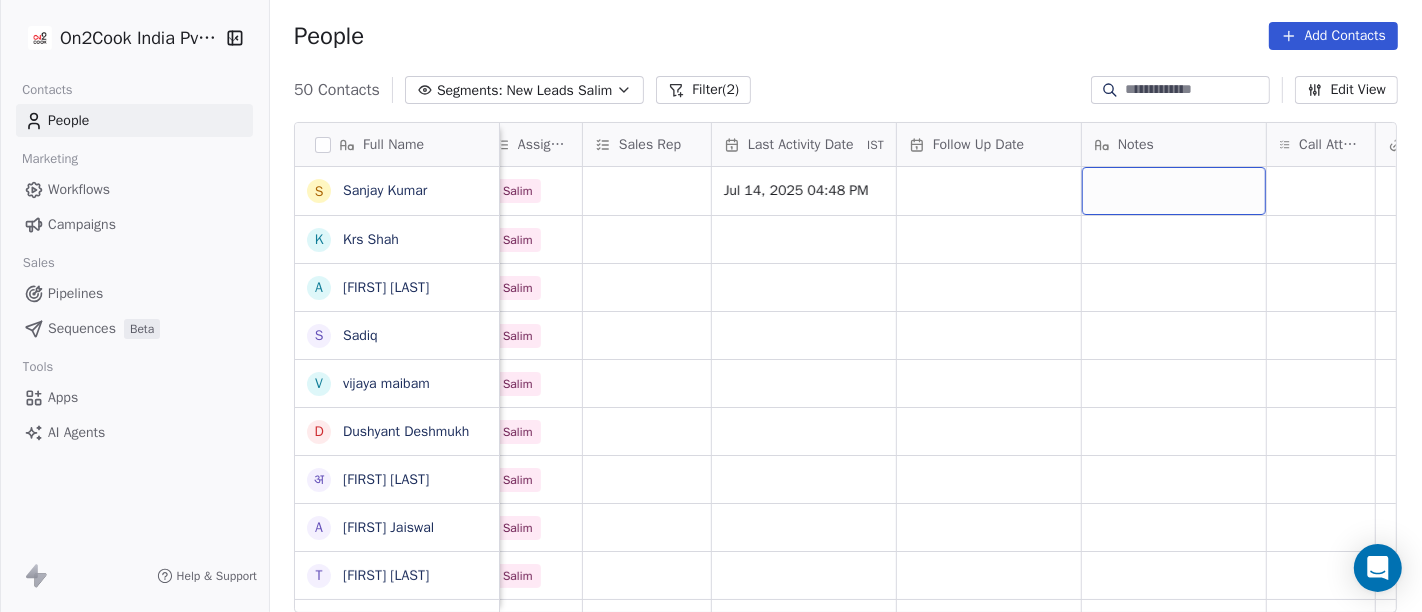 click at bounding box center [1174, 191] 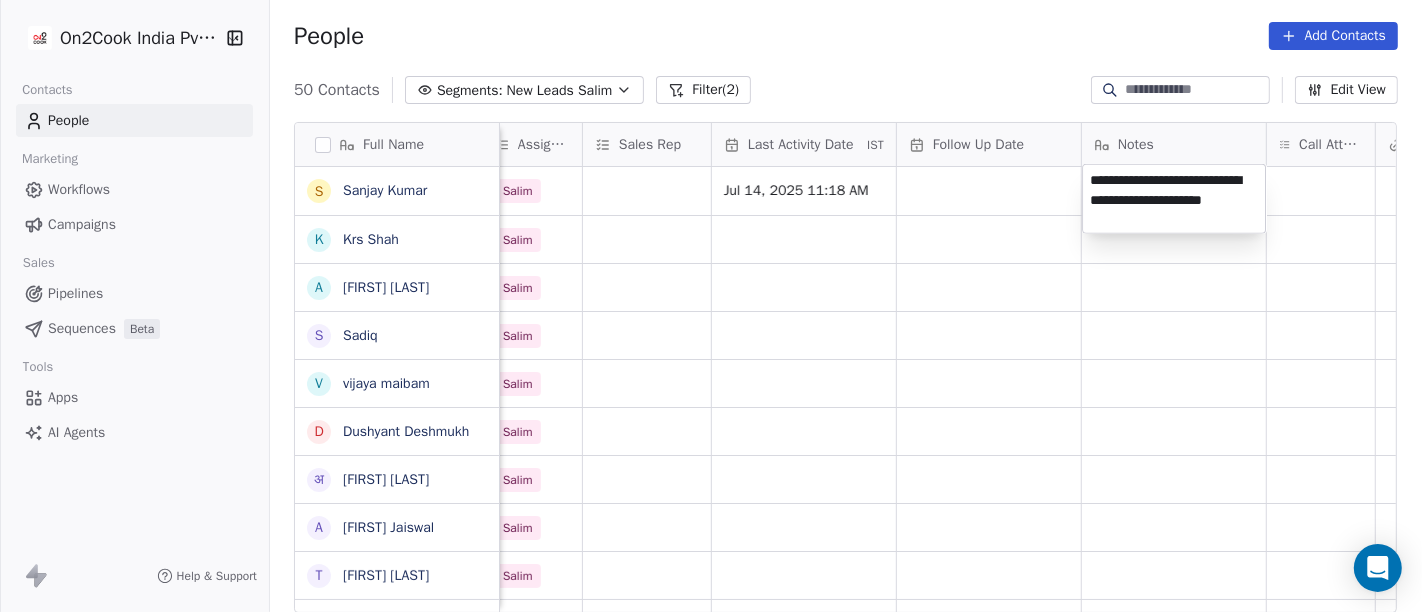 type on "**********" 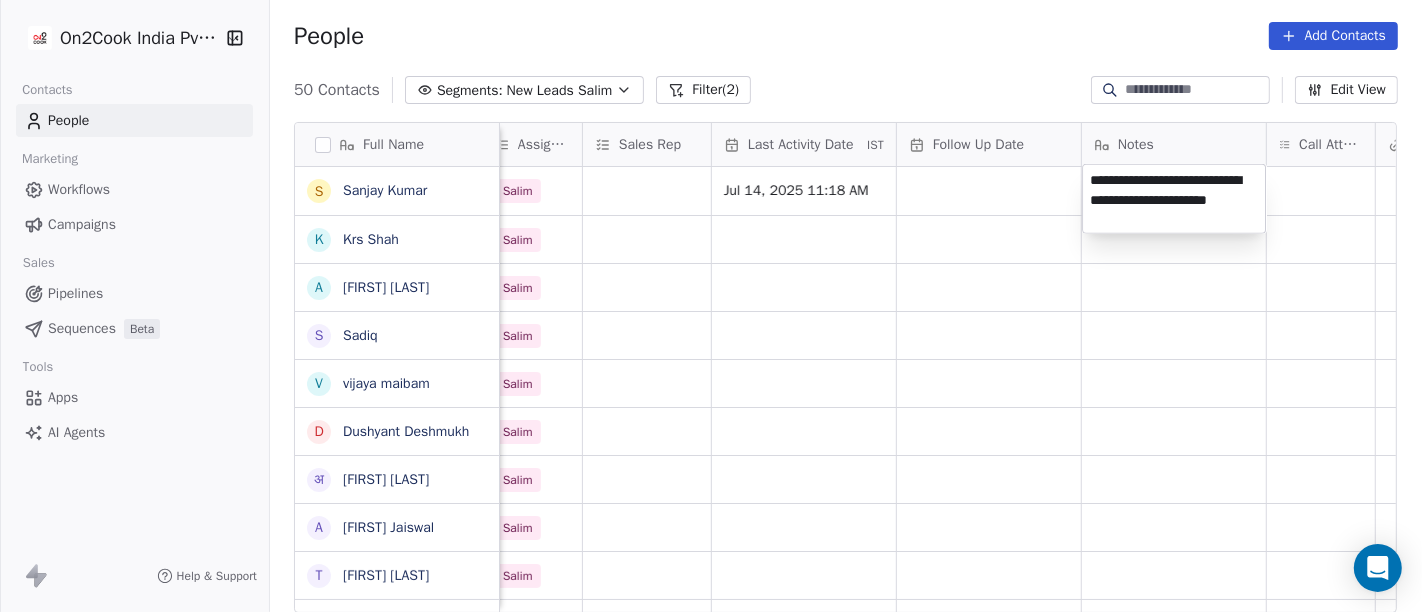 click on "On2Cook India Pvt. Ltd. Contacts People Marketing Workflows Campaigns Sales Pipelines Sequences Beta Tools Apps AI Agents Help & Support People  Add Contacts 50 Contacts Segments: New Leads Salim Filter  (2) Edit View Tag Add to Sequence Full Name S Sanjay Kumar K Krs Shah a ashish jaiswal S Sadiq v vijaya maibam D Dushyant Deshmukh अ अजय वर्मा A Aman Jaiswal T Tenzin Nawang P Pranab Kumar Das V Vinod Lamror S Sanjay Singh A Alok Sharma N Neena Kumari V Vinod Wanchoo M Mayil Murugan P Pawan Swami A Ajay Singh a ayushmat b Soni N Neeraj Kumar Chauhan A Abhishek Takawane J Jayshree Nimbekar A Avinaya D Dinesh Kothari K Kshitij Dhameja v vatsal^^ T Tanmoy Mandal A Anup Melwani B Bhaskar Kedarisetty N Nareshbhaisukhadiya Nareshbhaisukhadiya Created Date IST Lead Status Tags Assignee Sales Rep Last Activity Date IST Follow Up Date Notes Call Attempts Website zomato link outlet type Location   Jul 13, 2025 08:35 PM Salim Jul 14, 2025 11:18 AM cafeteria   Jul 13, 2025 07:54 PM Salim cloud_kitchen" at bounding box center (711, 306) 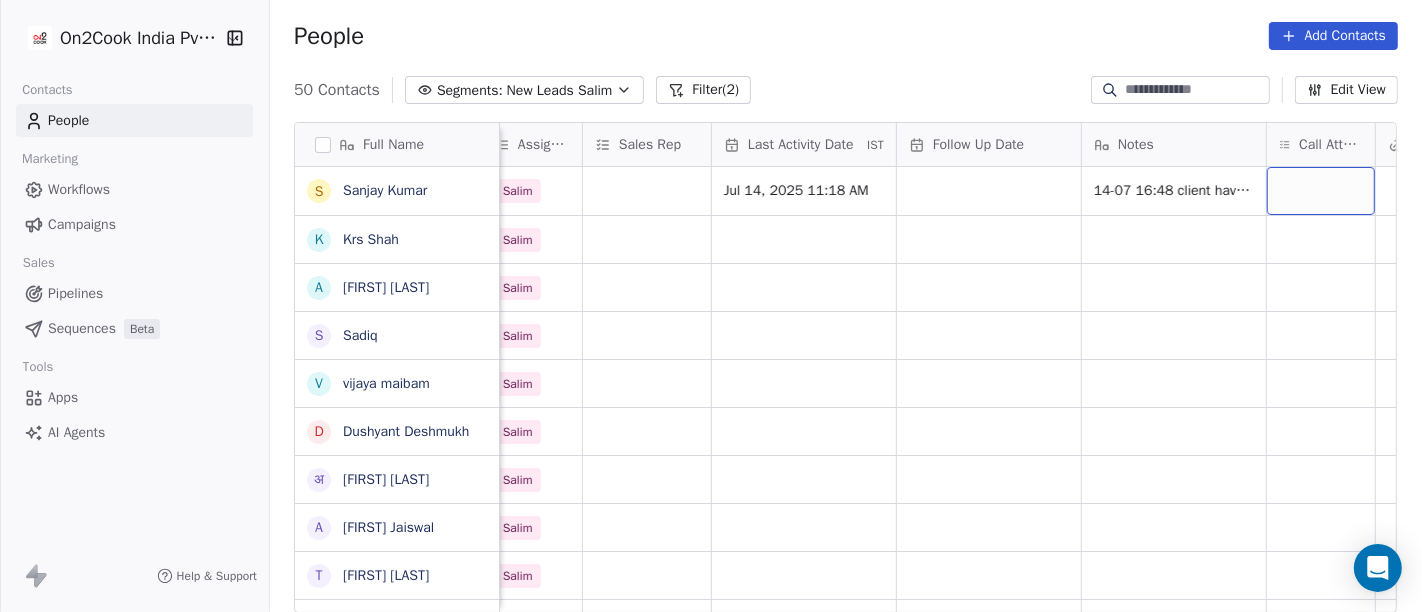 click at bounding box center [1321, 191] 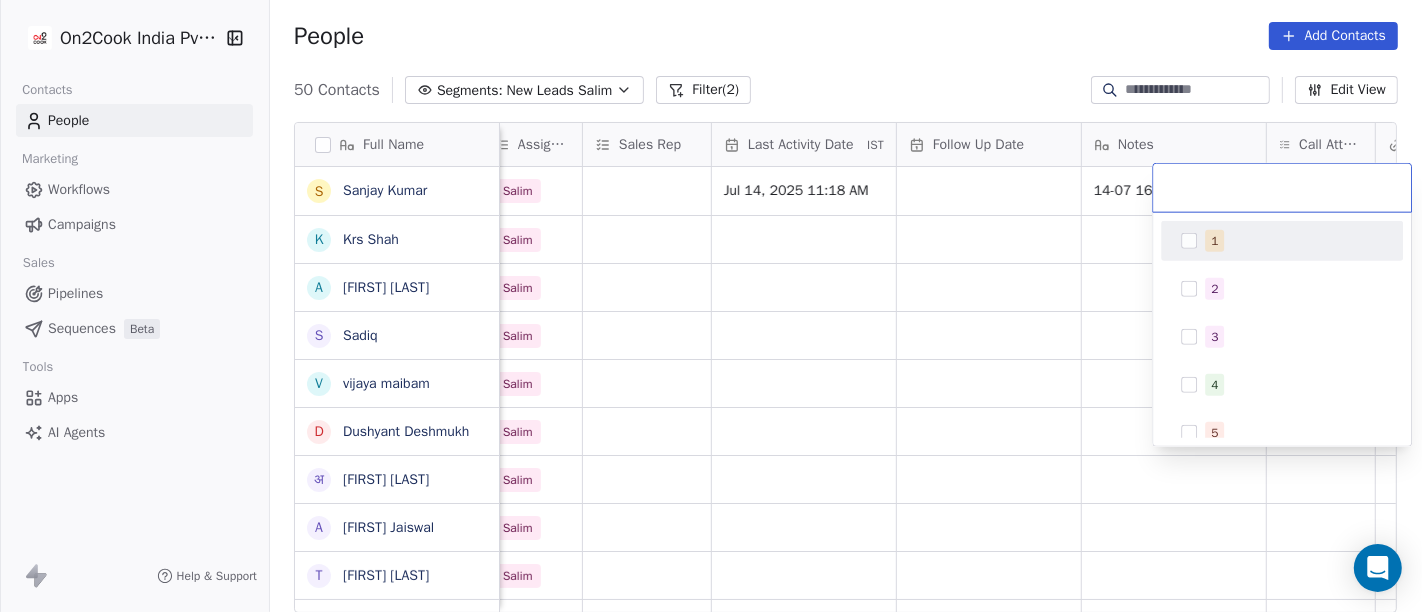 click on "1" at bounding box center (1282, 241) 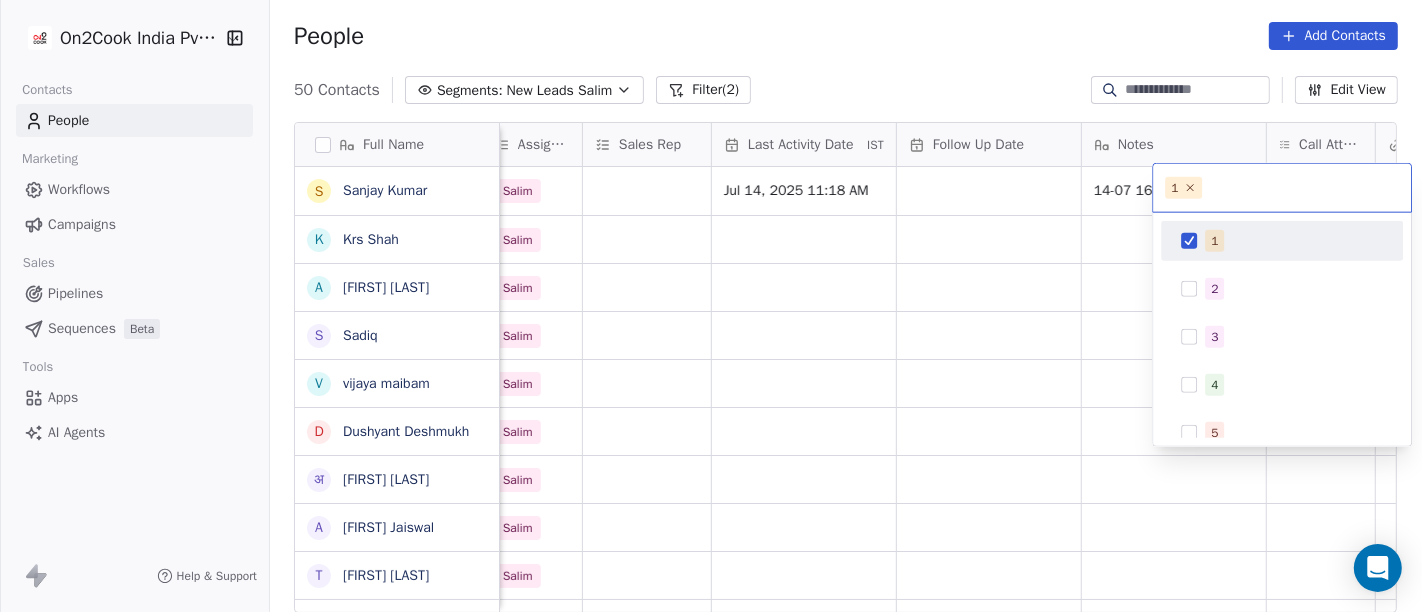 click on "On2Cook India Pvt. Ltd. Contacts People Marketing Workflows Campaigns Sales Pipelines Sequences Beta Tools Apps AI Agents Help & Support People  Add Contacts 50 Contacts Segments: New Leads Salim Filter  (2) Edit View Tag Add to Sequence Full Name S Sanjay Kumar K Krs Shah a ashish jaiswal S Sadiq v vijaya maibam D Dushyant Deshmukh अ अजय वर्मा A Aman Jaiswal T Tenzin Nawang P Pranab Kumar Das V Vinod Lamror S Sanjay Singh A Alok Sharma N Neena Kumari V Vinod Wanchoo M Mayil Murugan P Pawan Swami A Ajay Singh a ayushmat b Soni N Neeraj Kumar Chauhan A Abhishek Takawane J Jayshree Nimbekar A Avinaya D Dinesh Kothari K Kshitij Dhameja v vatsal^^ T Tanmoy Mandal A Anup Melwani B Bhaskar Kedarisetty N Nareshbhaisukhadiya Nareshbhaisukhadiya Created Date IST Lead Status Tags Assignee Sales Rep Last Activity Date IST Follow Up Date Notes Call Attempts Website zomato link outlet type Location   Jul 13, 2025 08:35 PM Salim Jul 14, 2025 11:18 AM 14-07 16:48 client have cloud kitchen details shared" at bounding box center [711, 306] 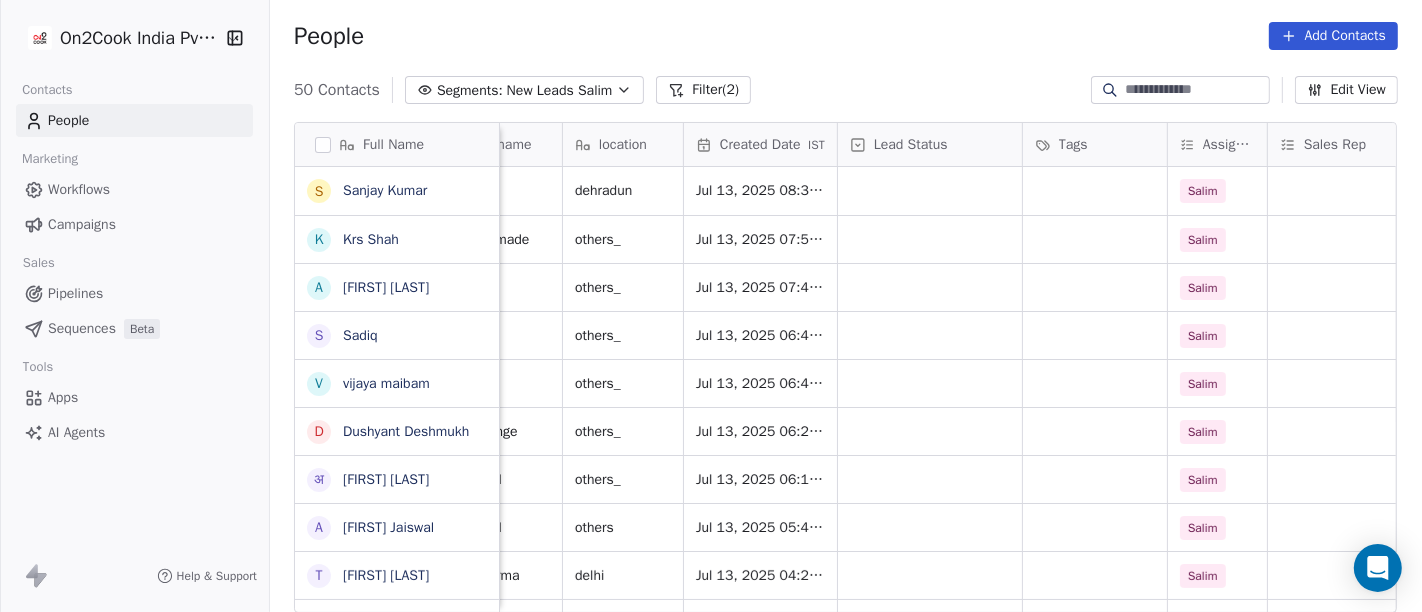 scroll, scrollTop: 2, scrollLeft: 374, axis: both 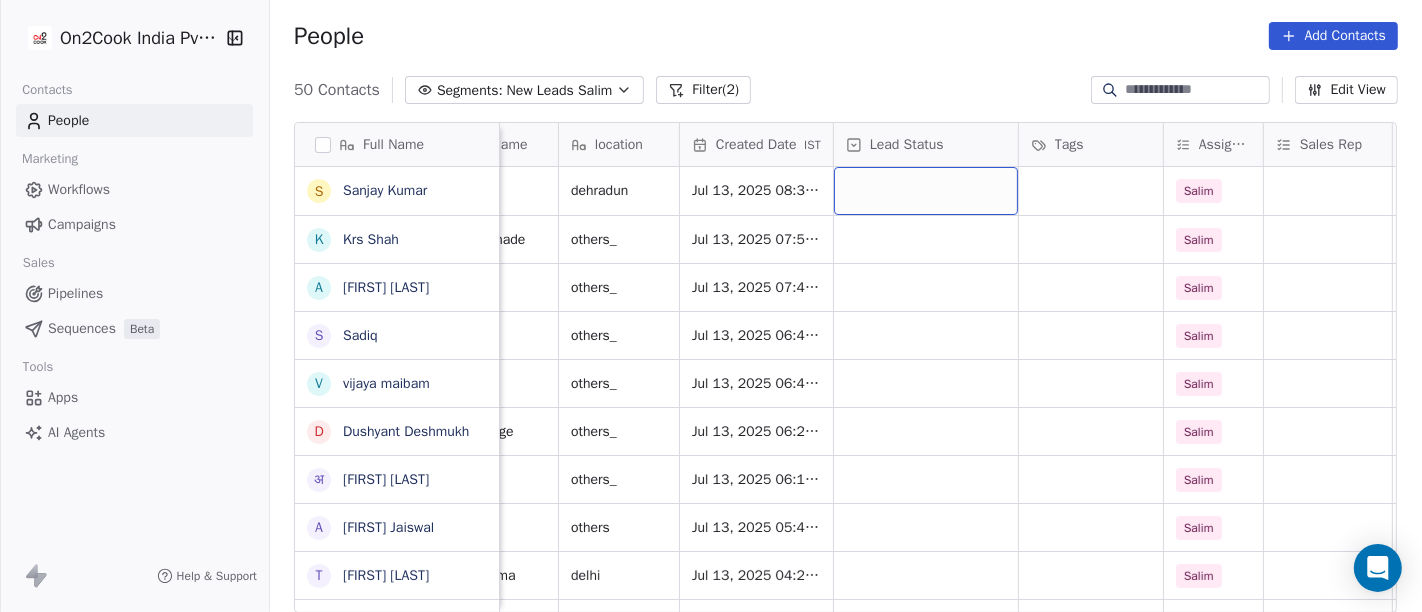 click at bounding box center [926, 191] 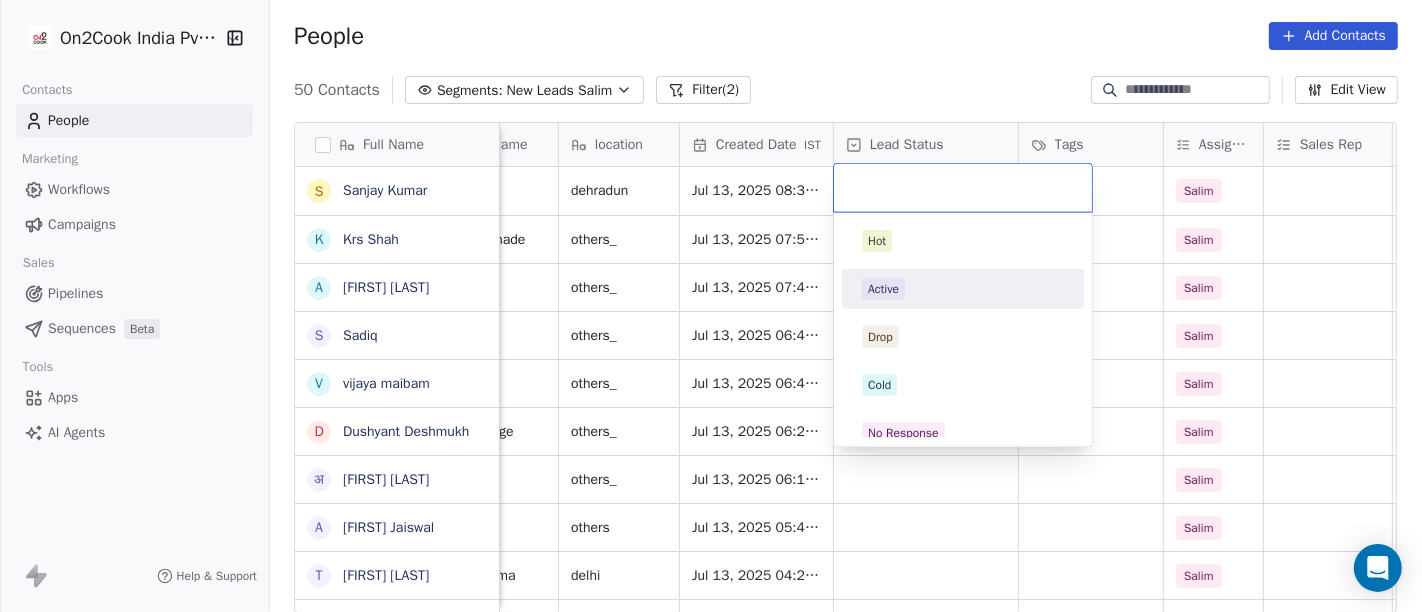 click on "Active" at bounding box center [963, 289] 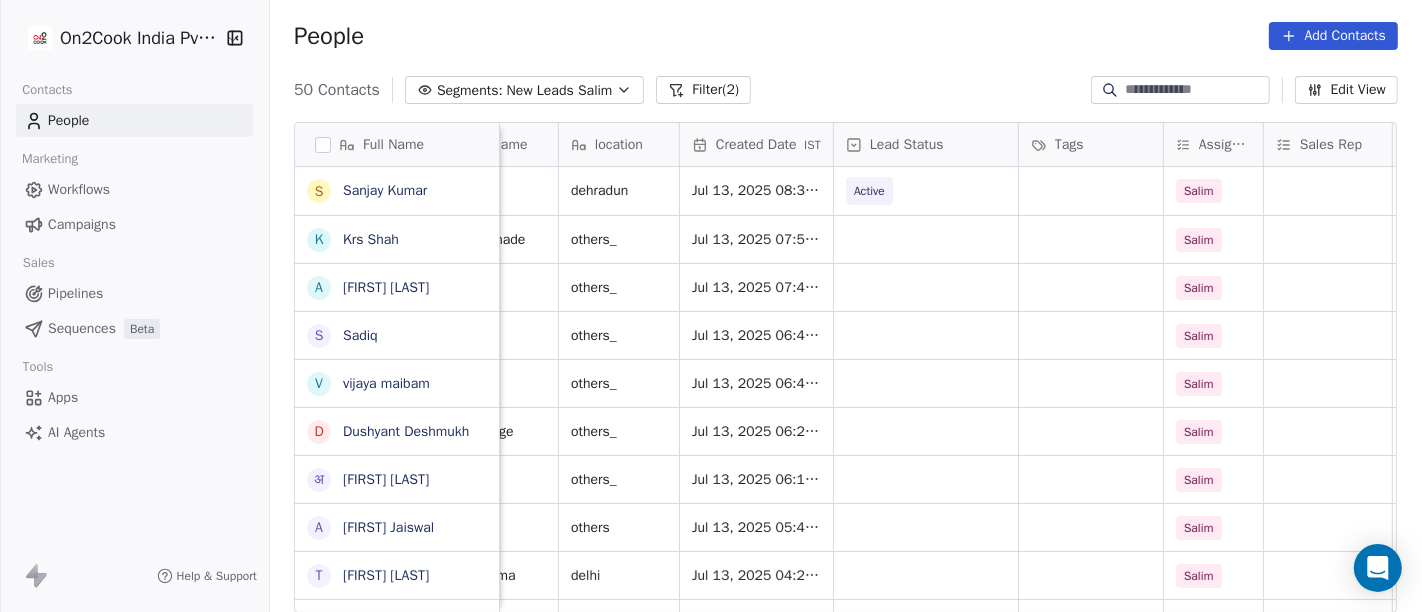scroll, scrollTop: 2, scrollLeft: 0, axis: vertical 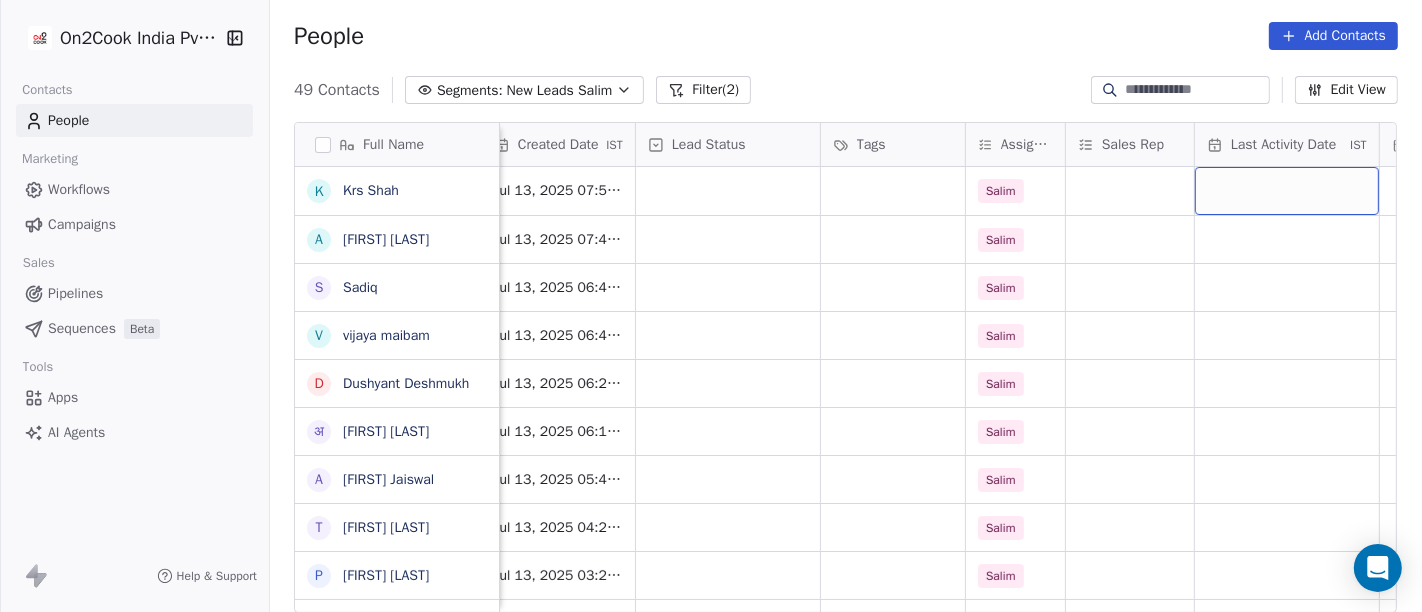 click at bounding box center (1287, 191) 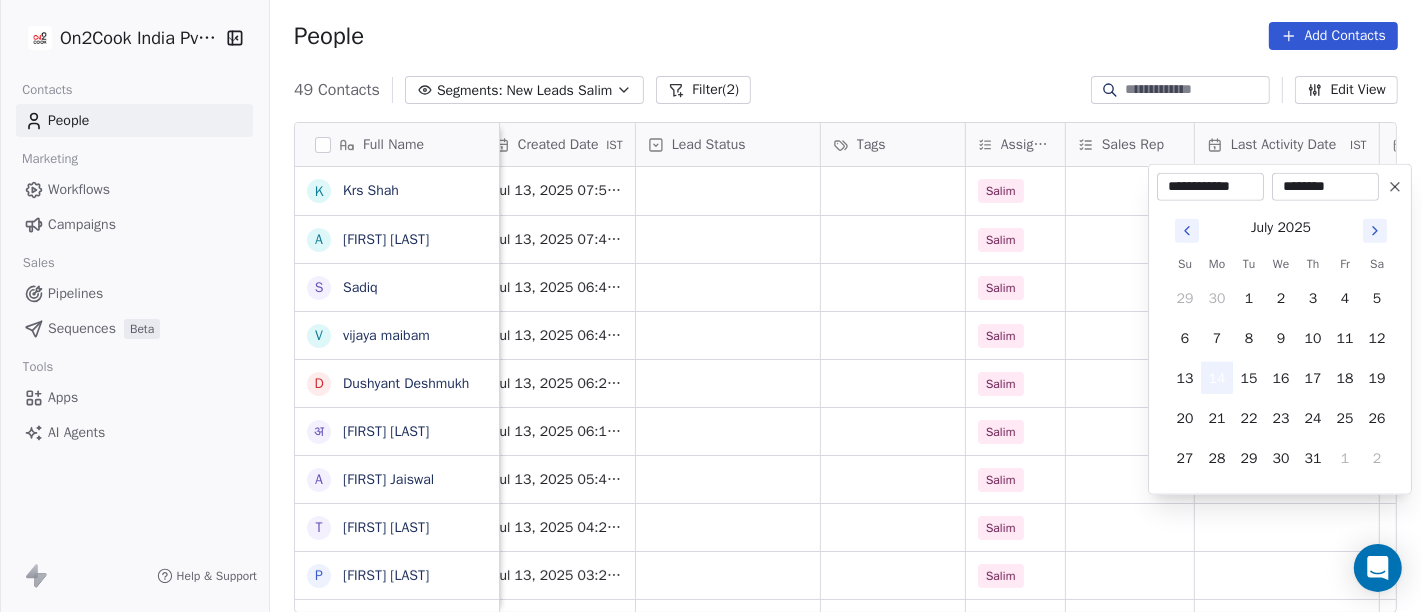 click on "14" at bounding box center (1217, 378) 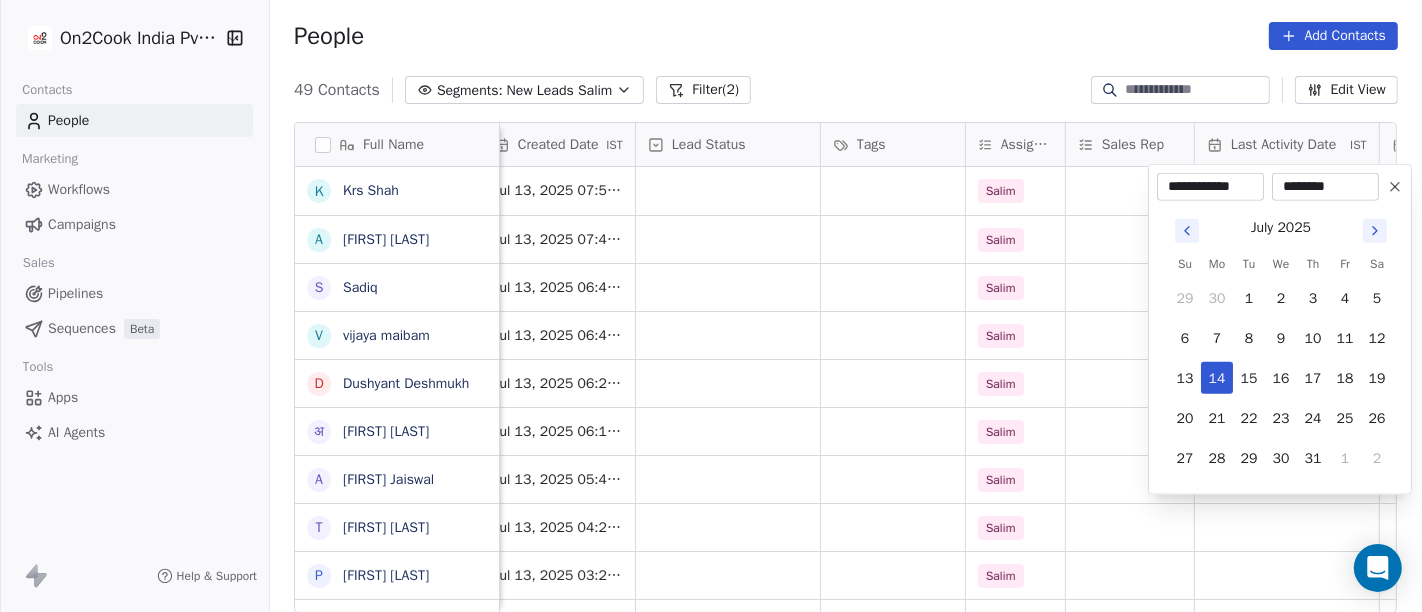 click on "On2Cook India Pvt. Ltd. Contacts People Marketing Workflows Campaigns Sales Pipelines Sequences Beta Tools Apps AI Agents Help & Support People  Add Contacts 49 Contacts Segments: New Leads Salim Filter  (2) Edit View Tag Add to Sequence Full Name K Krs Shah a ashish jaiswal S Sadiq v vijaya maibam D Dushyant Deshmukh अ अजय वर्मा A Aman Jaiswal T Tenzin Nawang P Pranab Kumar Das V Vinod Lamror S Sanjay Singh A Alok Sharma N Neena Kumari V Vinod Wanchoo M Mayil Murugan P Pawan Swami A Ajay Singh a ayushmat b Soni N Neeraj Kumar Chauhan A Abhishek Takawane J Jayshree Nimbekar A Avinaya D Dinesh Kothari K Kshitij Dhameja v vatsal^^ T Tanmoy Mandal A Anup Melwani B Bhaskar Kedarisetty N Nareshbhaisukhadiya Nareshbhaisukhadiya B Binoj Phone Number company name location Created Date IST Lead Status Tags Assignee Sales Rep Last Activity Date IST Follow Up Date Notes Call Attempts Website   +919797768636 shanti home made others_ Jul 13, 2025 07:54 PM Salim   +918467955110 white stone others_ Salim" at bounding box center (711, 306) 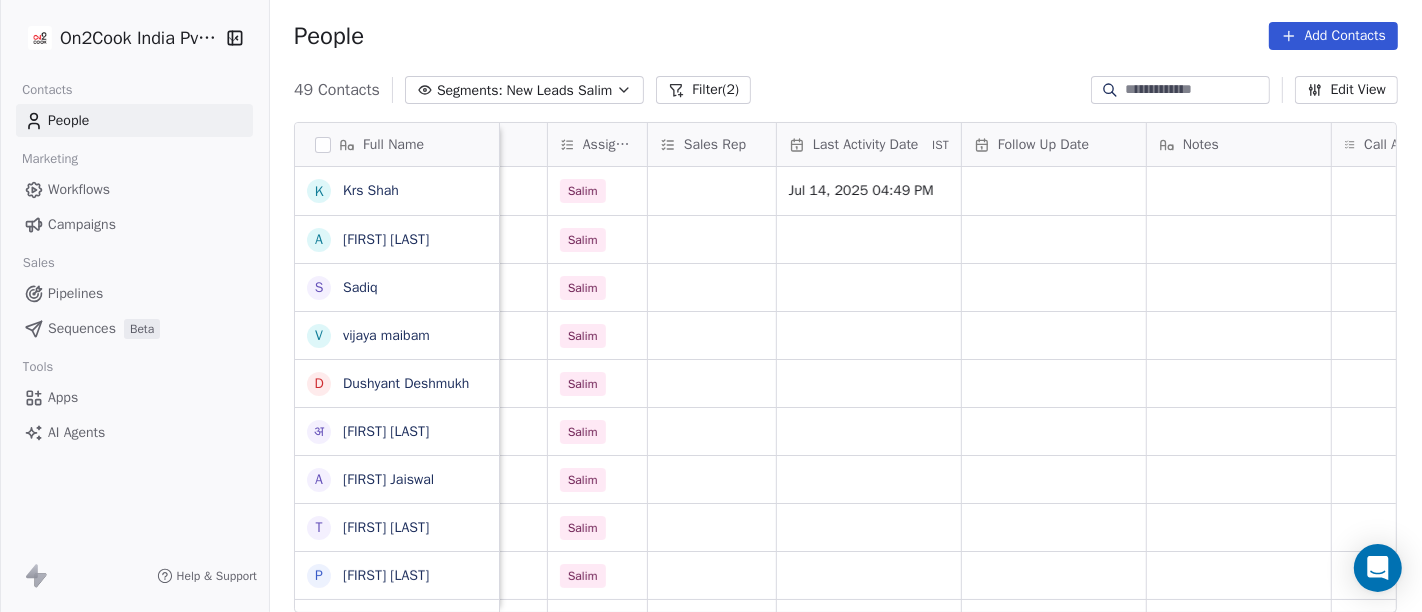 scroll, scrollTop: 2, scrollLeft: 991, axis: both 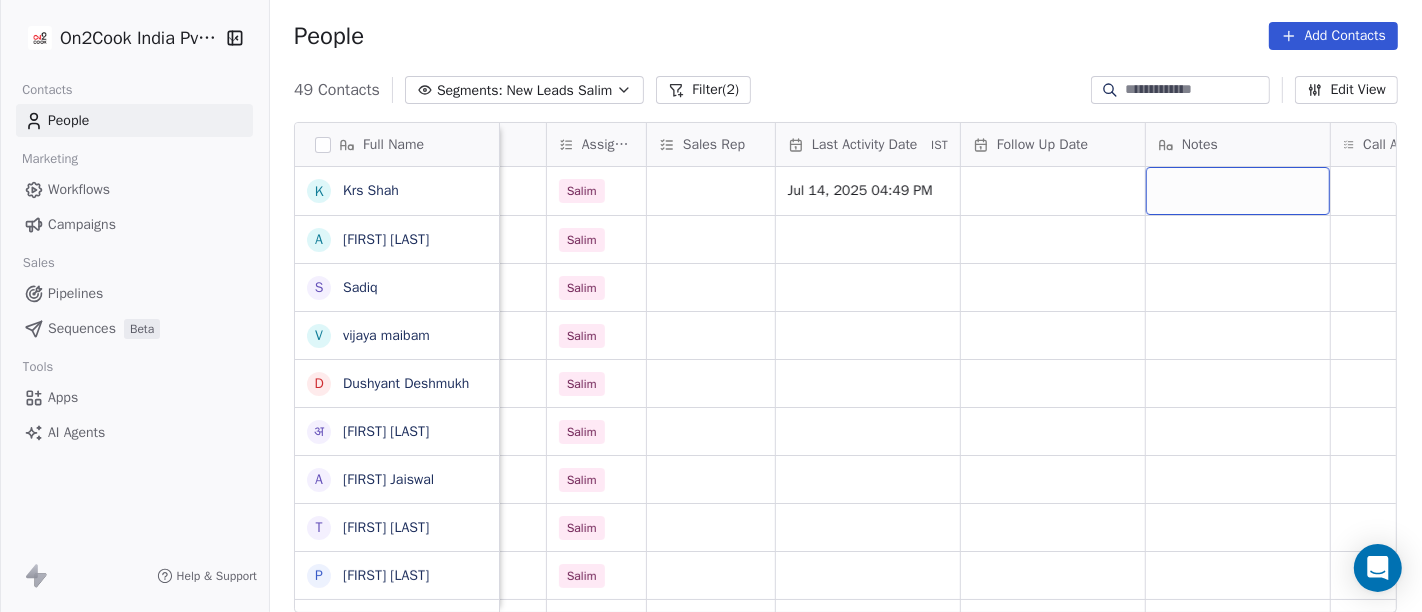 click at bounding box center (1238, 191) 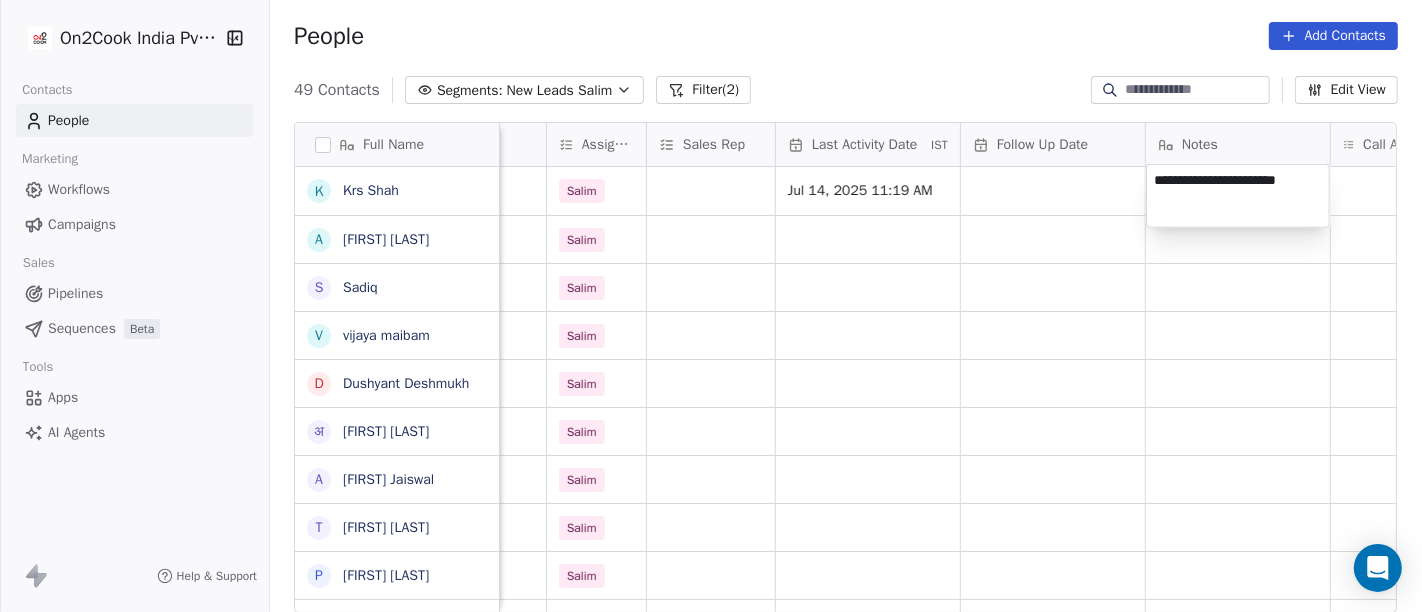 type on "**********" 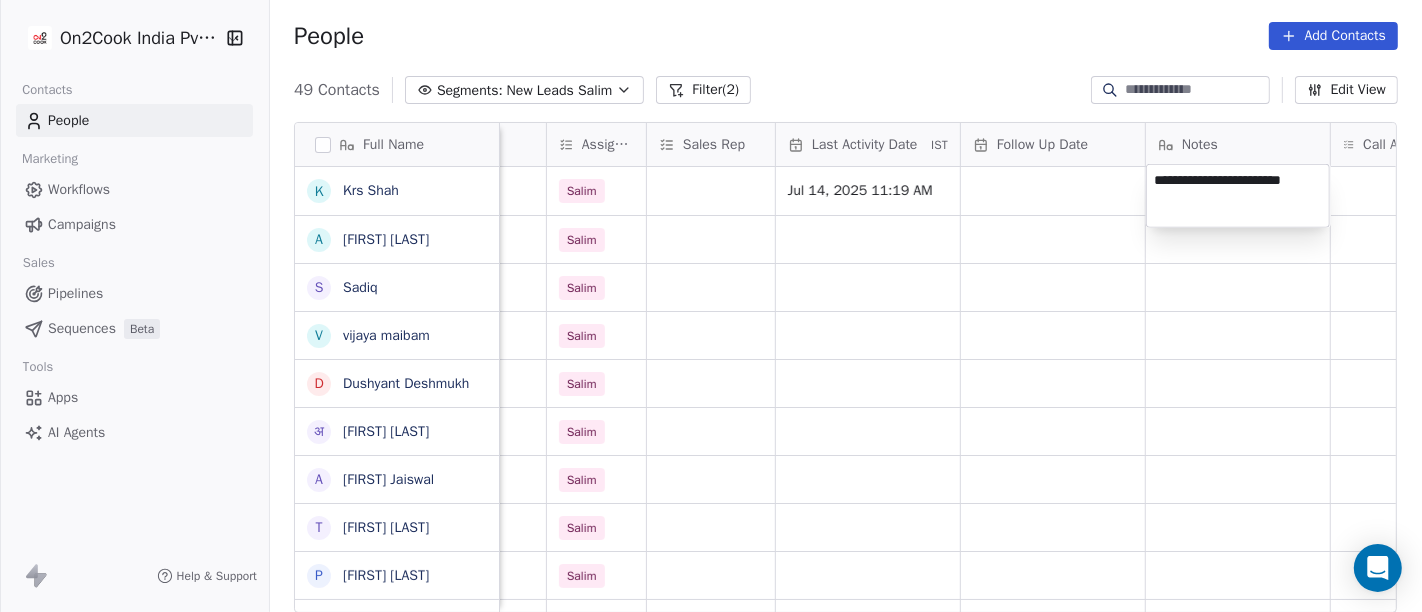 click on "On2Cook India Pvt. Ltd. Contacts People Marketing Workflows Campaigns Sales Pipelines Sequences Beta Tools Apps AI Agents Help & Support People  Add Contacts 49 Contacts Segments: New Leads Salim Filter  (2) Edit View Tag Add to Sequence Full Name K Krs Shah a ashish jaiswal S Sadiq v vijaya maibam D Dushyant Deshmukh अ अजय वर्मा A Aman Jaiswal T Tenzin Nawang P Pranab Kumar Das V Vinod Lamror S Sanjay Singh A Alok Sharma N Neena Kumari V Vinod Wanchoo M Mayil Murugan P Pawan Swami A Ajay Singh a ayushmat b Soni N Neeraj Kumar Chauhan A Abhishek Takawane J Jayshree Nimbekar A Avinaya D Dinesh Kothari K Kshitij Dhameja v vatsal^^ T Tanmoy Mandal A Anup Melwani B Bhaskar Kedarisetty N Nareshbhaisukhadiya Nareshbhaisukhadiya B Binoj location Created Date IST Lead Status Tags Assignee Sales Rep Last Activity Date IST Follow Up Date Notes Call Attempts Website zomato link outlet type   others_ Jul 13, 2025 07:54 PM Salim Jul 14, 2025 11:19 AM cloud_kitchen   others_ Jul 13, 2025 07:47 PM Salim" at bounding box center [711, 306] 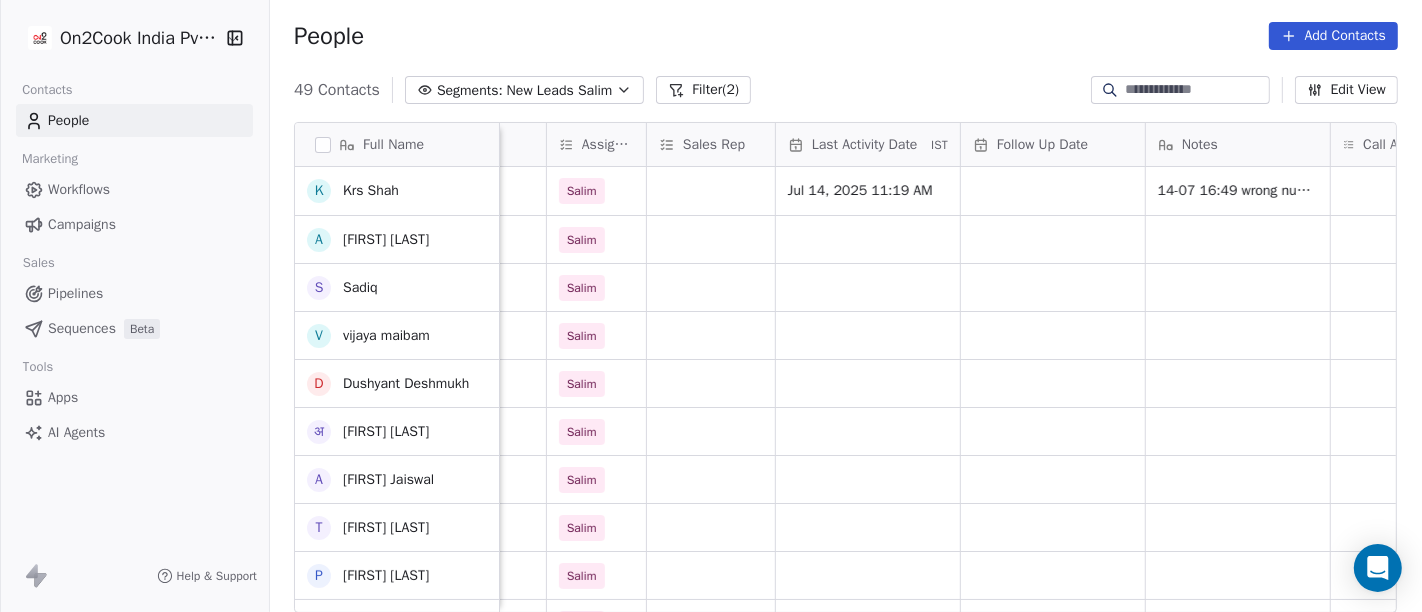 scroll, scrollTop: 555, scrollLeft: 0, axis: vertical 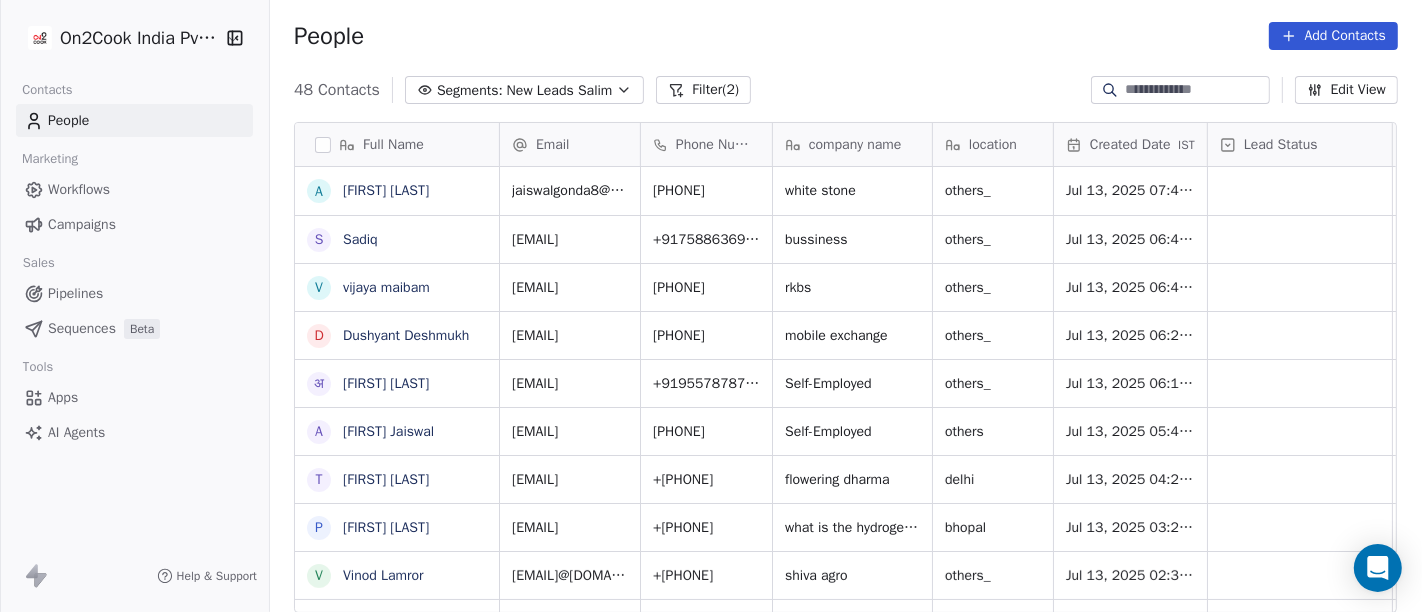 click on "People  Add Contacts" at bounding box center (846, 36) 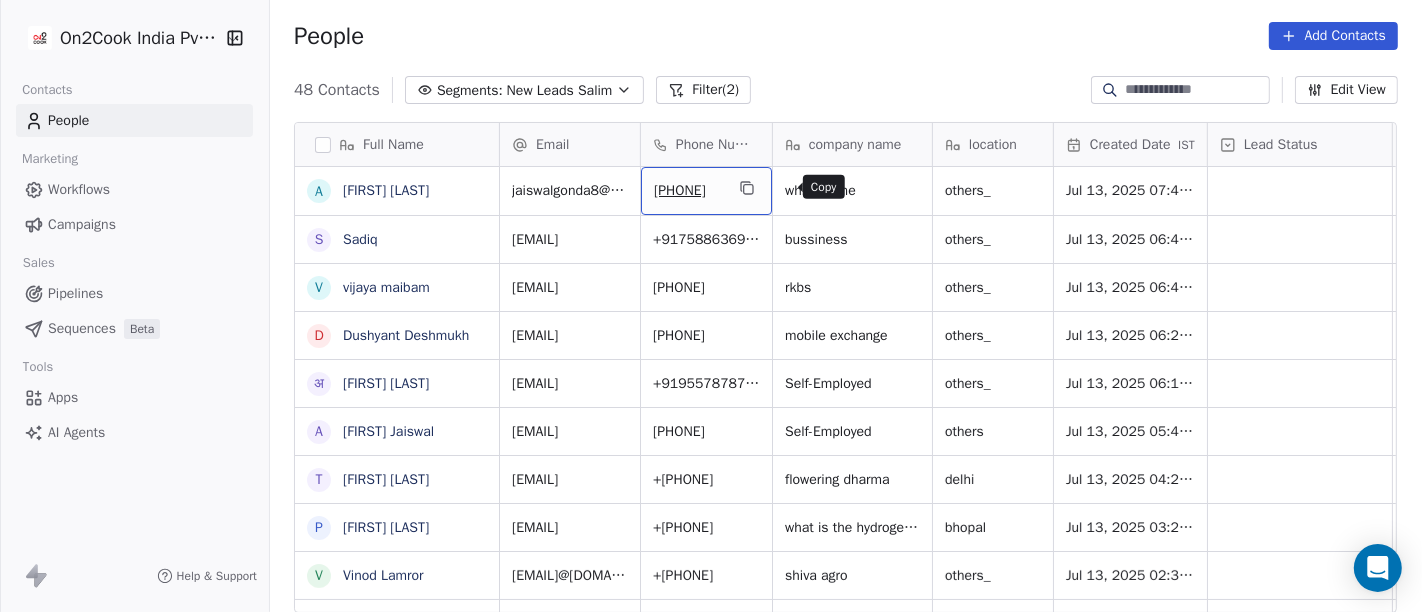 click 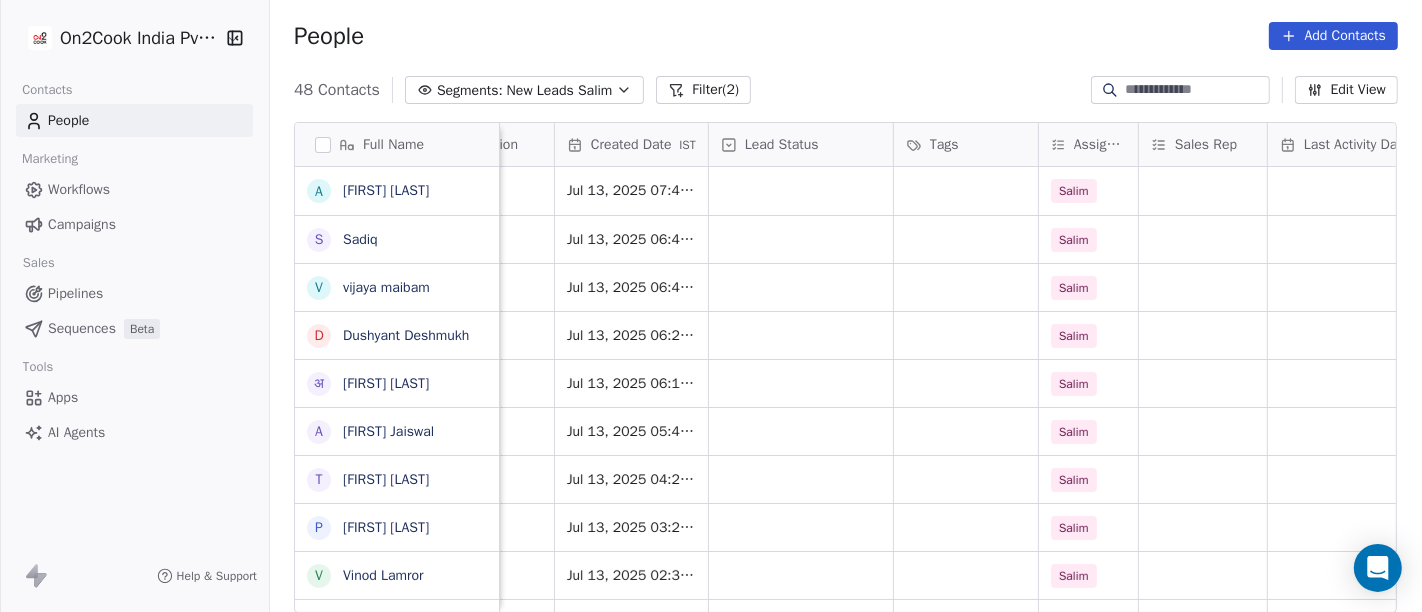 scroll, scrollTop: 0, scrollLeft: 713, axis: horizontal 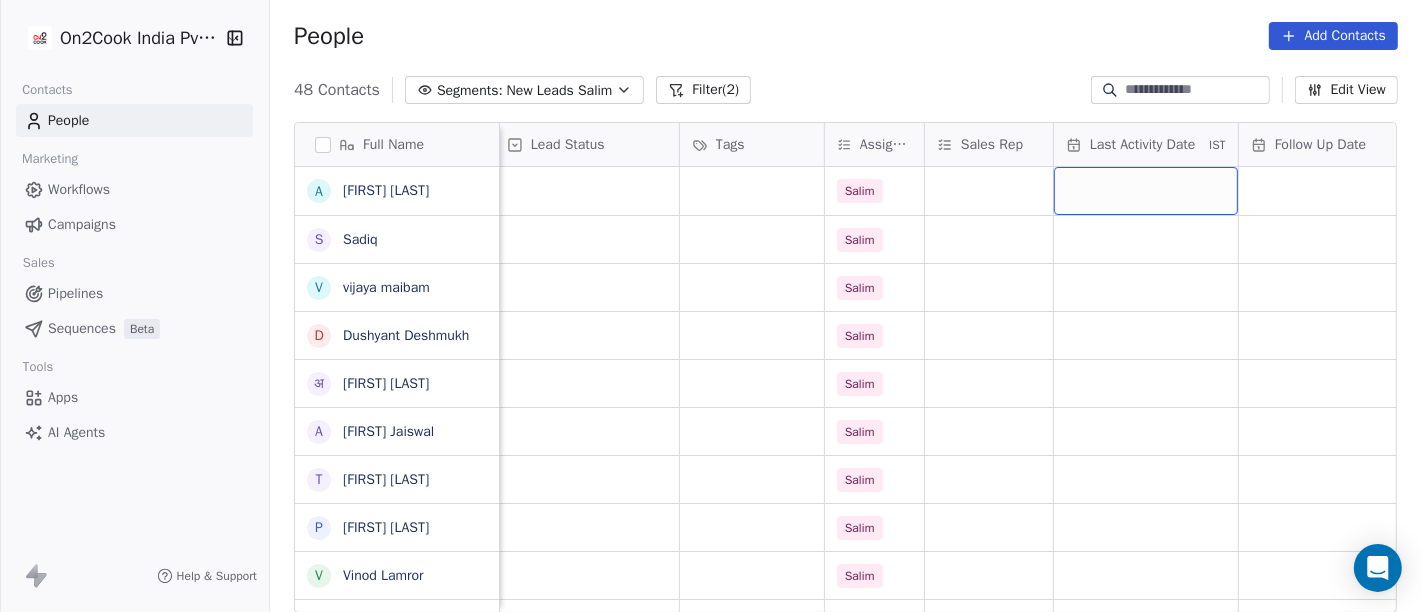 click at bounding box center [1146, 191] 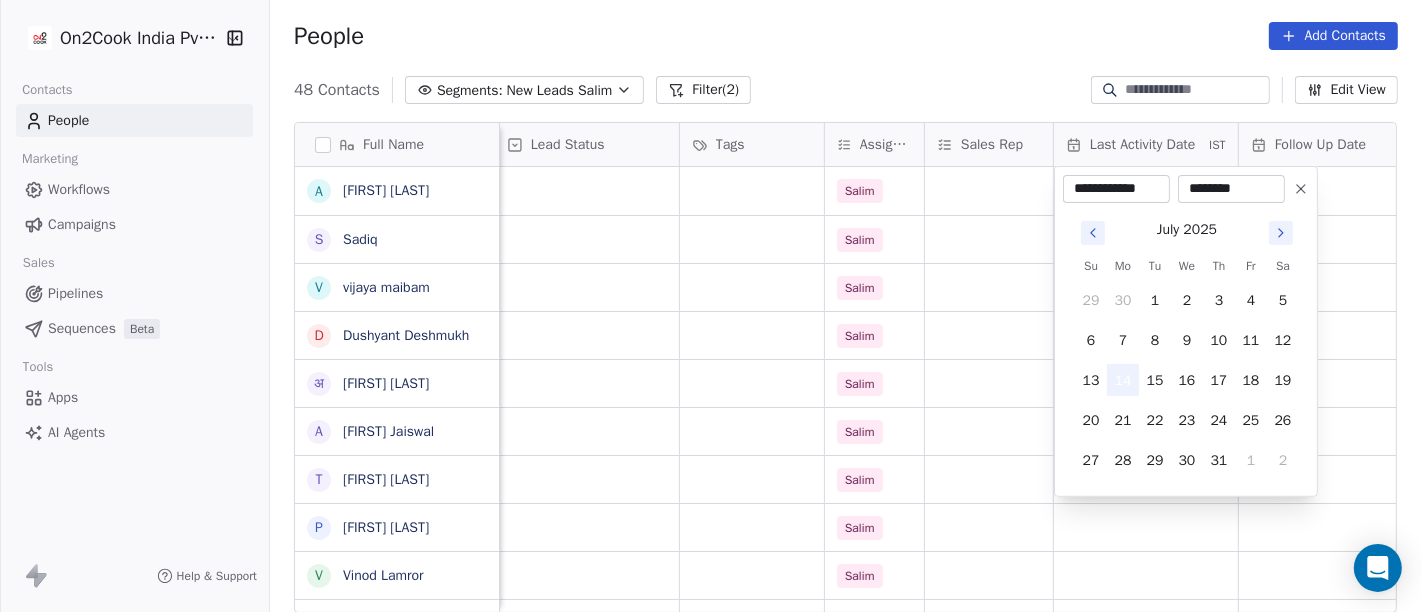 click on "14" at bounding box center [1123, 380] 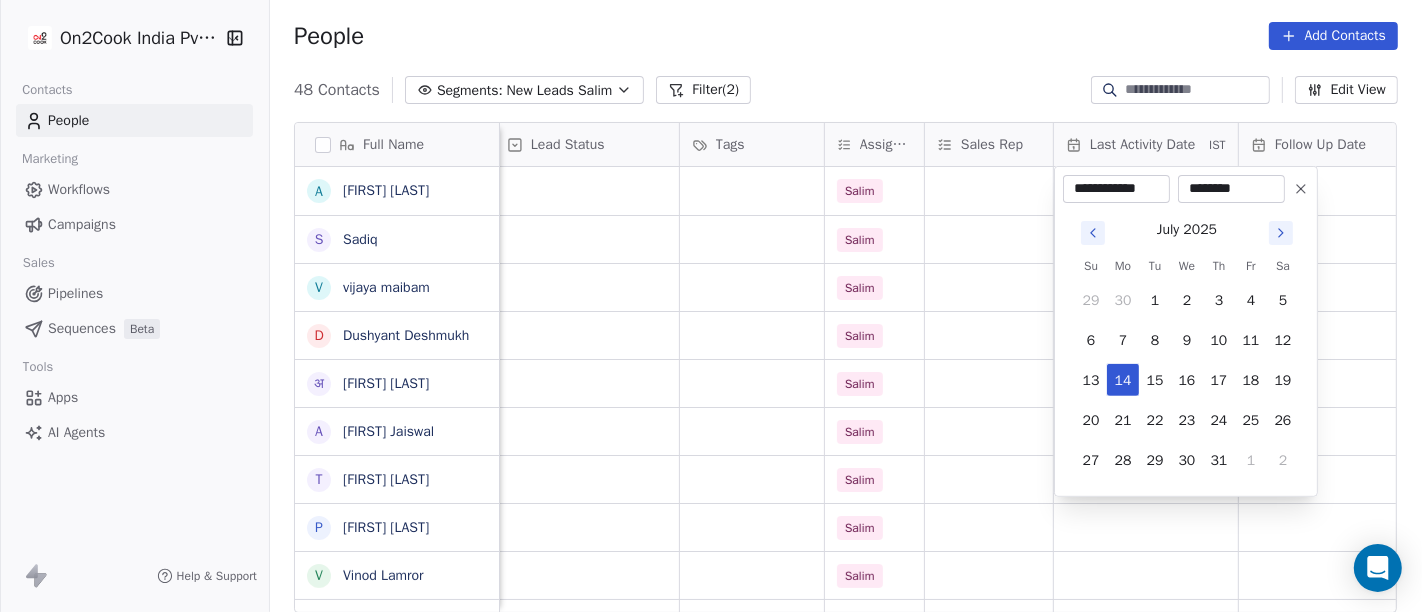 click on "On2Cook India Pvt. Ltd. Contacts People Marketing Workflows Campaigns Sales Pipelines Sequences Beta Tools Apps AI Agents Help & Support People  Add Contacts 48 Contacts Segments: New Leads Salim Filter  (2) Edit View Tag Add to Sequence Full Name a ashish jaiswal S Sadiq v vijaya maibam D Dushyant Deshmukh अ अजय वर्मा A Aman Jaiswal T Tenzin Nawang P Pranab Kumar Das V Vinod Lamror S Sanjay Singh A Alok Sharma N Neena Kumari V Vinod Wanchoo M Mayil Murugan P Pawan Swami A Ajay Singh a ayushmat b Soni N Neeraj Kumar Chauhan A Abhishek Takawane J Jayshree Nimbekar A Avinaya D Dinesh Kothari K Kshitij Dhameja v vatsal^^ T Tanmoy Mandal A Anup Melwani B Bhaskar Kedarisetty N Nareshbhaisukhadiya Nareshbhaisukhadiya B Binoj V Vinoth Annamalai company name location Created Date IST Lead Status Tags Assignee Sales Rep Last Activity Date IST Follow Up Date Notes Call Attempts Website   white stone others_ Jul 13, 2025 07:47 PM Salim   bussiness others_ Jul 13, 2025 06:43 PM Salim   rkbs others_" at bounding box center [711, 306] 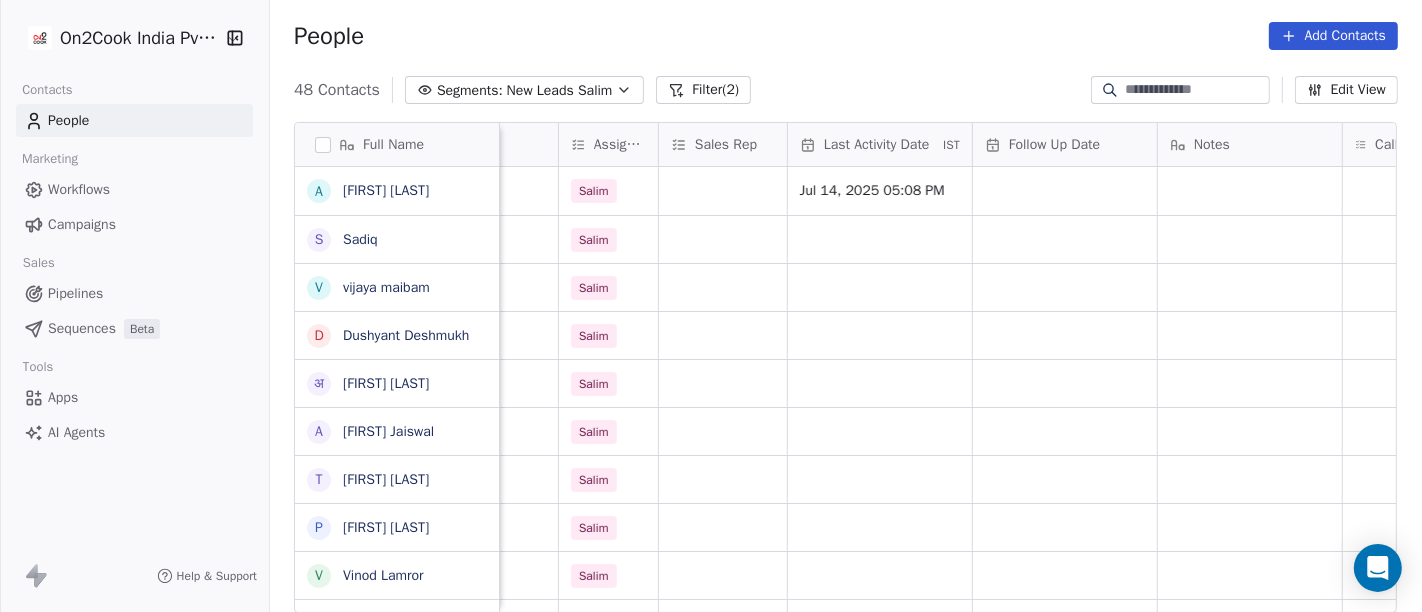 scroll, scrollTop: 0, scrollLeft: 980, axis: horizontal 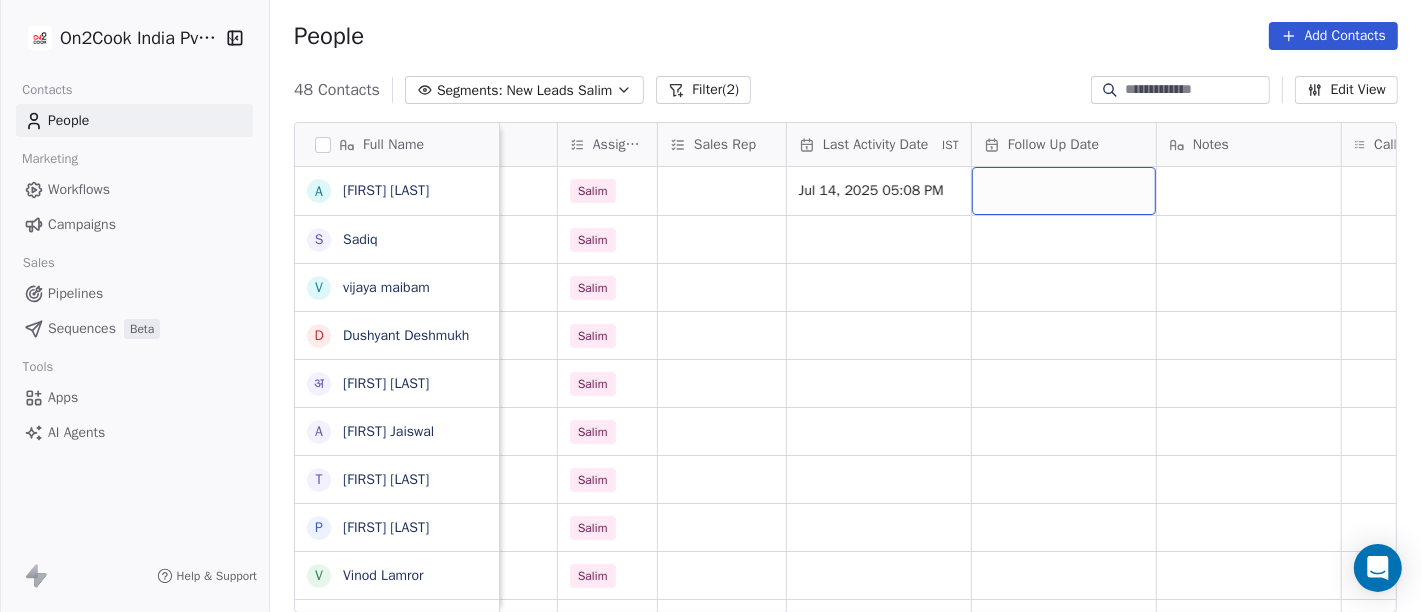 click at bounding box center [1064, 191] 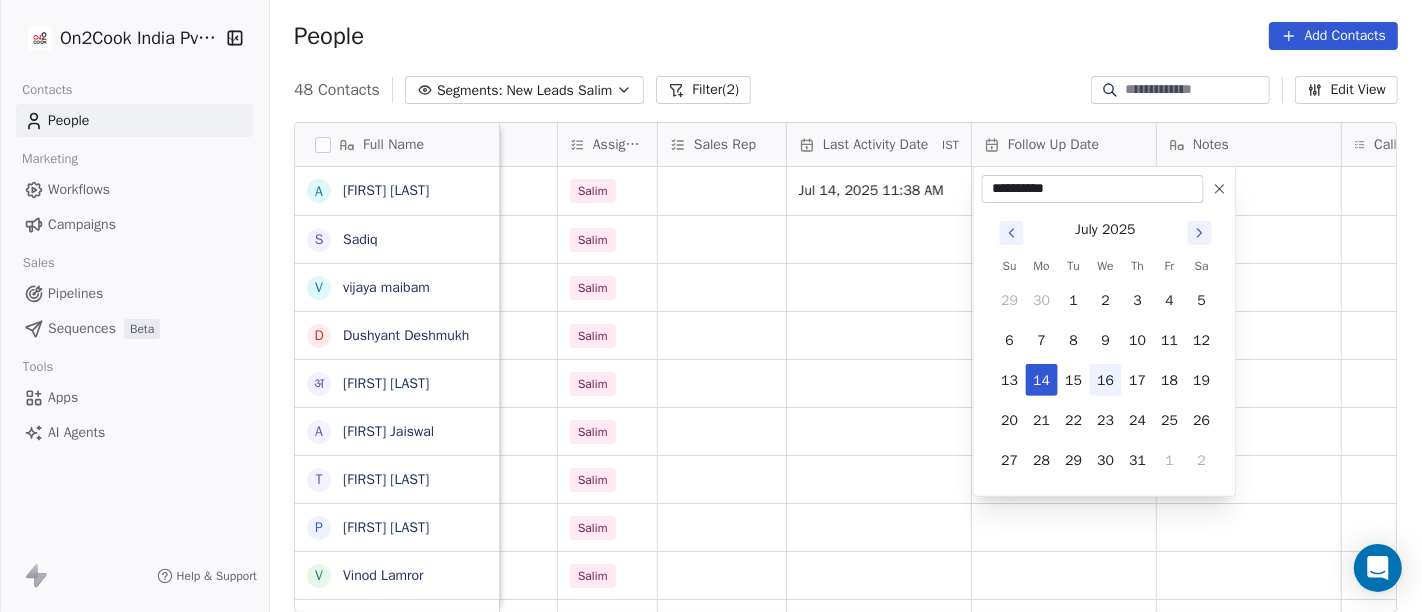 click on "16" at bounding box center (1106, 380) 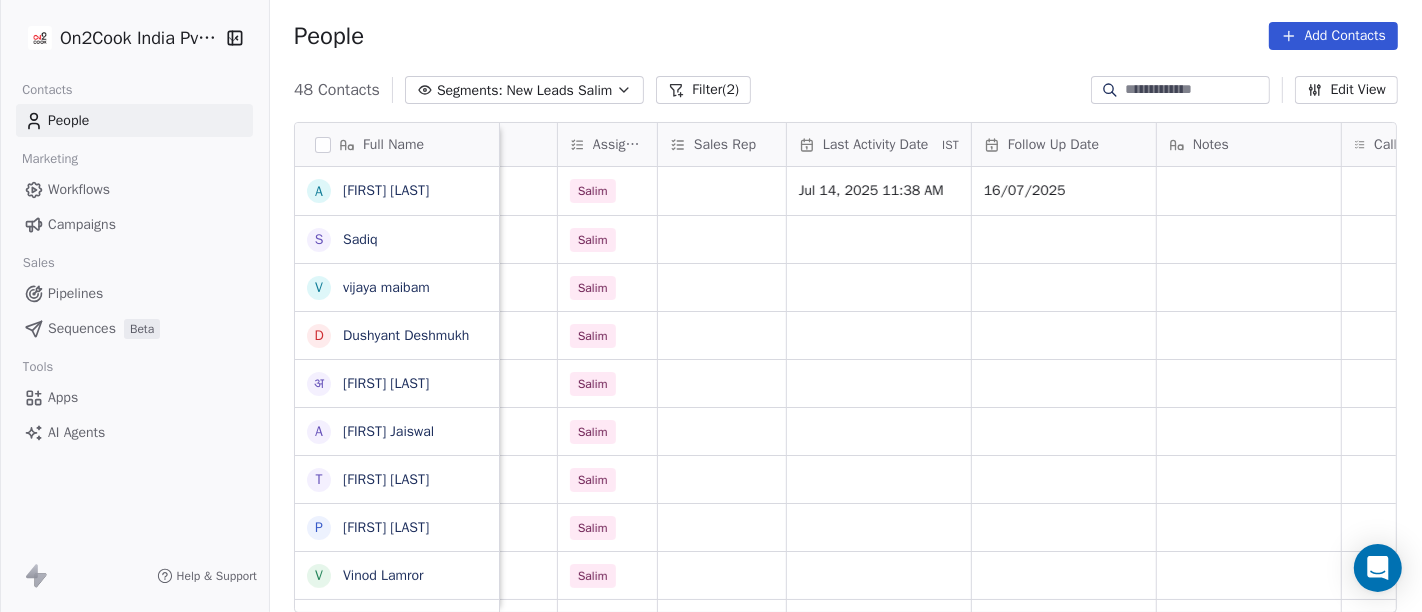 scroll, scrollTop: 0, scrollLeft: 1204, axis: horizontal 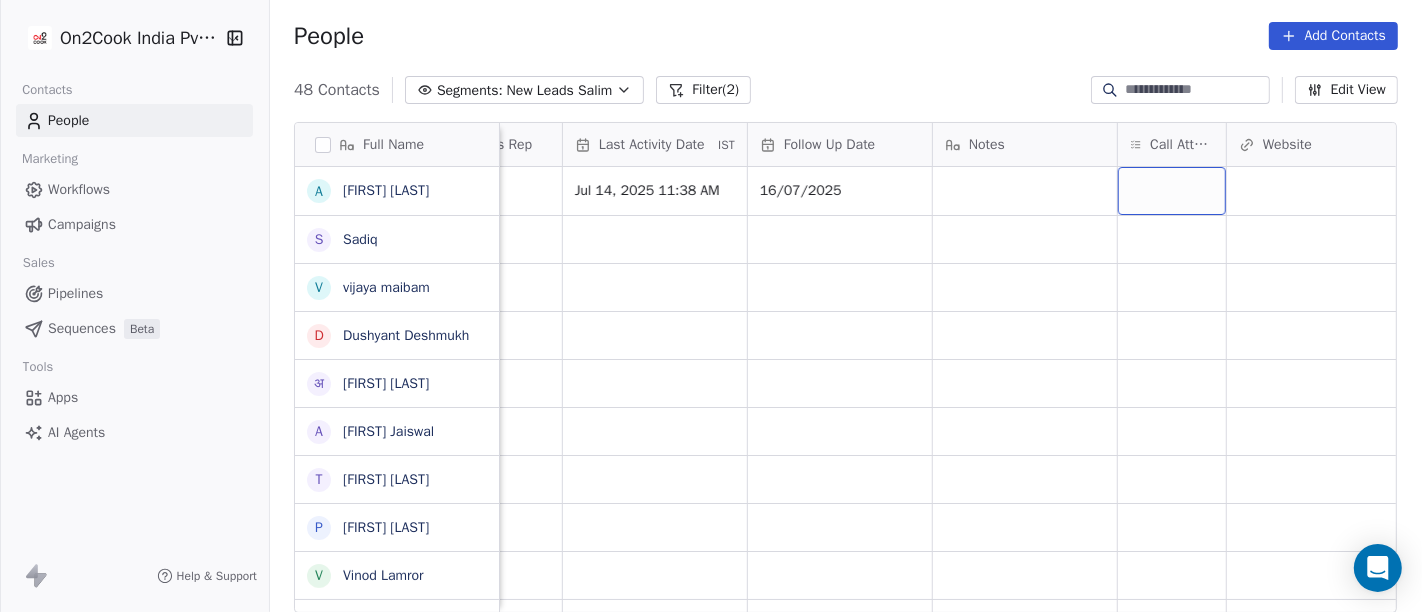click at bounding box center (1172, 191) 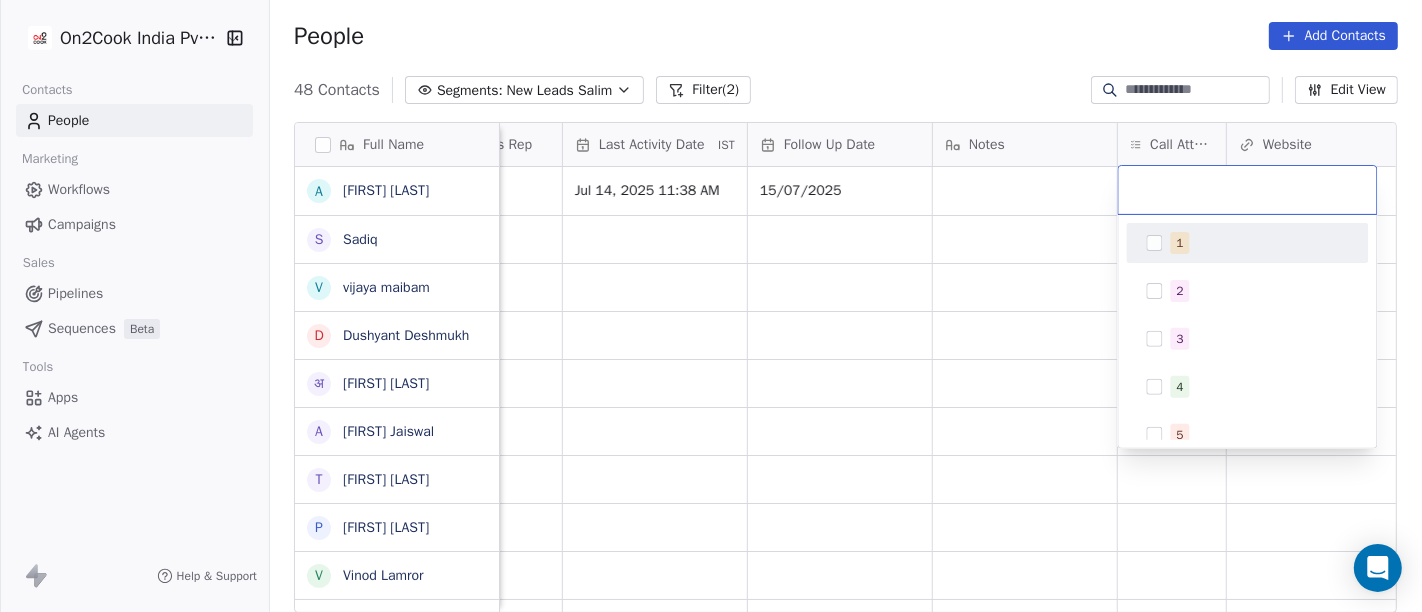 click on "1" at bounding box center (1248, 243) 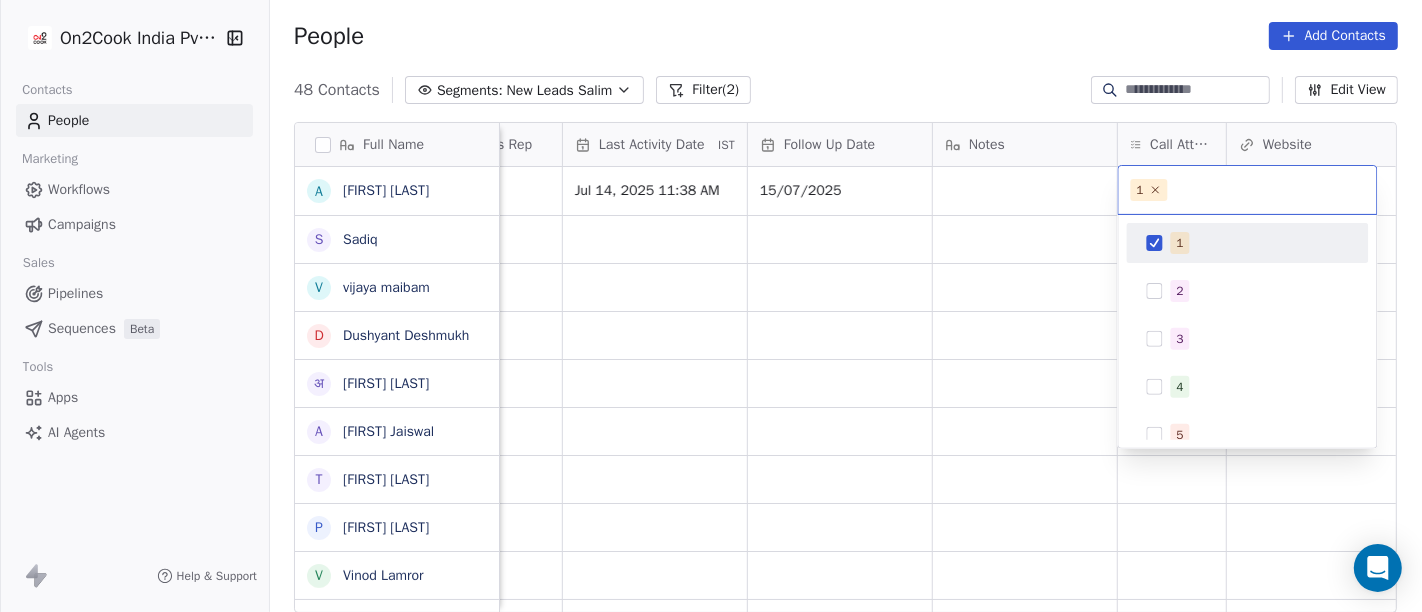 click on "On2Cook India Pvt. Ltd. Contacts People Marketing Workflows Campaigns Sales Pipelines Sequences Beta Tools Apps AI Agents Help & Support People  Add Contacts 48 Contacts Segments: New Leads Salim Filter  (2) Edit View Tag Add to Sequence Full Name a ashish jaiswal S Sadiq v vijaya maibam D Dushyant Deshmukh अ अजय वर्मा A Aman Jaiswal T Tenzin Nawang P Pranab Kumar Das V Vinod Lamror S Sanjay Singh A Alok Sharma N Neena Kumari V Vinod Wanchoo M Mayil Murugan P Pawan Swami A Ajay Singh a ayushmat b Soni N Neeraj Kumar Chauhan A Abhishek Takawane J Jayshree Nimbekar A Avinaya D Dinesh Kothari K Kshitij Dhameja v vatsal^^ T Tanmoy Mandal A Anup Melwani B Bhaskar Kedarisetty N Nareshbhaisukhadiya Nareshbhaisukhadiya B Binoj V Vinoth Annamalai Lead Status Tags Assignee Sales Rep Last Activity Date IST Follow Up Date Notes Call Attempts Website zomato link outlet type Location   Salim Jul 14, 2025 11:38 AM 15/07/2025 resort/hotels   Salim restaurants   Salim executive_kitchens   Salim restaurants" at bounding box center (711, 306) 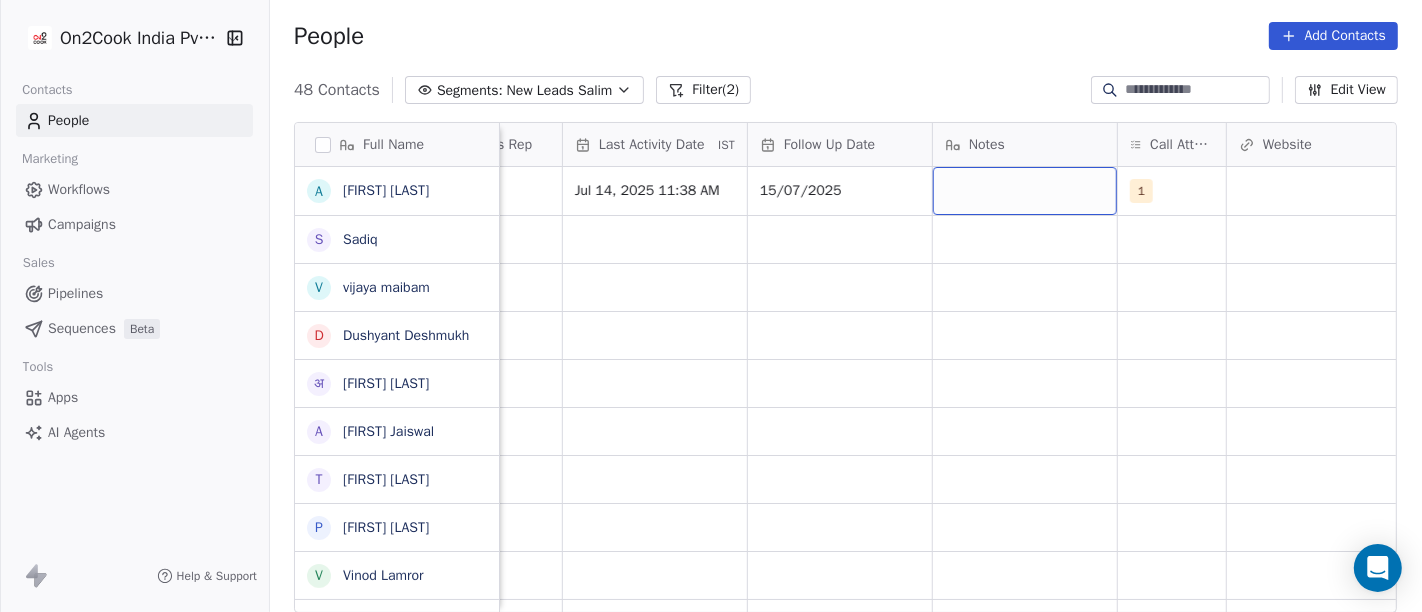 click at bounding box center (1025, 191) 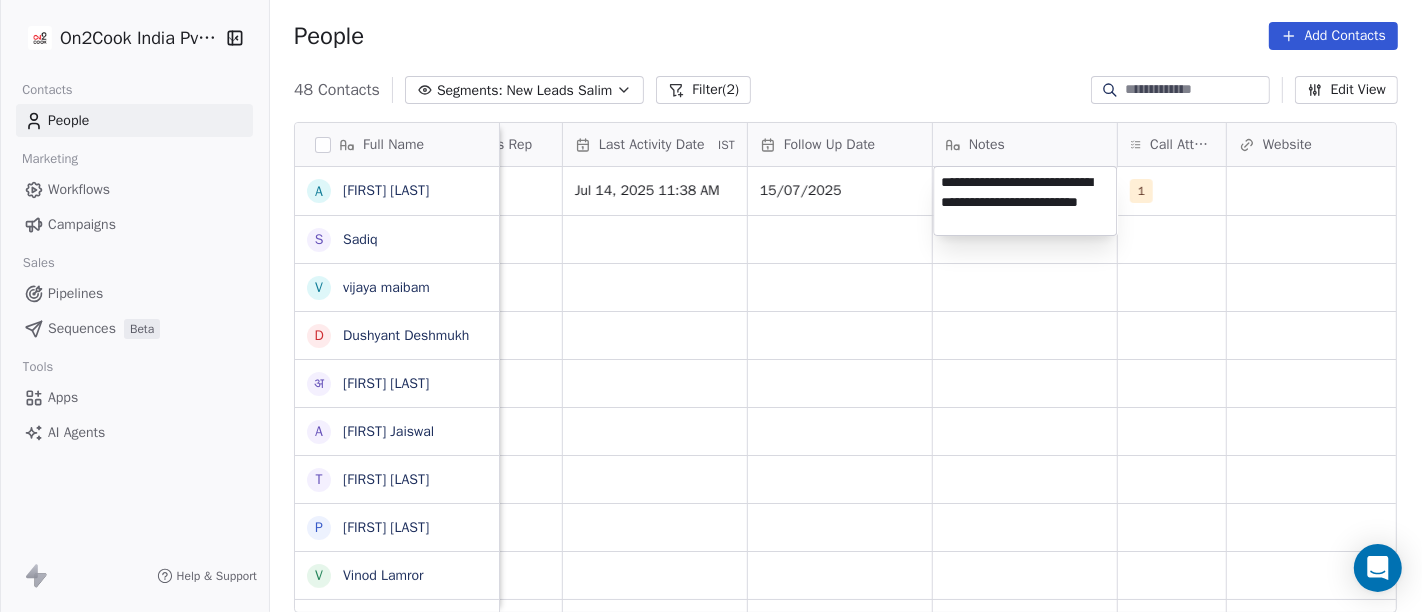 type on "**********" 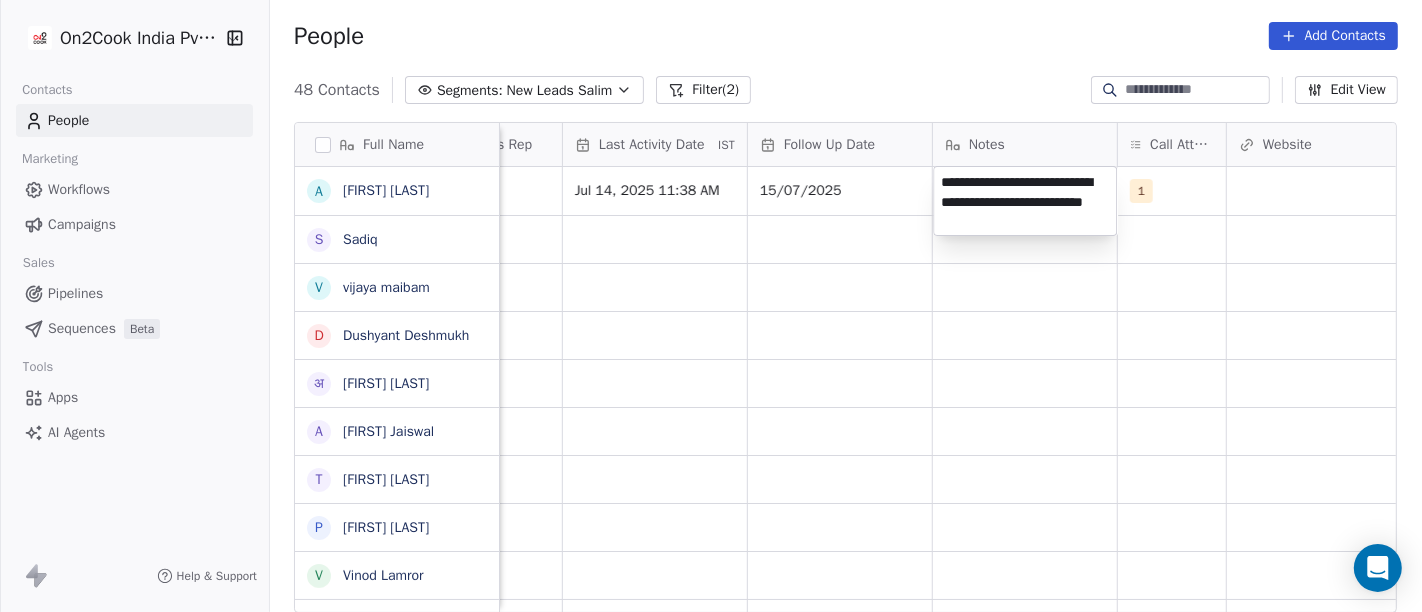 click on "On2Cook India Pvt. Ltd. Contacts People Marketing Workflows Campaigns Sales Pipelines Sequences Beta Tools Apps AI Agents Help & Support People  Add Contacts 48 Contacts Segments: New Leads Salim Filter  (2) Edit View Tag Add to Sequence Full Name a ashish jaiswal S Sadiq v vijaya maibam D Dushyant Deshmukh अ अजय वर्मा A Aman Jaiswal T Tenzin Nawang P Pranab Kumar Das V Vinod Lamror S Sanjay Singh A Alok Sharma N Neena Kumari V Vinod Wanchoo M Mayil Murugan P Pawan Swami A Ajay Singh a ayushmat b Soni N Neeraj Kumar Chauhan A Abhishek Takawane J Jayshree Nimbekar A Avinaya D Dinesh Kothari K Kshitij Dhameja v vatsal^^ T Tanmoy Mandal A Anup Melwani B Bhaskar Kedarisetty N Nareshbhaisukhadiya Nareshbhaisukhadiya B Binoj V Vinoth Annamalai Lead Status Tags Assignee Sales Rep Last Activity Date IST Follow Up Date Notes Call Attempts Website zomato link outlet type Location   Salim Jul 14, 2025 11:38 AM 15/07/2025 1 resort/hotels   Salim restaurants   Salim executive_kitchens   Salim   Salim" at bounding box center (711, 306) 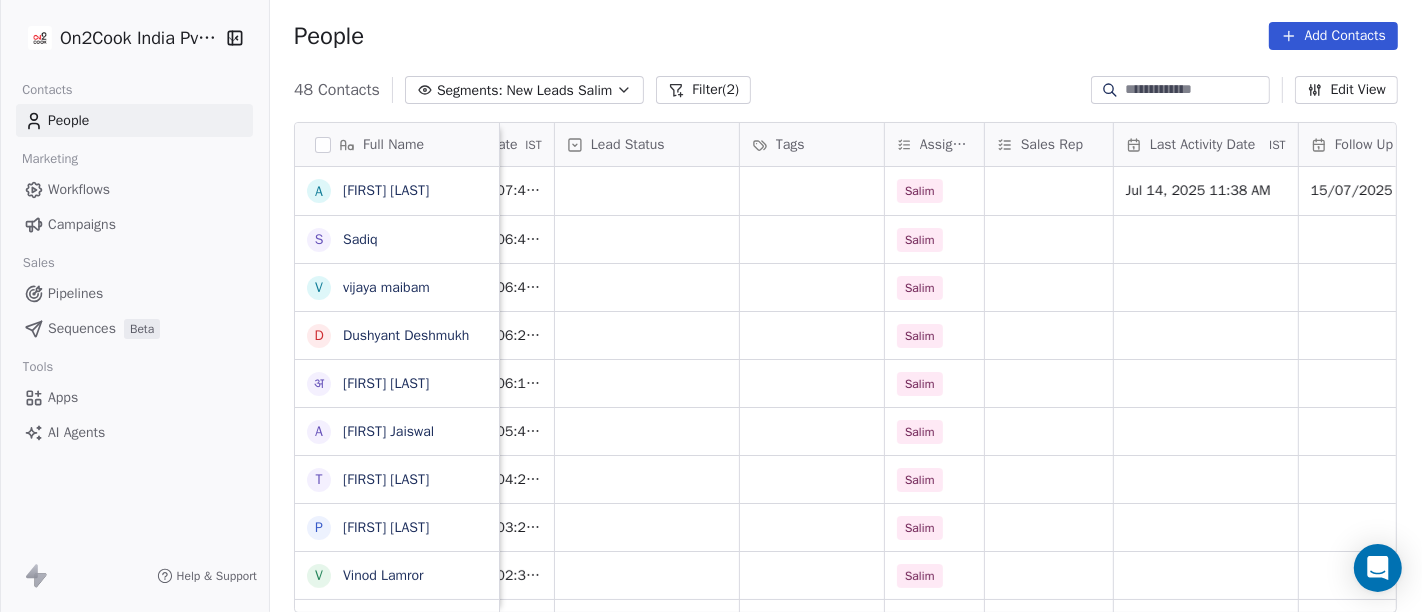 scroll, scrollTop: 0, scrollLeft: 652, axis: horizontal 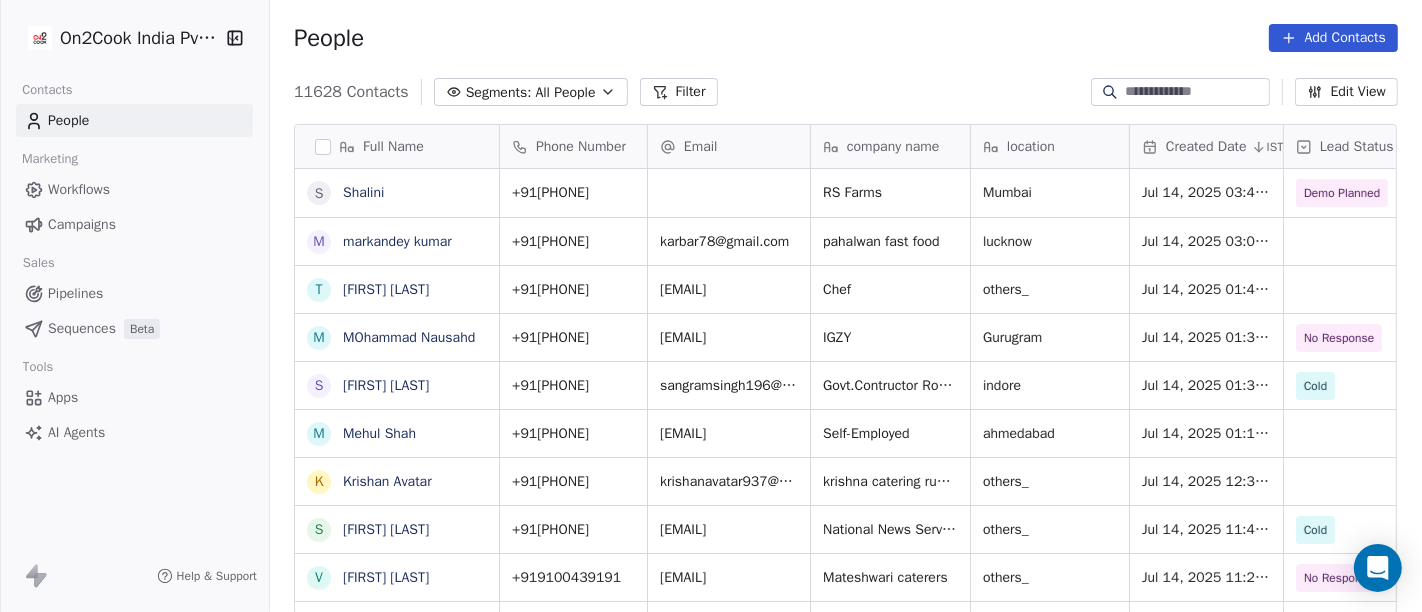 click on "All People" at bounding box center [565, 92] 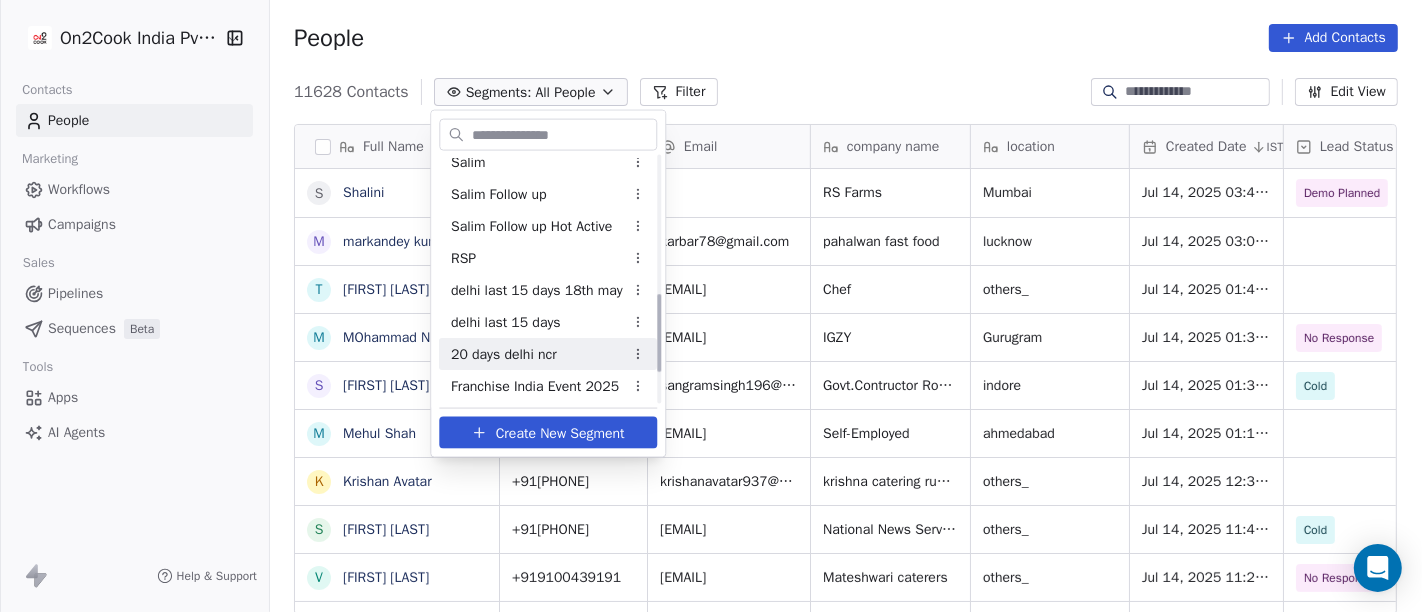 scroll, scrollTop: 525, scrollLeft: 0, axis: vertical 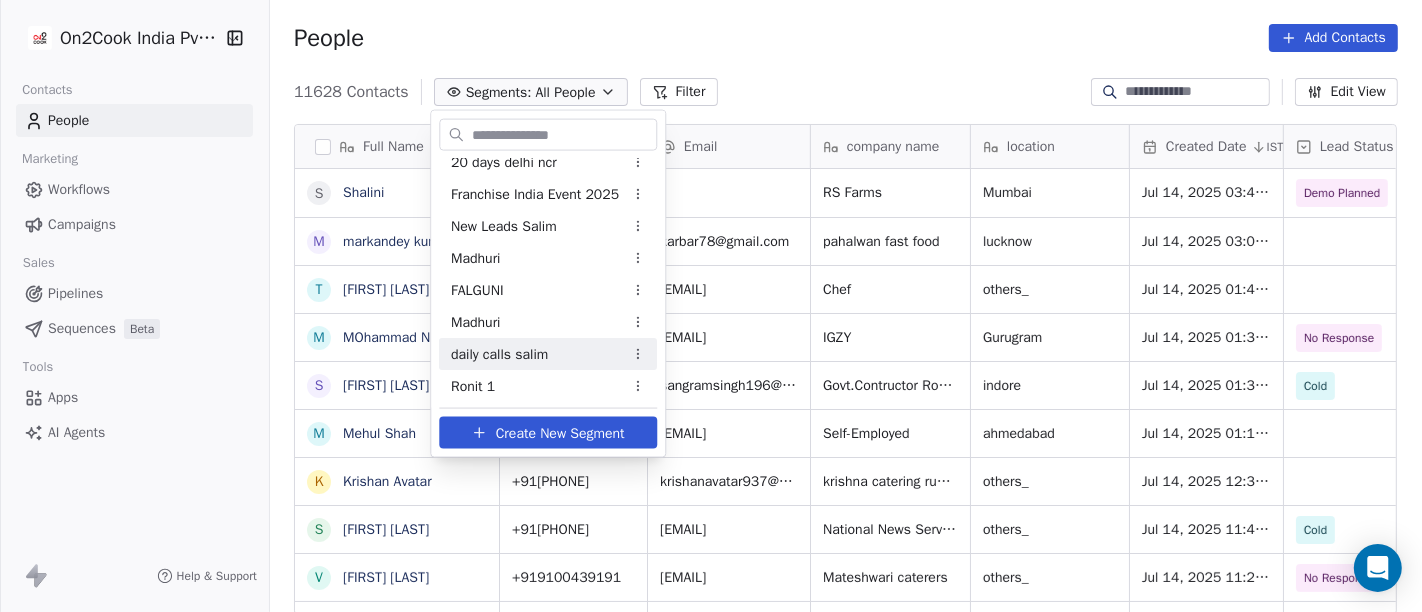 click on "daily calls salim" at bounding box center (499, 353) 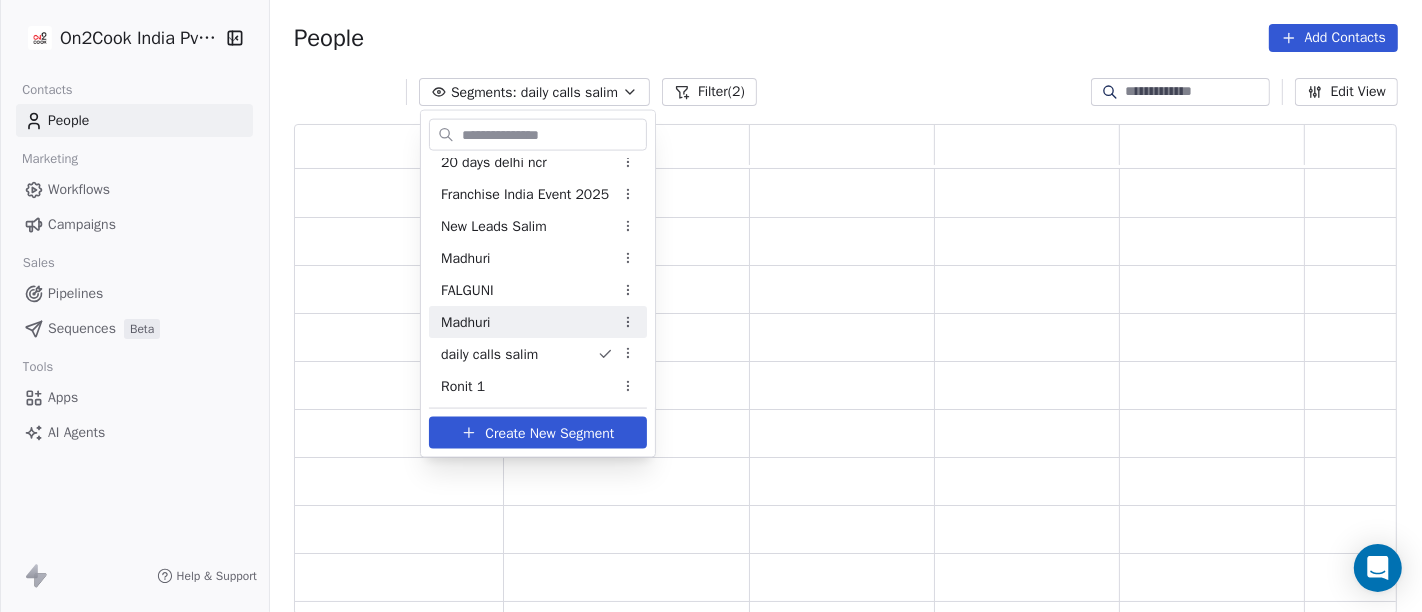 scroll, scrollTop: 17, scrollLeft: 17, axis: both 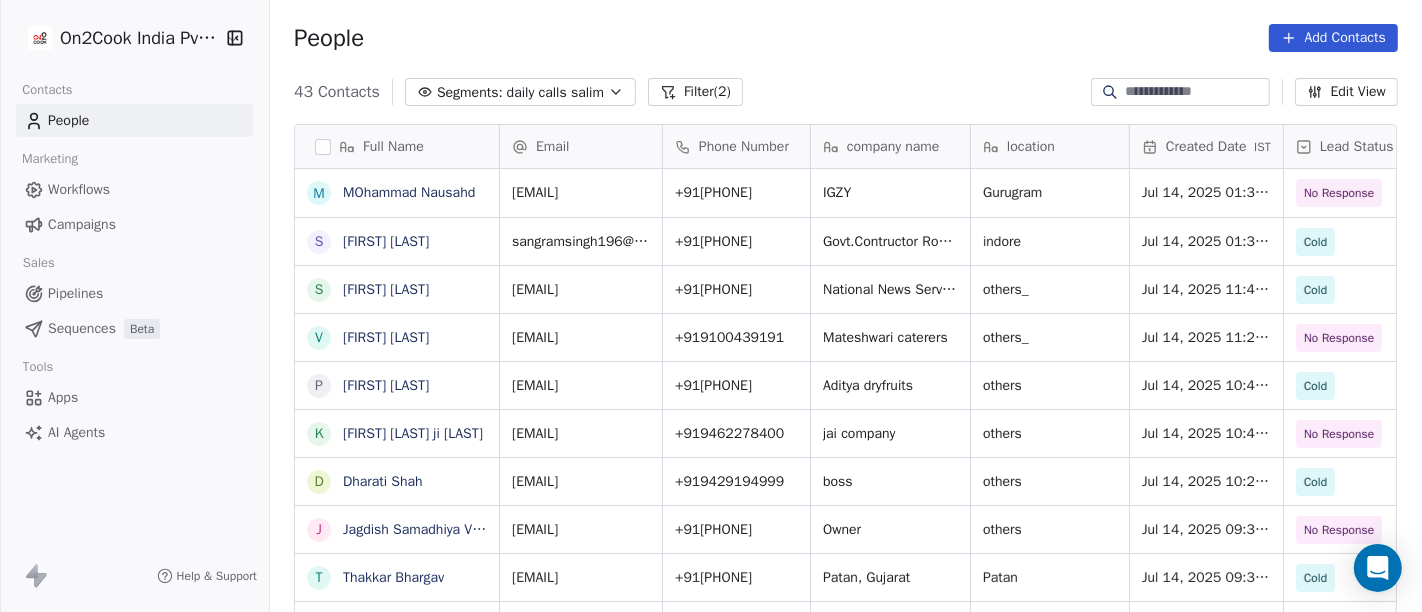 click on "People  Add Contacts" at bounding box center [846, 38] 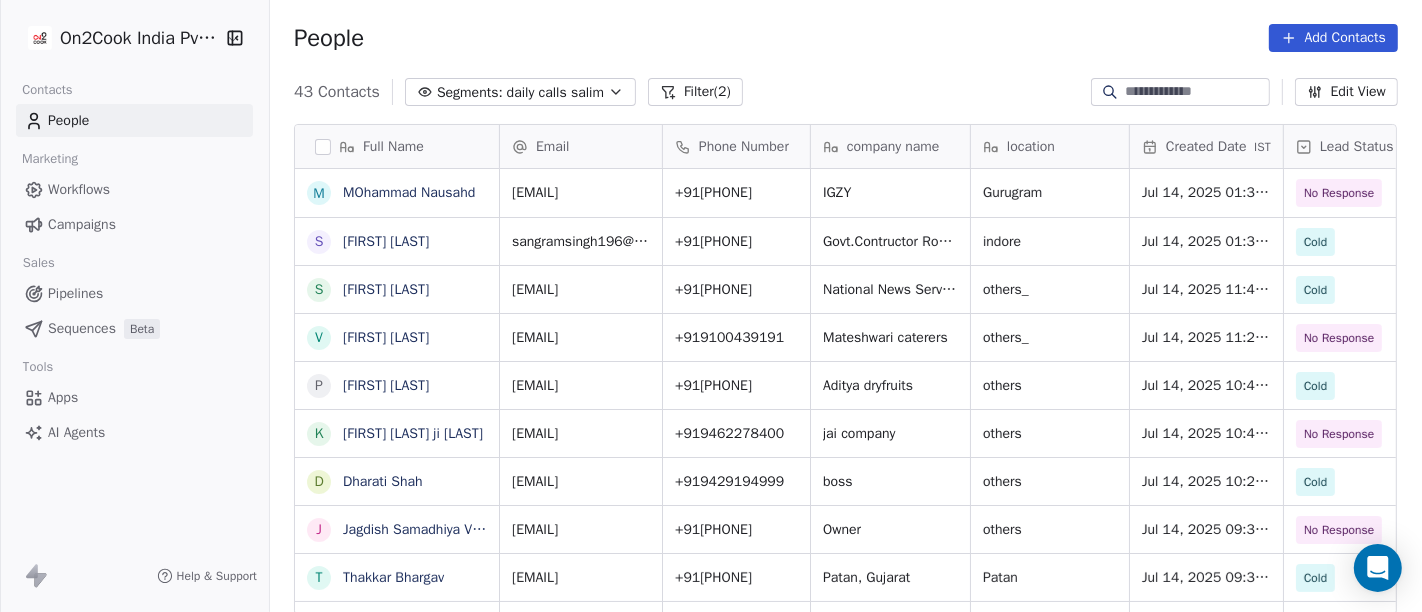 click on "People  Add Contacts" at bounding box center [846, 38] 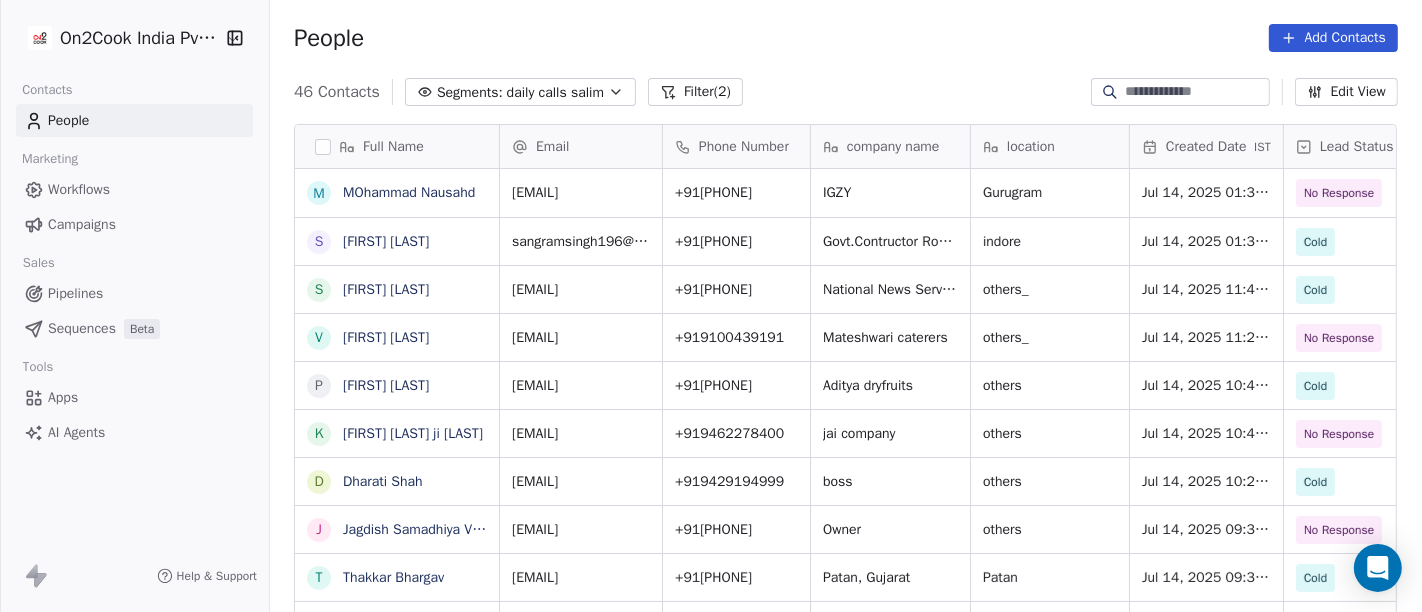click on "46 Contacts Segments: daily calls salim  Filter  (2) Edit View" at bounding box center [846, 92] 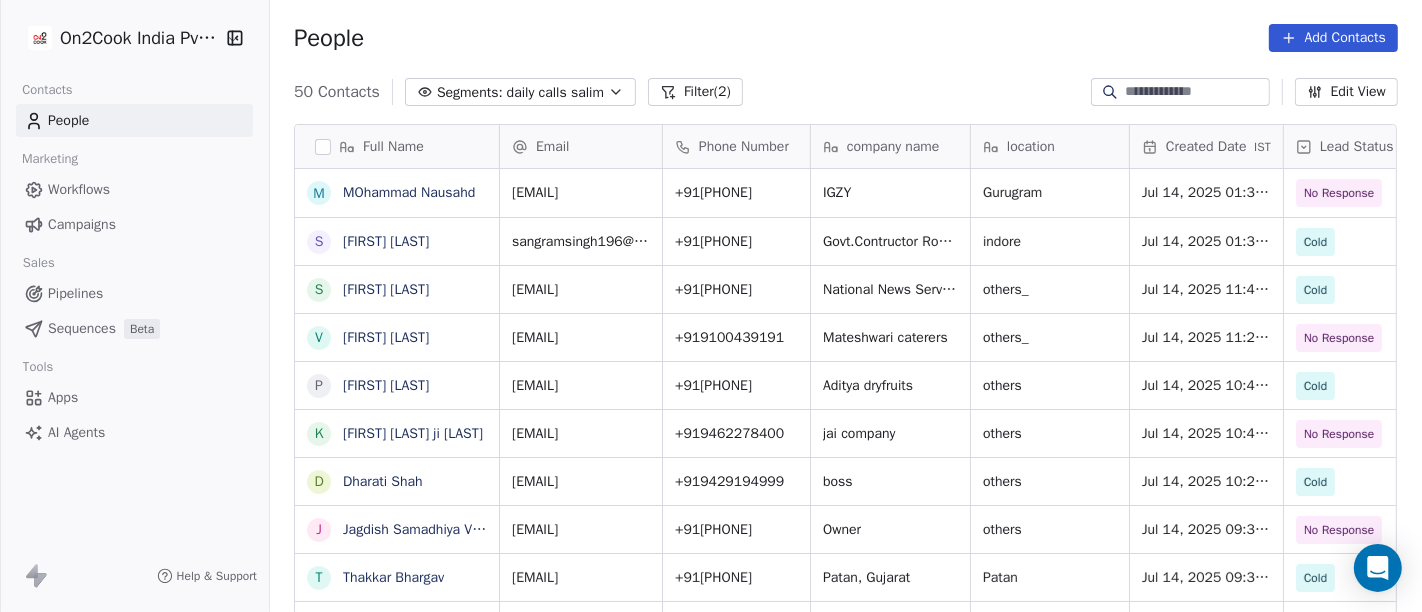 scroll, scrollTop: 642, scrollLeft: 0, axis: vertical 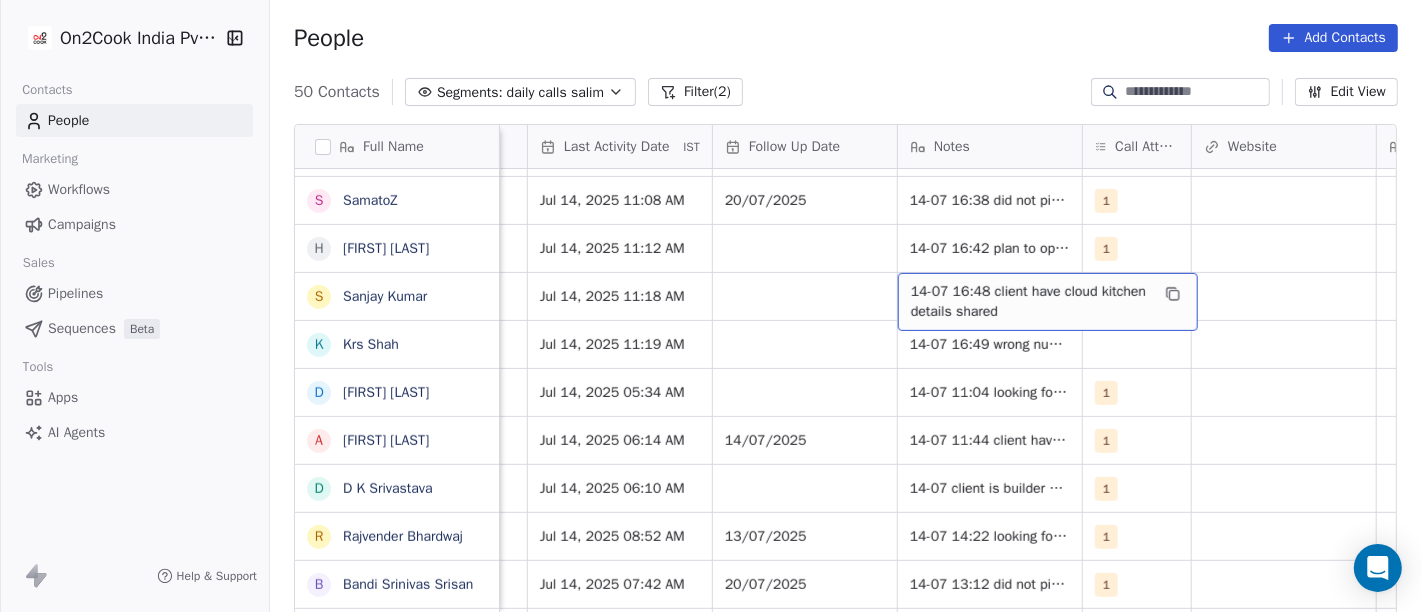 click on "14-07 16:48 client have cloud kitchen details shared" at bounding box center (1030, 302) 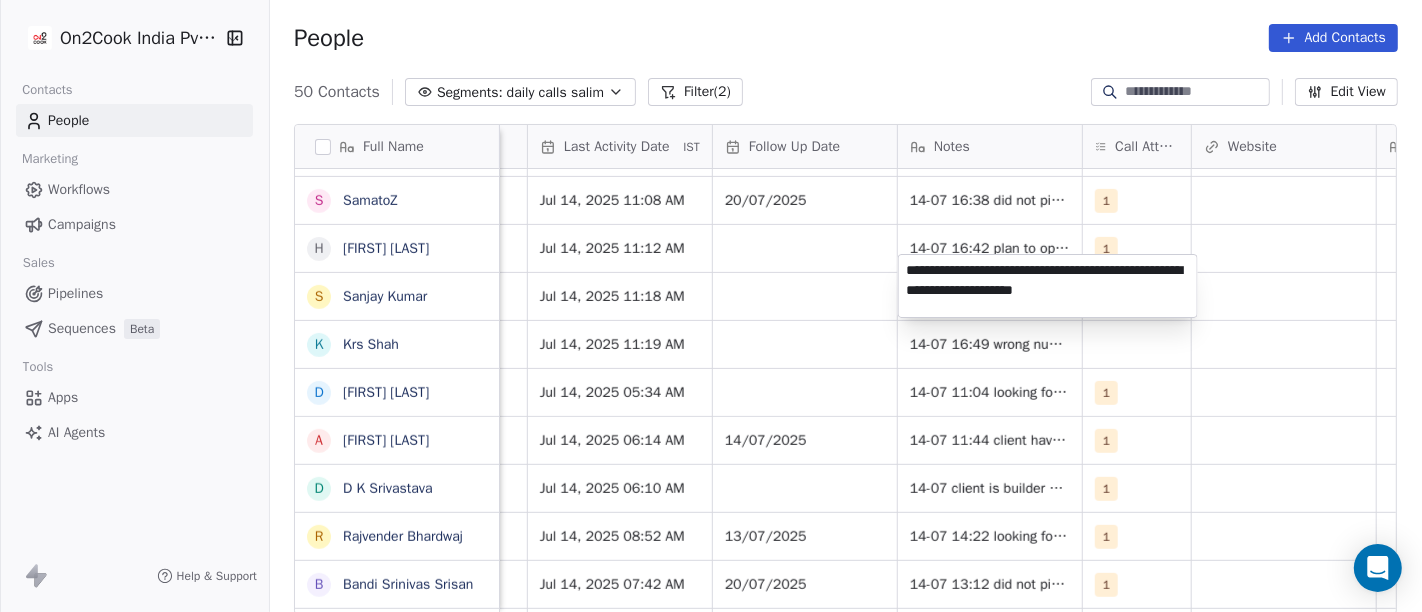 type on "**********" 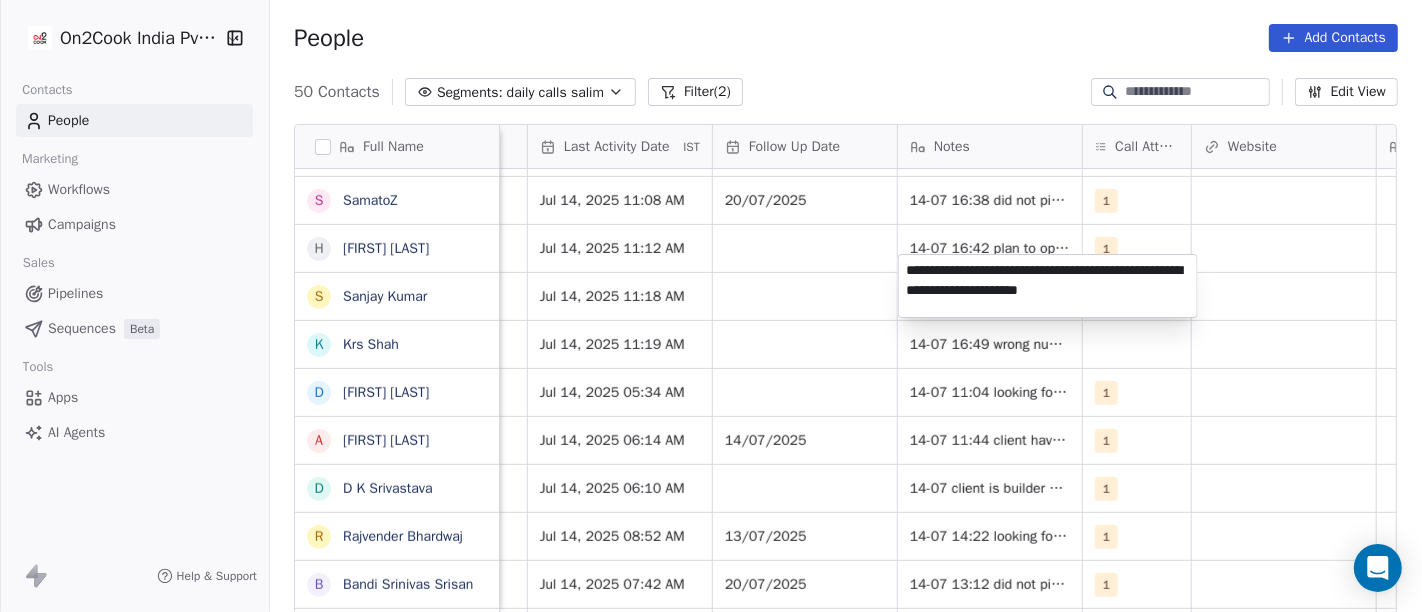 click on "On2Cook India Pvt. Ltd. Contacts People Marketing Workflows Campaigns Sales Pipelines Sequences Beta Tools Apps AI Agents Help & Support People  Add Contacts 50 Contacts Segments: daily calls salim  Filter  (2) Edit View Tag Add to Sequence Full Name M MOhammad Nausahd S Sangram Singh S Srirama Dash v vishwas soni P Prakash Patankar k kishan singh  charan s/o devi singh ji charan D Dharati Shah J Jagdish Samadhiya Visnagar T Thakkar Bhargav H Himal Bhatt N Niteen  Kandekar S Swami Param Anand Drbaba K Khushi Subudhi S Sukumar Singh R Rajat Dutta P Prakash Bhawalkar S Sanjay Dudhat D Debashis sinha A Aman K Kumar Badal Guha S SamatoZ H Himangshu Sarma S Sanjay Kumar K Krs Shah D Debkamal Ganguly A Anil Sharma D D K Srivastava R Rajvender Bhardwaj B Bandi Srinivas Srisan a atuljoshi9311 R Reeta Sharma S Somendra Kumar V Vasant Patel u uttam shinde S Sudheer Gokam M Md Safi(Jonny) K Kabir S Sameer Arora s shankari somu I Irfan Naim R R K Singh A Ashok Kumar J M Mohit Singh S Shaiwal Saran Y Yash Bhavsar i S A" at bounding box center (711, 306) 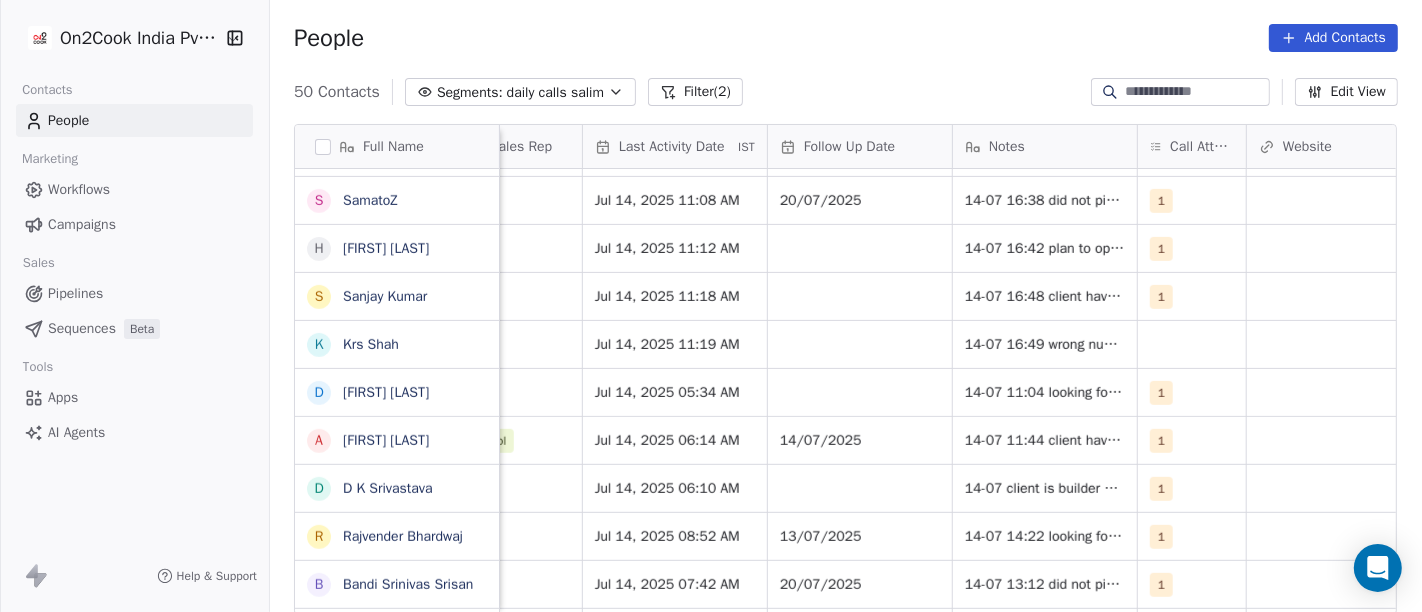 scroll, scrollTop: 17, scrollLeft: 1261, axis: both 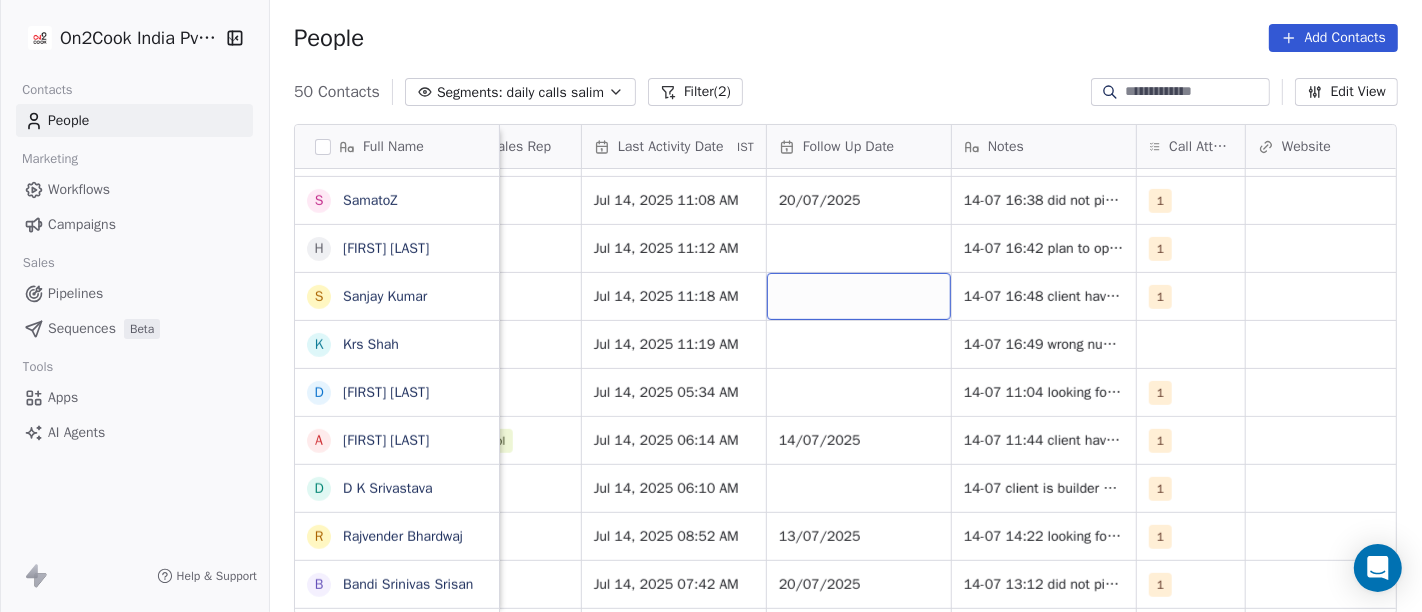 click at bounding box center [859, 296] 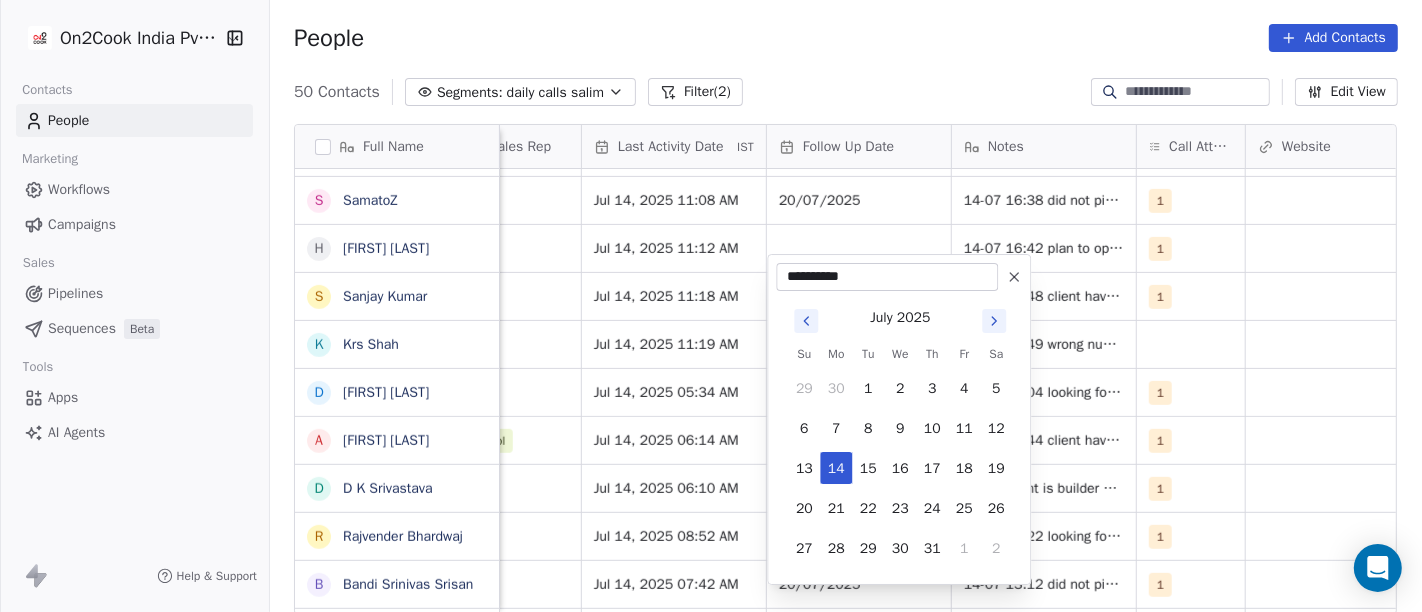 click 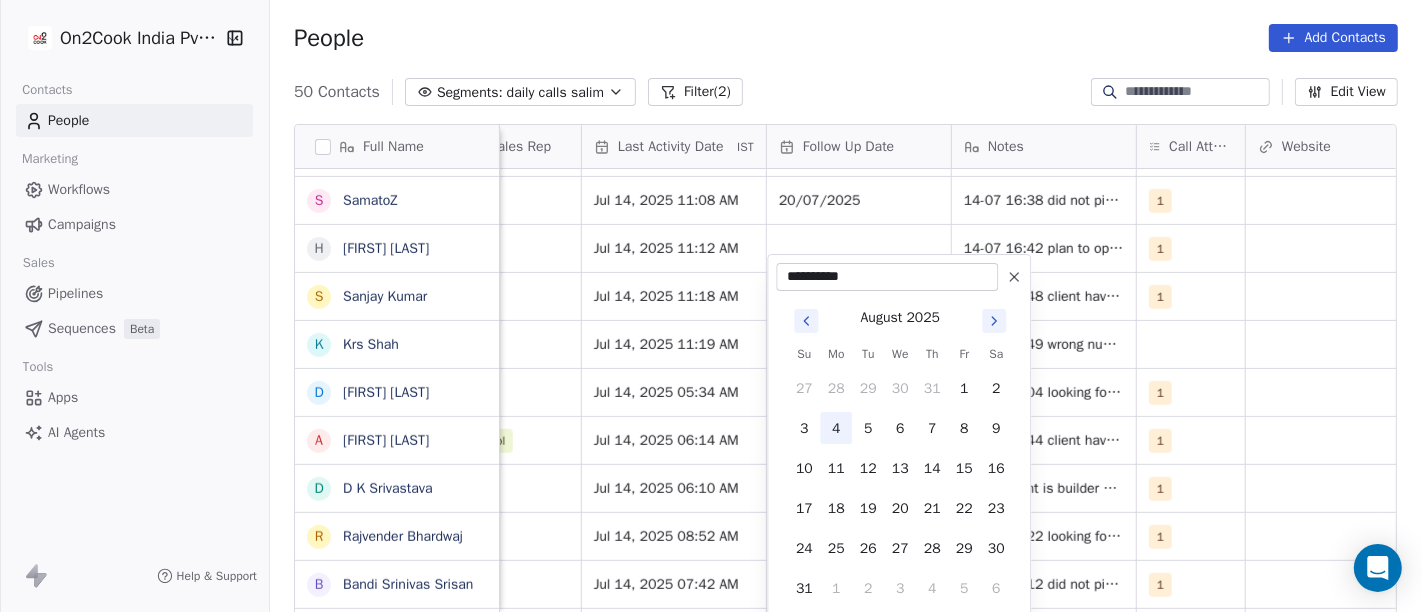 click on "4" at bounding box center (836, 428) 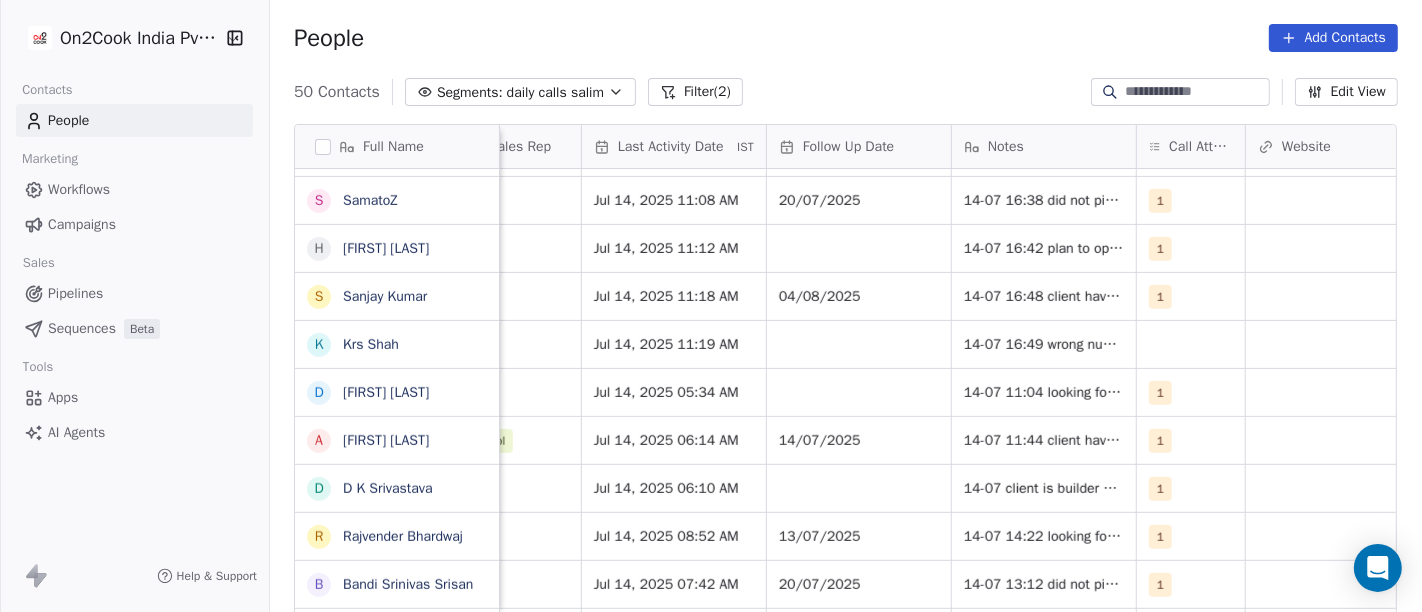 click on "People  Add Contacts" at bounding box center [846, 38] 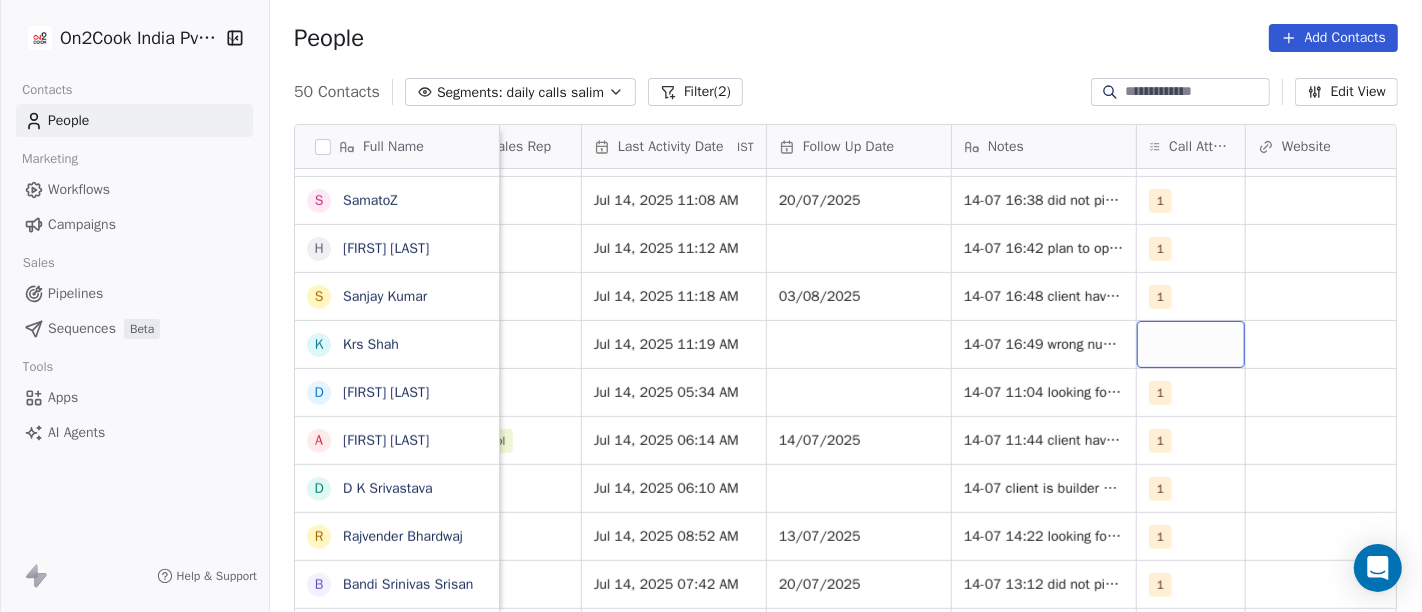 click at bounding box center [1191, 344] 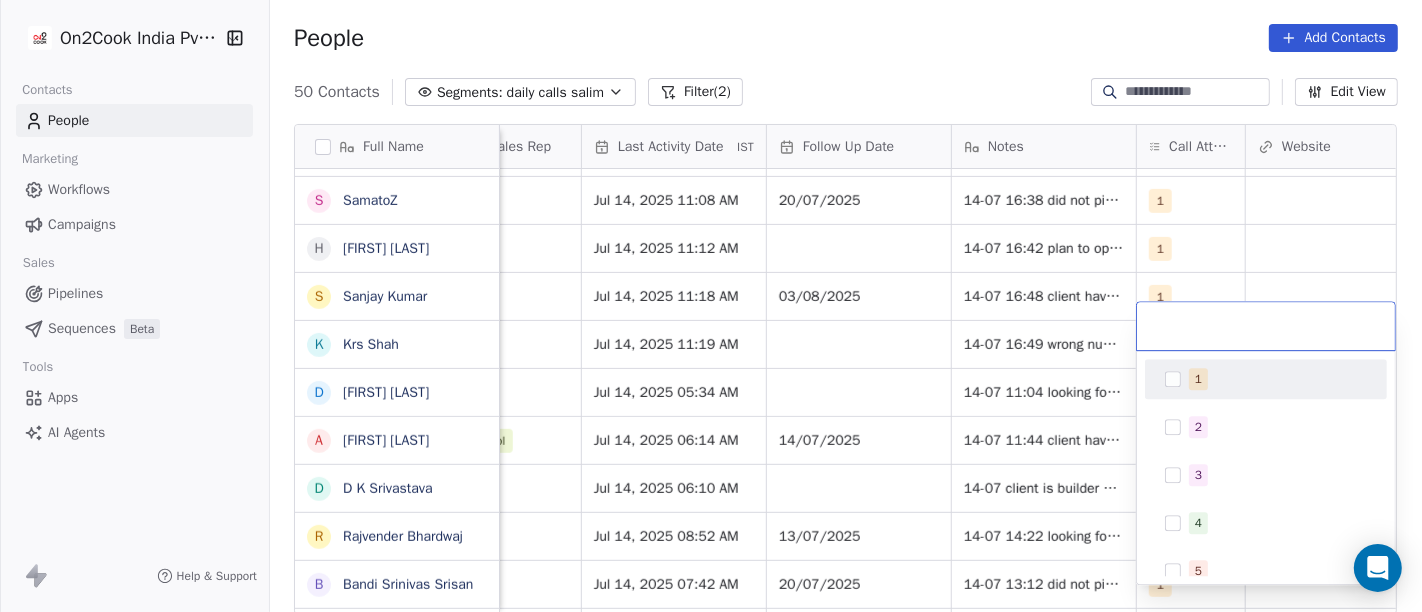 click on "1" at bounding box center (1198, 379) 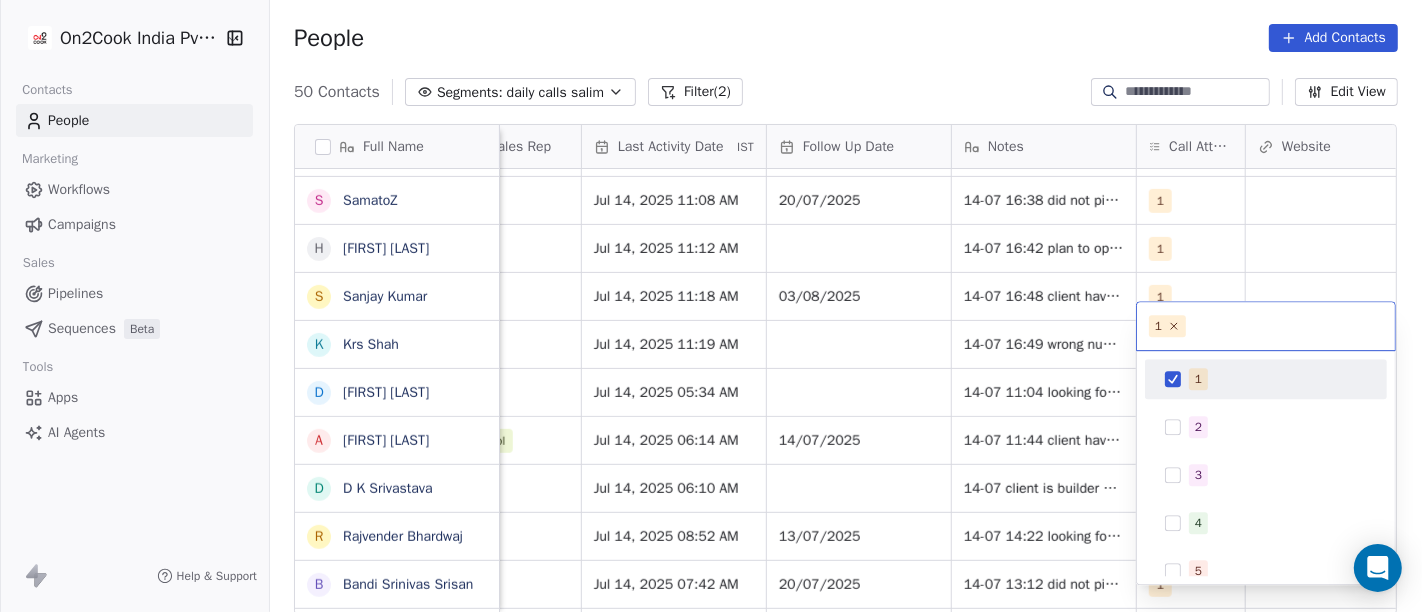 click on "On2Cook India Pvt. Ltd. Contacts People Marketing Workflows Campaigns Sales Pipelines Sequences Beta Tools Apps AI Agents Help & Support People  Add Contacts 50 Contacts Segments: daily calls salim  Filter  (2) Edit View Tag Add to Sequence Full Name M MOhammad Nausahd S Sangram Singh S Srirama Dash v vishwas soni P Prakash Patankar k kishan singh  charan s/o devi singh ji charan D Dharati Shah J Jagdish Samadhiya Visnagar T Thakkar Bhargav H Himal Bhatt N Niteen  Kandekar S Swami Param Anand Drbaba K Khushi Subudhi S Sukumar Singh R Rajat Dutta P Prakash Bhawalkar S Sanjay Dudhat D Debashis sinha A Aman K Kumar Badal Guha S SamatoZ H Himangshu Sarma S Sanjay Kumar K Krs Shah D Debkamal Ganguly A Anil Sharma D D K Srivastava R Rajvender Bhardwaj B Bandi Srinivas Srisan a atuljoshi9311 R Reeta Sharma S Somendra Kumar V Vasant Patel u uttam shinde S Sudheer Gokam M Md Safi(Jonny) K Kabir S Sameer Arora s shankari somu I Irfan Naim R R K Singh A Ashok Kumar J M Mohit Singh S Shaiwal Saran Y Yash Bhavsar i S A" at bounding box center [711, 306] 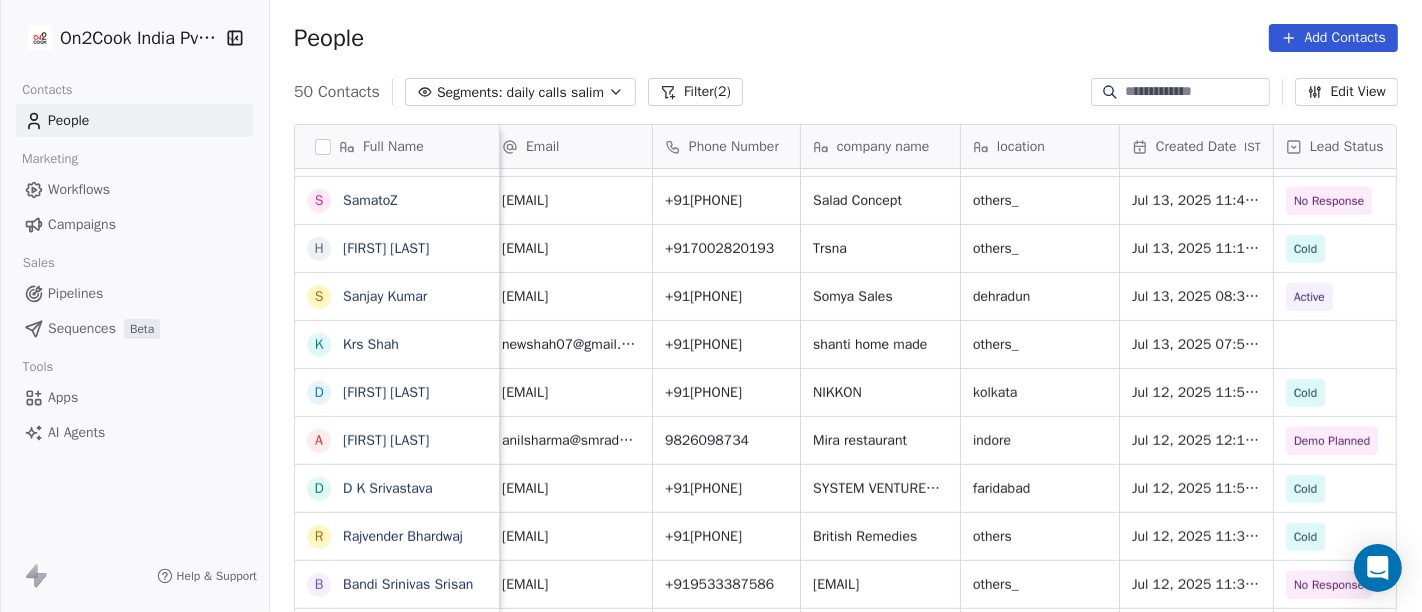 scroll, scrollTop: 17, scrollLeft: 0, axis: vertical 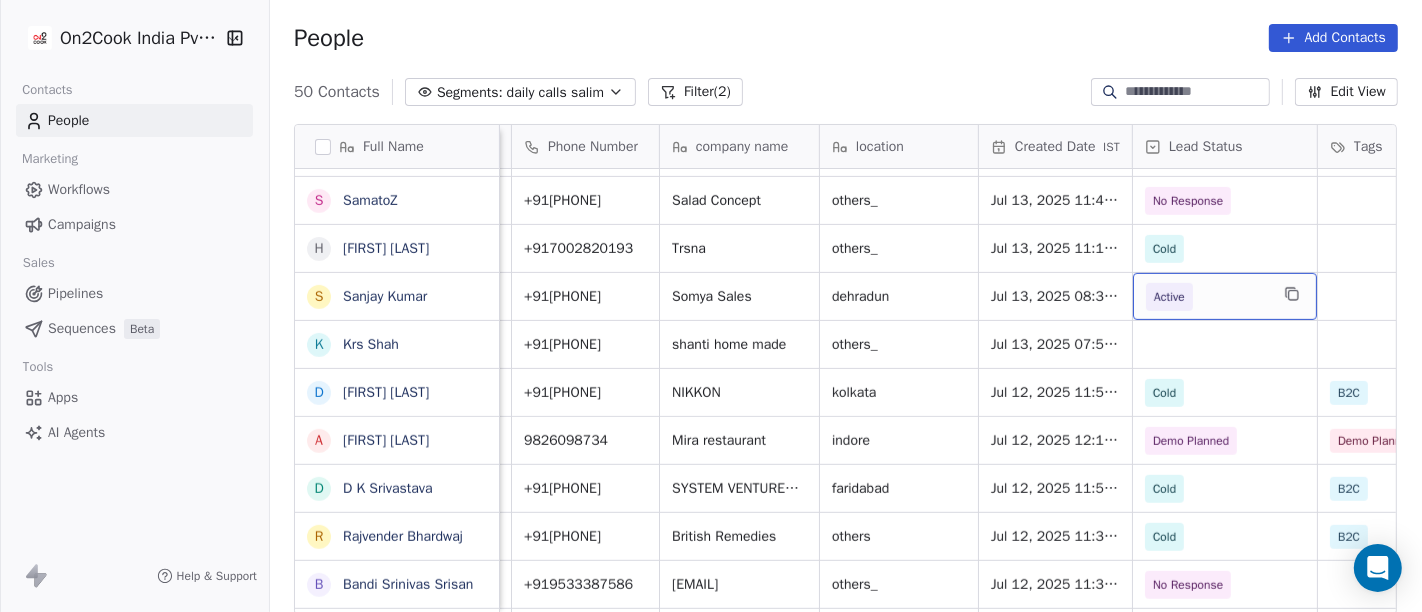 click on "Active" at bounding box center (1207, 297) 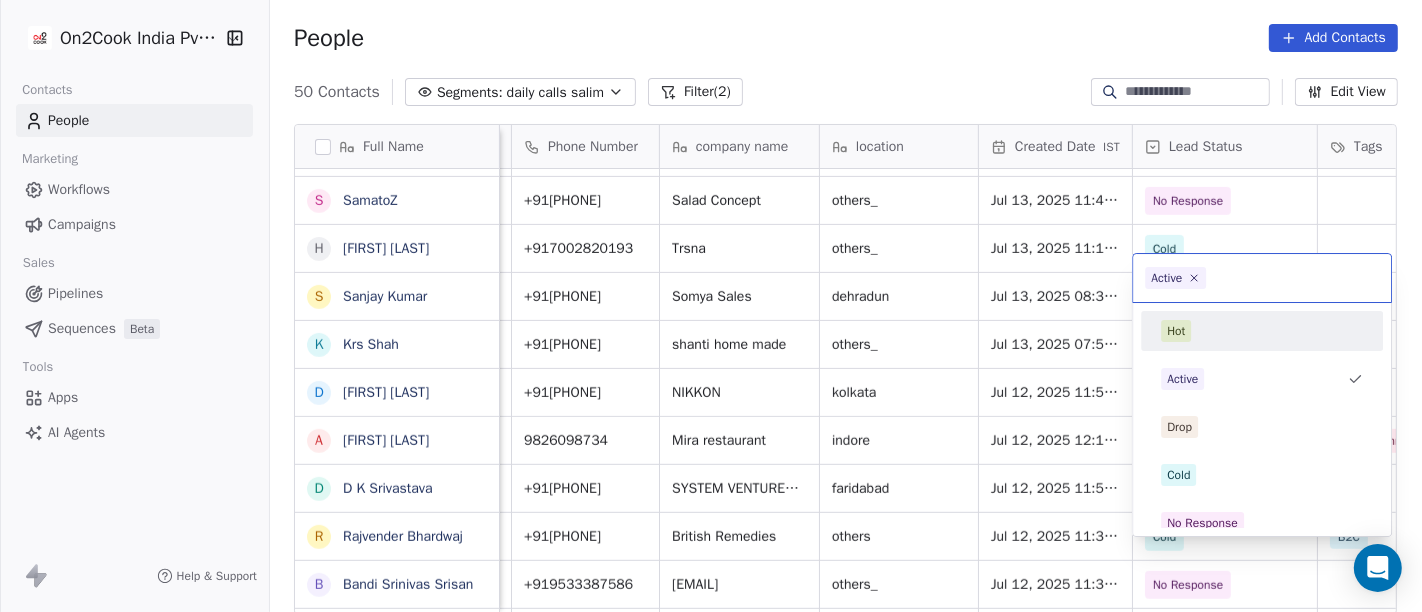 click on "Hot" at bounding box center [1262, 331] 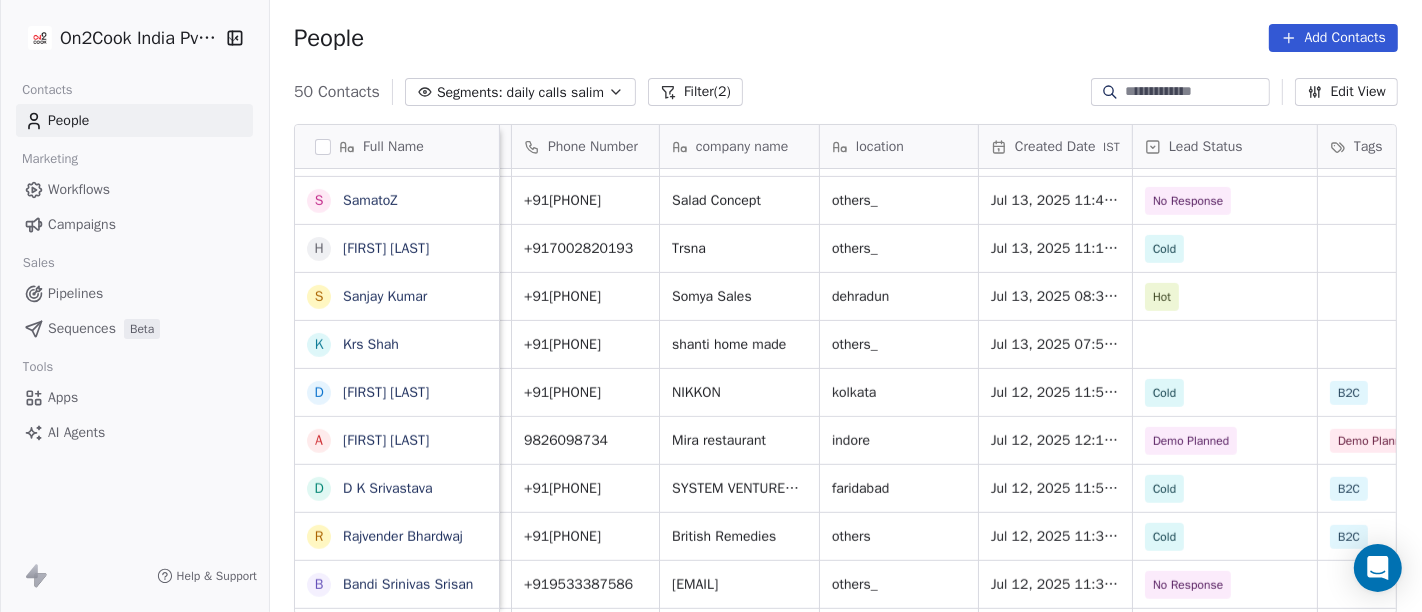 click on "People  Add Contacts" at bounding box center [846, 38] 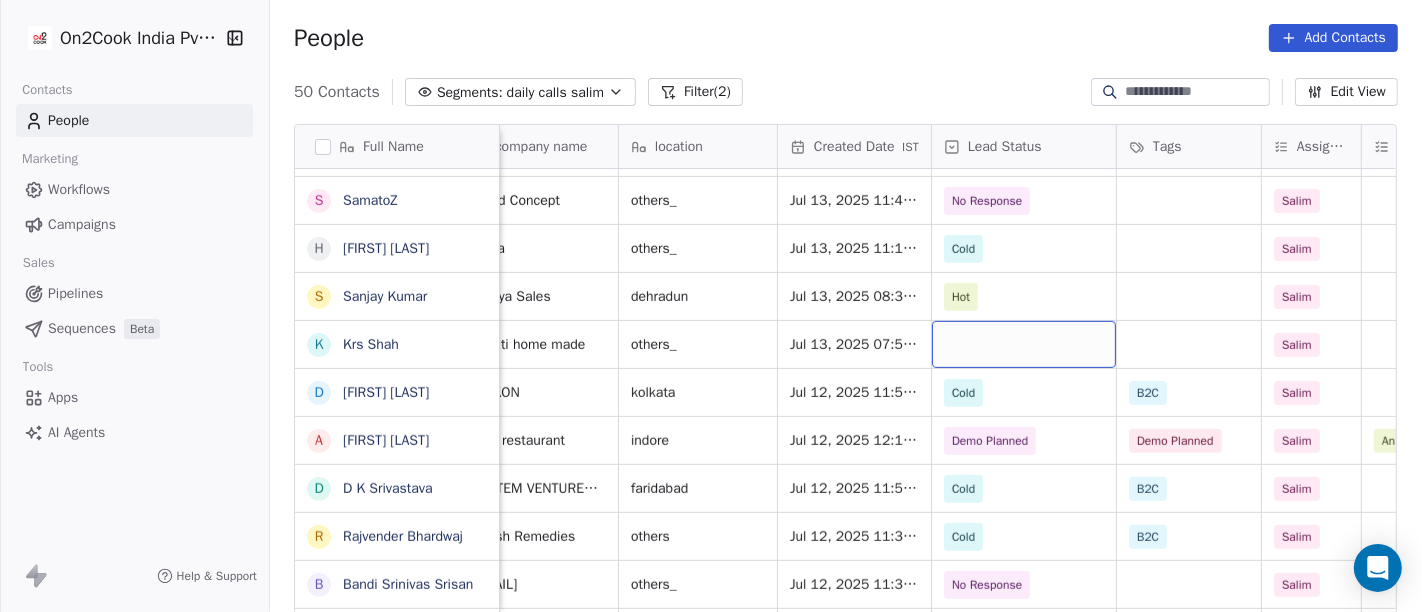 click at bounding box center [1024, 344] 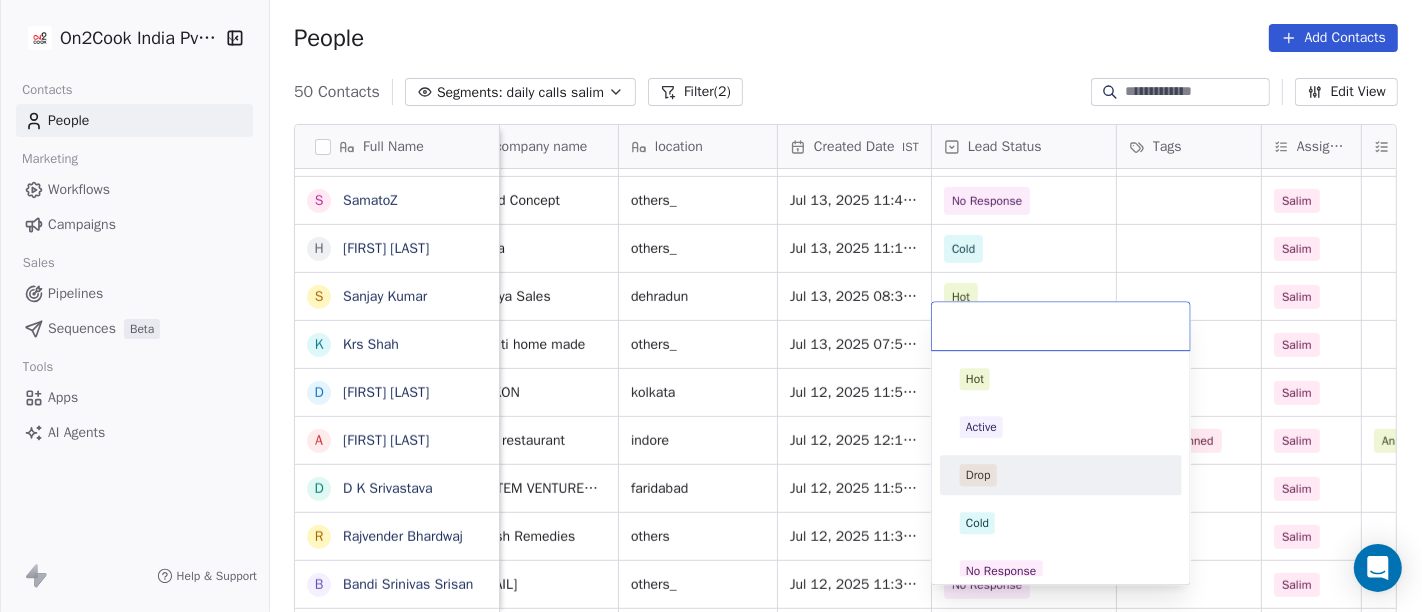 click on "Drop" at bounding box center [1061, 475] 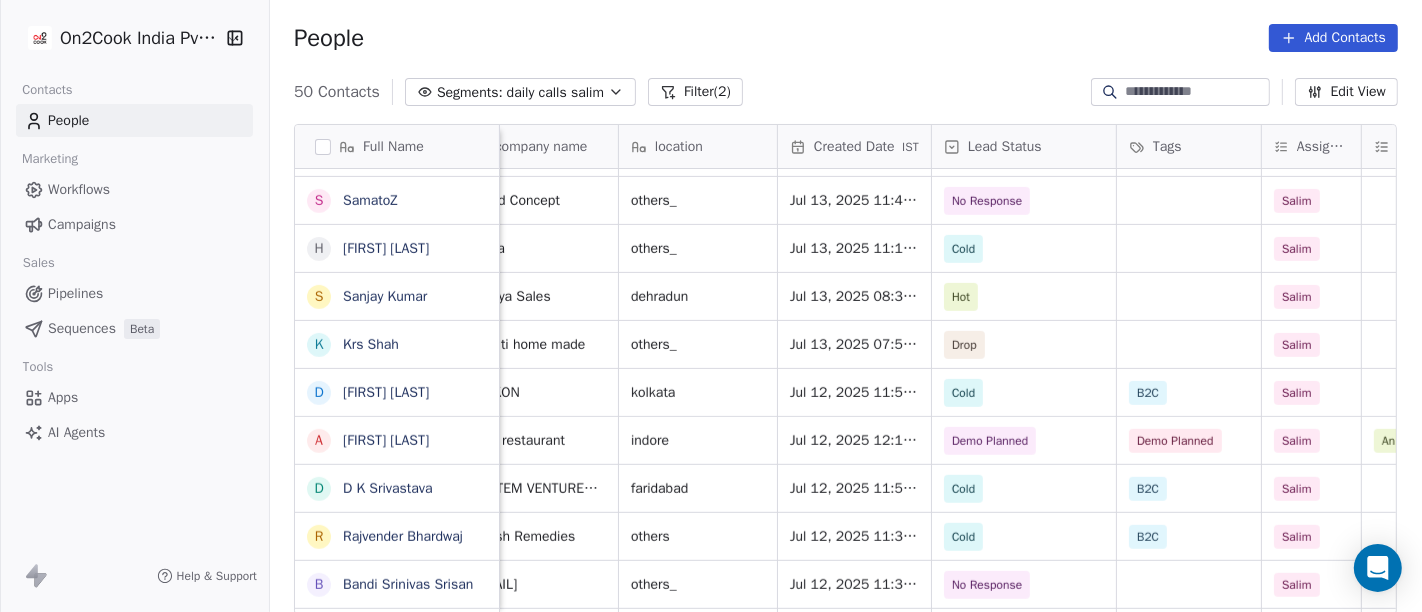 click on "People  Add Contacts" at bounding box center [846, 38] 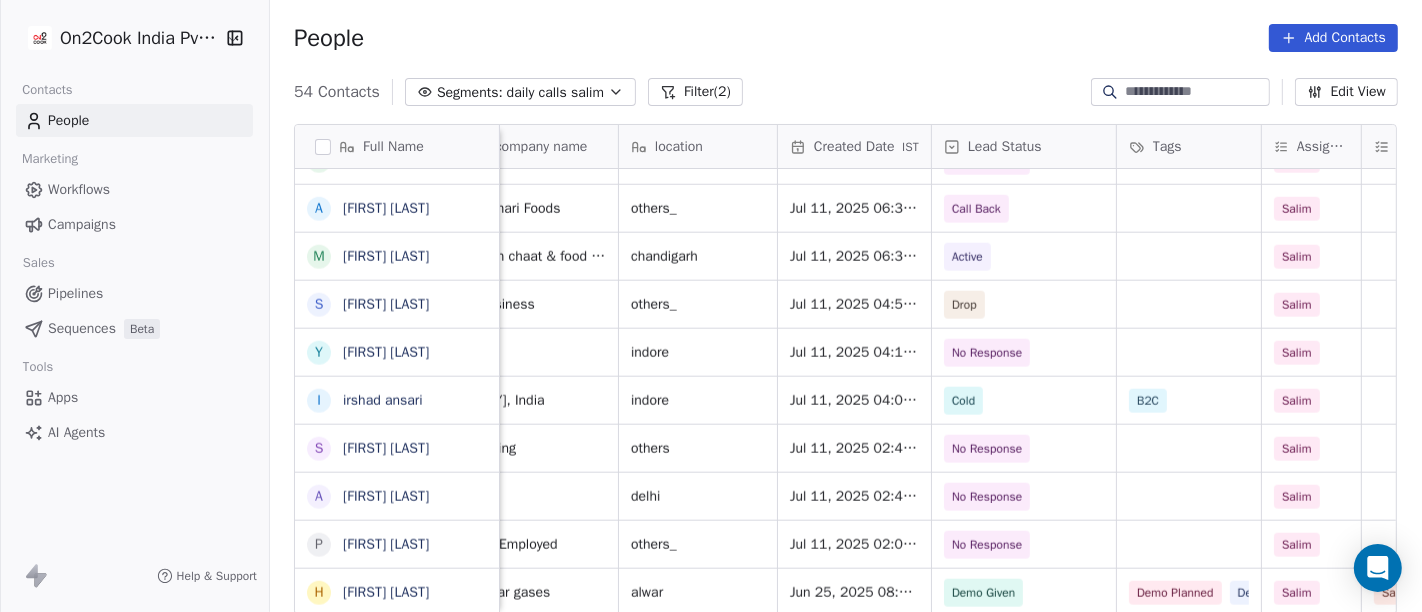 click on "People  Add Contacts" at bounding box center [846, 38] 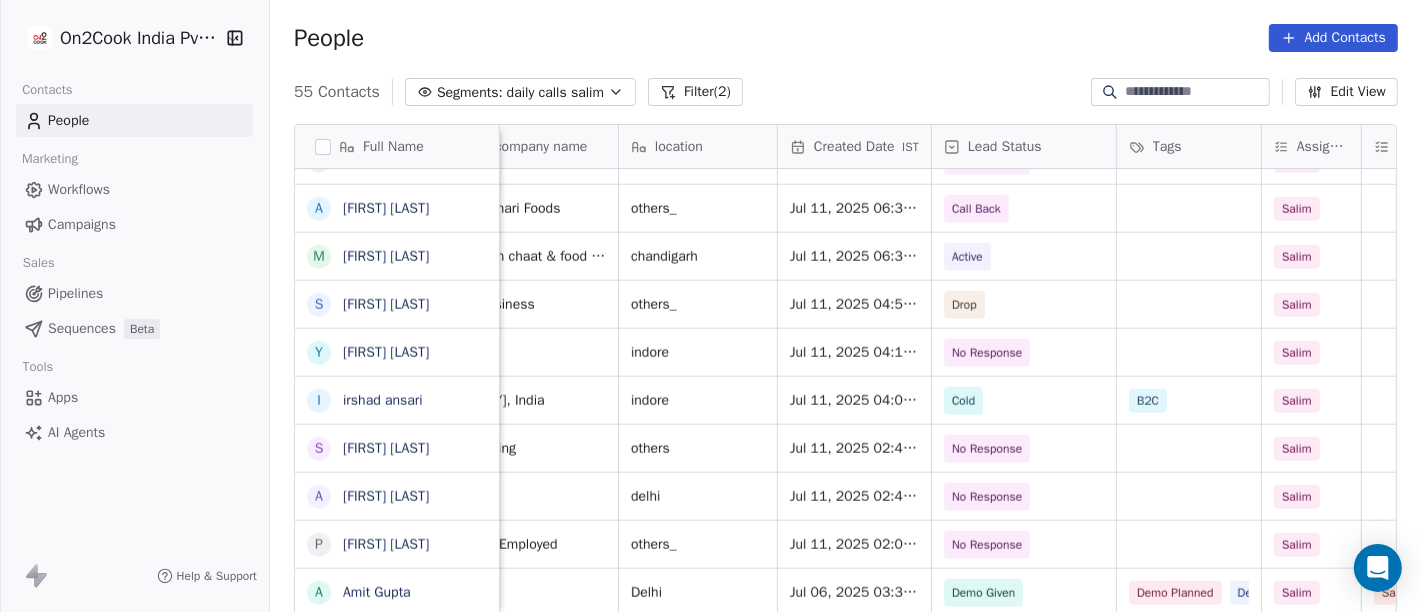 click on "People  Add Contacts" at bounding box center [846, 38] 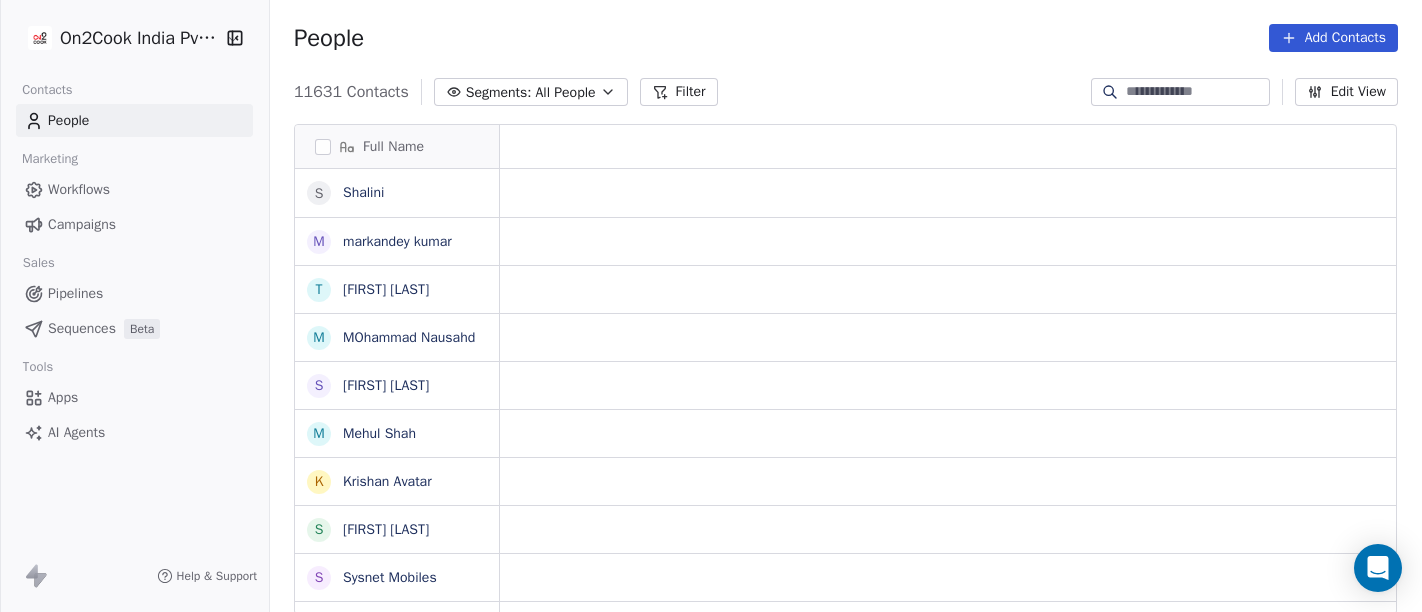 scroll, scrollTop: 0, scrollLeft: 0, axis: both 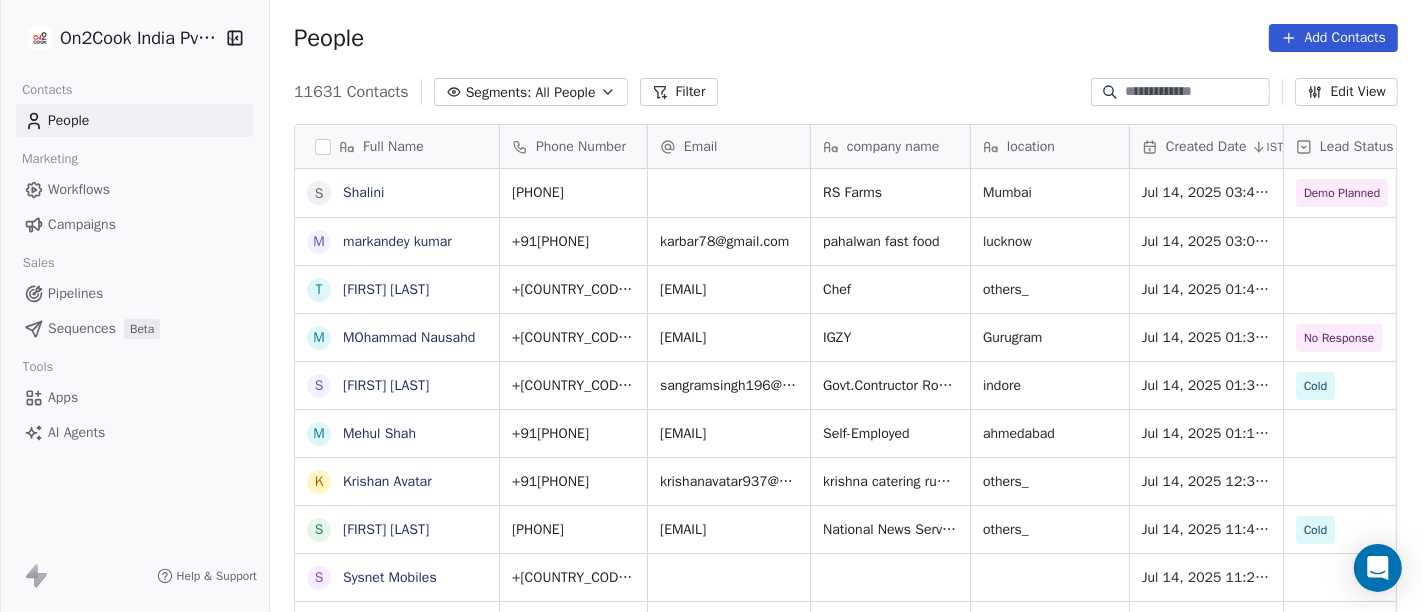 click at bounding box center (1196, 92) 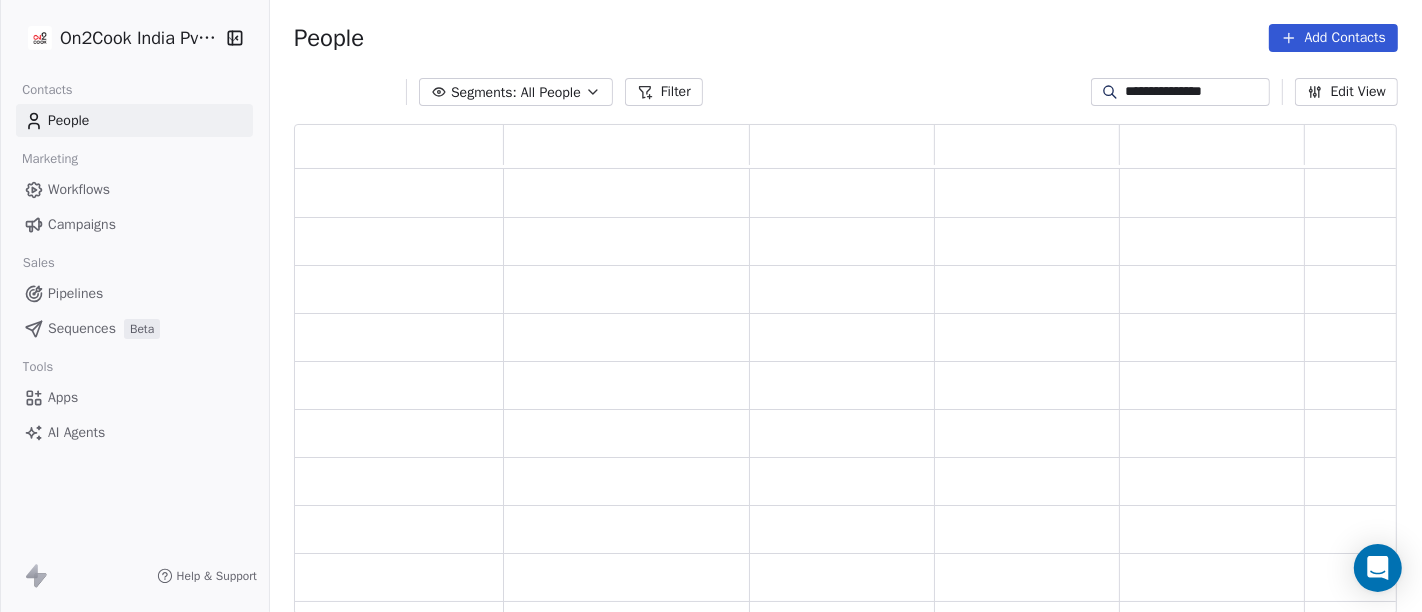 scroll, scrollTop: 17, scrollLeft: 17, axis: both 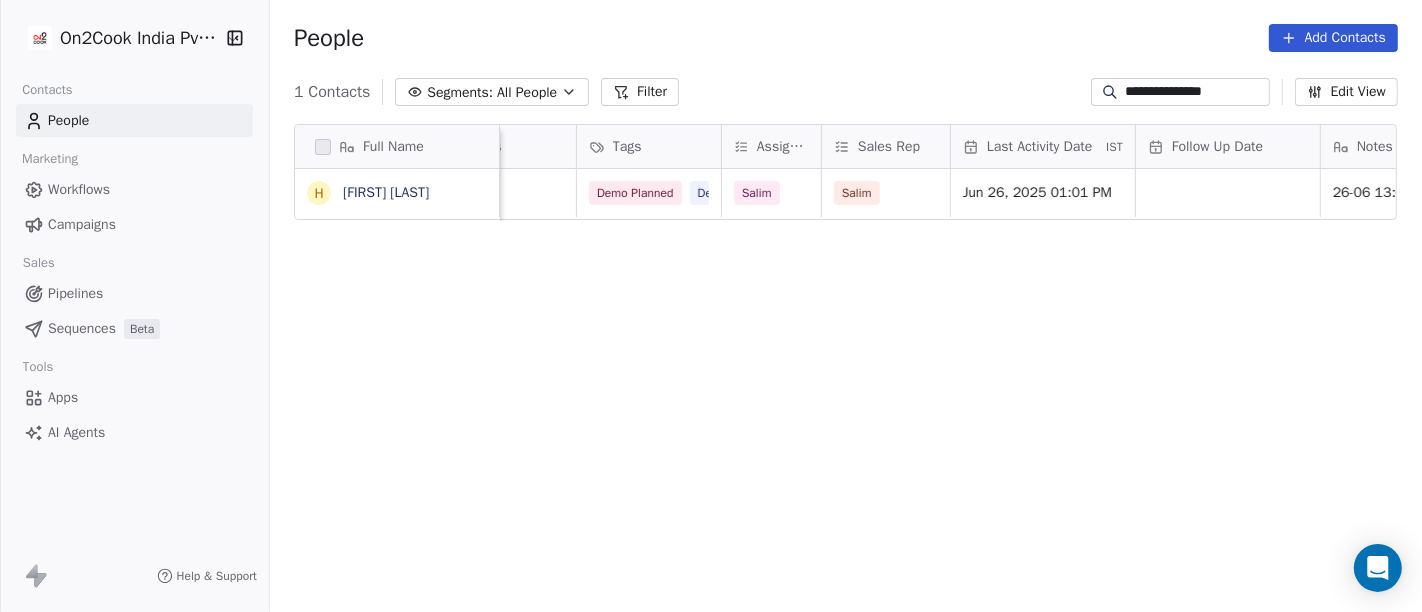 type on "**********" 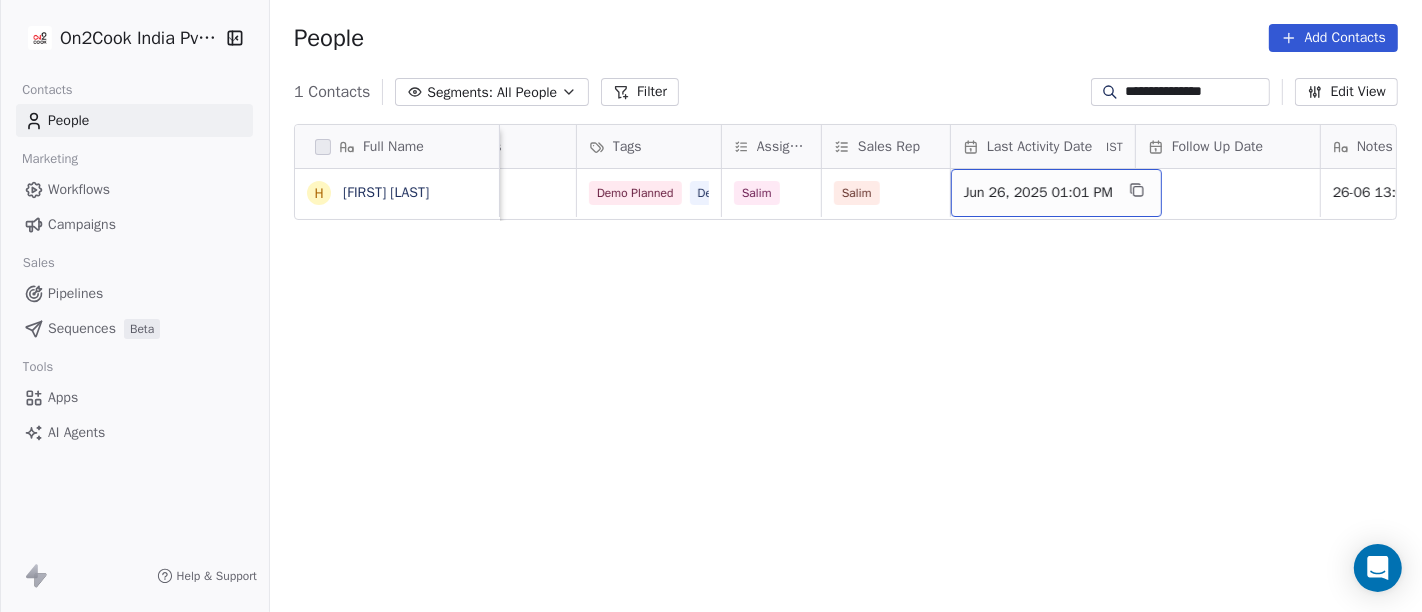 click on "Jun 26, 2025 01:01 PM" at bounding box center [1038, 193] 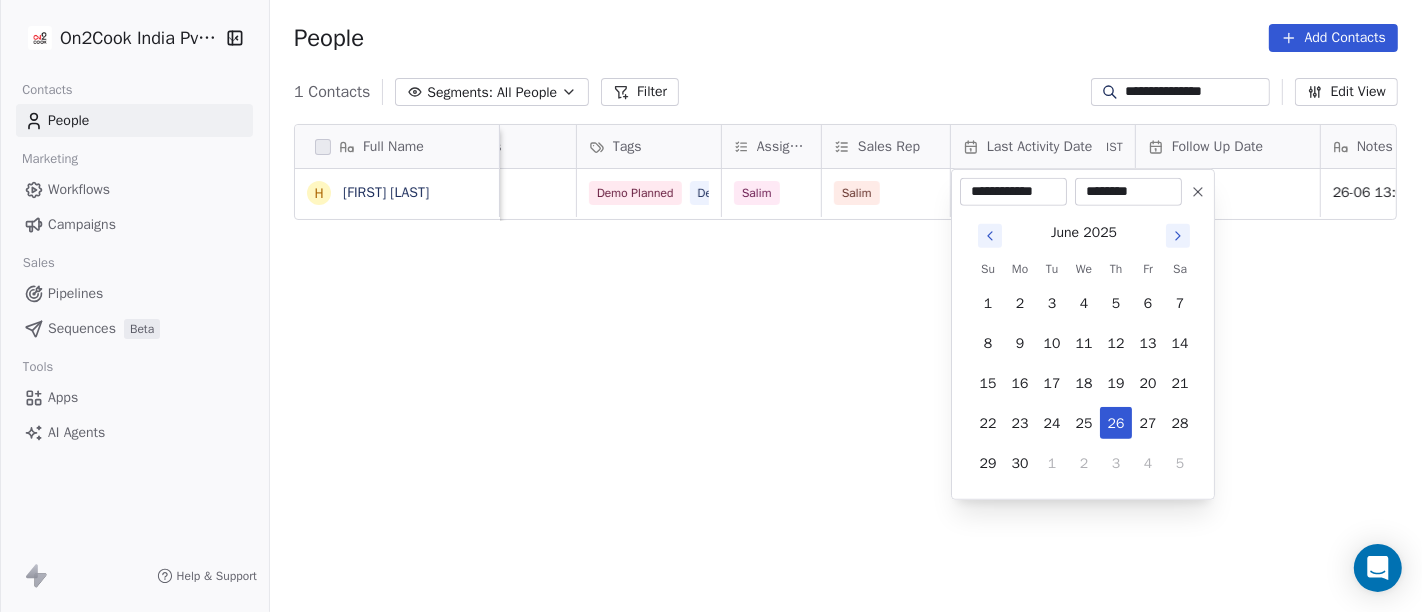 click 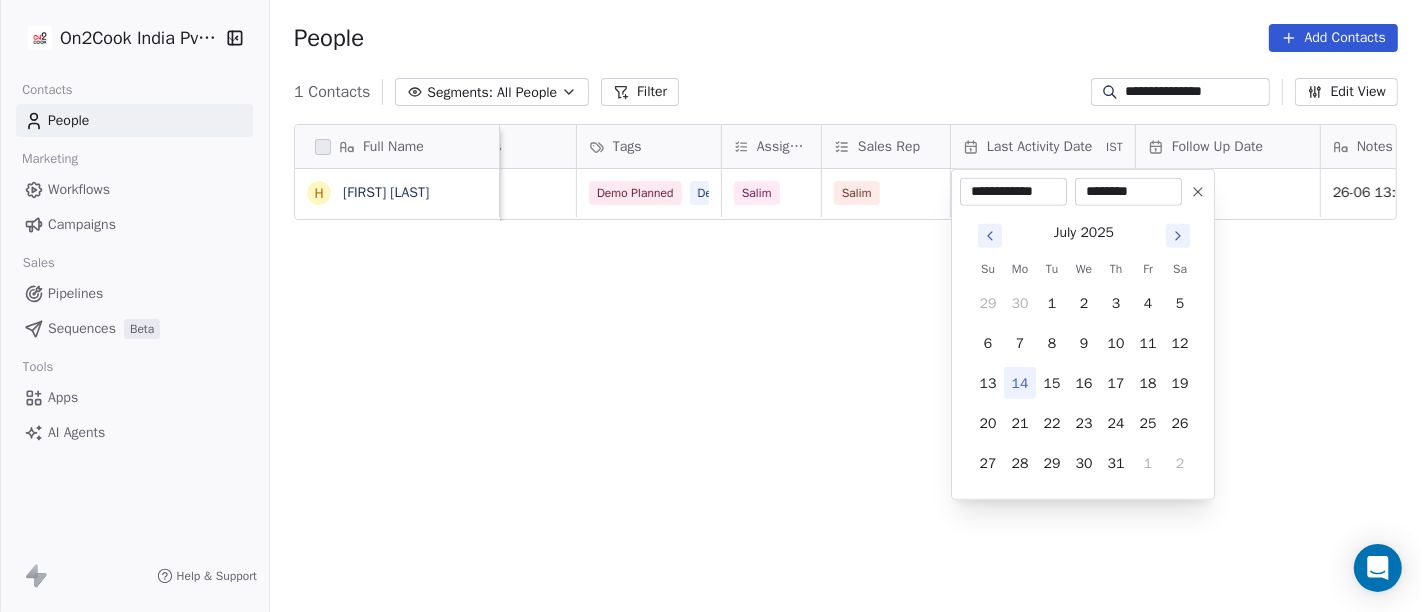click on "14" at bounding box center (1020, 383) 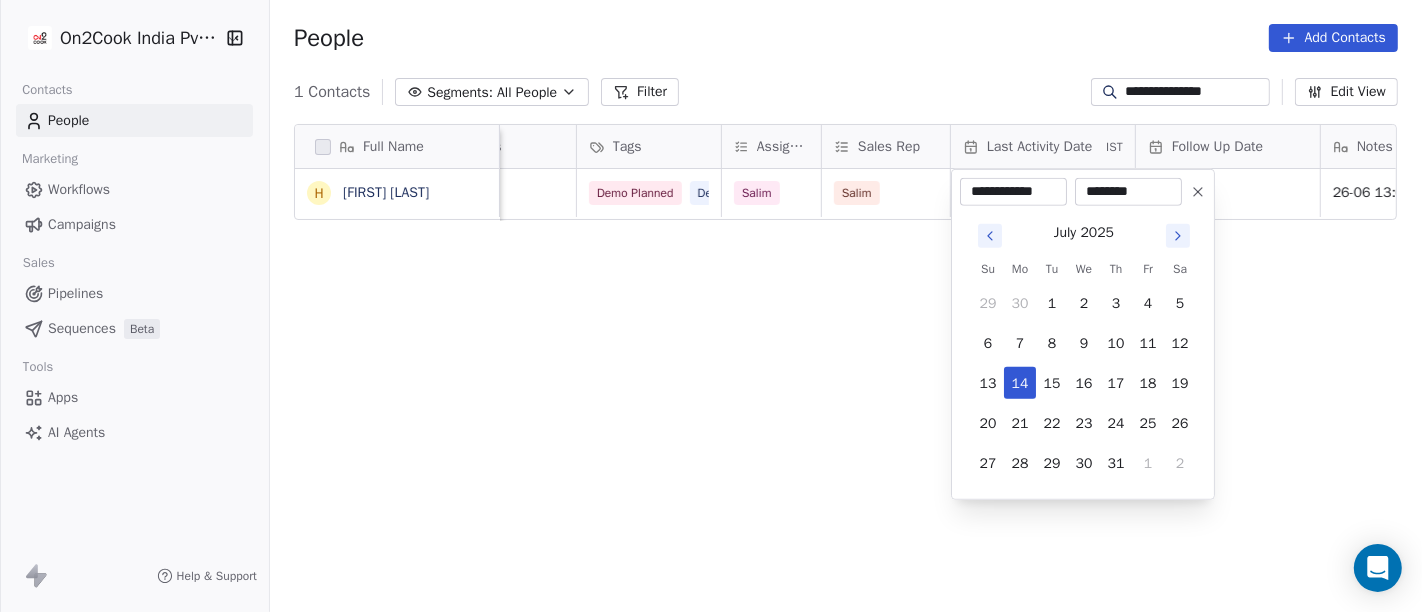 click on "**********" at bounding box center (711, 306) 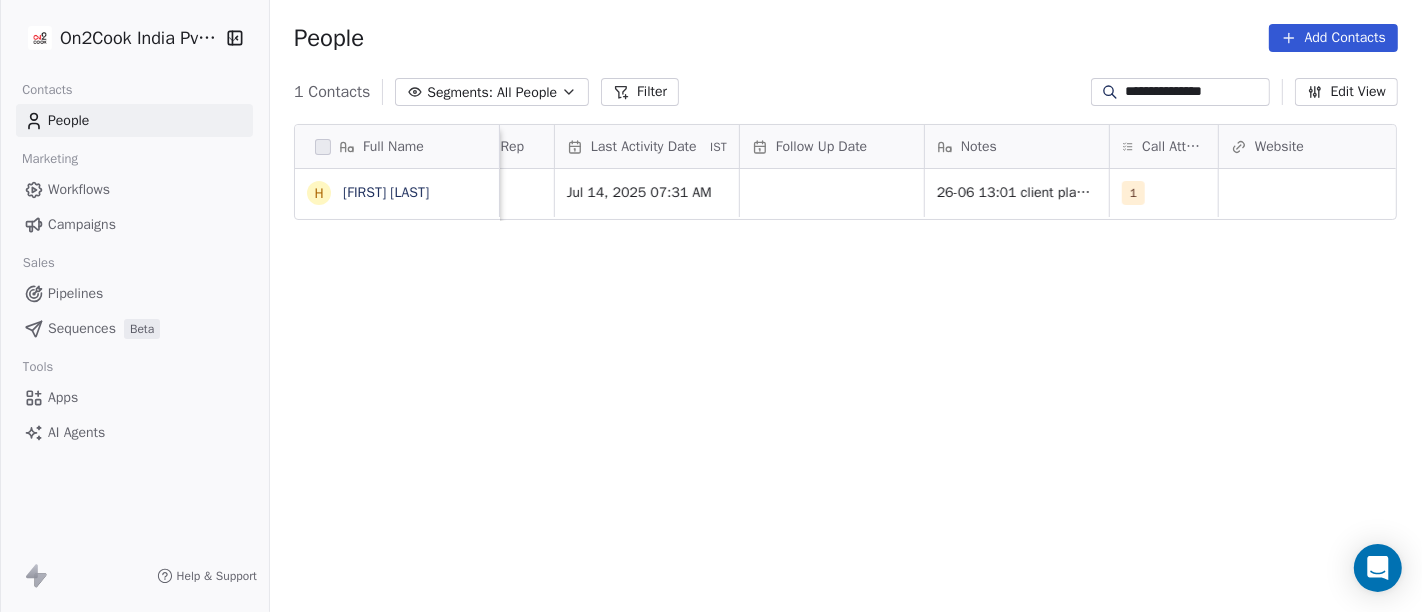 scroll, scrollTop: 0, scrollLeft: 1292, axis: horizontal 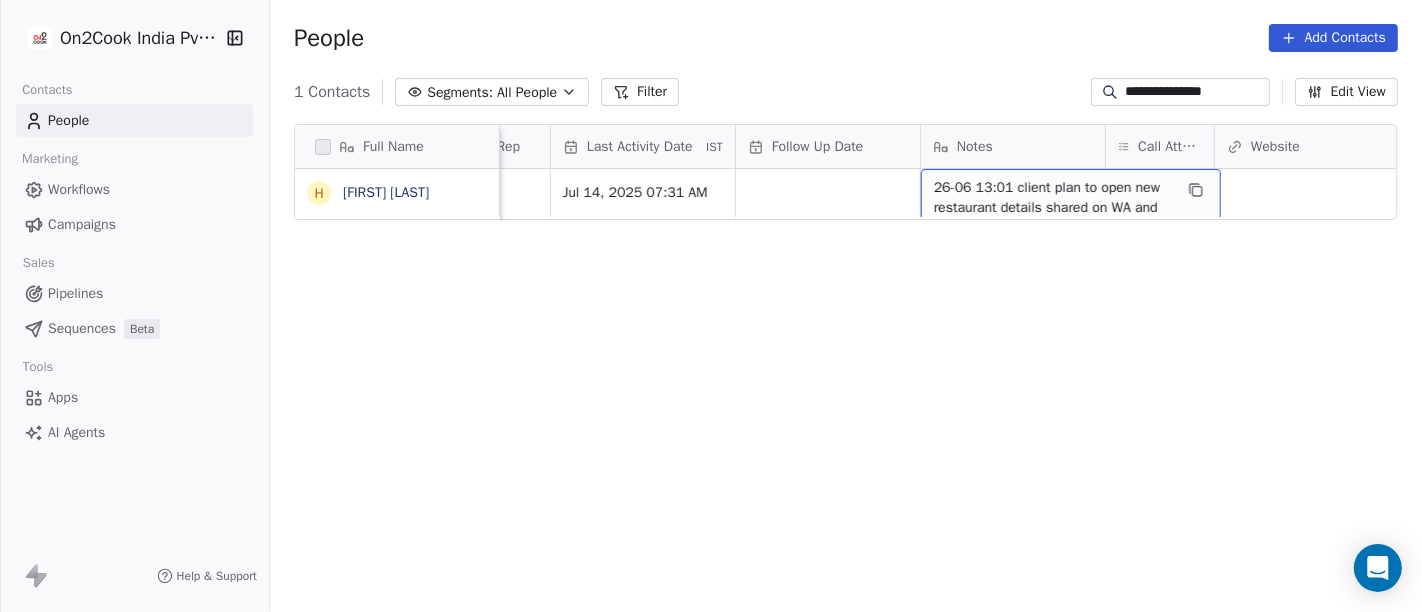 click on "26-06 13:01 client plan to  open new restaurant details shared on WA and demo planned" at bounding box center [1053, 208] 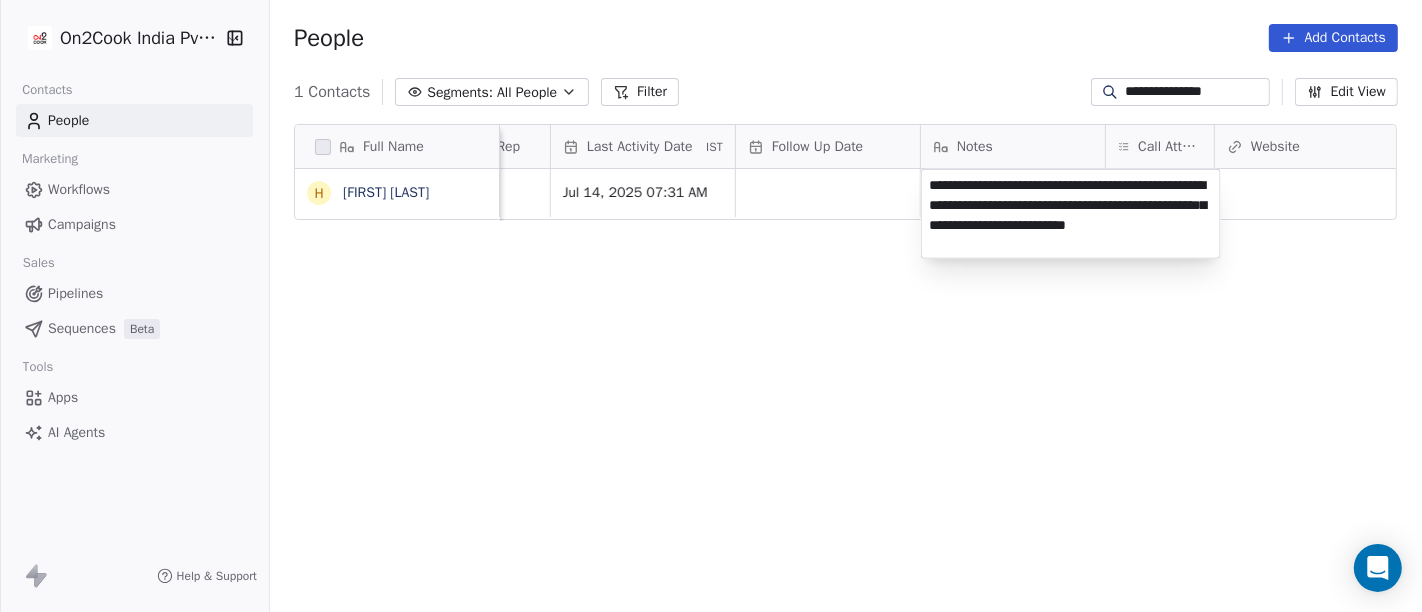 type on "**********" 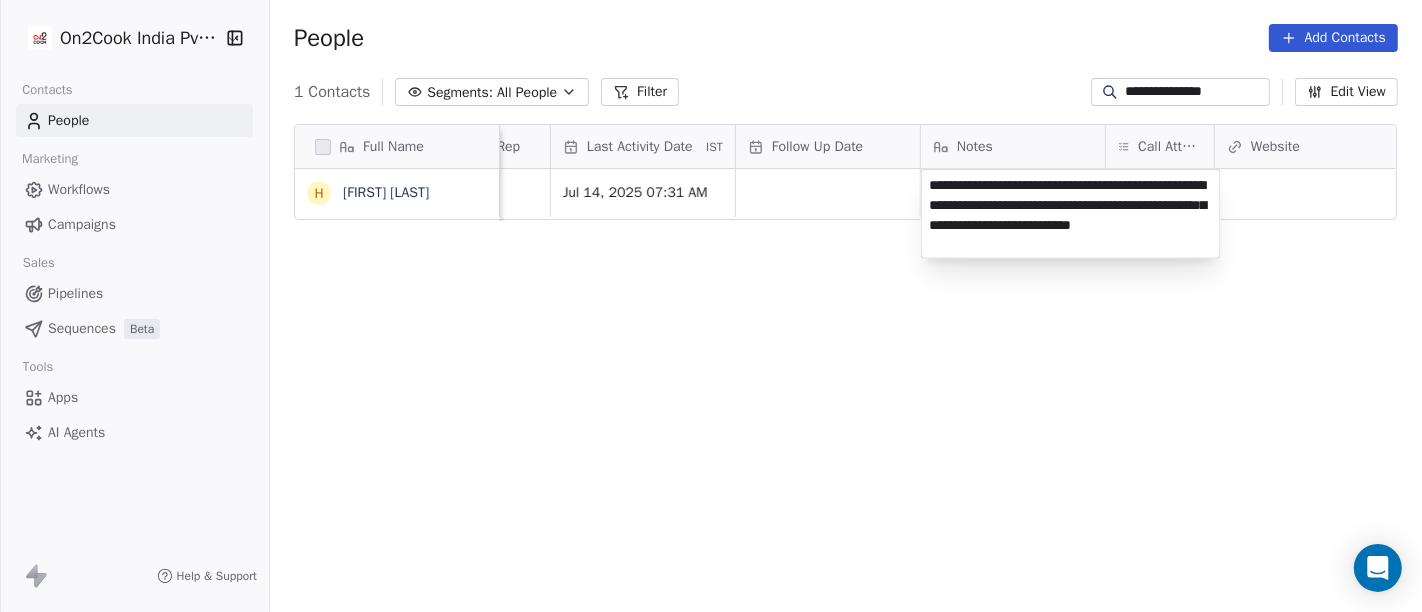 click on "**********" at bounding box center [711, 306] 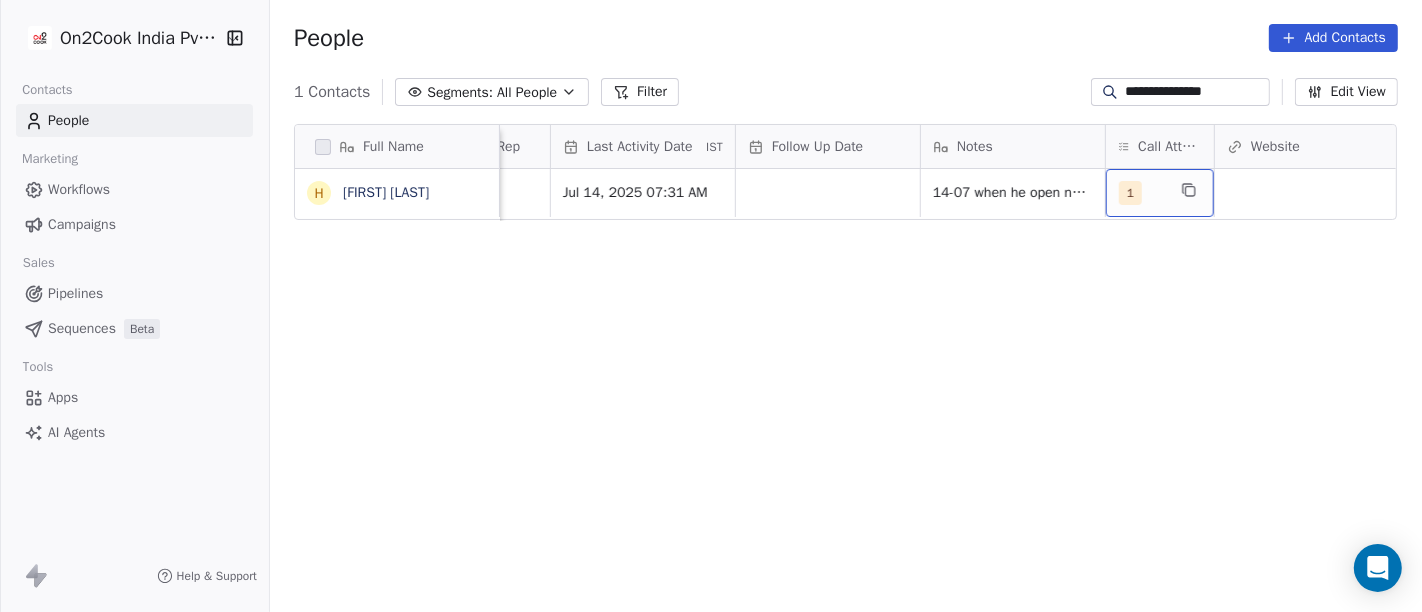 click on "1" at bounding box center (1142, 193) 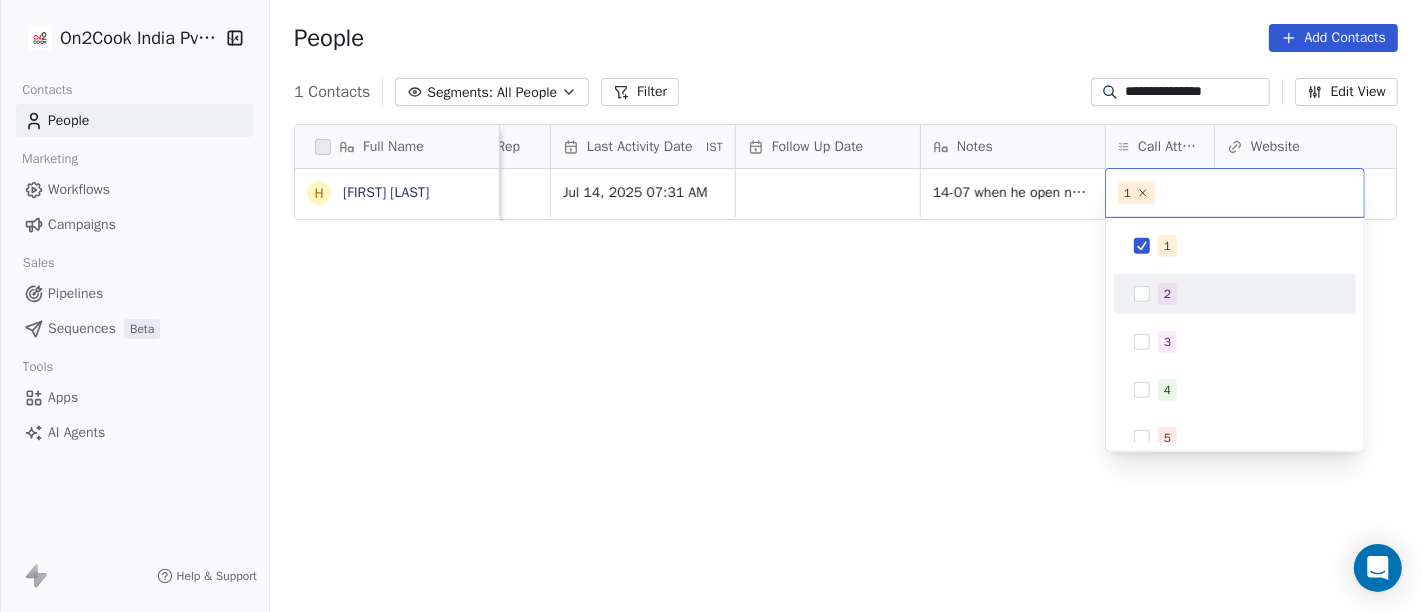 click on "2" at bounding box center (1167, 294) 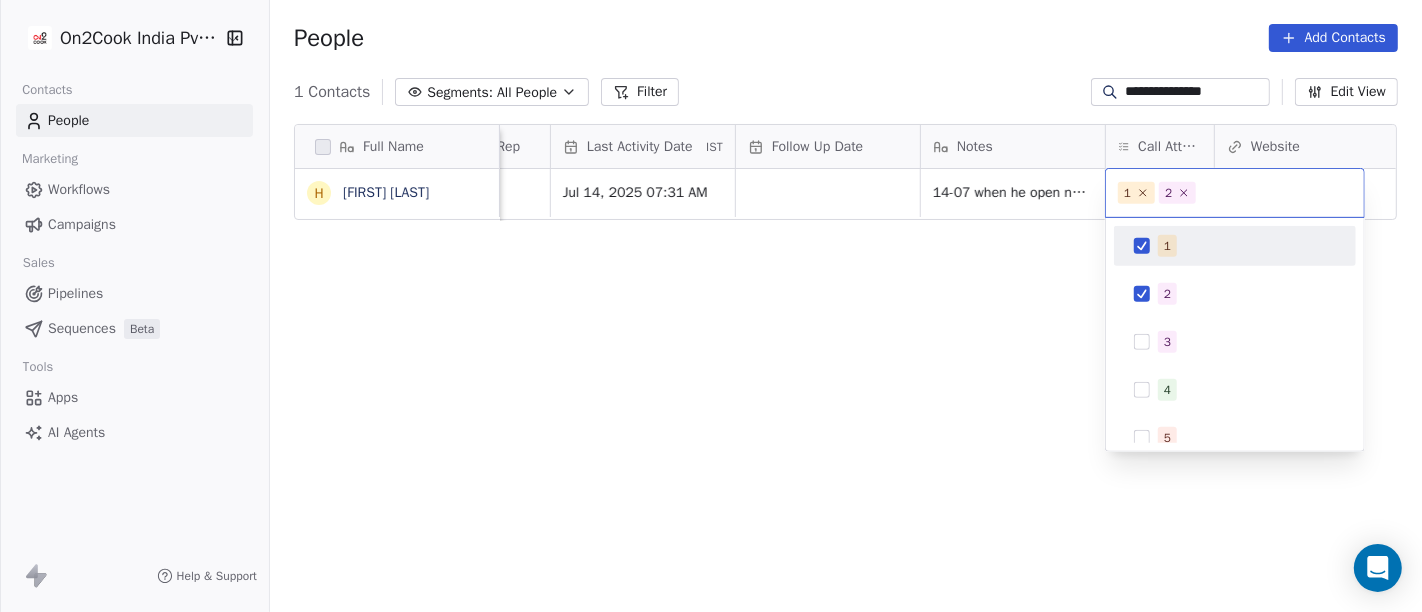 click at bounding box center [1142, 246] 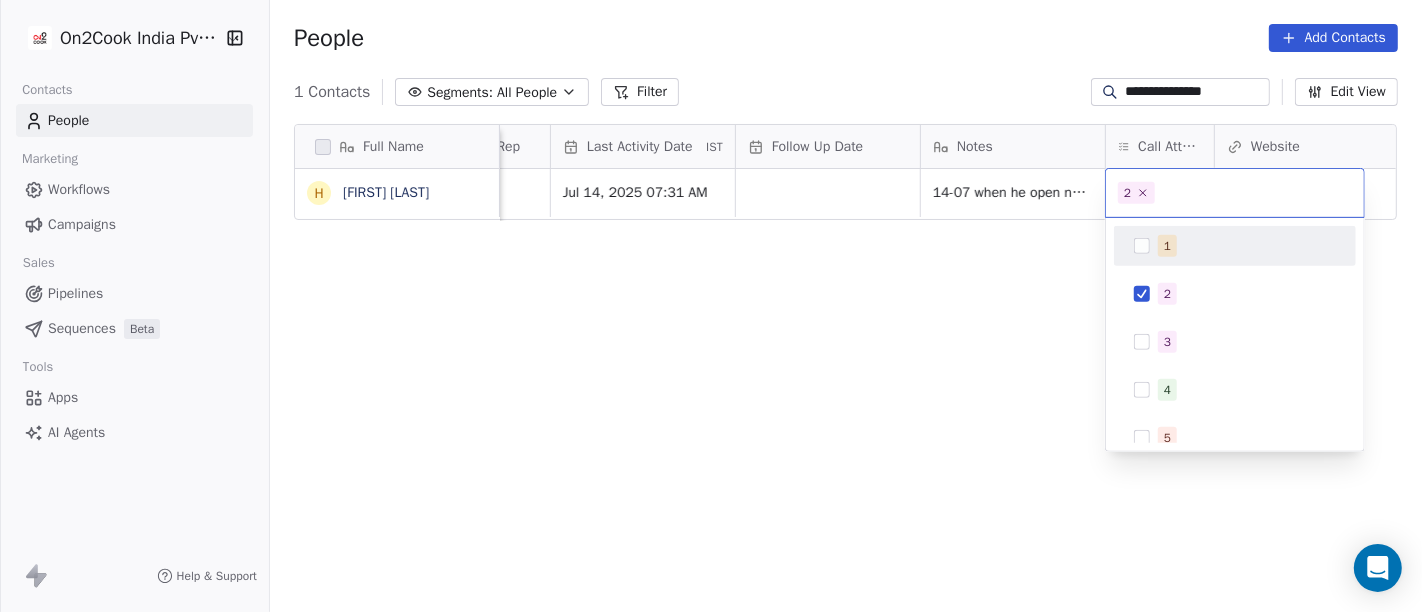 click on "**********" at bounding box center [711, 306] 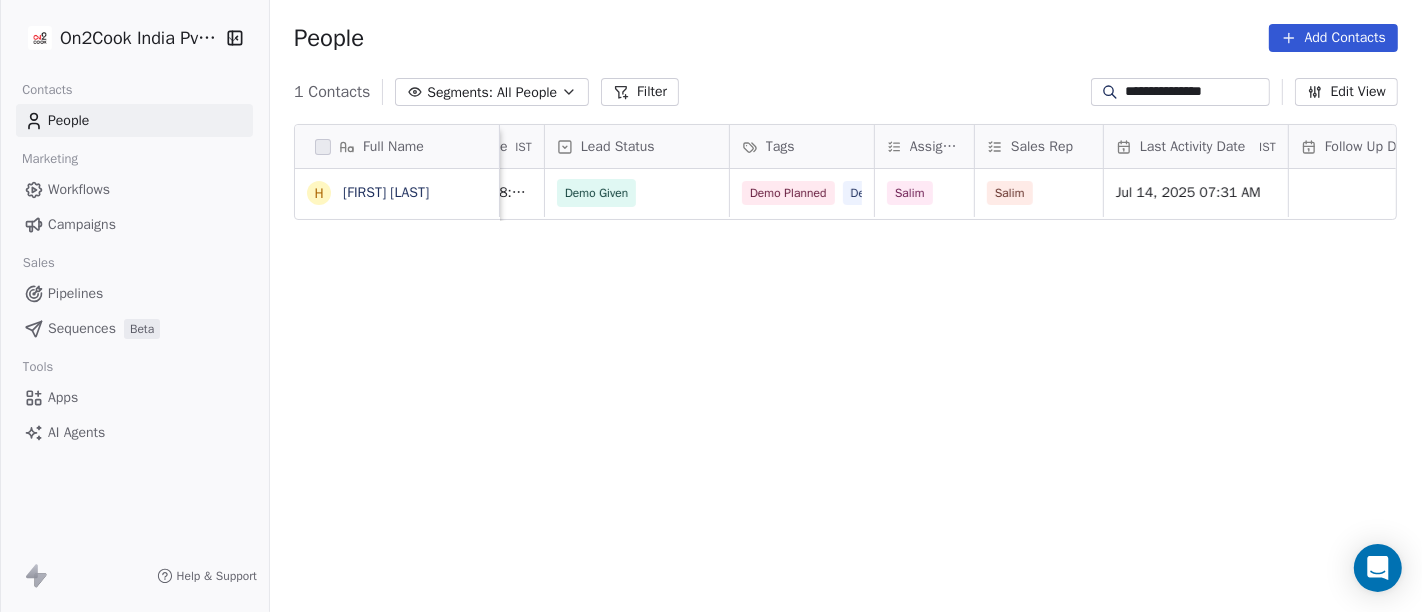 scroll, scrollTop: 0, scrollLeft: 717, axis: horizontal 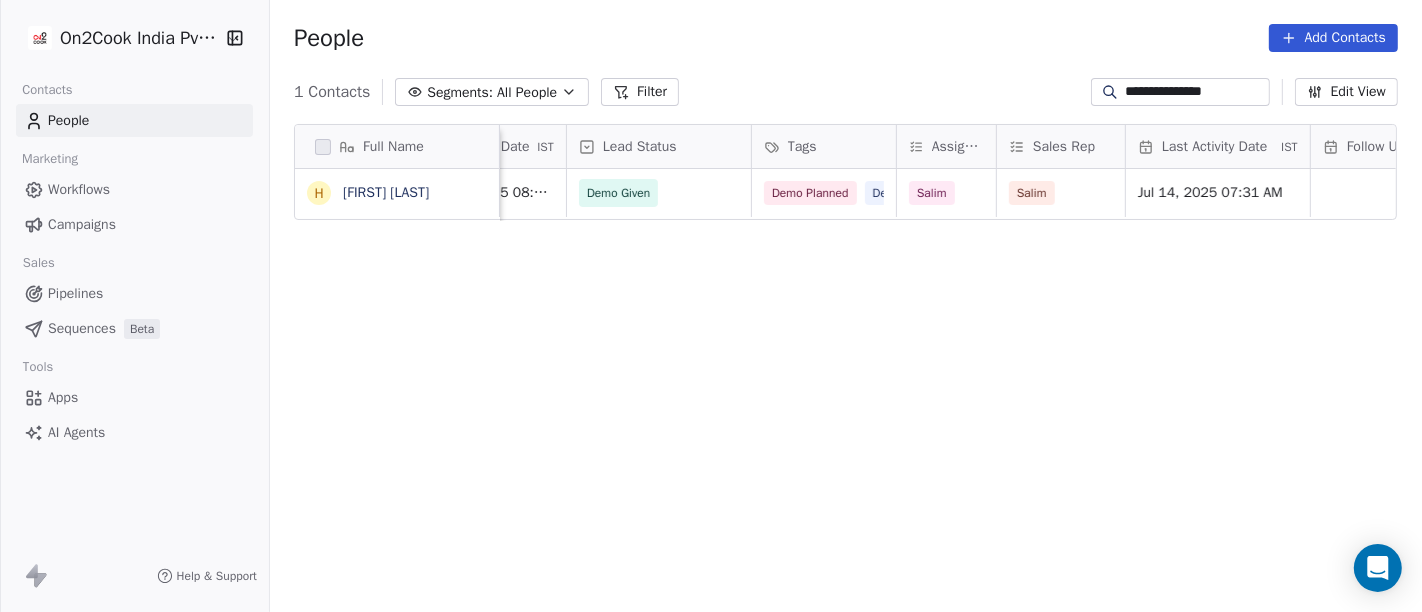 click on "**********" at bounding box center (1196, 92) 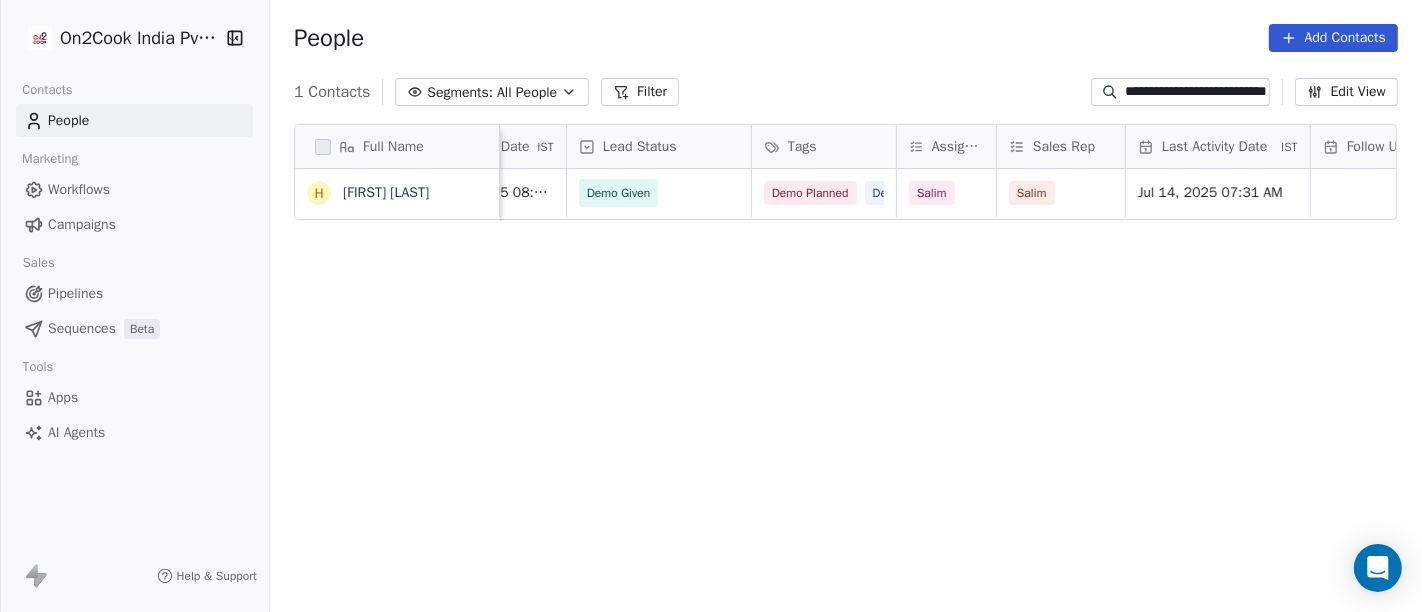scroll, scrollTop: 0, scrollLeft: 28, axis: horizontal 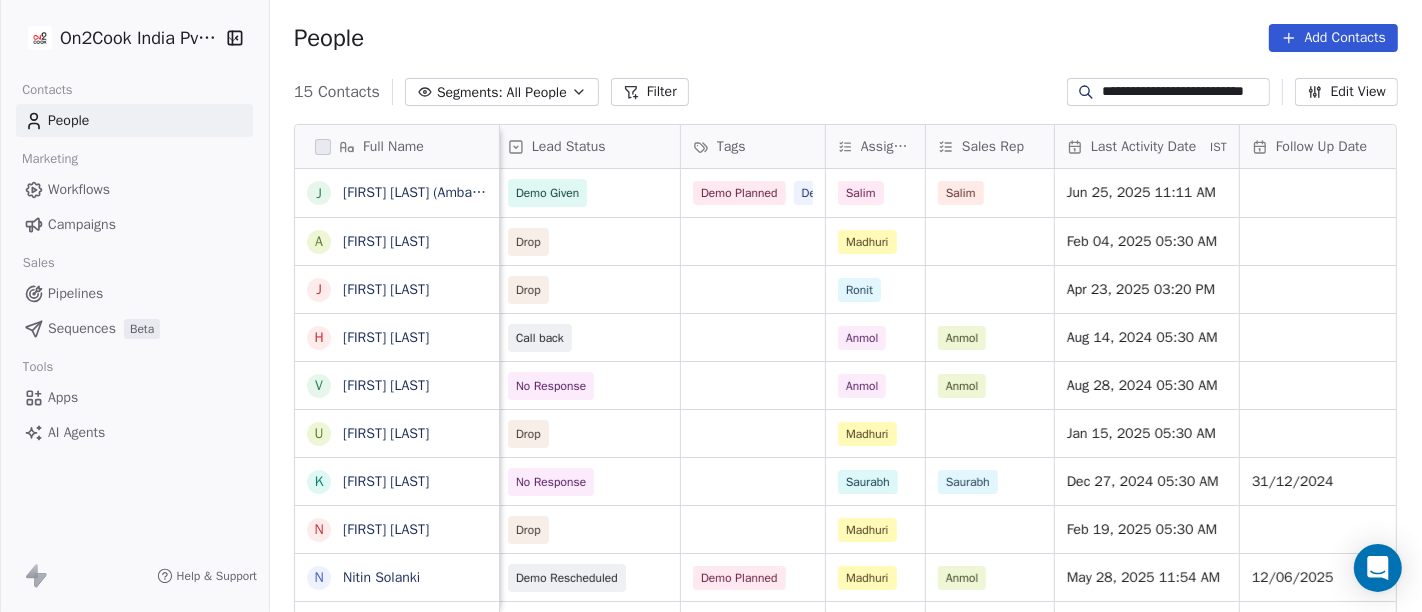 type on "**********" 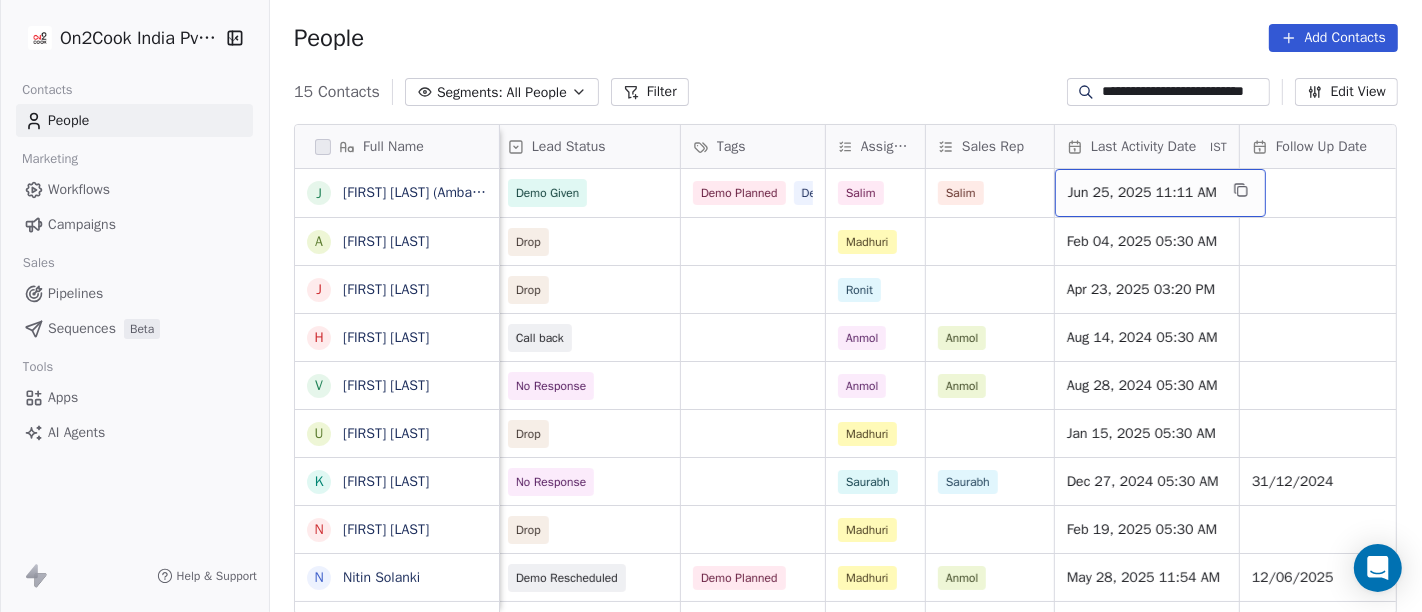 click on "Jun 25, 2025 11:11 AM" at bounding box center (1142, 193) 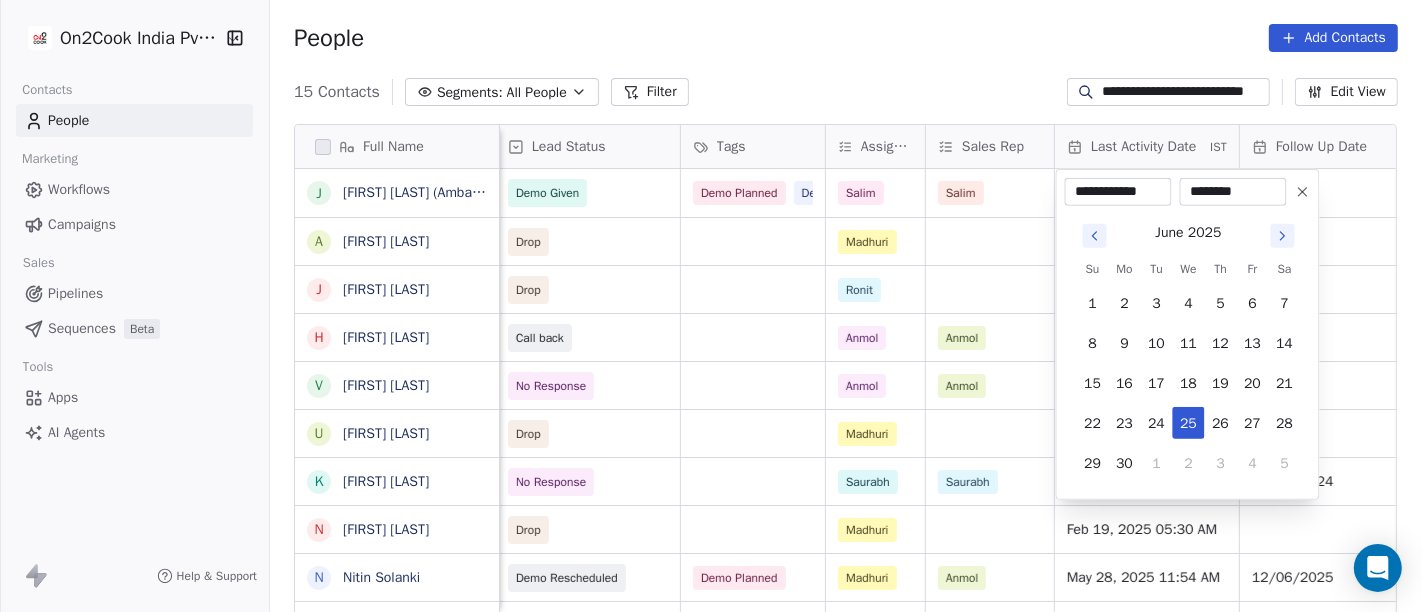 click 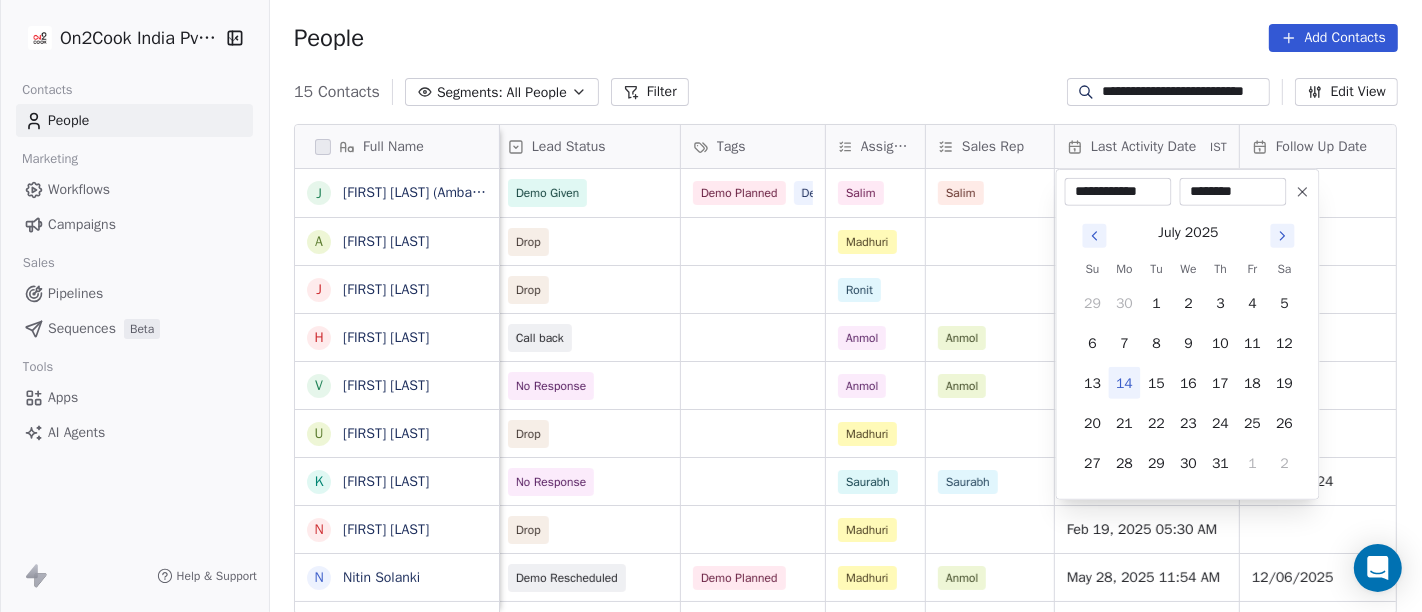 click on "14" at bounding box center [1125, 383] 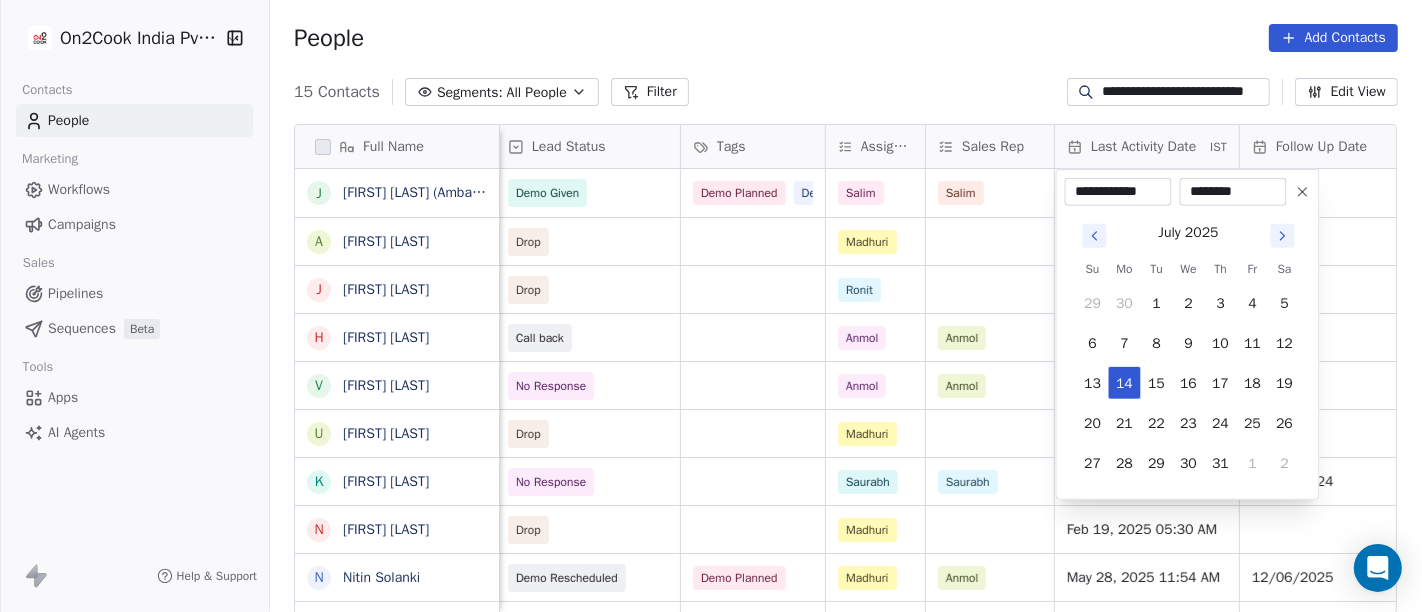 click on "**********" at bounding box center (711, 306) 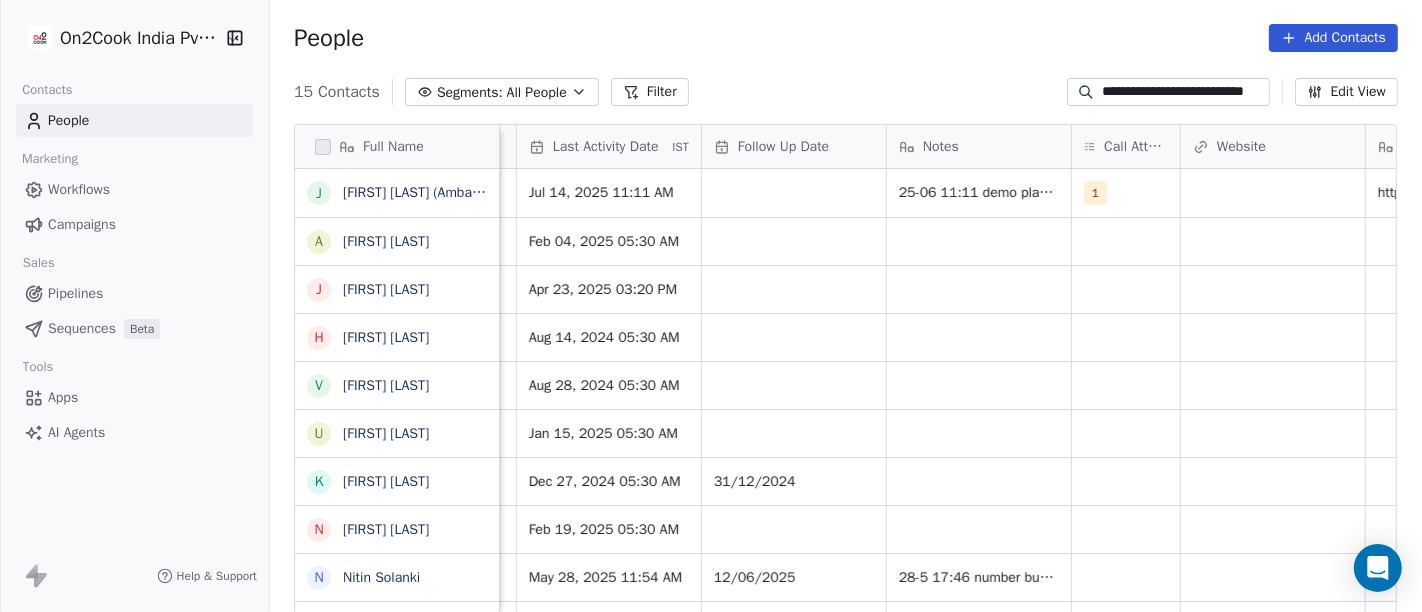 scroll, scrollTop: 0, scrollLeft: 1328, axis: horizontal 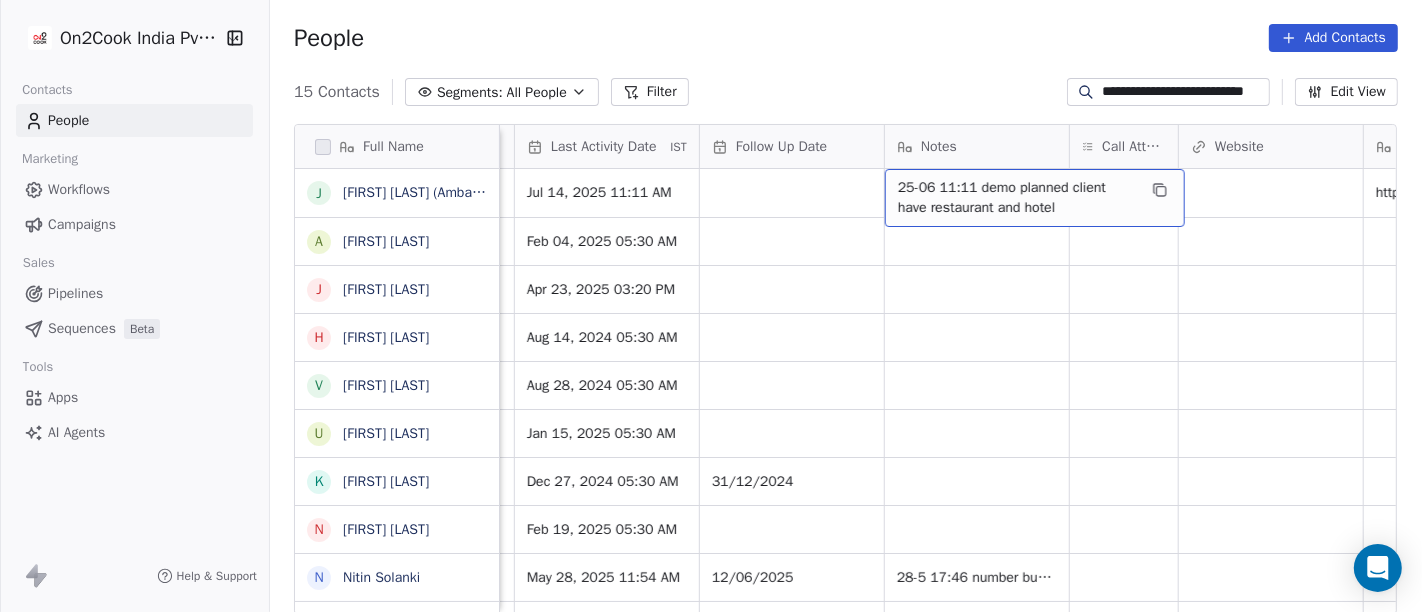 click on "25-06 11:11 demo planned client have restaurant and hotel" at bounding box center [1017, 198] 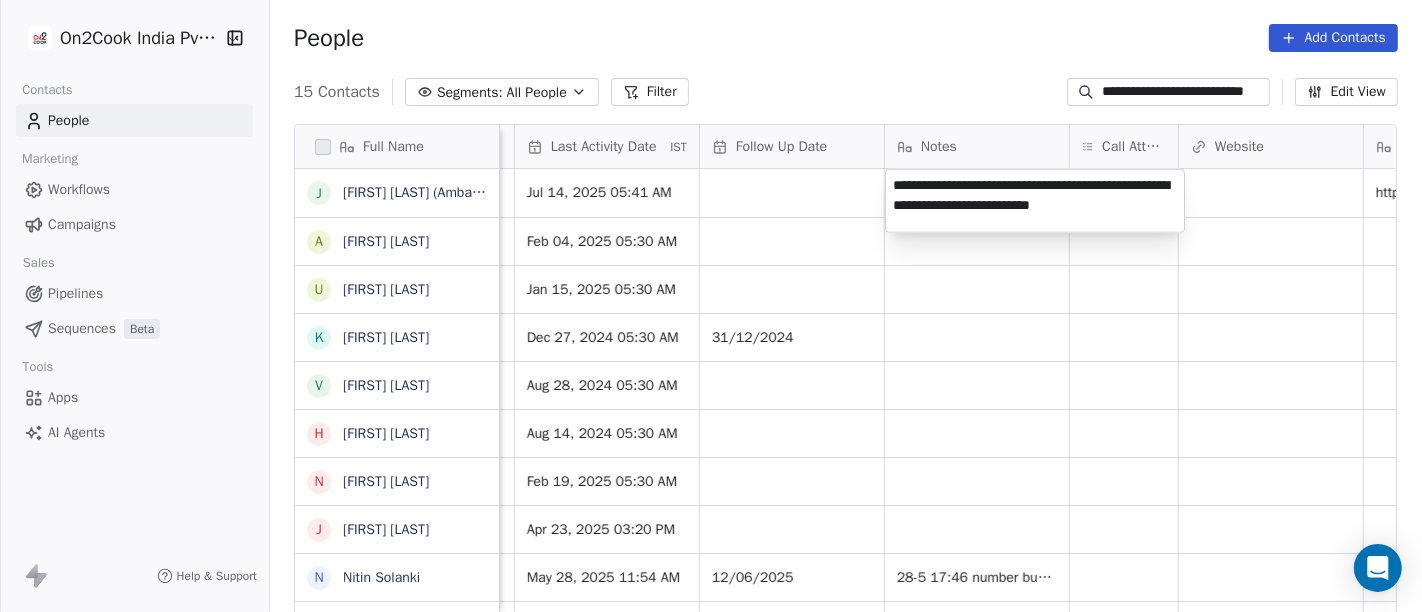 type on "**********" 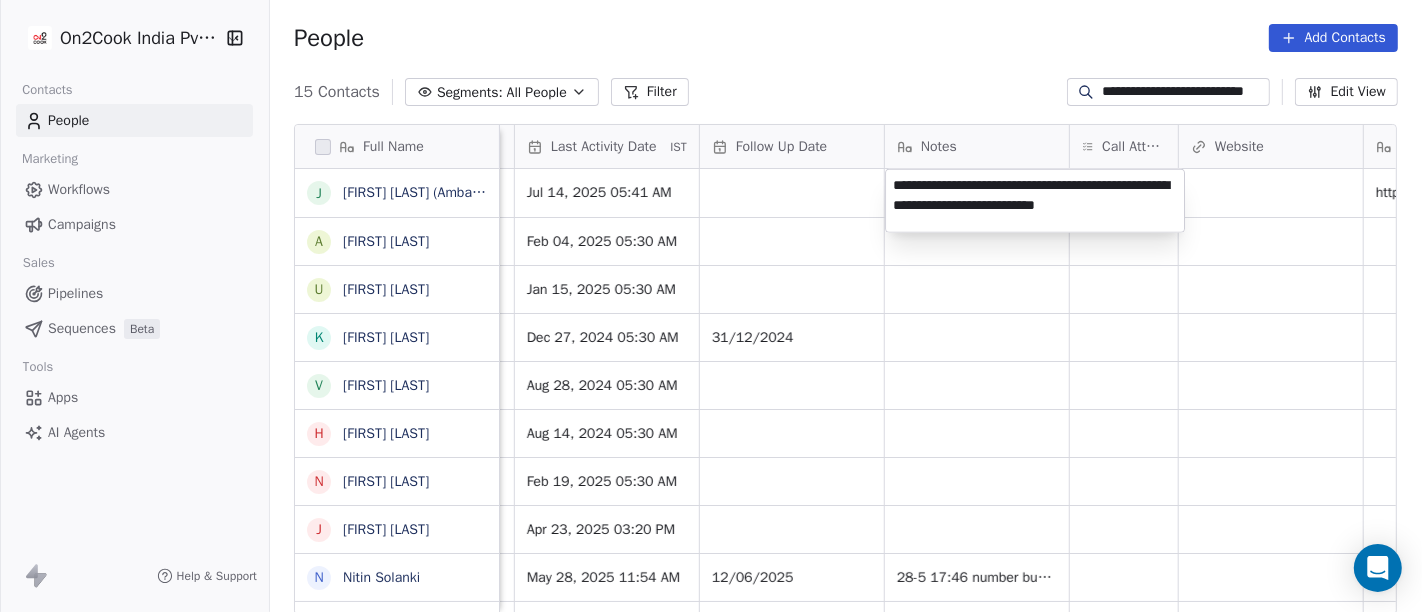 click on "**********" at bounding box center (711, 306) 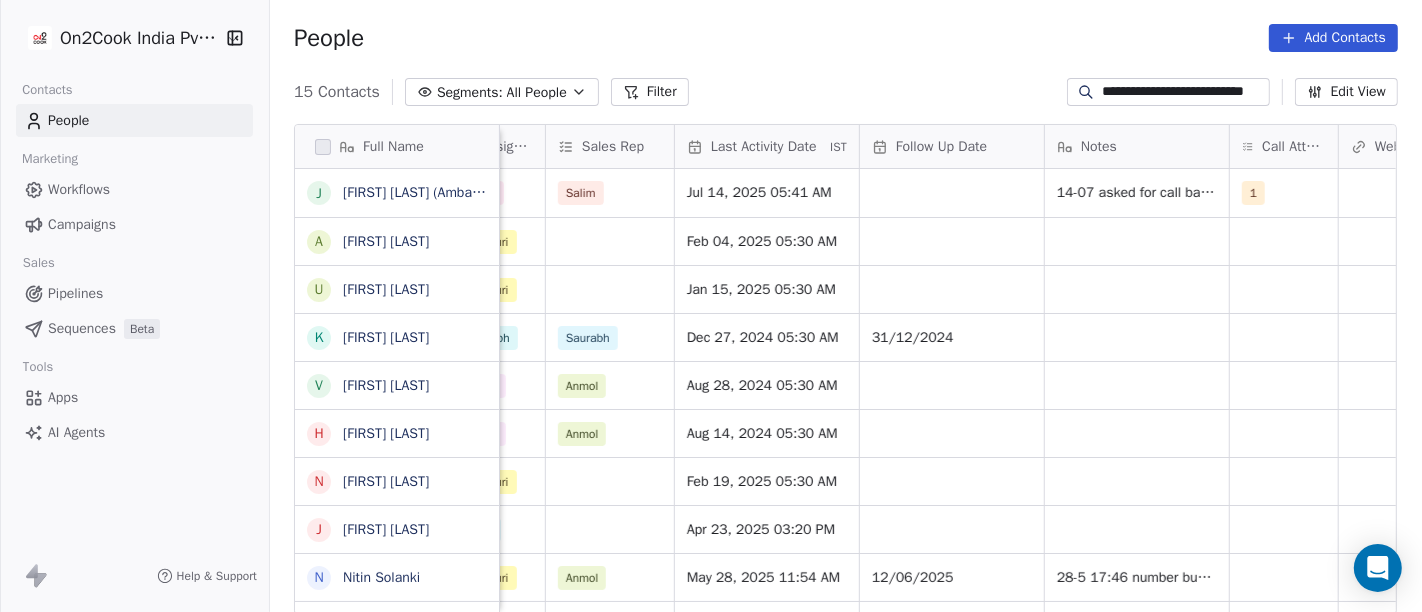 scroll, scrollTop: 0, scrollLeft: 1099, axis: horizontal 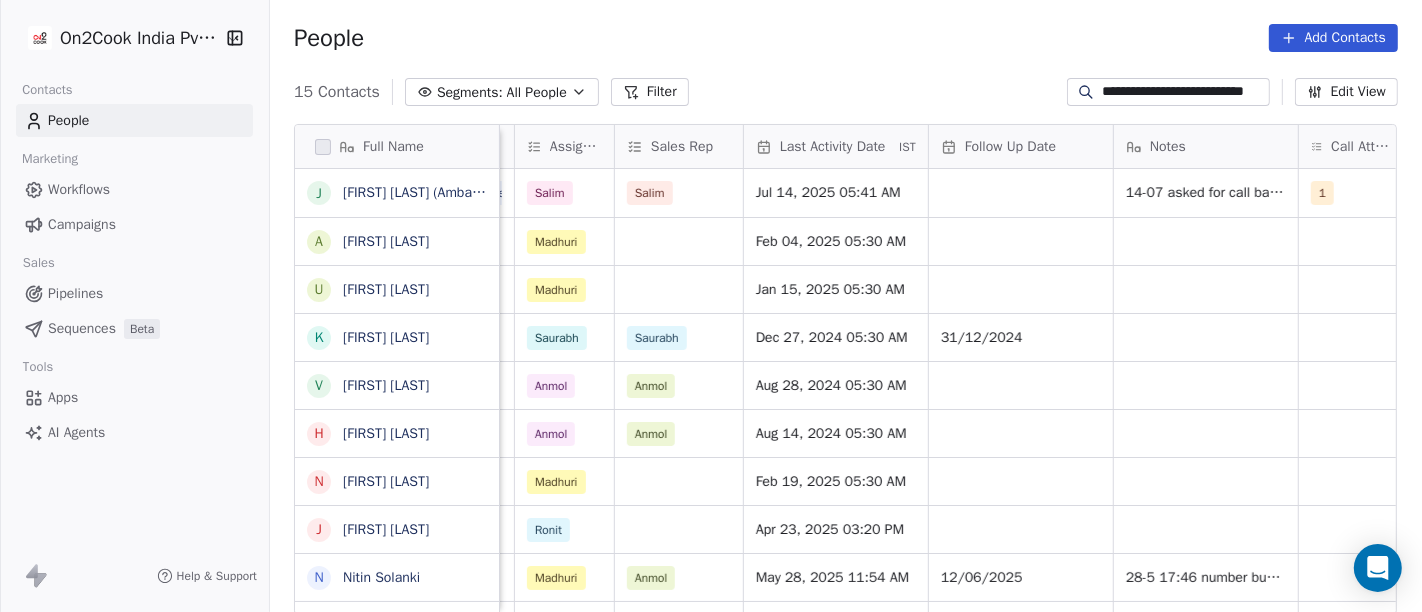 click on "**********" at bounding box center (1184, 92) 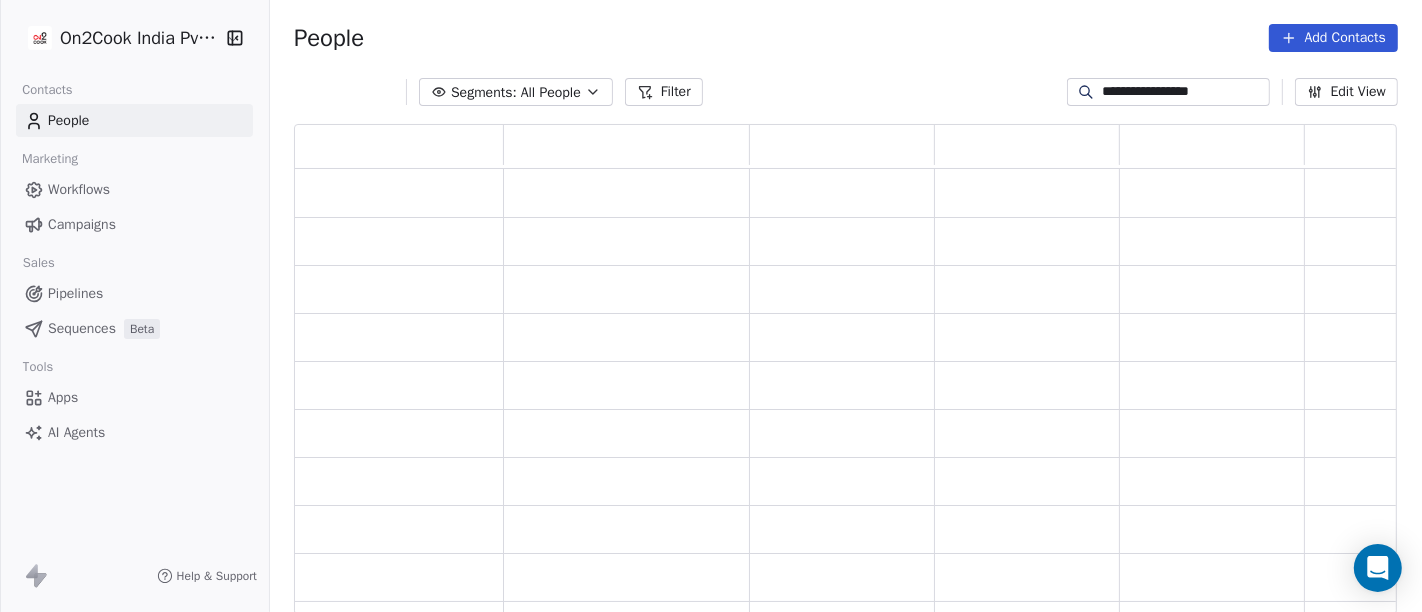scroll, scrollTop: 17, scrollLeft: 17, axis: both 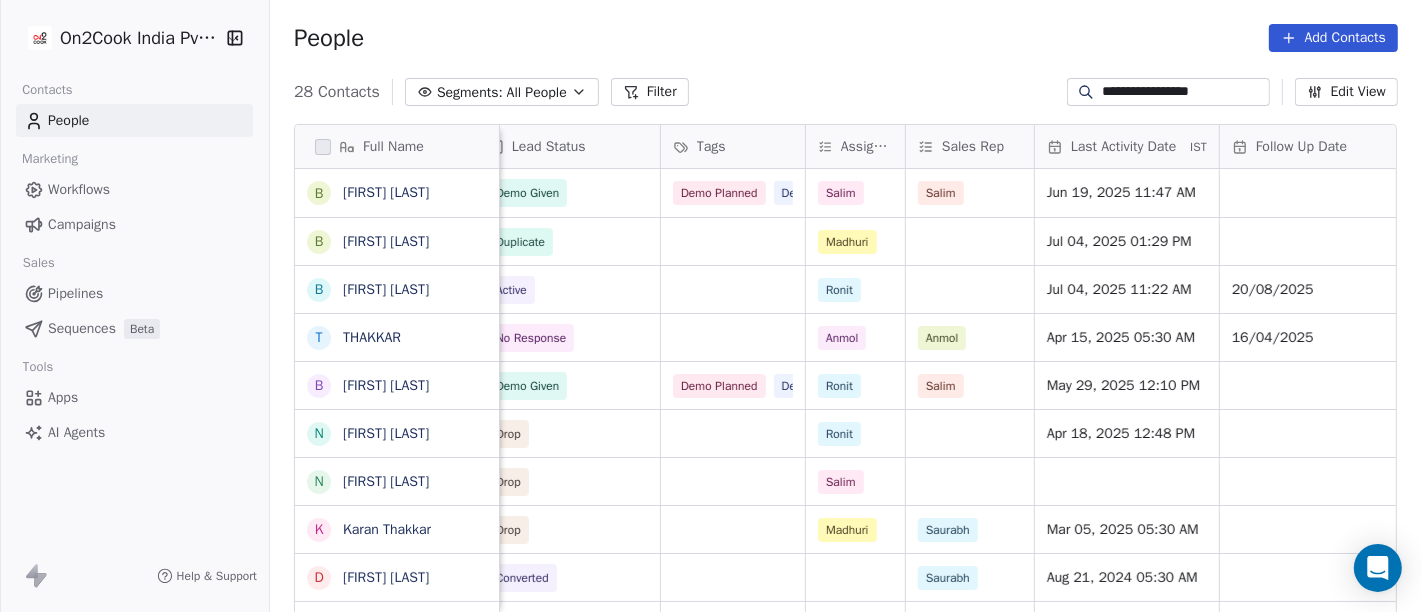 type on "**********" 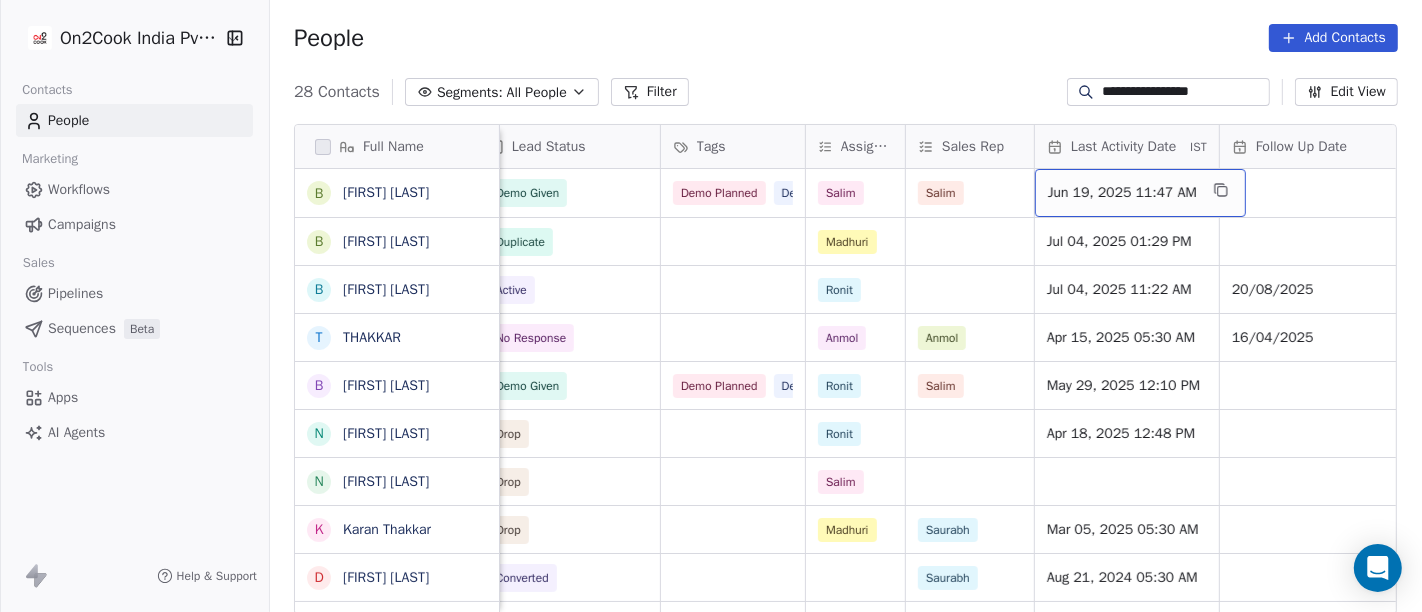 click on "Jun 19, 2025 11:47 AM" at bounding box center [1122, 193] 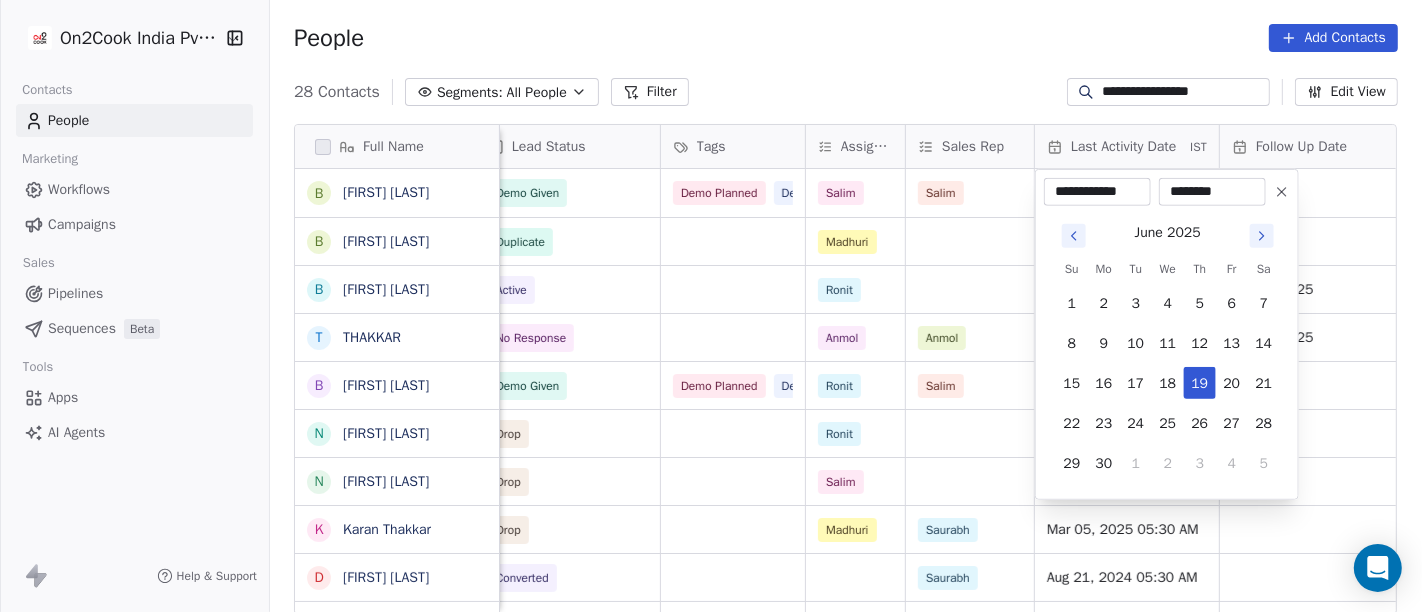 click at bounding box center [1262, 236] 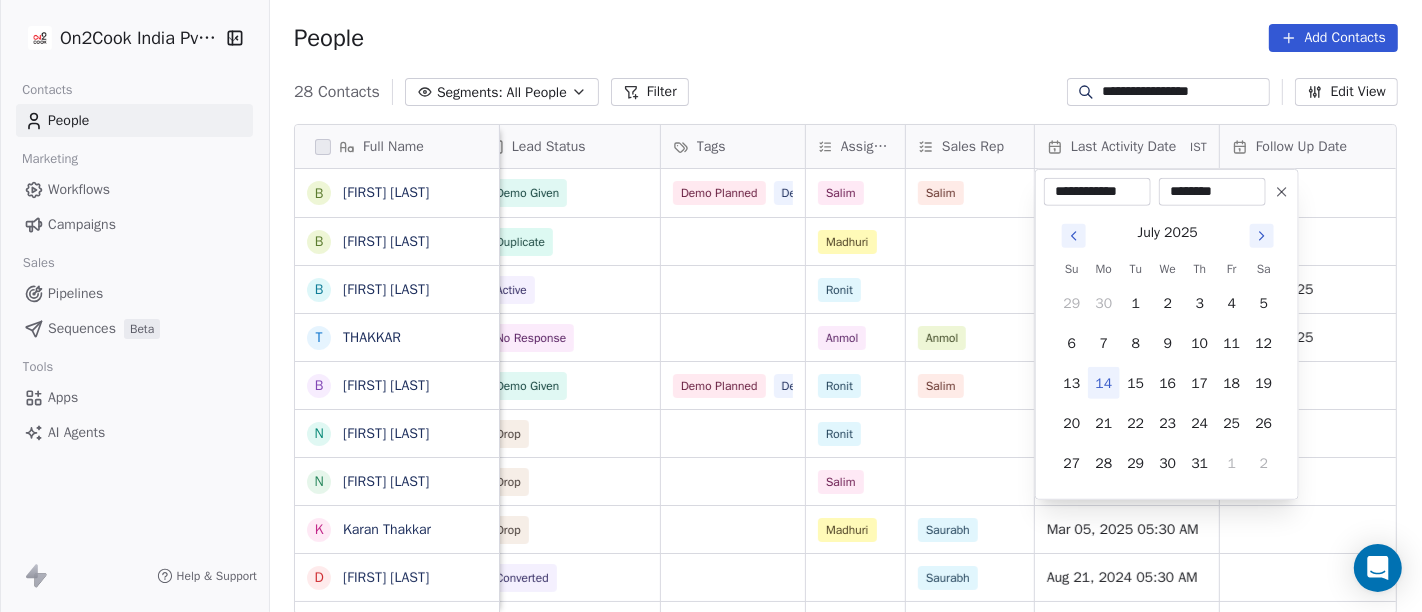 click on "14" at bounding box center [1104, 383] 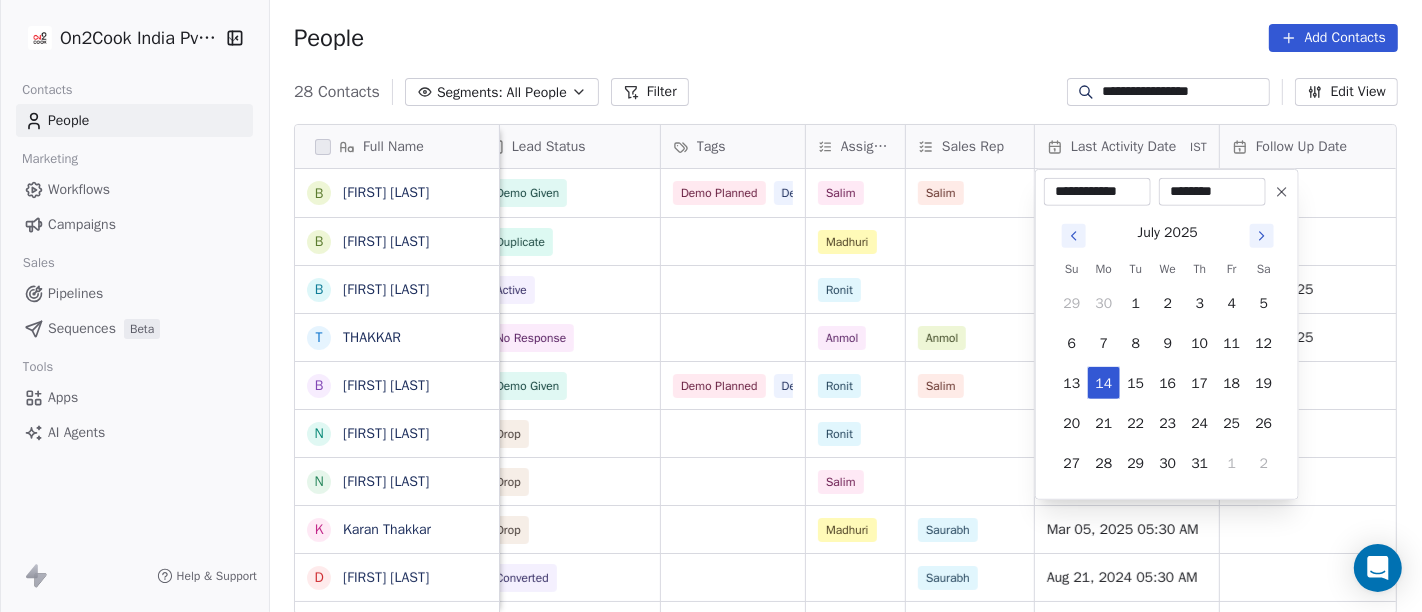 click on "**********" at bounding box center (711, 306) 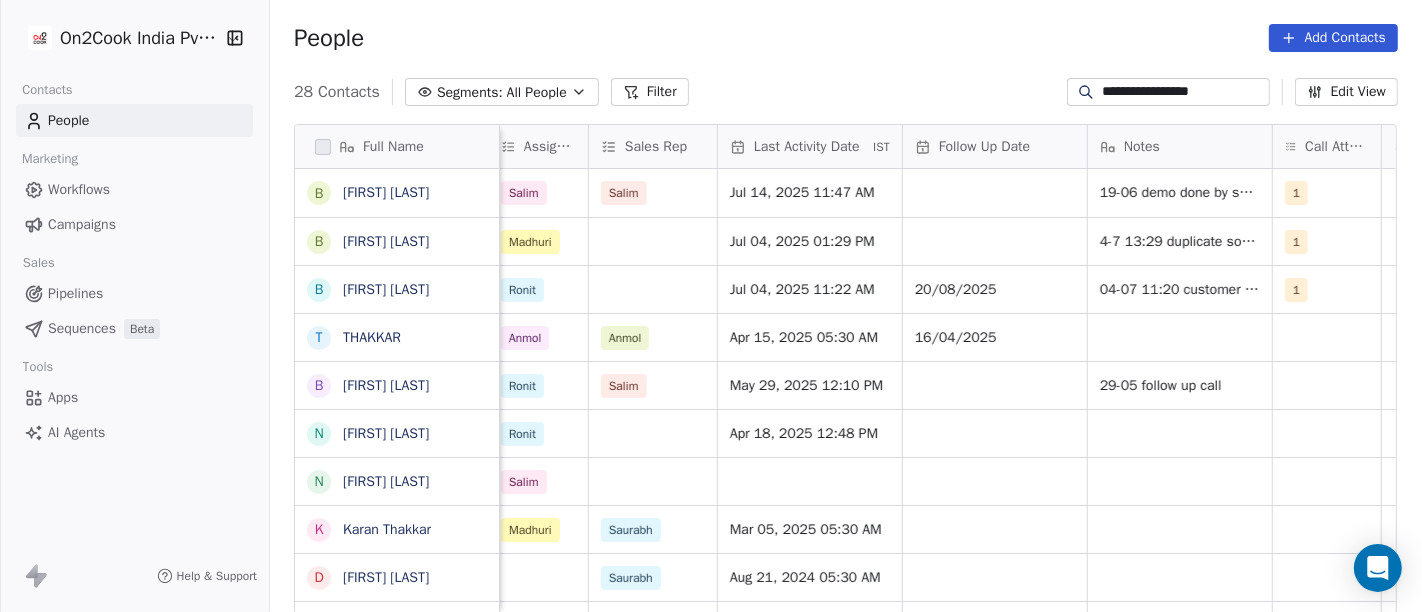 scroll, scrollTop: 0, scrollLeft: 1190, axis: horizontal 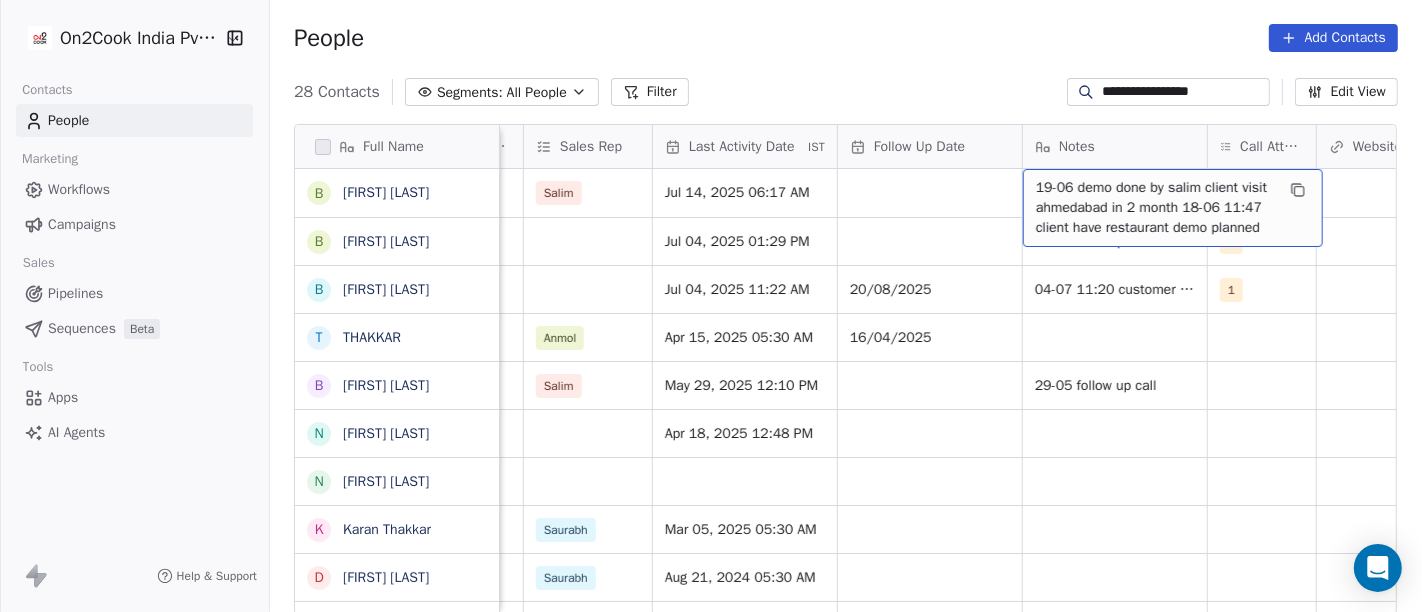 click on "19-06 demo done by salim client visit ahmedabad in 2 month 18-06 11:47 client have restaurant demo planned" at bounding box center [1155, 208] 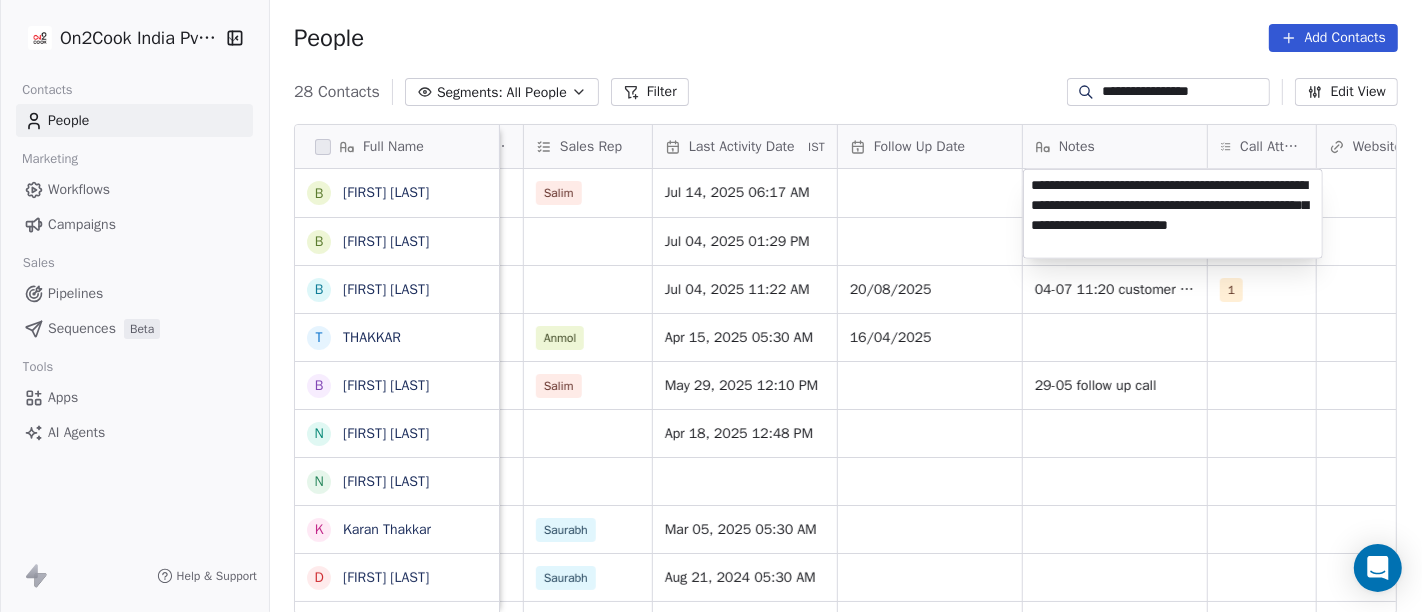 type on "**********" 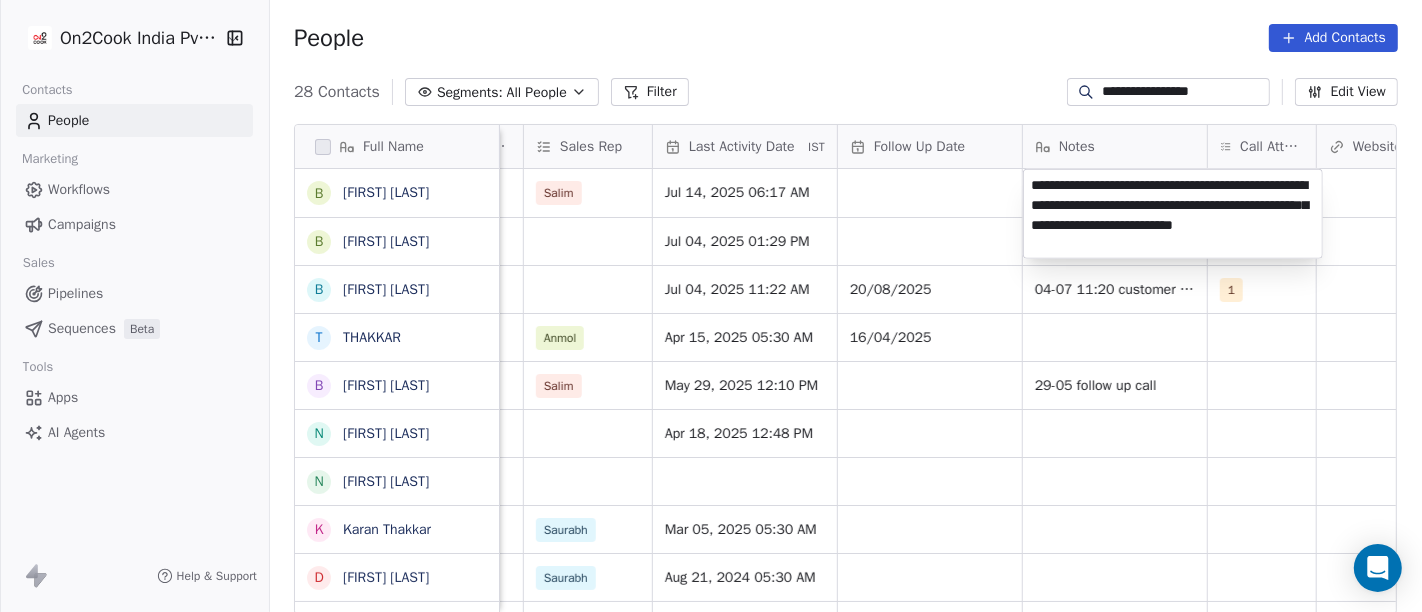 click on "**********" at bounding box center (711, 306) 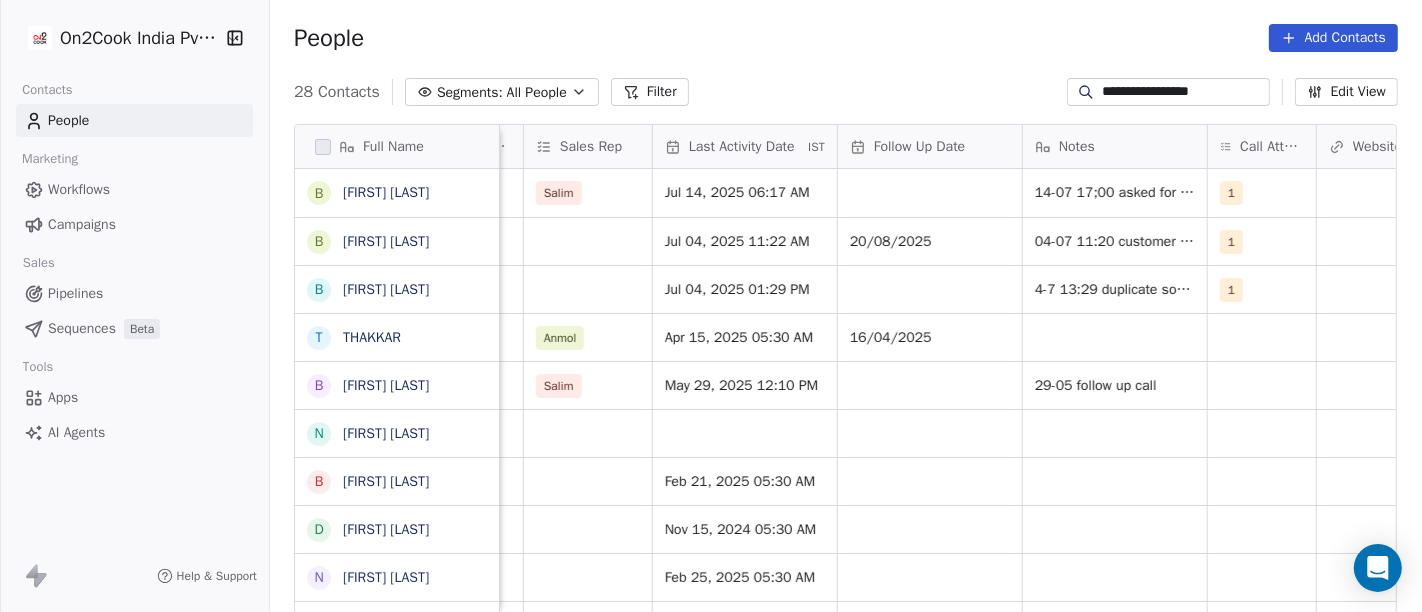 click on "People  Add Contacts" at bounding box center [846, 38] 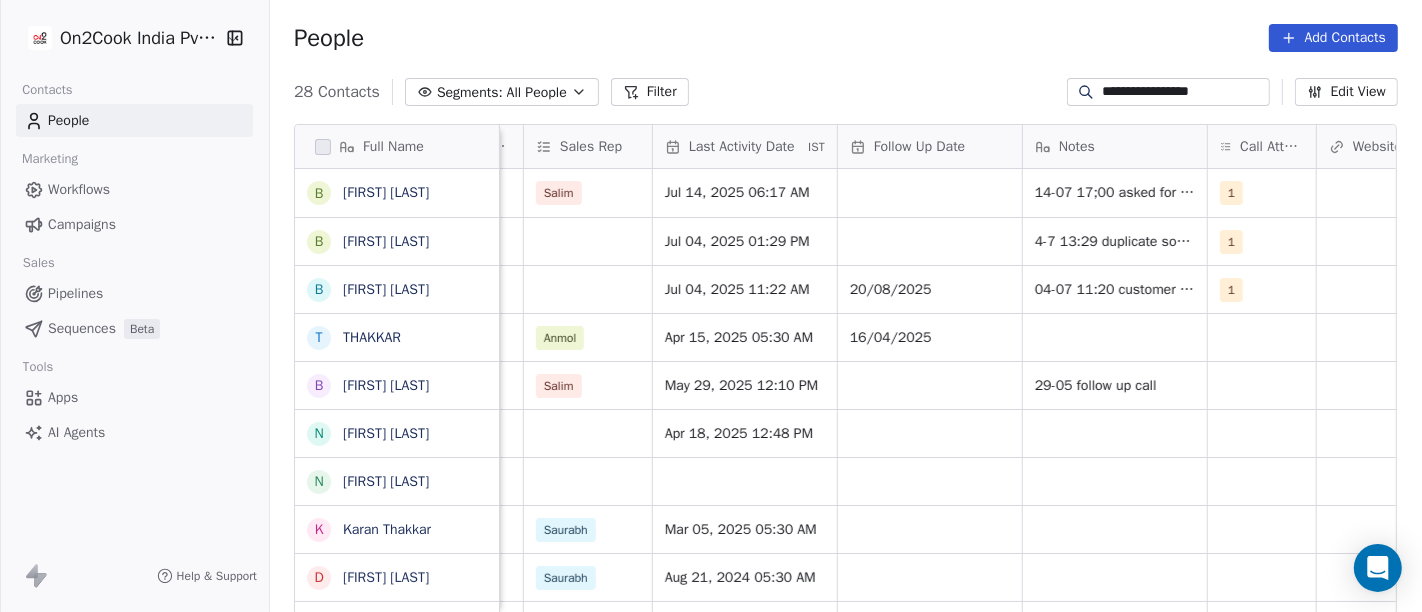 click on "**********" at bounding box center (1184, 92) 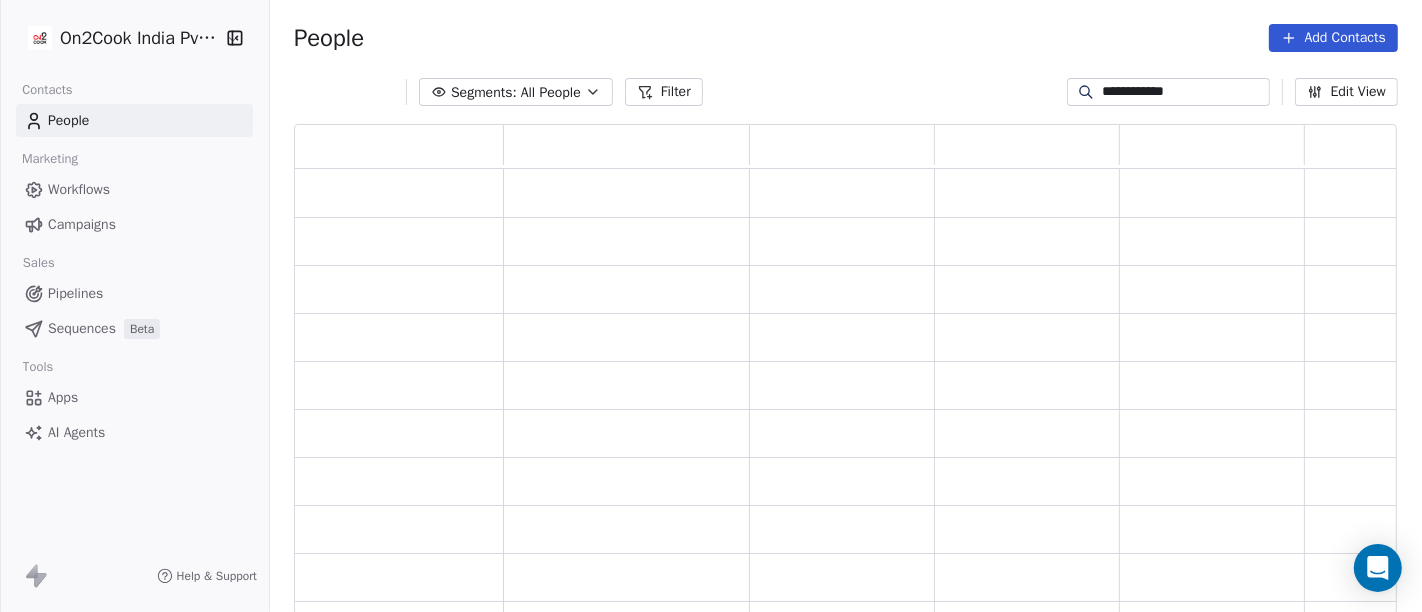 scroll, scrollTop: 17, scrollLeft: 17, axis: both 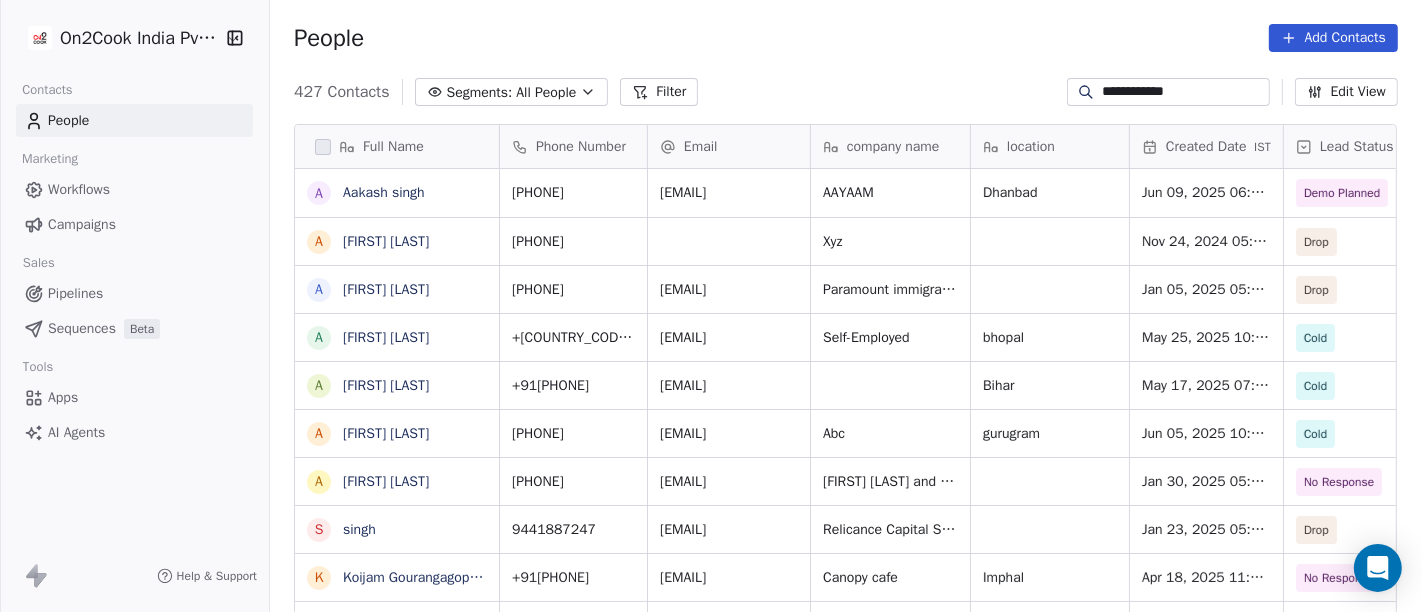 type on "**********" 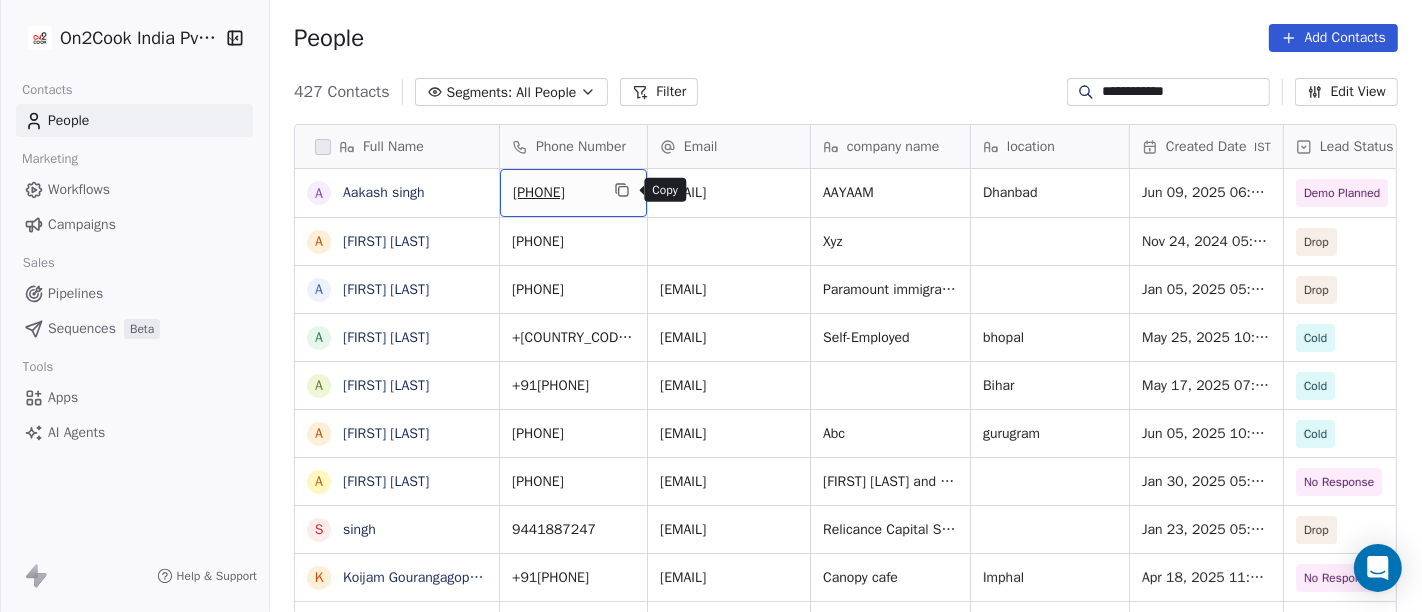 click at bounding box center (622, 190) 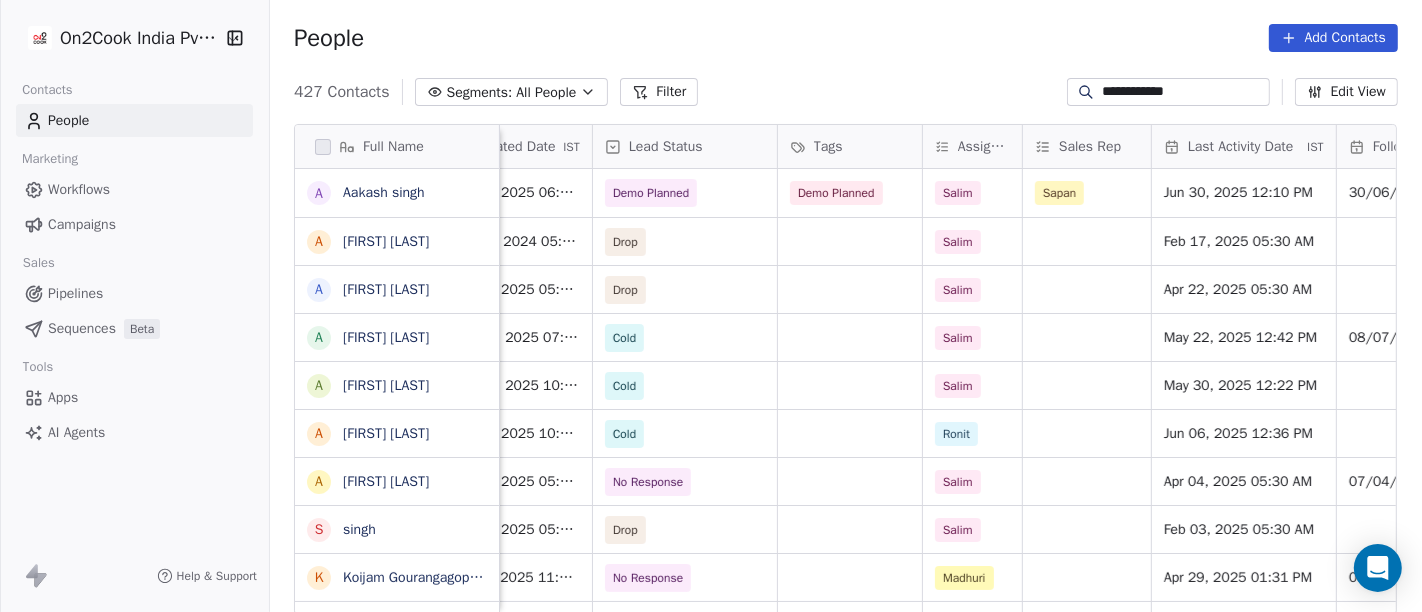 scroll, scrollTop: 0, scrollLeft: 692, axis: horizontal 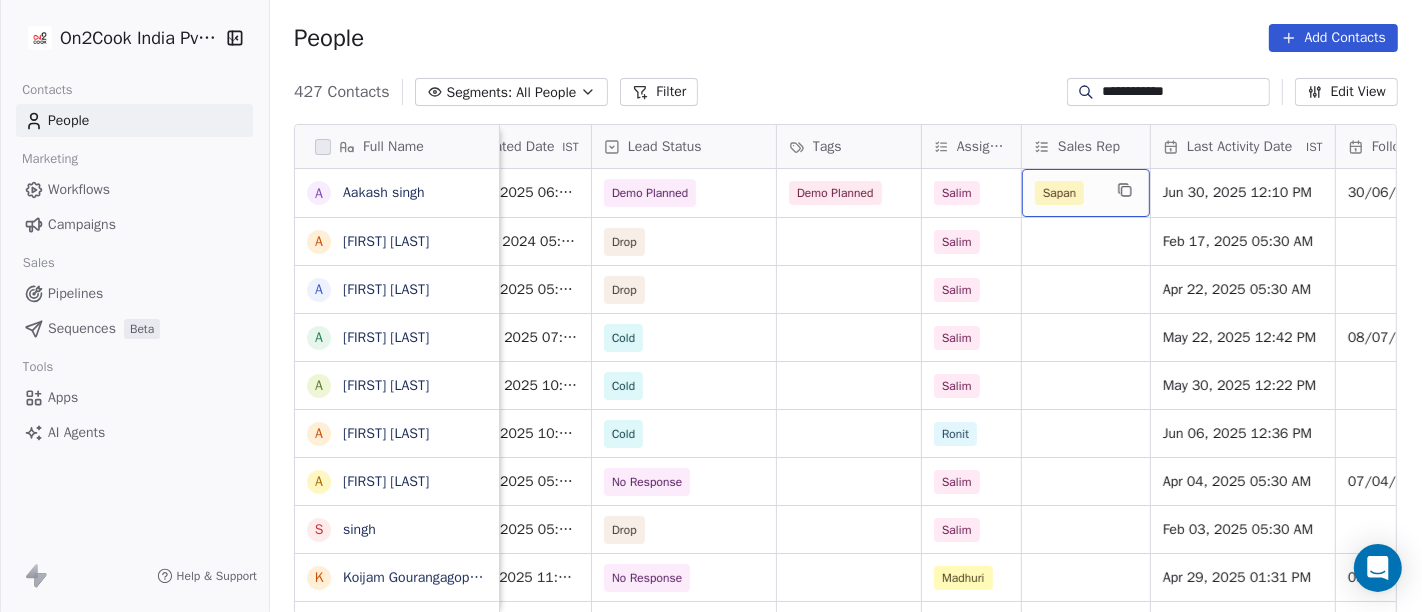 click on "Sapan" at bounding box center (1086, 193) 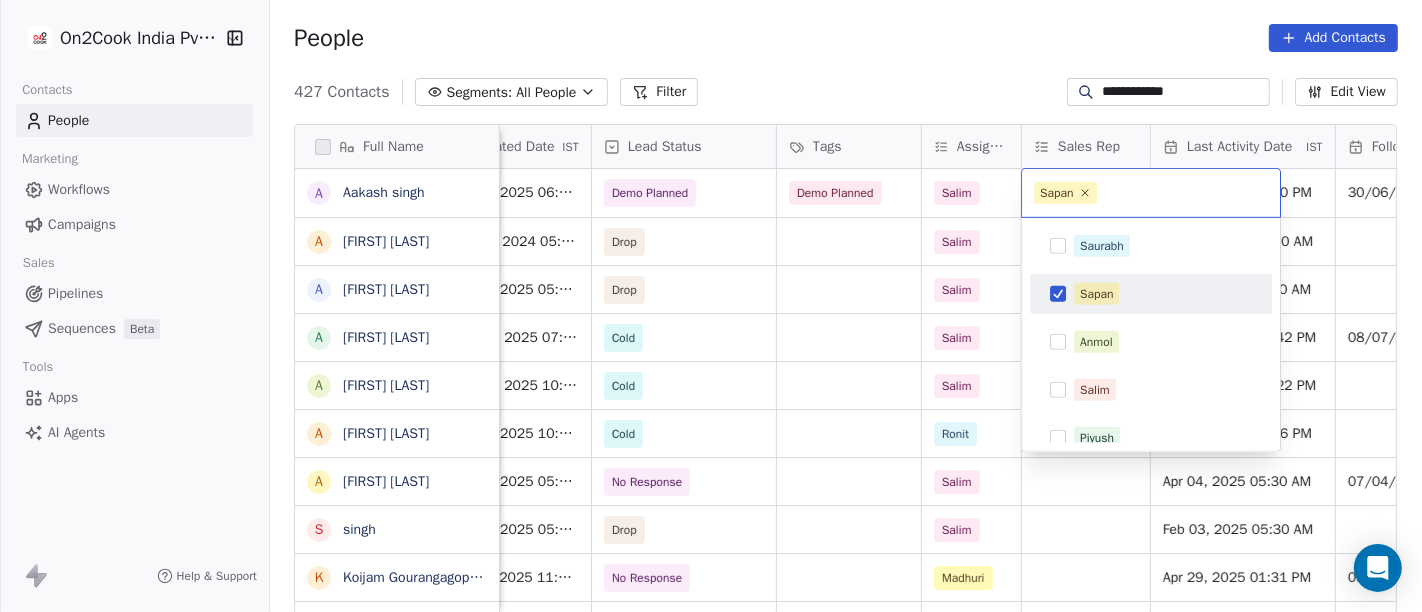 click on "Sapan" at bounding box center (1096, 294) 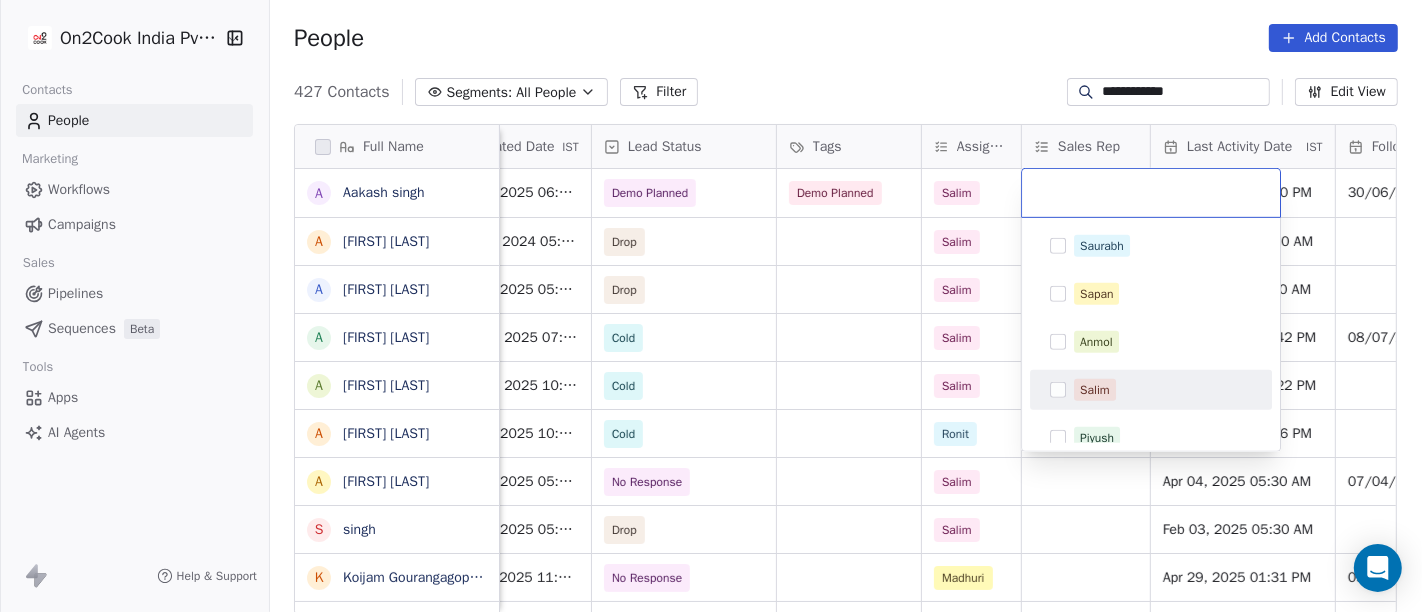 click on "Salim" at bounding box center [1151, 390] 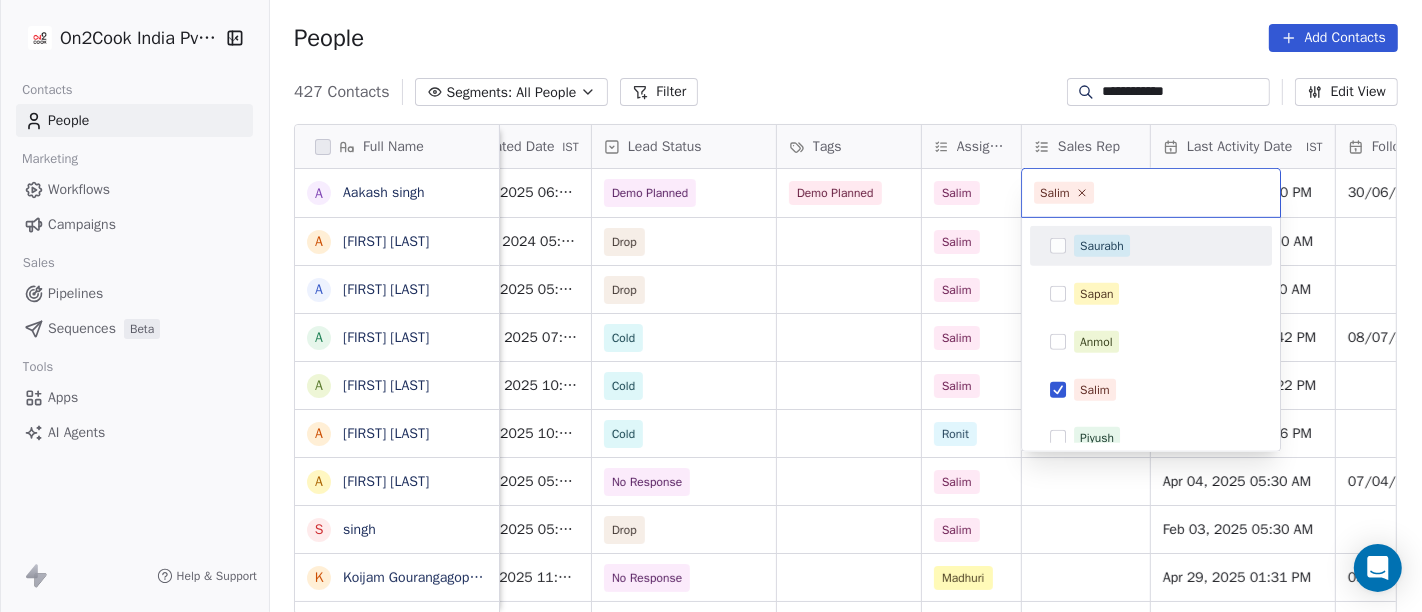 click on "**********" at bounding box center (711, 306) 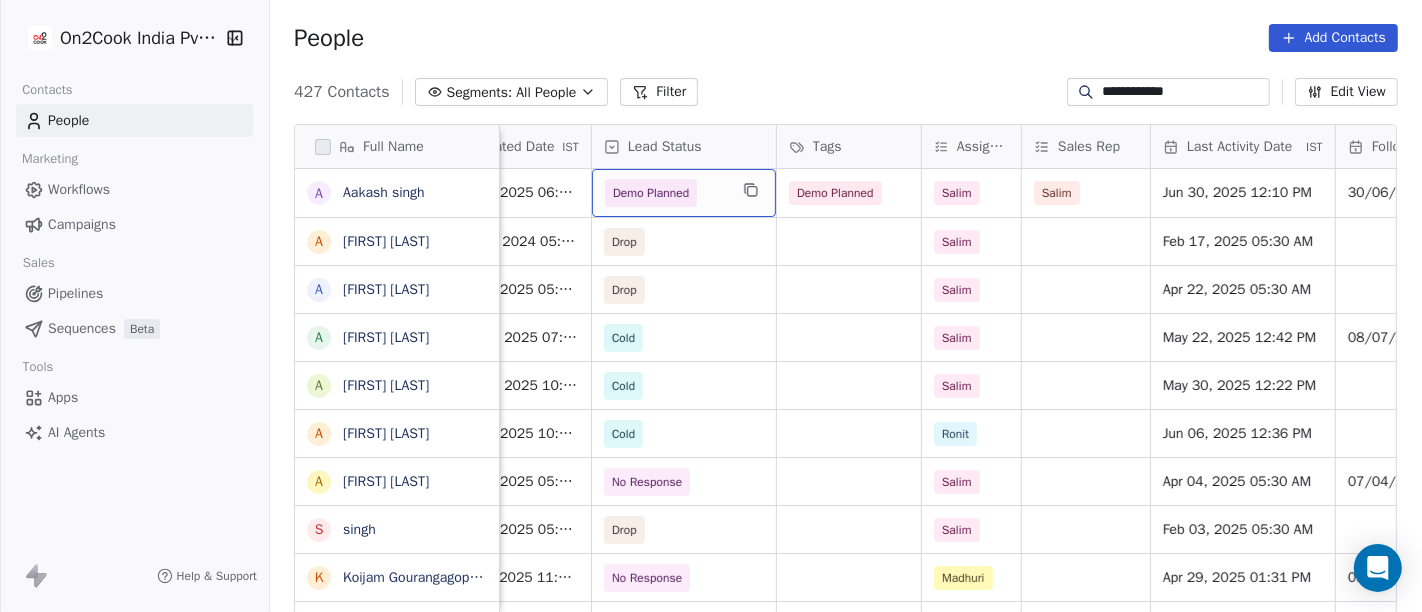 click on "Demo Planned" at bounding box center [666, 193] 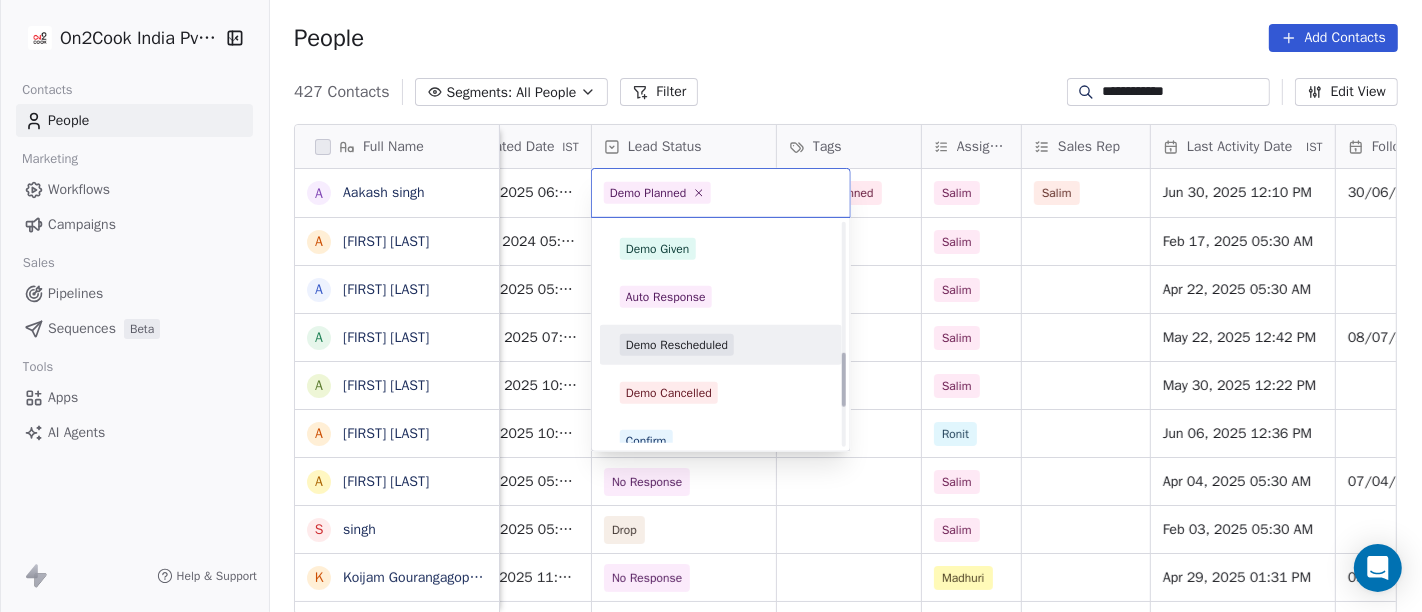 scroll, scrollTop: 414, scrollLeft: 0, axis: vertical 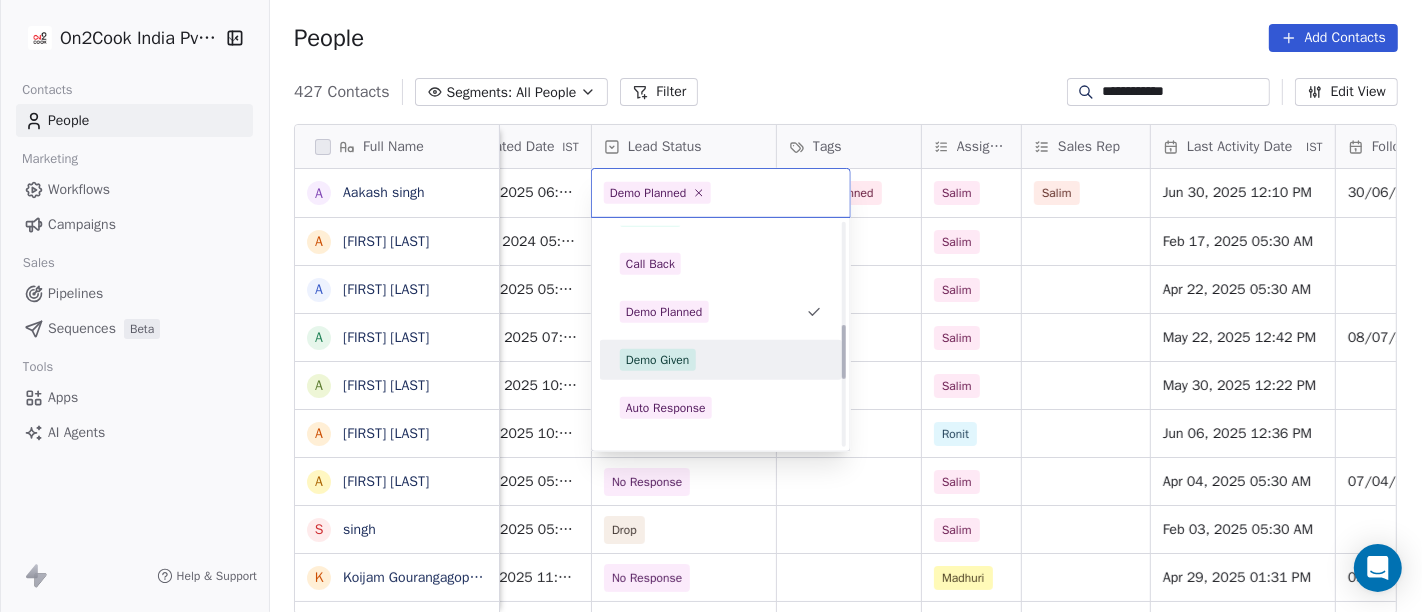 click on "Demo Given" at bounding box center (658, 360) 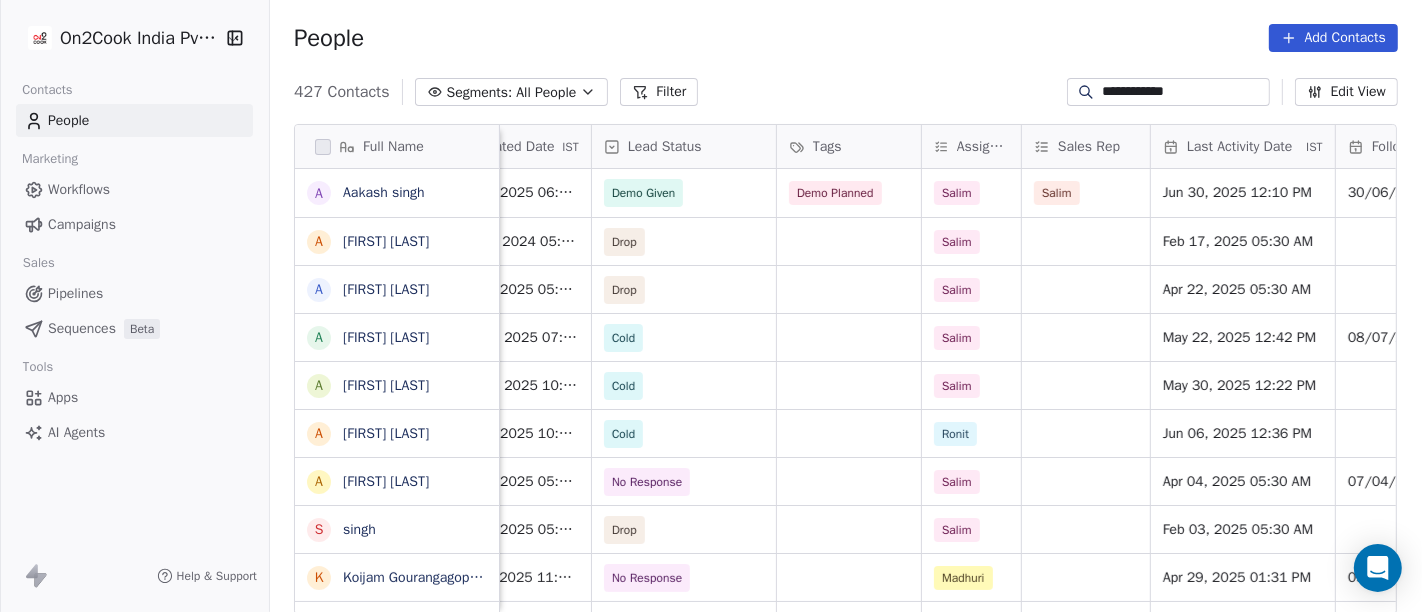 click on "**********" at bounding box center [846, 92] 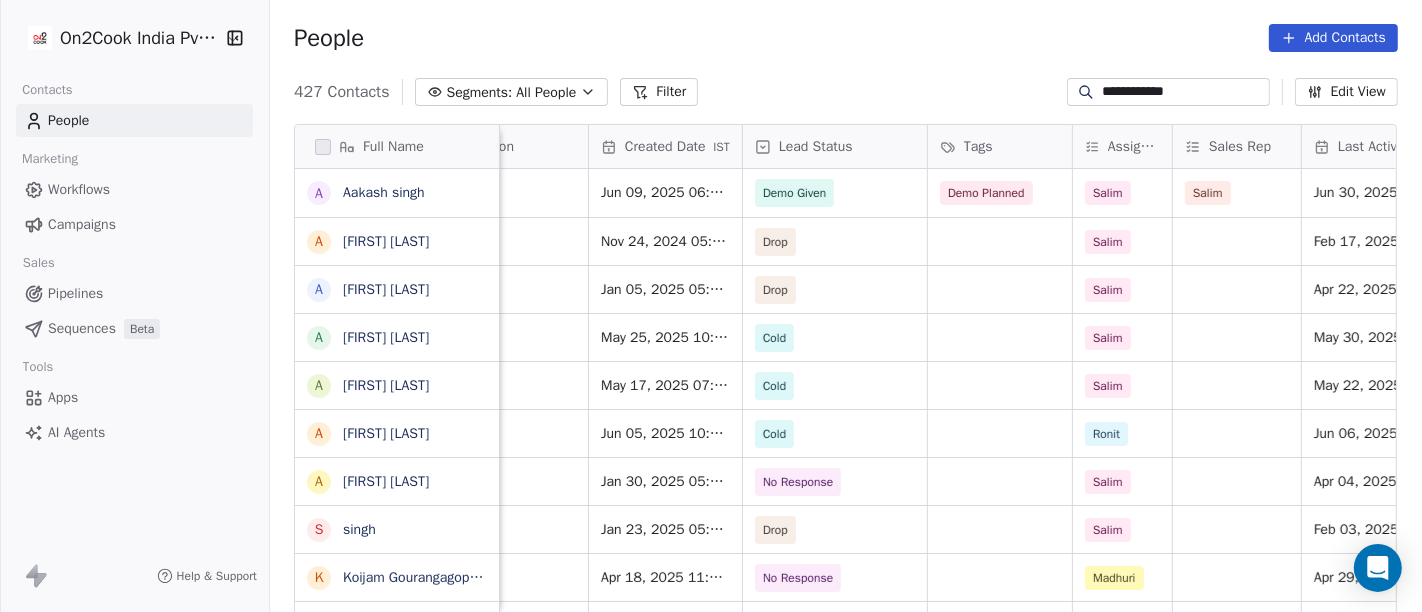 scroll, scrollTop: 0, scrollLeft: 543, axis: horizontal 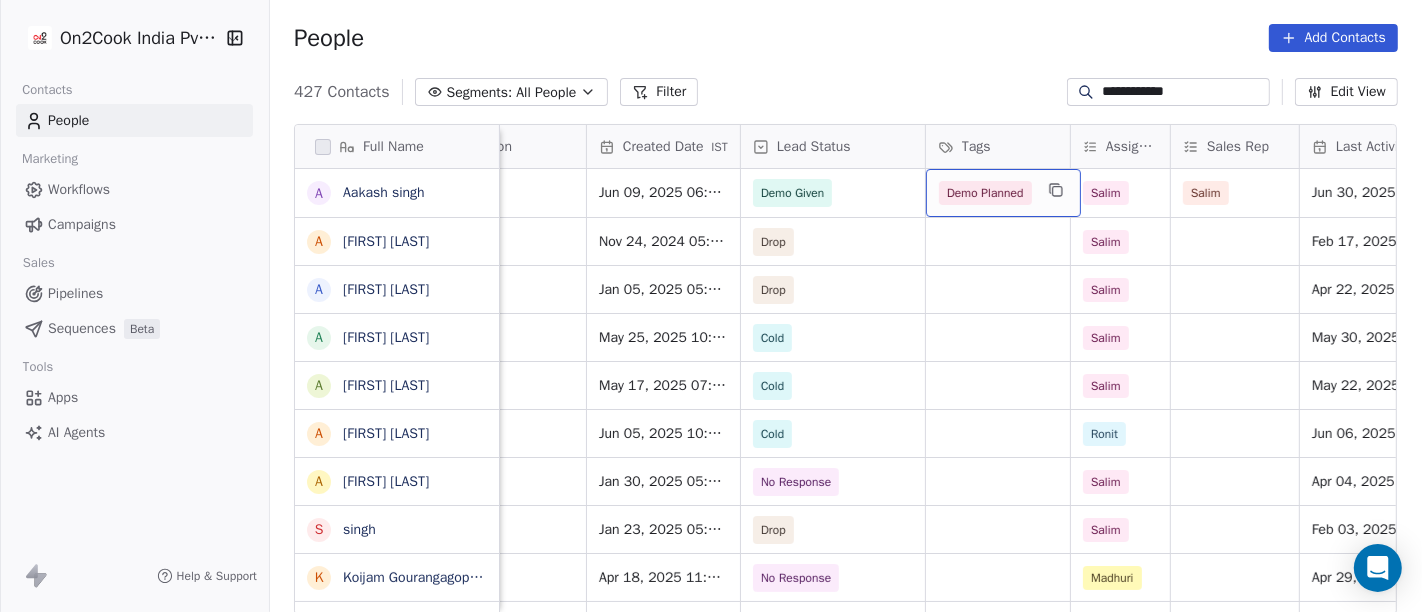 click on "Demo Planned" at bounding box center [1003, 193] 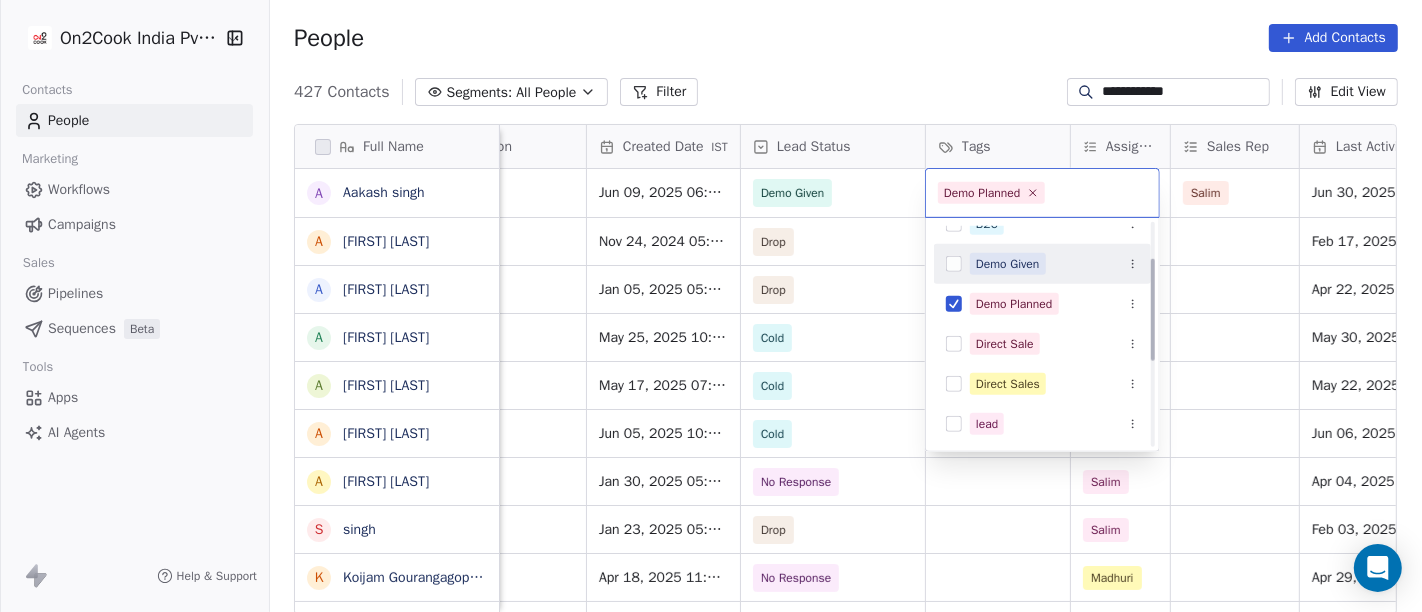 scroll, scrollTop: 111, scrollLeft: 0, axis: vertical 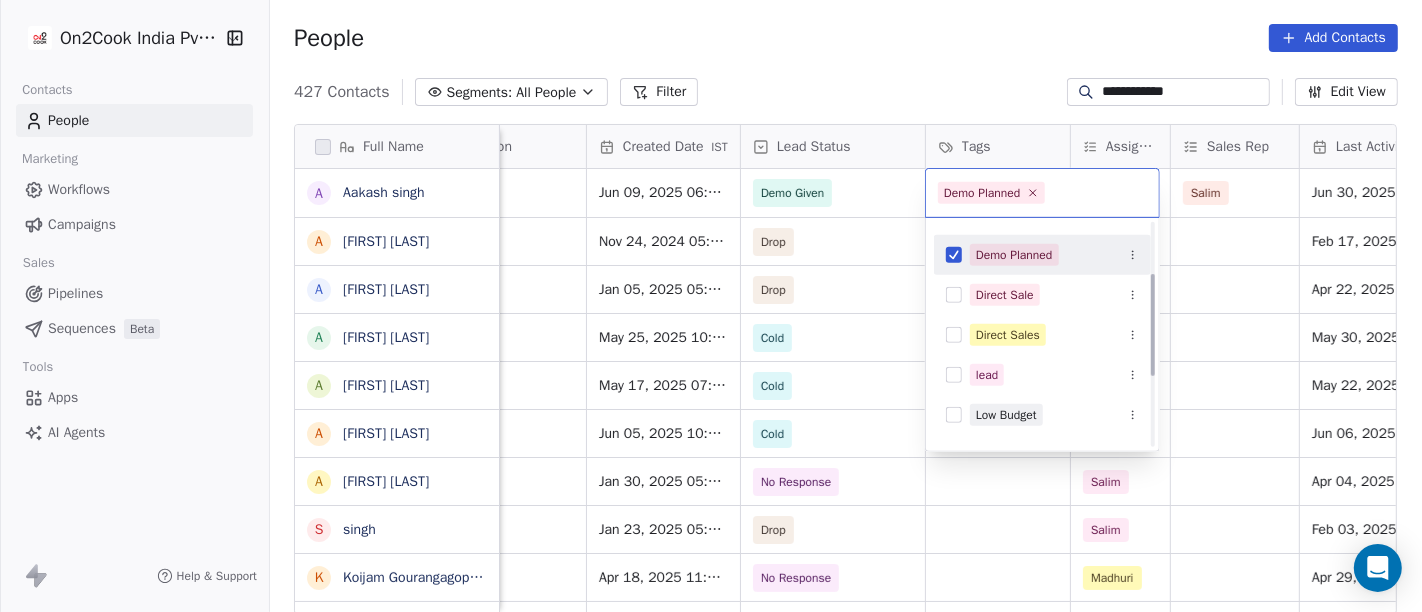 click on "Demo Planned" at bounding box center [1042, 255] 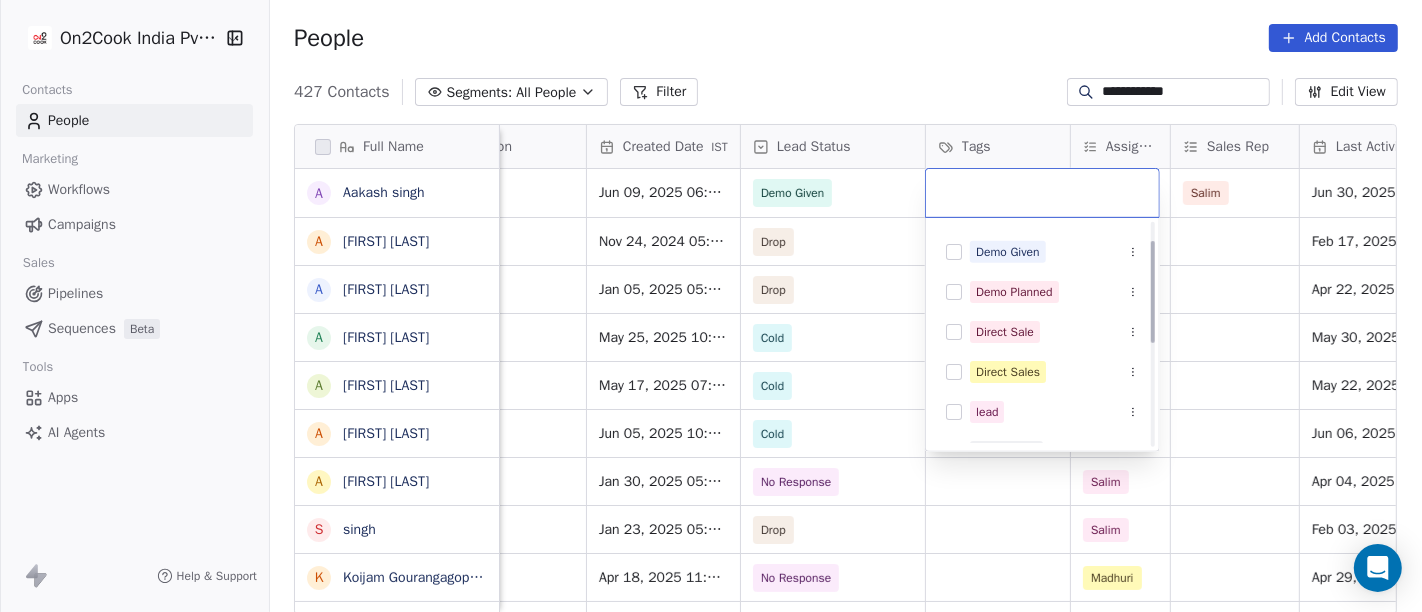 scroll, scrollTop: 40, scrollLeft: 0, axis: vertical 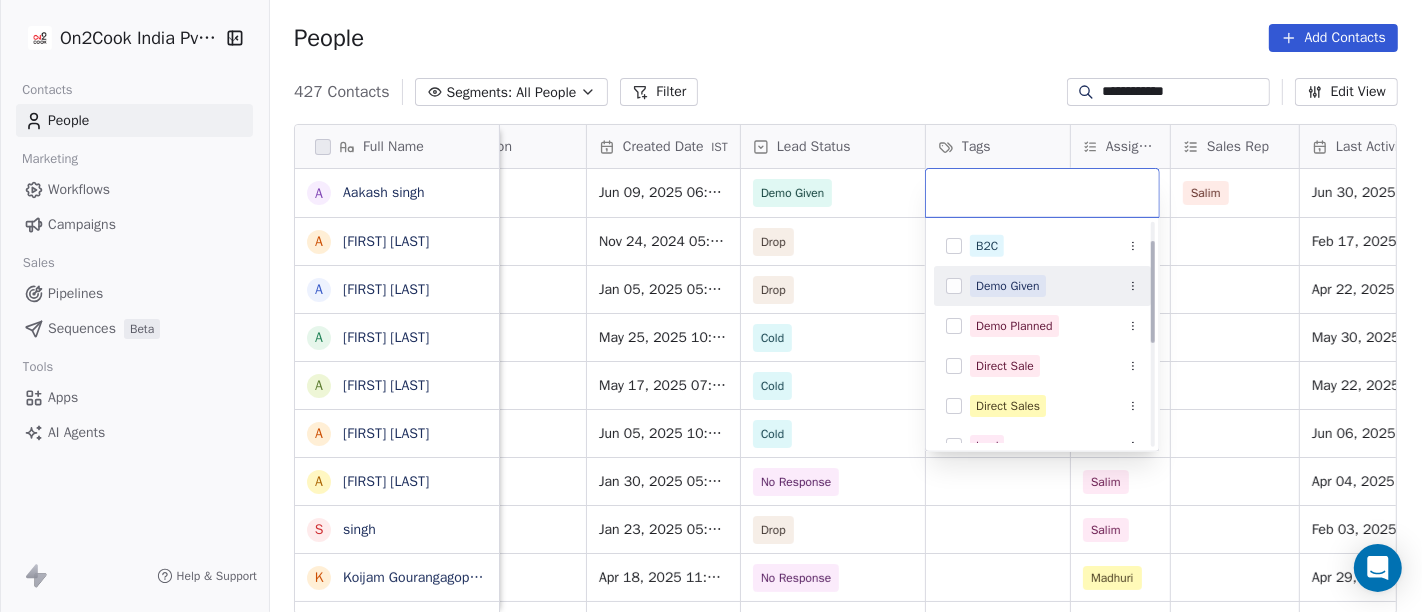 click on "Demo Given" at bounding box center (1008, 286) 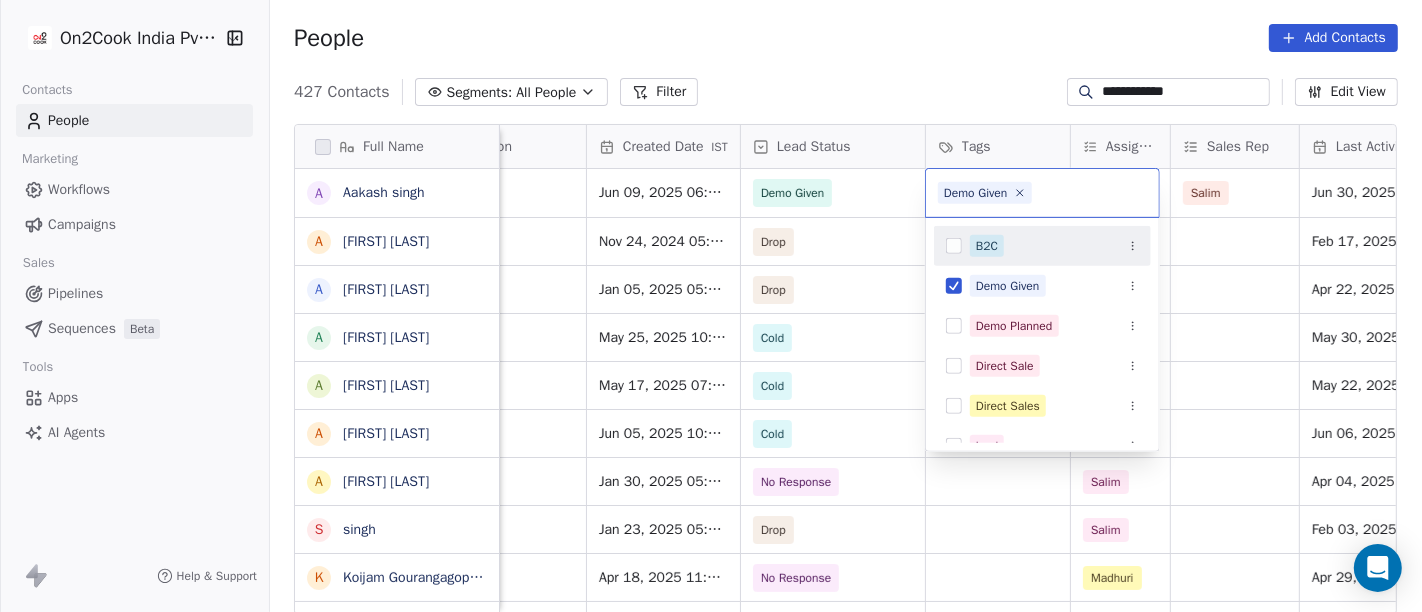 click on "**********" at bounding box center (711, 306) 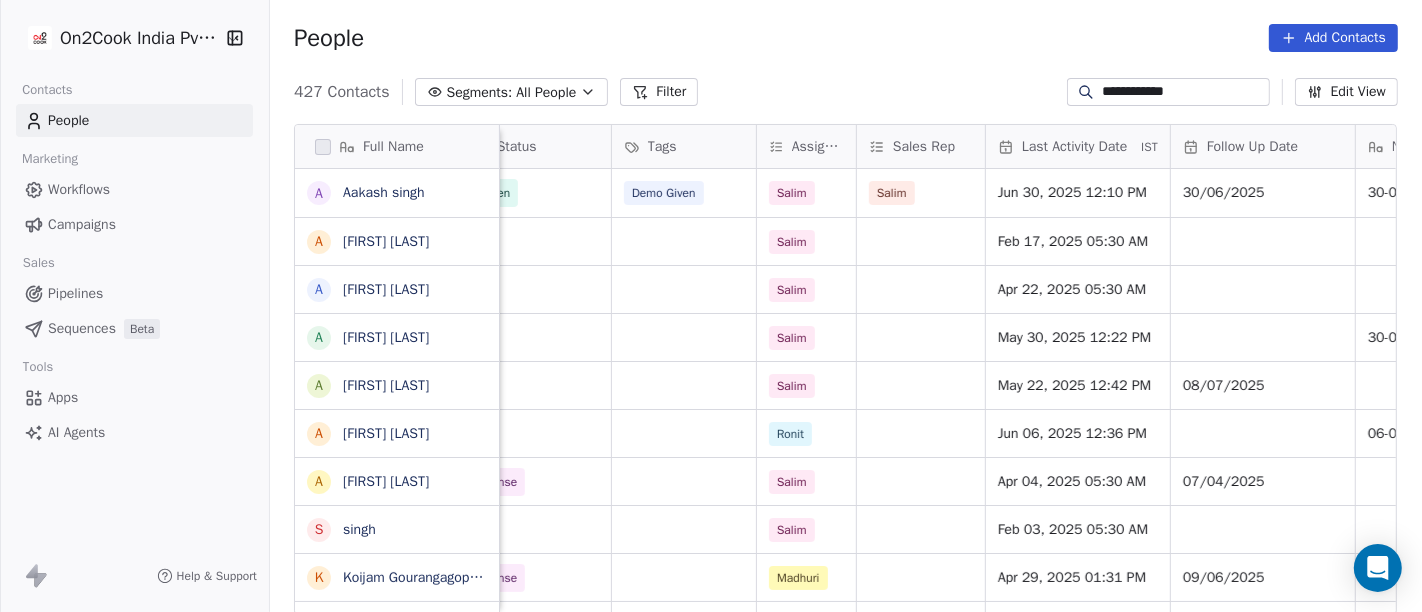 scroll, scrollTop: 0, scrollLeft: 901, axis: horizontal 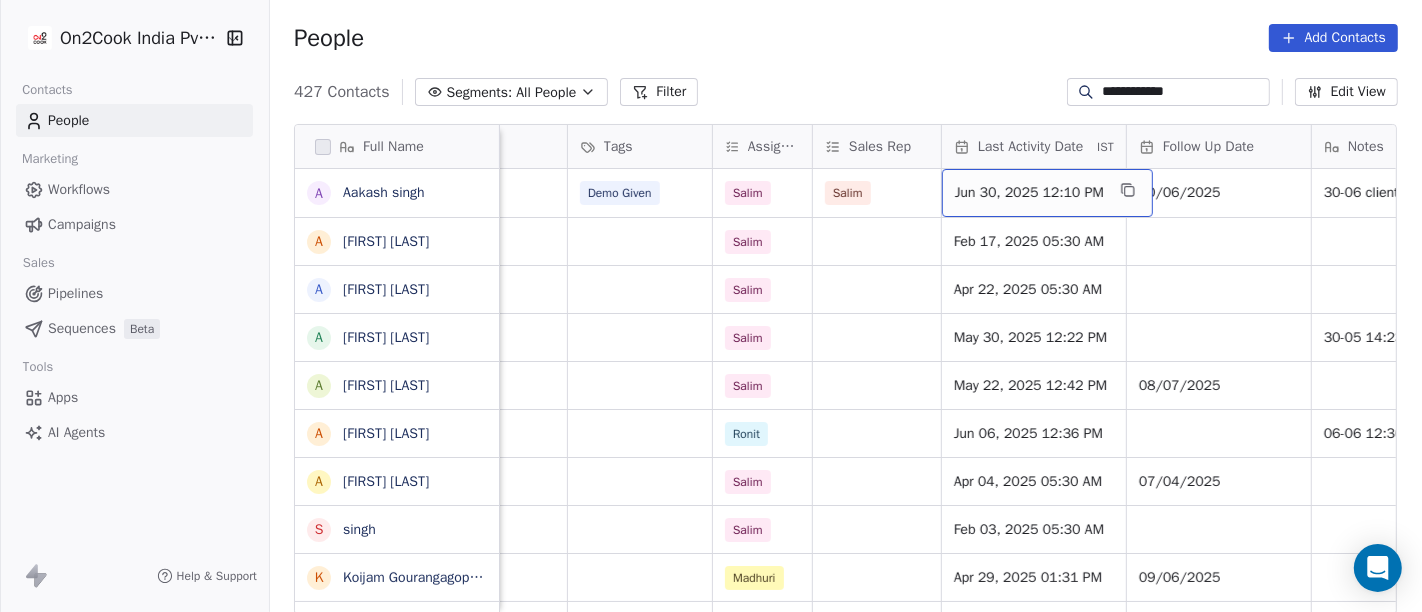 click on "Jun 30, 2025 12:10 PM" at bounding box center (1029, 193) 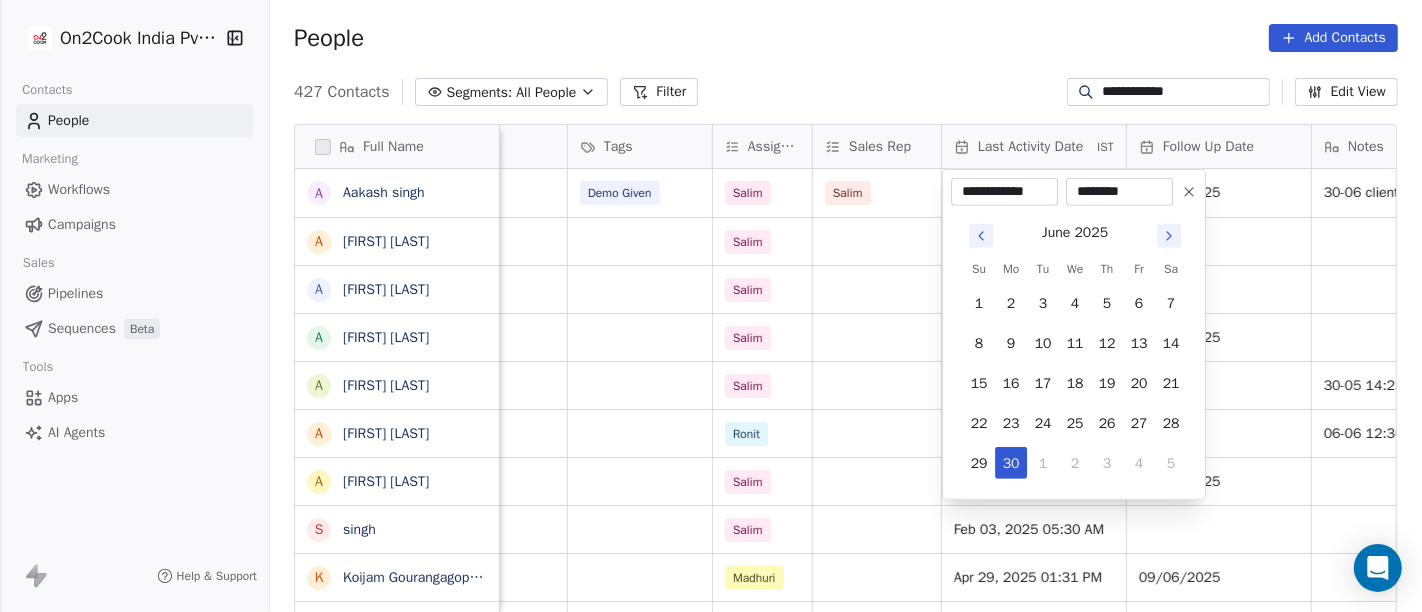 click 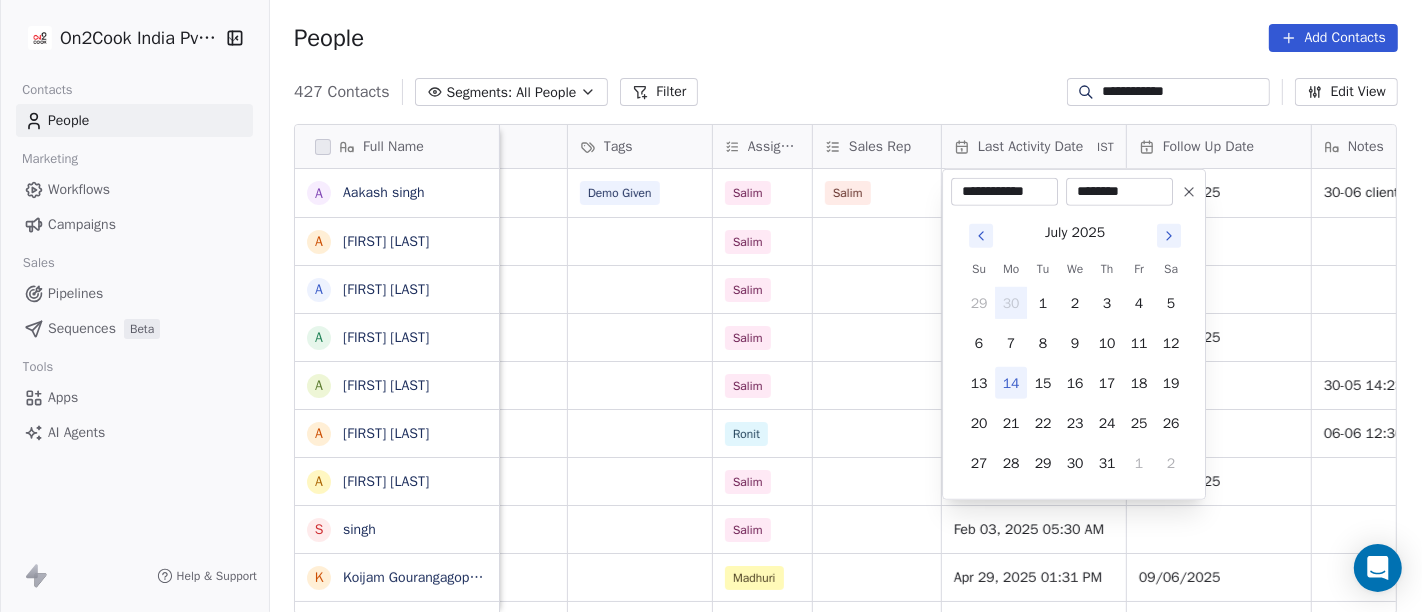 click on "14" at bounding box center [1011, 383] 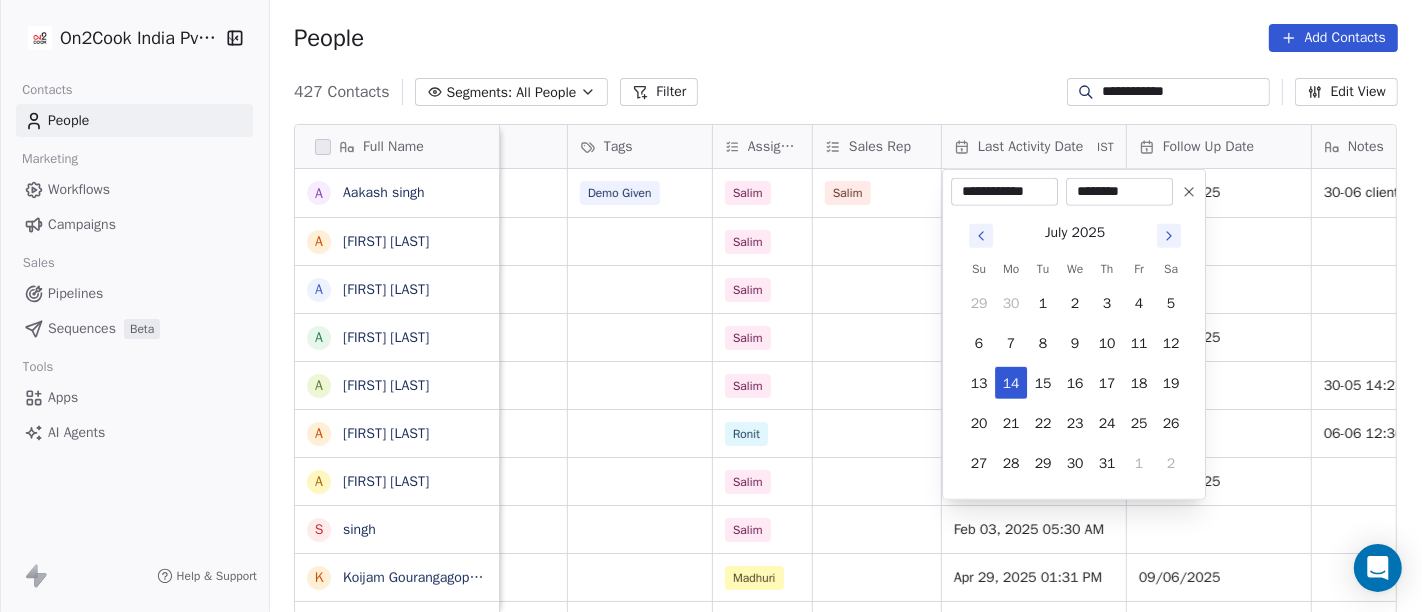 click on "**********" at bounding box center (711, 306) 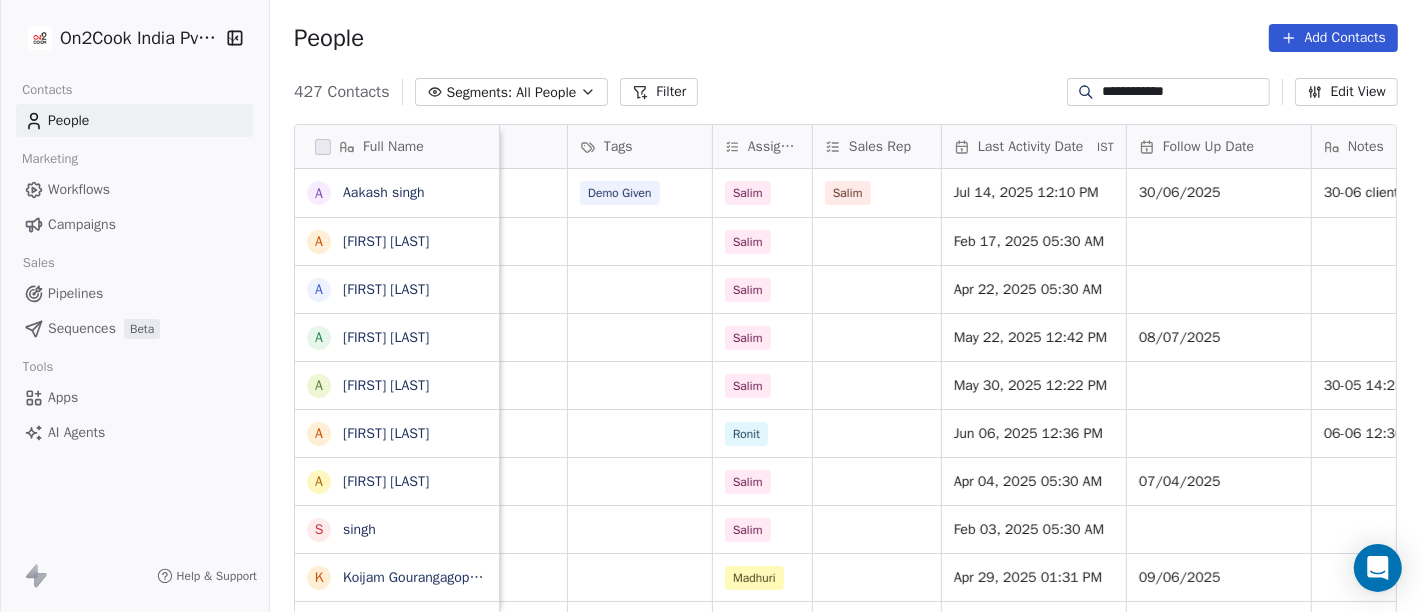 scroll, scrollTop: 0, scrollLeft: 1325, axis: horizontal 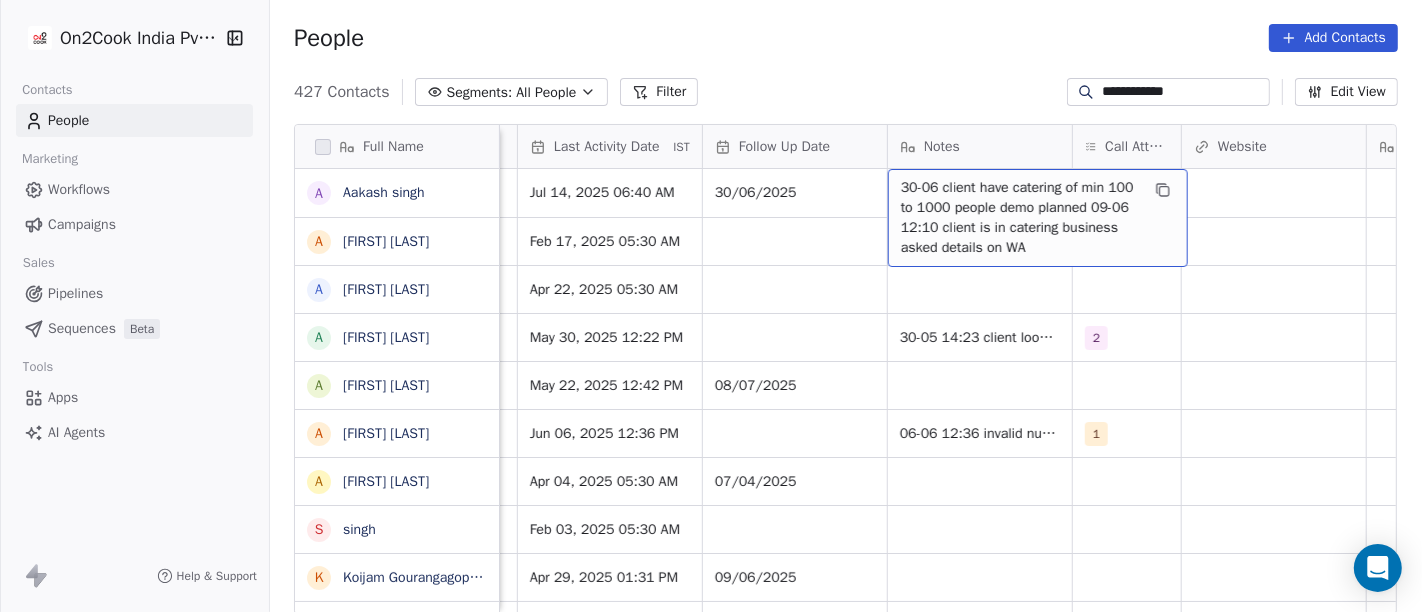 click on "30-06 client have catering of min 100 to 1000 people  demo planned 09-06 12:10 client is in catering business asked details on WA" at bounding box center (1020, 218) 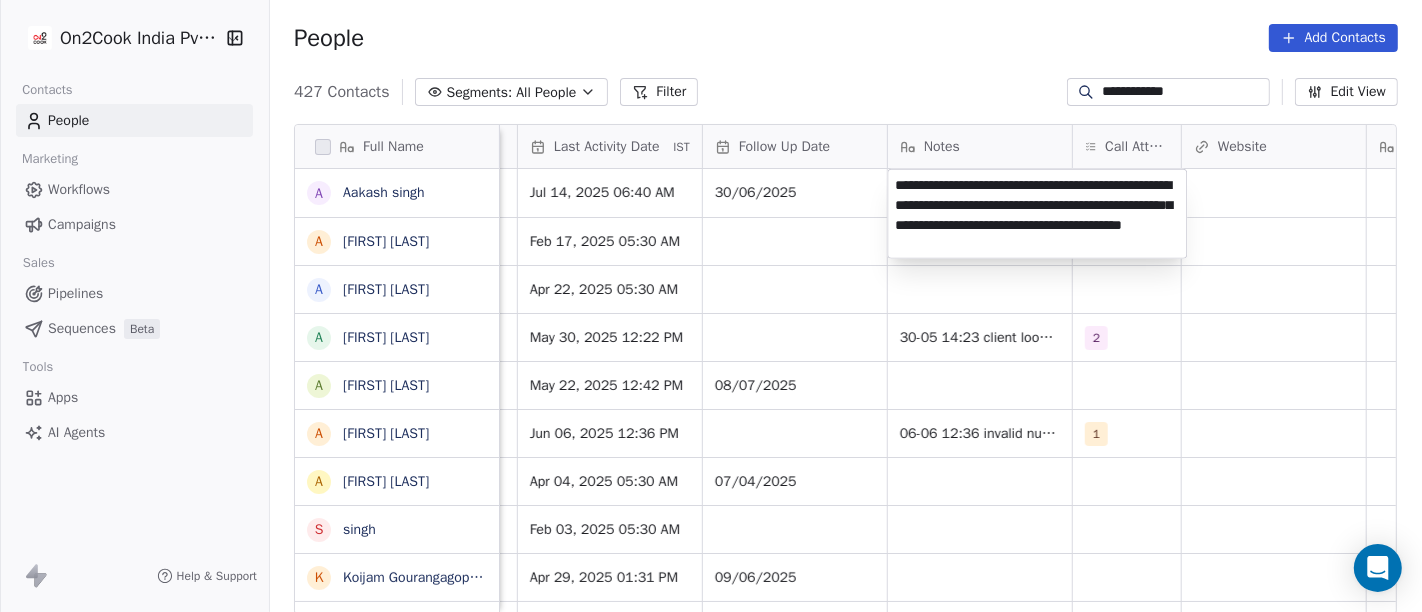 type on "**********" 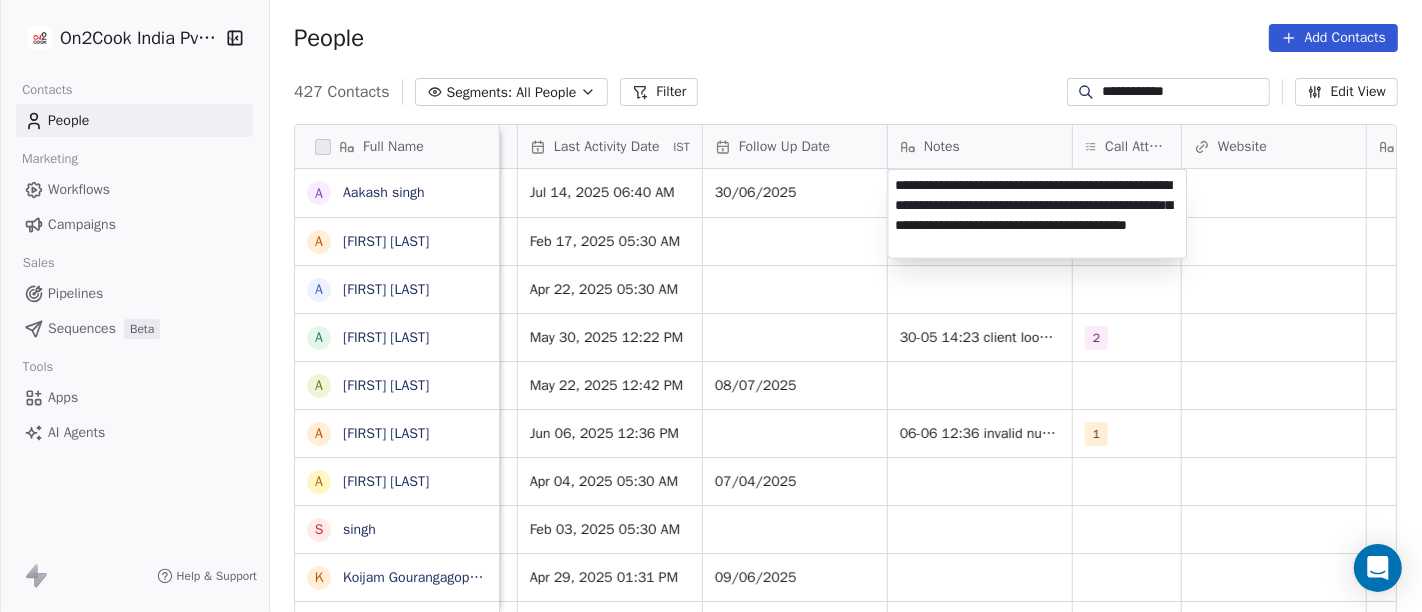 click on "**********" at bounding box center (711, 306) 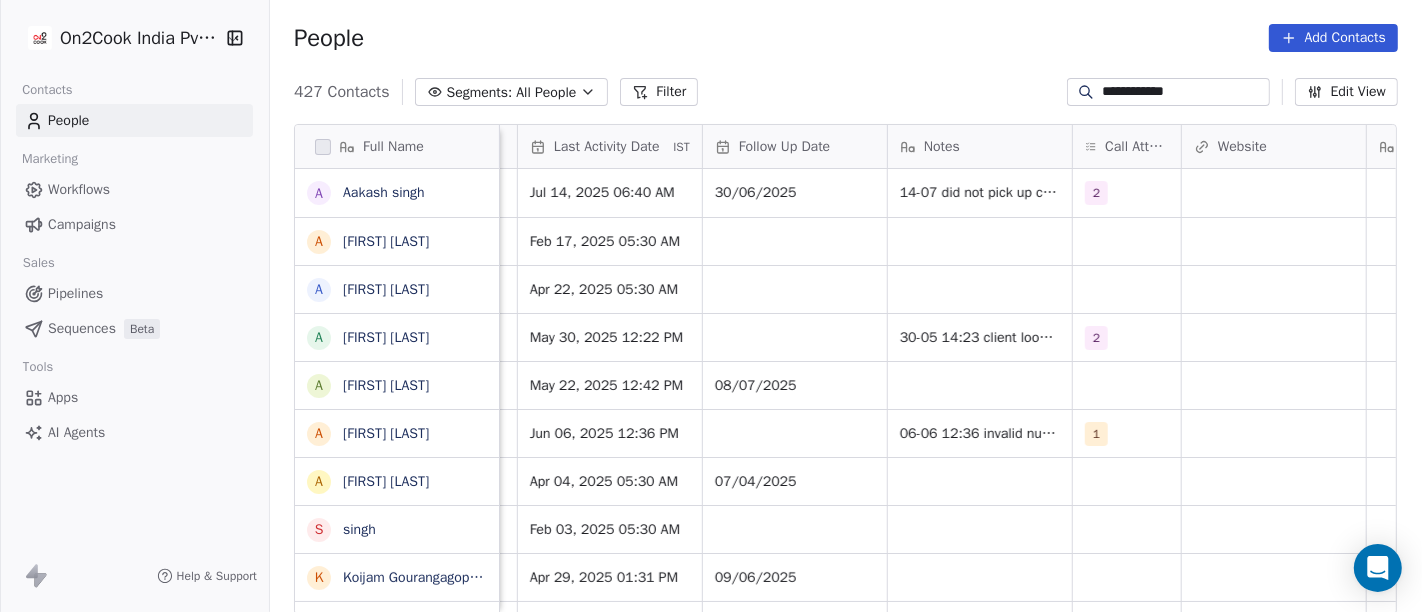 click on "**********" at bounding box center [1168, 92] 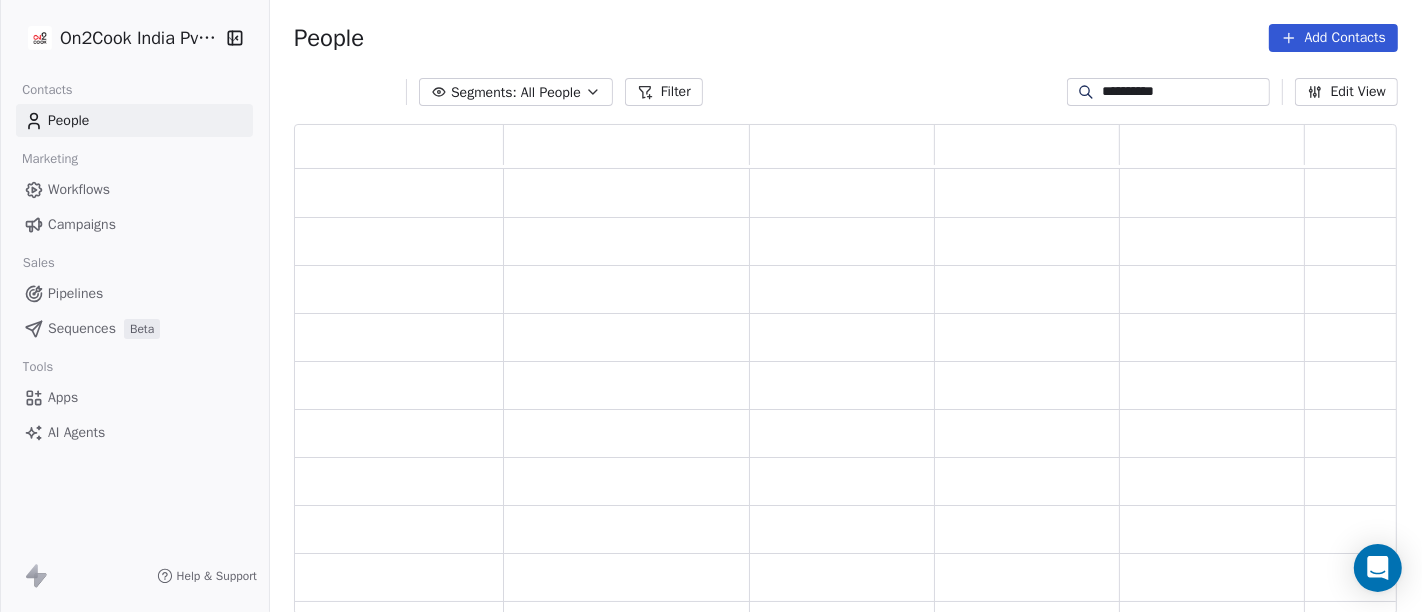 scroll, scrollTop: 17, scrollLeft: 17, axis: both 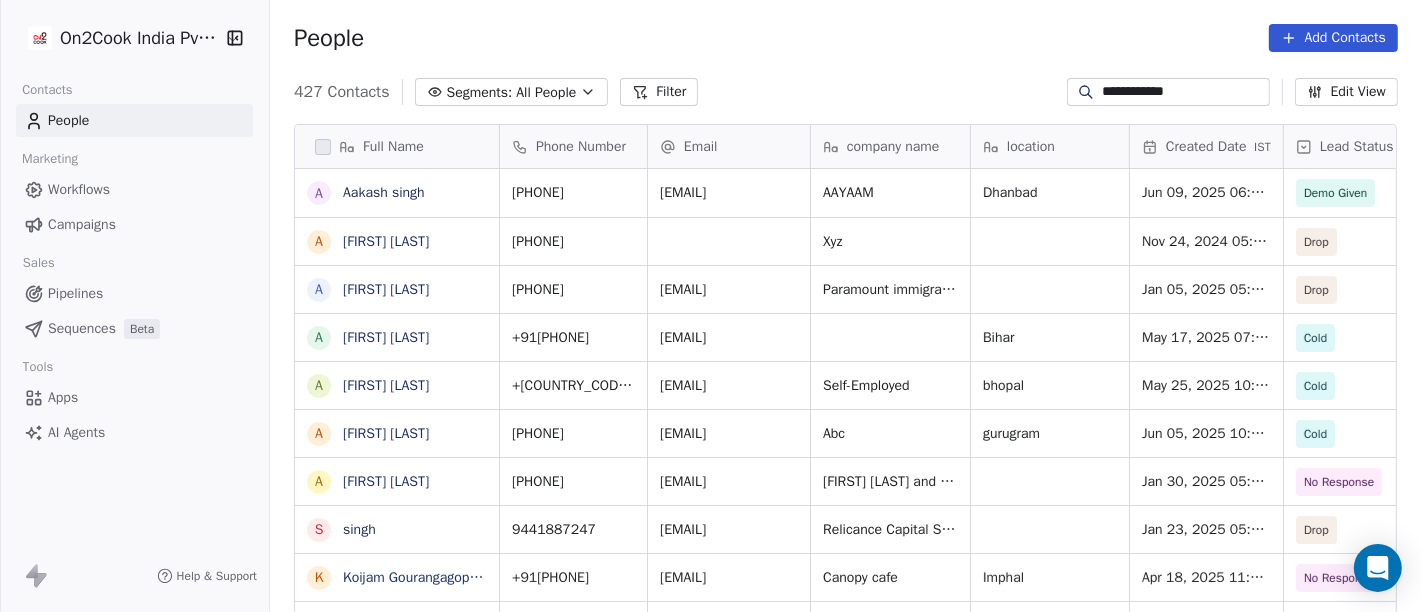paste 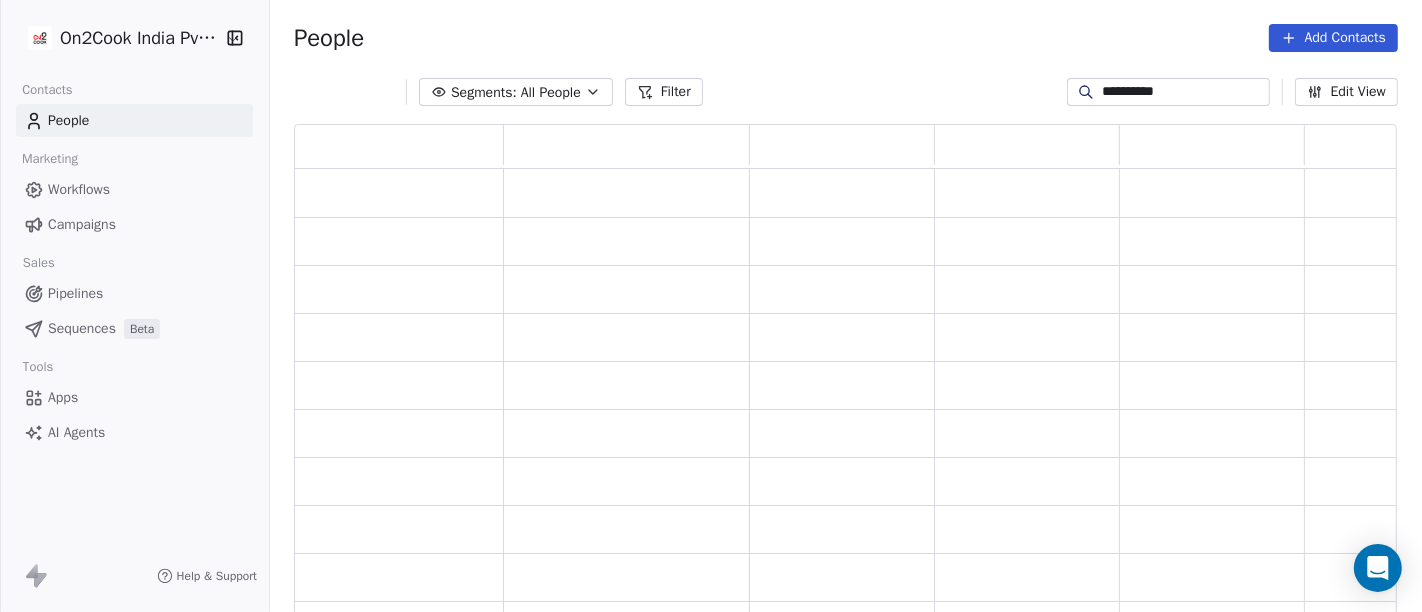 scroll, scrollTop: 17, scrollLeft: 17, axis: both 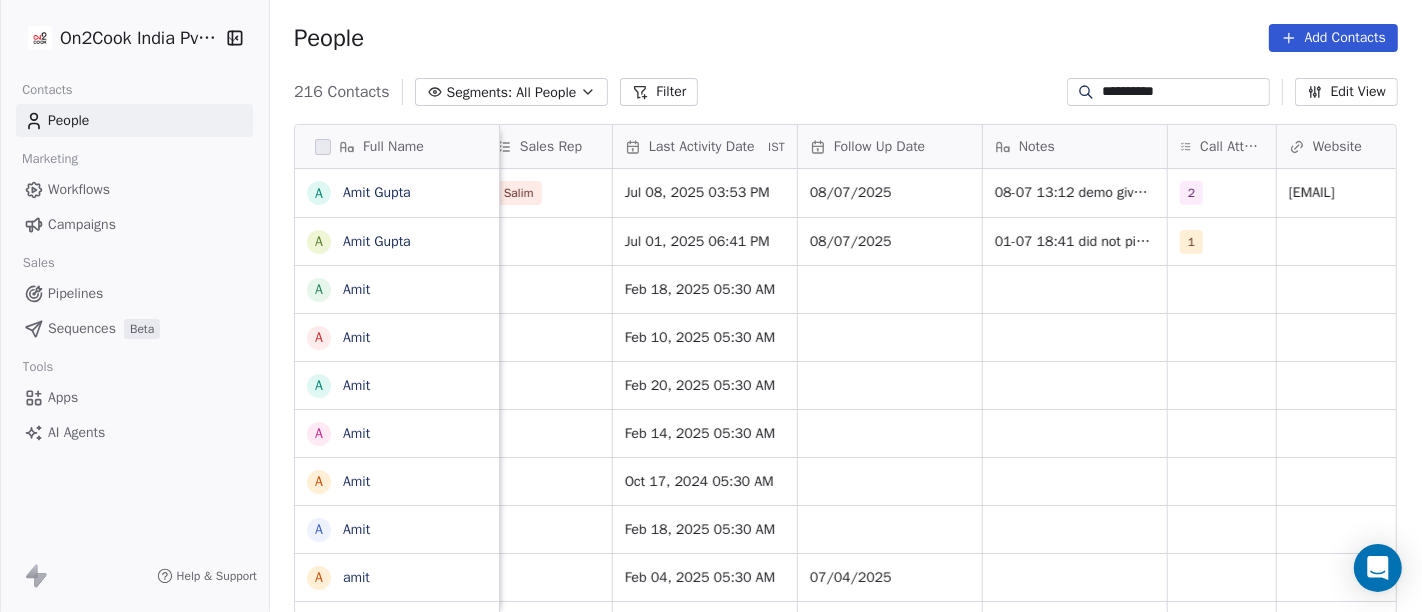 type on "**********" 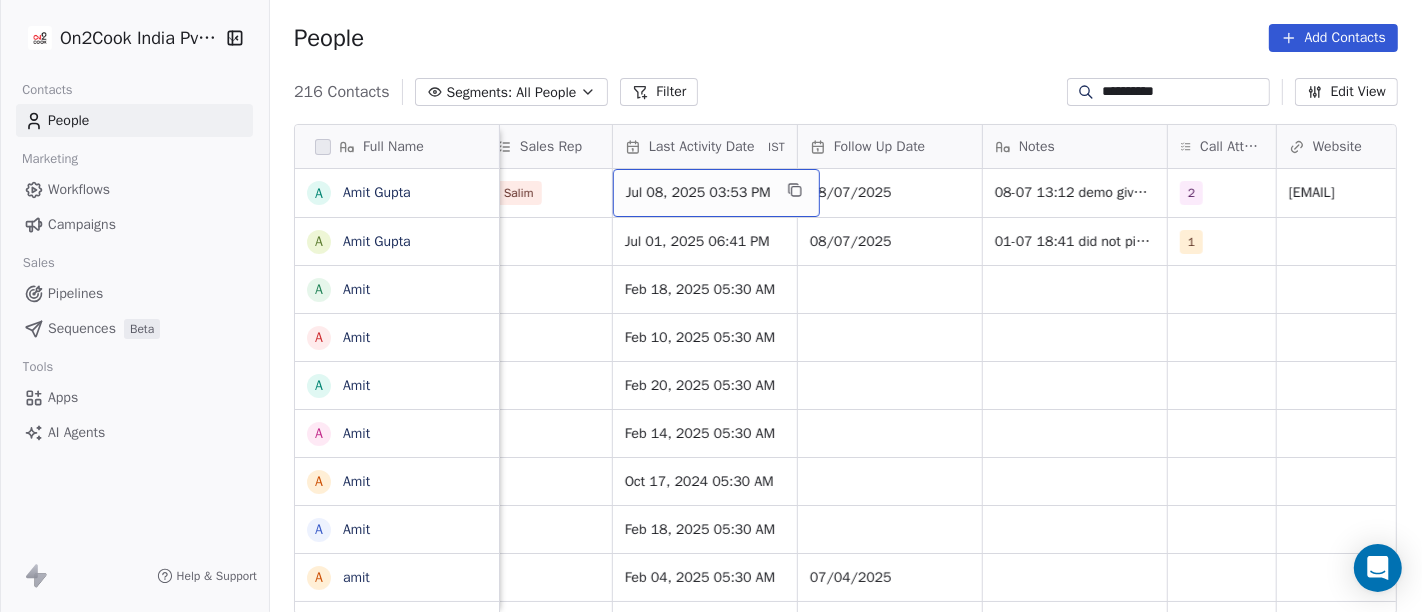 click on "Jul 08, 2025 03:53 PM" at bounding box center [698, 193] 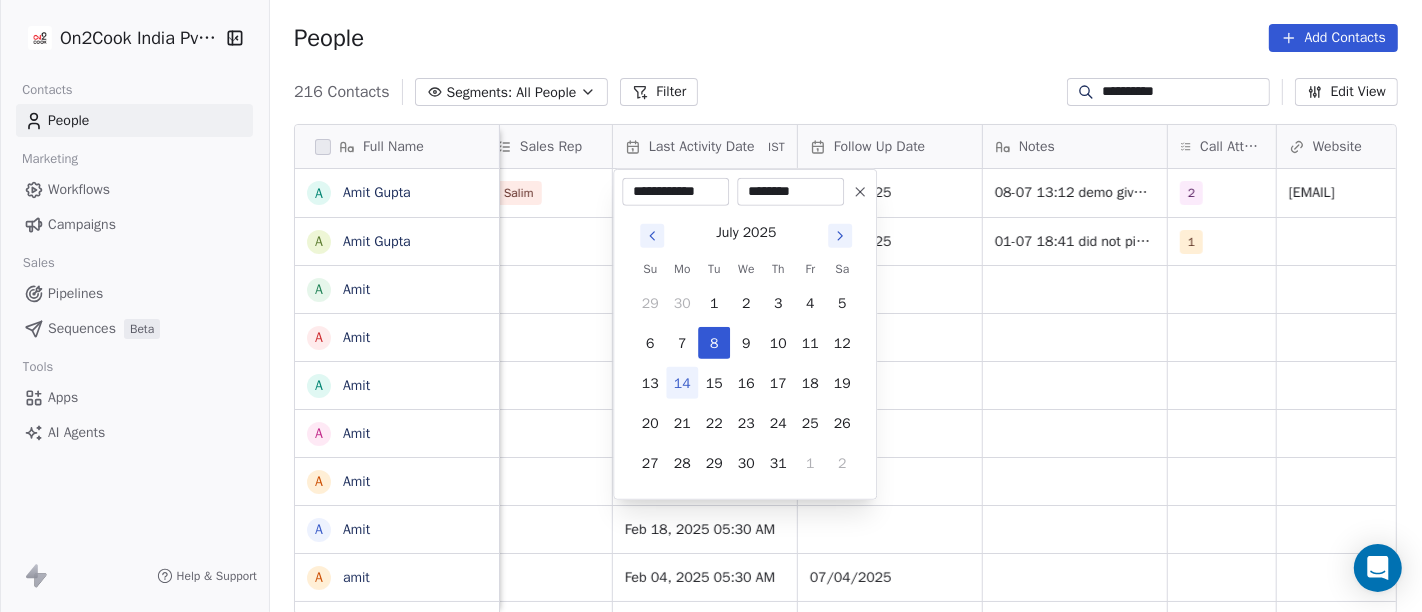 click on "14" at bounding box center [682, 383] 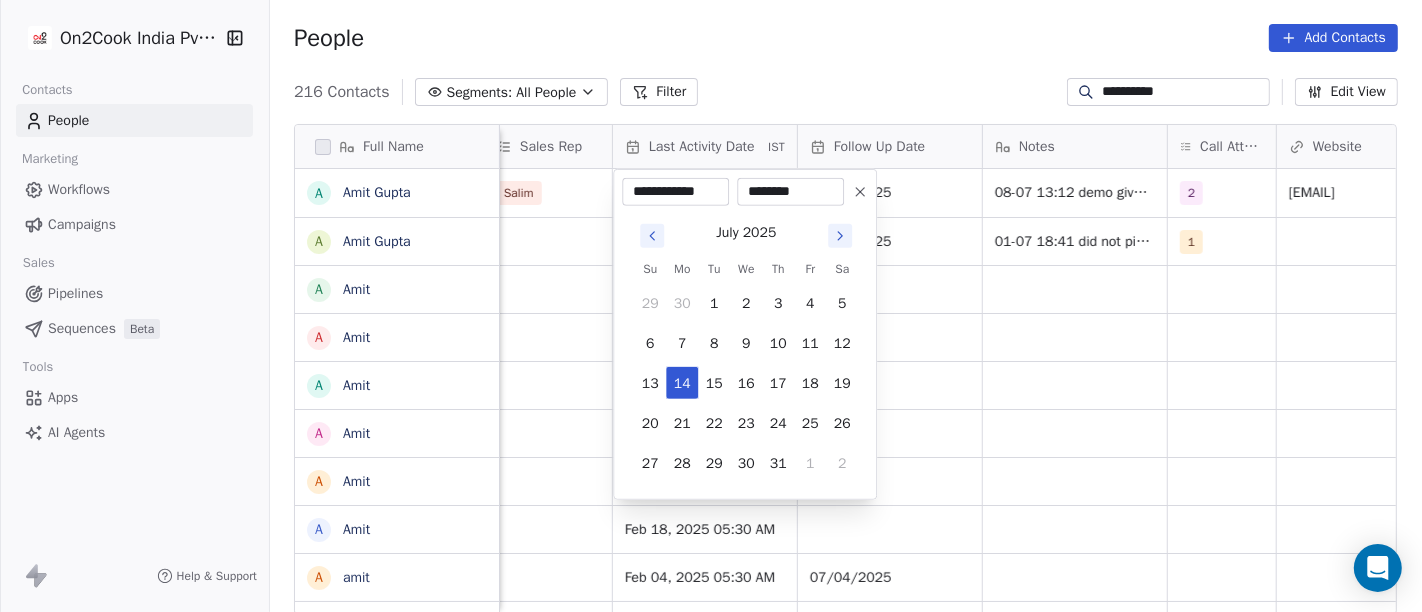 click on "**********" at bounding box center [711, 306] 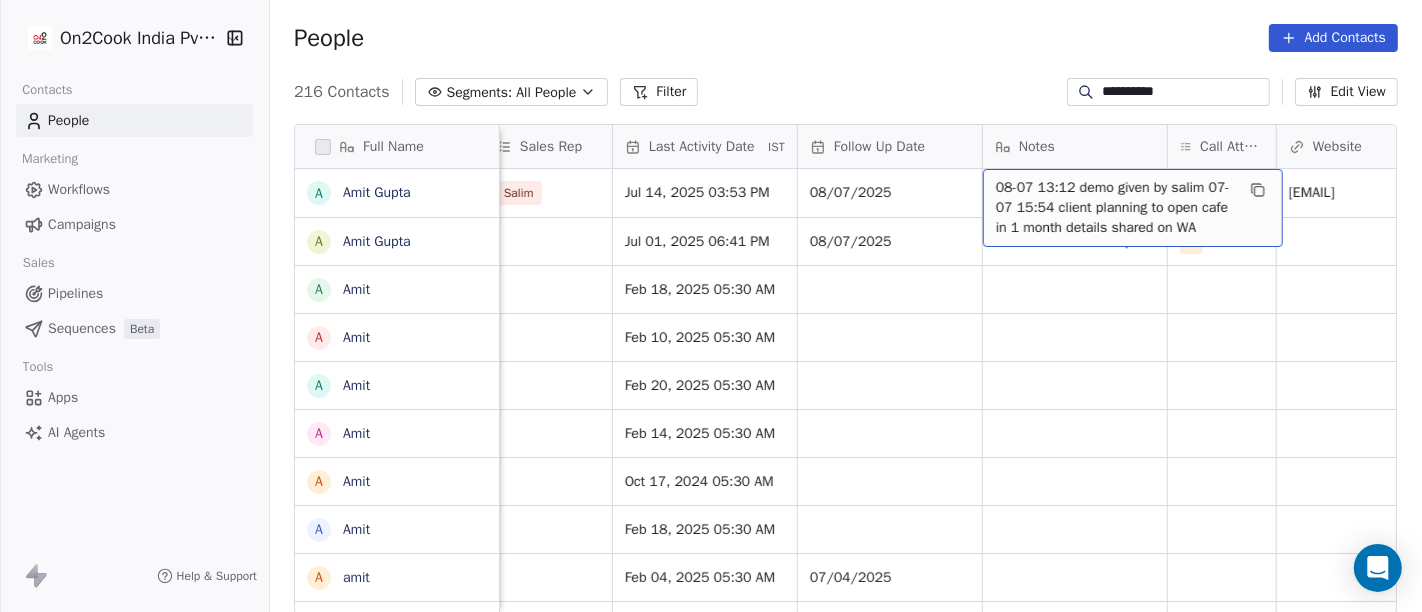 click on "08-07 13:12 demo given by salim 07-07 15:54 client planning to open cafe in 1 month details shared on WA" at bounding box center [1115, 208] 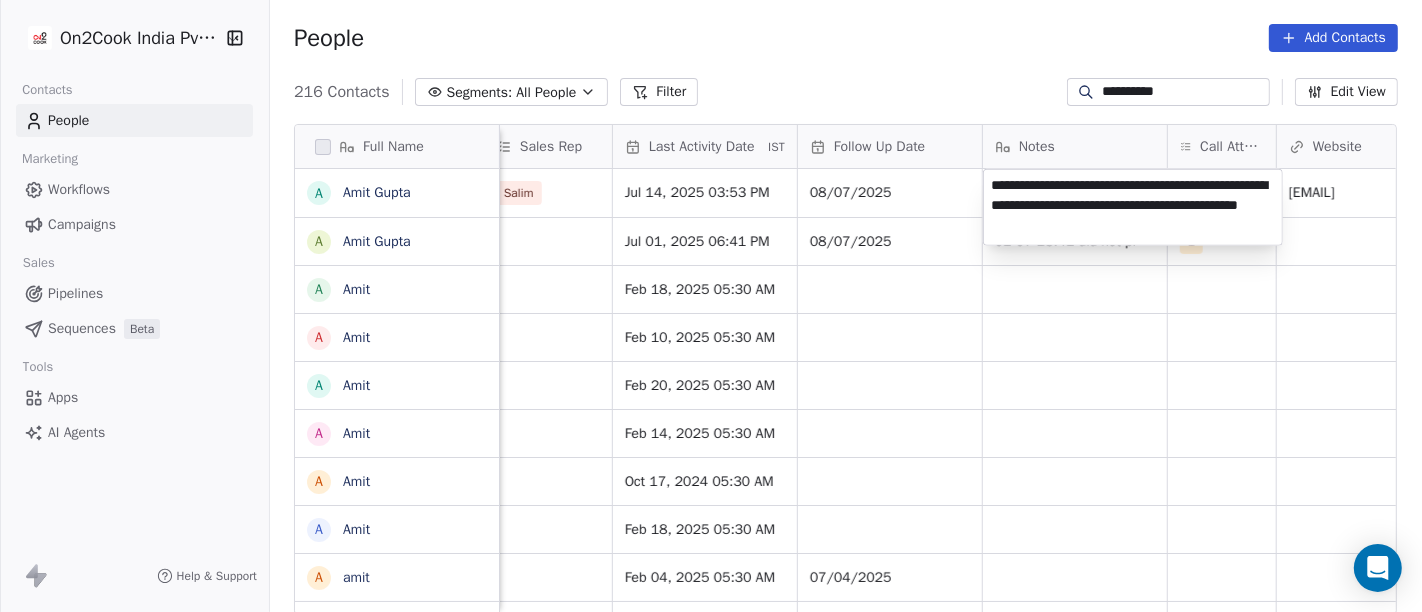 click on "**********" at bounding box center (1133, 207) 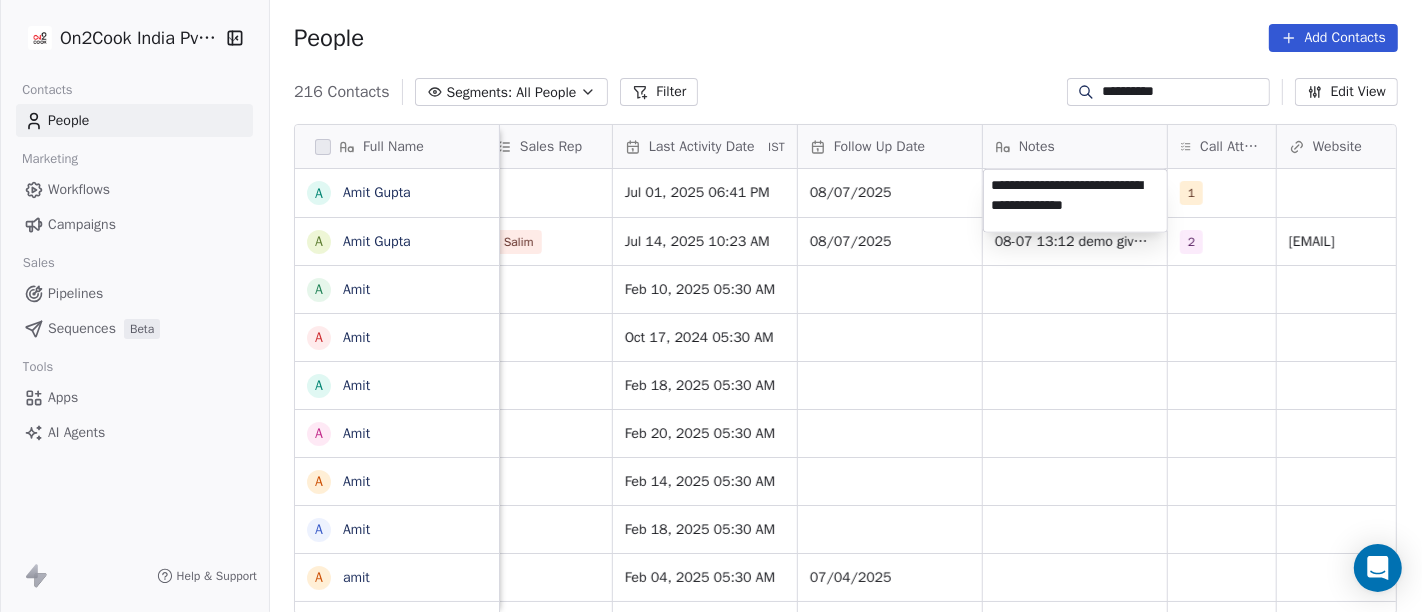 click on "**********" at bounding box center [711, 306] 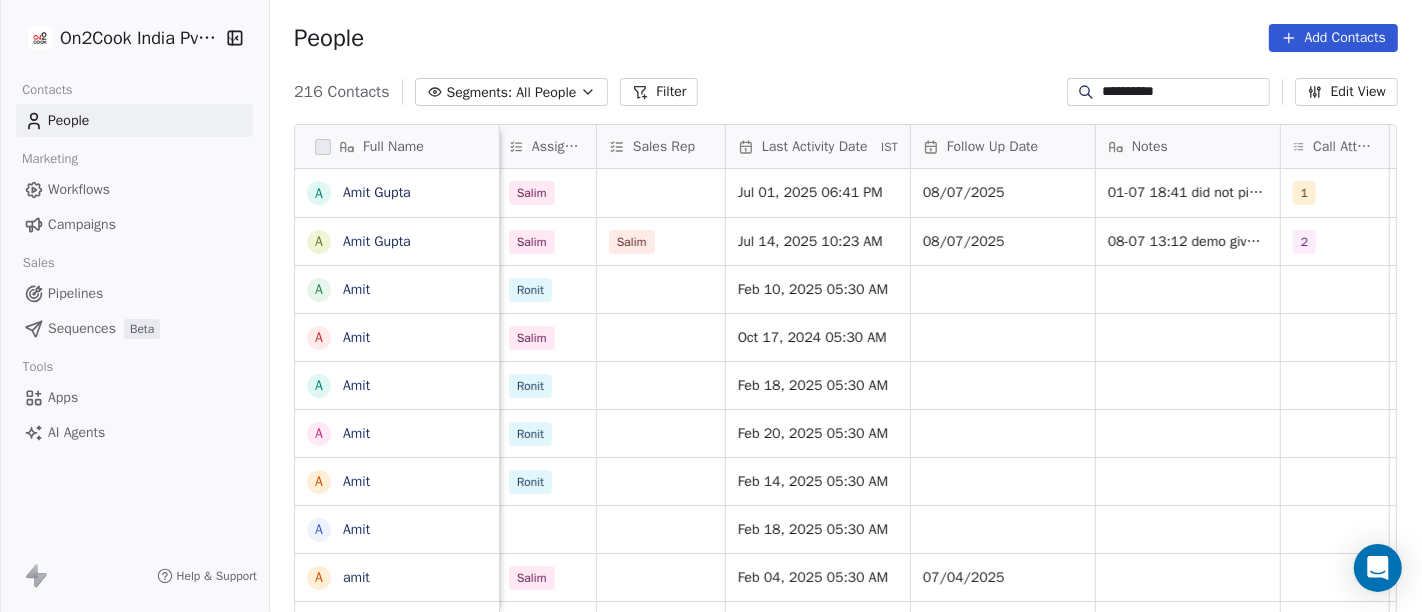 scroll, scrollTop: 0, scrollLeft: 1120, axis: horizontal 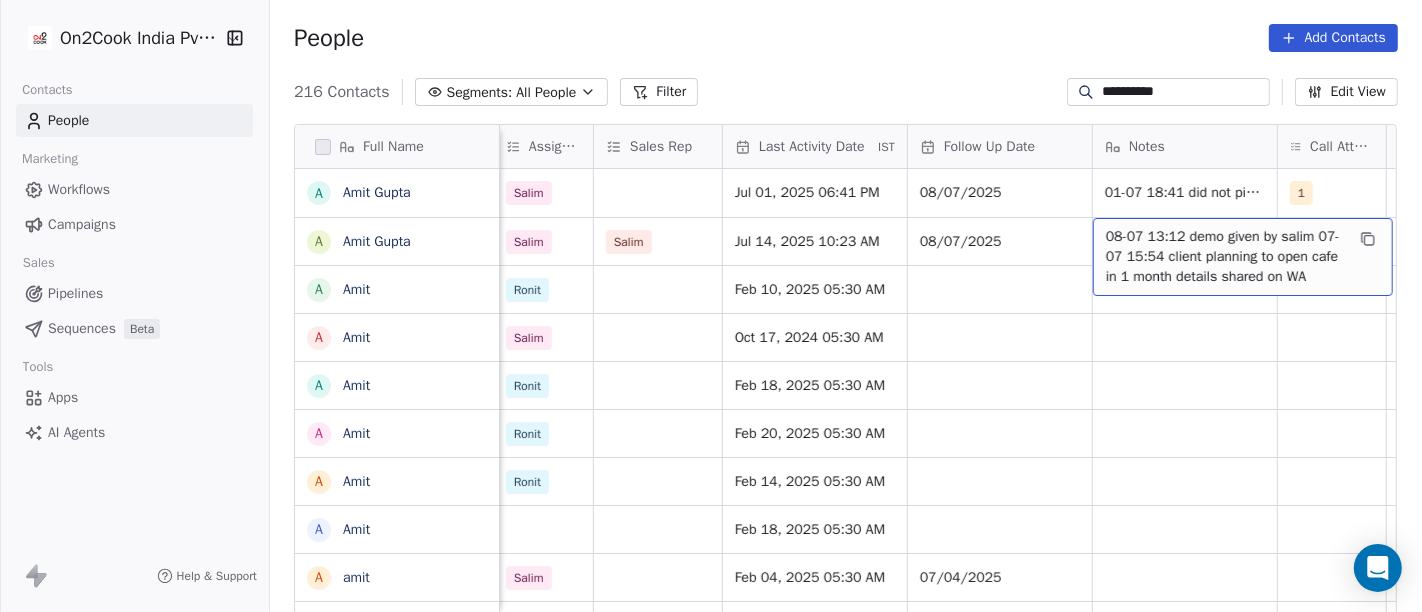 click on "08-07 13:12 demo given by salim 07-07 15:54 client planning to open cafe in 1 month details shared on WA" at bounding box center [1225, 257] 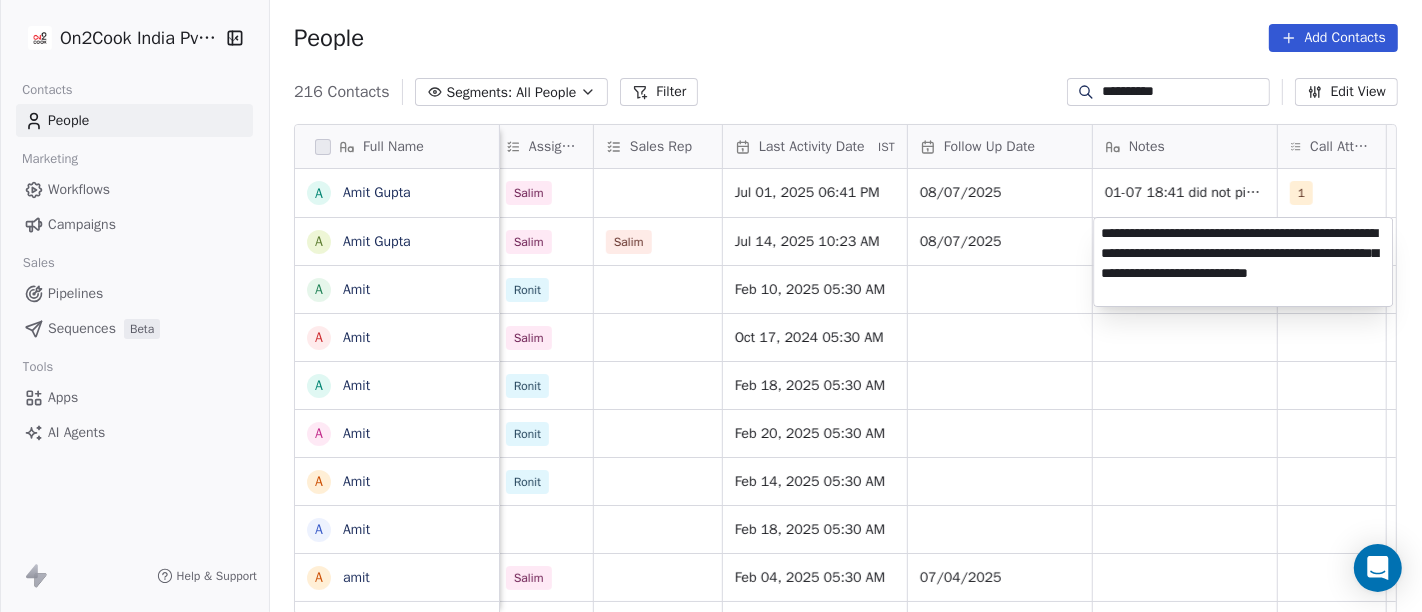 type on "**********" 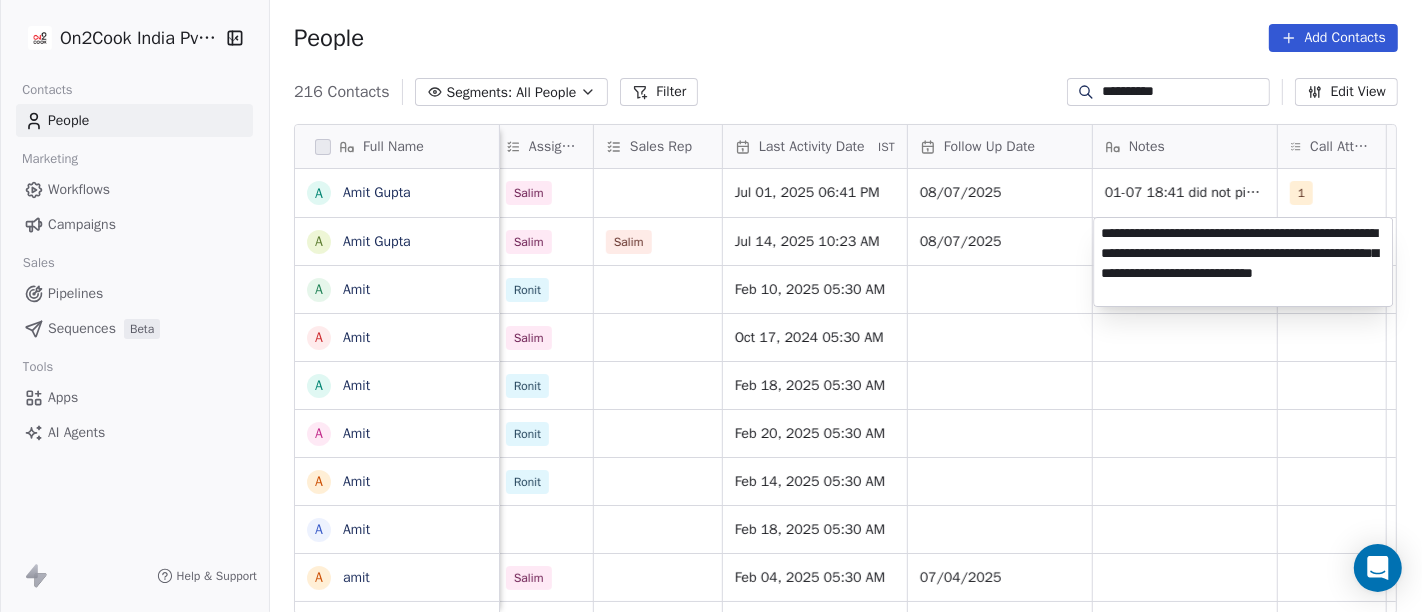 click on "**********" at bounding box center (711, 306) 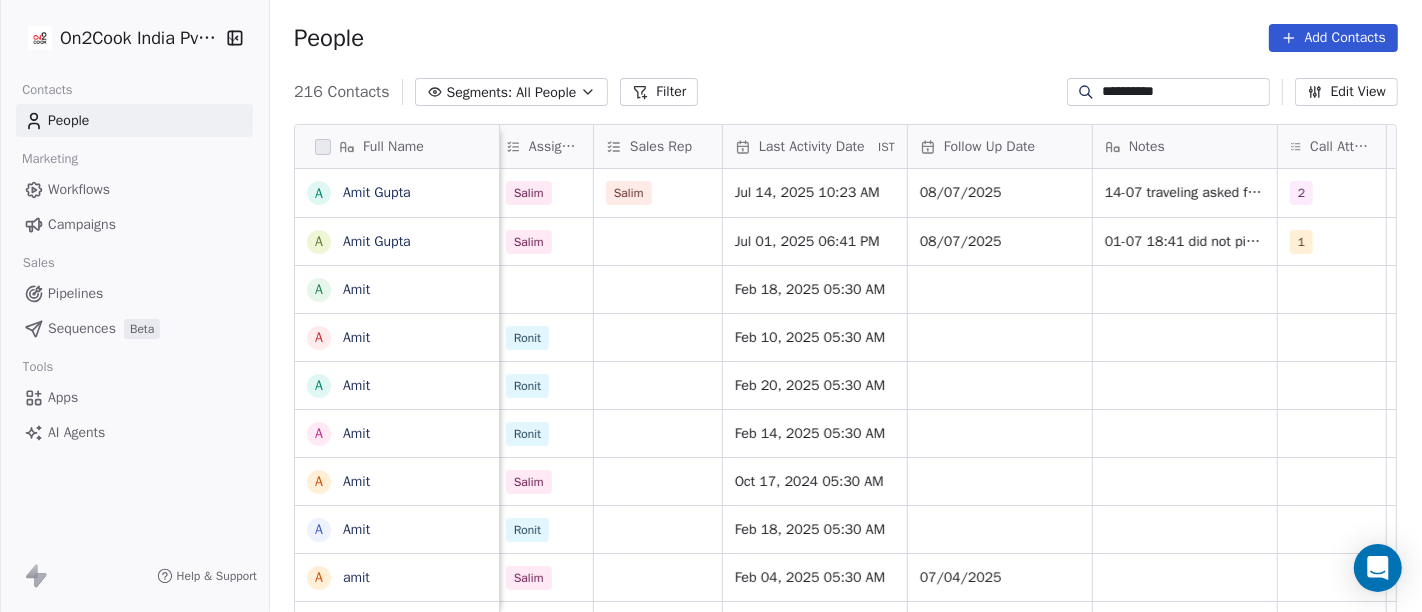 click on "People  Add Contacts" at bounding box center [846, 38] 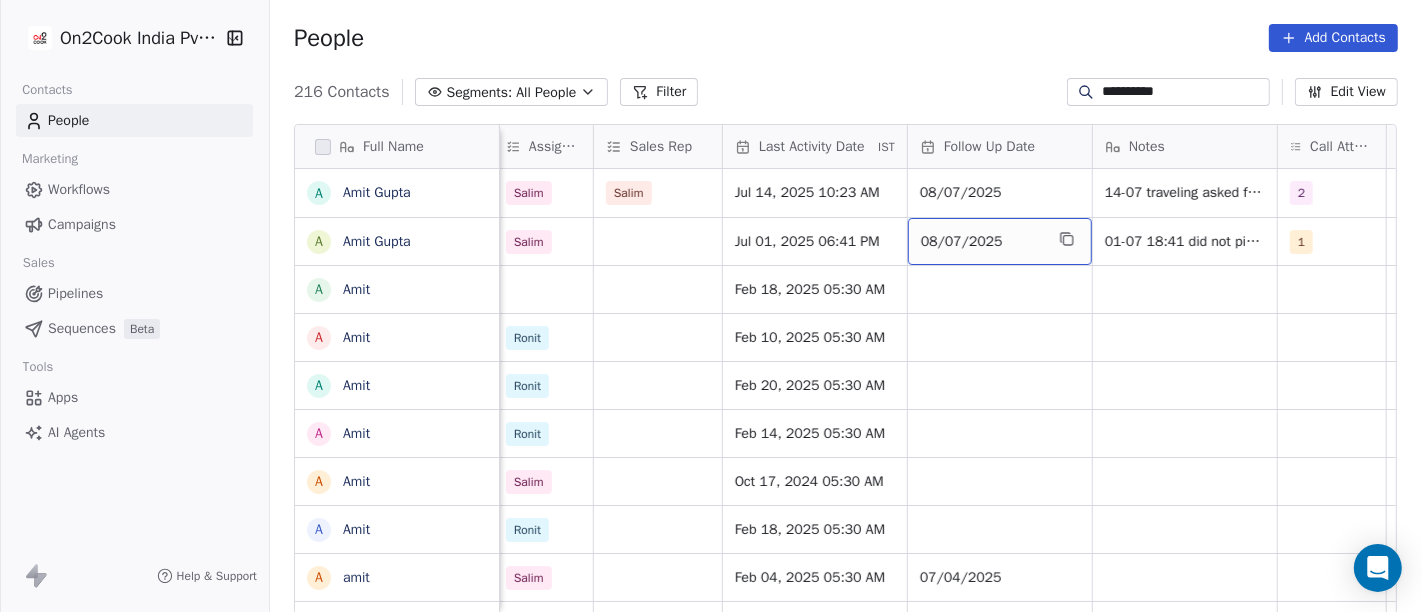 click on "08/07/2025" at bounding box center (982, 242) 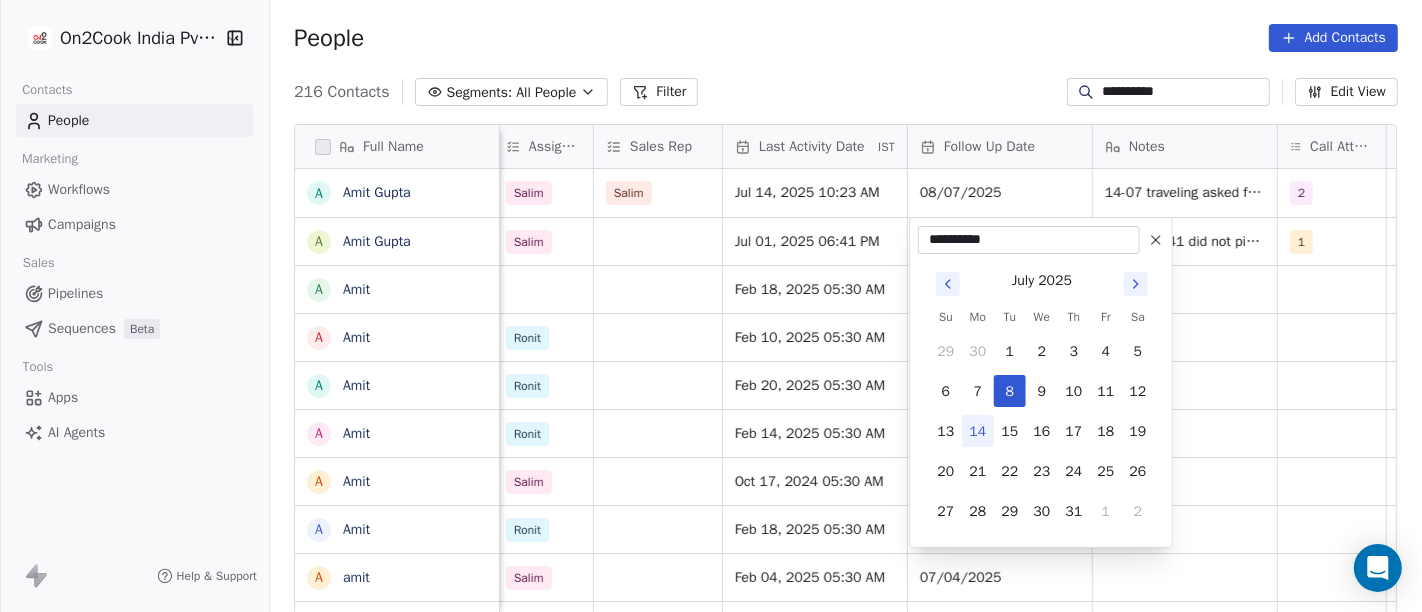 click on "**********" at bounding box center (711, 306) 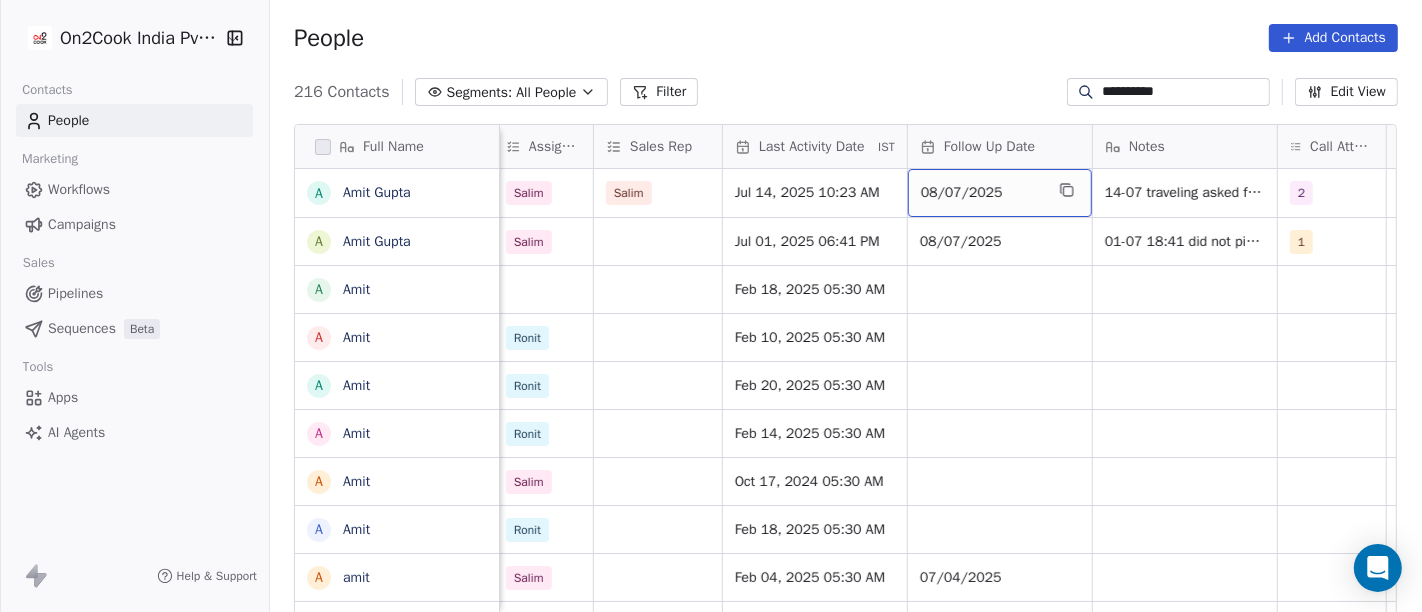 click on "08/07/2025" at bounding box center (982, 193) 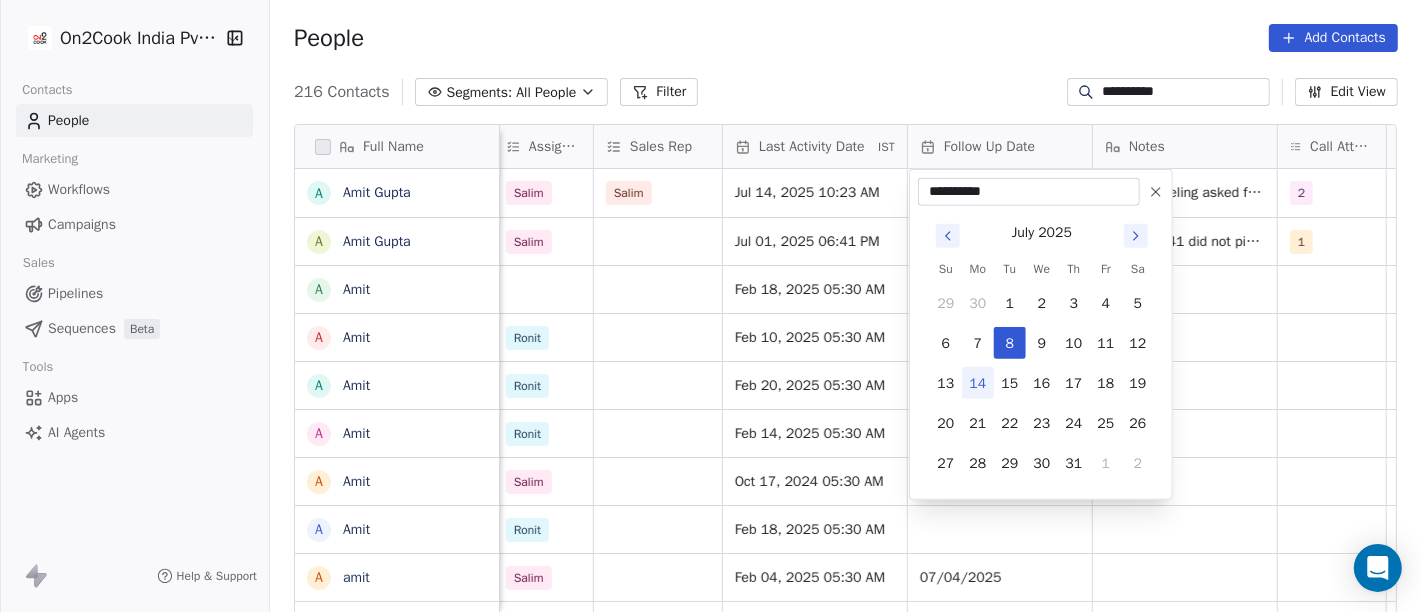 click 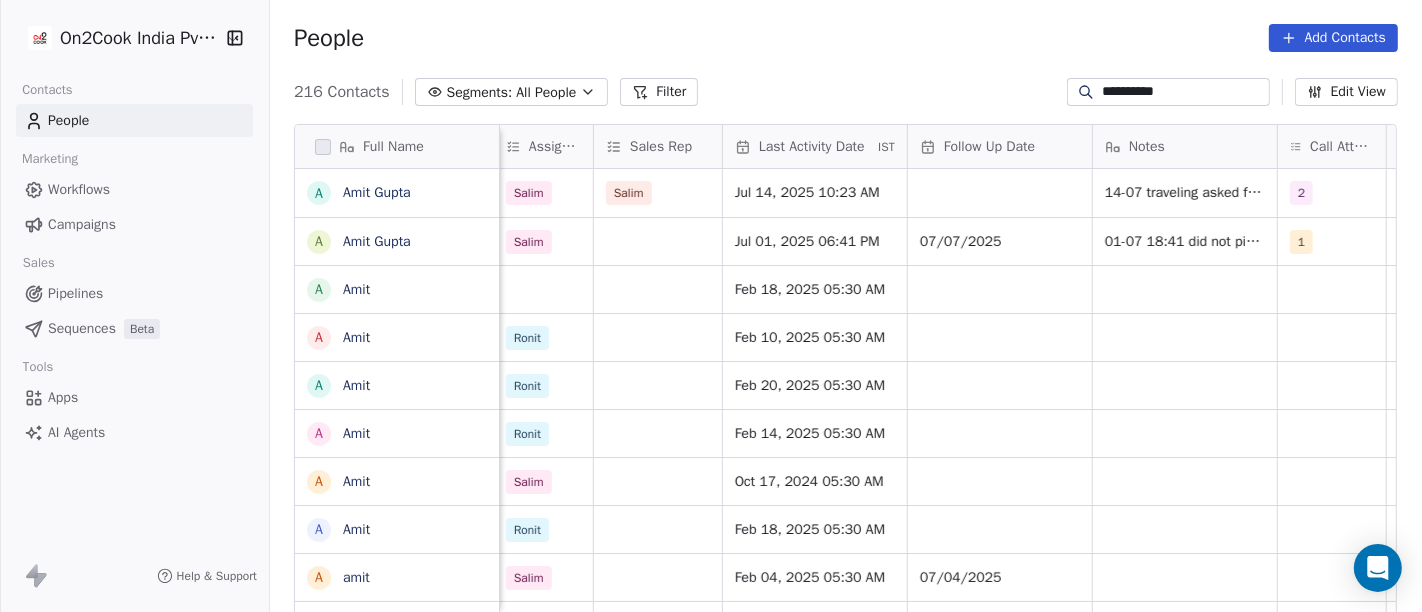 click on "**********" at bounding box center (846, 92) 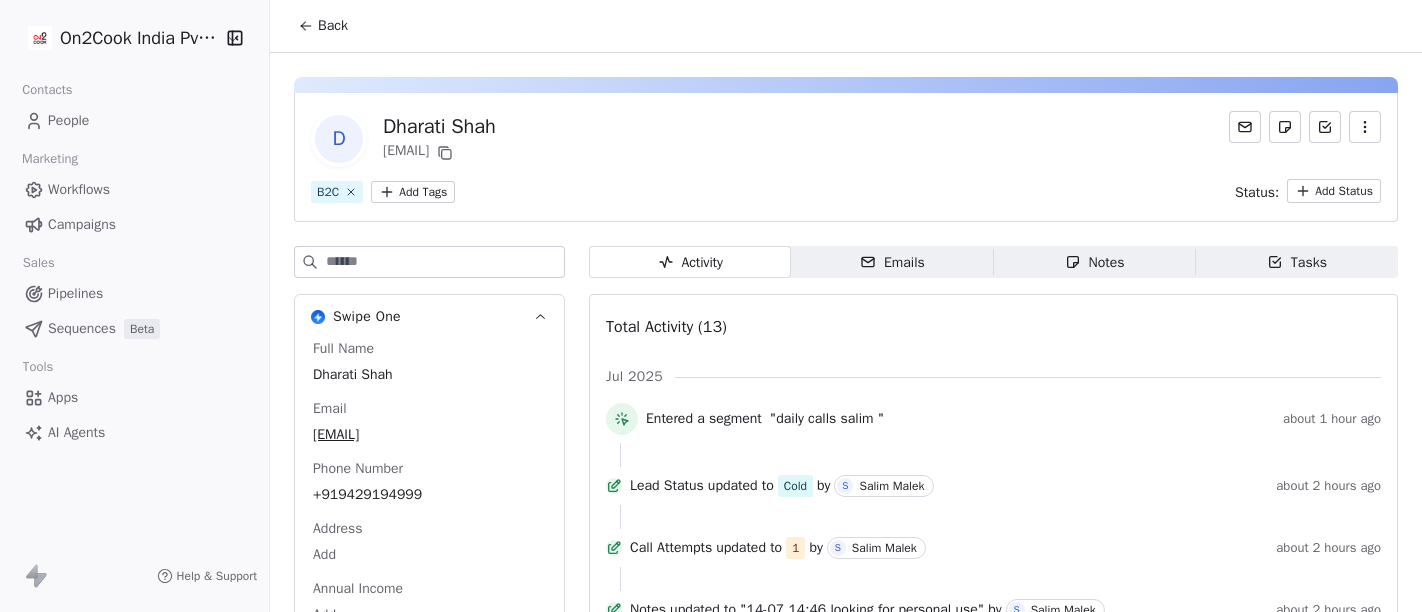 scroll, scrollTop: 0, scrollLeft: 0, axis: both 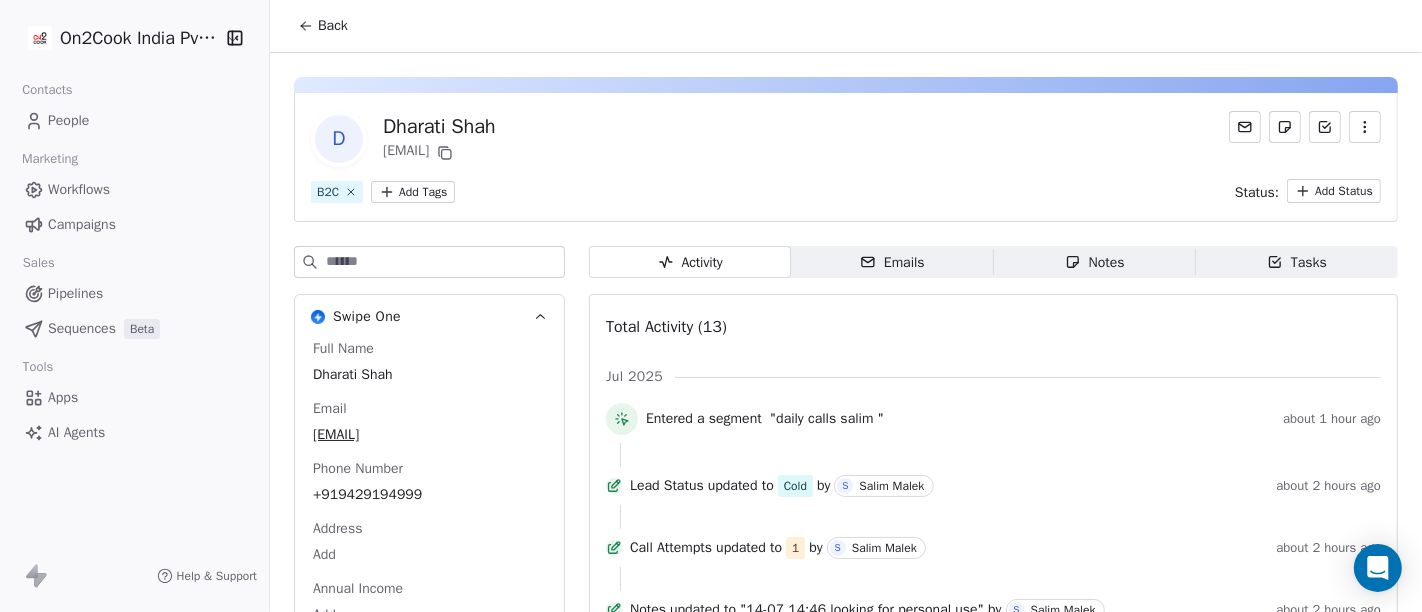 click on "Back" at bounding box center (323, 26) 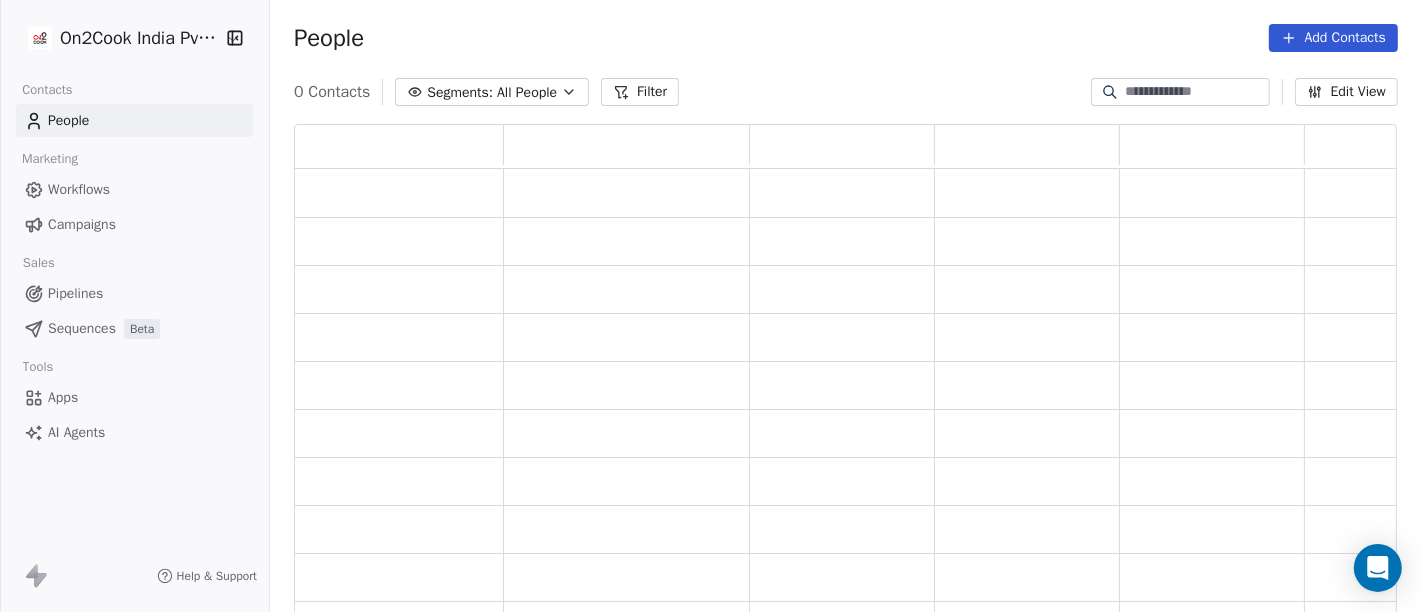 scroll, scrollTop: 17, scrollLeft: 17, axis: both 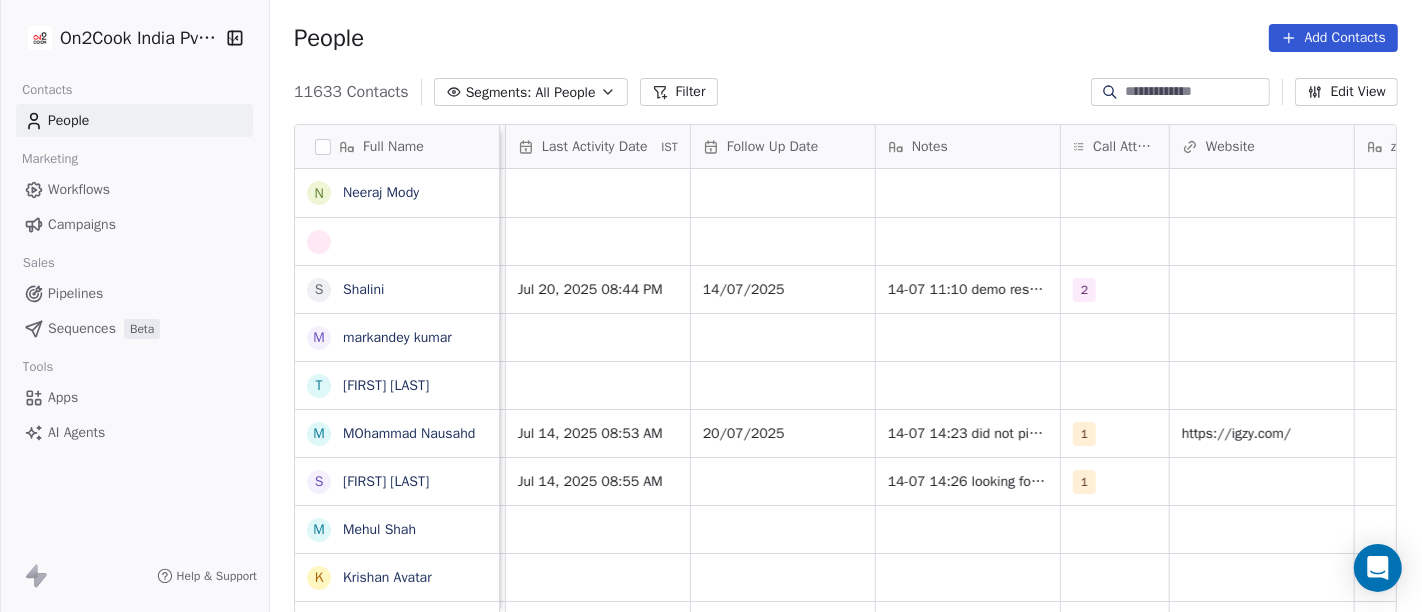 click on "People  Add Contacts" at bounding box center (846, 38) 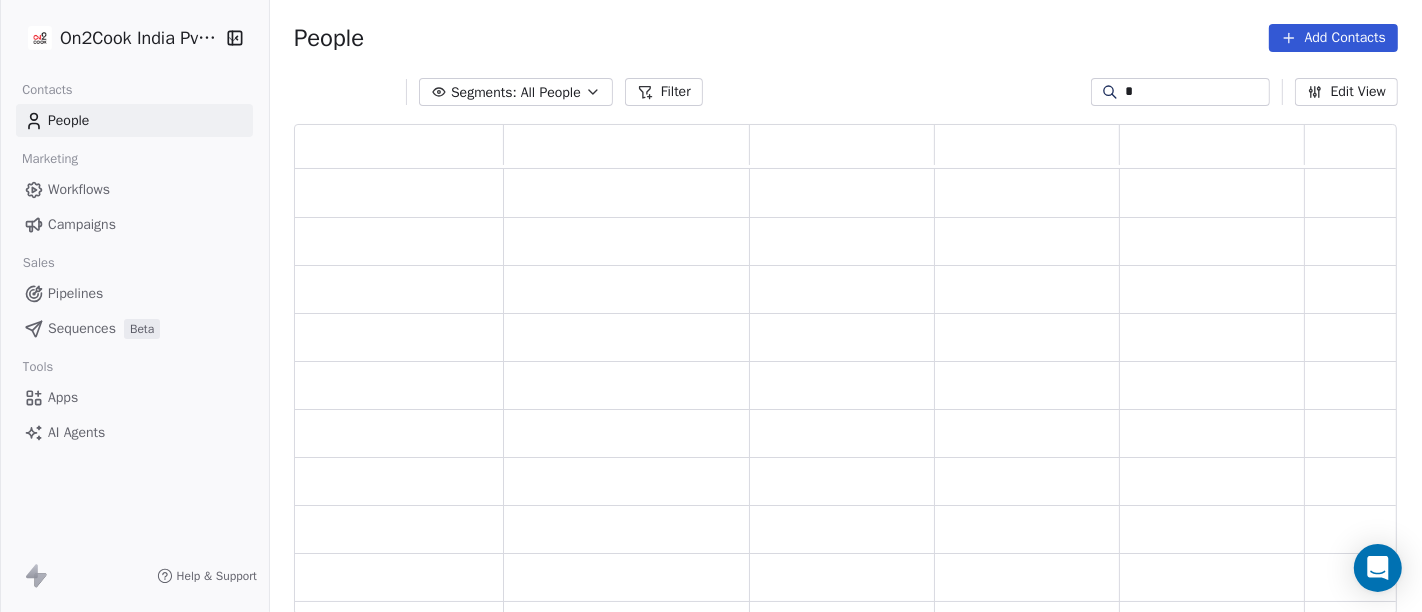 scroll, scrollTop: 17, scrollLeft: 17, axis: both 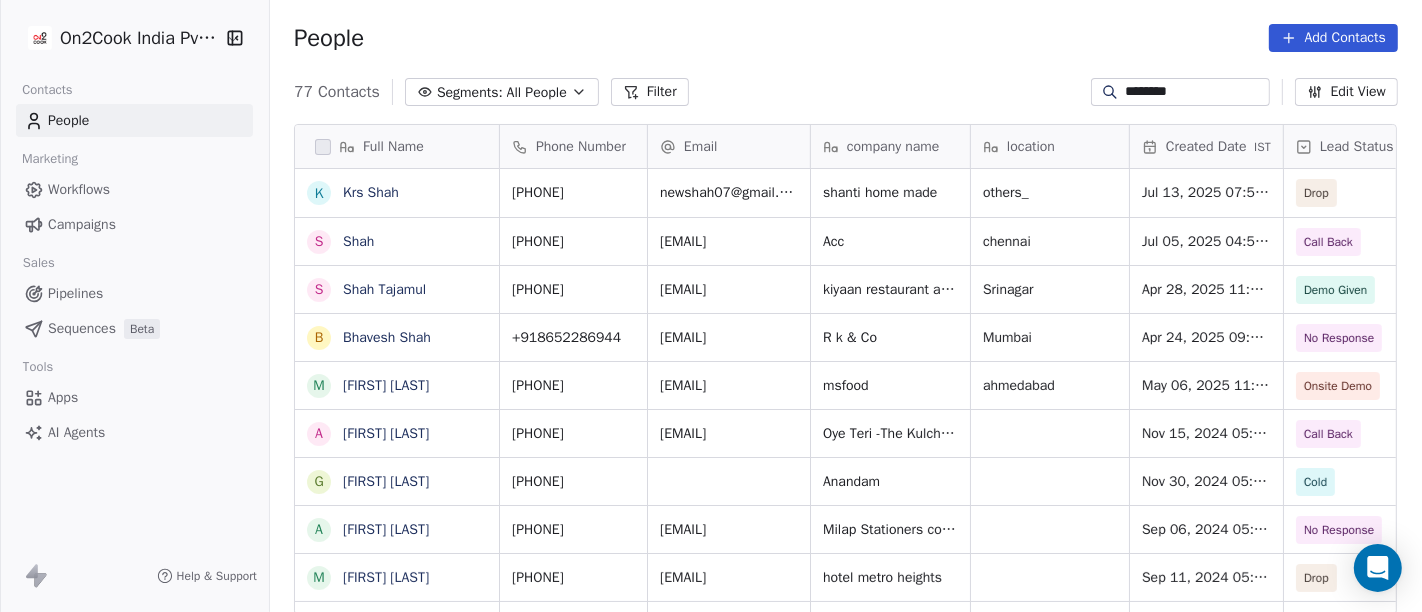 type on "********" 